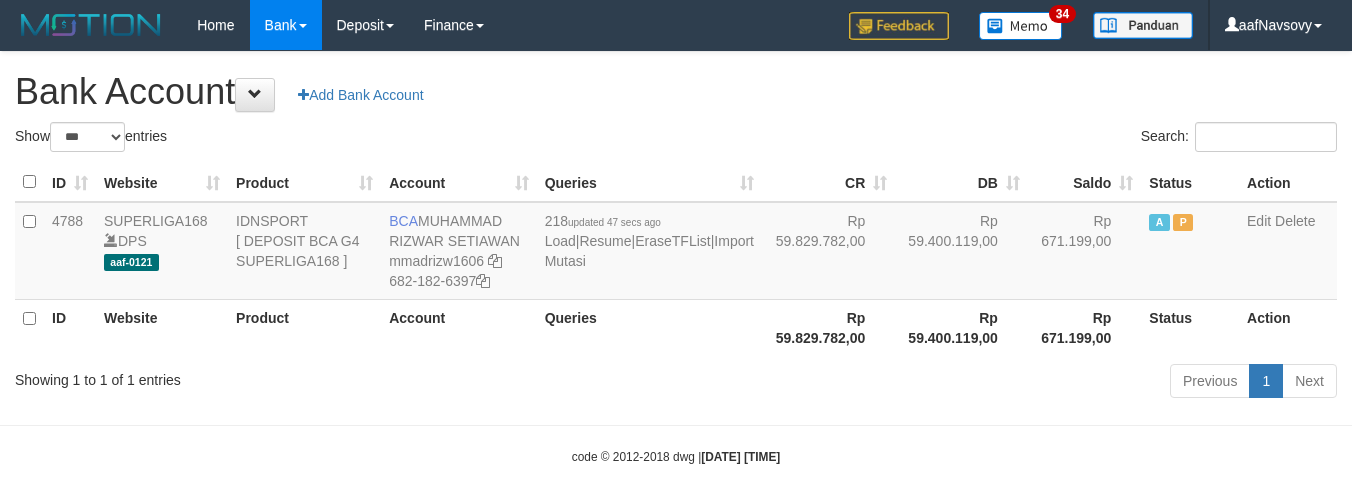 select on "***" 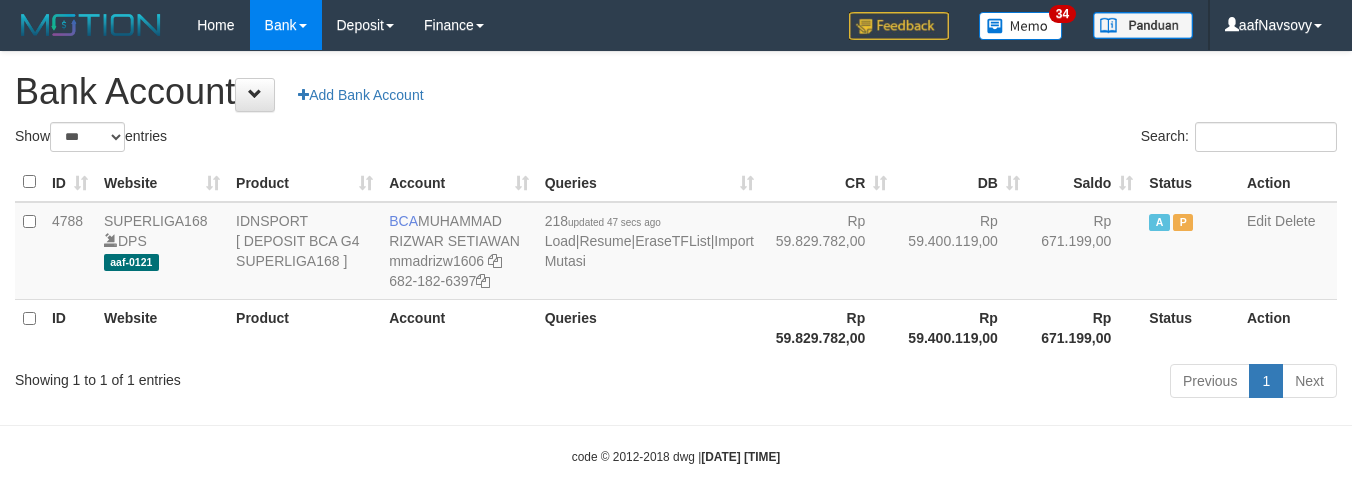 scroll, scrollTop: 16, scrollLeft: 0, axis: vertical 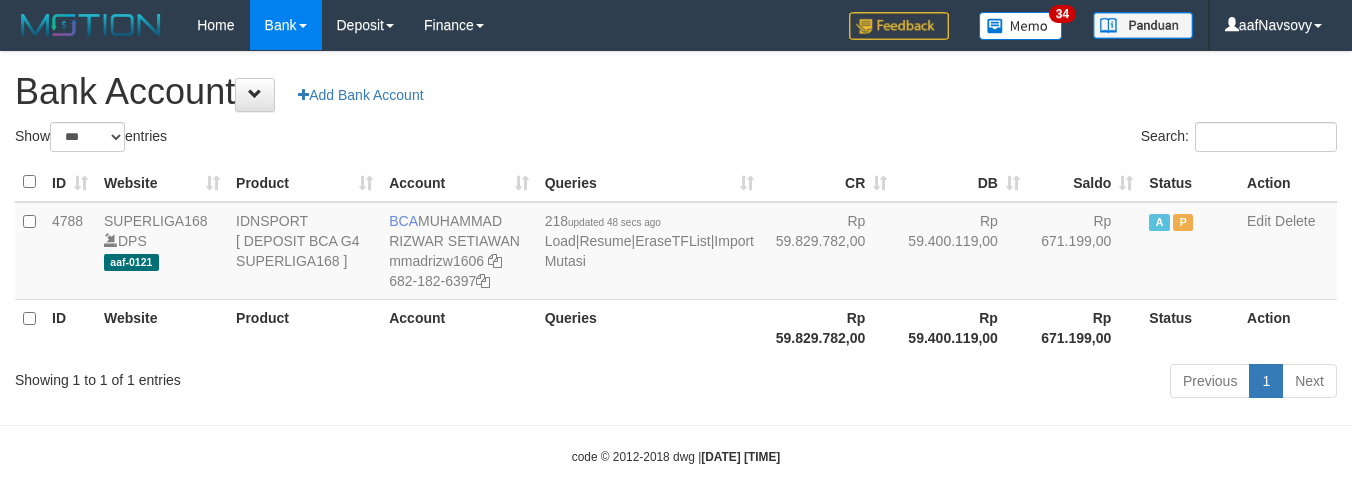 select on "***" 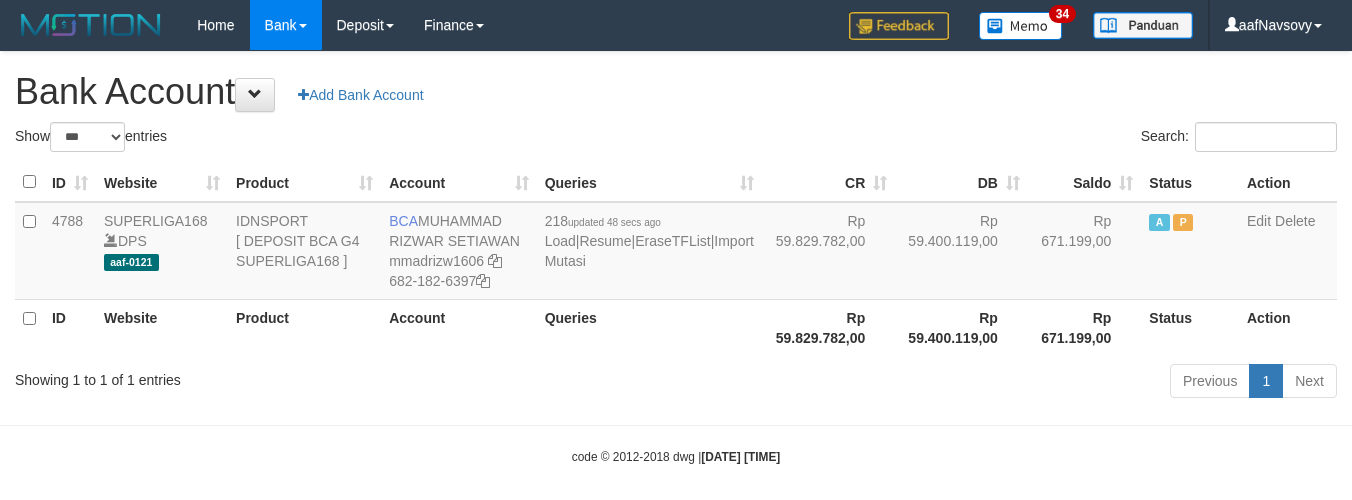 scroll, scrollTop: 16, scrollLeft: 0, axis: vertical 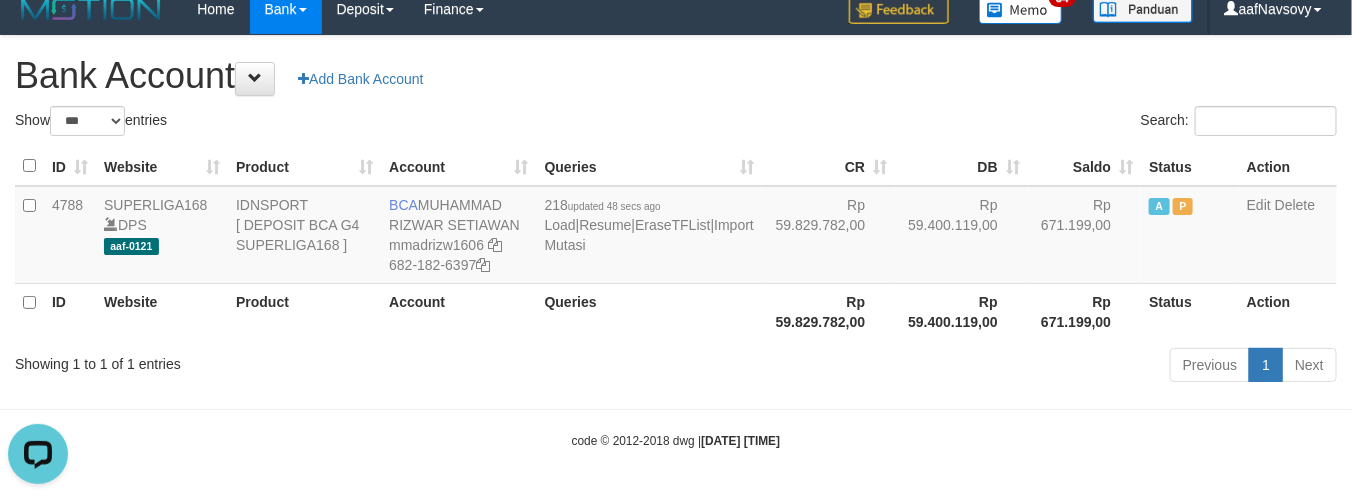 click on "code © 2012-2018 dwg |  2025/08/02 12:50:23" at bounding box center (676, 440) 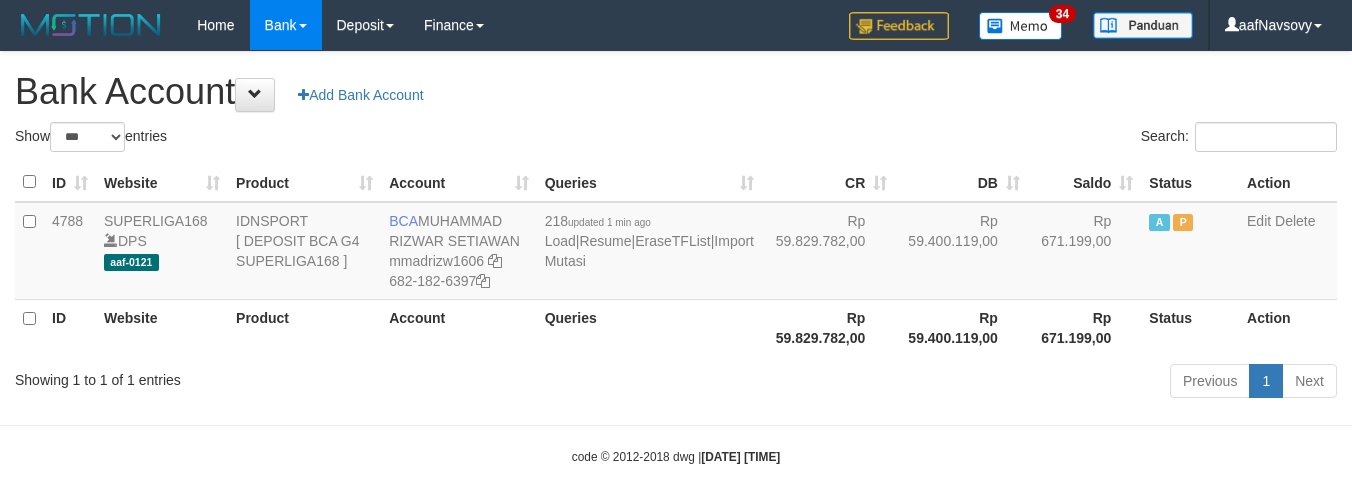 select on "***" 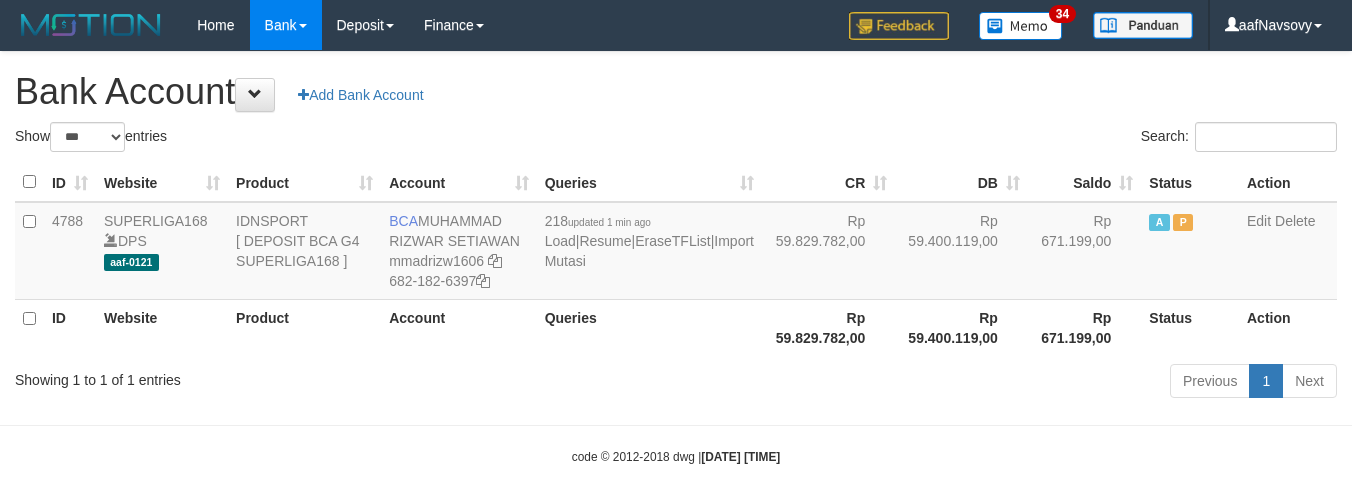 scroll, scrollTop: 16, scrollLeft: 0, axis: vertical 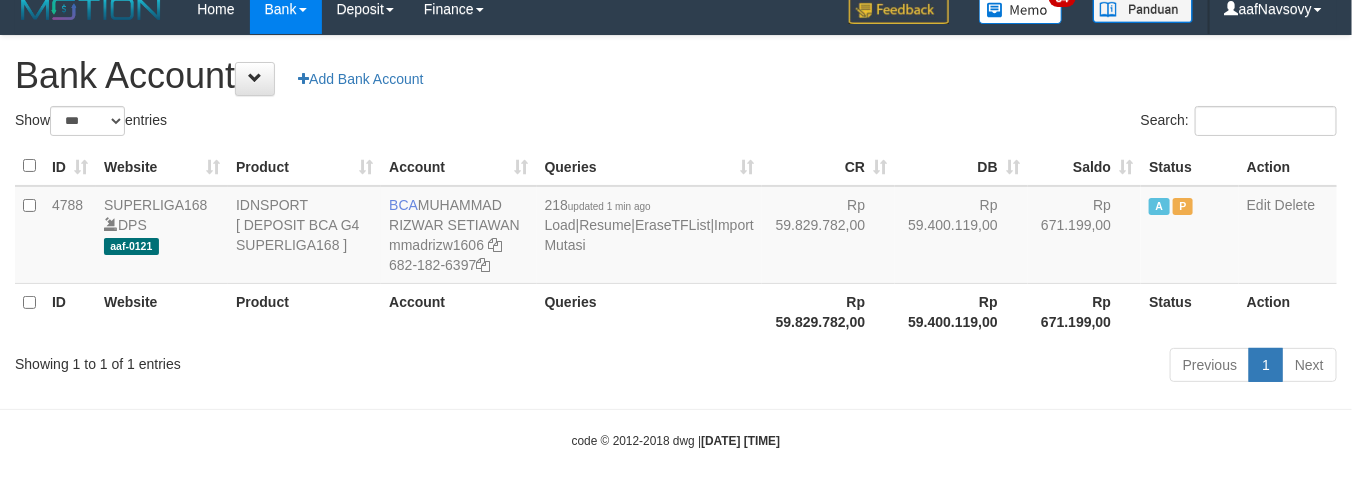 click on "Toggle navigation
Home
Bank
Account List
Load
By Website
Group
[ISPORT]													SUPERLIGA168
By Load Group (DPS)
34" at bounding box center [676, 242] 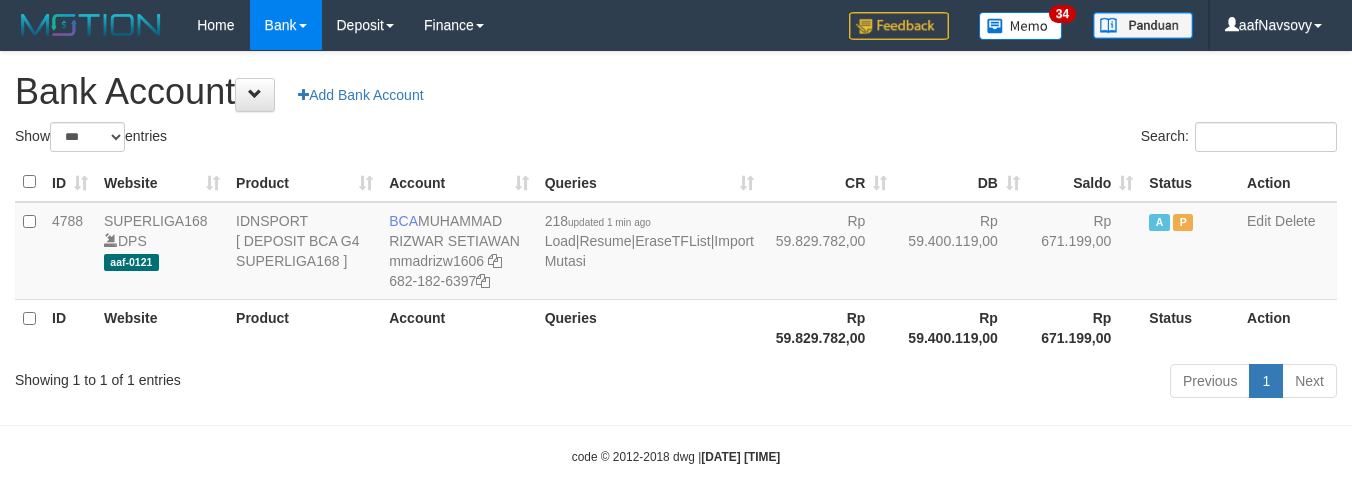 select on "***" 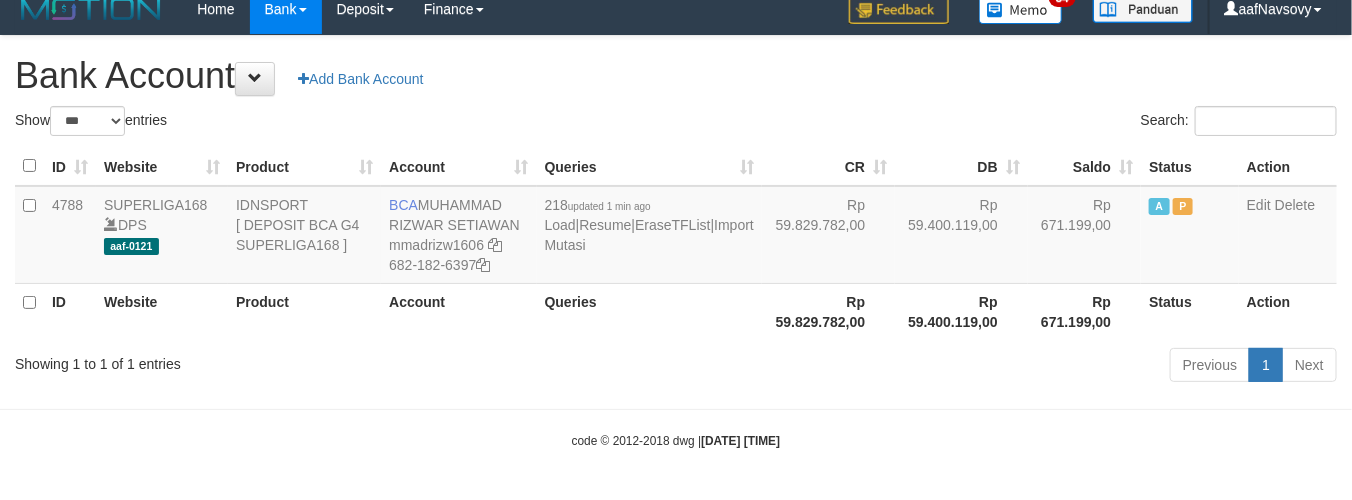 click on "Showing 1 to 1 of 1 entries" at bounding box center (281, 360) 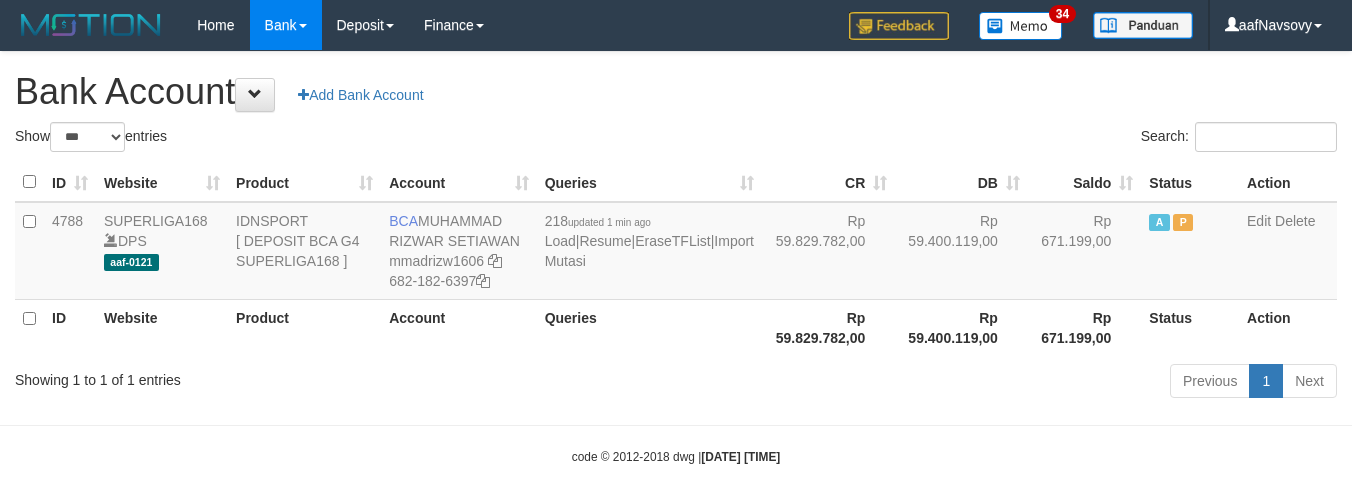select on "***" 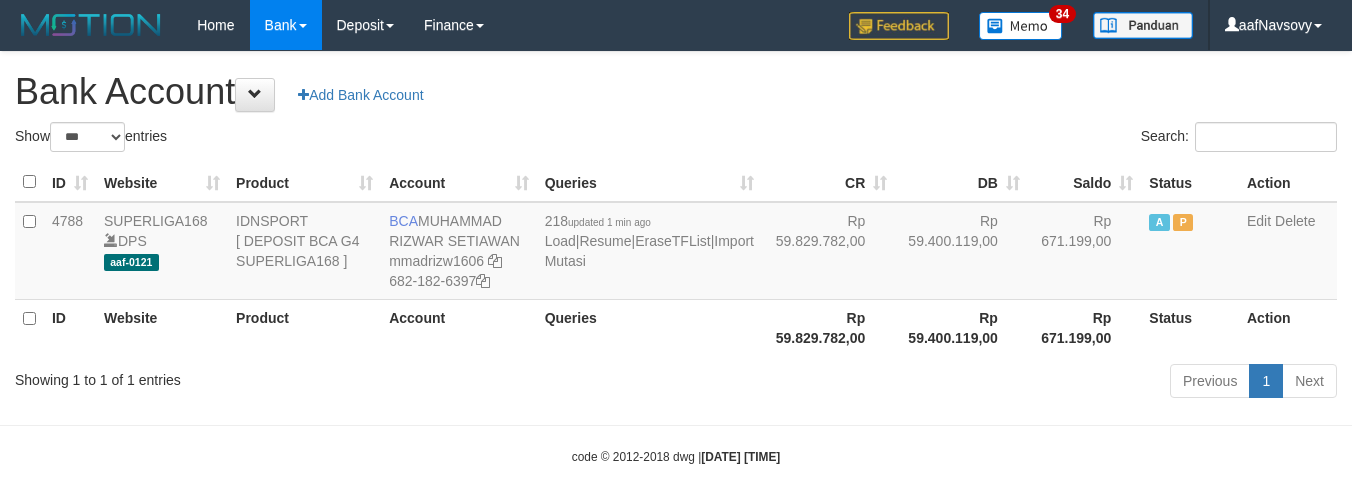 scroll, scrollTop: 16, scrollLeft: 0, axis: vertical 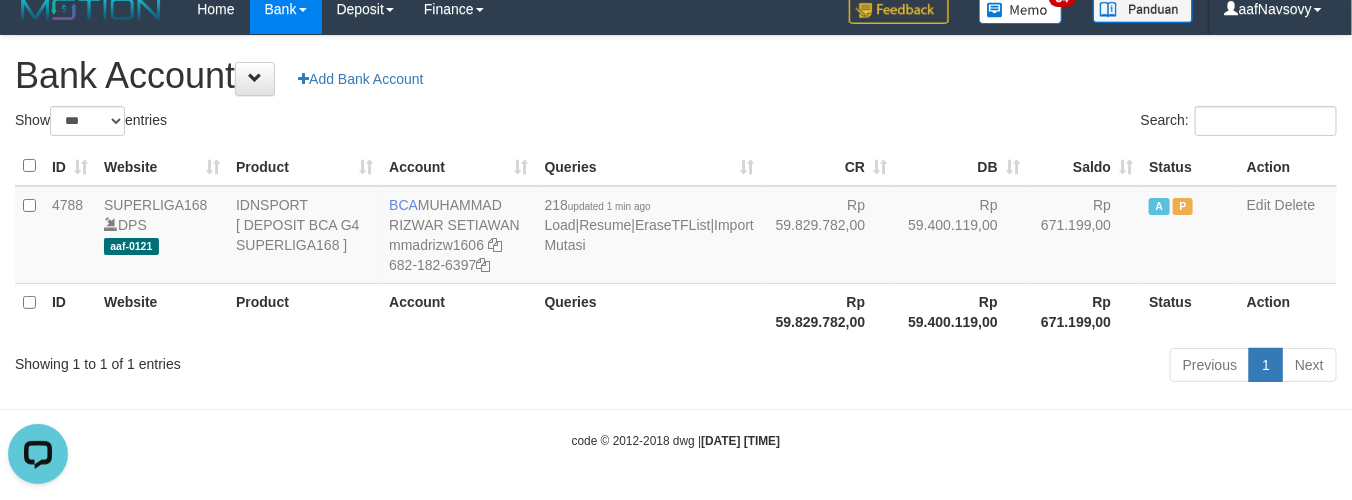 click on "Previous 1 Next" at bounding box center [957, 367] 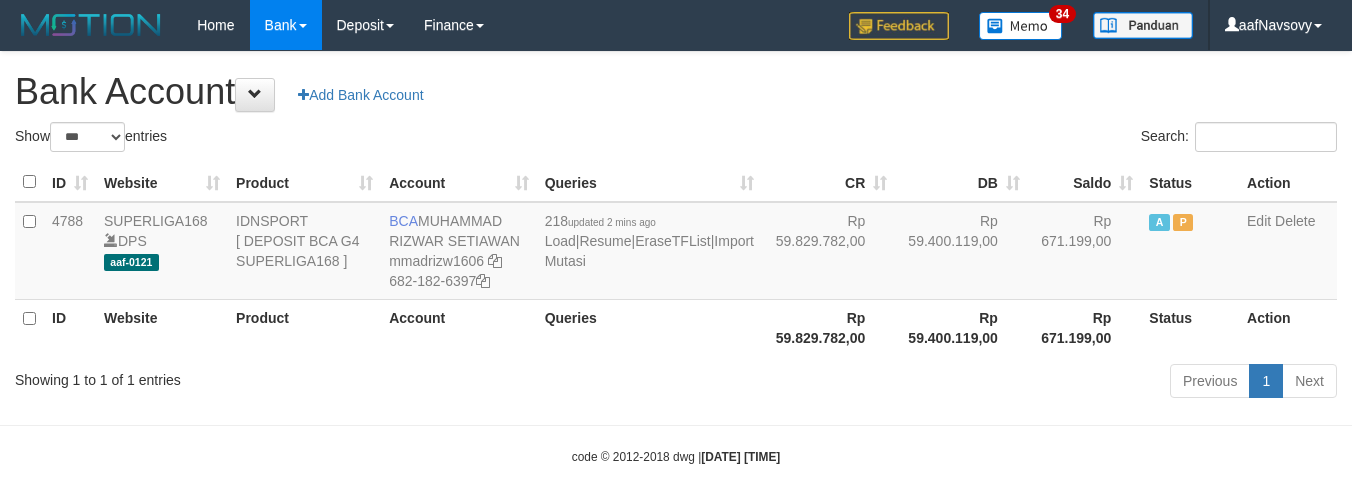 select on "***" 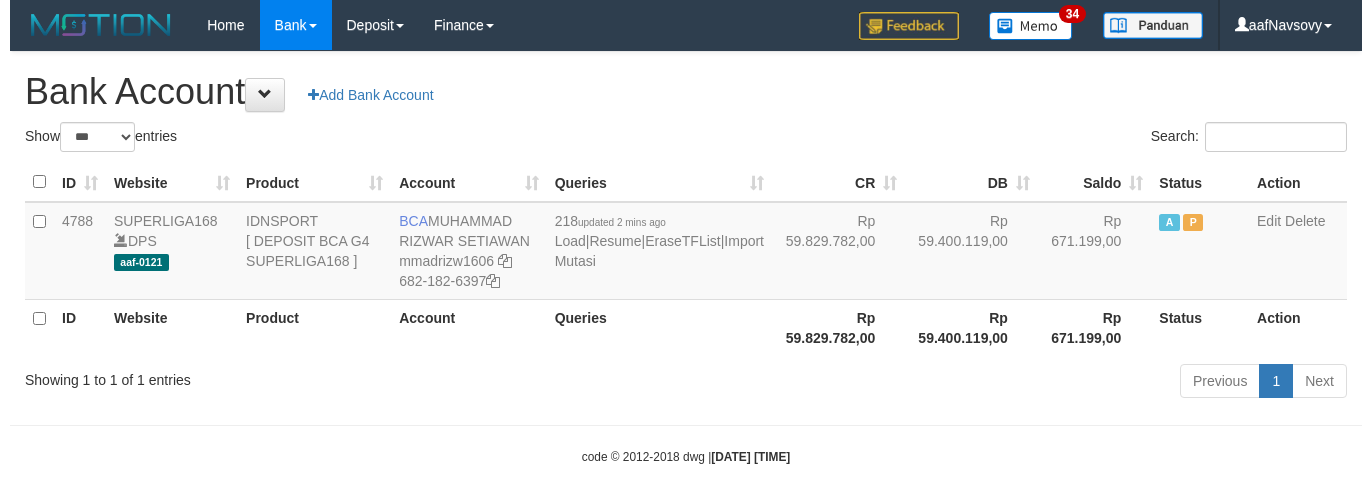 scroll, scrollTop: 16, scrollLeft: 0, axis: vertical 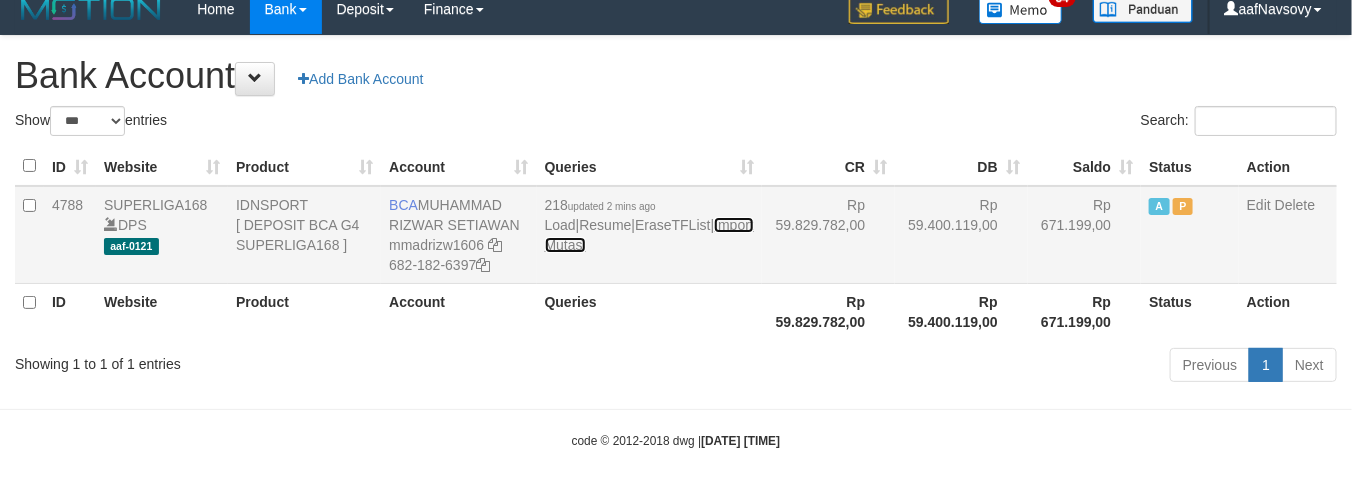 click on "Import Mutasi" at bounding box center (649, 235) 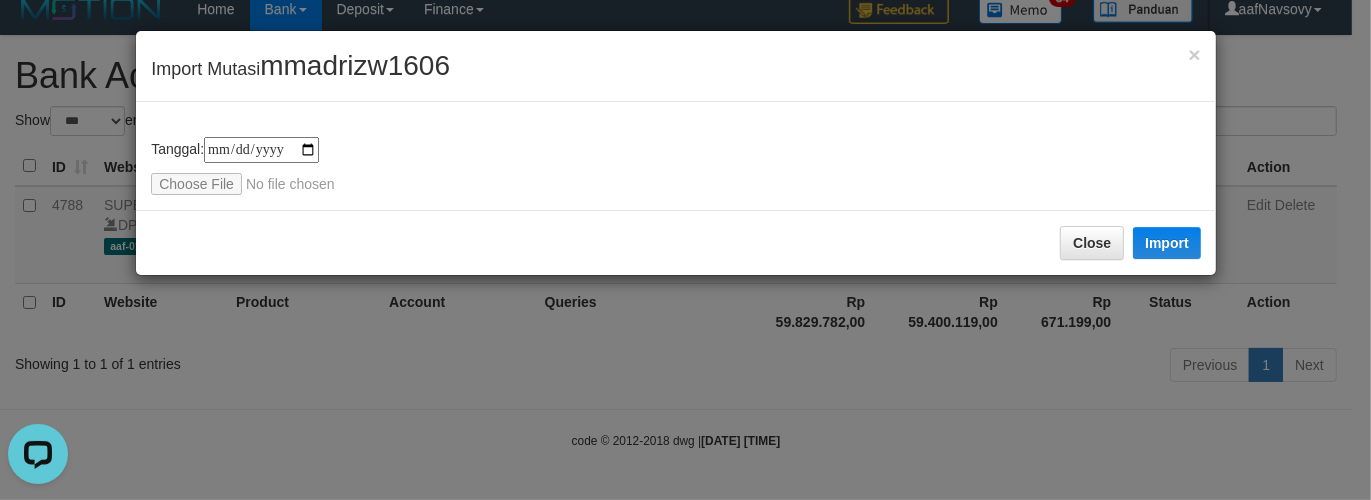 scroll, scrollTop: 0, scrollLeft: 0, axis: both 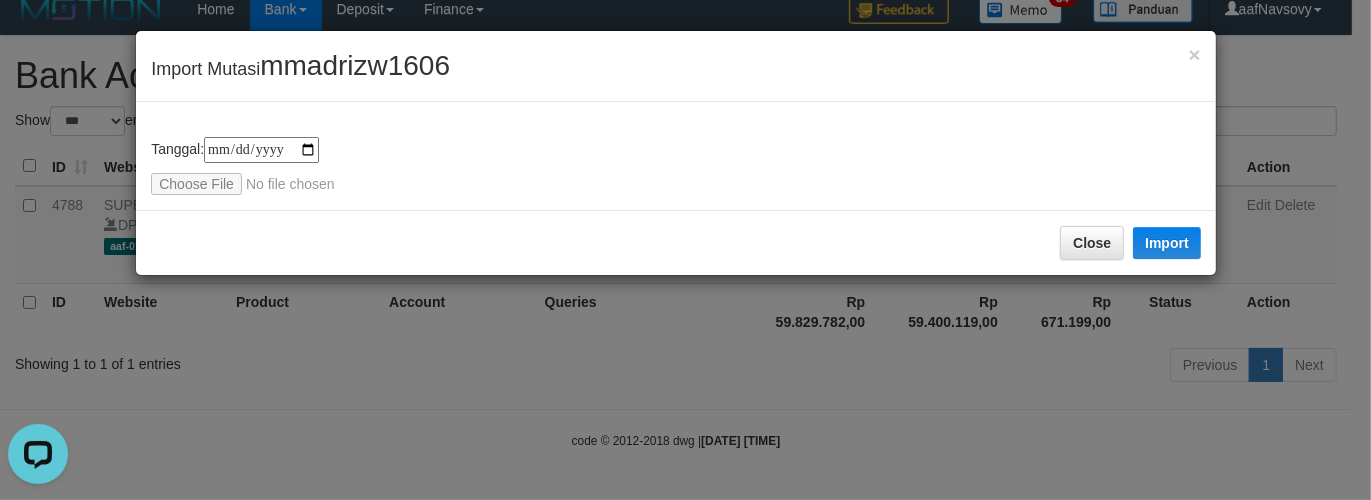 type on "**********" 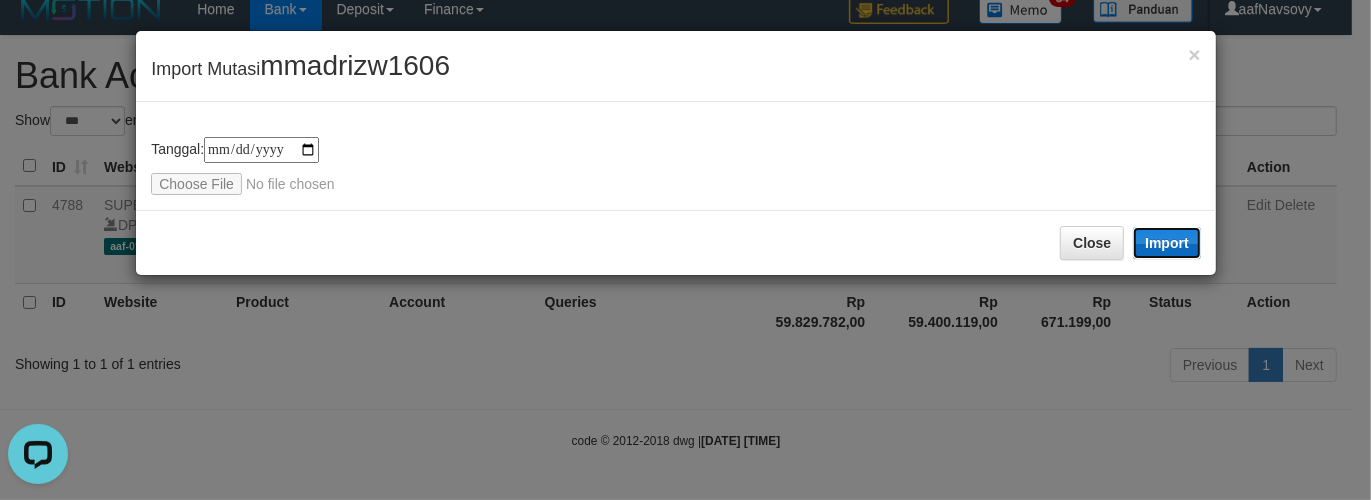 click on "Import" at bounding box center (1167, 243) 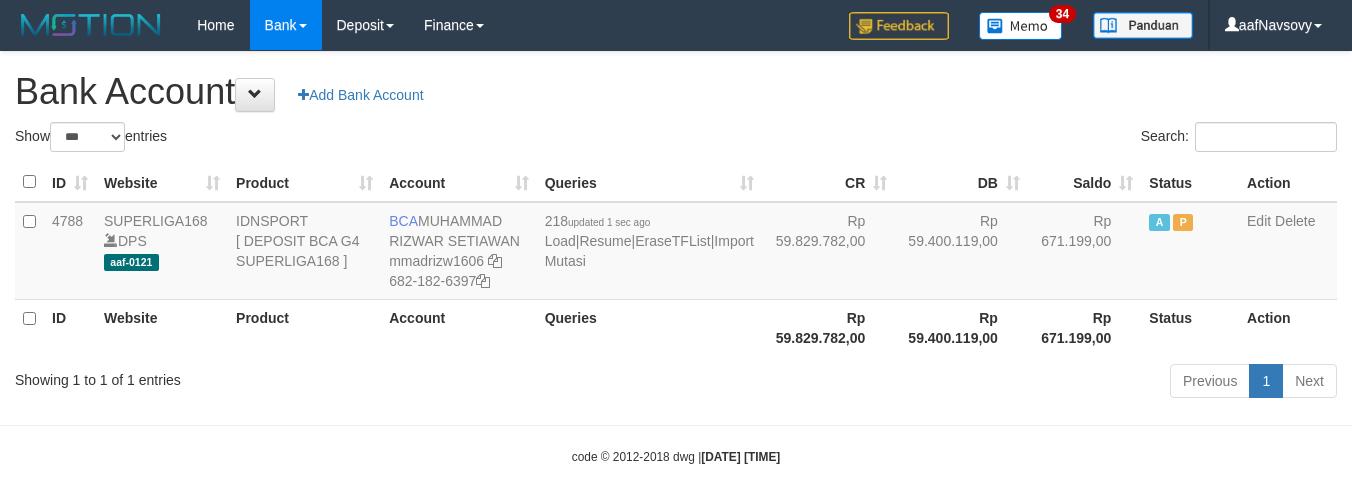 select on "***" 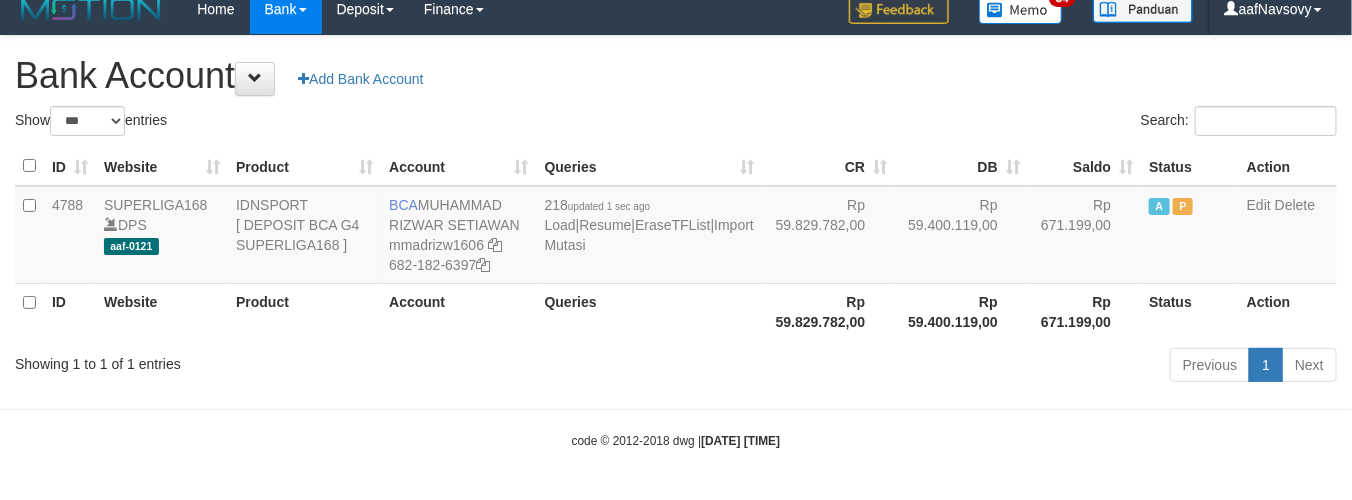 drag, startPoint x: 648, startPoint y: 350, endPoint x: 626, endPoint y: 340, distance: 24.166092 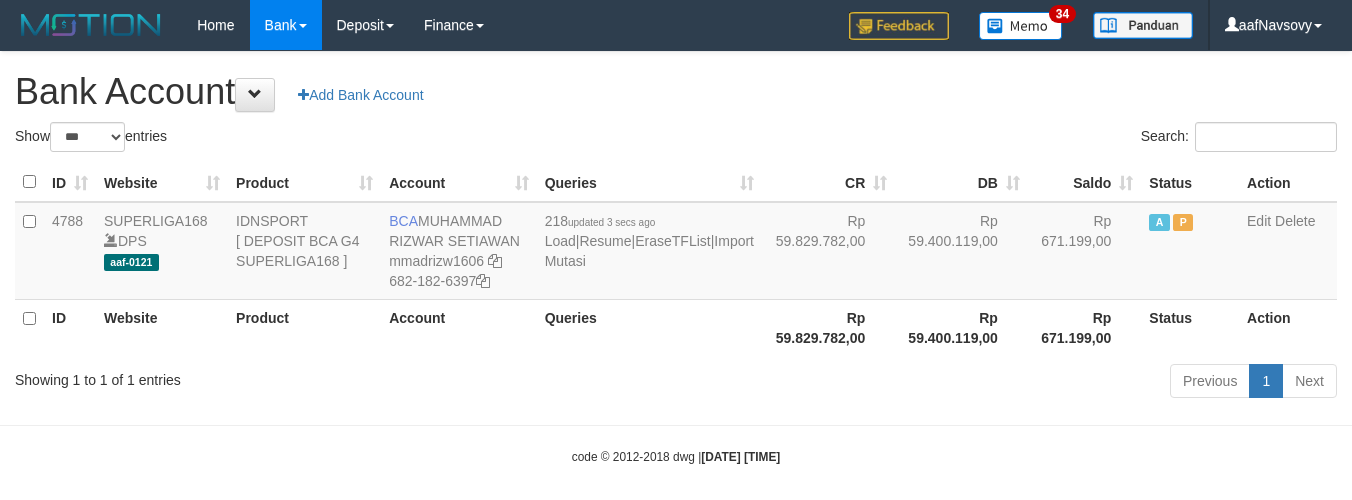select on "***" 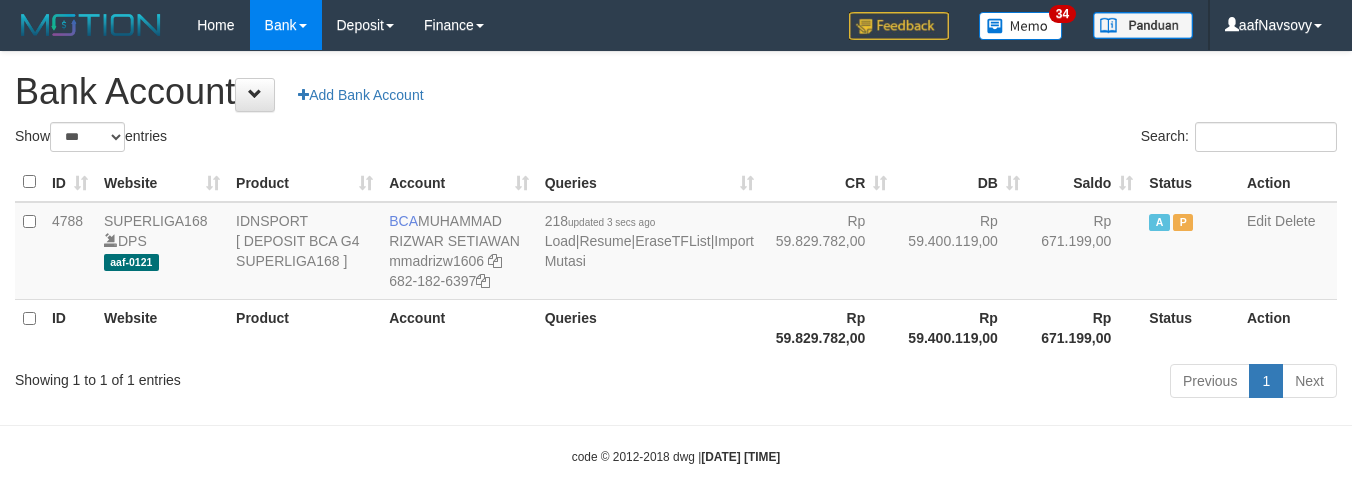 scroll, scrollTop: 16, scrollLeft: 0, axis: vertical 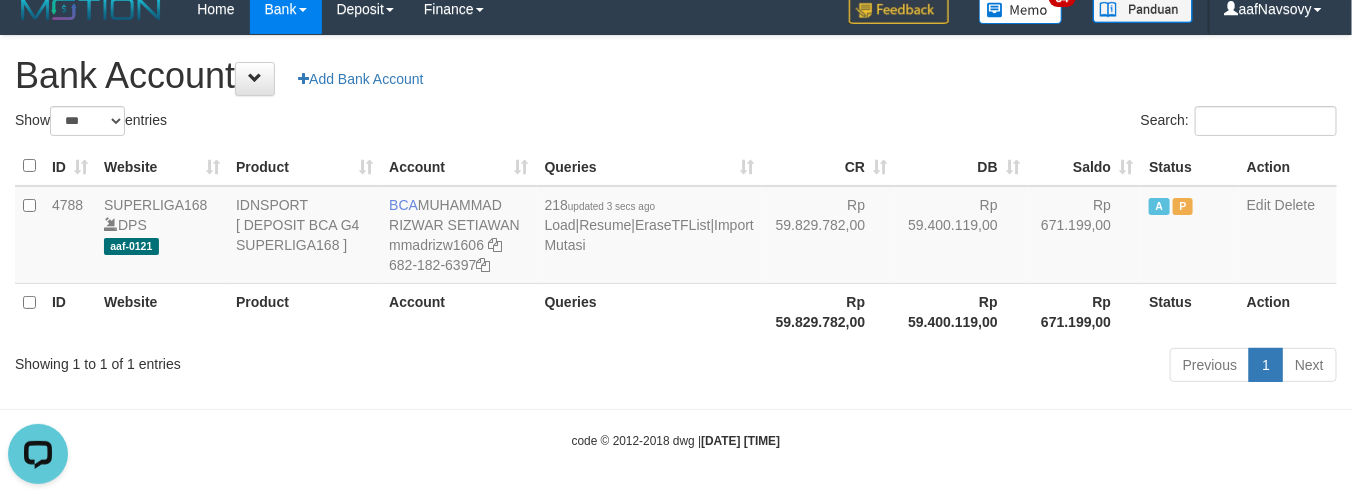 click on "Previous 1 Next" at bounding box center [957, 367] 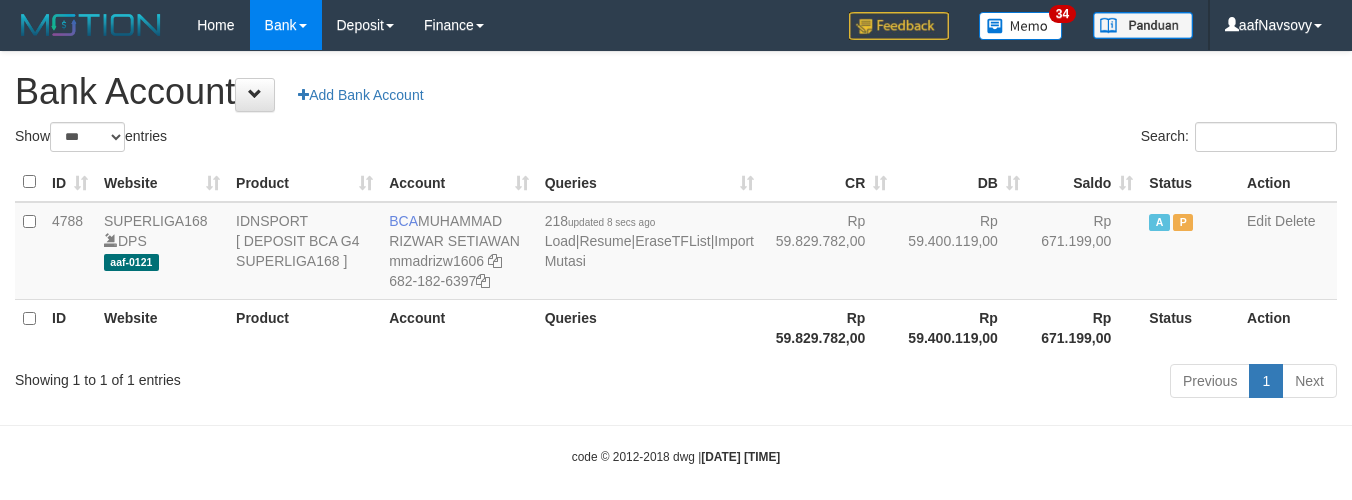 select on "***" 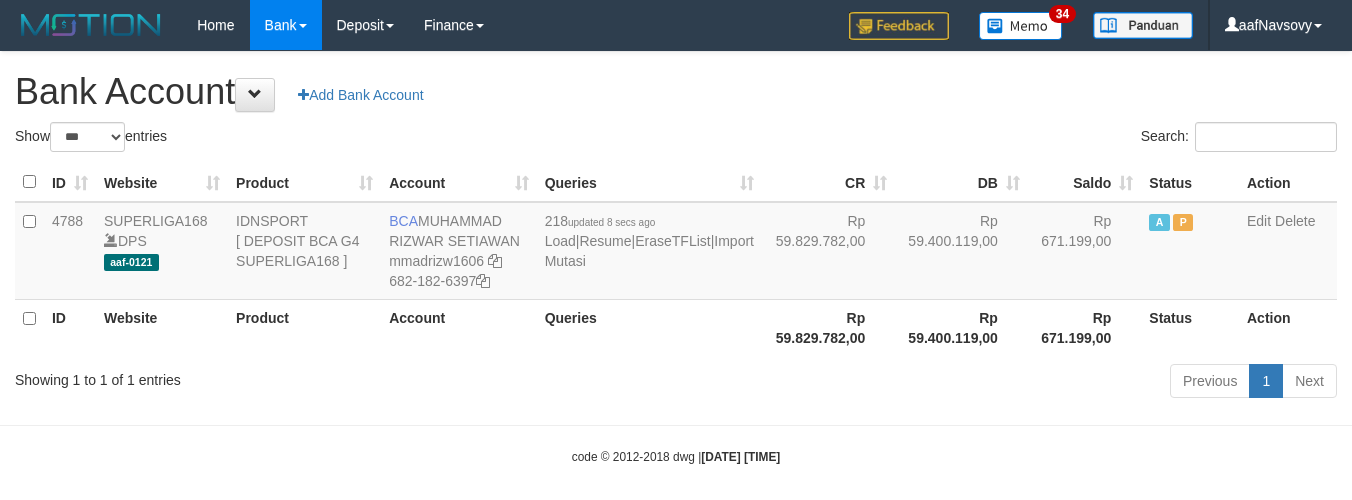 scroll, scrollTop: 16, scrollLeft: 0, axis: vertical 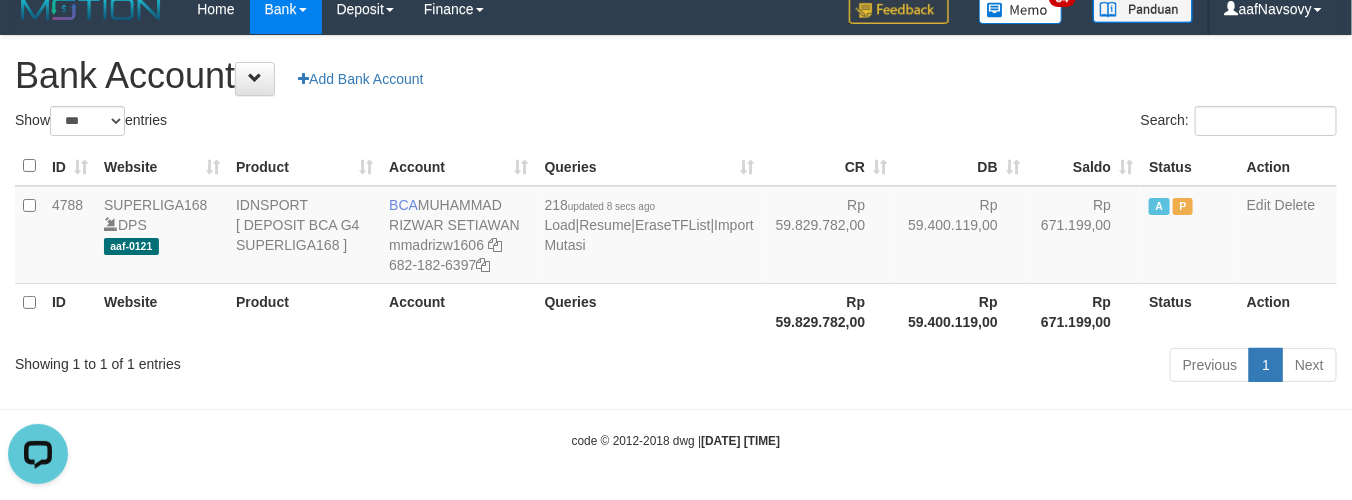 click on "Toggle navigation
Home
Bank
Account List
Load
By Website
Group
[ISPORT]													SUPERLIGA168
By Load Group (DPS)
34" at bounding box center [676, 242] 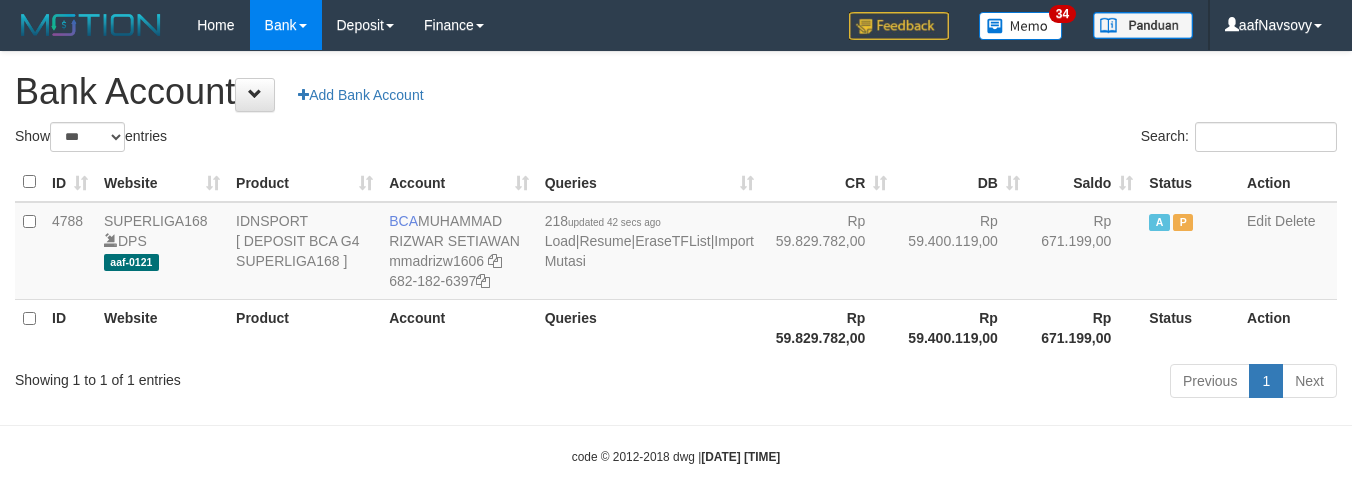 select on "***" 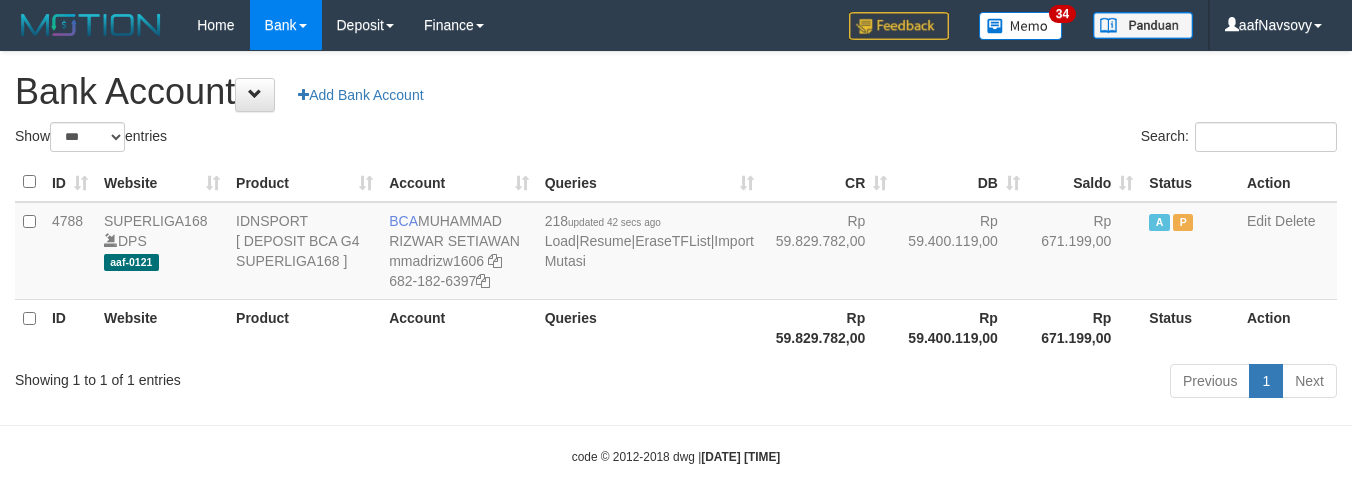 scroll, scrollTop: 16, scrollLeft: 0, axis: vertical 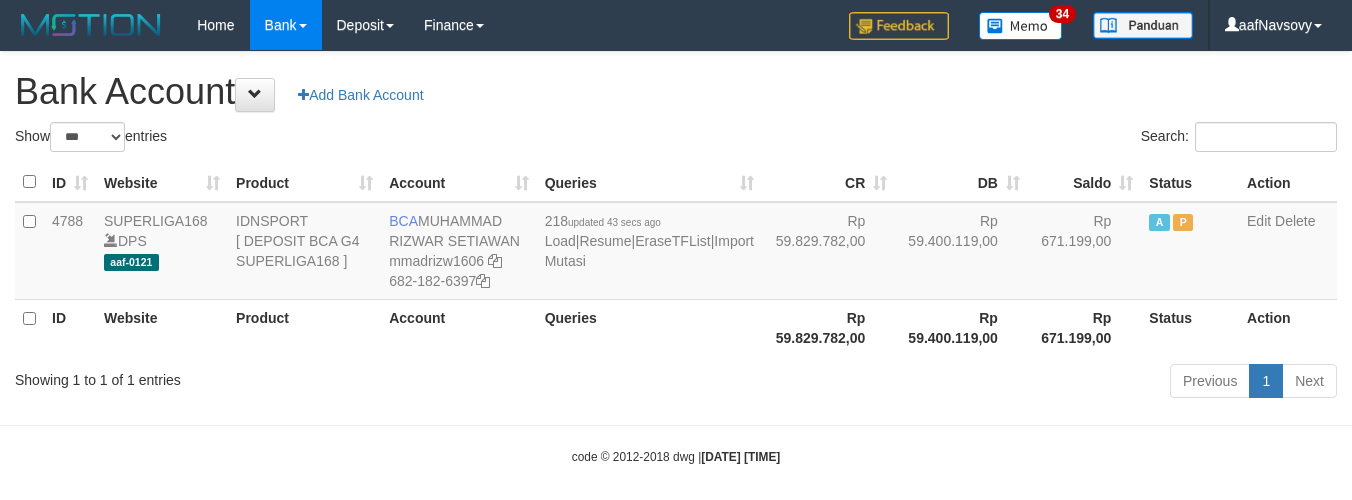 select on "***" 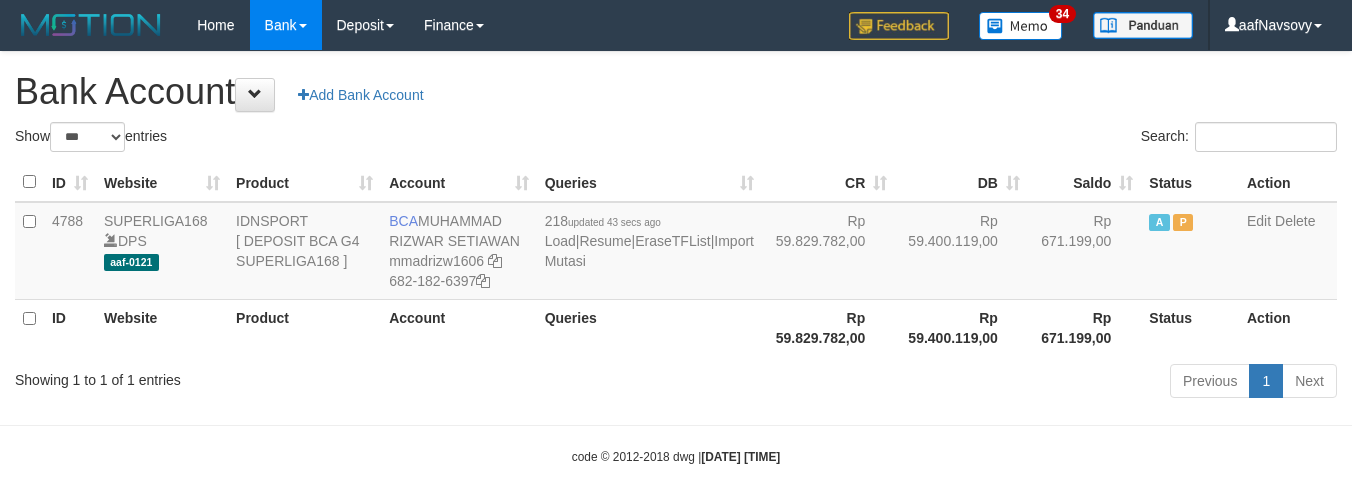 scroll, scrollTop: 16, scrollLeft: 0, axis: vertical 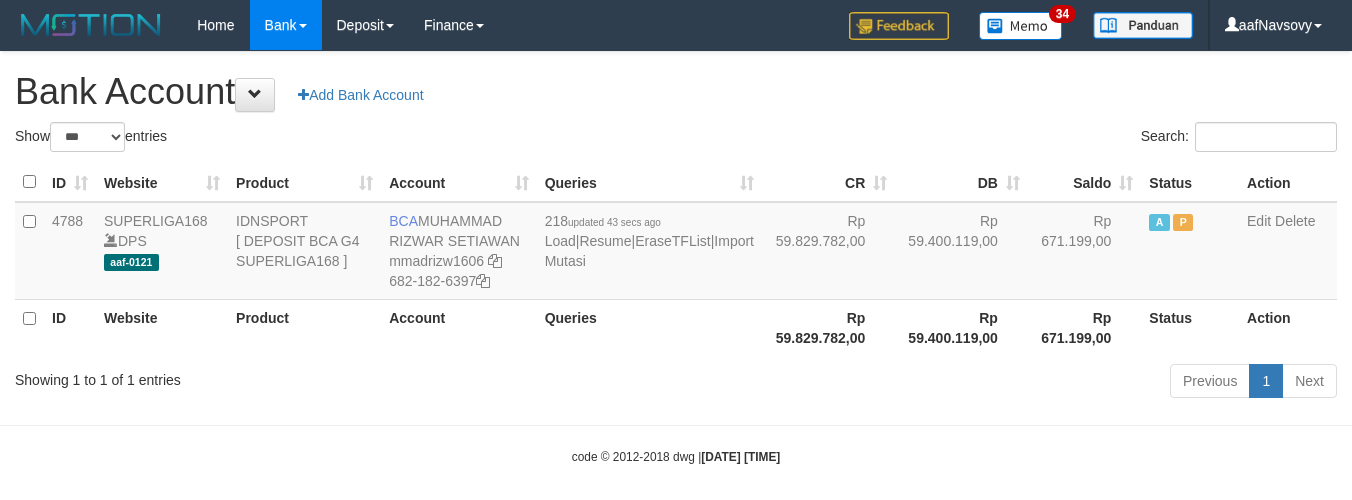 select on "***" 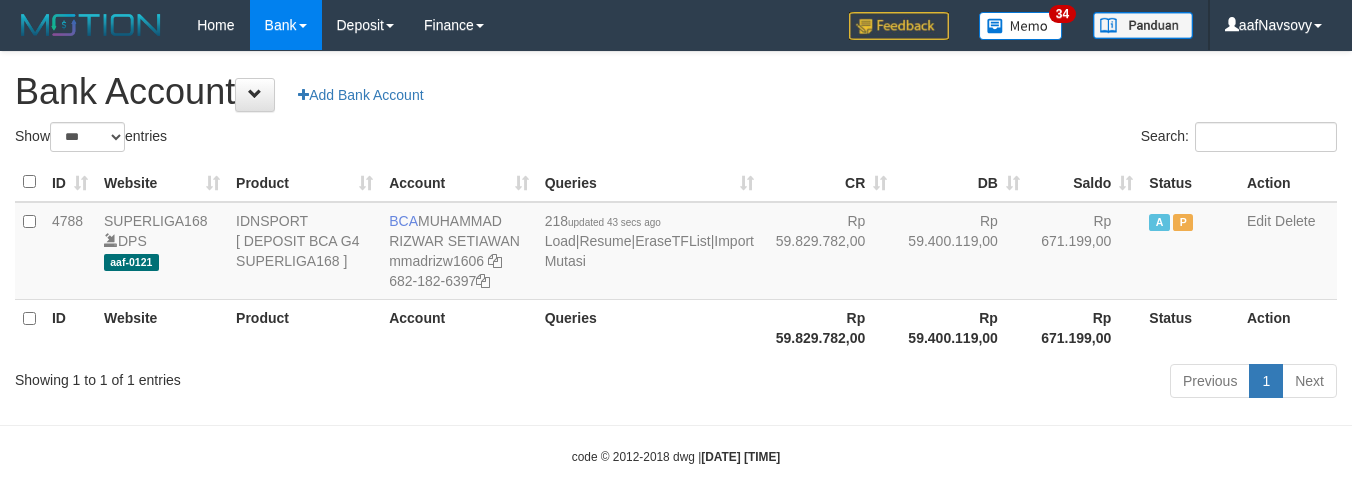 scroll, scrollTop: 16, scrollLeft: 0, axis: vertical 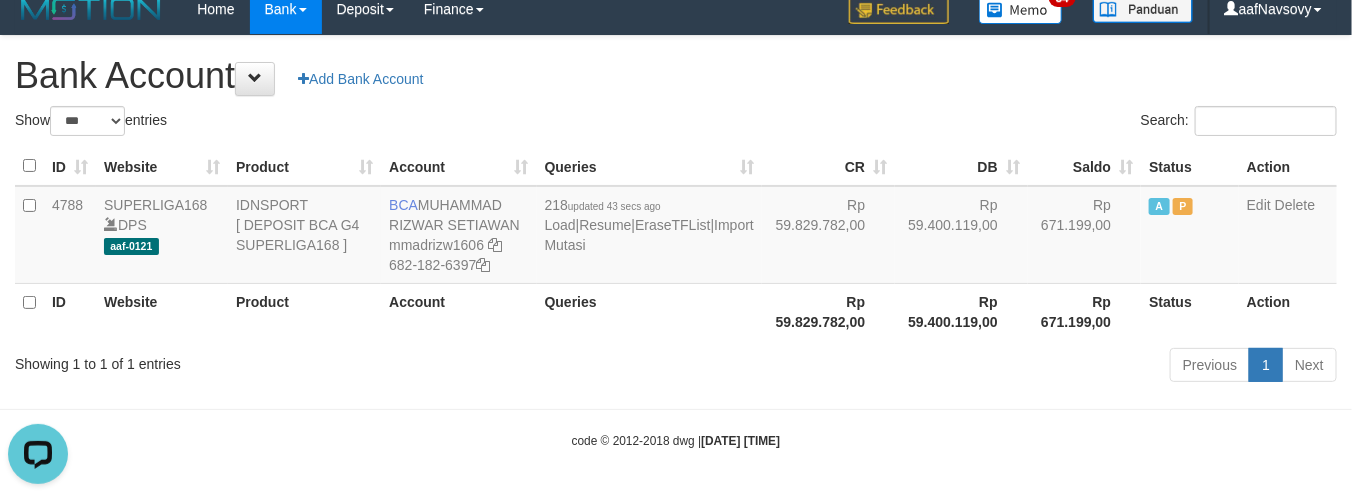click on "Toggle navigation
Home
Bank
Account List
Load
By Website
Group
[ISPORT]													SUPERLIGA168
By Load Group (DPS)
34" at bounding box center [676, 242] 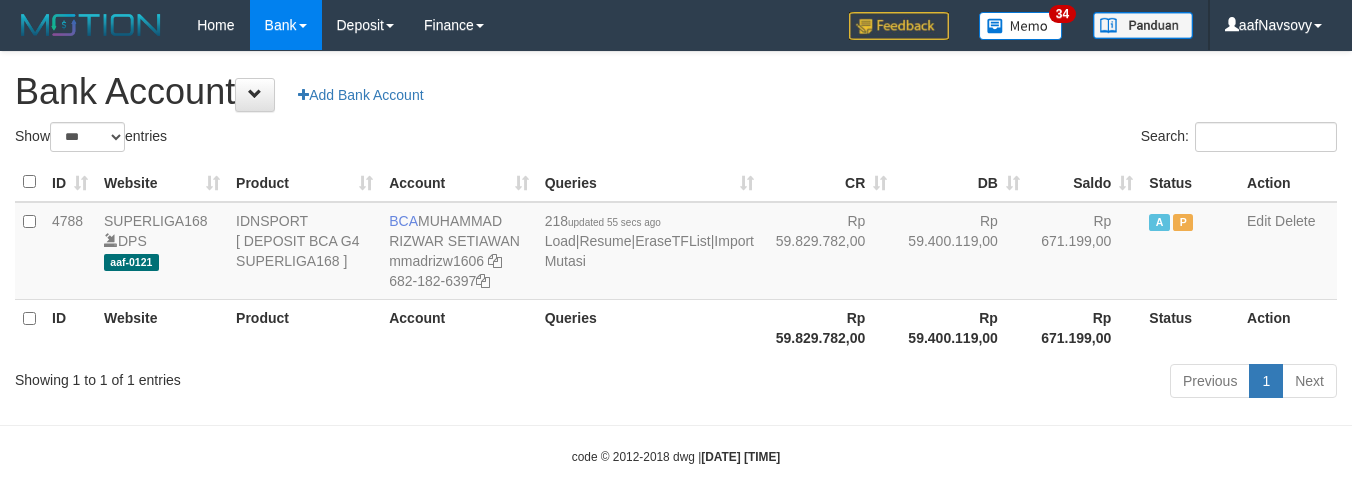 select on "***" 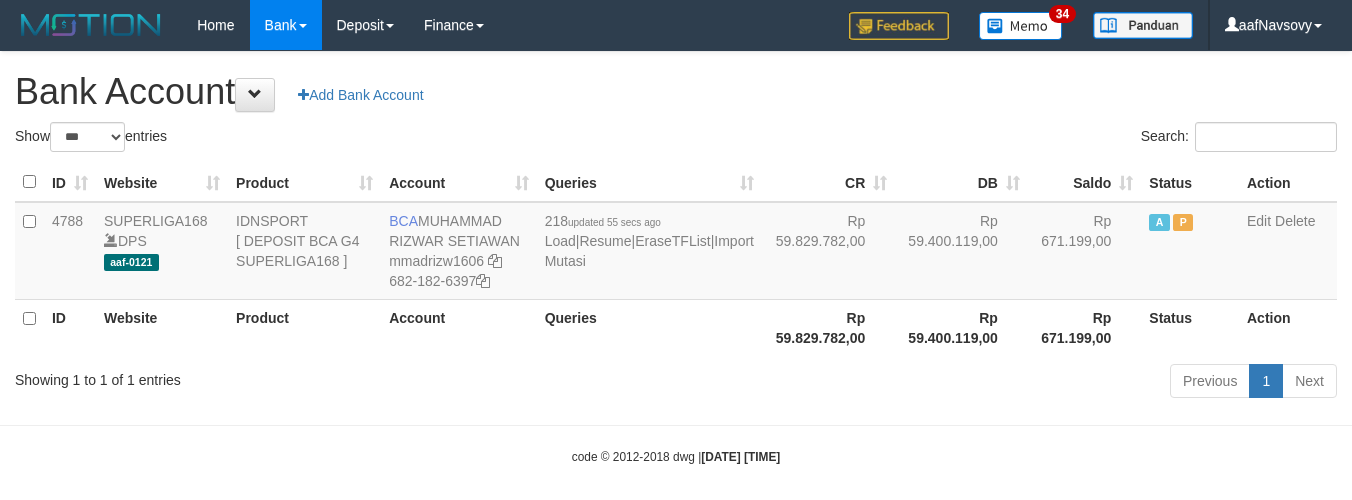 scroll, scrollTop: 16, scrollLeft: 0, axis: vertical 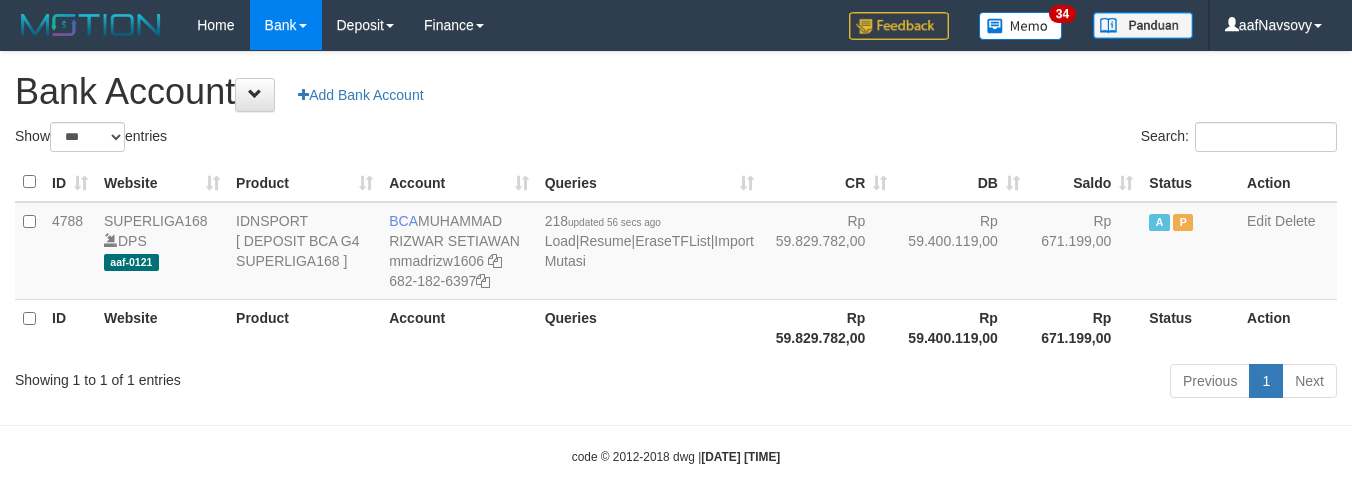 select on "***" 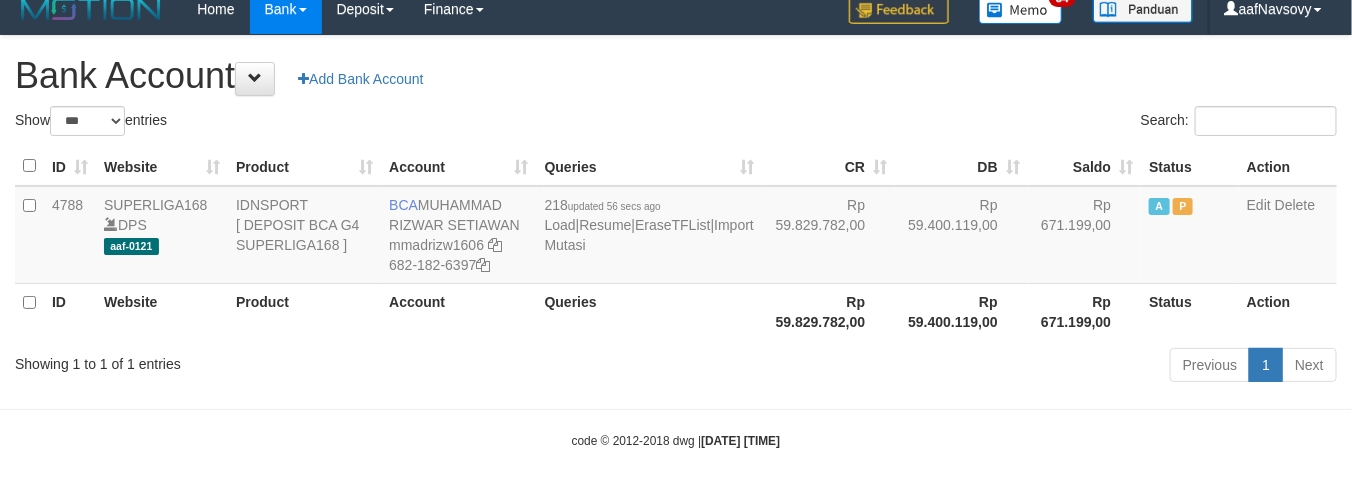 click on "Previous 1 Next" at bounding box center [957, 367] 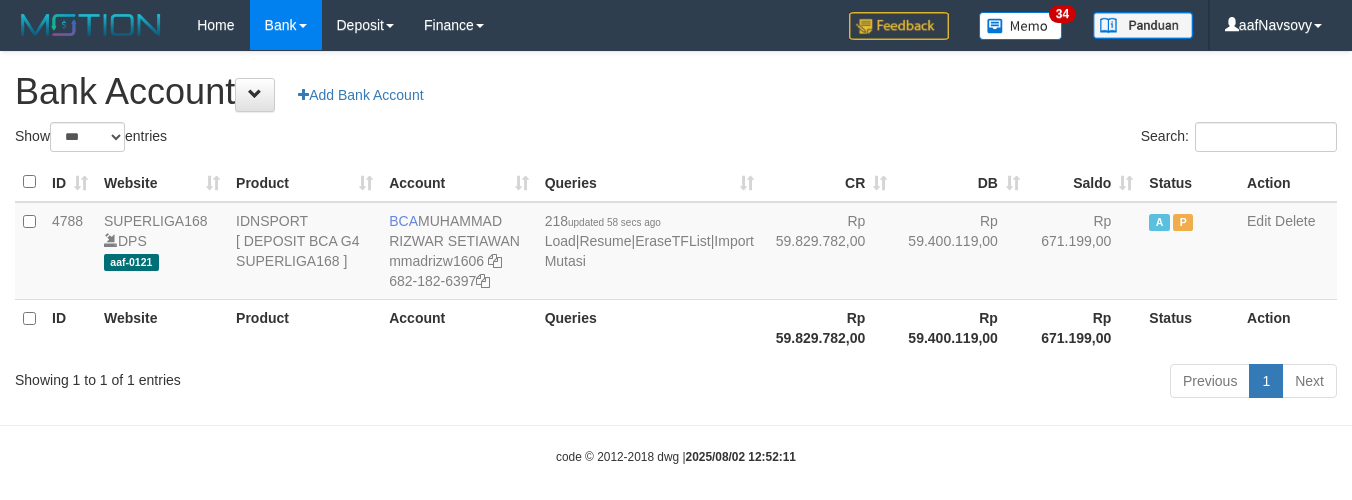 select on "***" 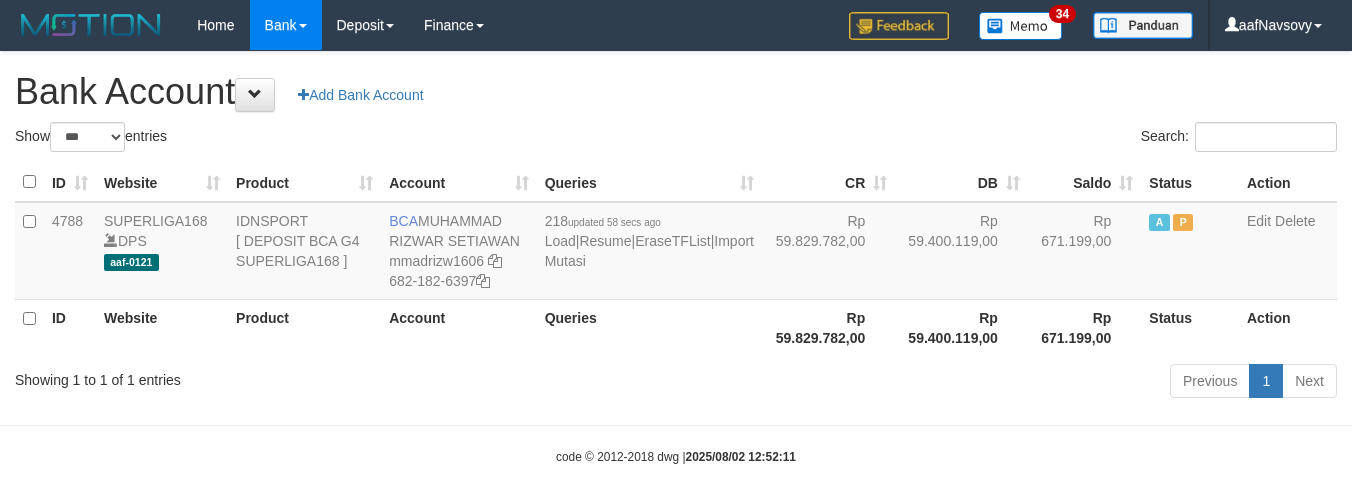 scroll, scrollTop: 16, scrollLeft: 0, axis: vertical 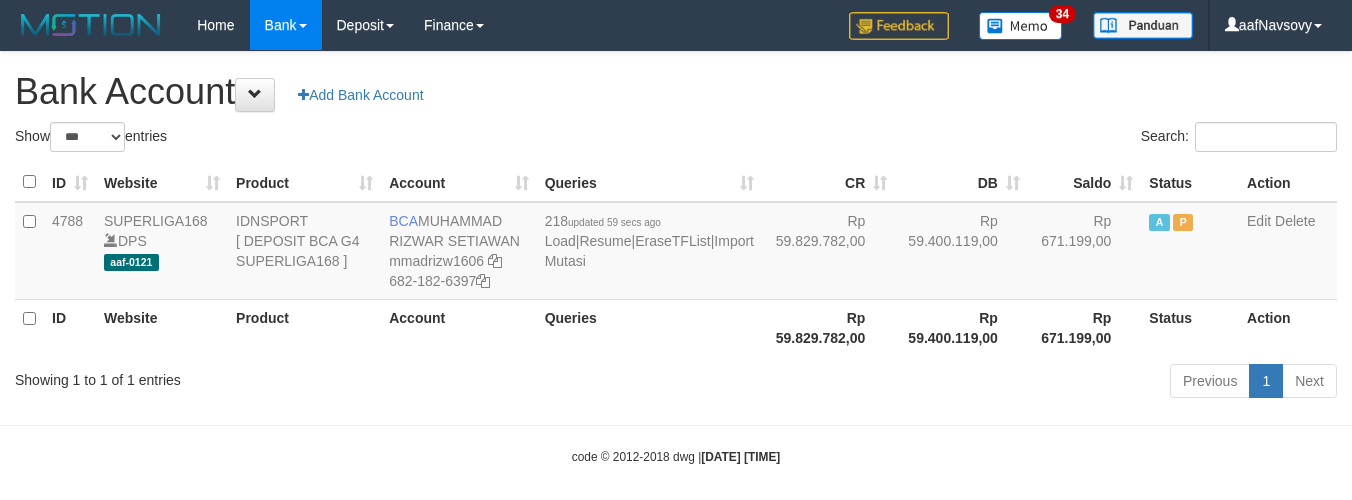 select on "***" 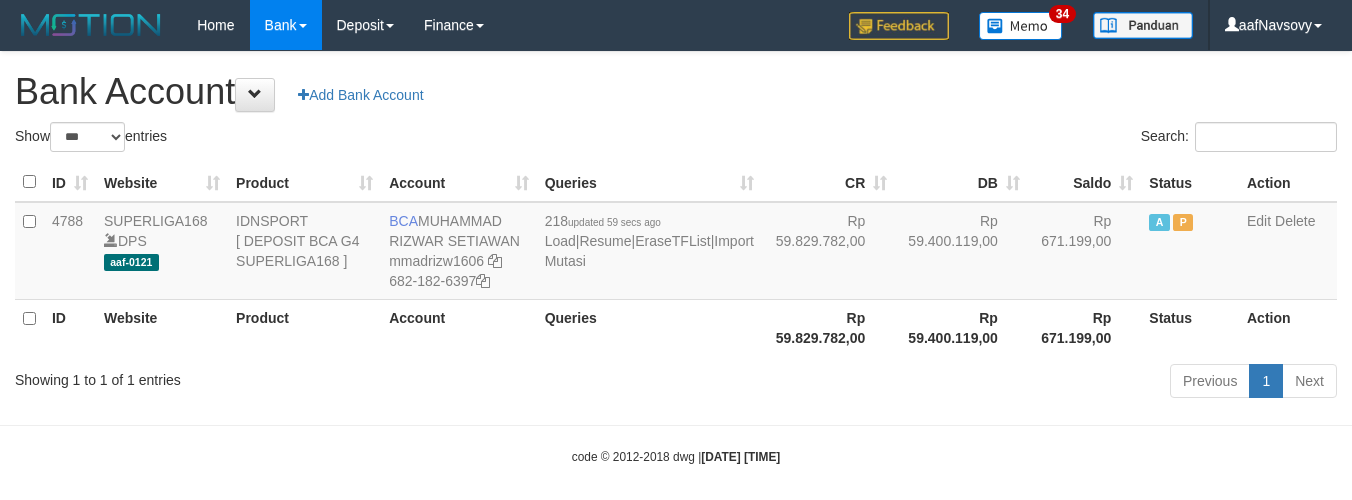 scroll, scrollTop: 16, scrollLeft: 0, axis: vertical 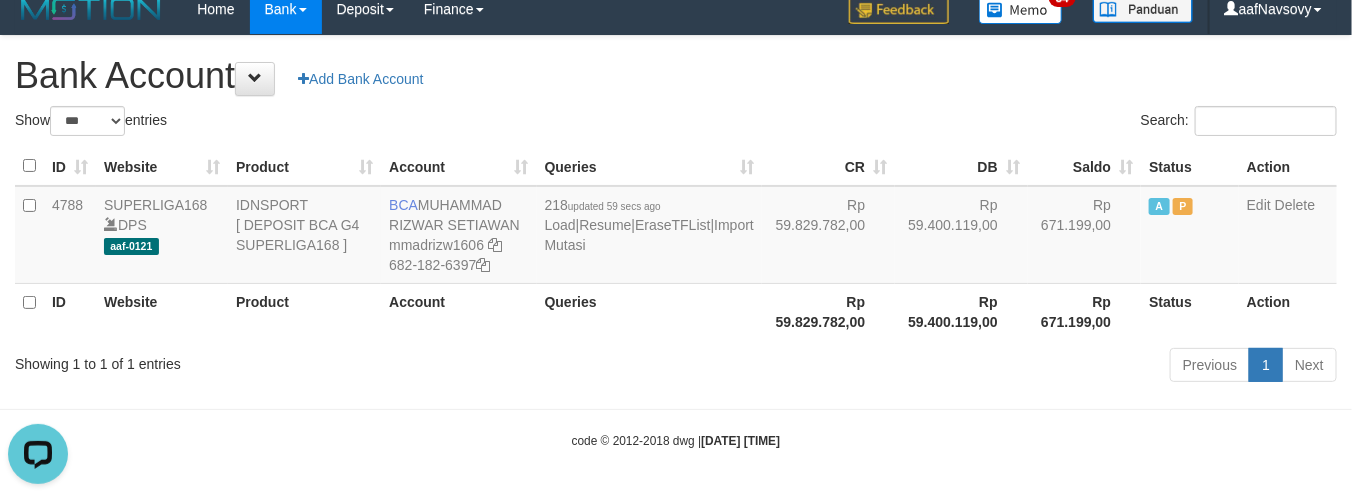 click on "Previous 1 Next" at bounding box center (957, 367) 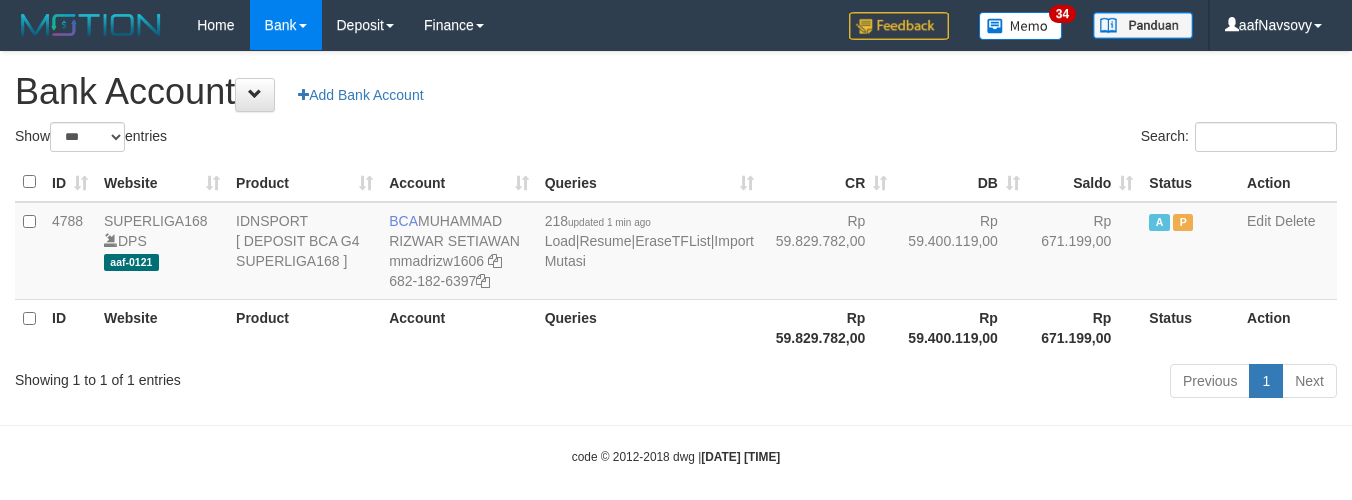 select on "***" 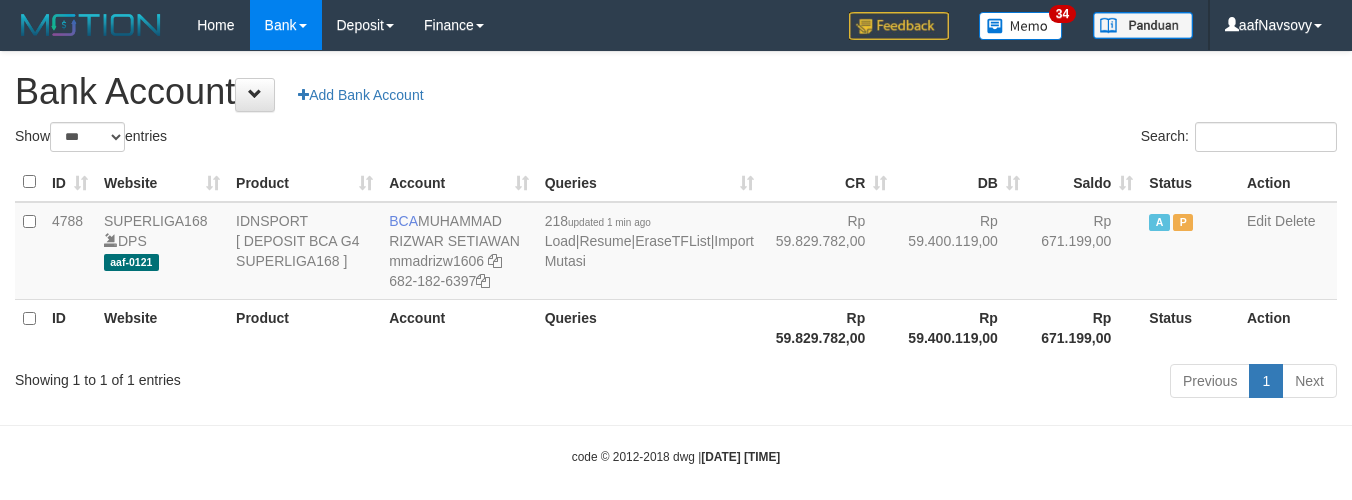 scroll, scrollTop: 16, scrollLeft: 0, axis: vertical 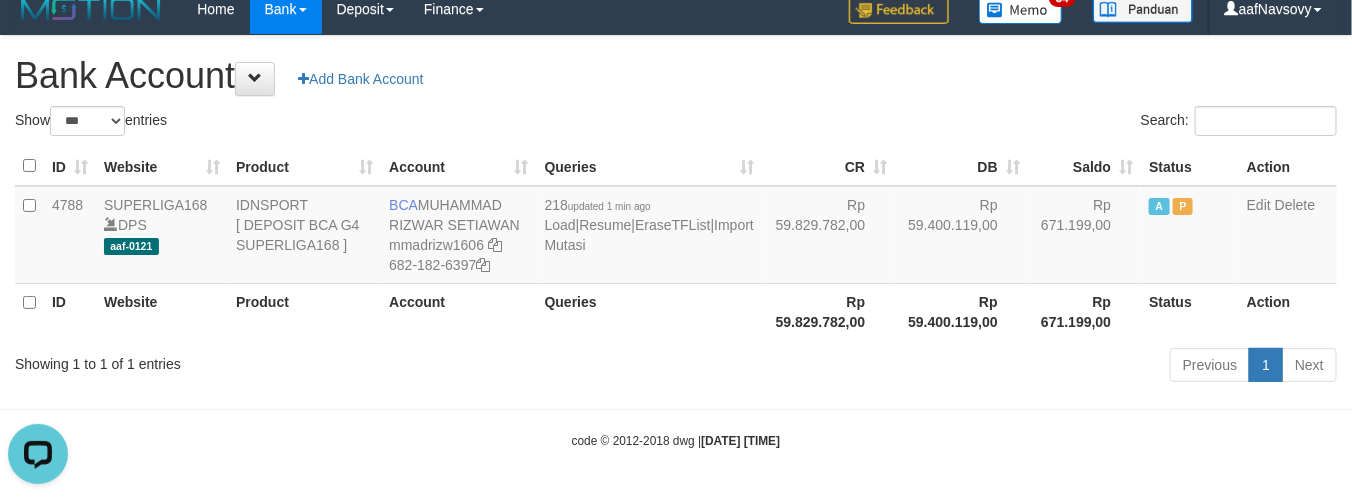 click on "Showing 1 to 1 of 1 entries" at bounding box center [281, 360] 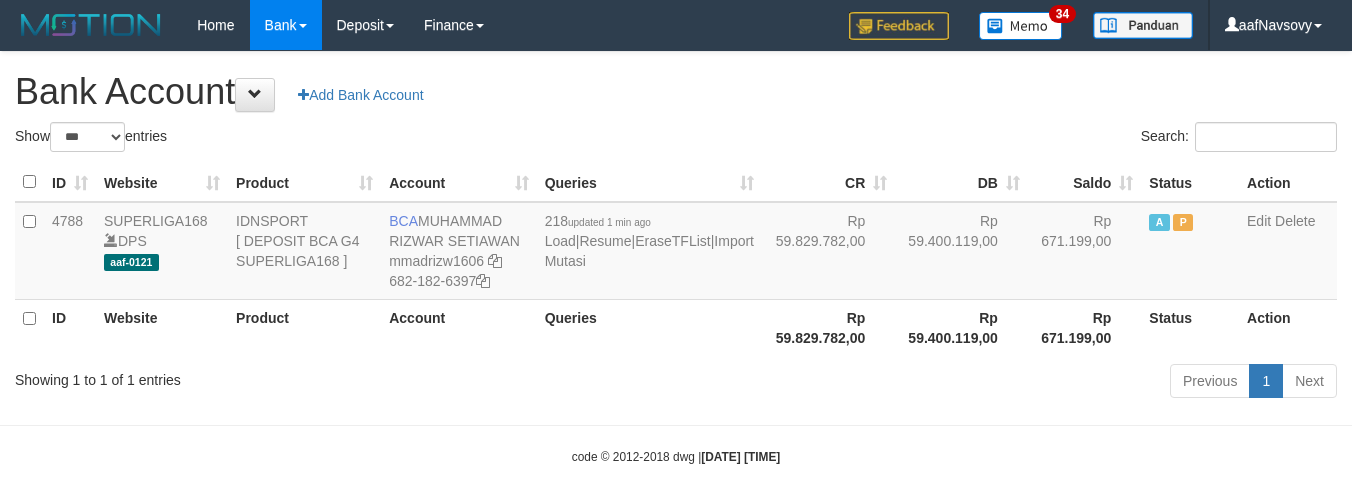 select on "***" 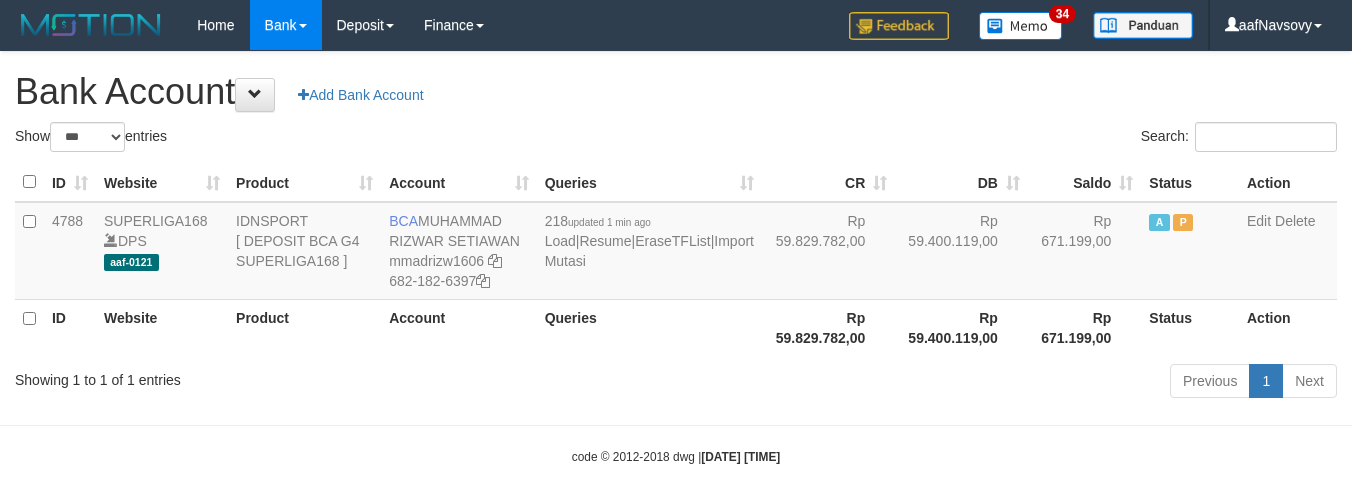 scroll, scrollTop: 16, scrollLeft: 0, axis: vertical 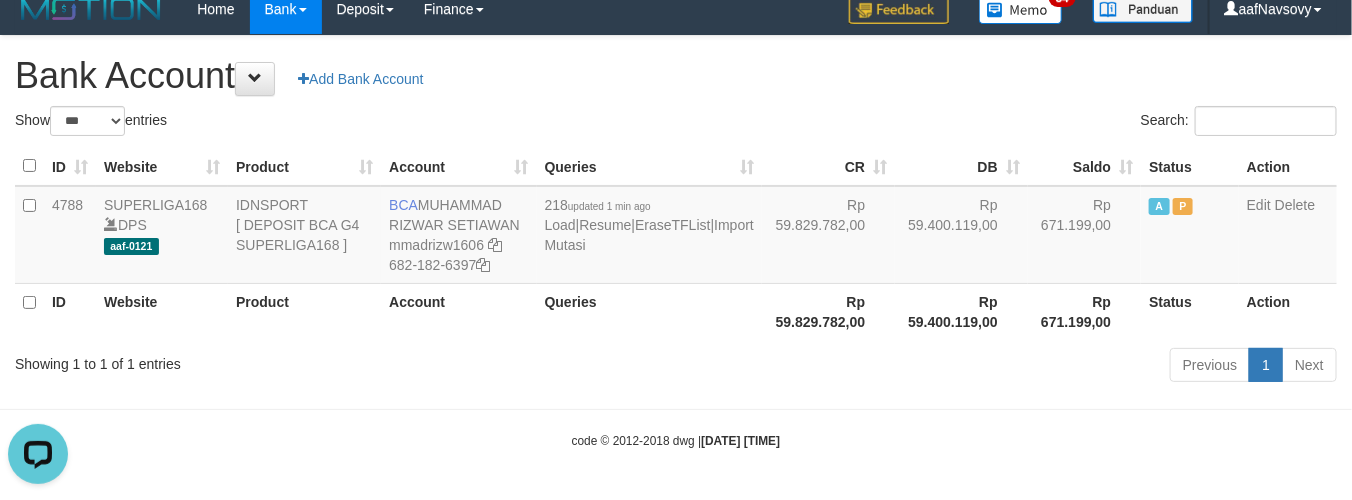 click on "code © 2012-2018 dwg |  2025/08/02 12:52:40" at bounding box center [676, 440] 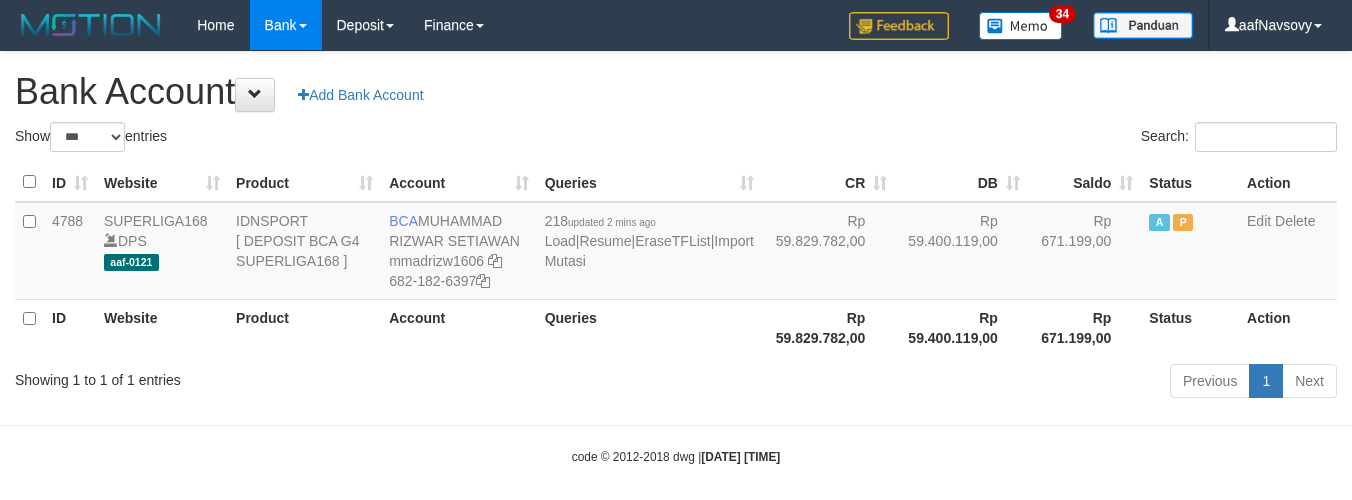 select on "***" 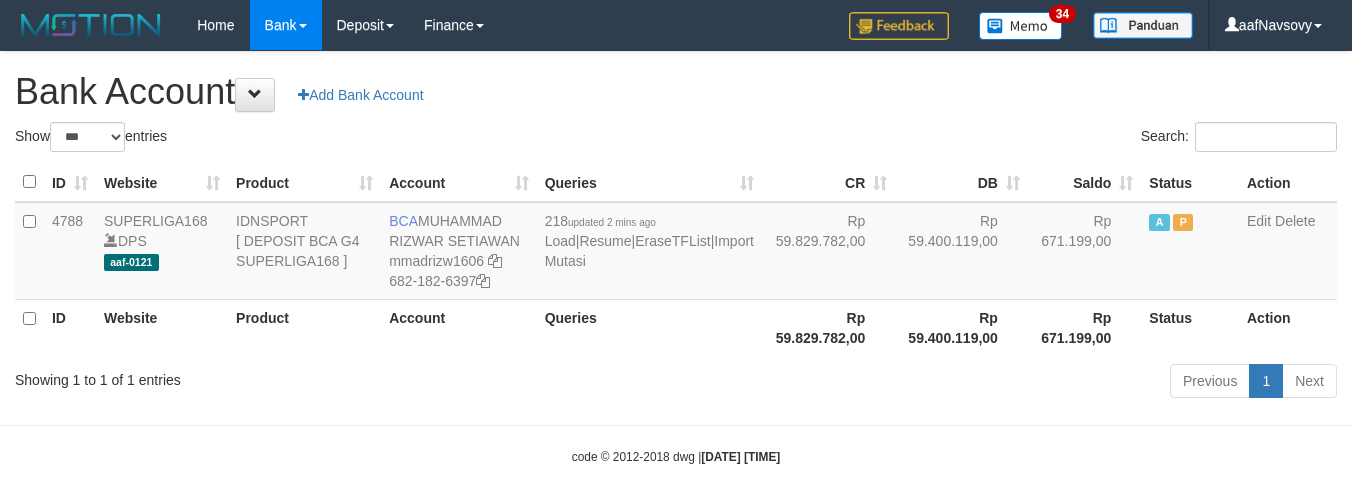 scroll, scrollTop: 16, scrollLeft: 0, axis: vertical 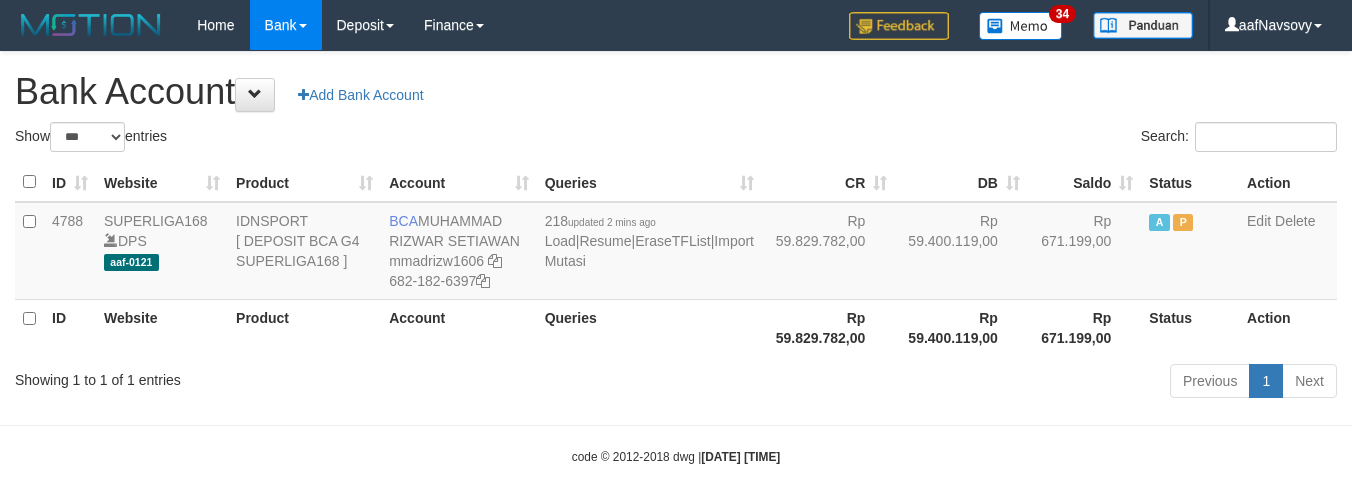 select on "***" 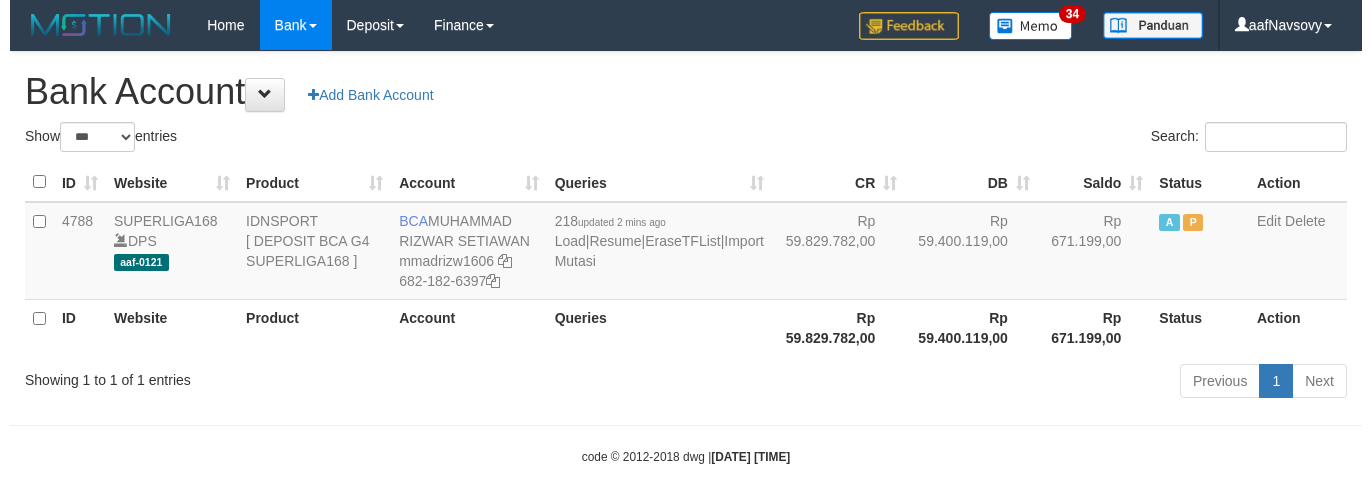 scroll, scrollTop: 16, scrollLeft: 0, axis: vertical 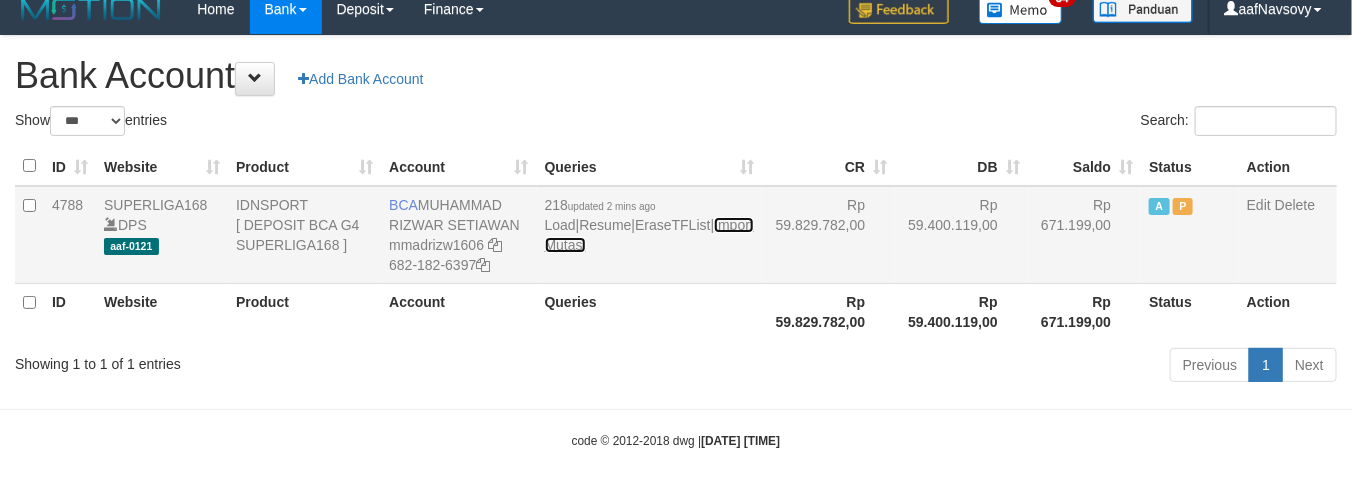 click on "Import Mutasi" at bounding box center (649, 235) 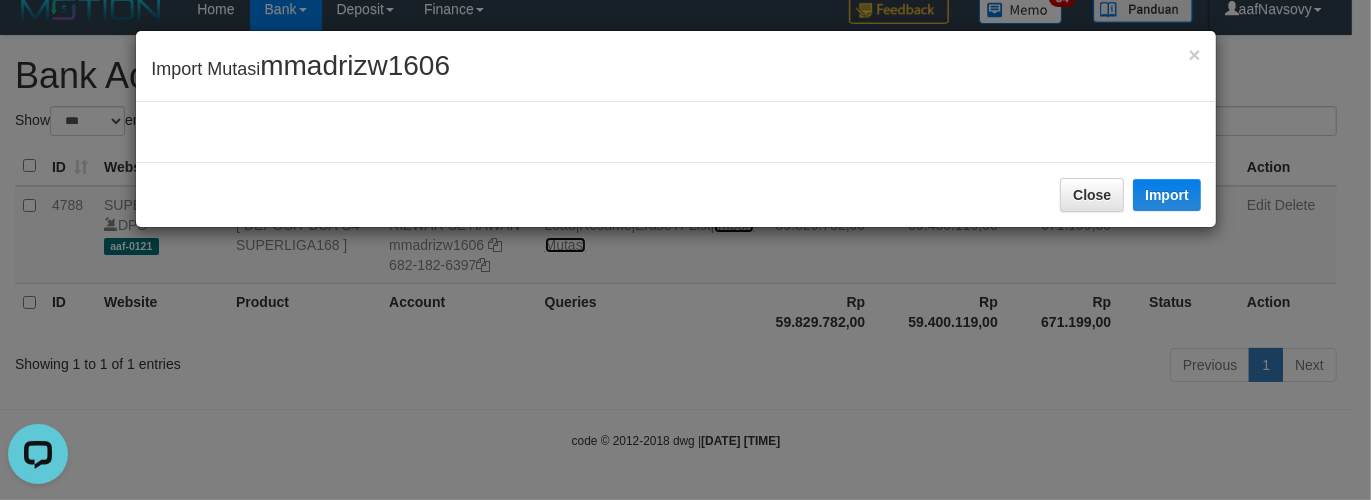 scroll, scrollTop: 0, scrollLeft: 0, axis: both 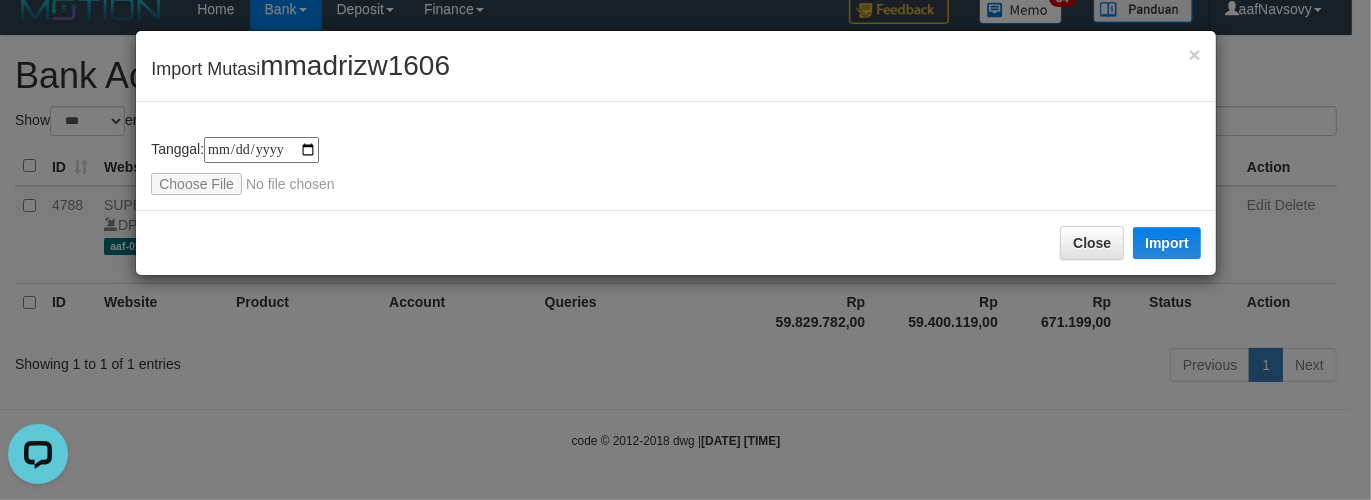 type on "**********" 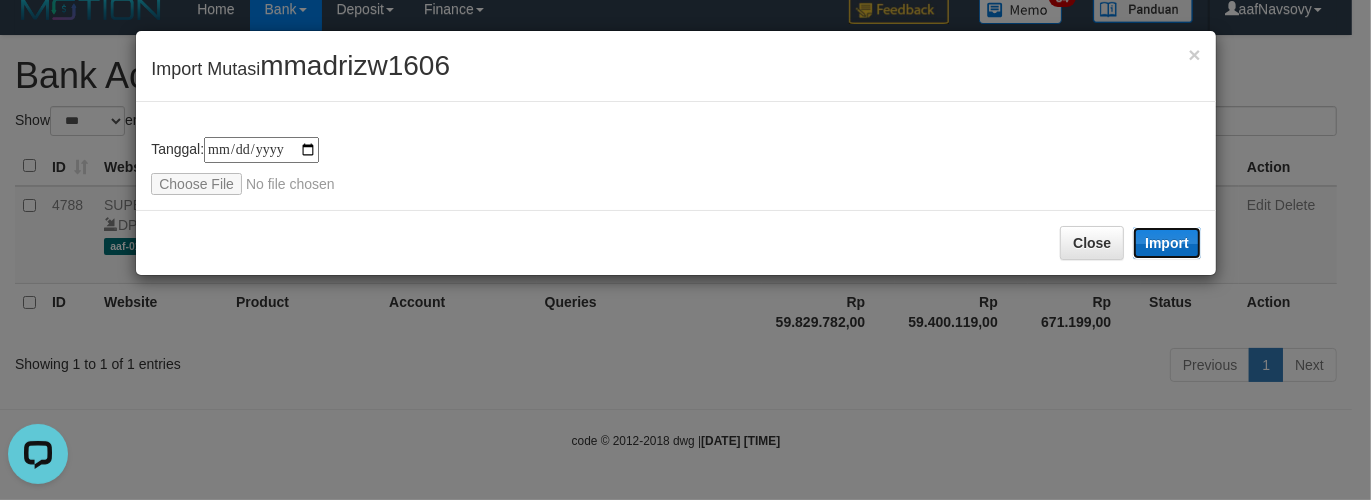 click on "Import" at bounding box center (1167, 243) 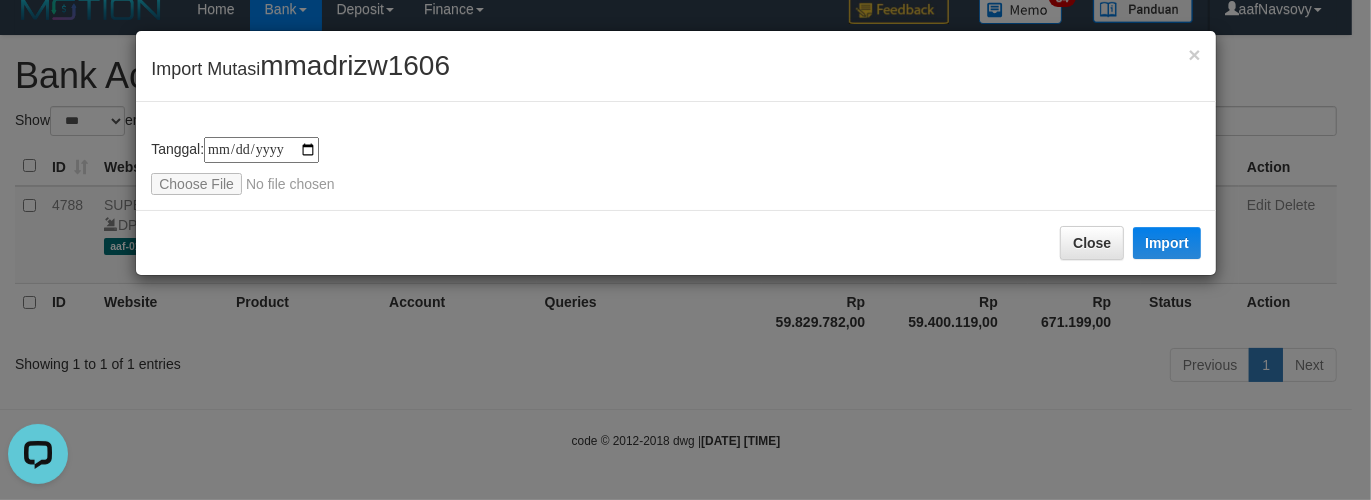 click on "**********" at bounding box center [685, 250] 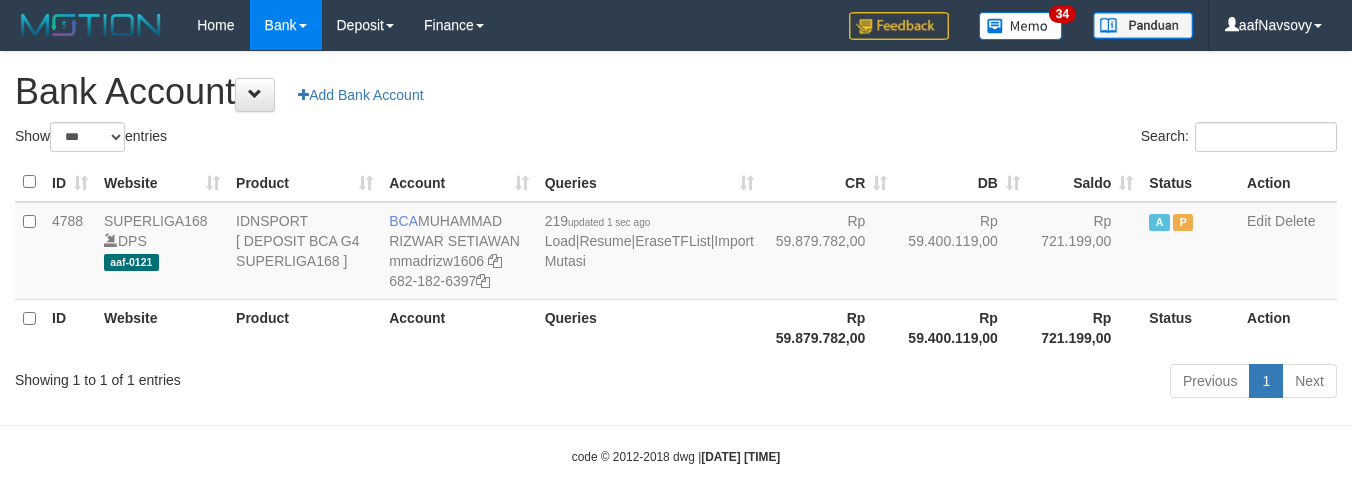 select on "***" 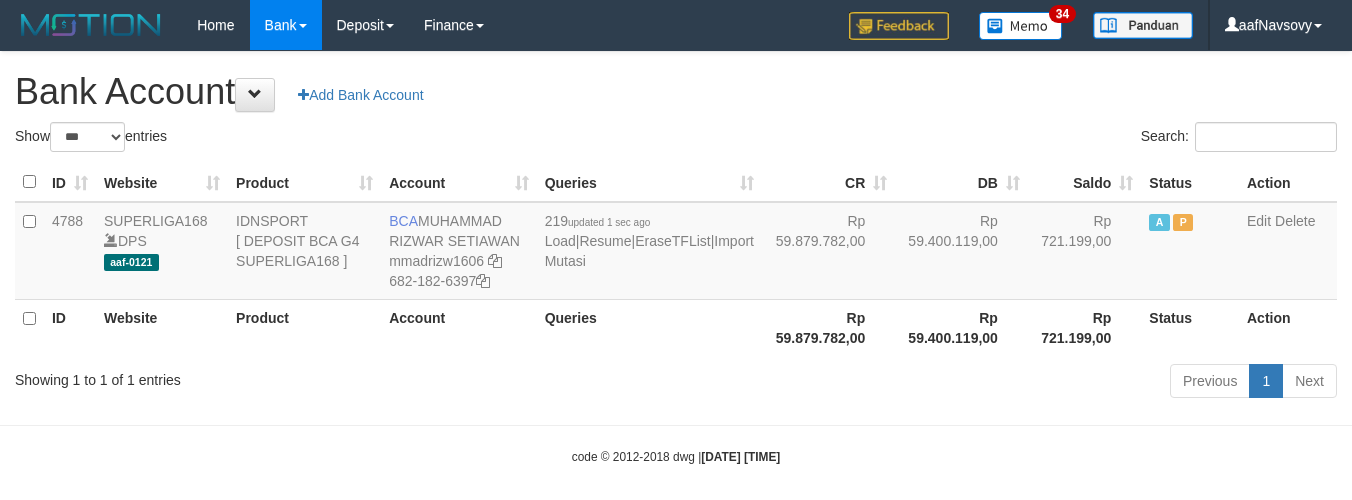scroll, scrollTop: 16, scrollLeft: 0, axis: vertical 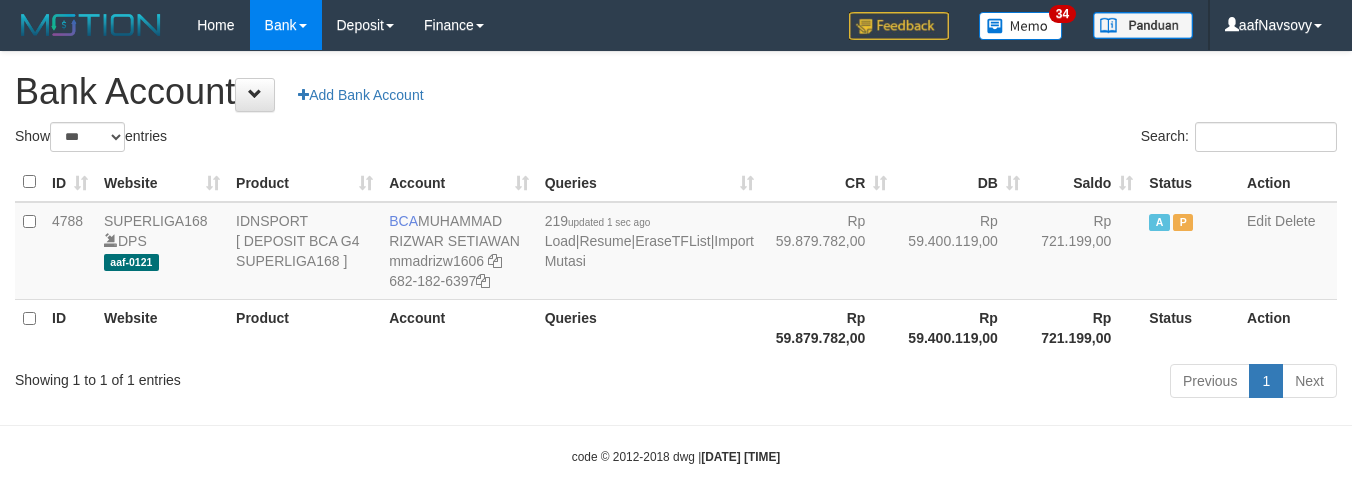 select on "***" 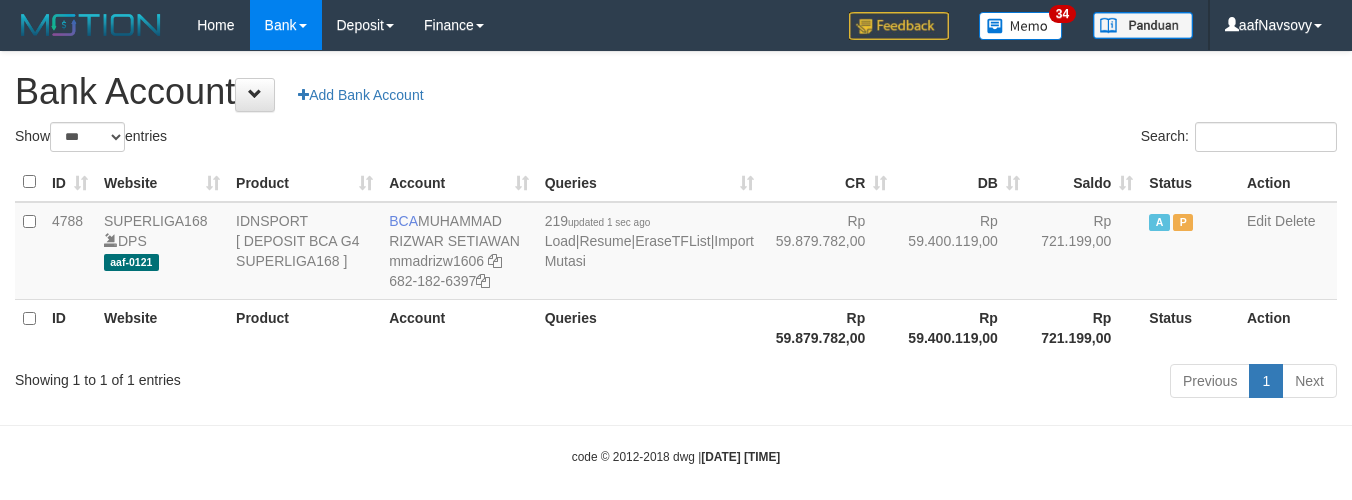 scroll, scrollTop: 16, scrollLeft: 0, axis: vertical 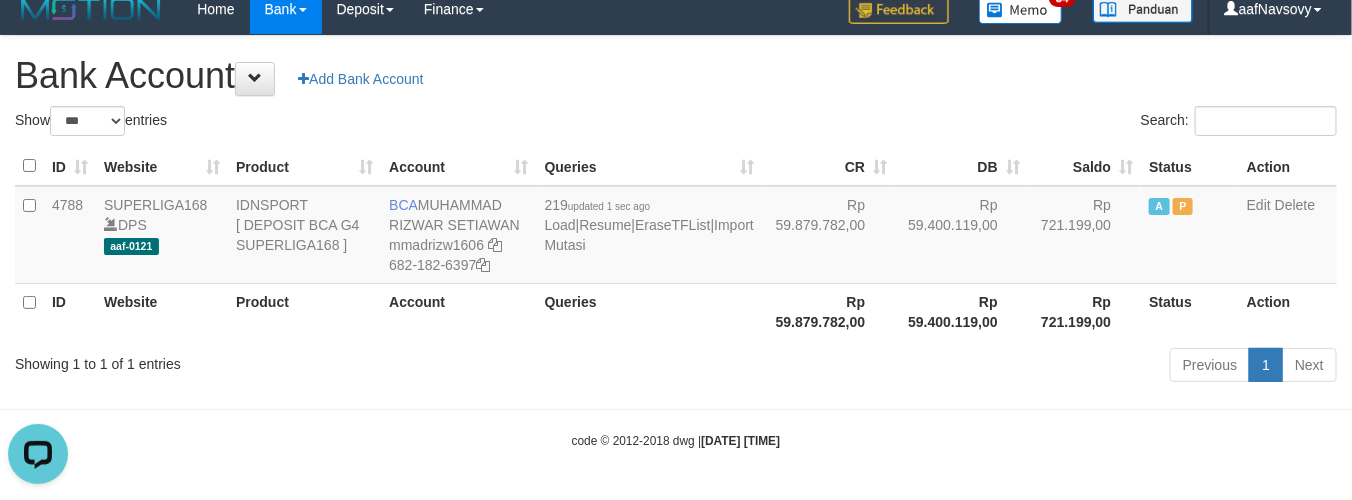 click on "Account" at bounding box center [458, 311] 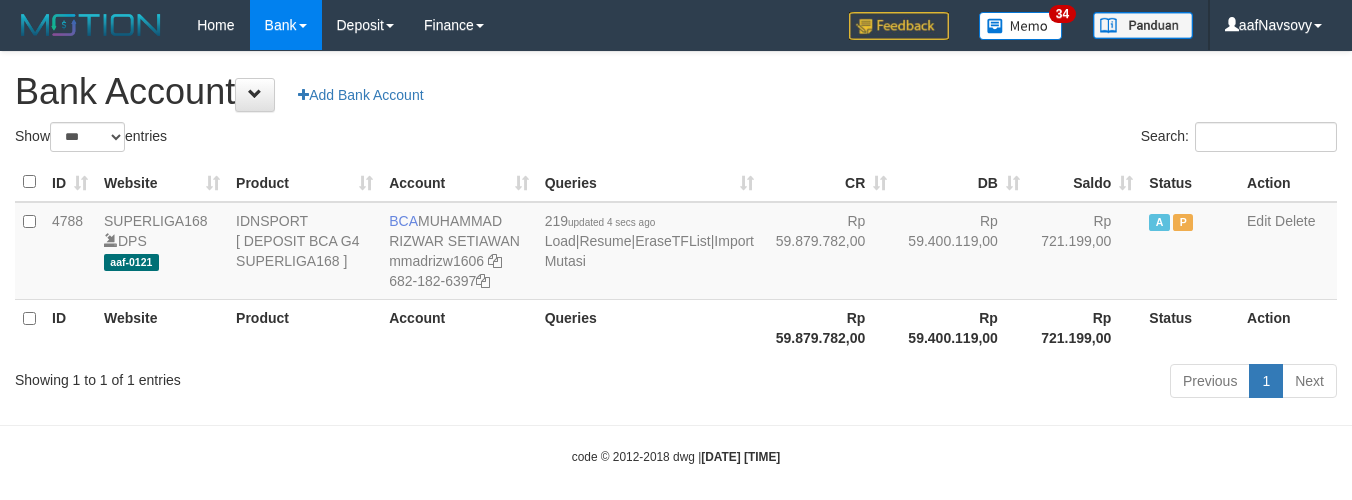 select on "***" 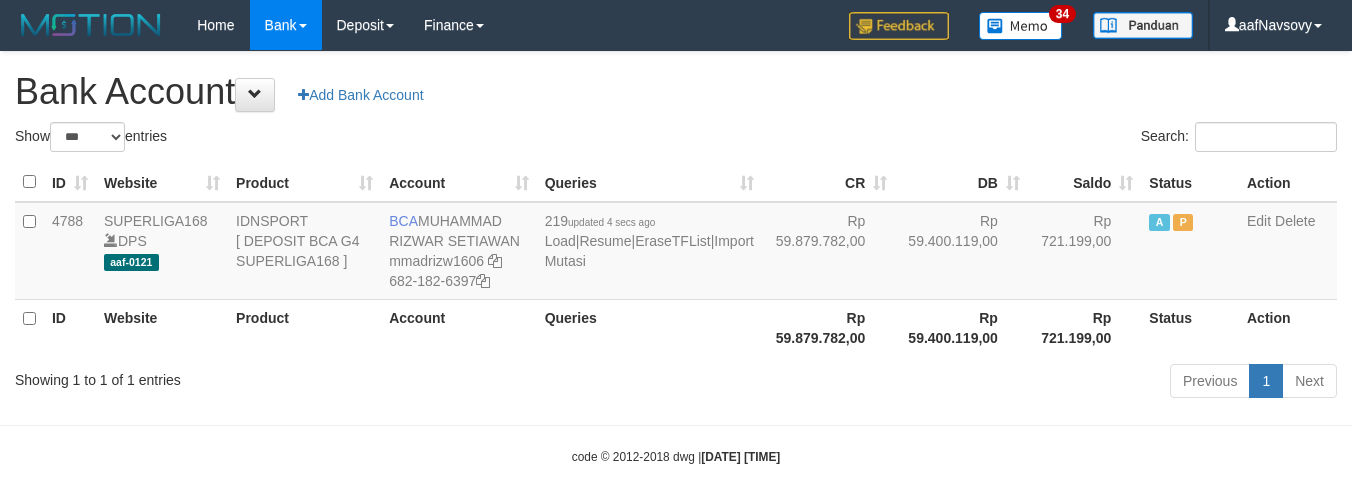 scroll, scrollTop: 16, scrollLeft: 0, axis: vertical 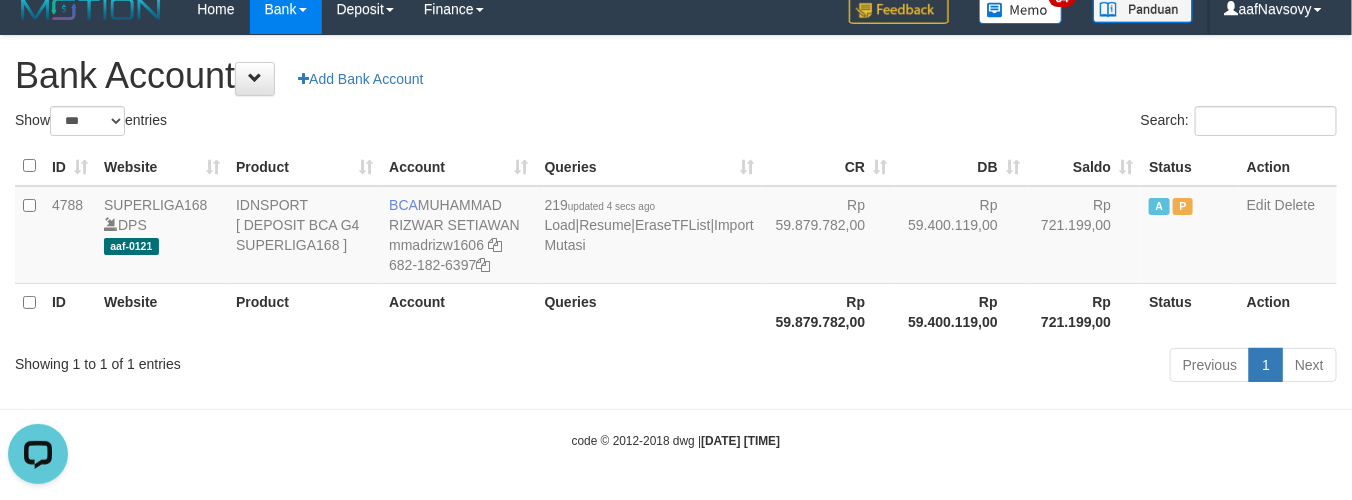 click on "Toggle navigation
Home
Bank
Account List
Load
By Website
Group
[ISPORT]													SUPERLIGA168
By Load Group (DPS)
34" at bounding box center (676, 242) 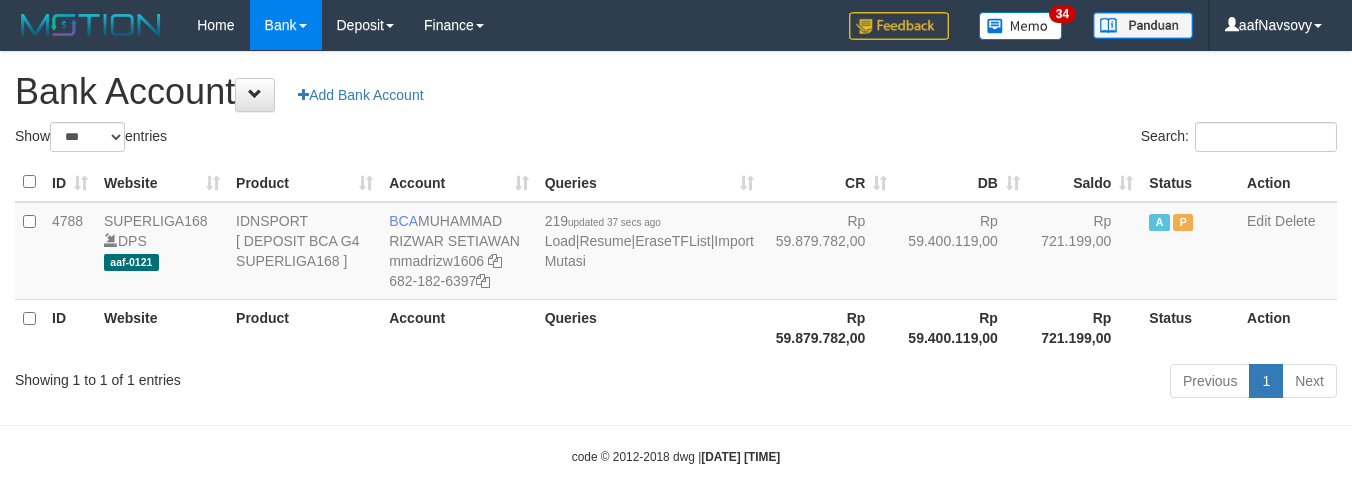 select on "***" 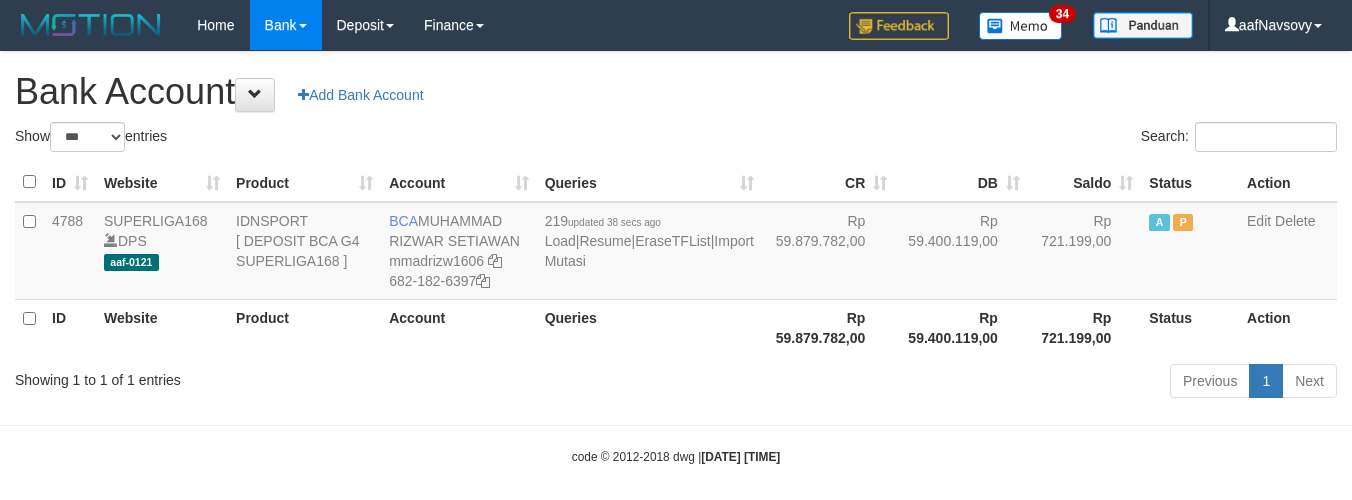 select on "***" 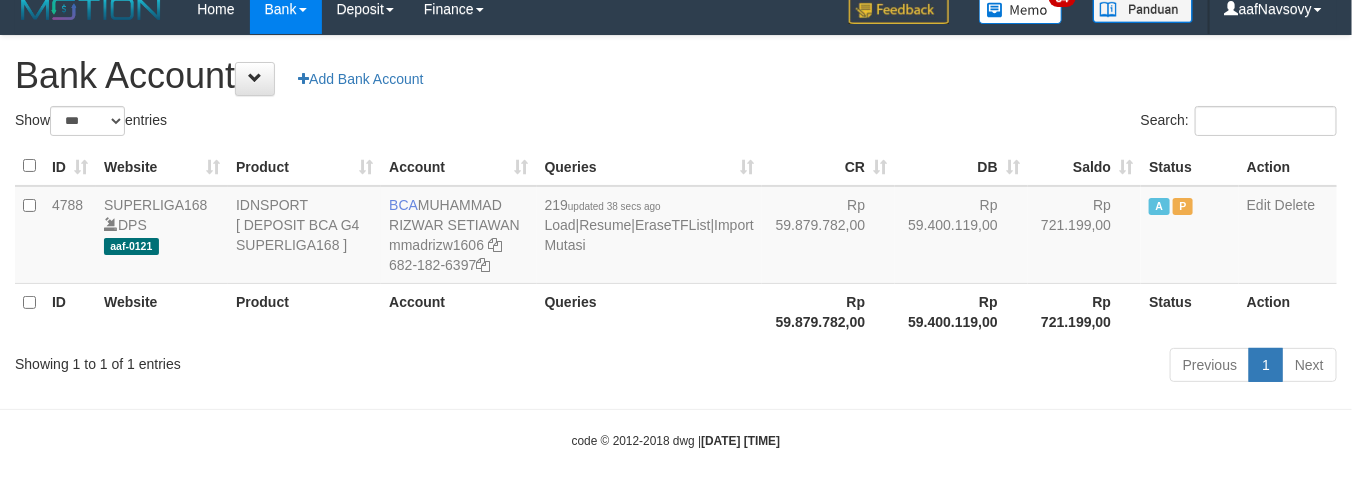click on "Toggle navigation
Home
Bank
Account List
Load
By Website
Group
[ISPORT]													SUPERLIGA168
By Load Group (DPS)
34" at bounding box center (676, 242) 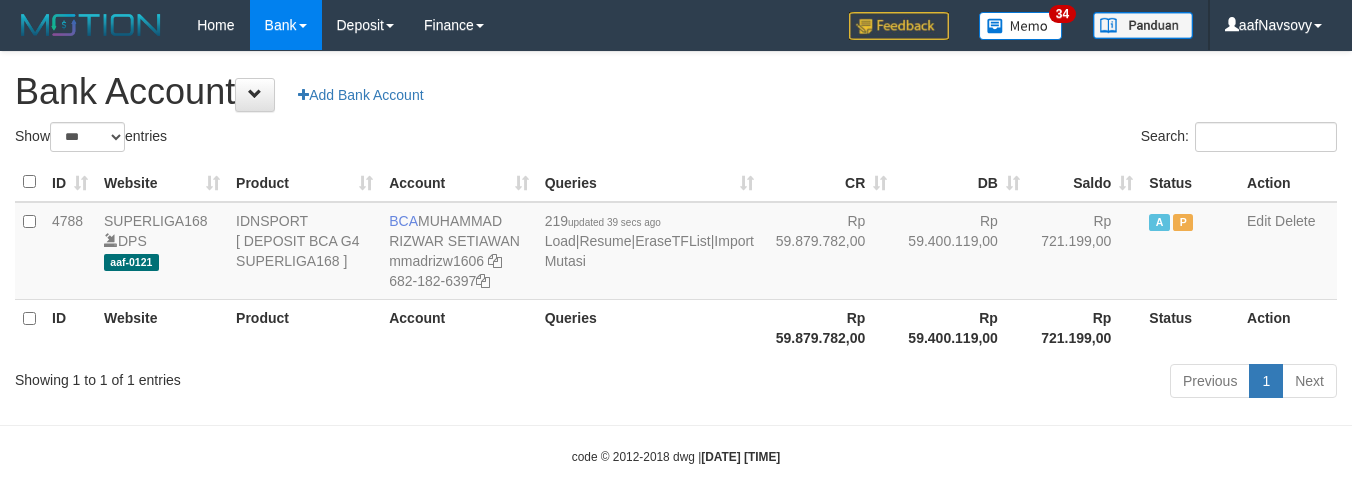 select on "***" 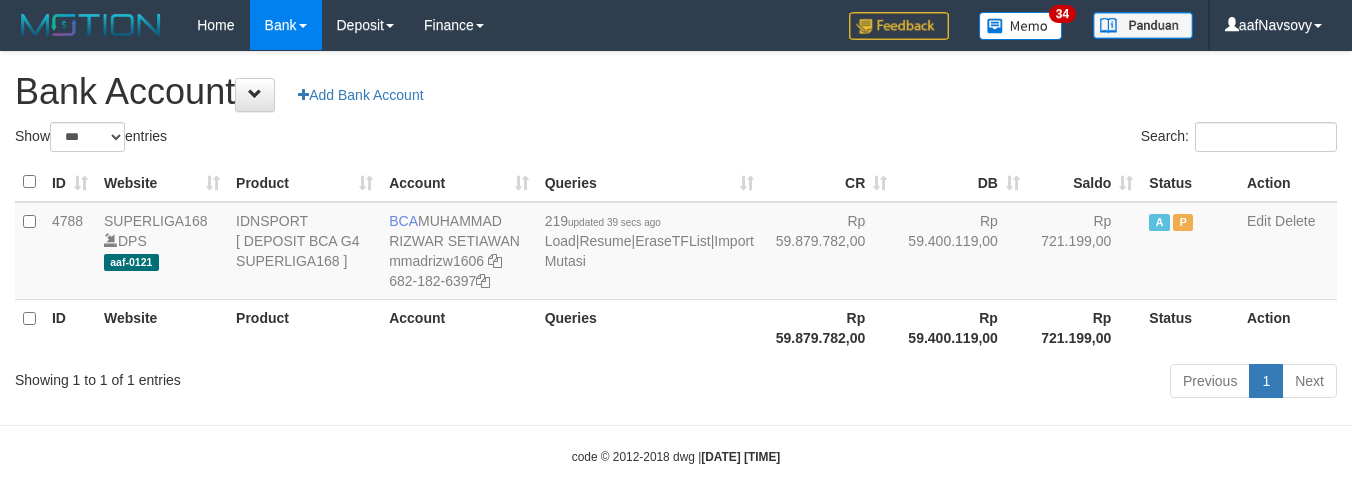 scroll, scrollTop: 16, scrollLeft: 0, axis: vertical 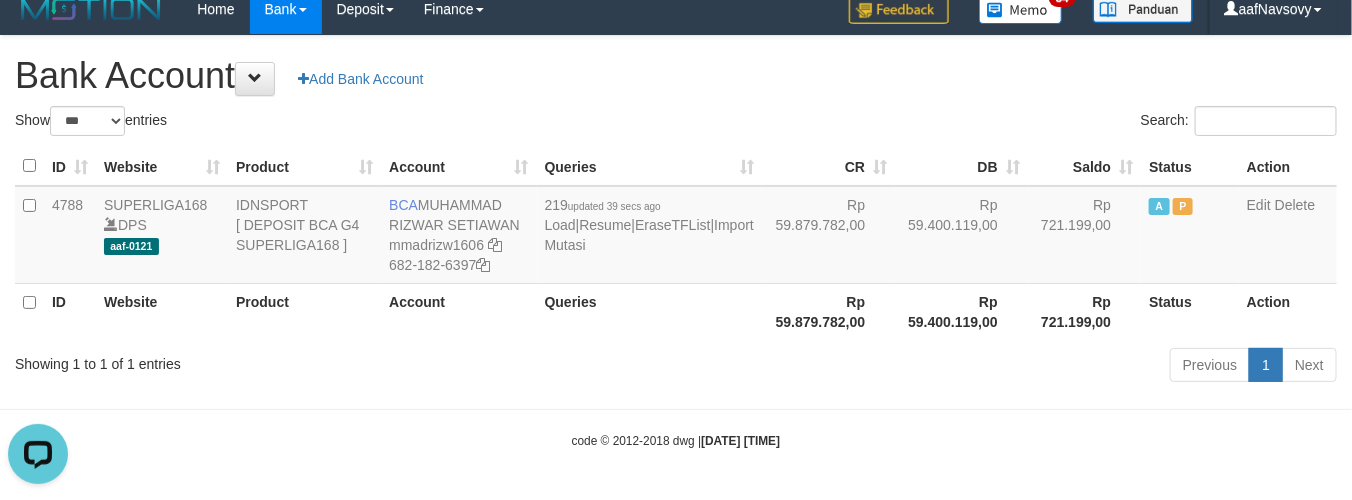 click on "Toggle navigation
Home
Bank
Account List
Load
By Website
Group
[ISPORT]													SUPERLIGA168
By Load Group (DPS)
34" at bounding box center [676, 242] 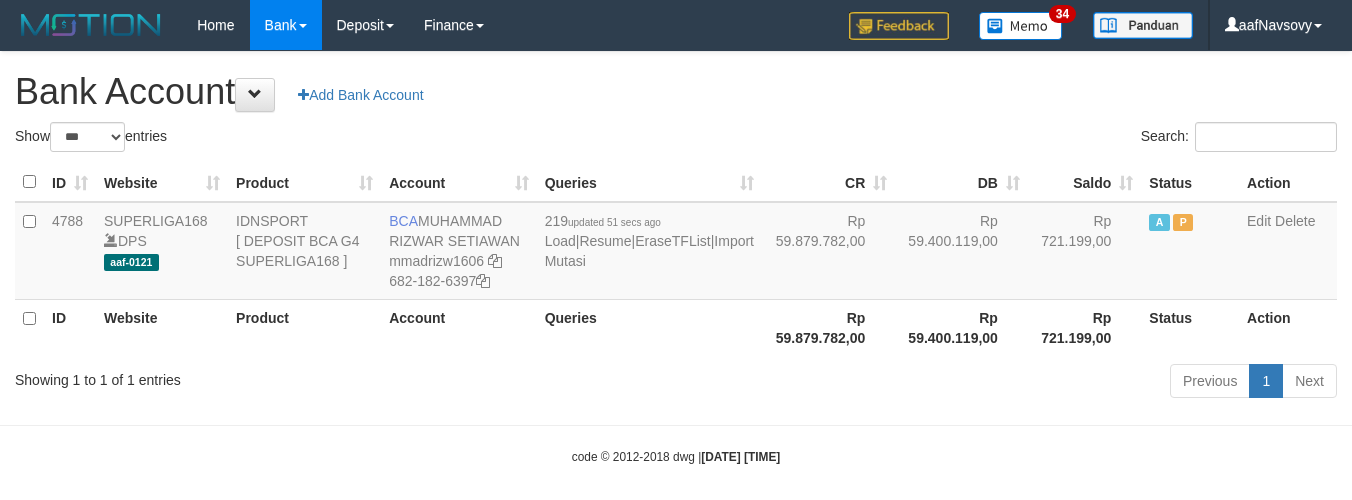 select on "***" 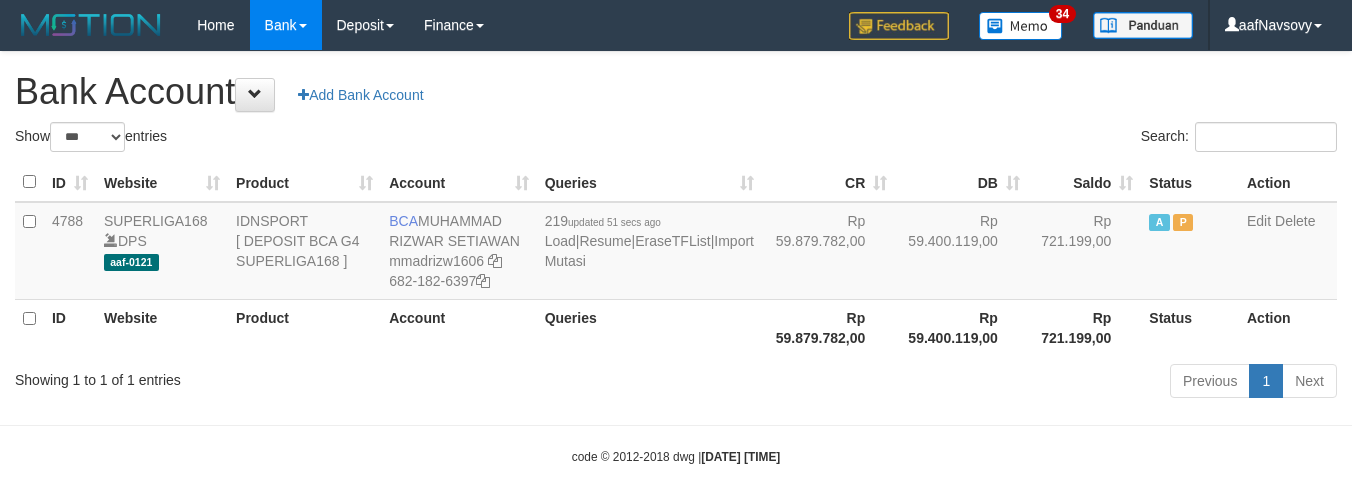 scroll, scrollTop: 16, scrollLeft: 0, axis: vertical 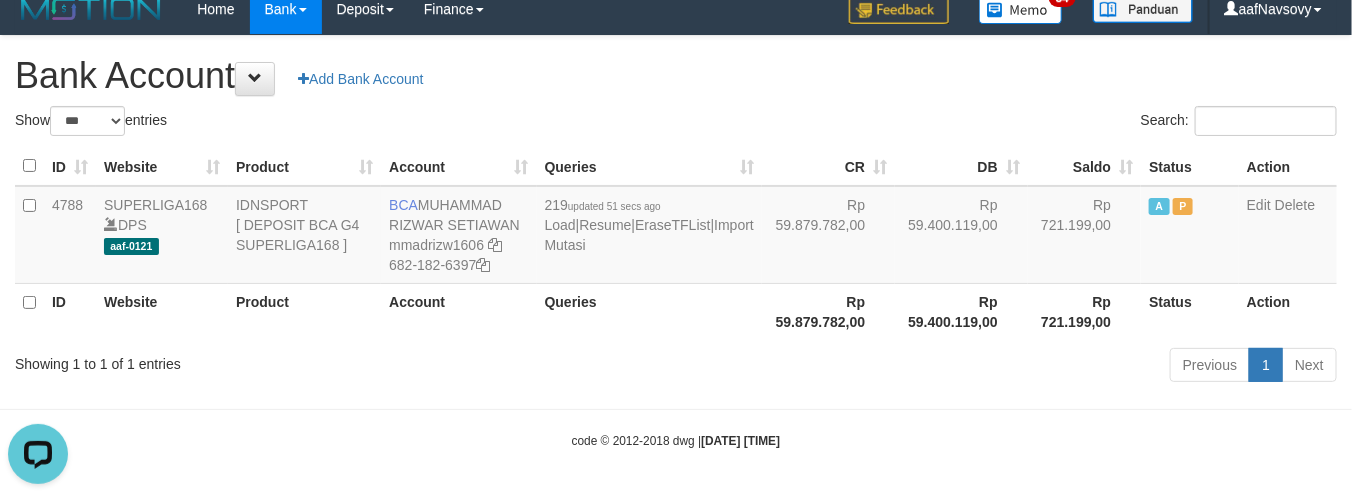 click on "Showing 1 to 1 of 1 entries" at bounding box center [281, 360] 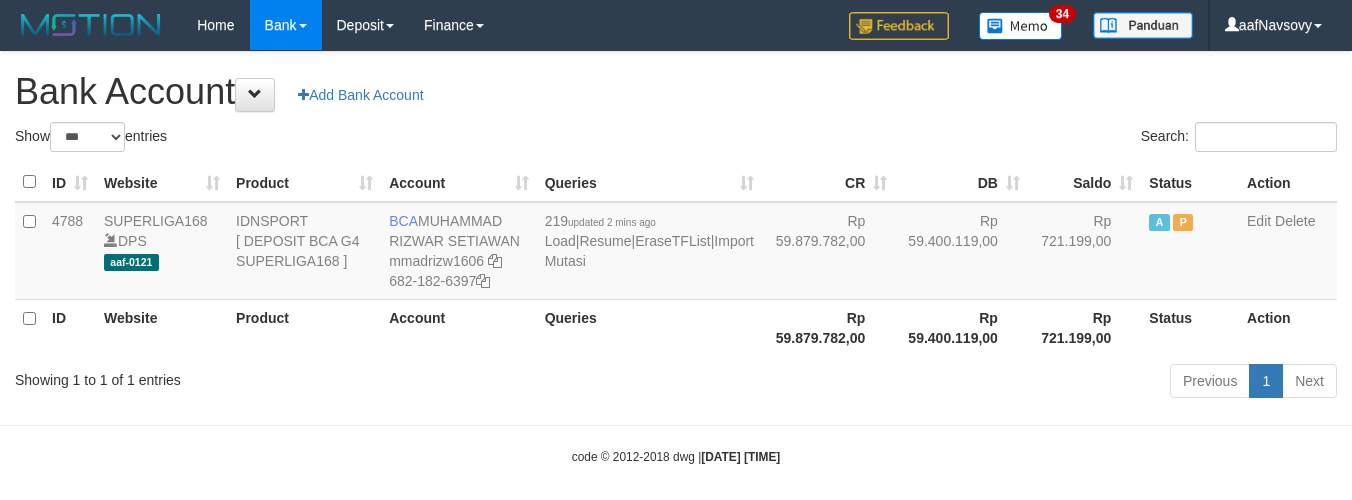 select on "***" 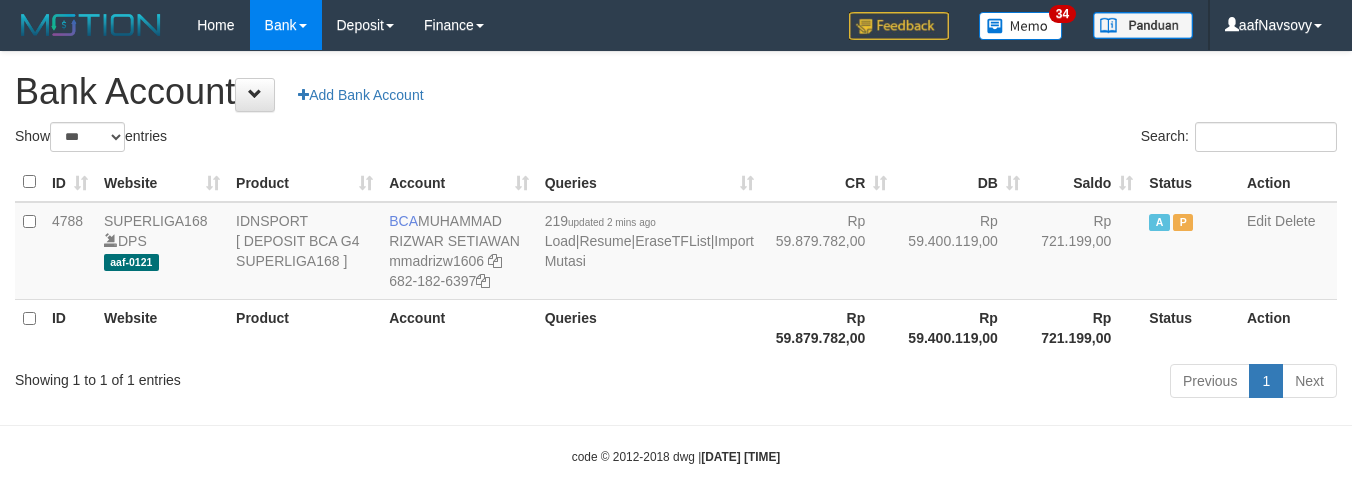 scroll, scrollTop: 16, scrollLeft: 0, axis: vertical 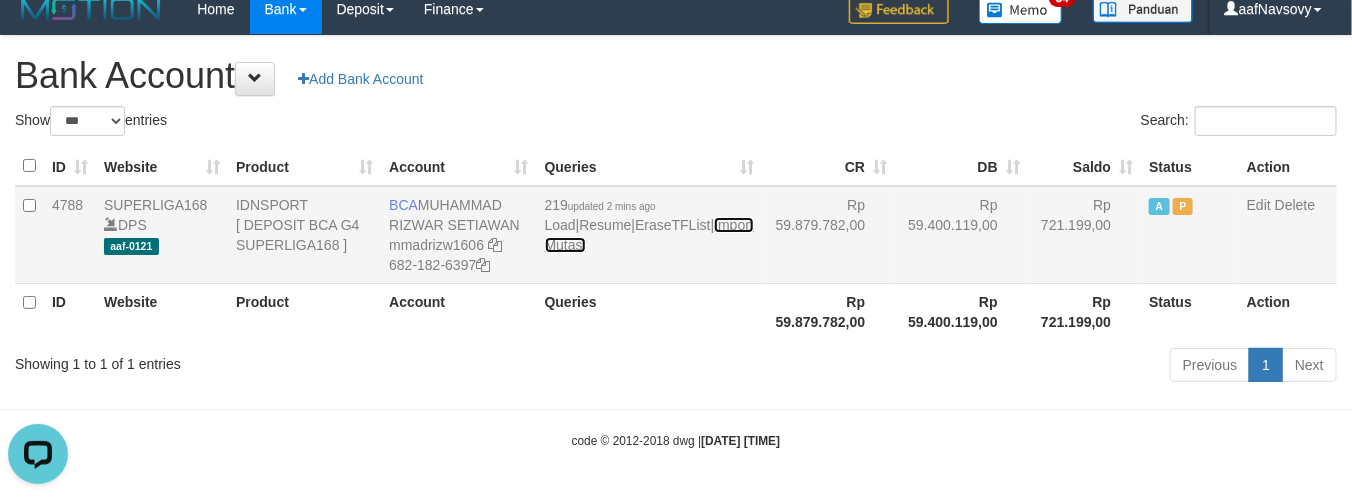 click on "Import Mutasi" at bounding box center (649, 235) 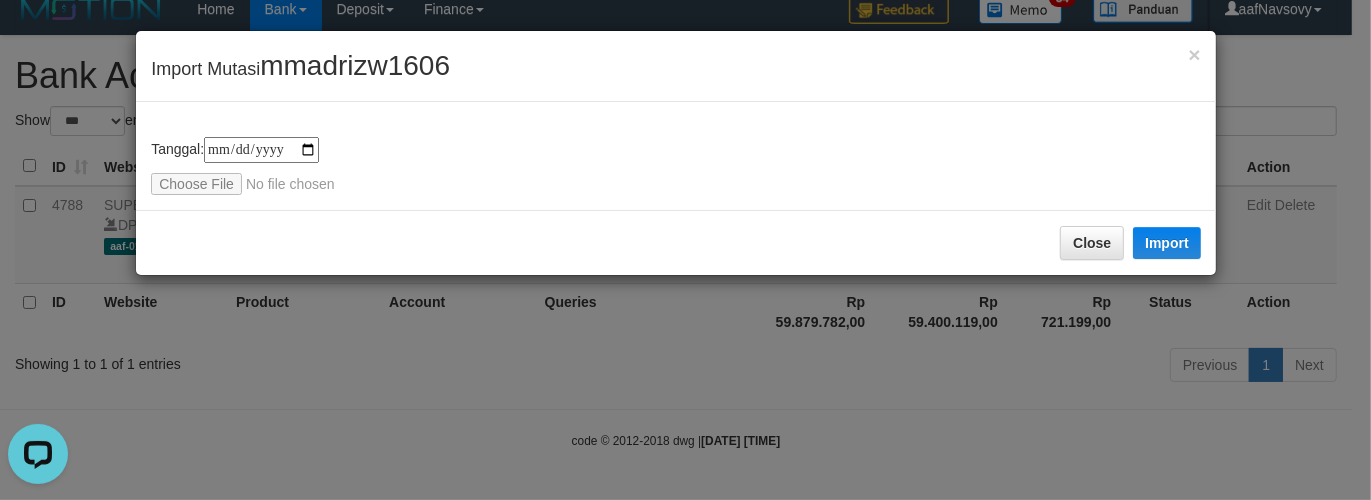 type on "**********" 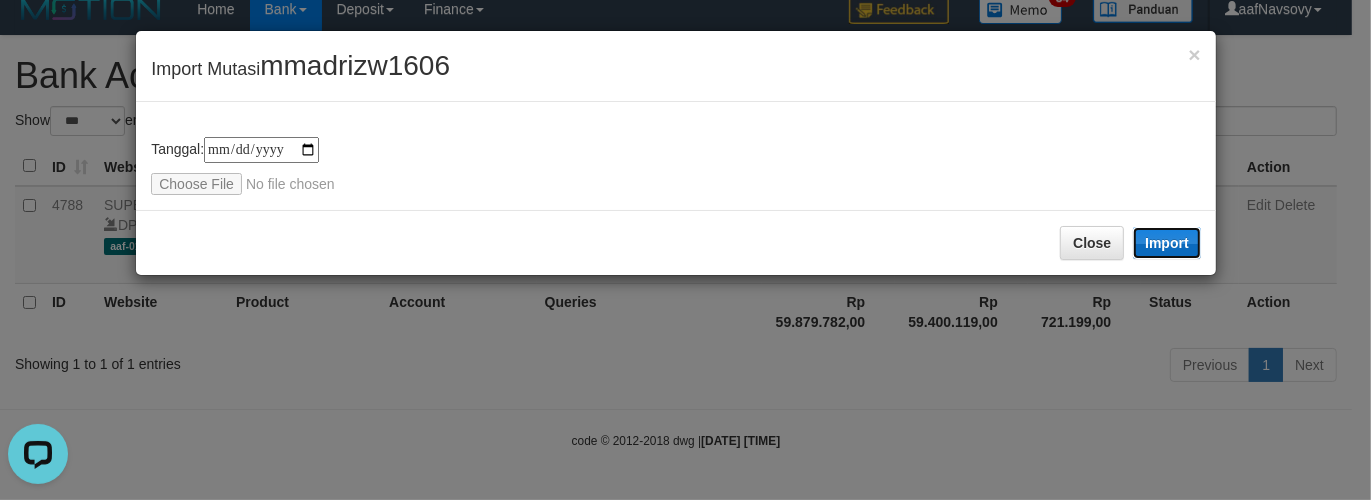 click on "Import" at bounding box center [1167, 243] 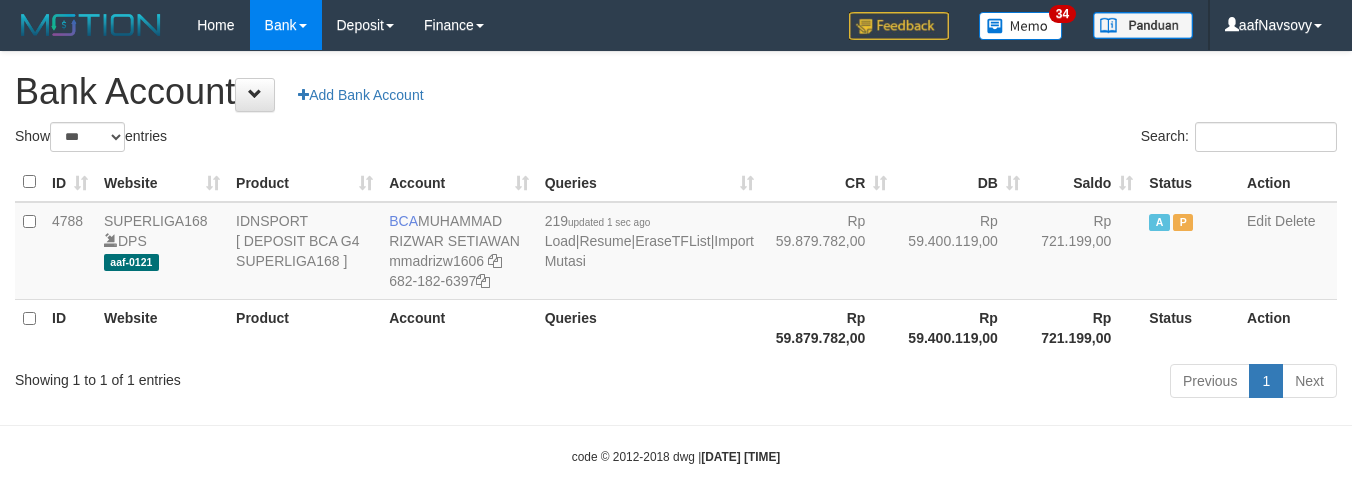select on "***" 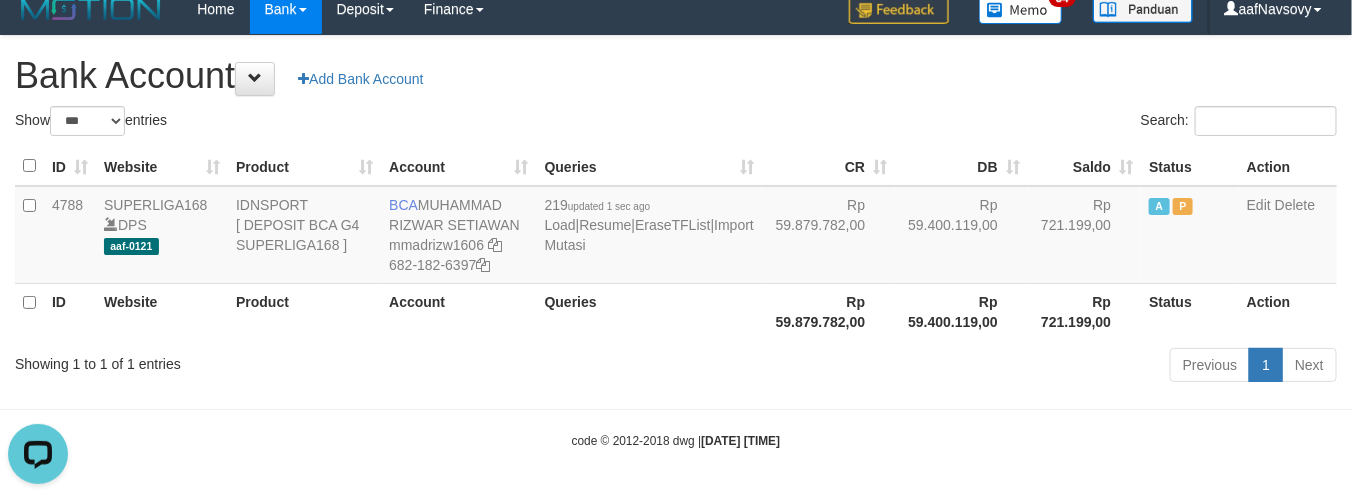 scroll, scrollTop: 0, scrollLeft: 0, axis: both 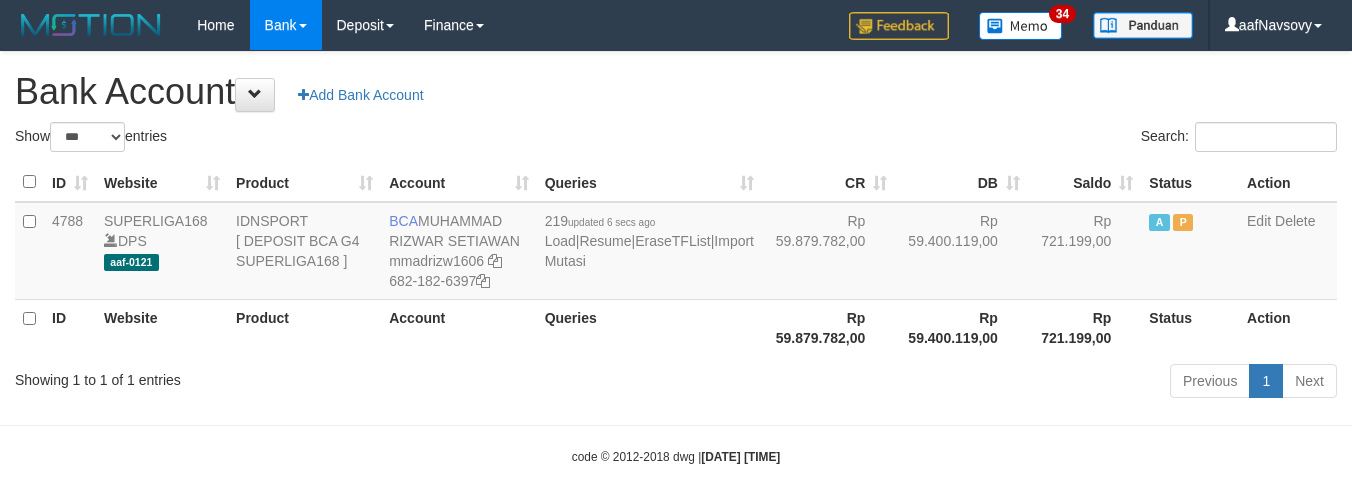select on "***" 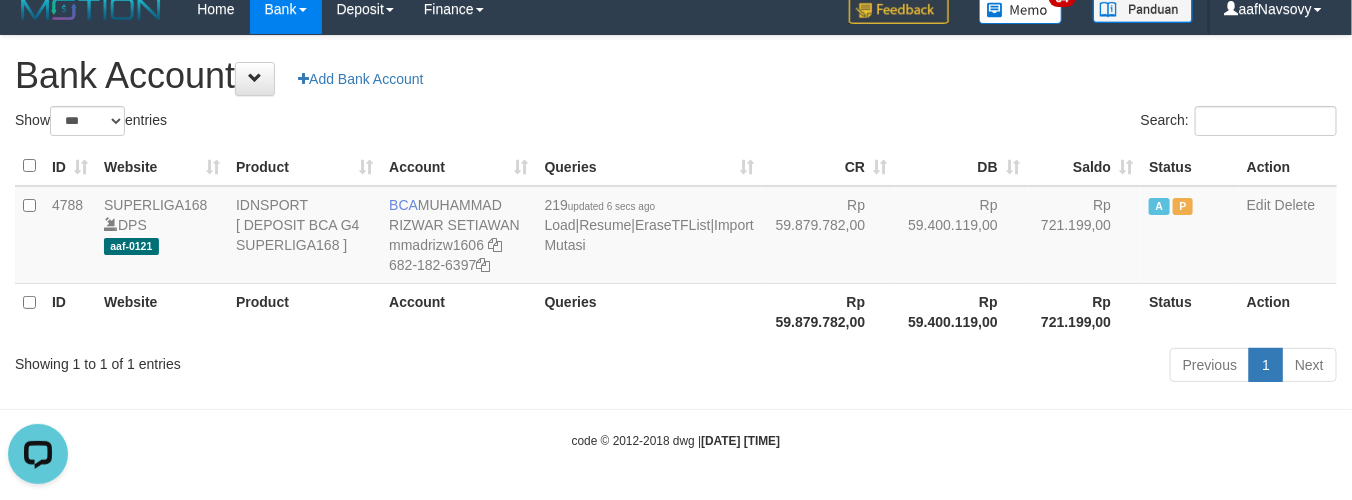 scroll, scrollTop: 0, scrollLeft: 0, axis: both 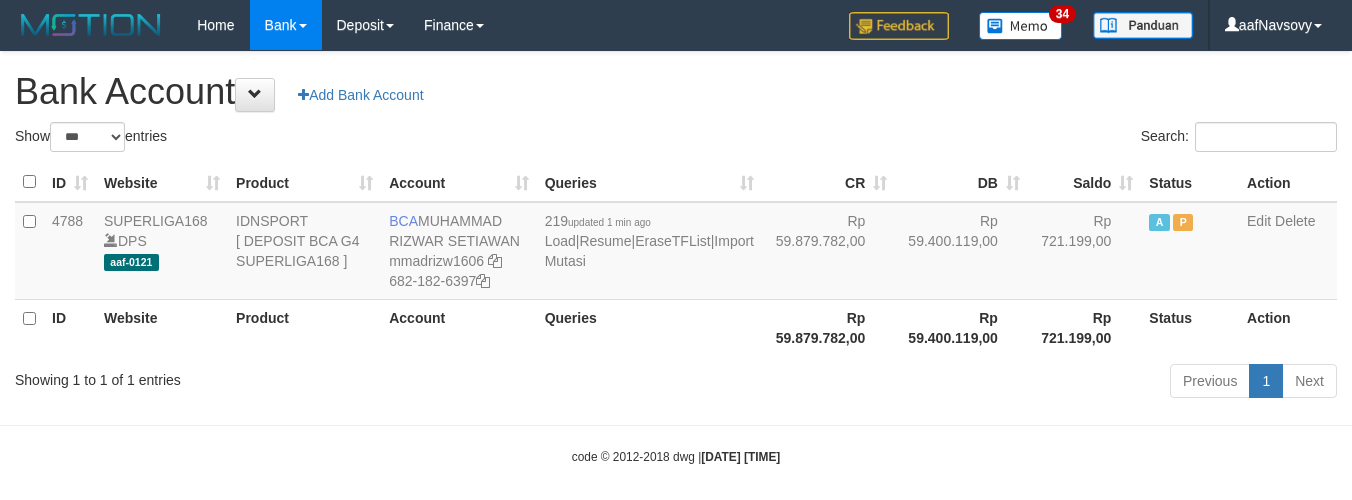 select on "***" 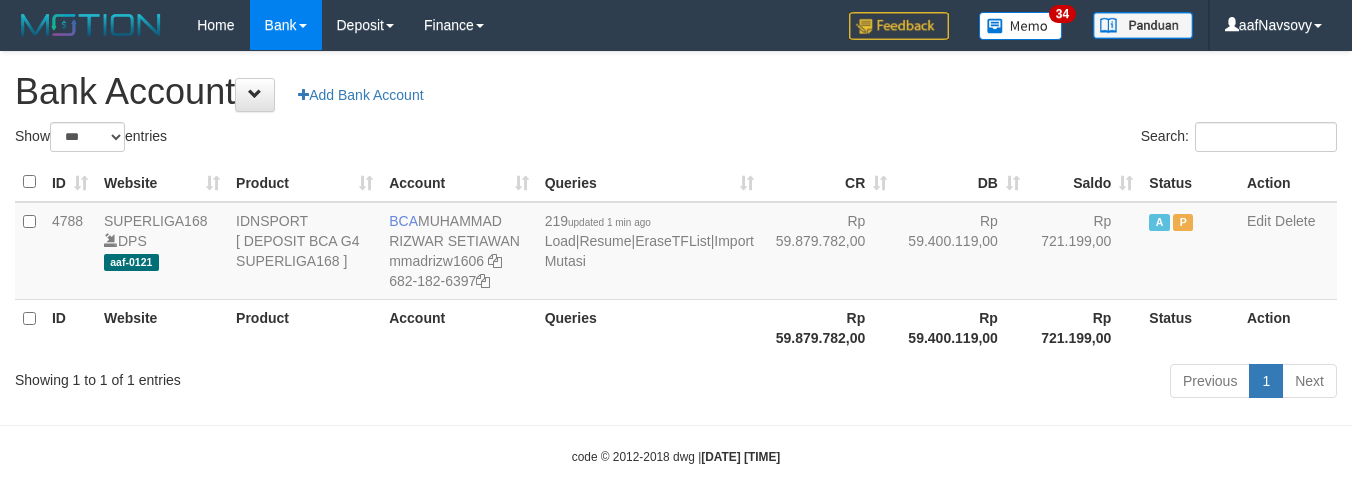 scroll, scrollTop: 16, scrollLeft: 0, axis: vertical 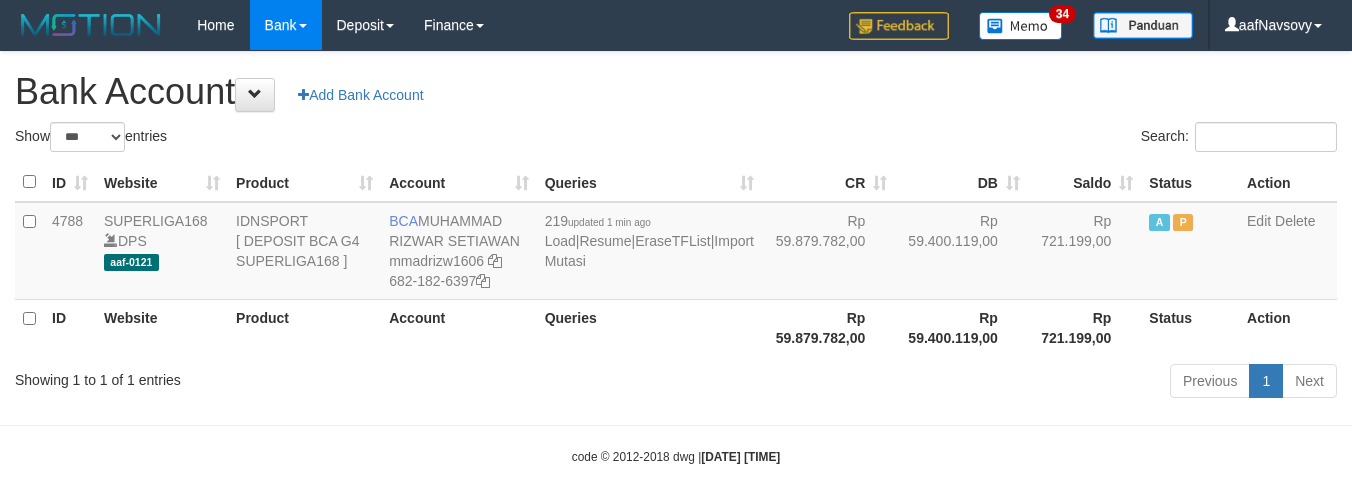 select on "***" 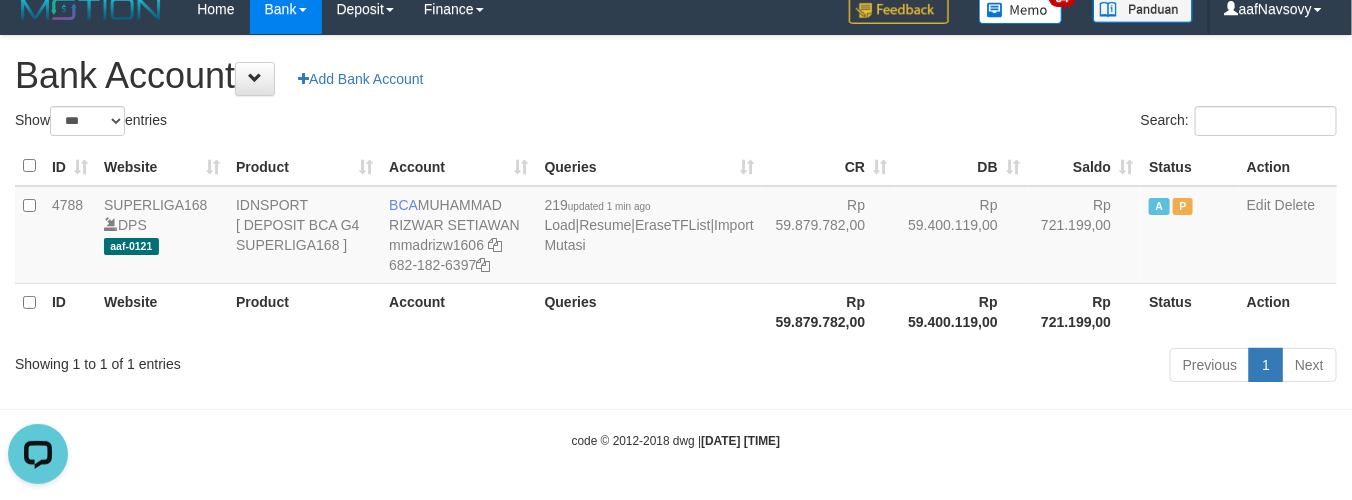 scroll, scrollTop: 0, scrollLeft: 0, axis: both 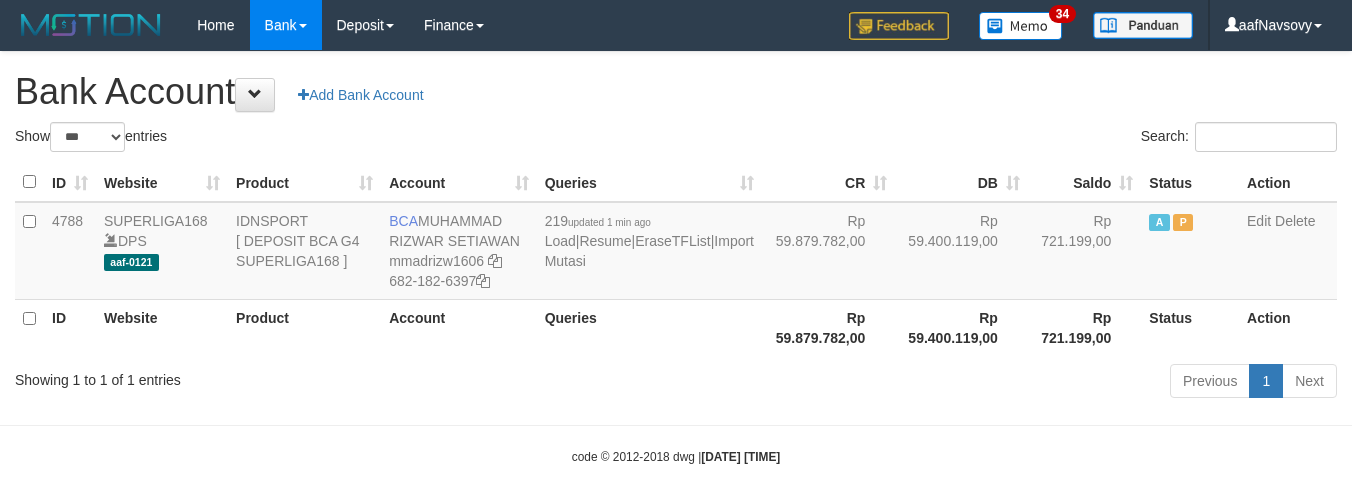 select on "***" 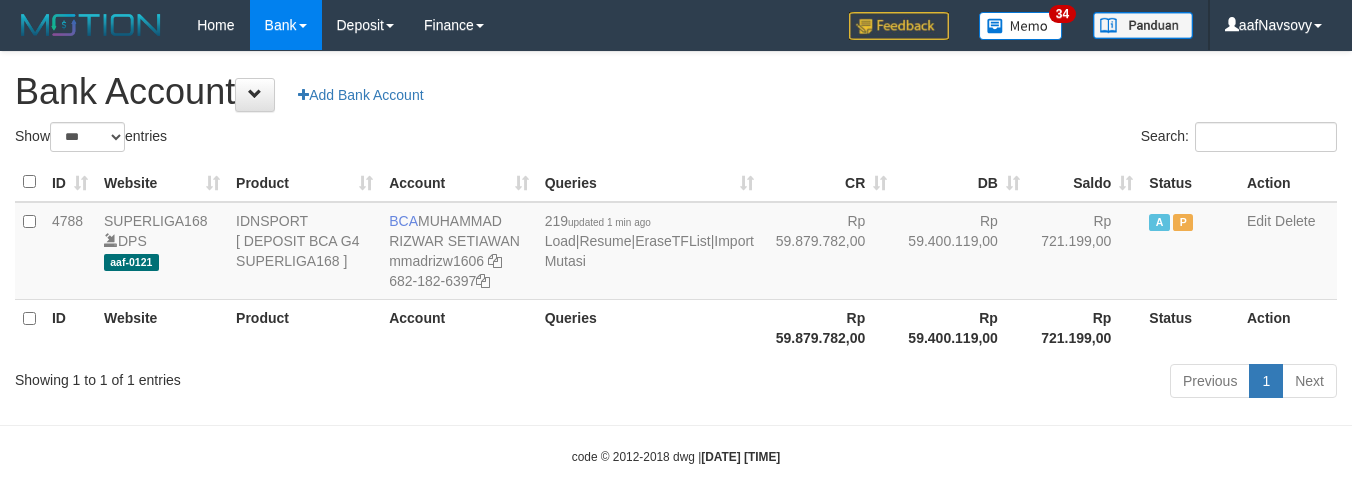 scroll, scrollTop: 16, scrollLeft: 0, axis: vertical 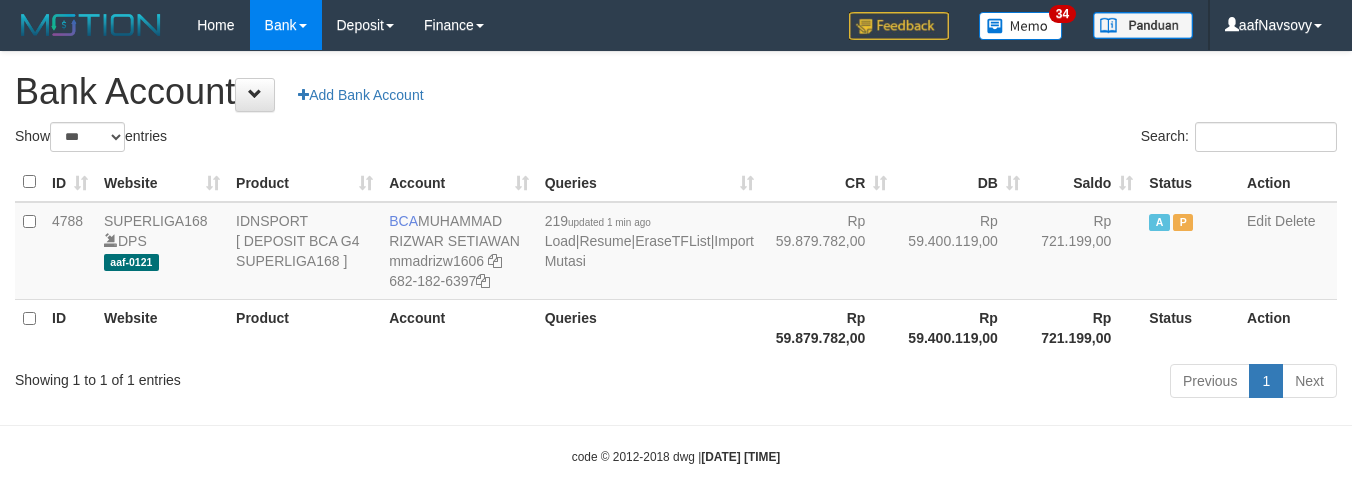 select on "***" 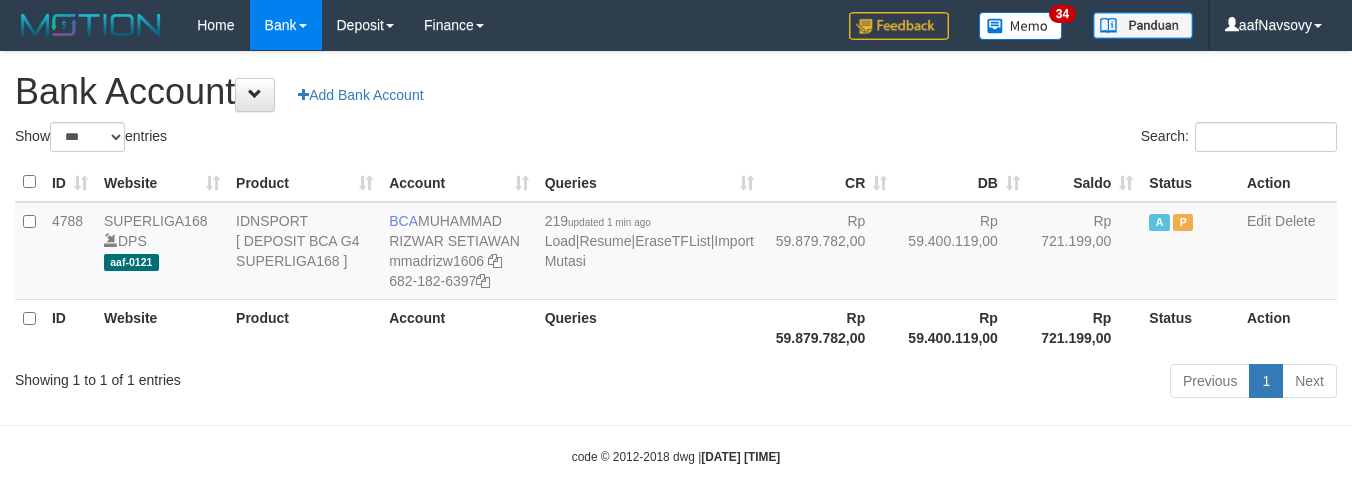scroll, scrollTop: 16, scrollLeft: 0, axis: vertical 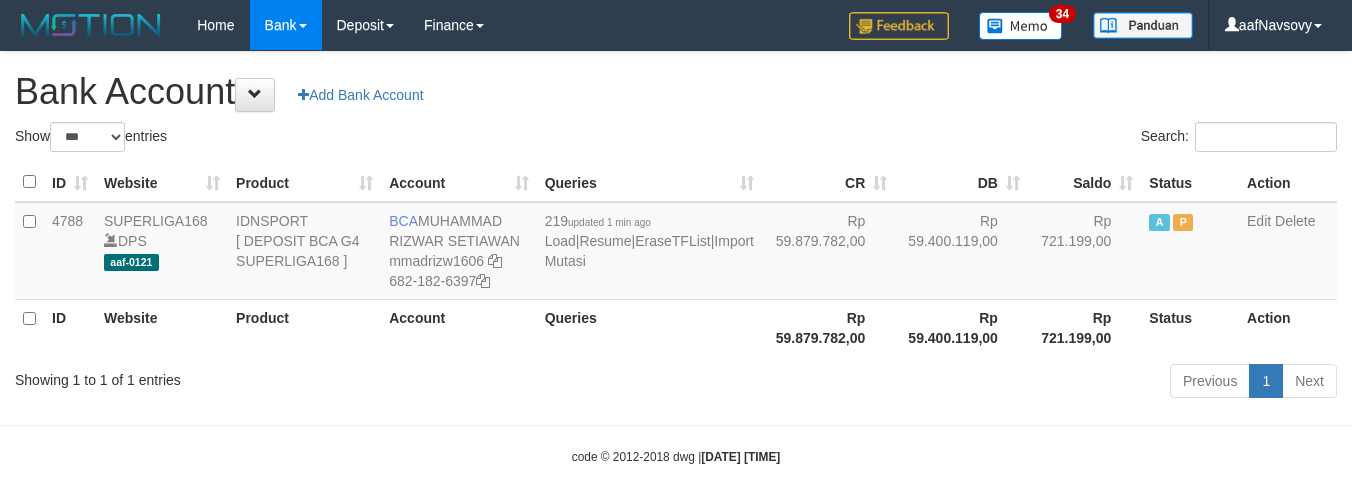 select on "***" 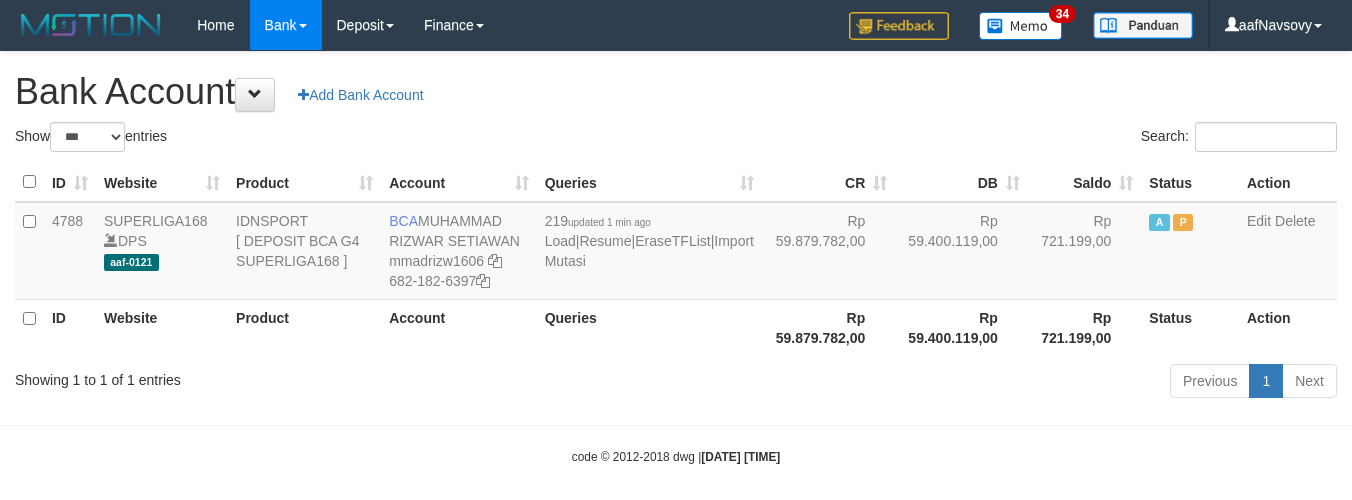 scroll, scrollTop: 16, scrollLeft: 0, axis: vertical 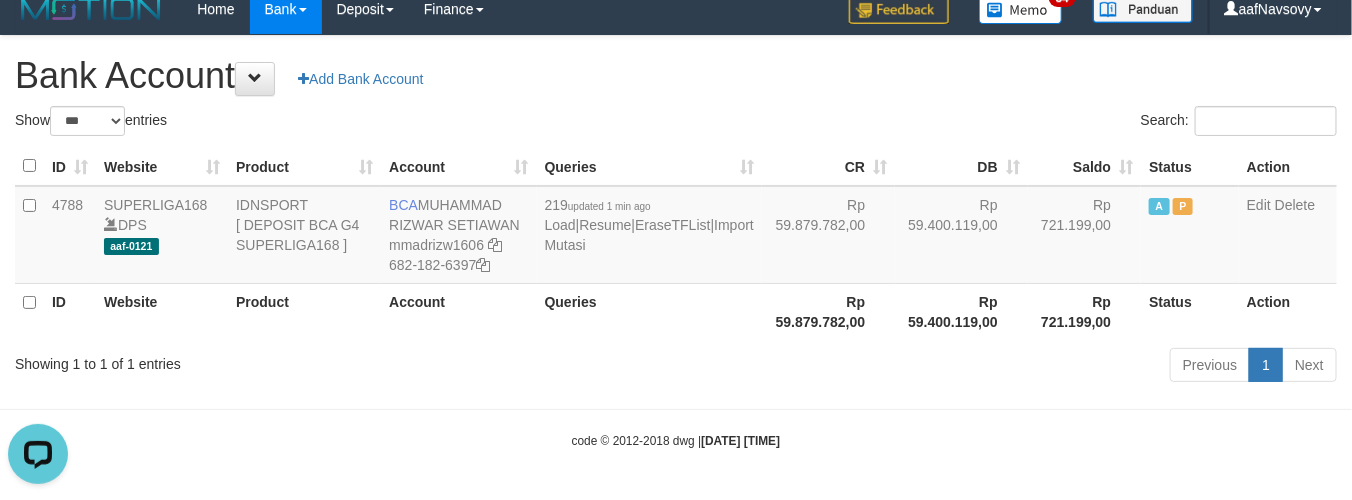 click on "Toggle navigation
Home
Bank
Account List
Load
By Website
Group
[ISPORT]													SUPERLIGA168
By Load Group (DPS)
34" at bounding box center [676, 242] 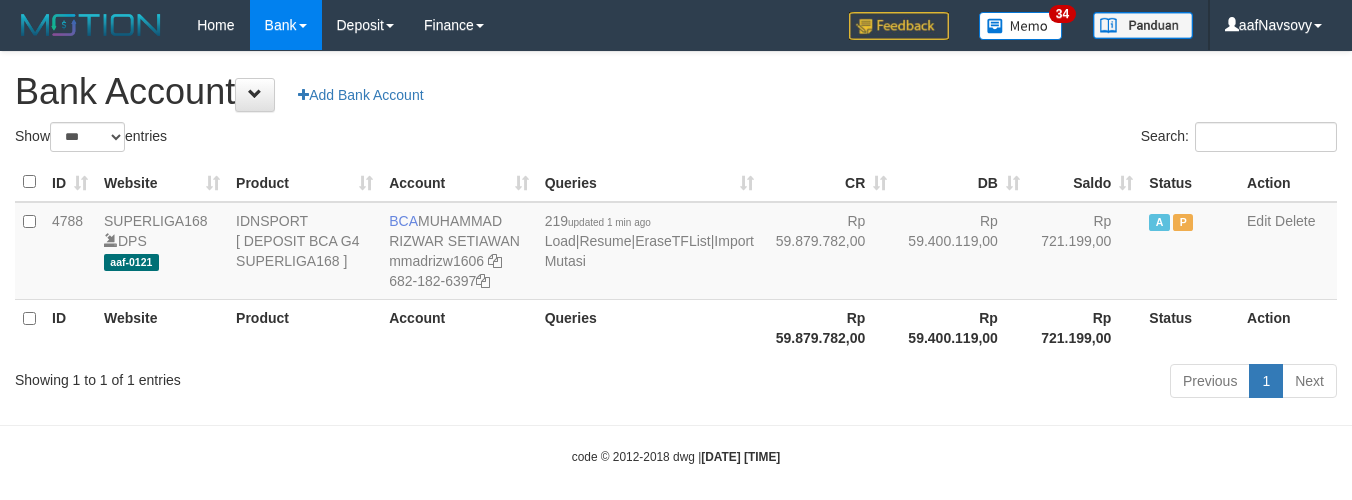 select on "***" 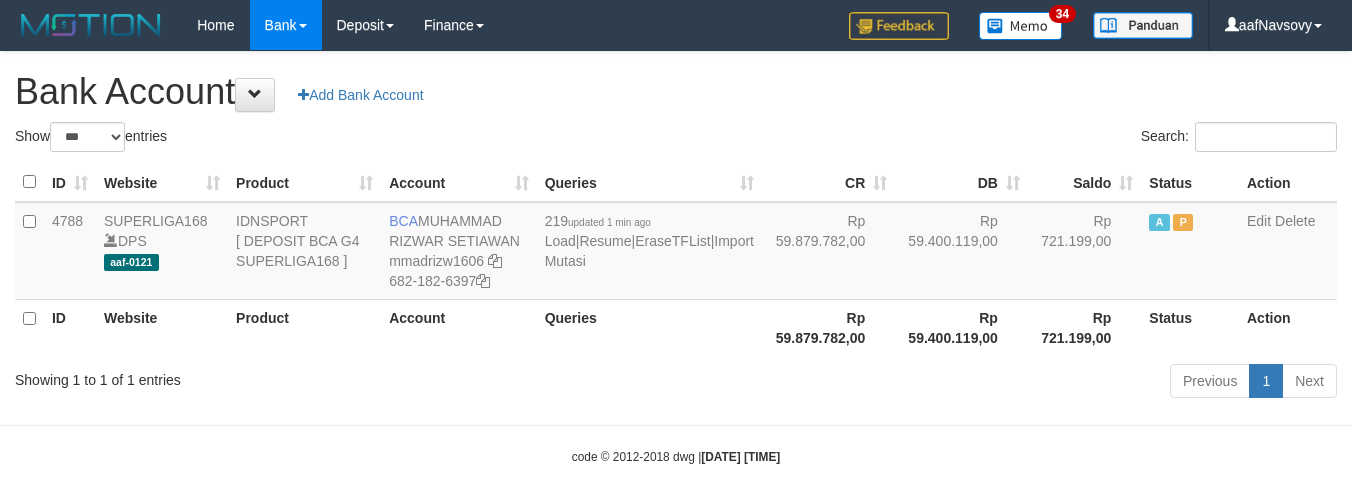 scroll, scrollTop: 16, scrollLeft: 0, axis: vertical 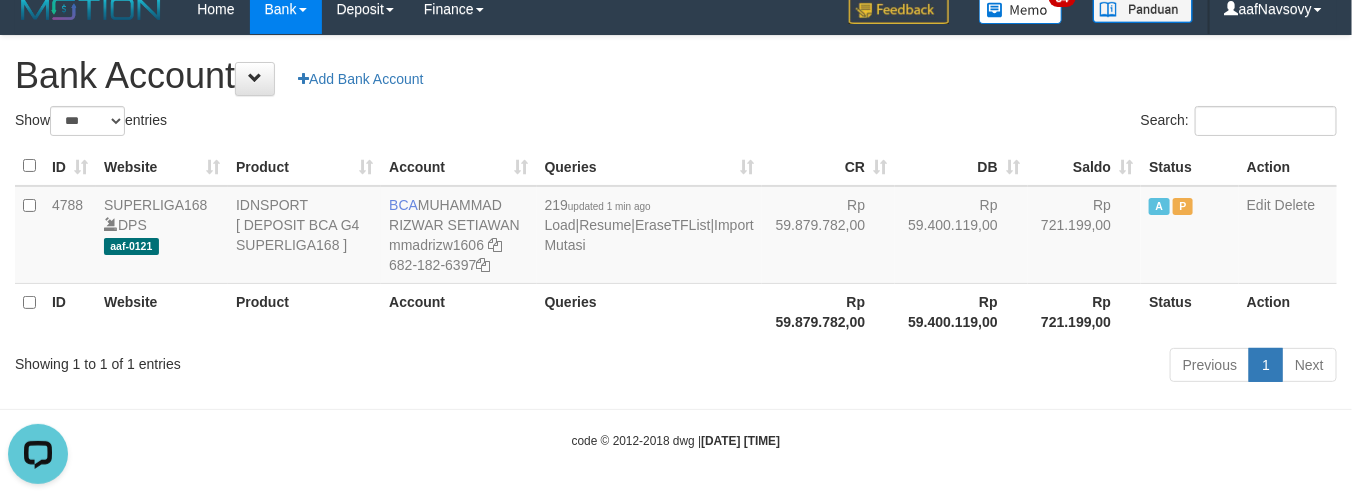 click on "Showing 1 to 1 of 1 entries Previous 1 Next" at bounding box center [676, 367] 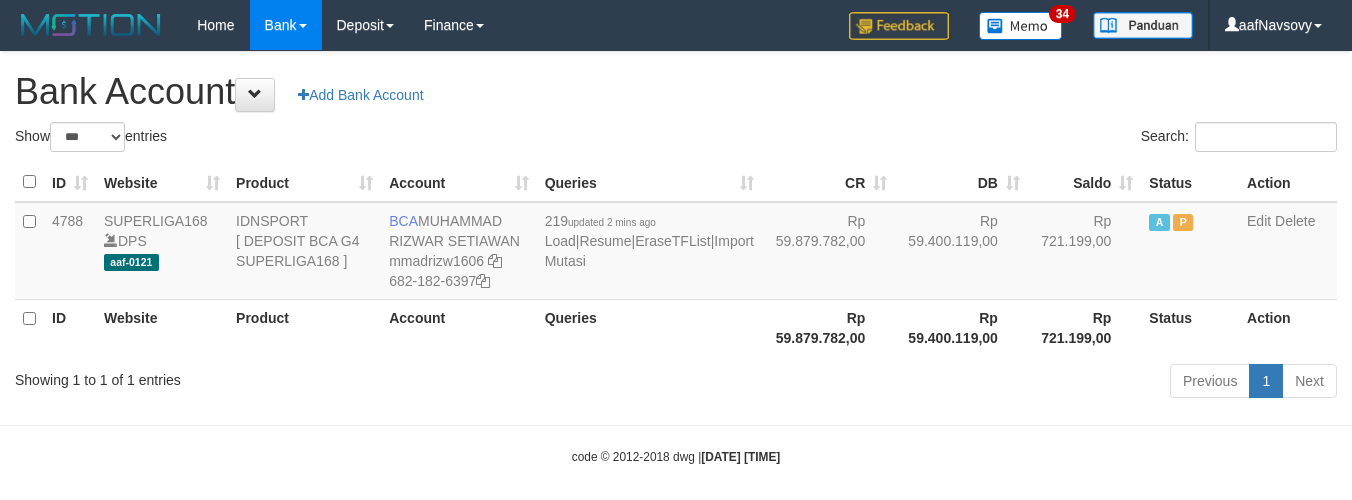 select on "***" 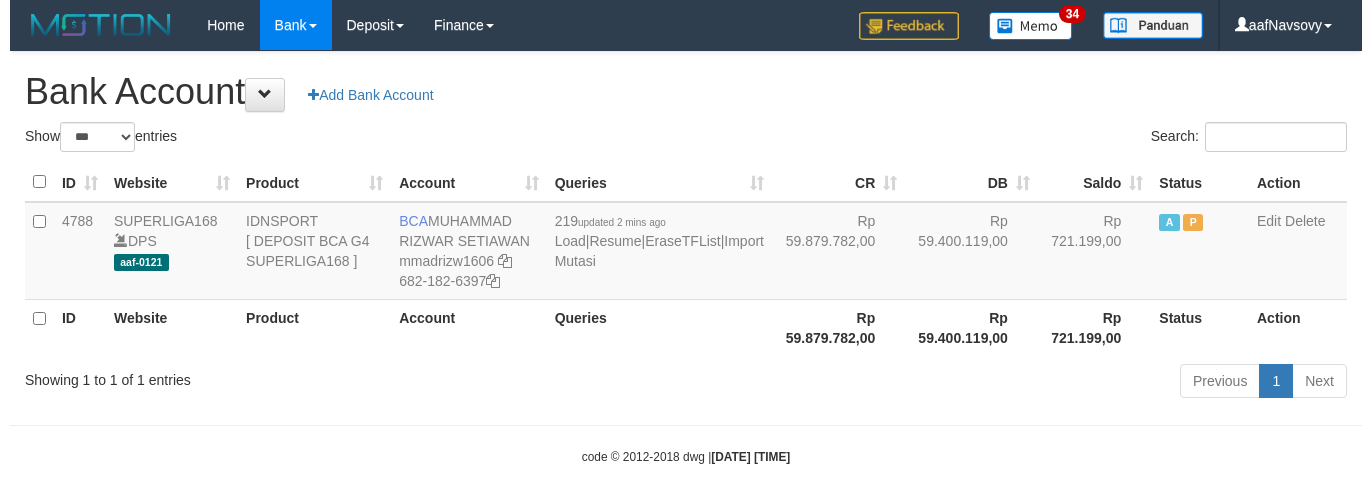 scroll, scrollTop: 16, scrollLeft: 0, axis: vertical 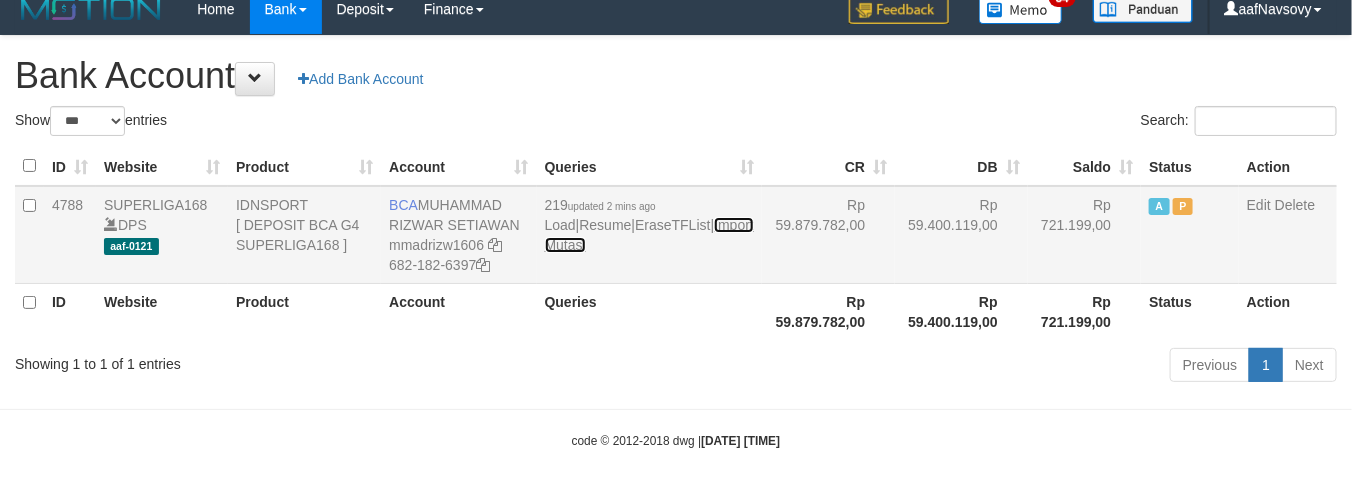 click on "Import Mutasi" at bounding box center [649, 235] 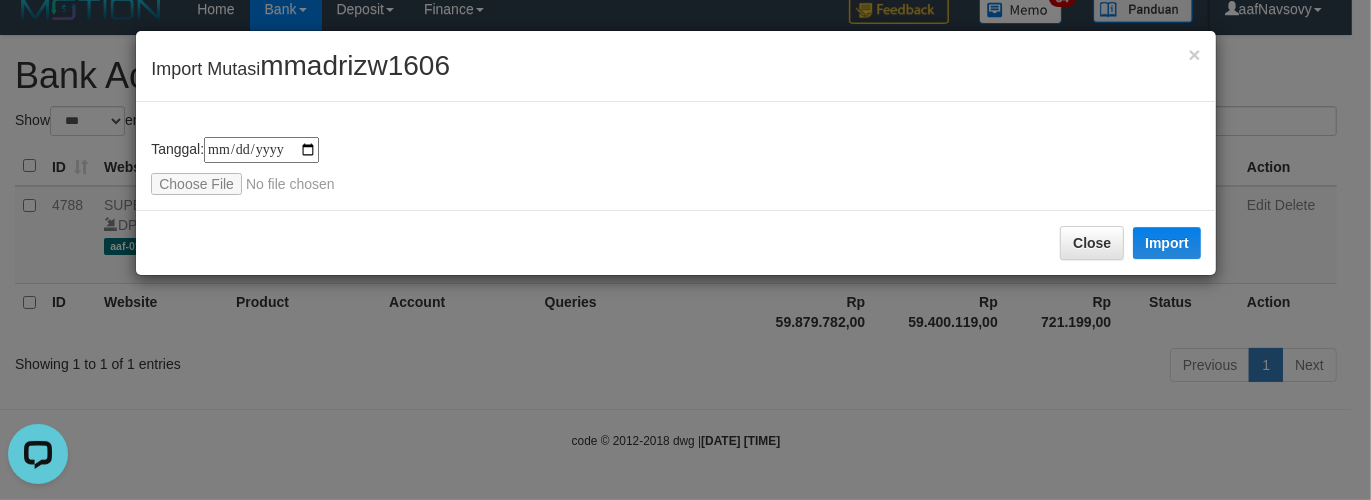 scroll, scrollTop: 0, scrollLeft: 0, axis: both 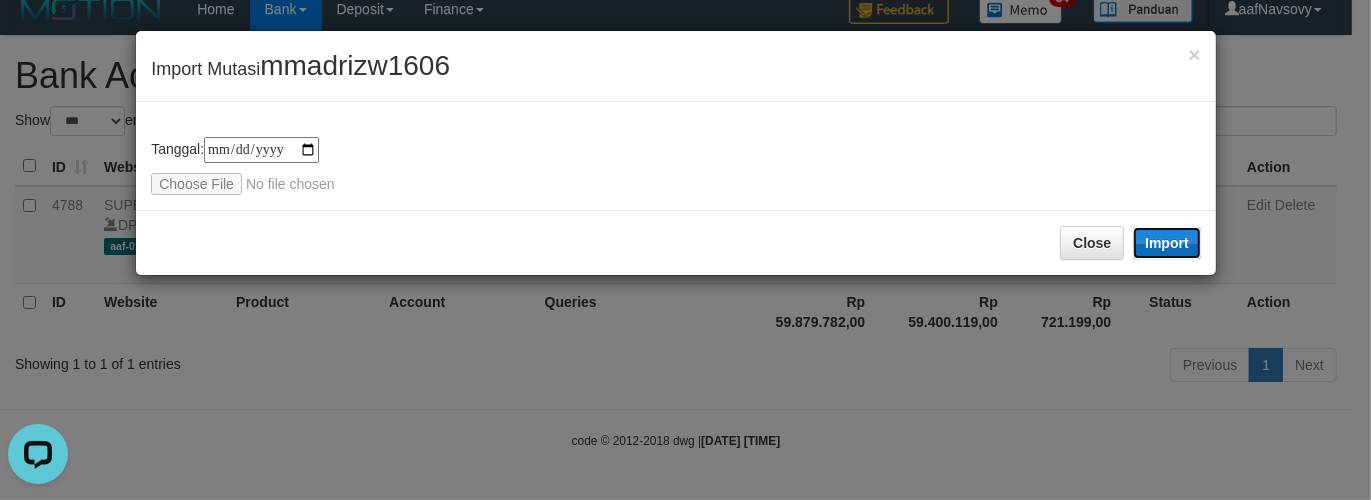 click on "Import" at bounding box center (1167, 243) 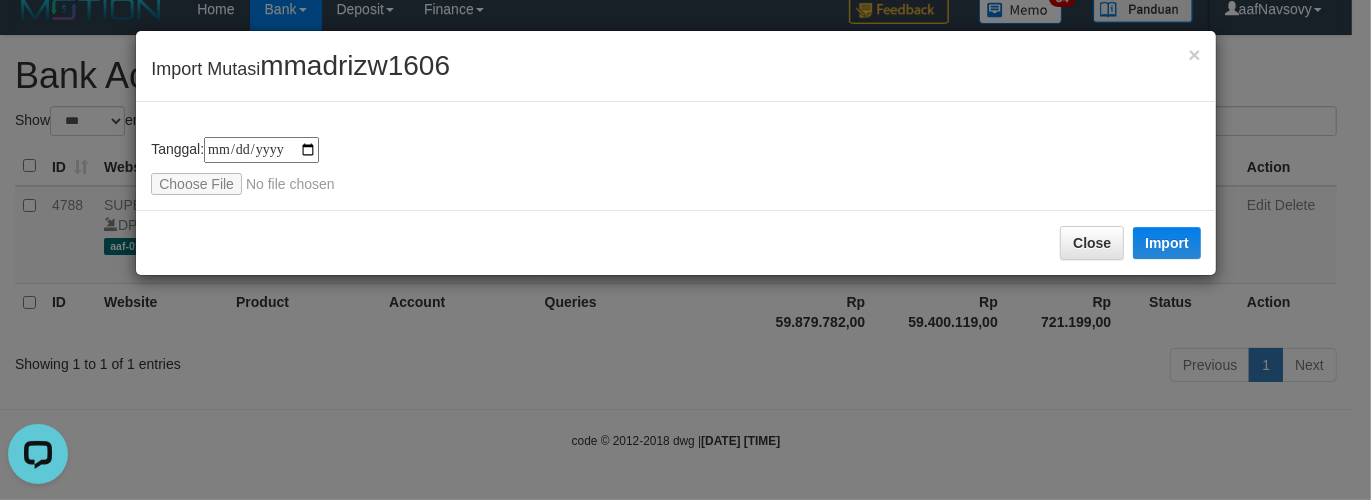 click on "**********" at bounding box center [685, 250] 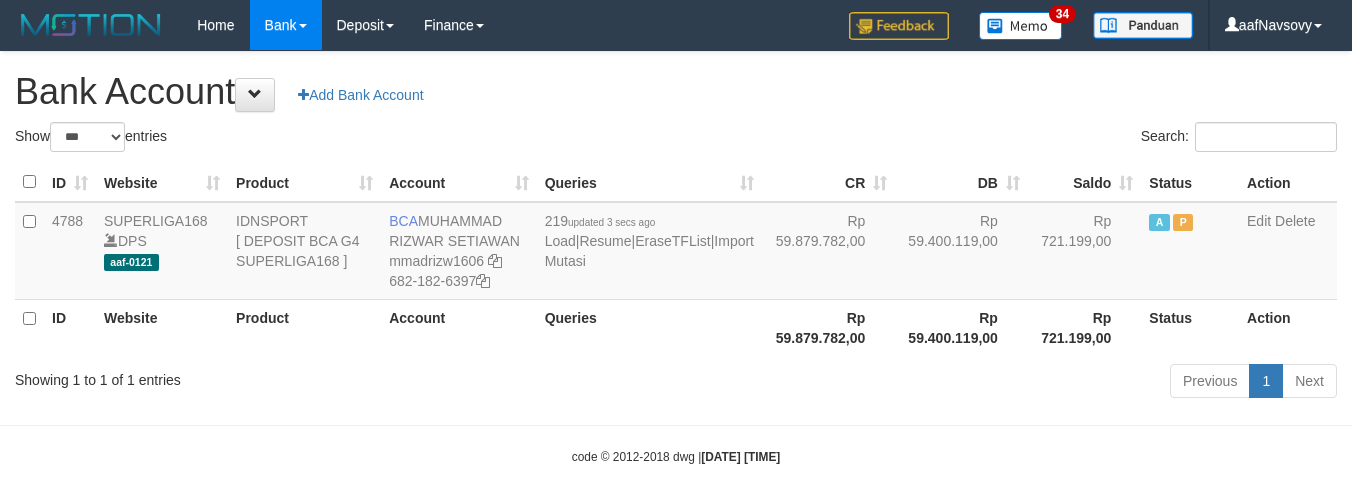 select on "***" 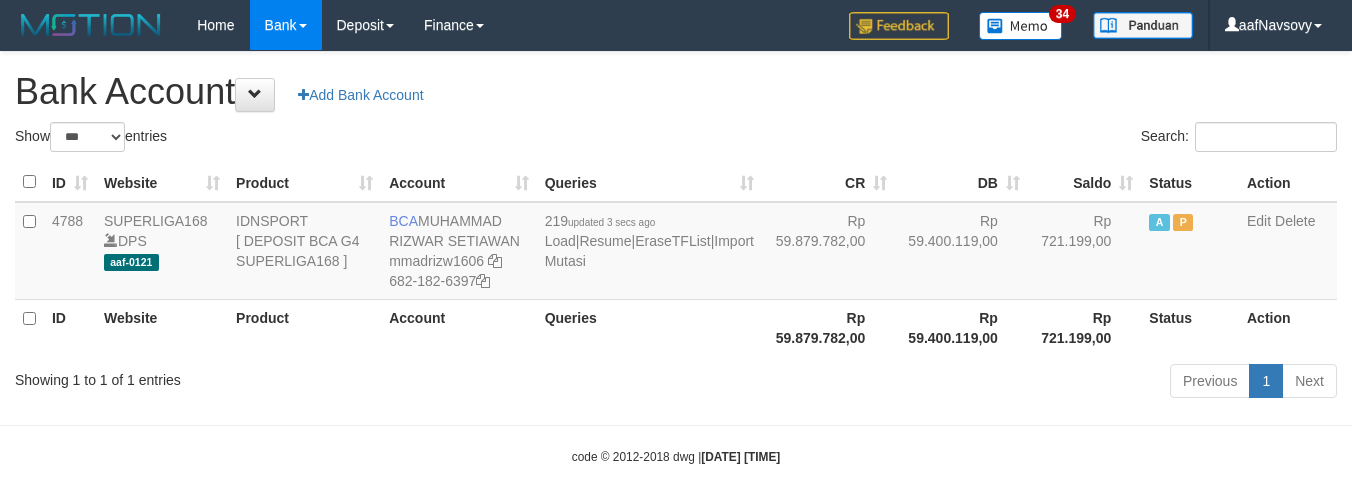 scroll, scrollTop: 16, scrollLeft: 0, axis: vertical 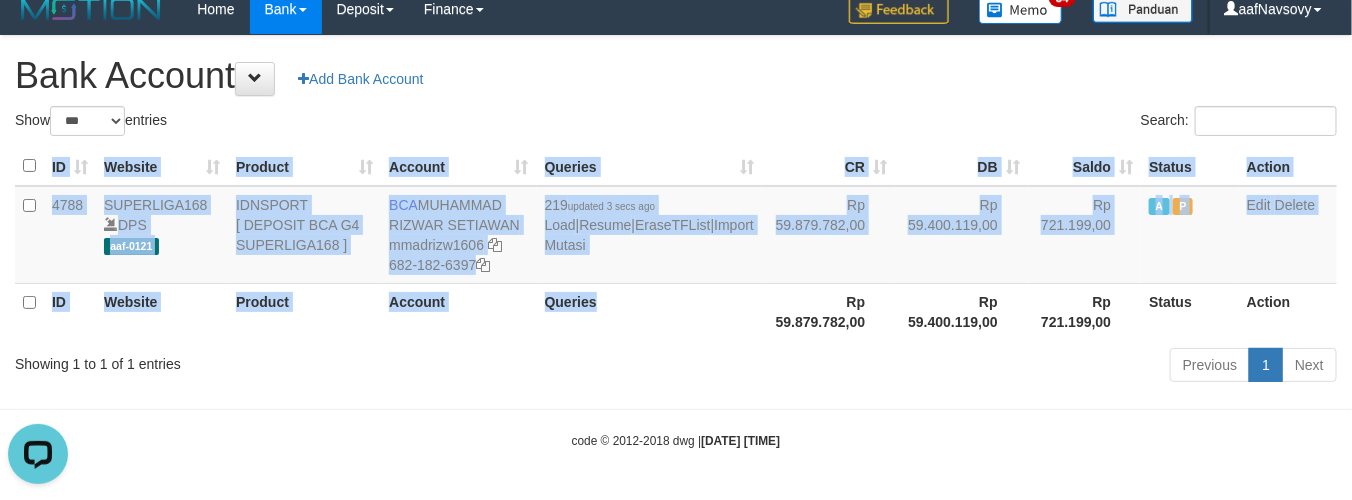 click on "ID Website Product Account Queries CR DB Saldo Status Action
4788
SUPERLIGA168
DPS
aaf-0121
IDNSPORT
[ DEPOSIT BCA G4 SUPERLIGA168 ]
BCA
MUHAMMAD RIZWAR SETIAWAN
mmadrizw1606
682-182-6397
219  updated 3 secs ago
Load
|
Resume
|
EraseTFList
|
Import Mutasi
Rp 59.879.782,00
Rp 59.400.119,00
Rp 721.199,00
A
P
Edit
Delete
ID Website Product Account Queries Rp 59.879.782,00 Rp 59.400.119,00" at bounding box center (676, 243) 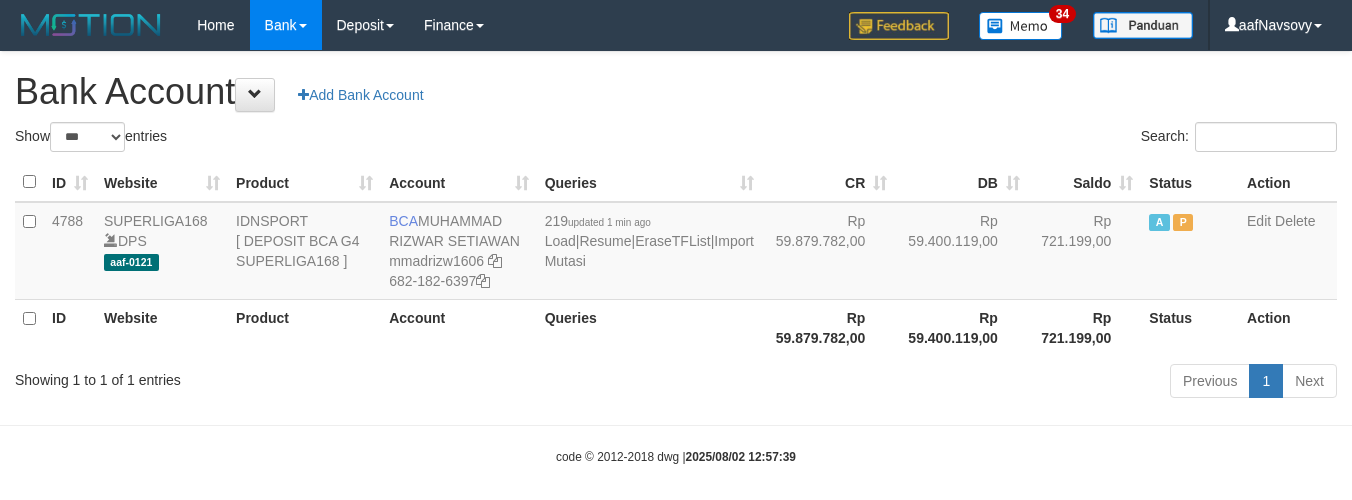 select on "***" 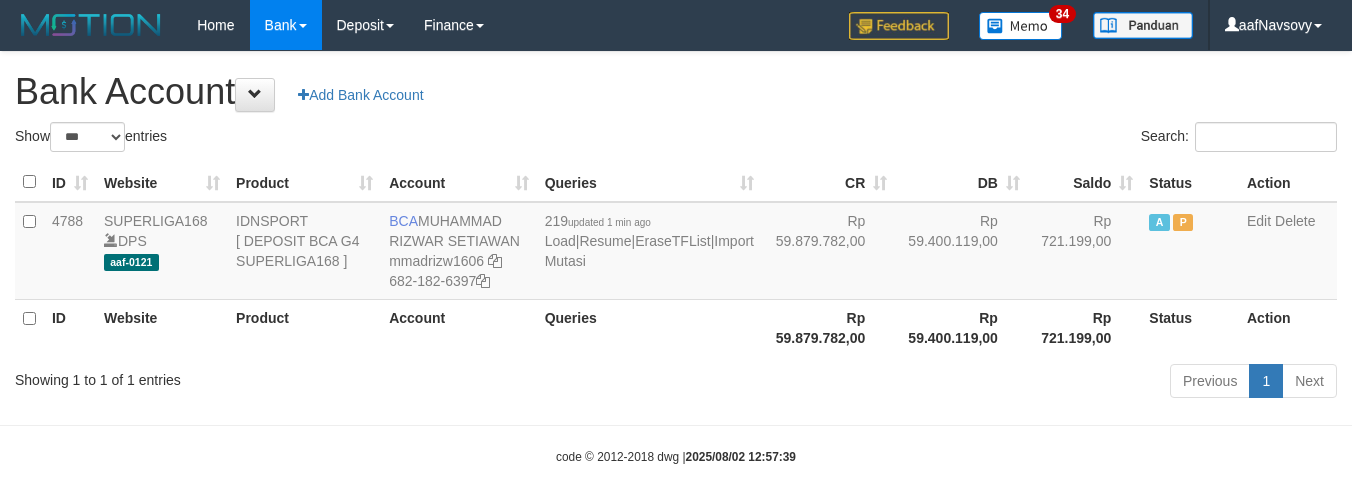 scroll, scrollTop: 16, scrollLeft: 0, axis: vertical 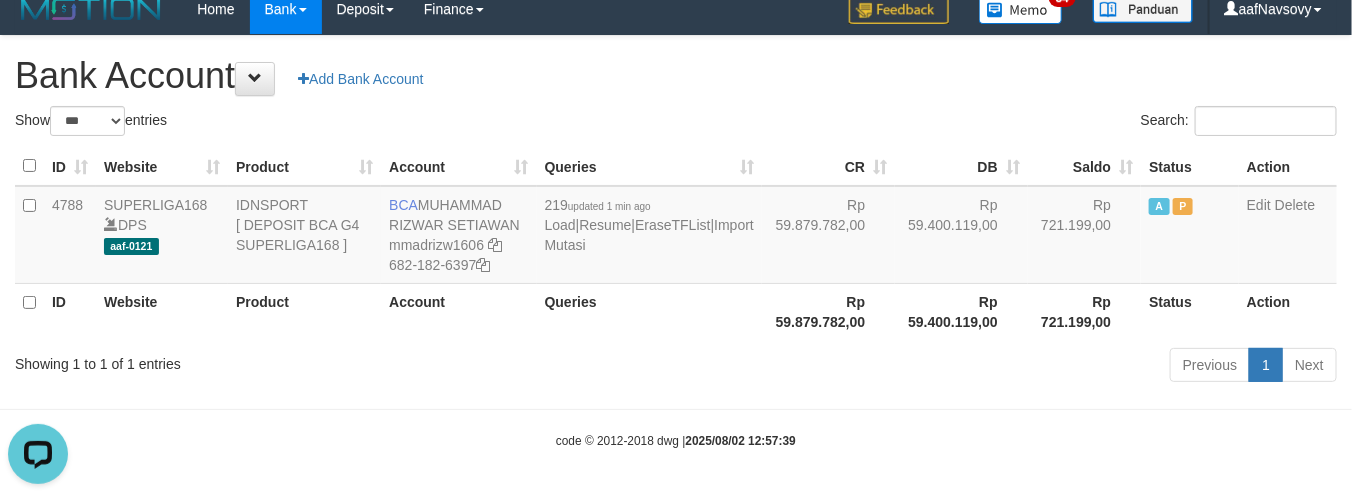 click on "Previous 1 Next" at bounding box center (957, 367) 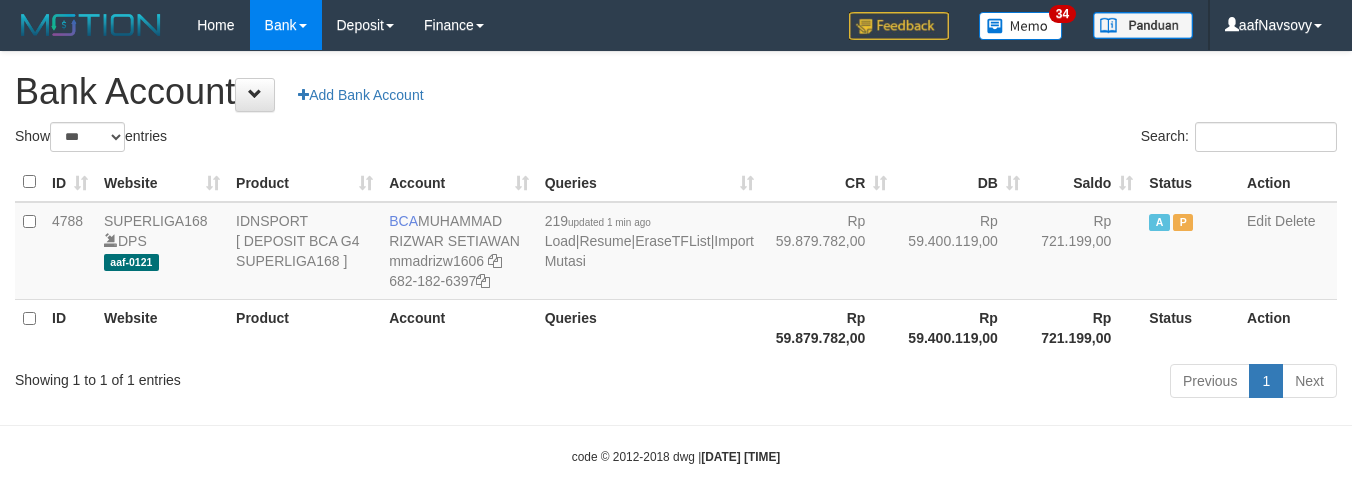 select on "***" 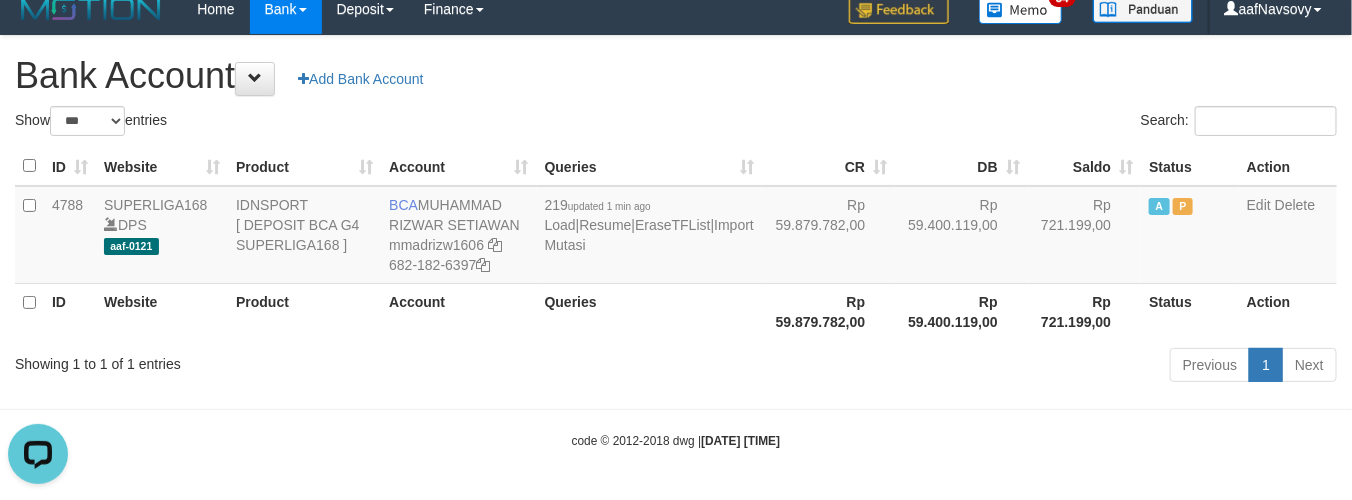 scroll, scrollTop: 0, scrollLeft: 0, axis: both 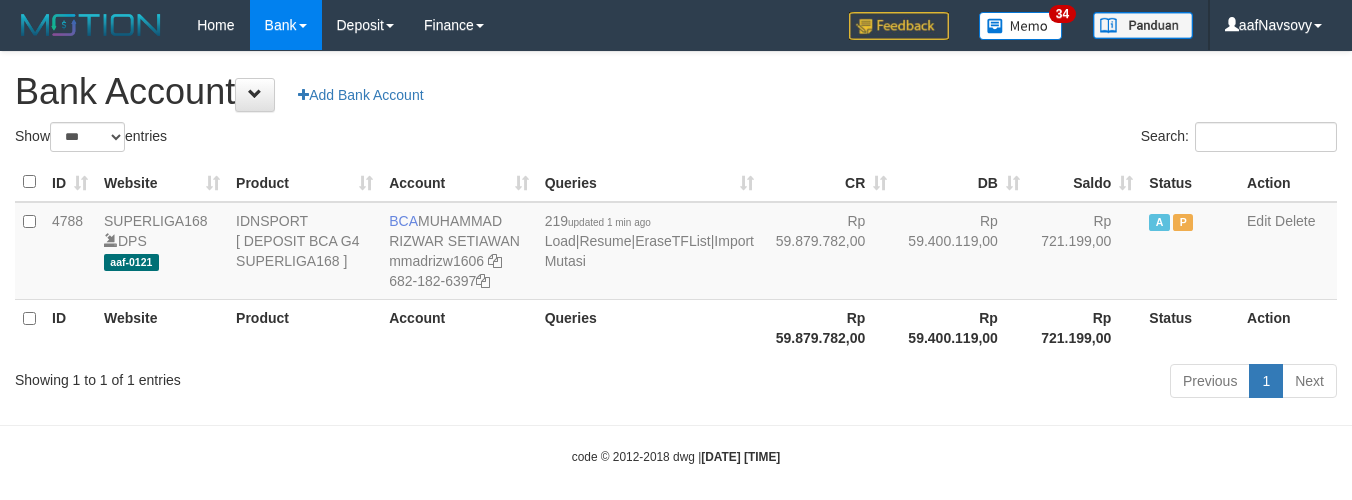 select on "***" 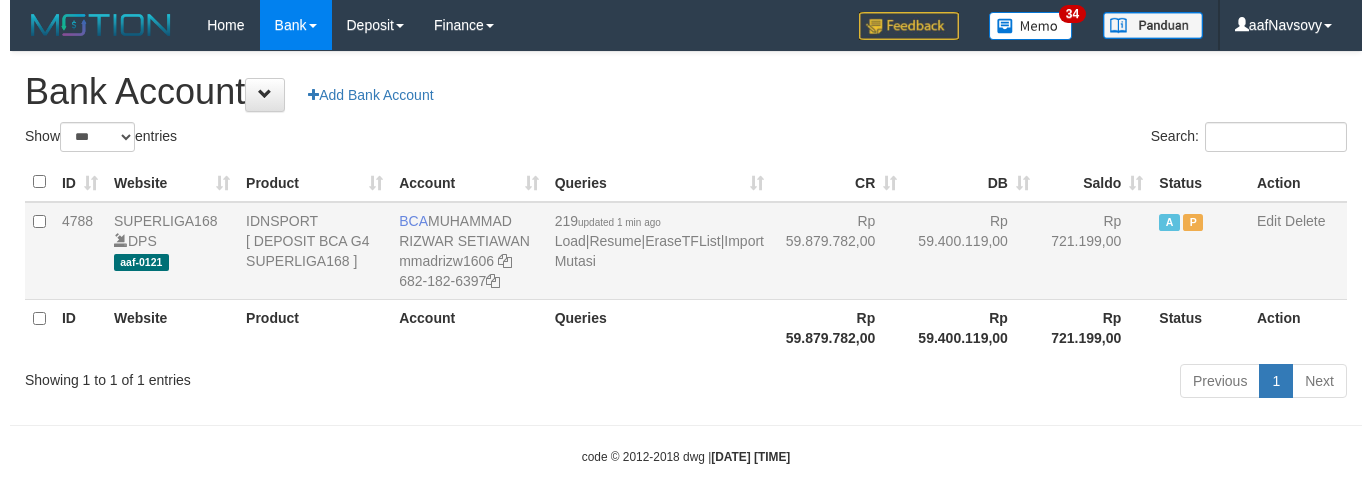 scroll, scrollTop: 16, scrollLeft: 0, axis: vertical 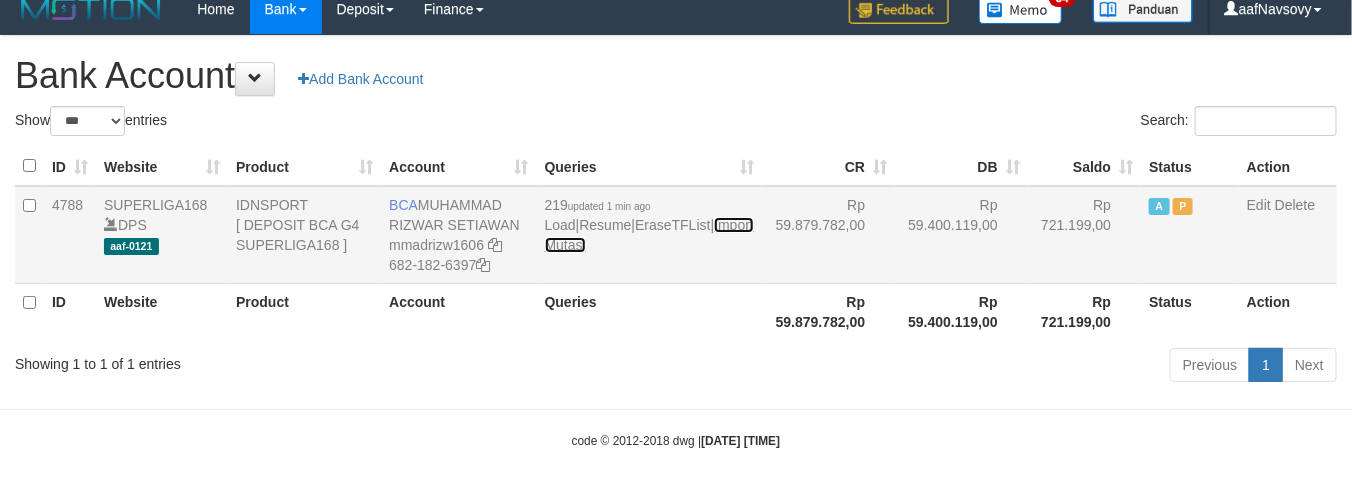 click on "Import Mutasi" at bounding box center (649, 235) 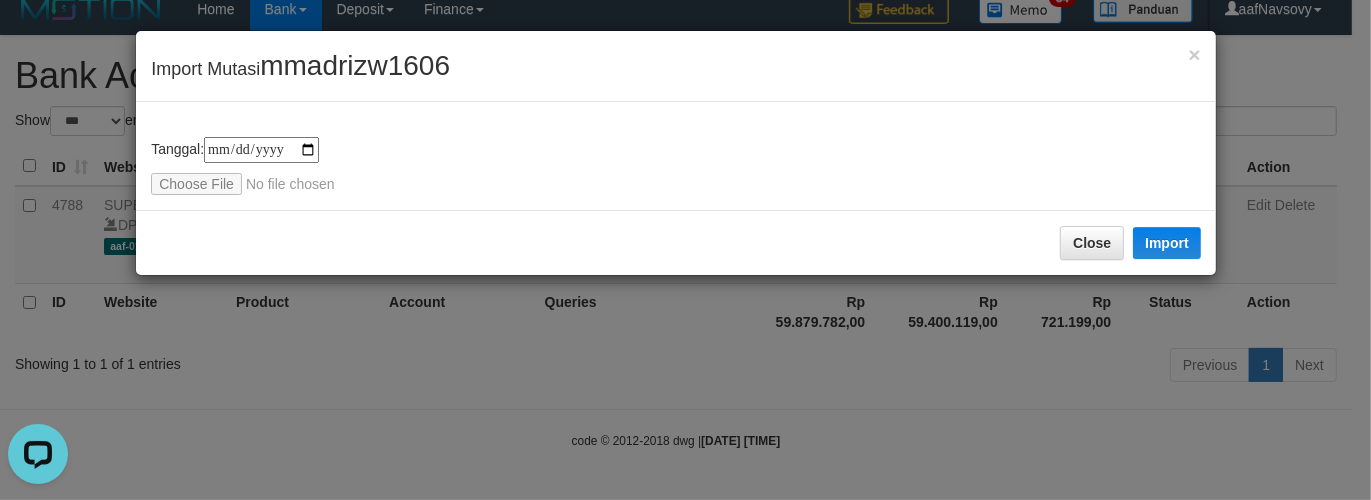 scroll, scrollTop: 0, scrollLeft: 0, axis: both 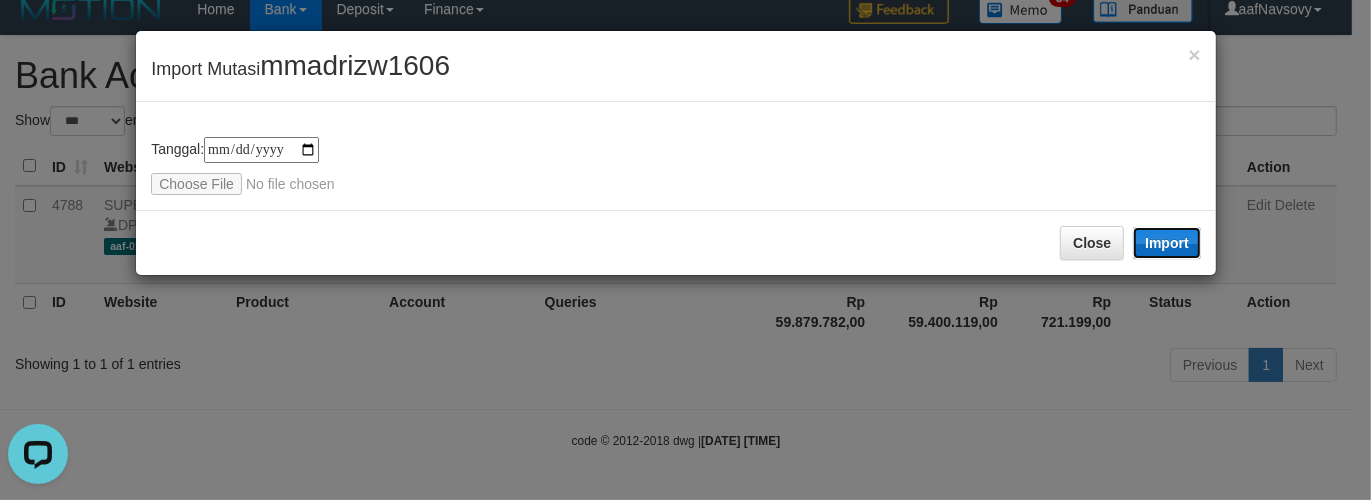 click on "Import" at bounding box center (1167, 243) 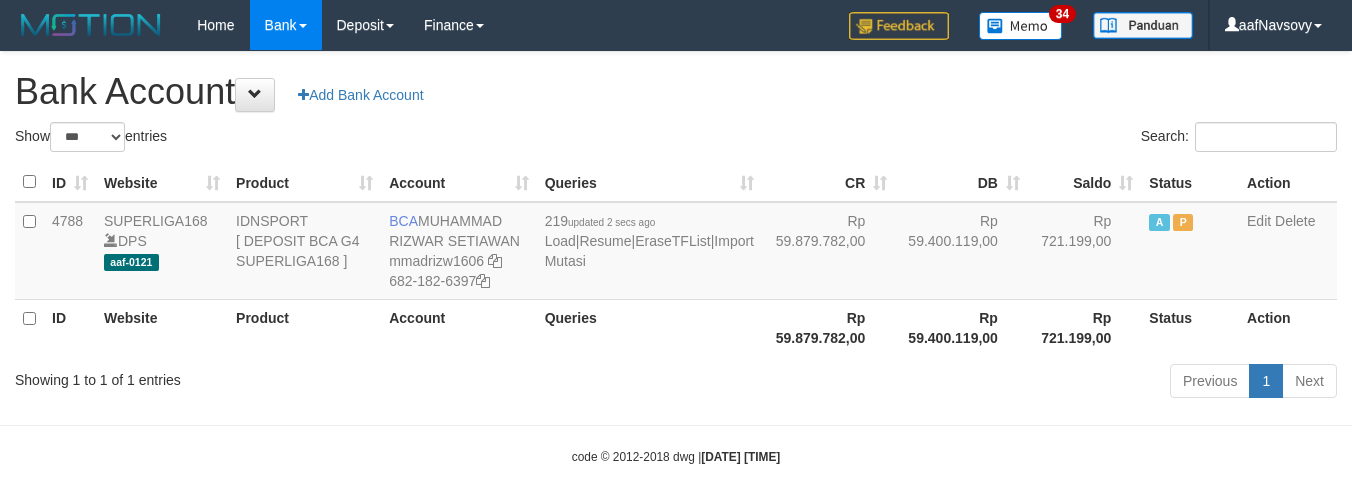 select on "***" 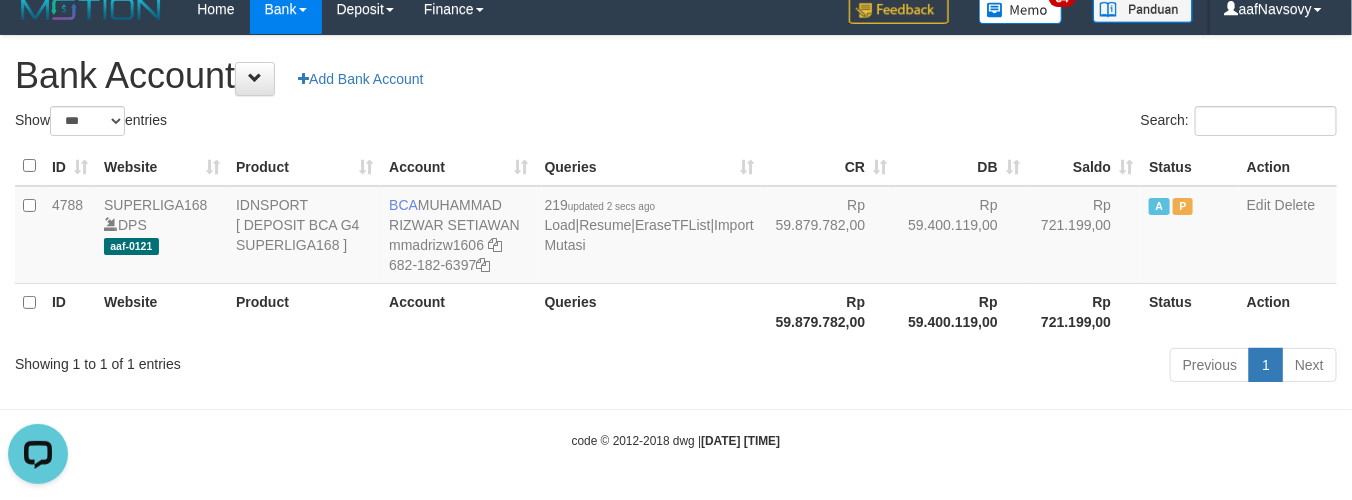 scroll, scrollTop: 0, scrollLeft: 0, axis: both 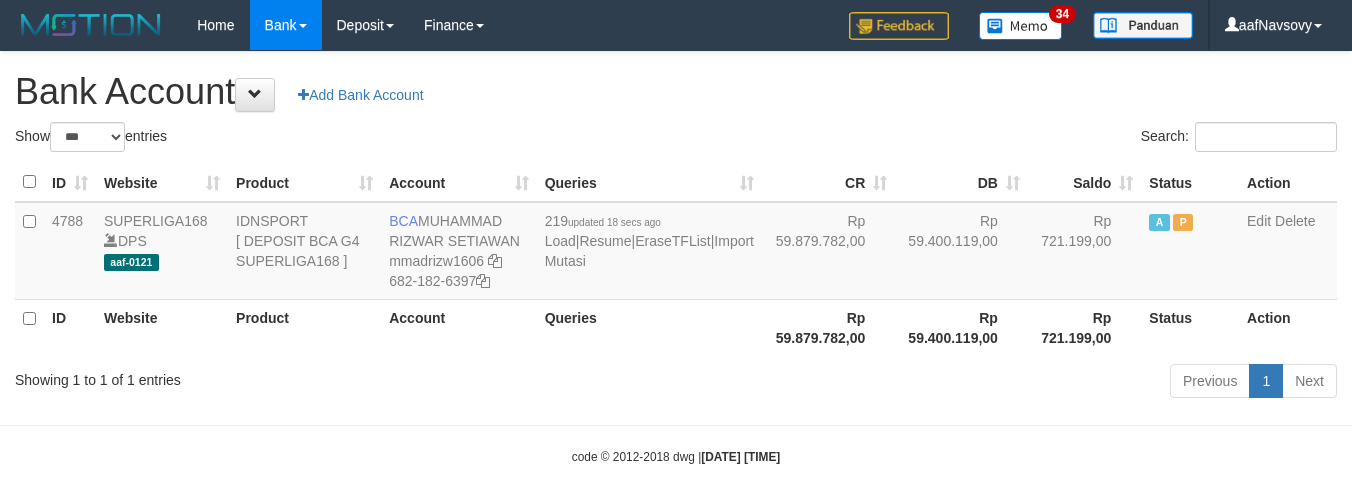 select on "***" 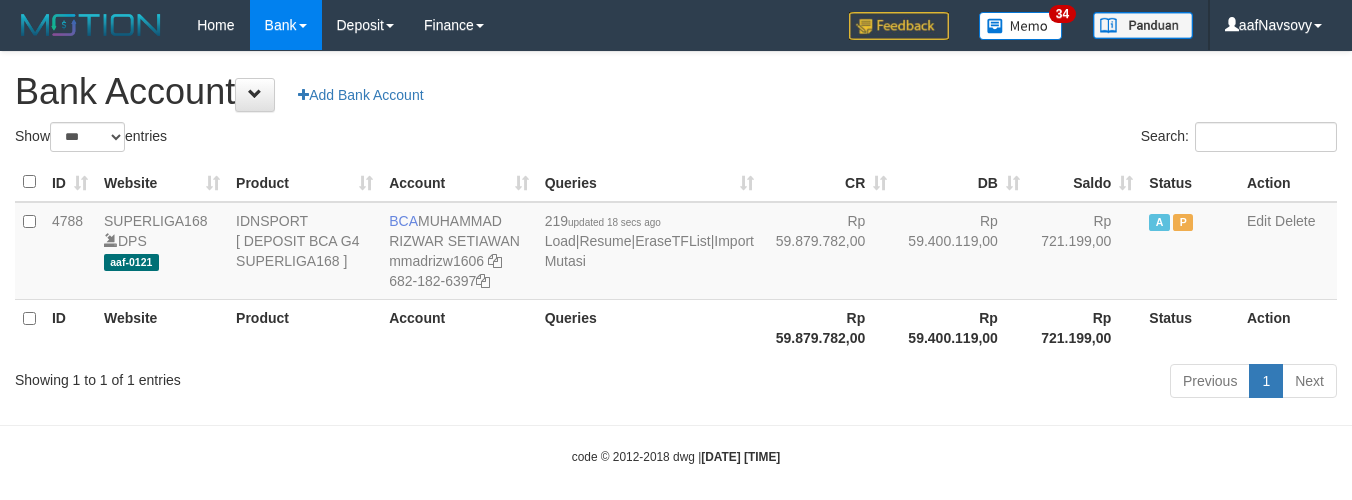 scroll, scrollTop: 16, scrollLeft: 0, axis: vertical 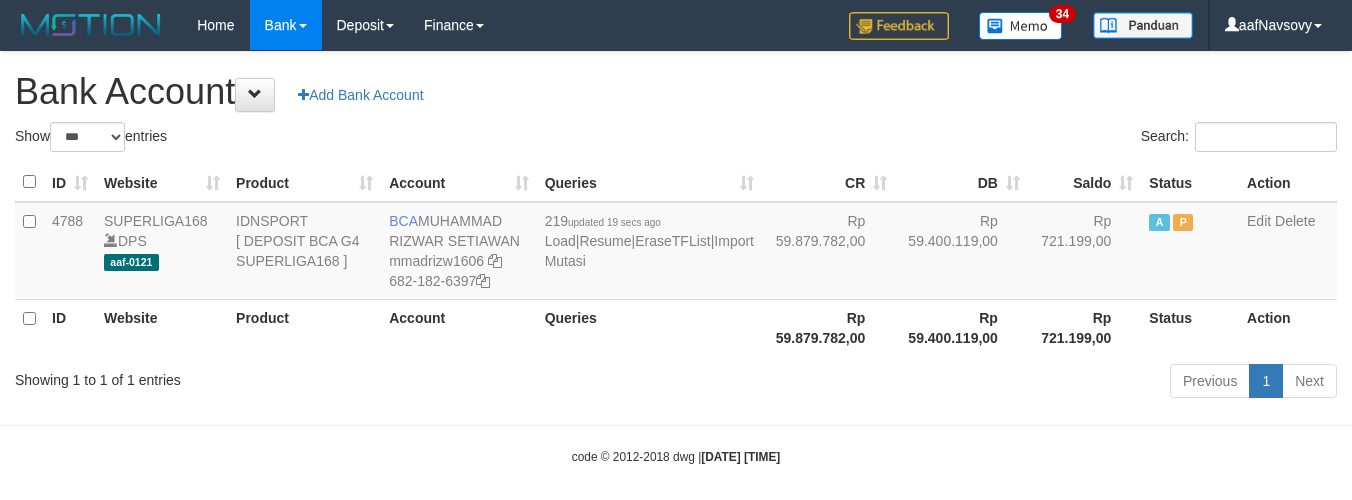 select on "***" 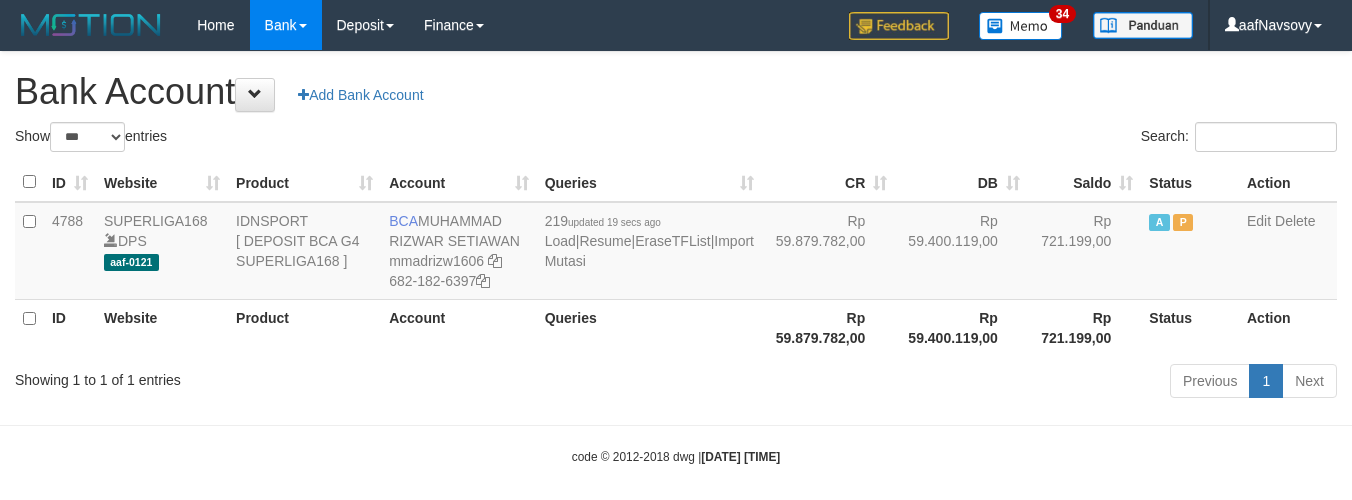 scroll, scrollTop: 16, scrollLeft: 0, axis: vertical 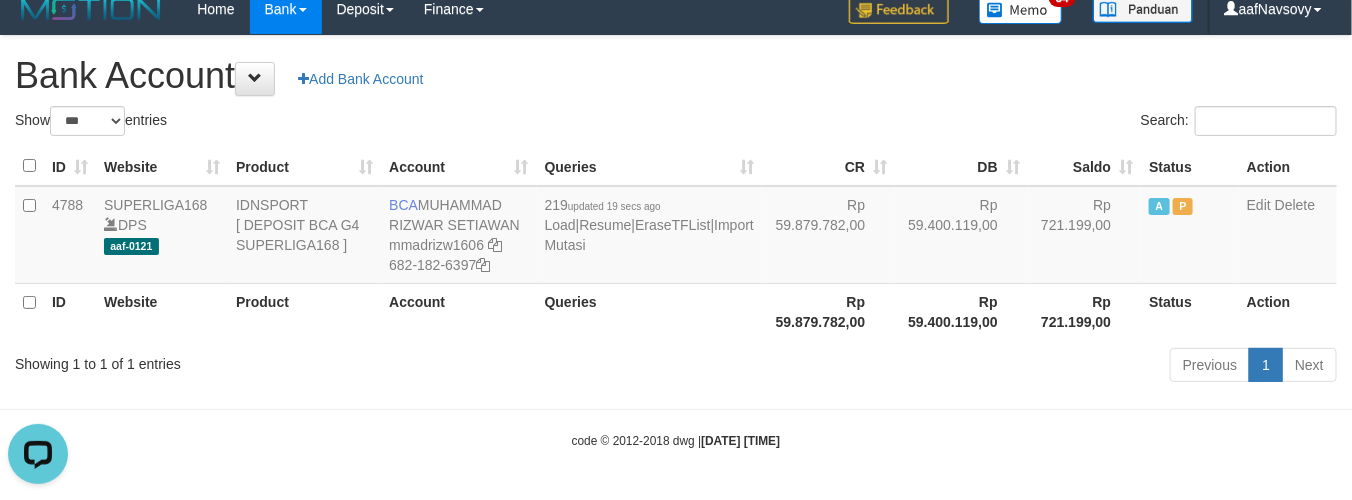 click on "Showing 1 to 1 of 1 entries Previous 1 Next" at bounding box center [676, 367] 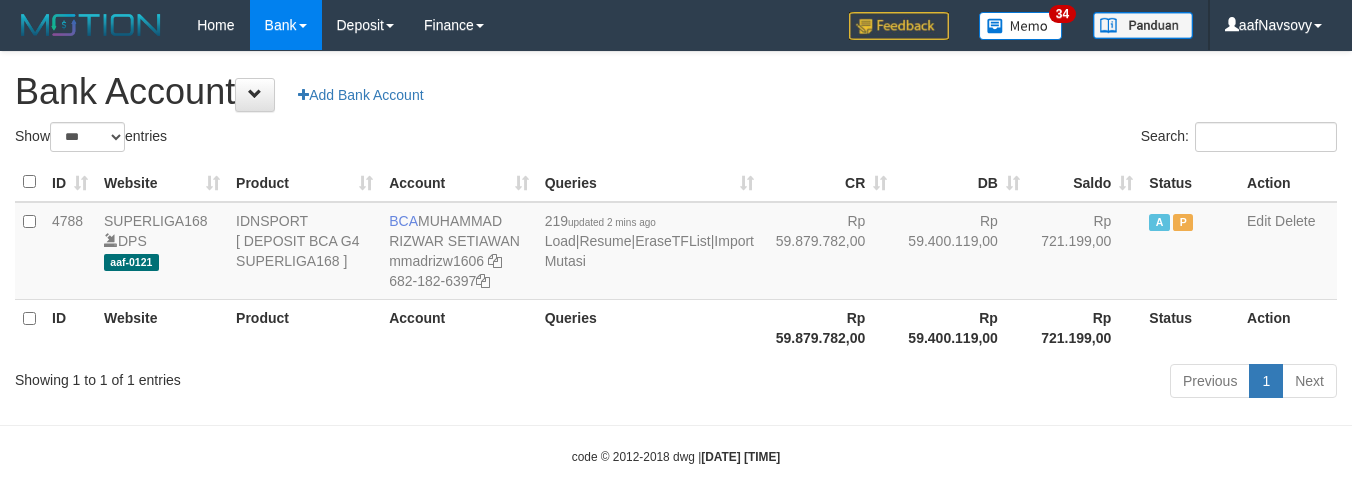 select on "***" 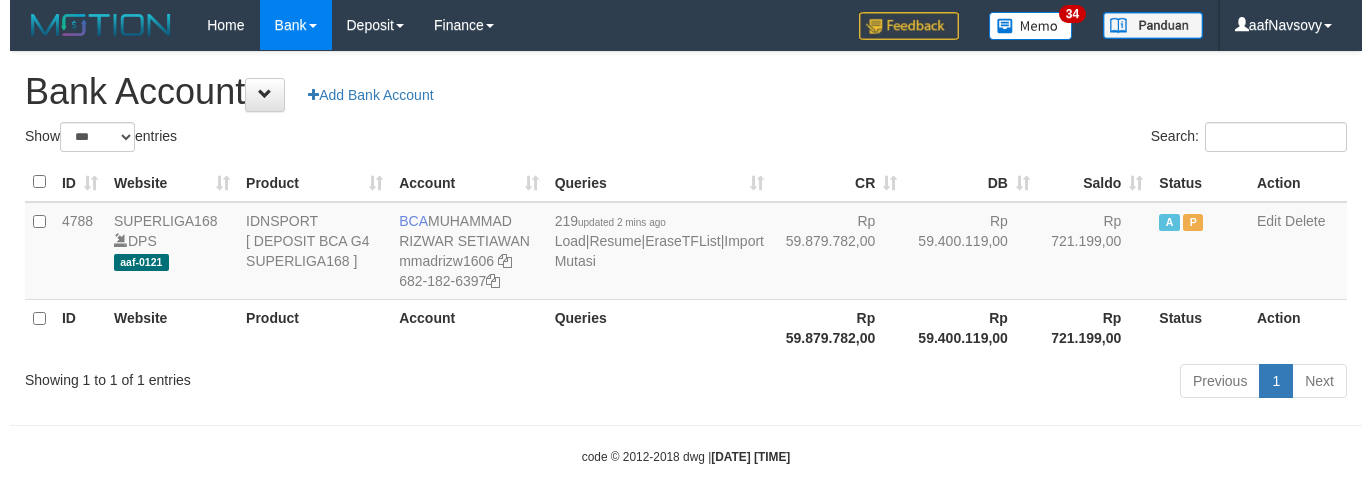 scroll, scrollTop: 16, scrollLeft: 0, axis: vertical 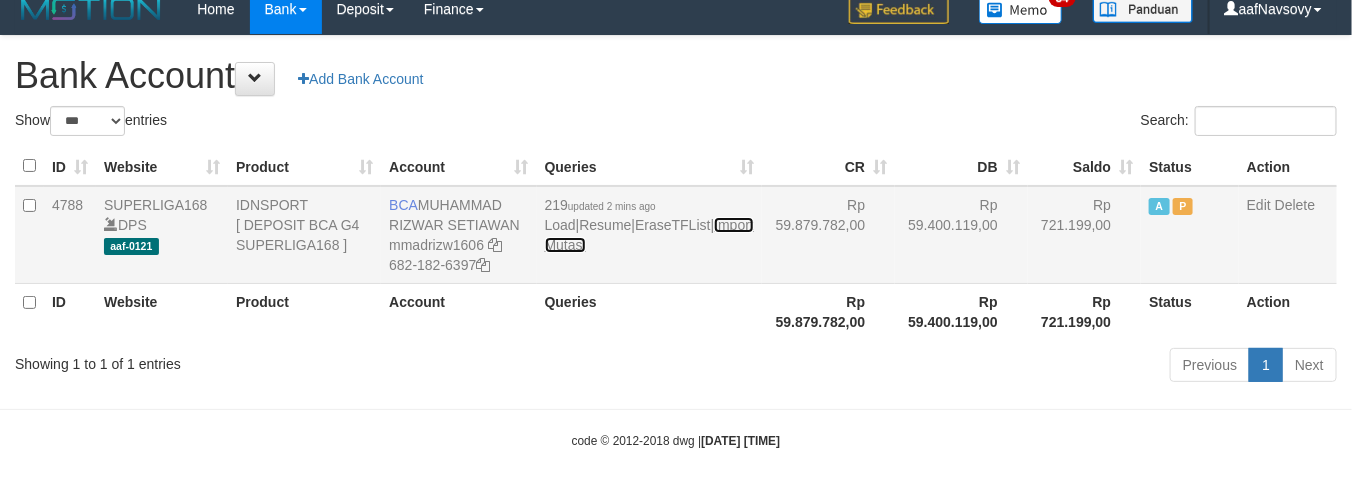 click on "Import Mutasi" at bounding box center (649, 235) 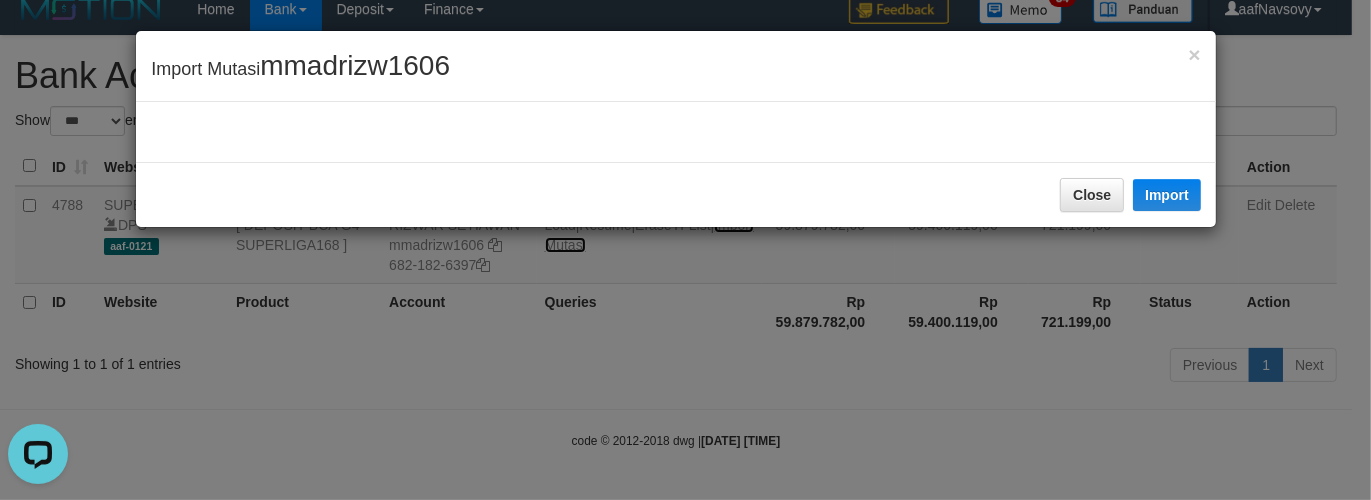 scroll, scrollTop: 0, scrollLeft: 0, axis: both 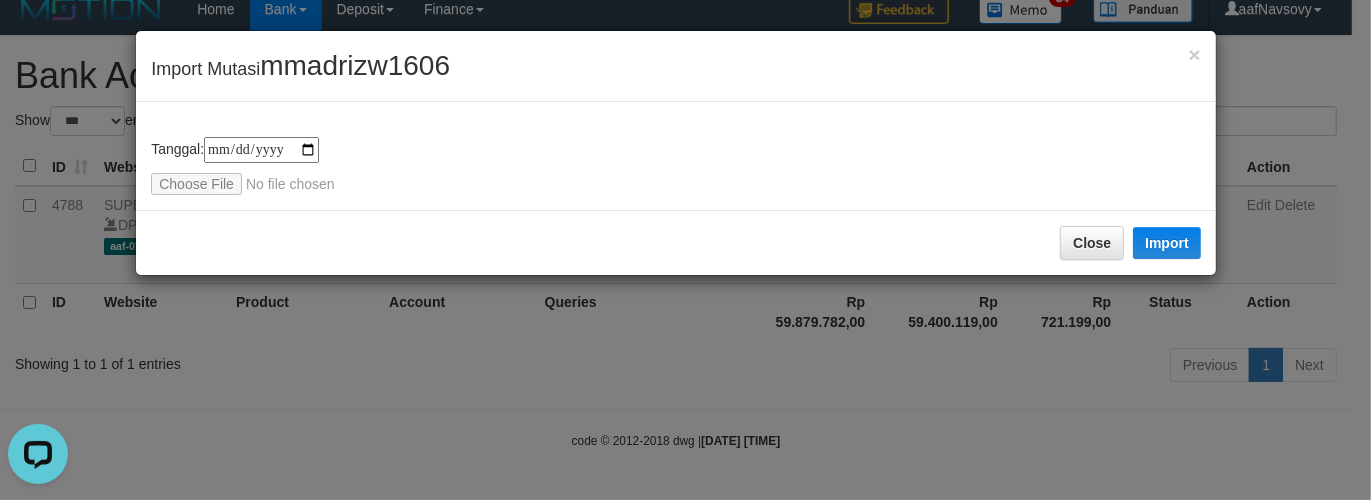 type on "**********" 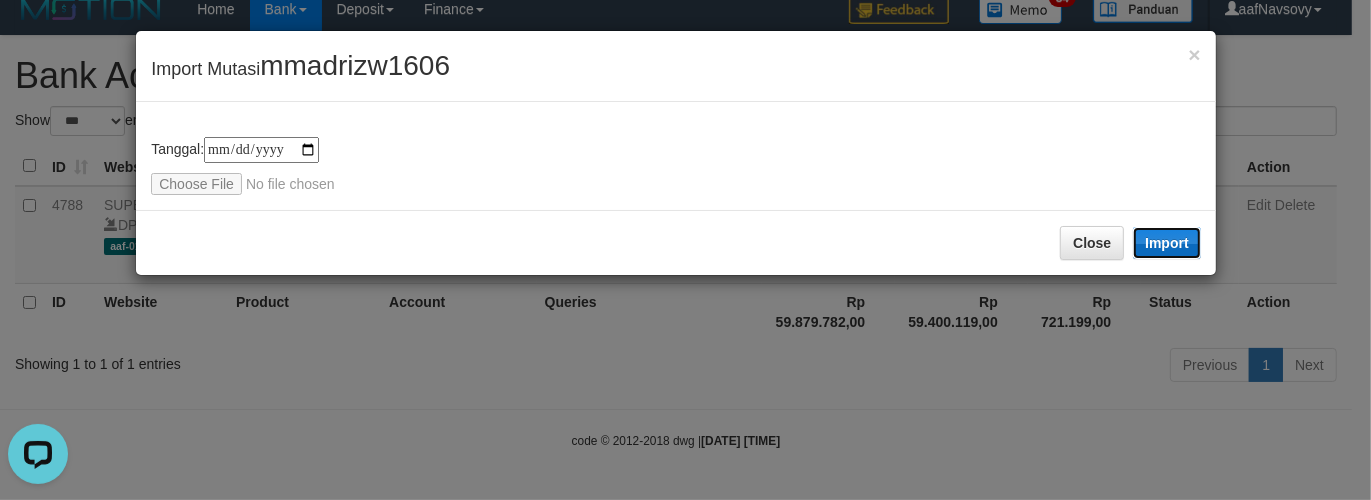 click on "Import" at bounding box center [1167, 243] 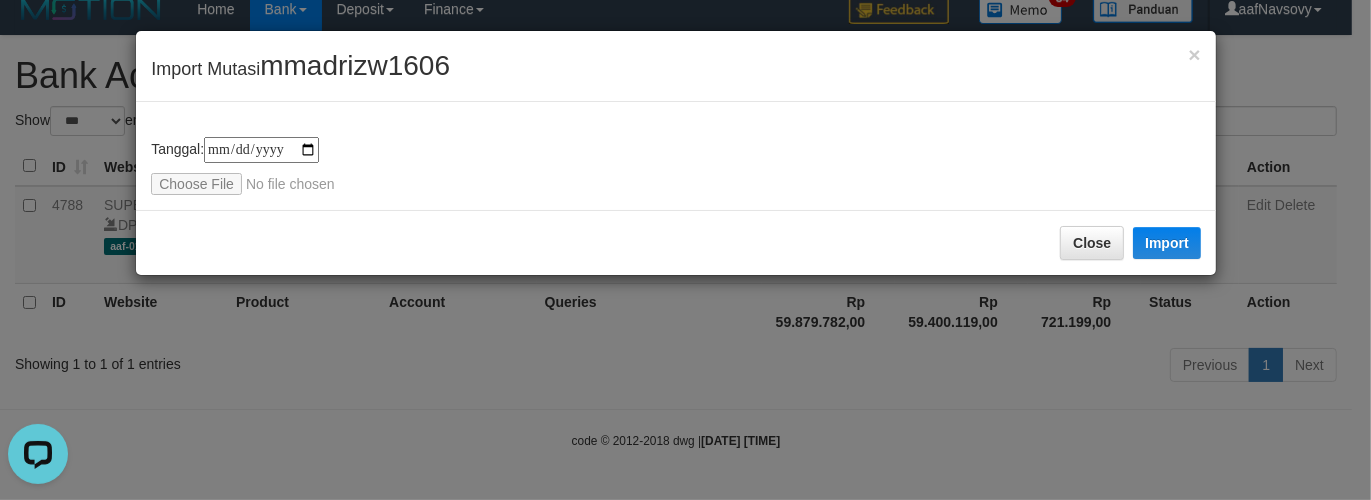 click on "**********" at bounding box center (685, 250) 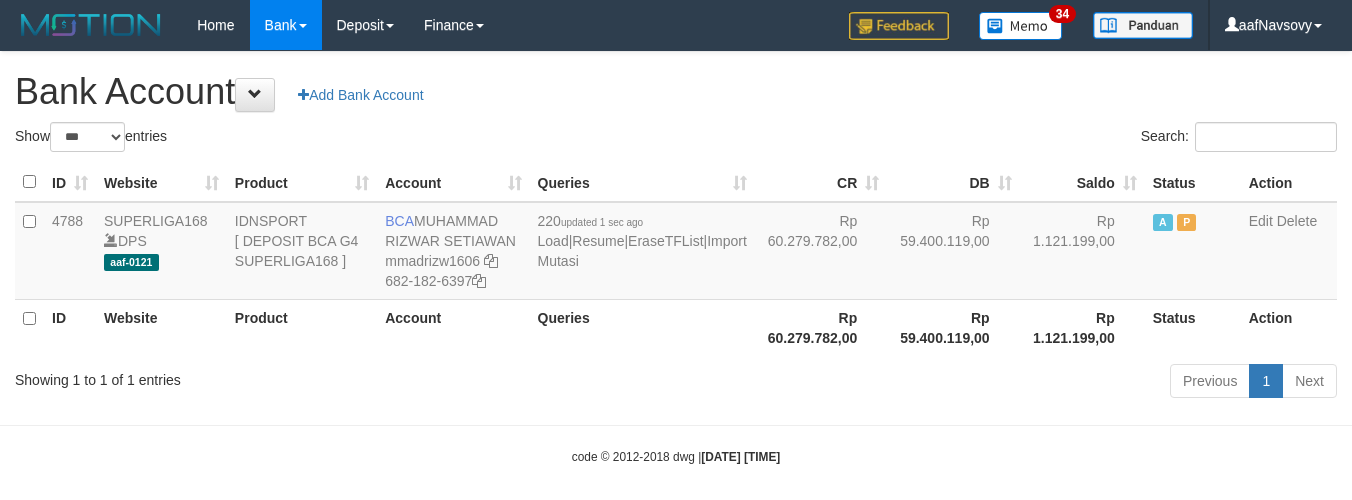 select on "***" 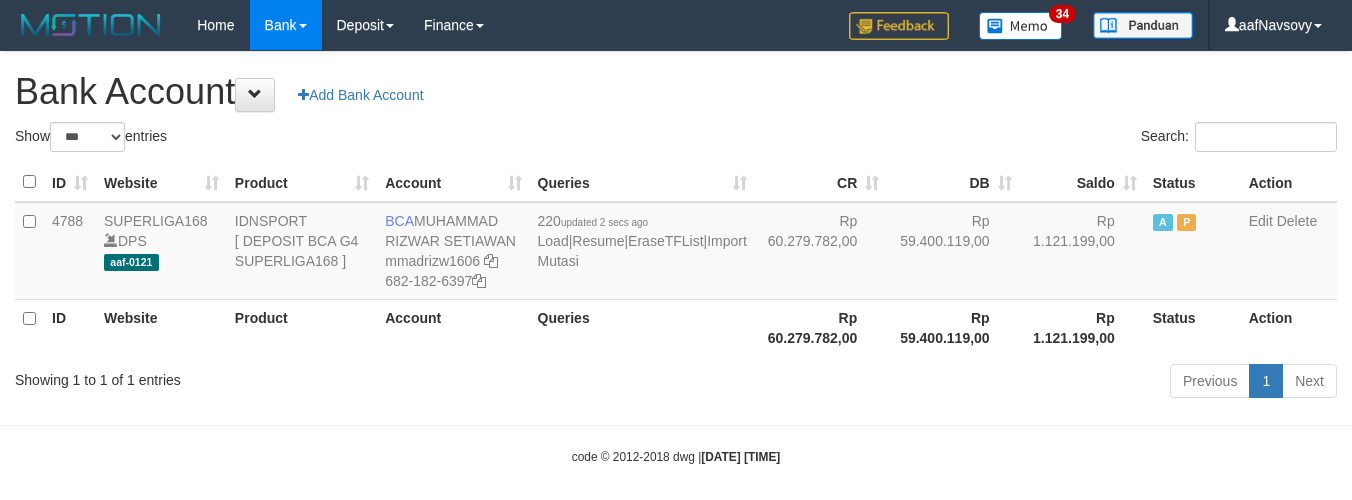 select on "***" 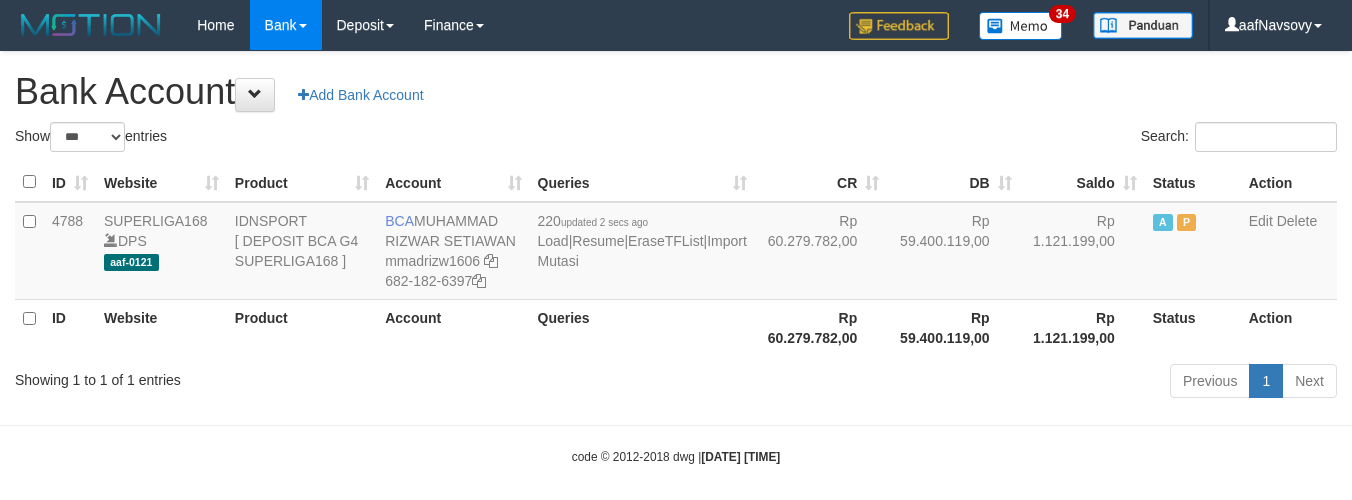scroll, scrollTop: 16, scrollLeft: 0, axis: vertical 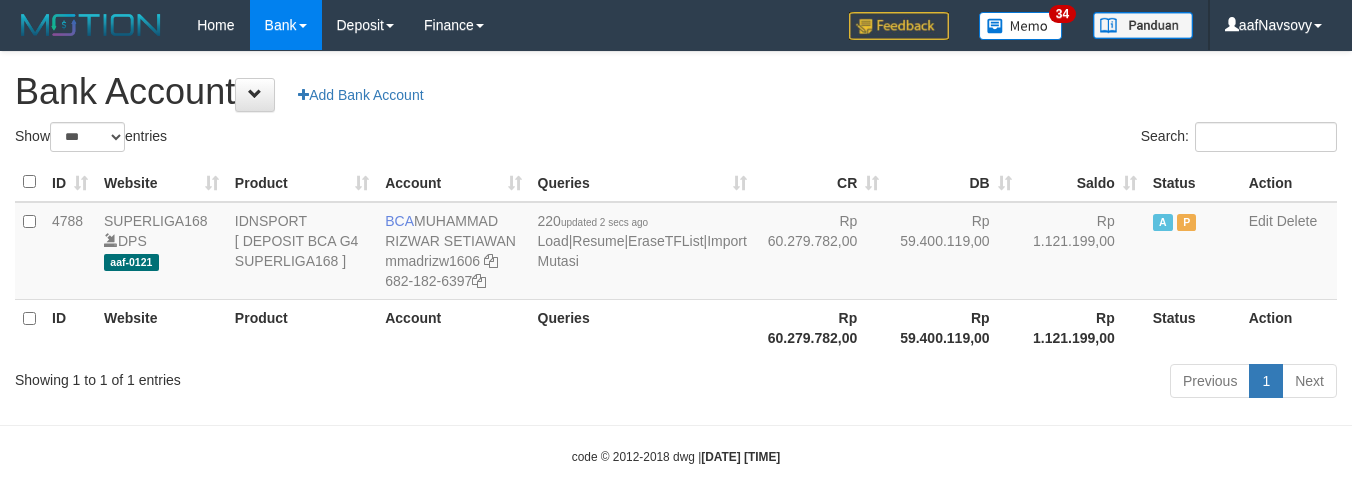 select on "***" 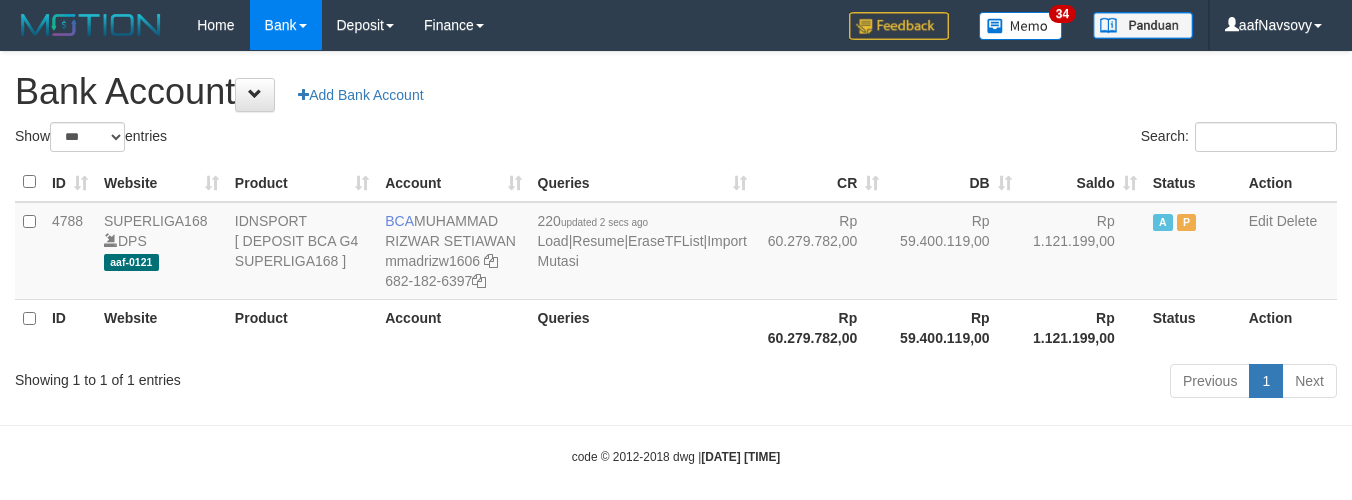 scroll, scrollTop: 16, scrollLeft: 0, axis: vertical 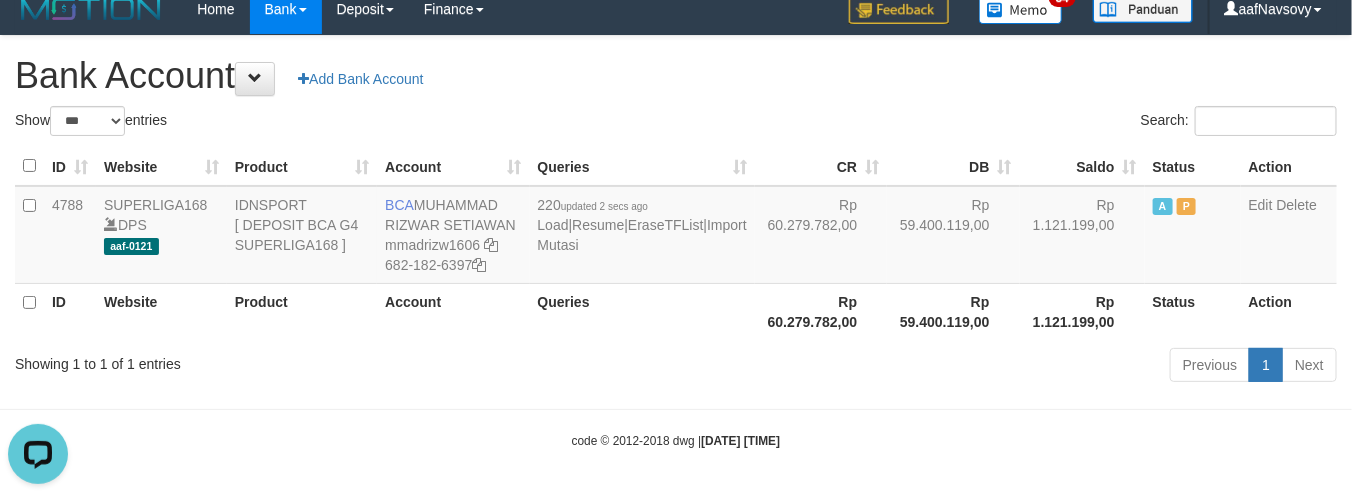 click on "Showing 1 to 1 of 1 entries" at bounding box center [281, 360] 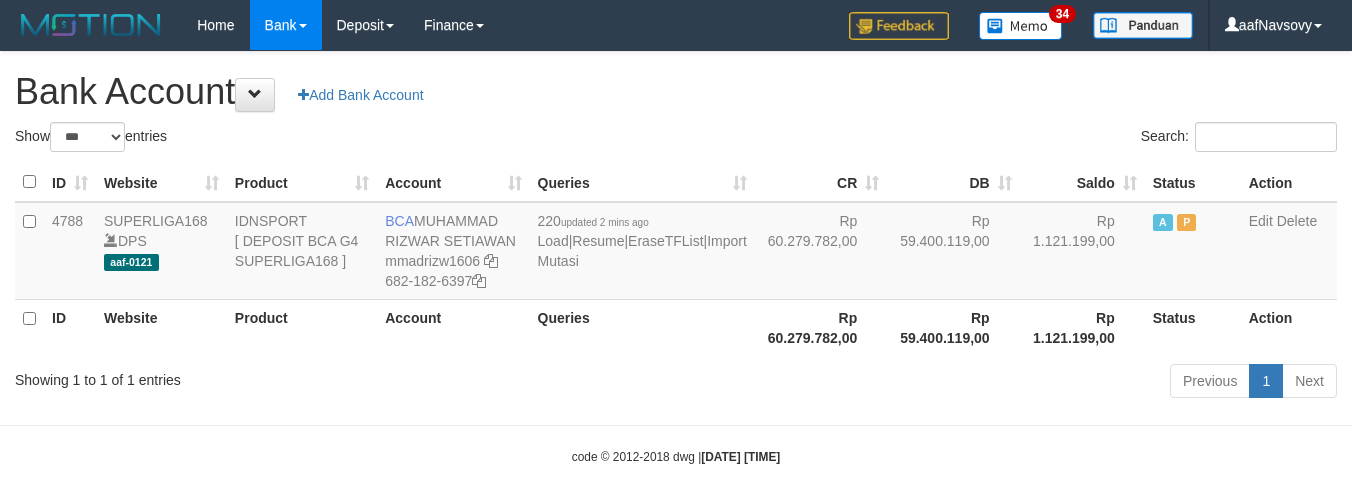 select on "***" 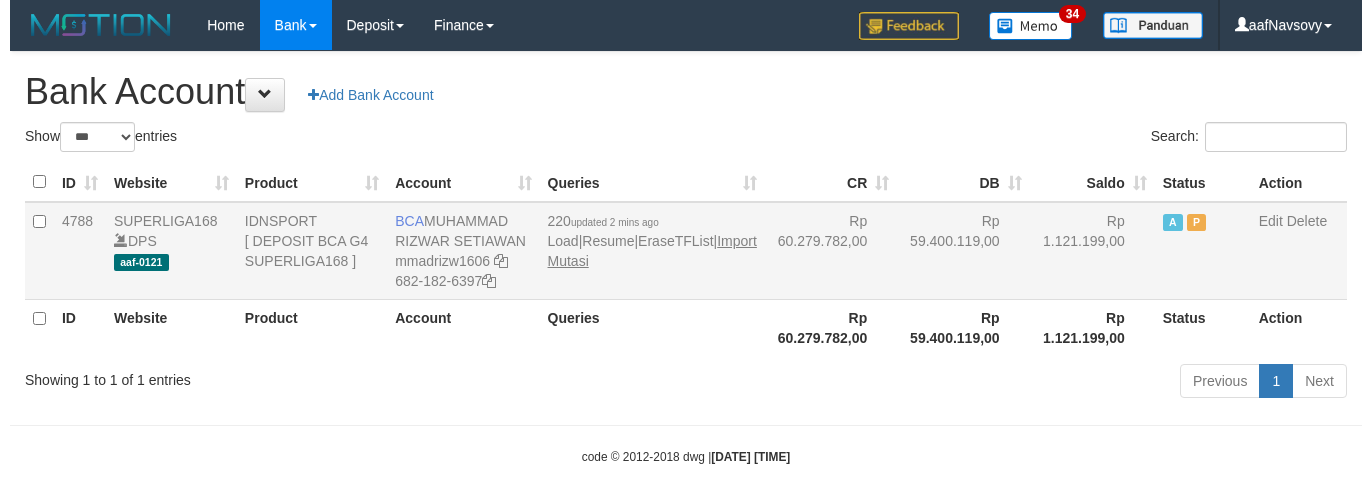 scroll, scrollTop: 16, scrollLeft: 0, axis: vertical 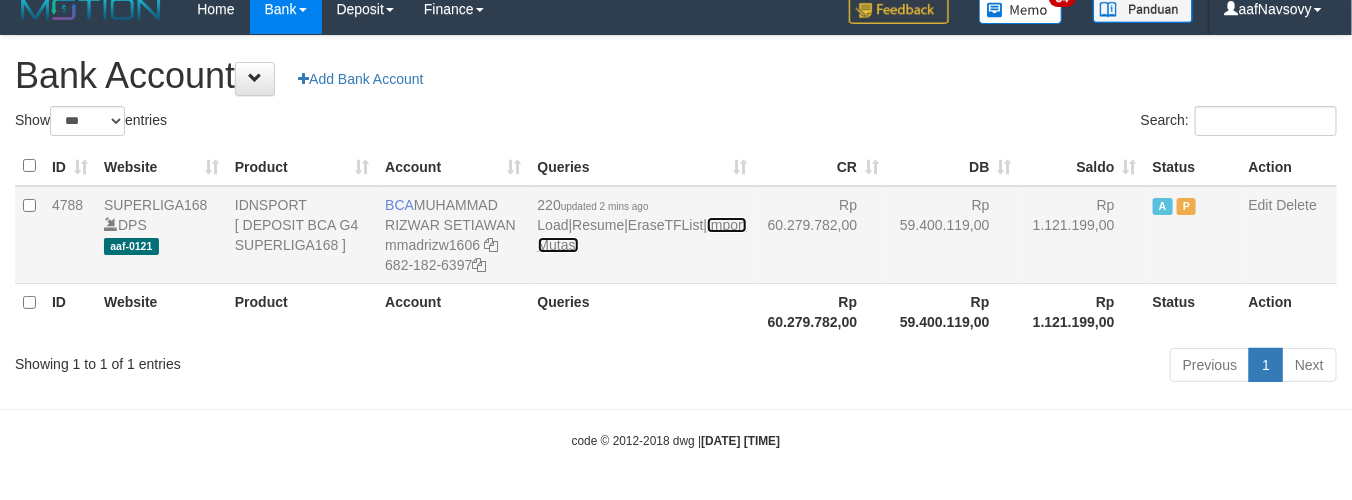 click on "Import Mutasi" at bounding box center (642, 235) 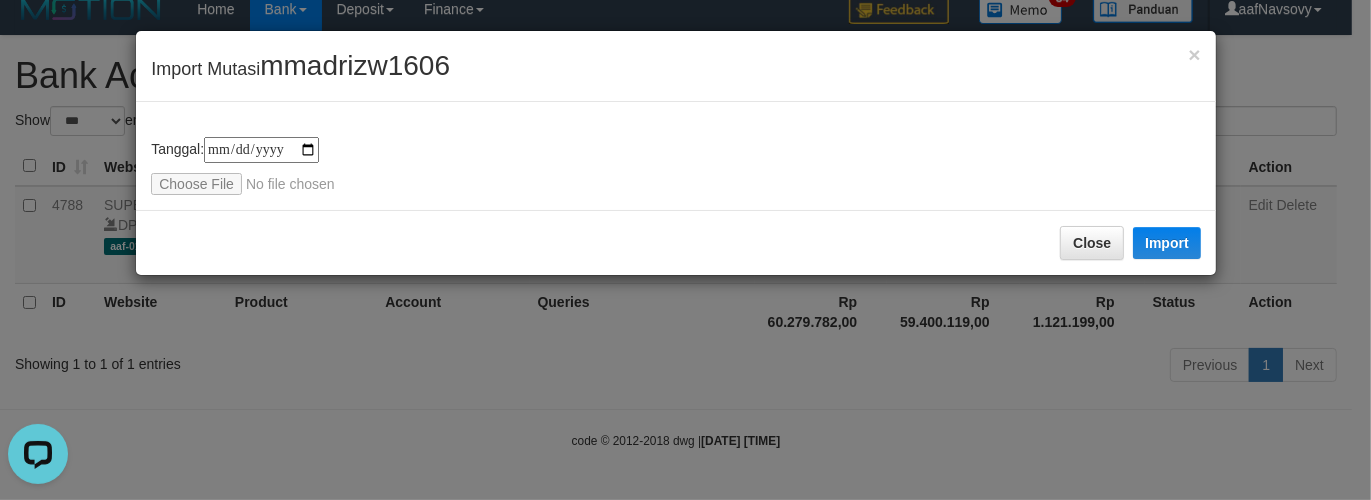 scroll, scrollTop: 0, scrollLeft: 0, axis: both 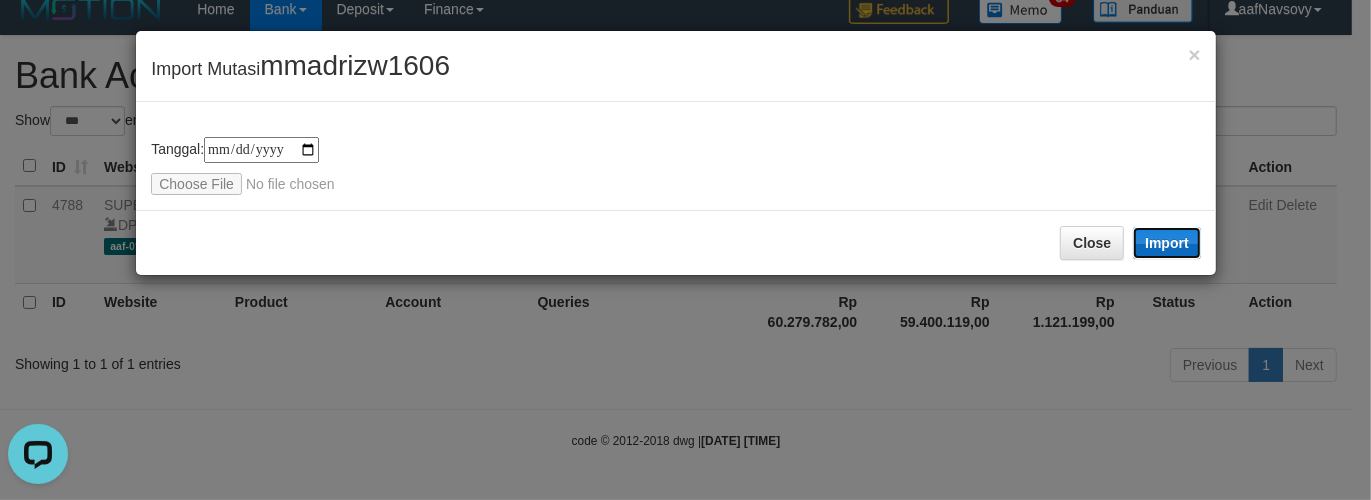 click on "Import" at bounding box center [1167, 243] 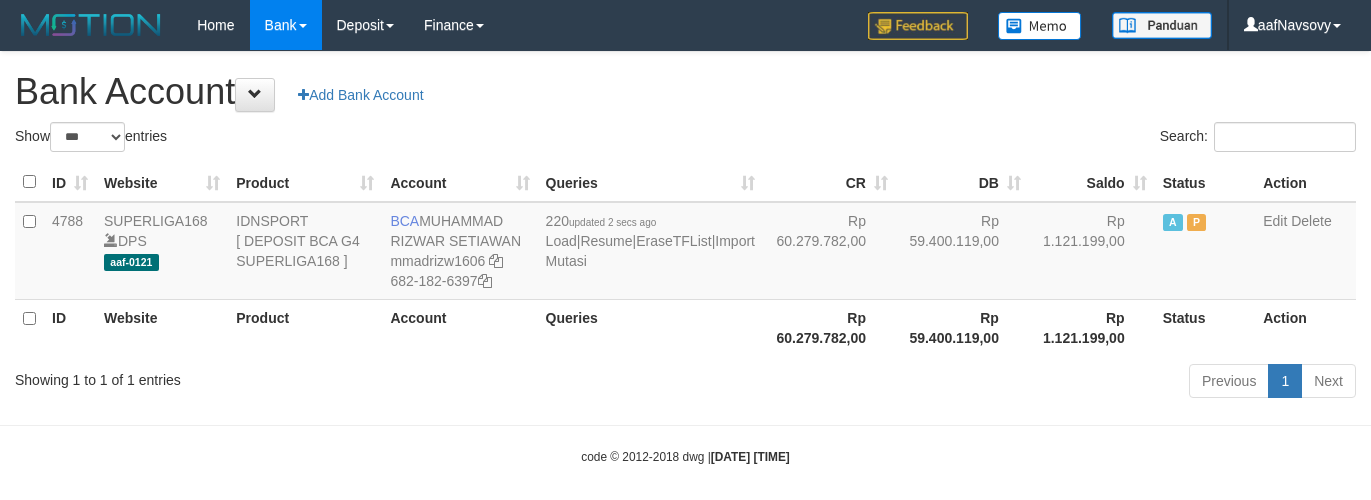 select on "***" 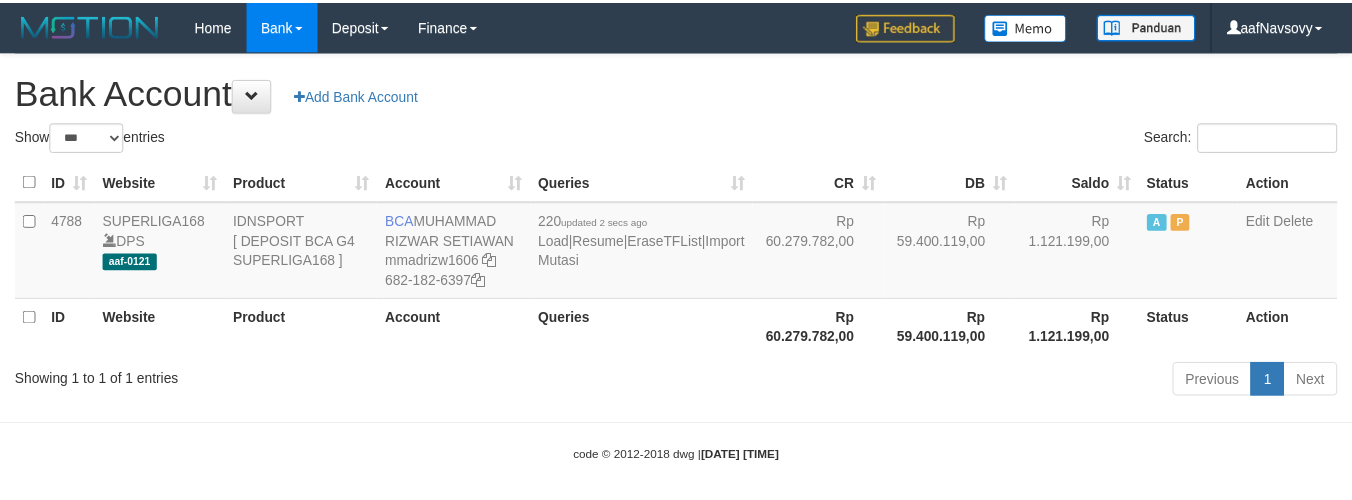 scroll, scrollTop: 16, scrollLeft: 0, axis: vertical 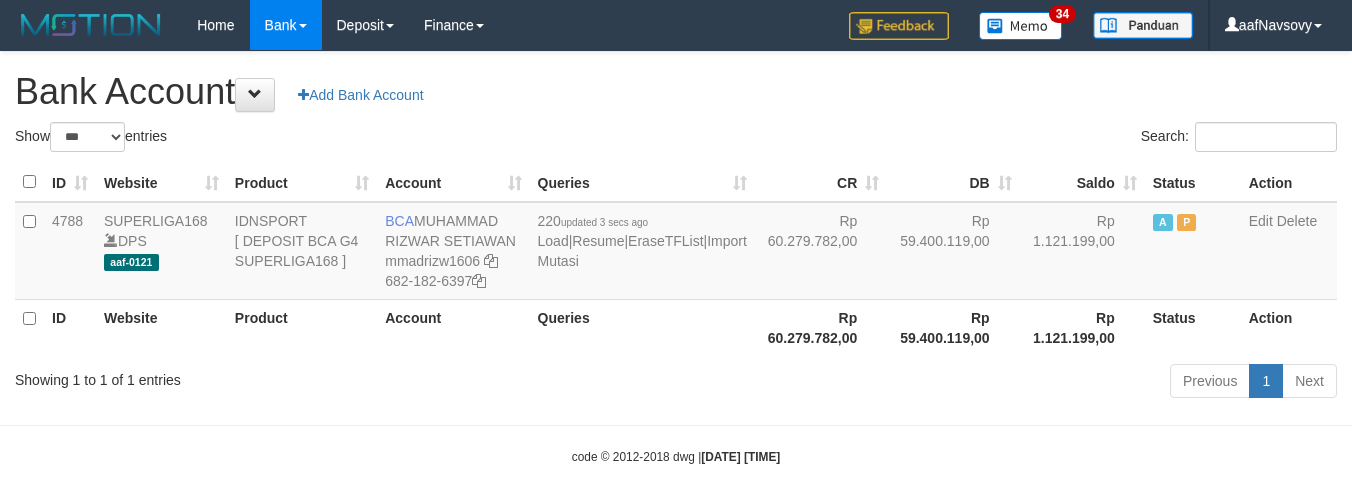 select on "***" 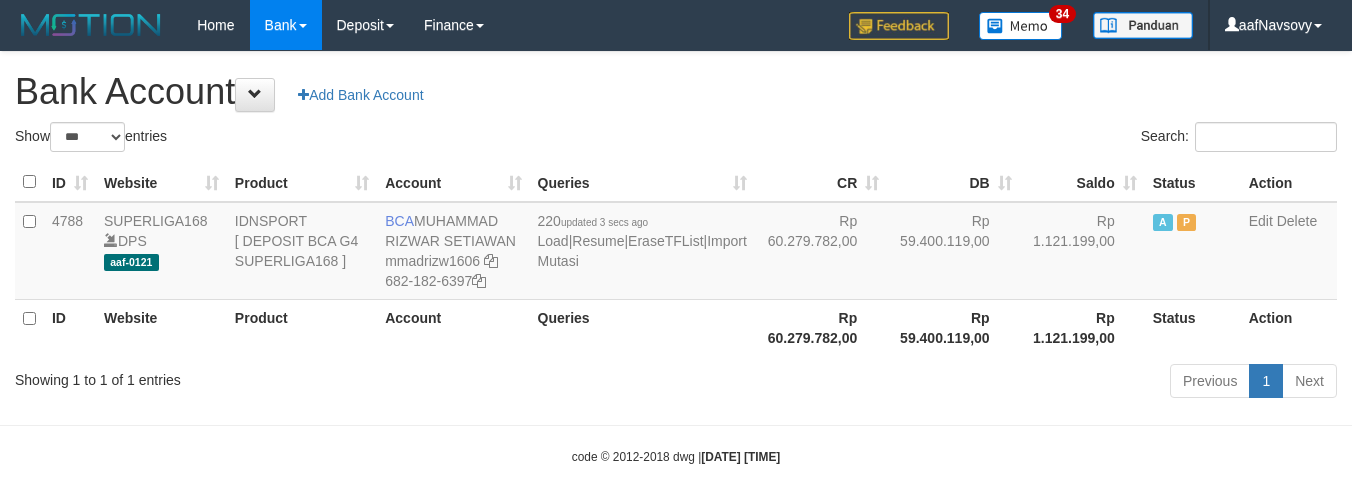 scroll, scrollTop: 16, scrollLeft: 0, axis: vertical 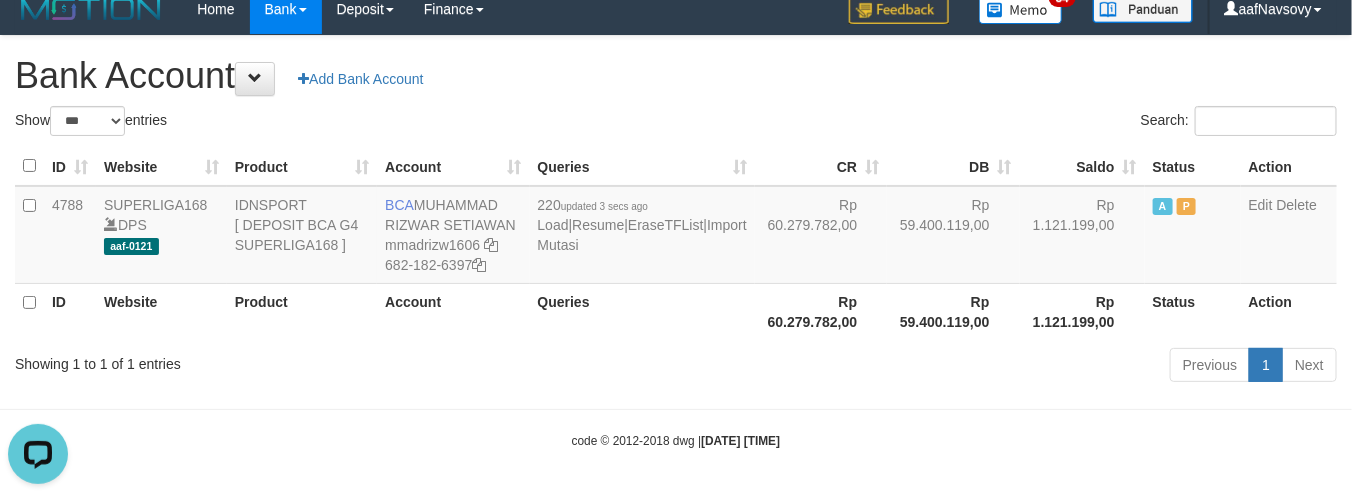 click on "Previous 1 Next" at bounding box center (957, 367) 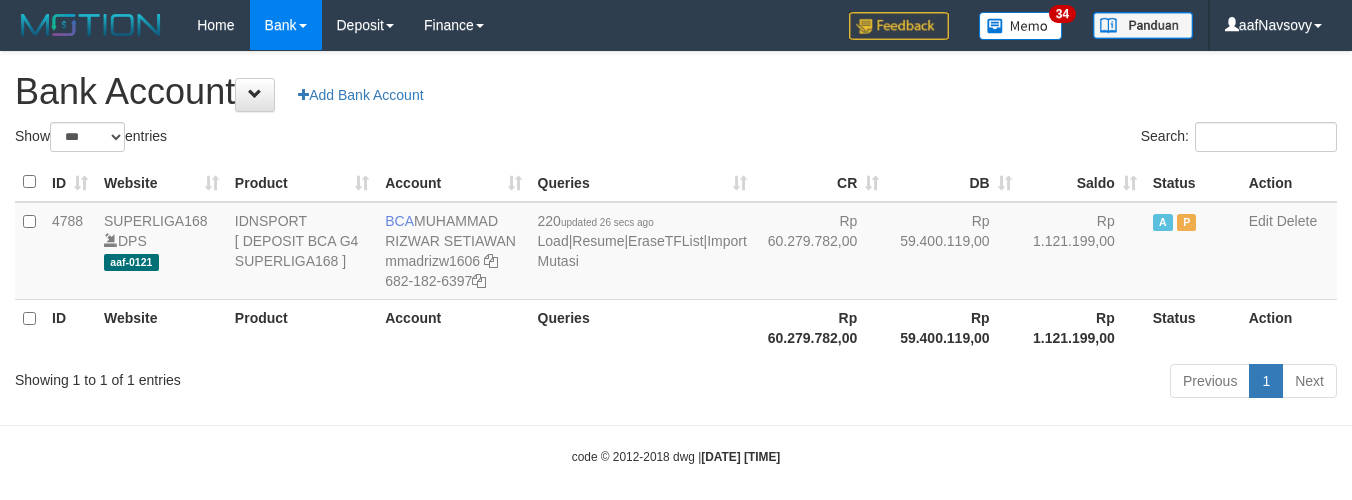 select on "***" 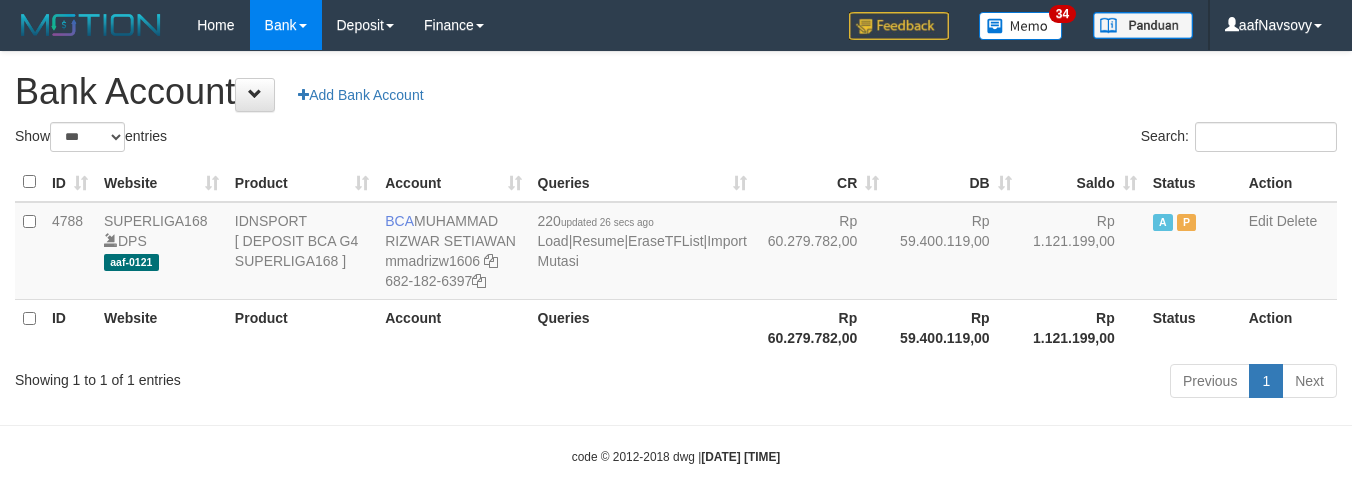 scroll, scrollTop: 16, scrollLeft: 0, axis: vertical 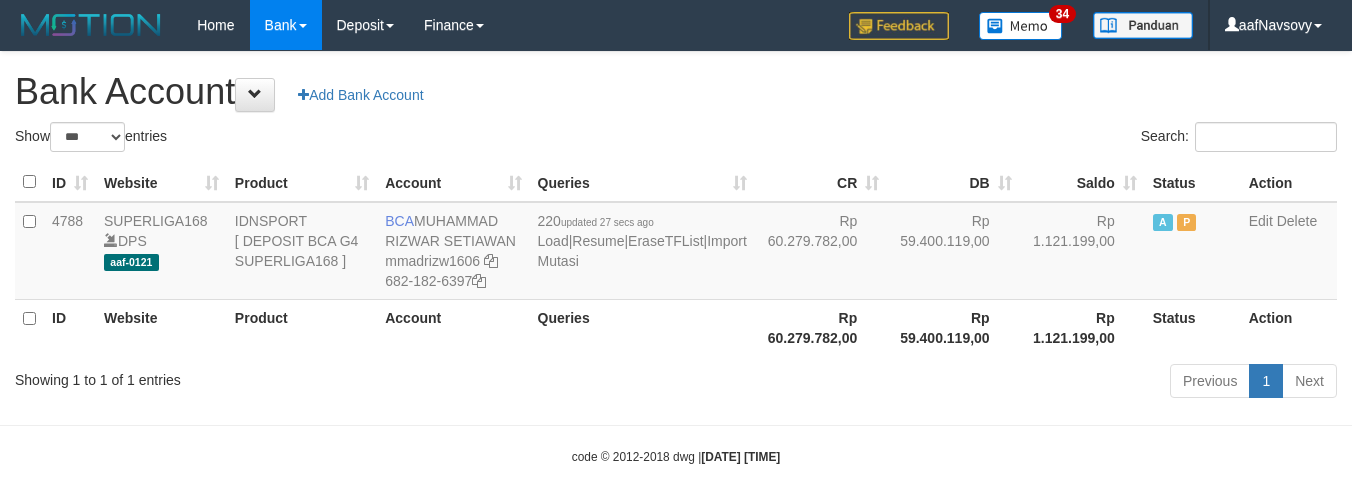 select on "***" 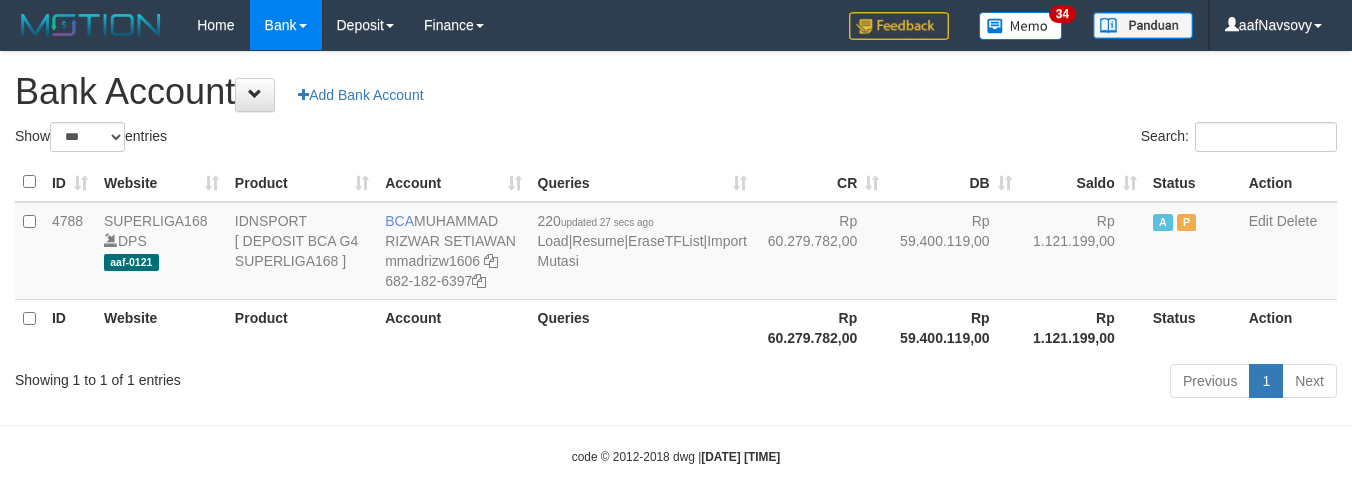 scroll, scrollTop: 16, scrollLeft: 0, axis: vertical 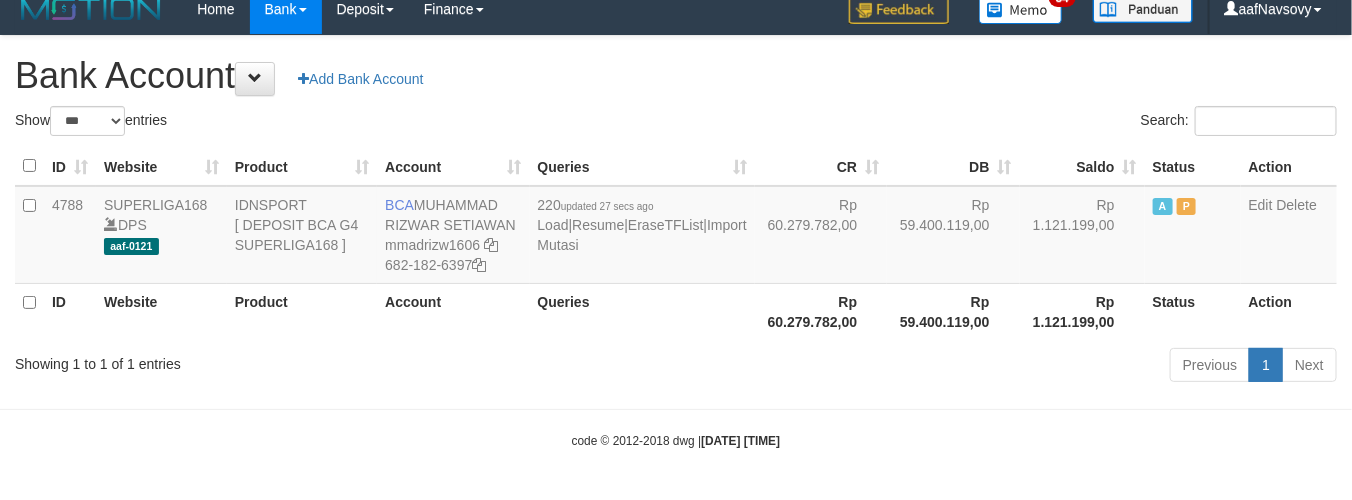 click on "Previous 1 Next" at bounding box center [957, 367] 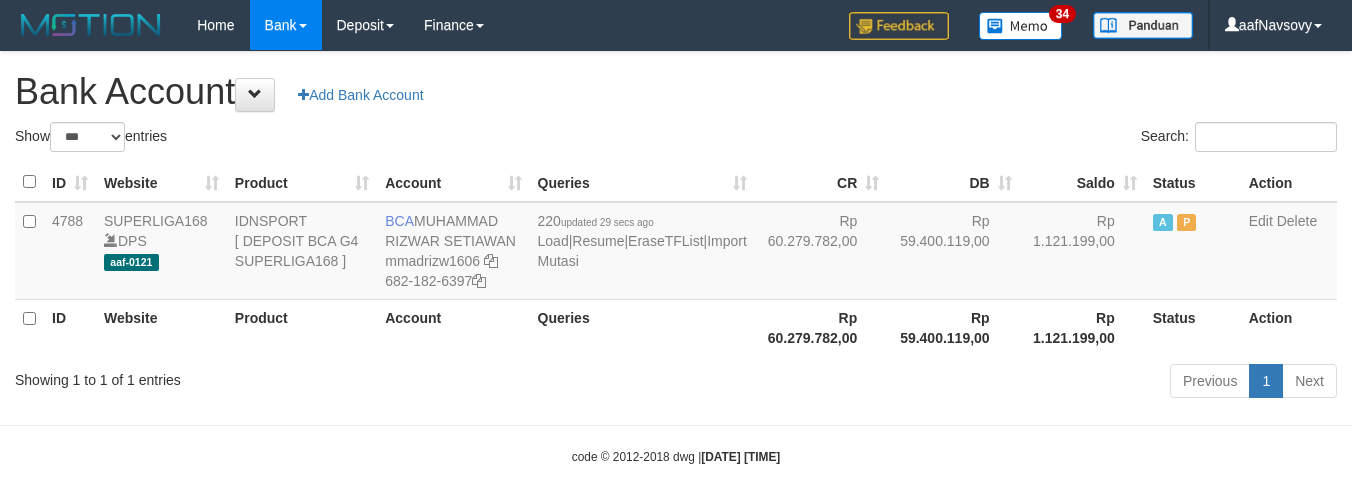 select on "***" 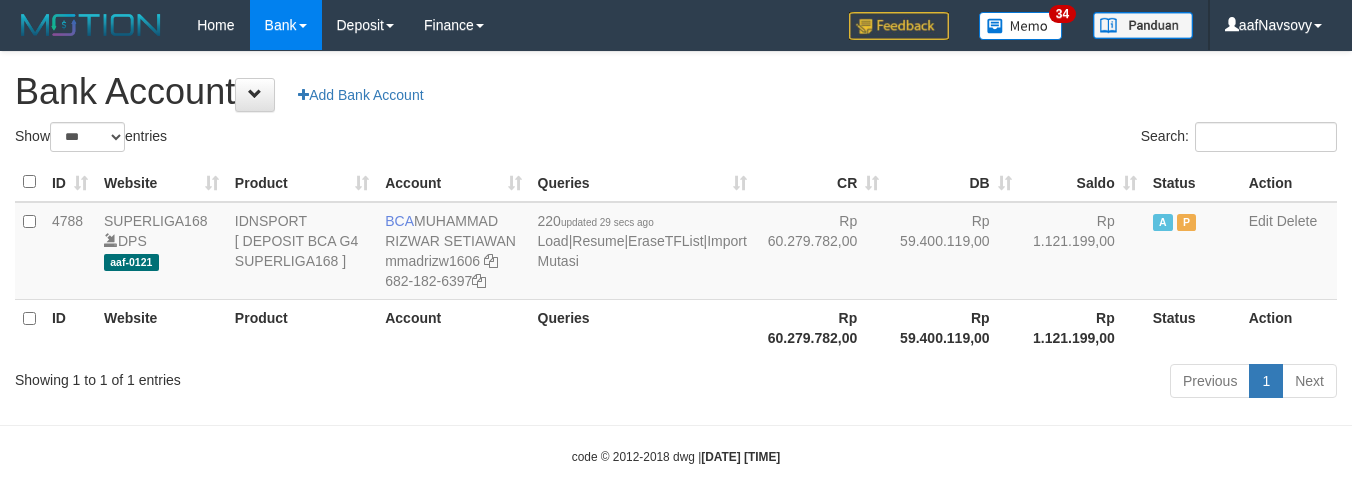 scroll, scrollTop: 16, scrollLeft: 0, axis: vertical 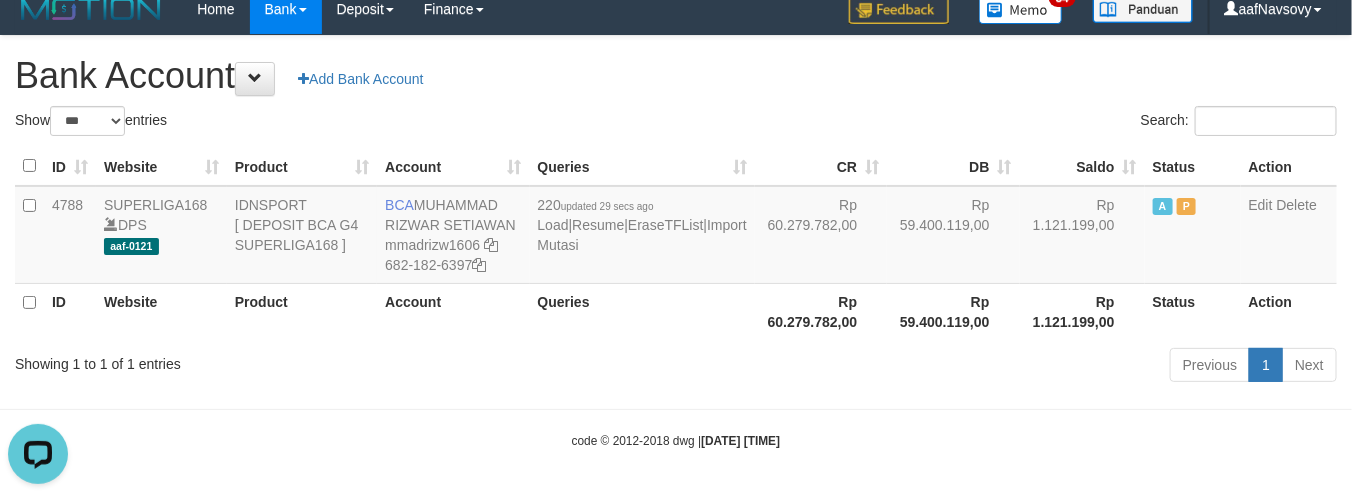 click on "Showing 1 to 1 of 1 entries" at bounding box center [281, 360] 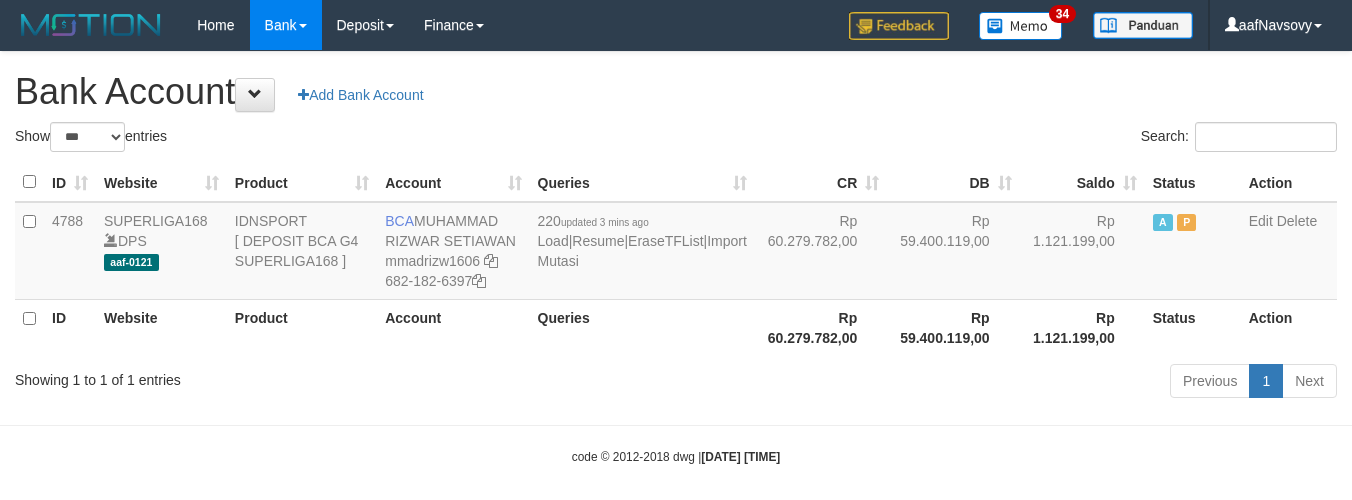 select on "***" 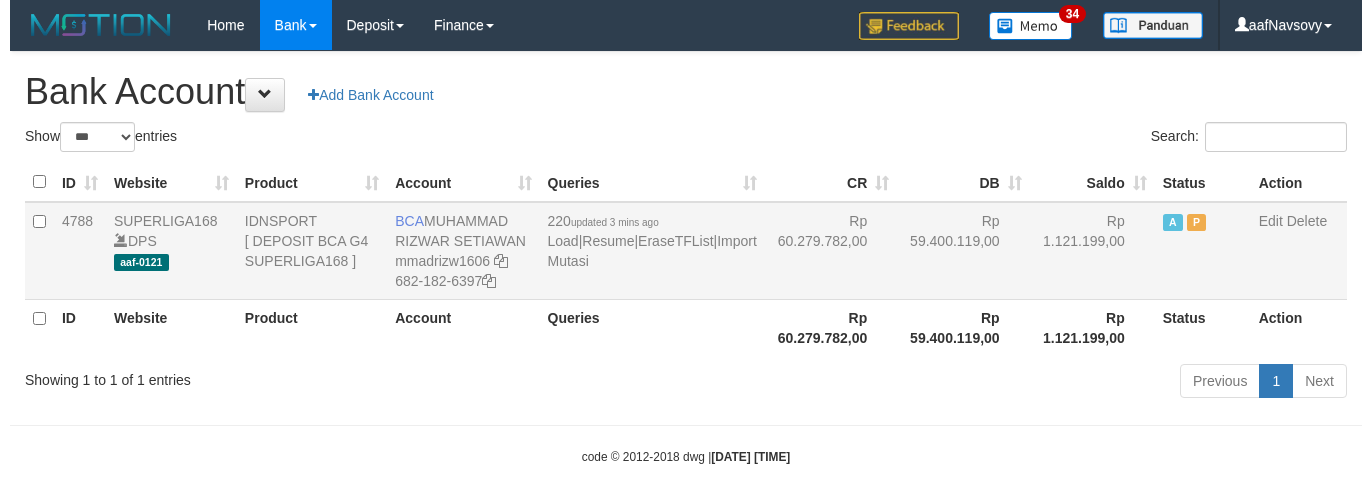 scroll, scrollTop: 16, scrollLeft: 0, axis: vertical 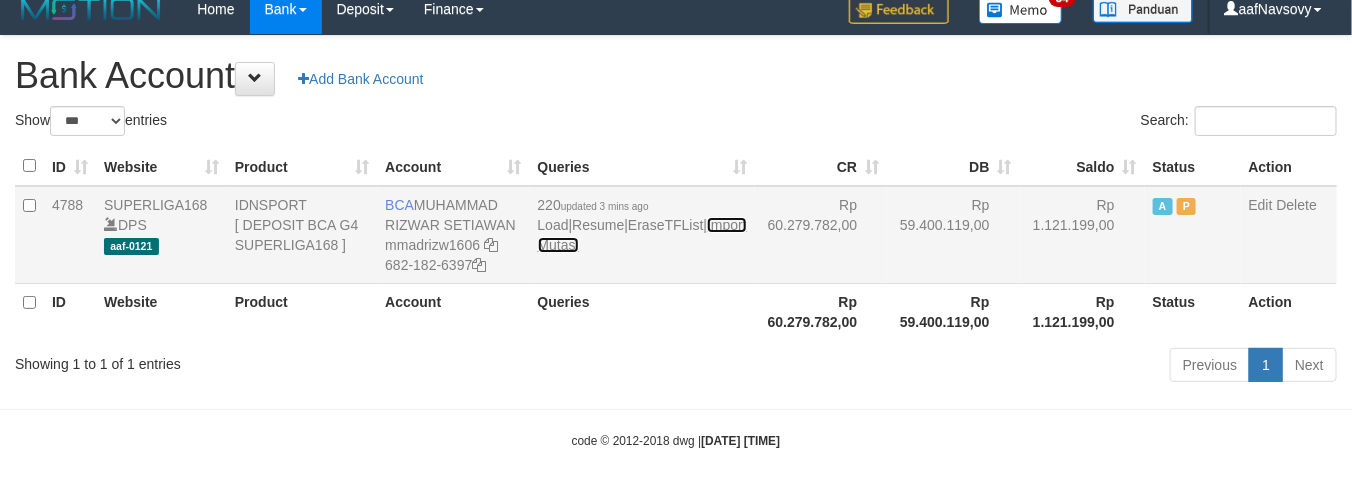 click on "Import Mutasi" at bounding box center (642, 235) 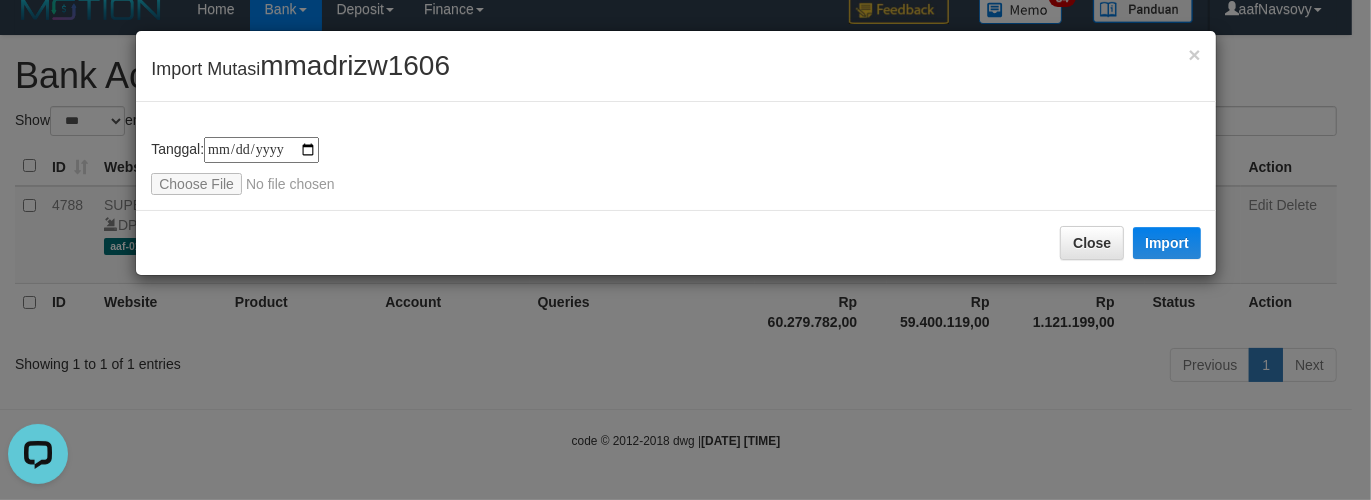 scroll, scrollTop: 0, scrollLeft: 0, axis: both 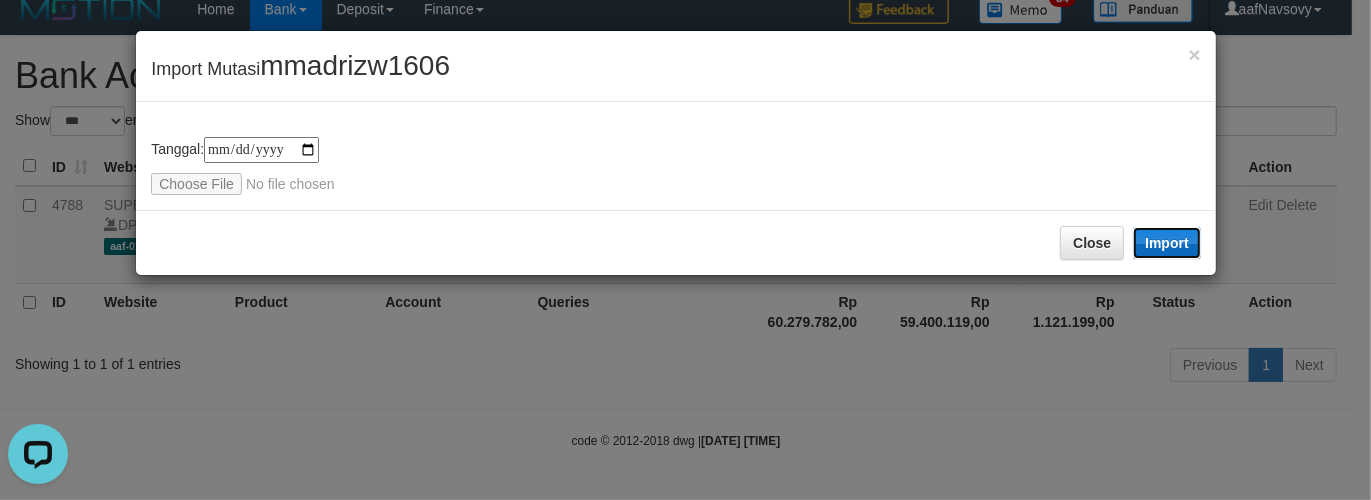 click on "Import" at bounding box center [1167, 243] 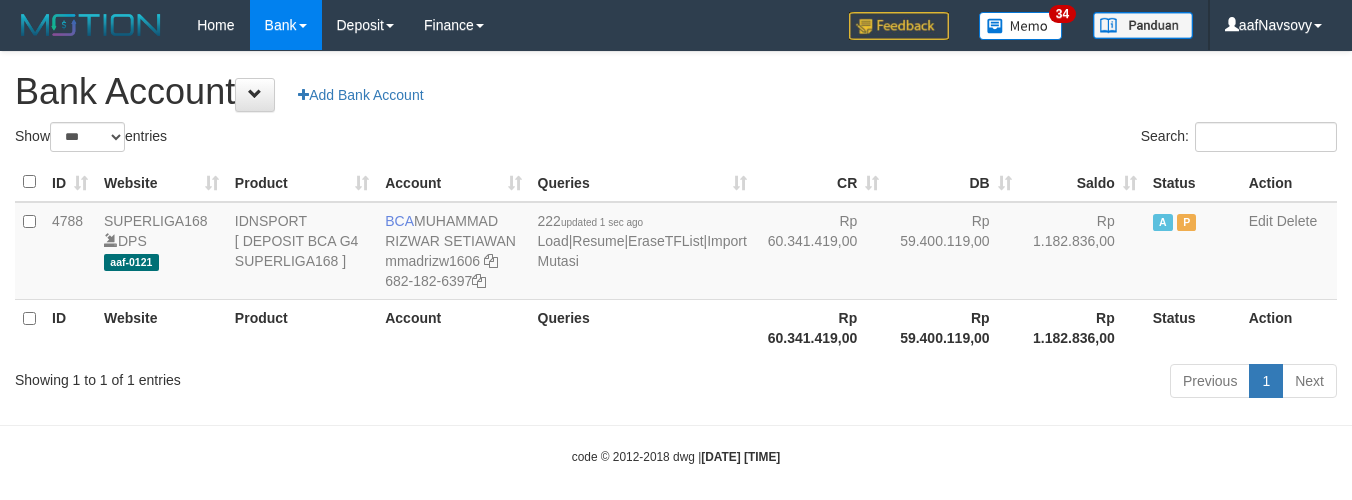 select on "***" 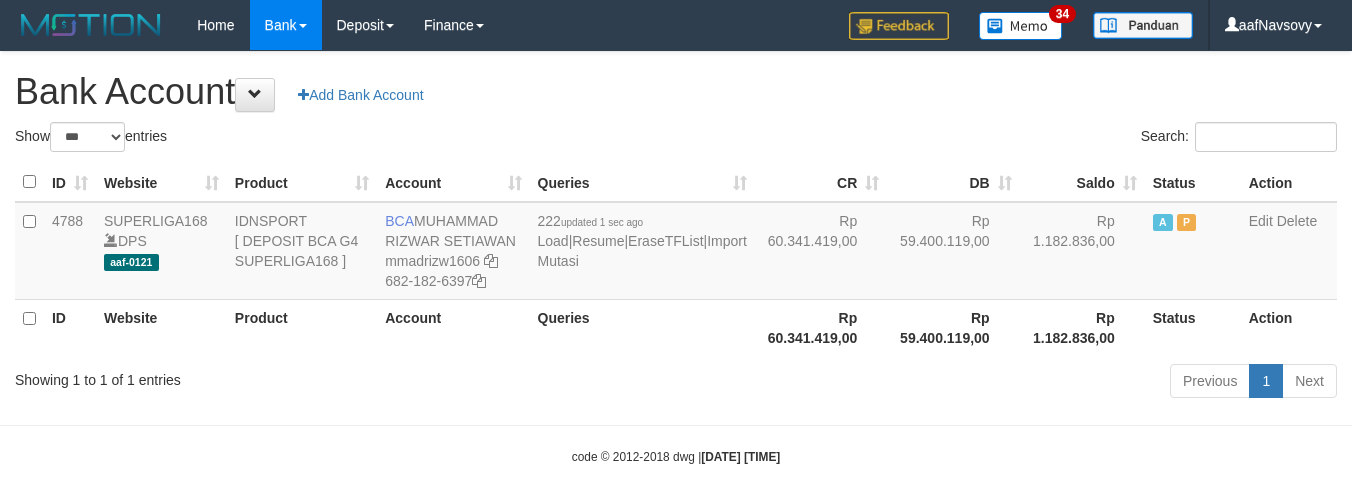 scroll, scrollTop: 16, scrollLeft: 0, axis: vertical 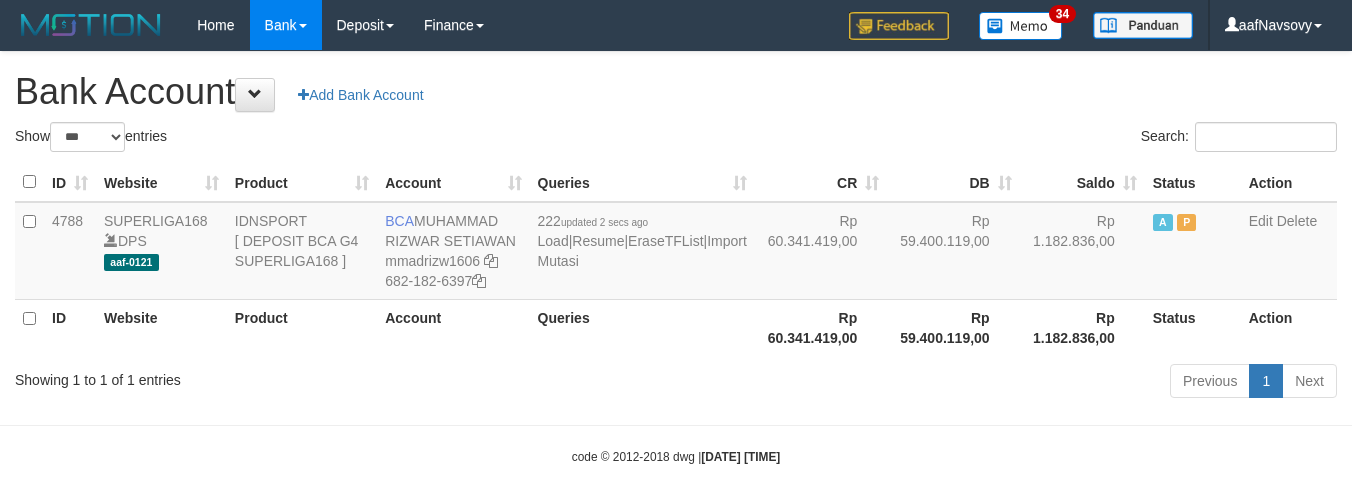 select on "***" 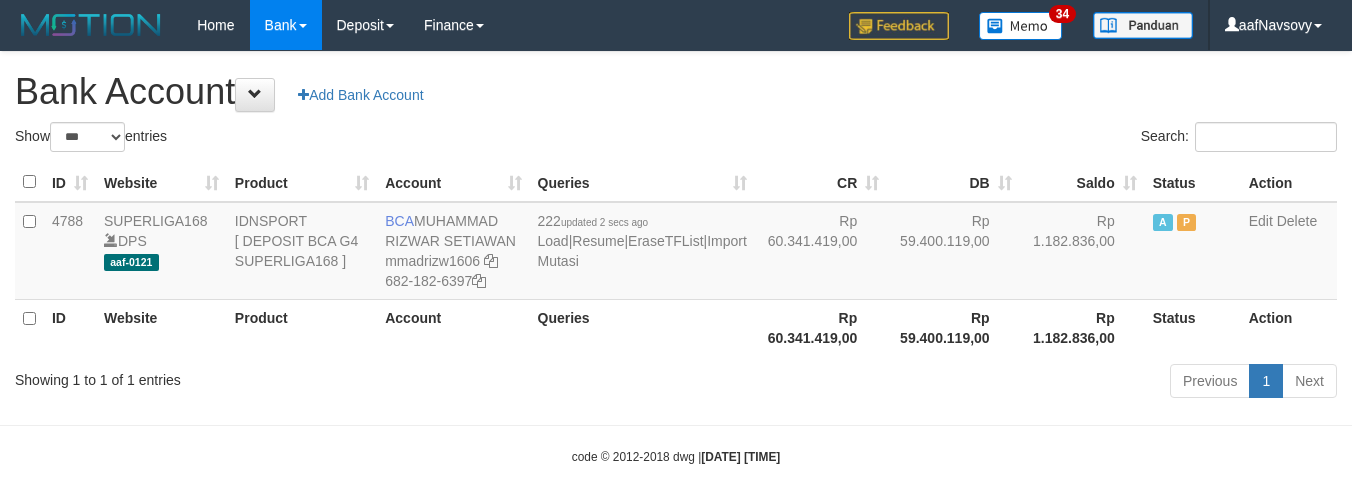 scroll, scrollTop: 16, scrollLeft: 0, axis: vertical 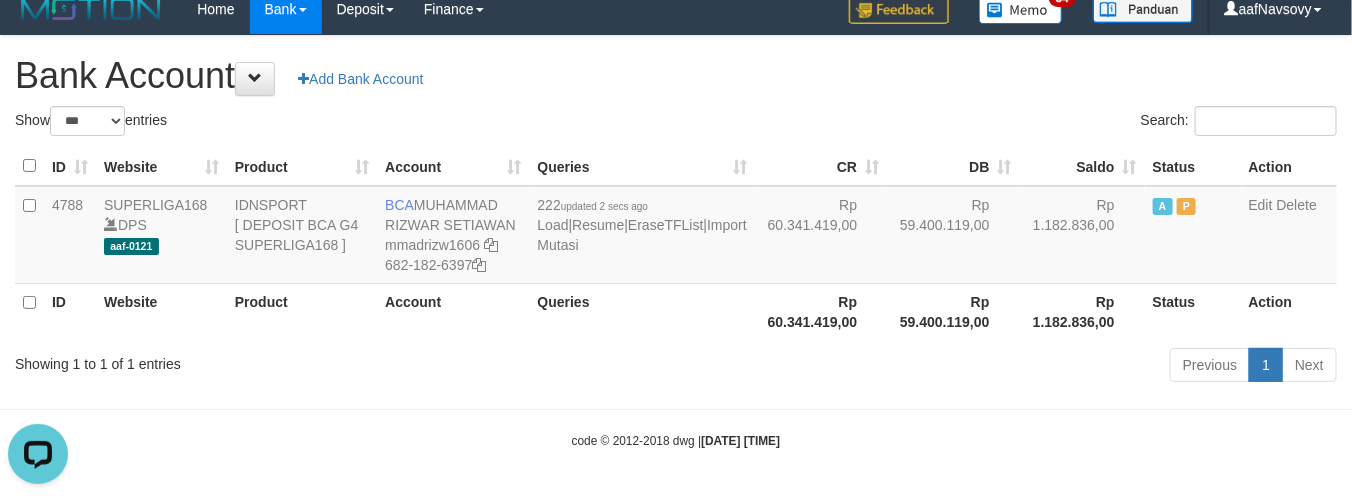 click on "ID Website Product Account Queries CR DB Saldo Status Action
4788
SUPERLIGA168
DPS
aaf-0121
IDNSPORT
[ DEPOSIT BCA G4 SUPERLIGA168 ]
BCA
MUHAMMAD RIZWAR SETIAWAN
mmadrizw1606
682-182-6397
222  updated 2 secs ago
Load
|
Resume
|
EraseTFList
|
Import Mutasi
Rp 60.341.419,00
Rp 59.400.119,00
Rp 1.182.836,00
A
P
Edit
Delete
ID Website Product Account Queries Rp 60.341.419,00 Rp 59.400.119,00" at bounding box center [676, 243] 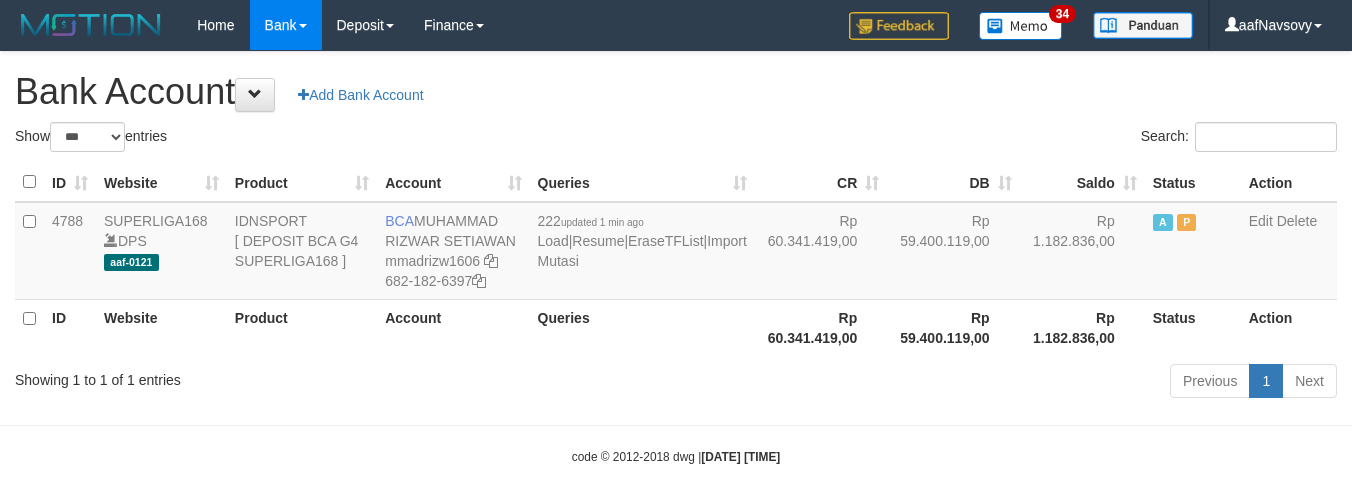 select on "***" 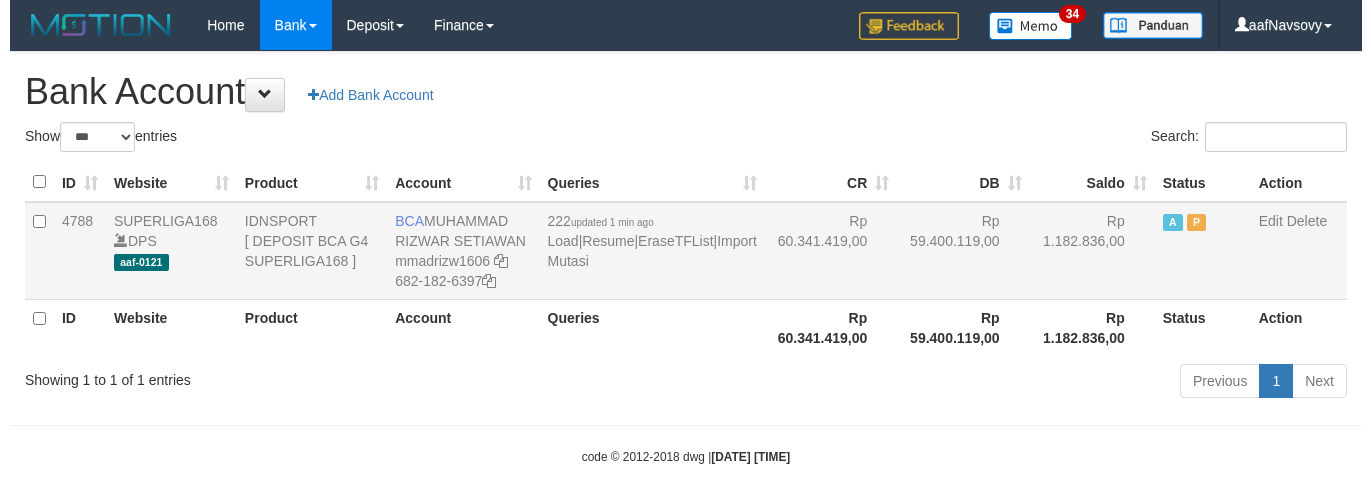 scroll, scrollTop: 16, scrollLeft: 0, axis: vertical 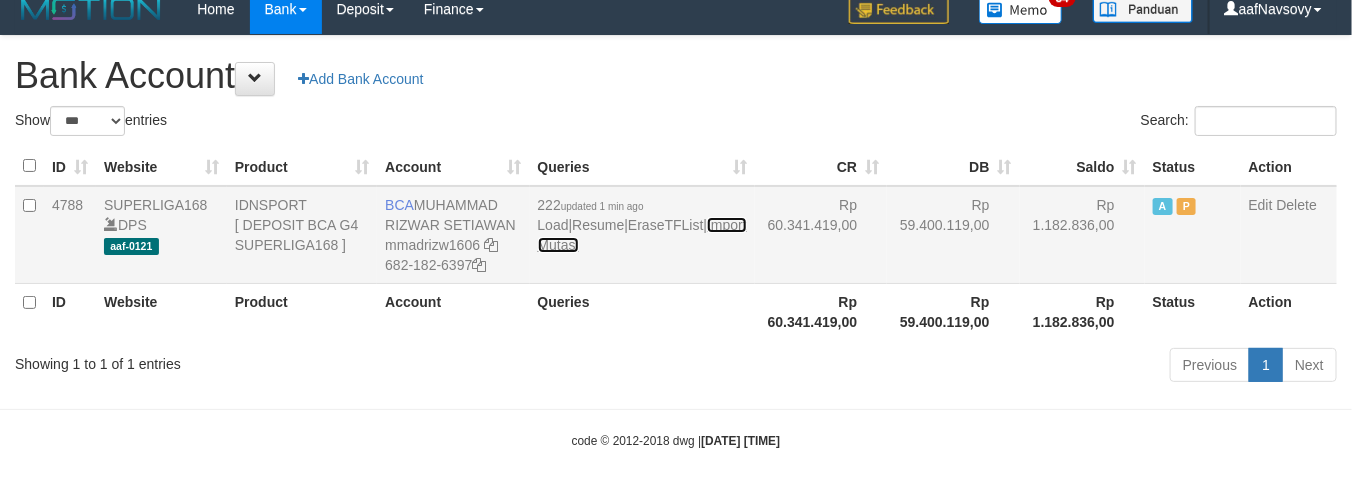 click on "Import Mutasi" at bounding box center (642, 235) 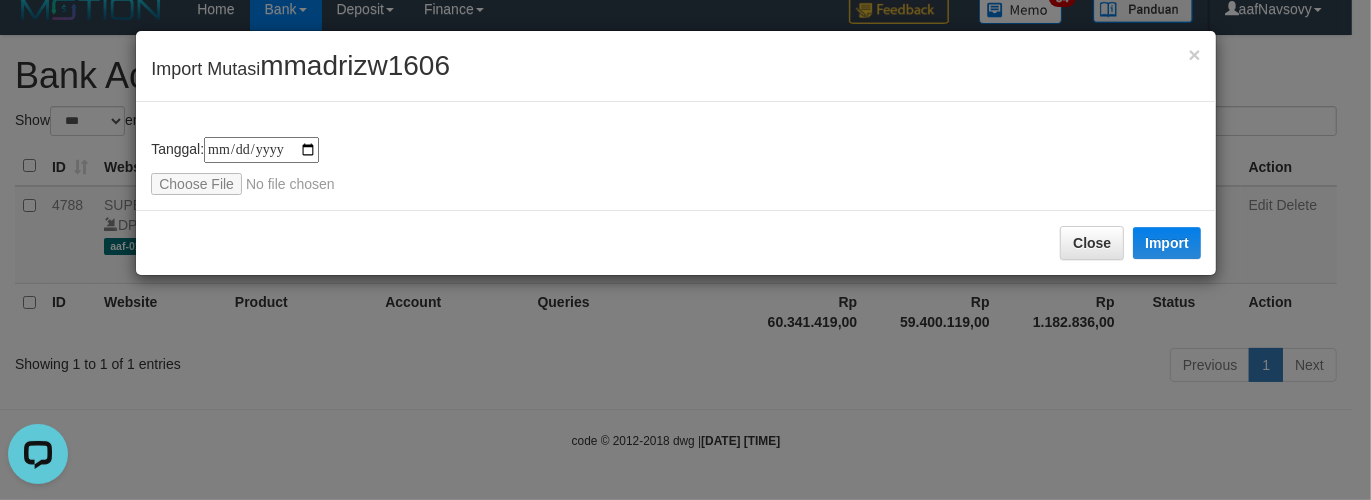 scroll, scrollTop: 0, scrollLeft: 0, axis: both 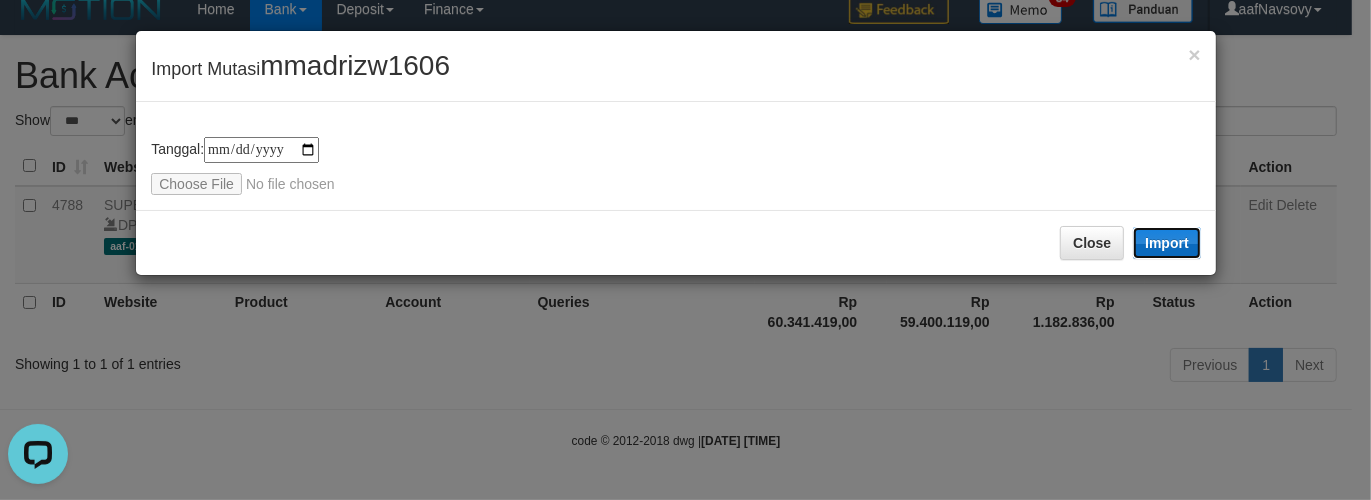 click on "Import" at bounding box center [1167, 243] 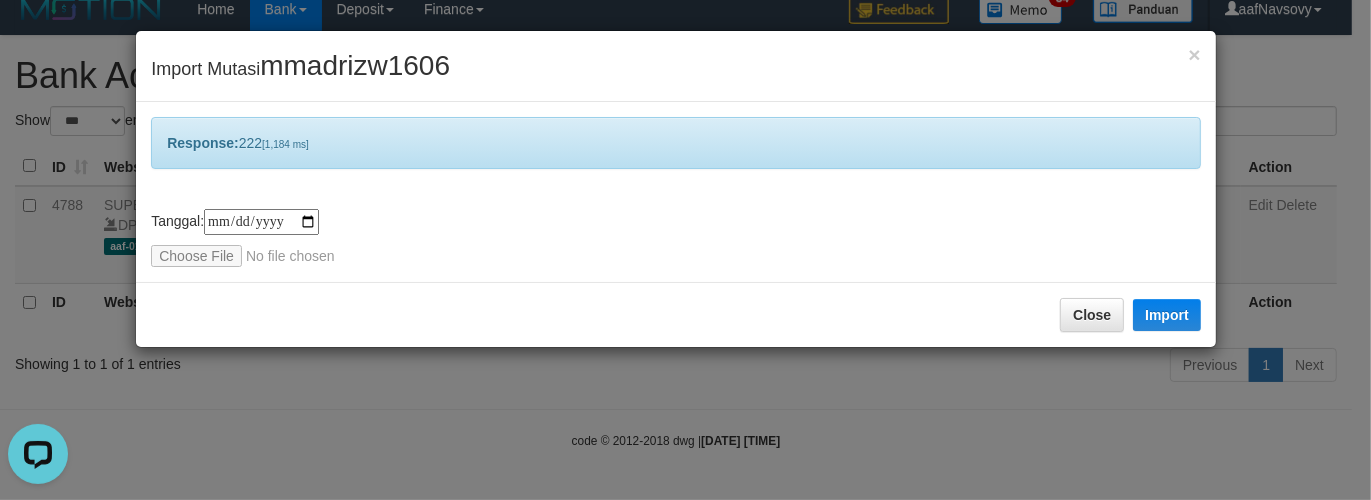 click on "**********" at bounding box center [685, 250] 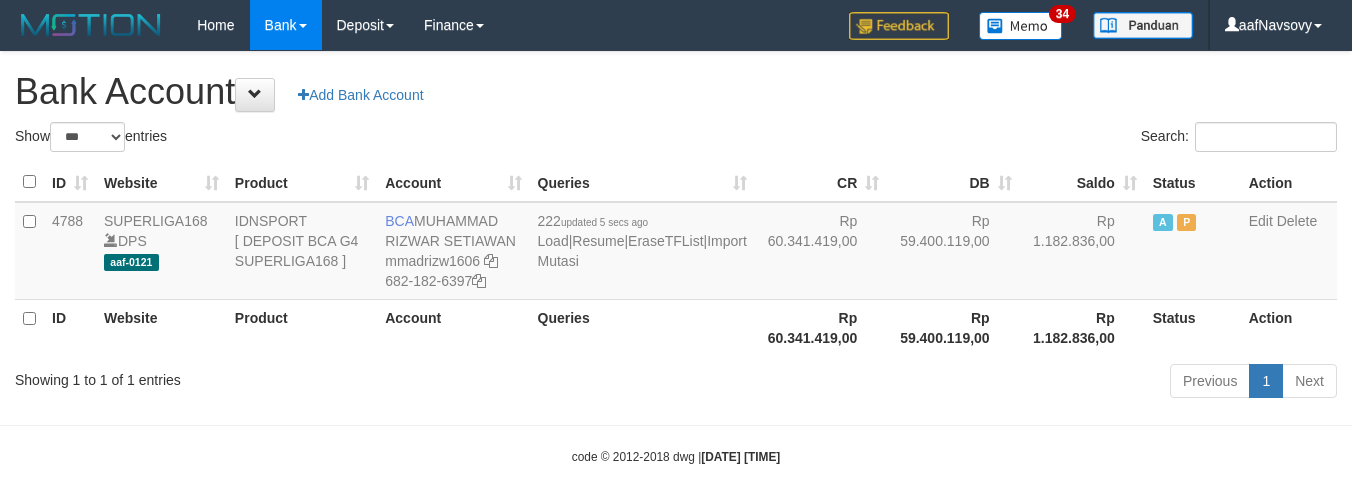 select on "***" 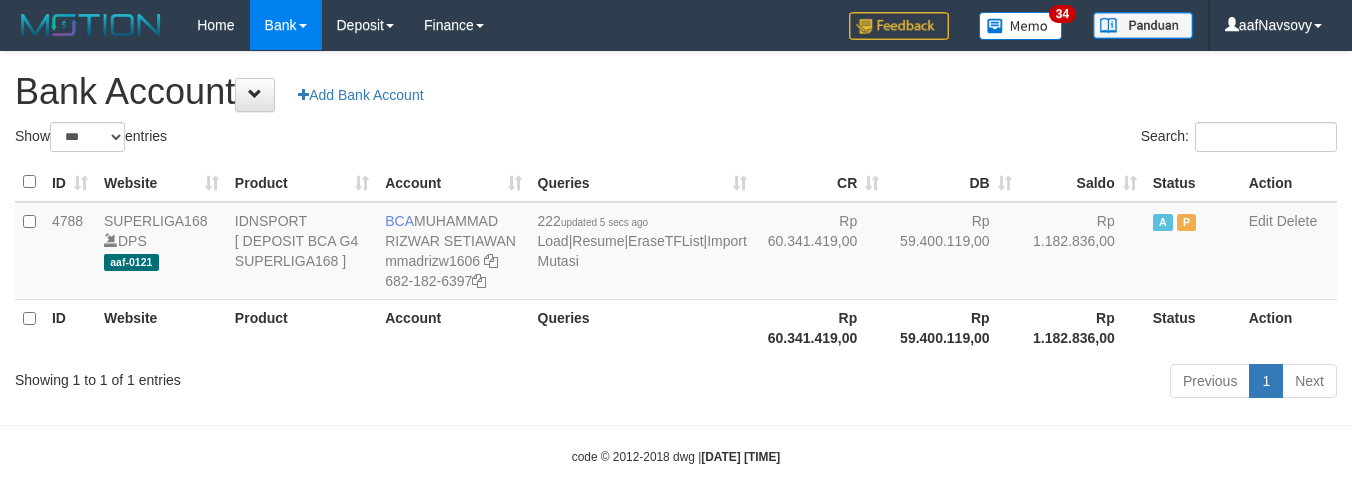 scroll, scrollTop: 16, scrollLeft: 0, axis: vertical 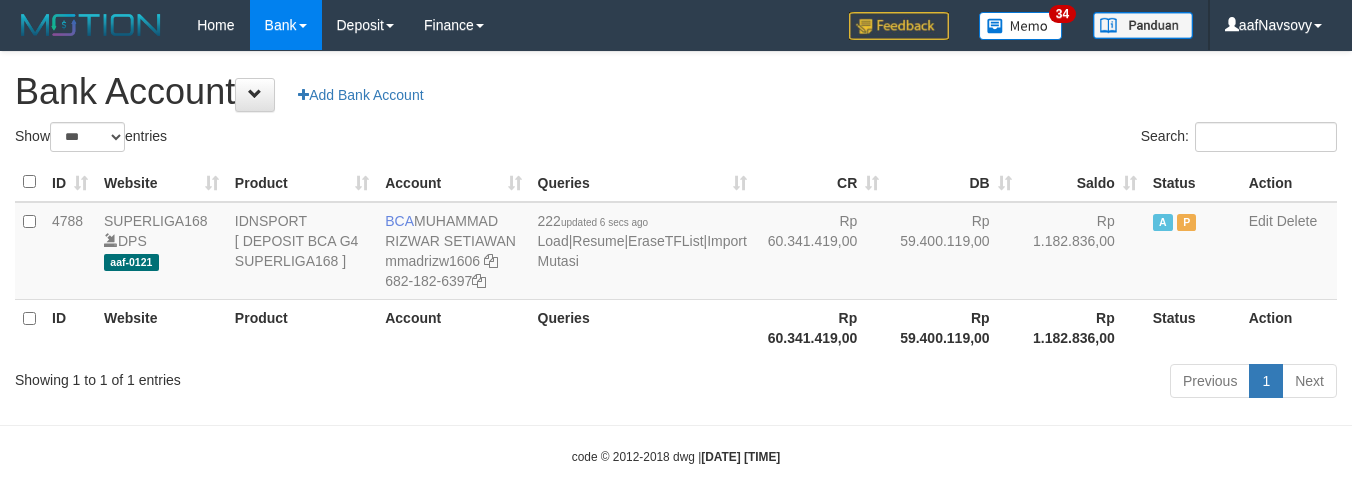 select on "***" 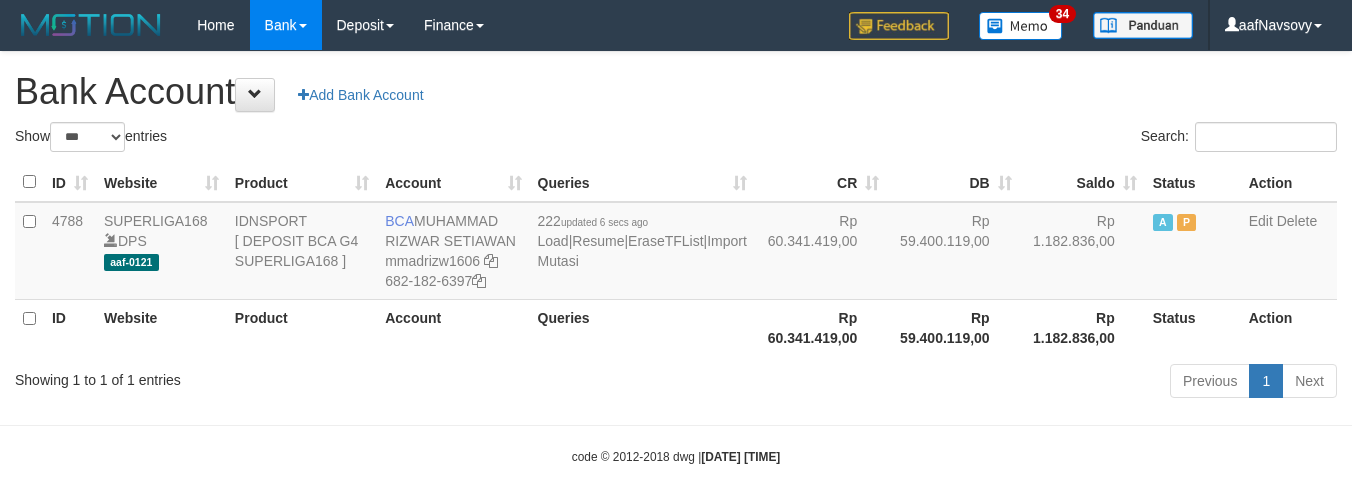 scroll, scrollTop: 16, scrollLeft: 0, axis: vertical 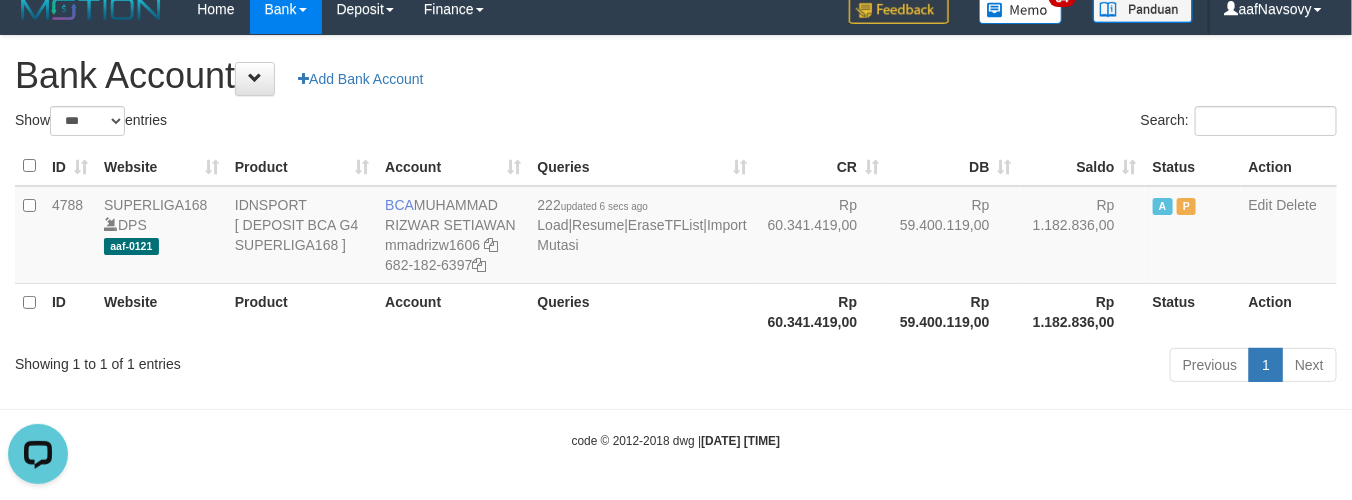 click on "Queries" at bounding box center (642, 311) 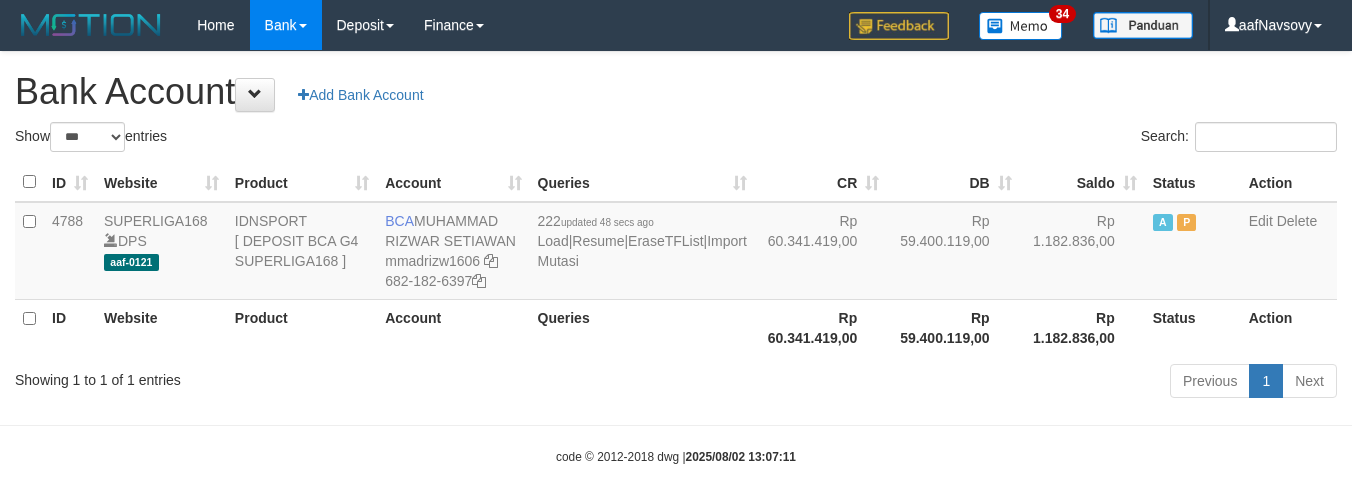 select on "***" 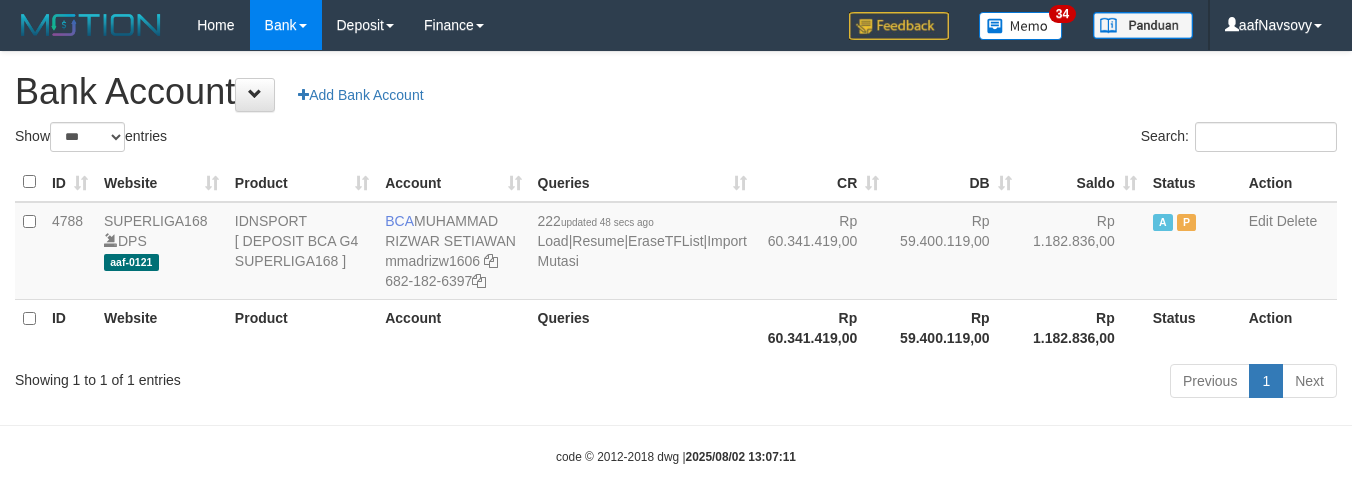 scroll, scrollTop: 16, scrollLeft: 0, axis: vertical 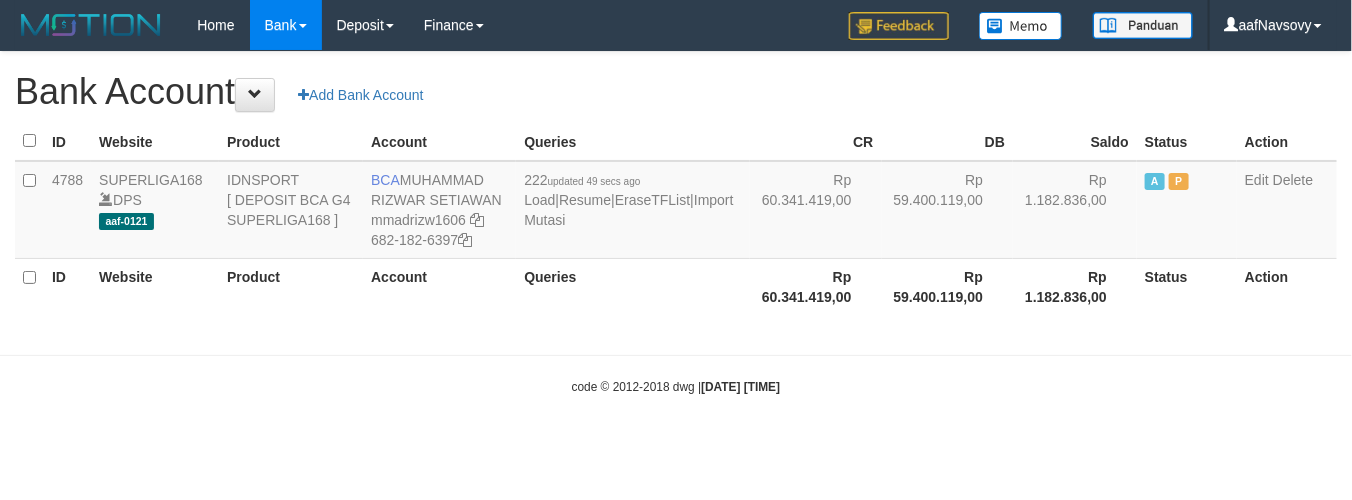 select on "***" 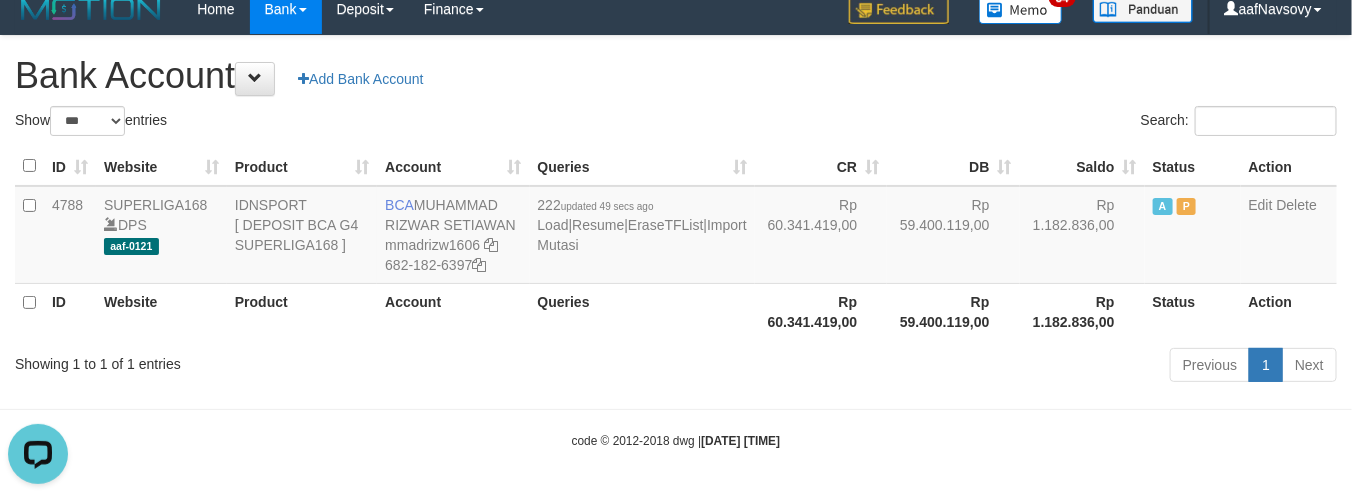 scroll, scrollTop: 0, scrollLeft: 0, axis: both 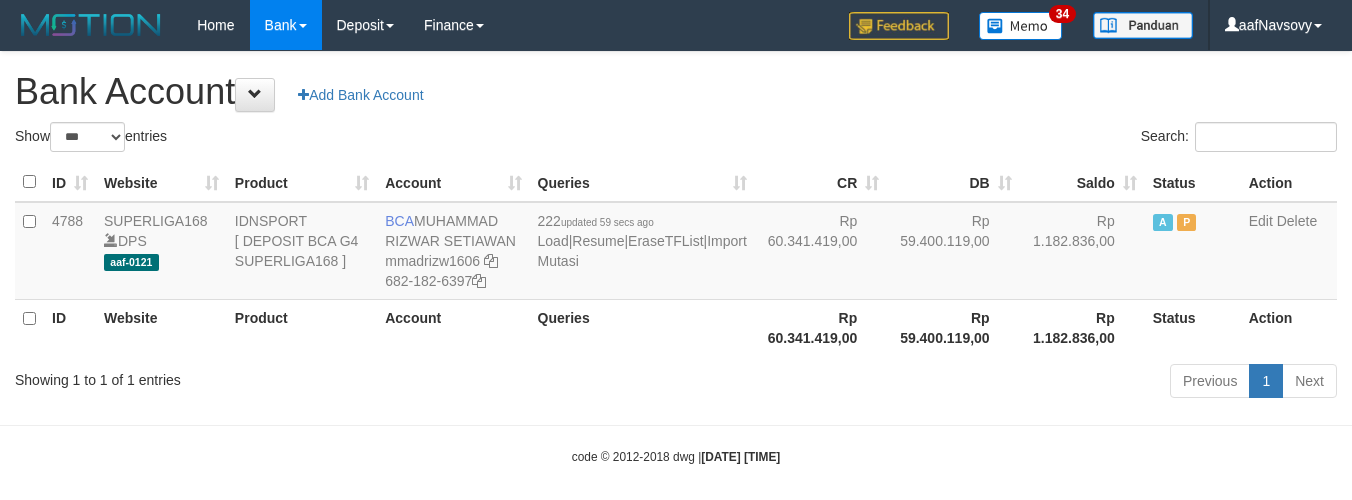 select on "***" 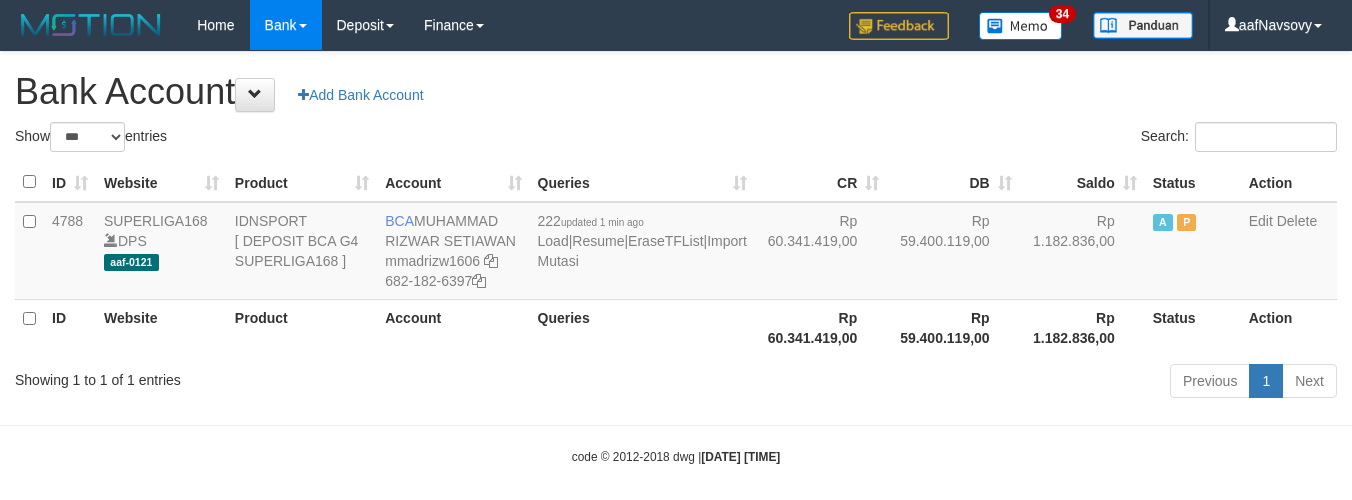 select on "***" 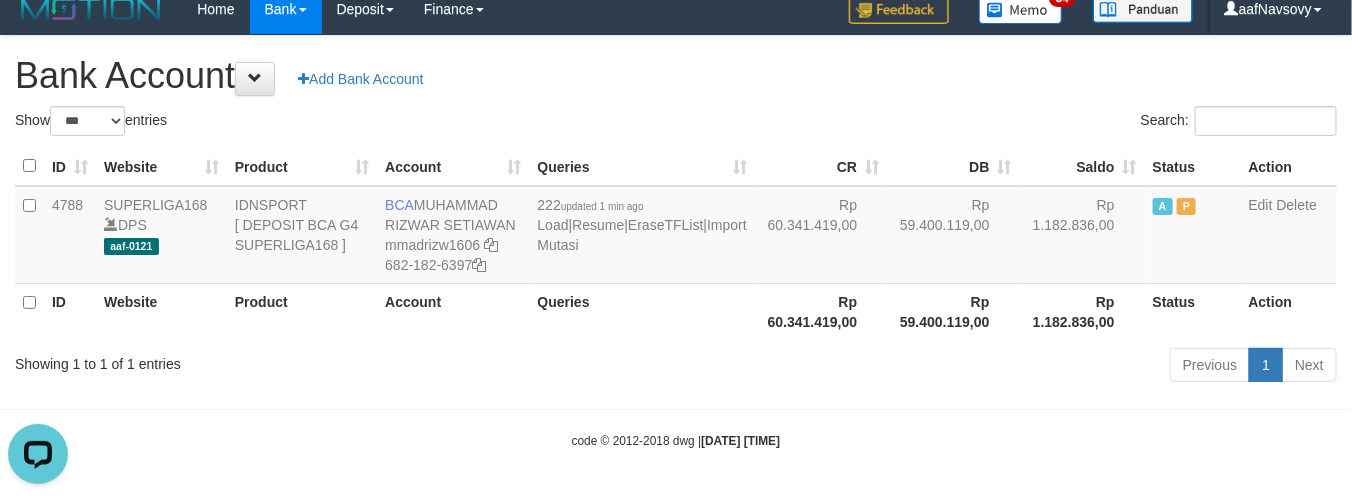 scroll, scrollTop: 0, scrollLeft: 0, axis: both 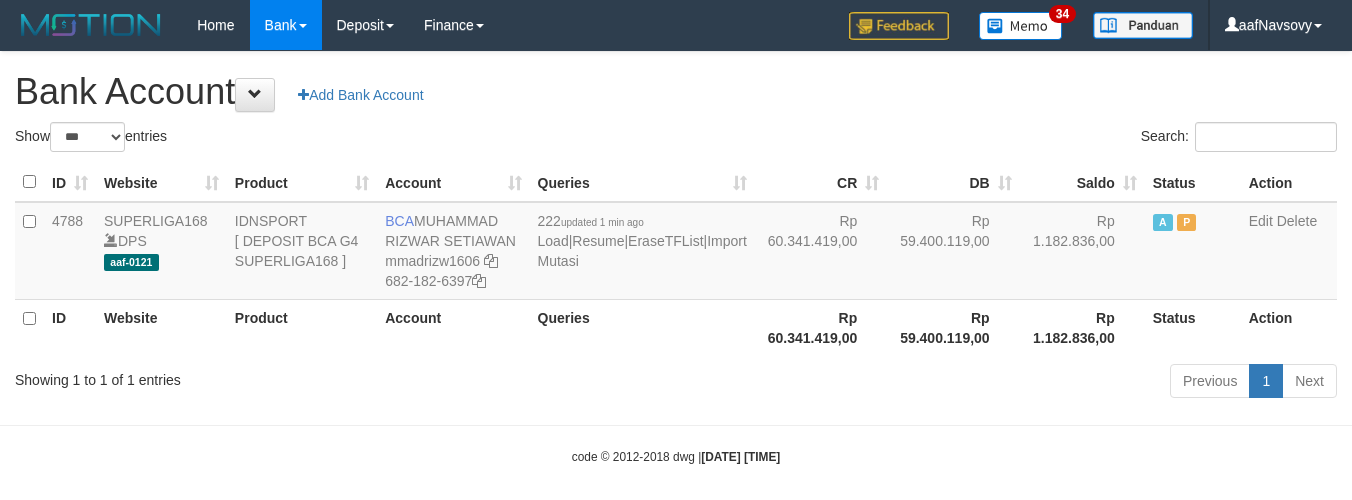 select on "***" 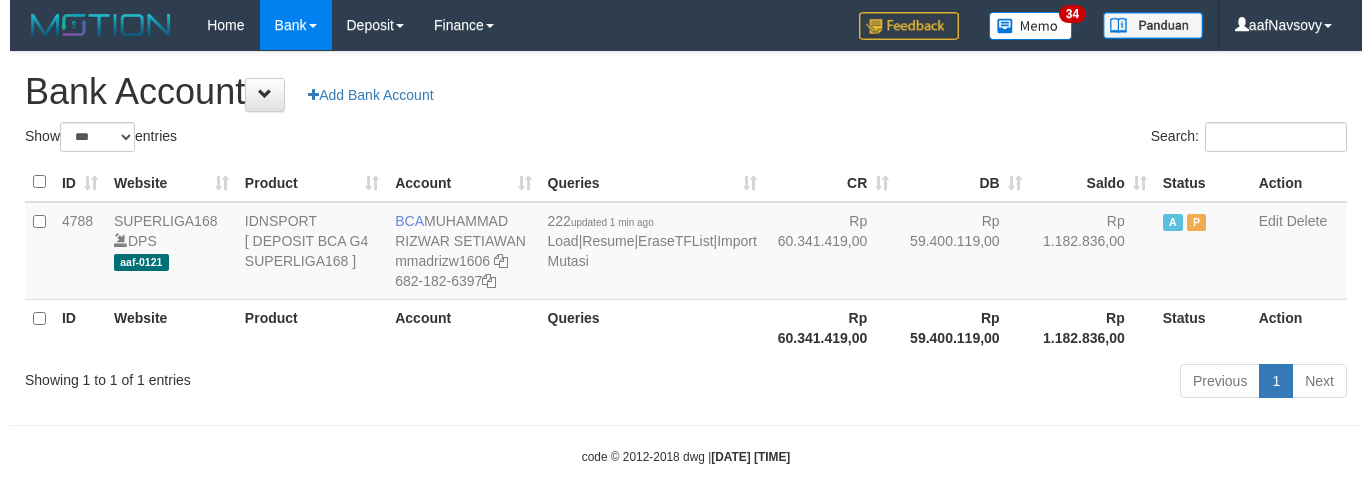 scroll, scrollTop: 16, scrollLeft: 0, axis: vertical 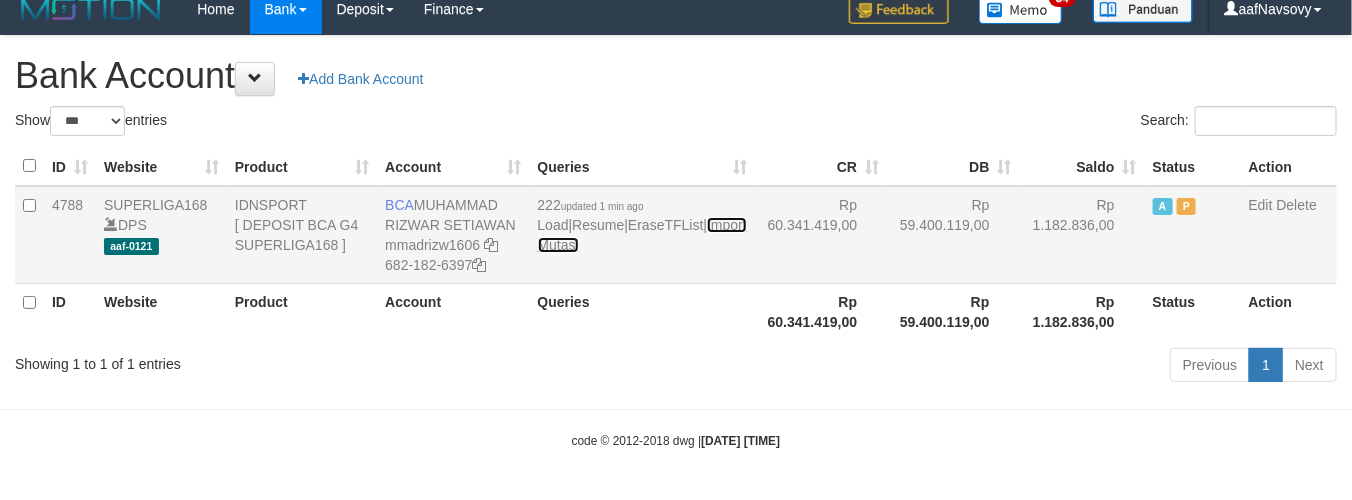 click on "Import Mutasi" at bounding box center (642, 235) 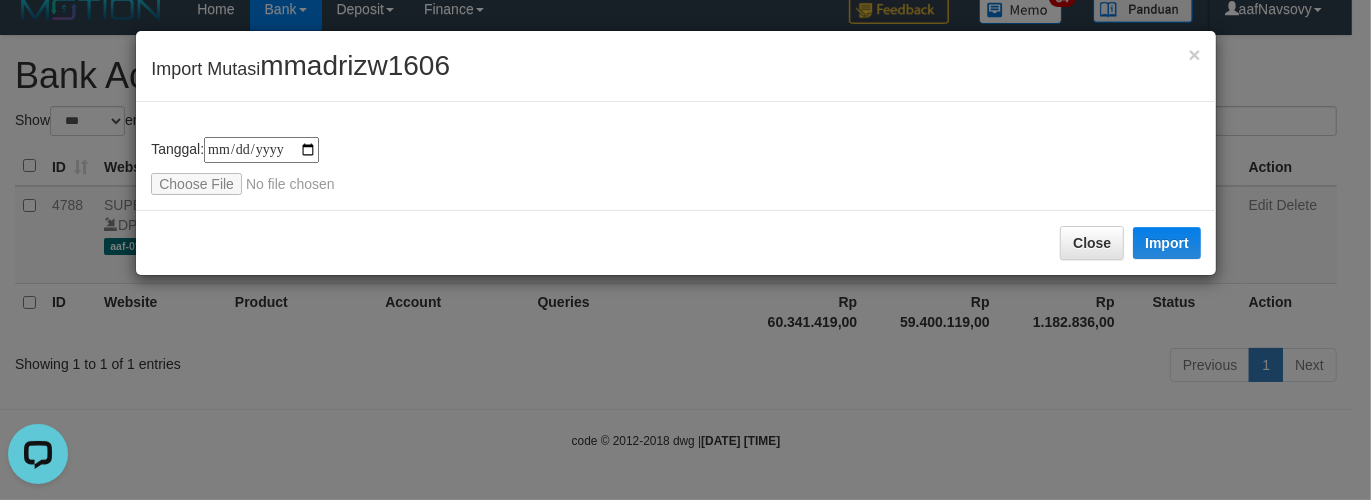 scroll, scrollTop: 0, scrollLeft: 0, axis: both 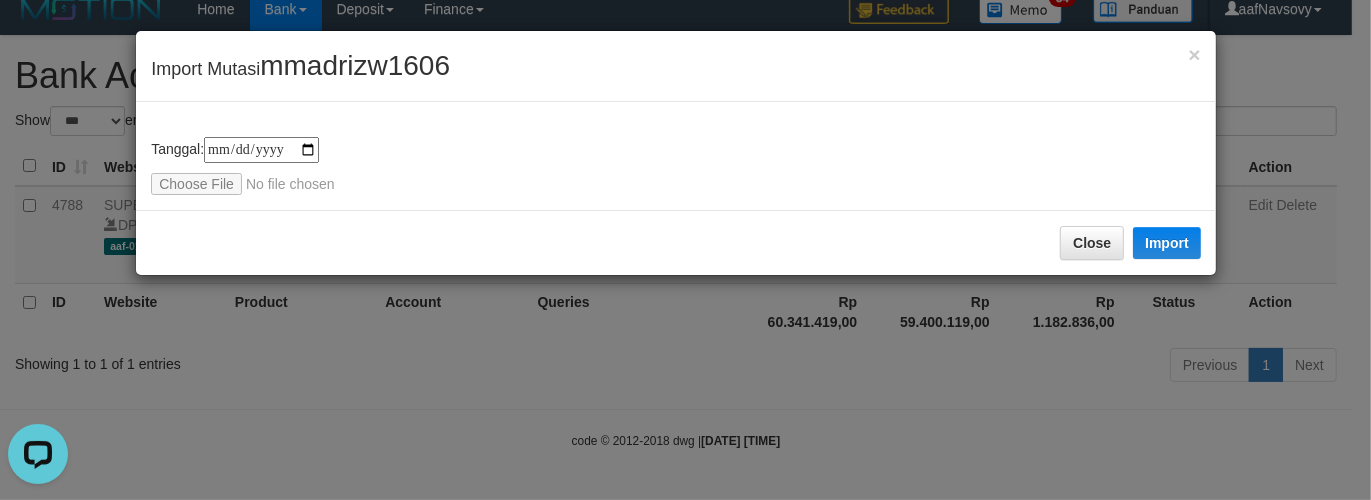 type on "**********" 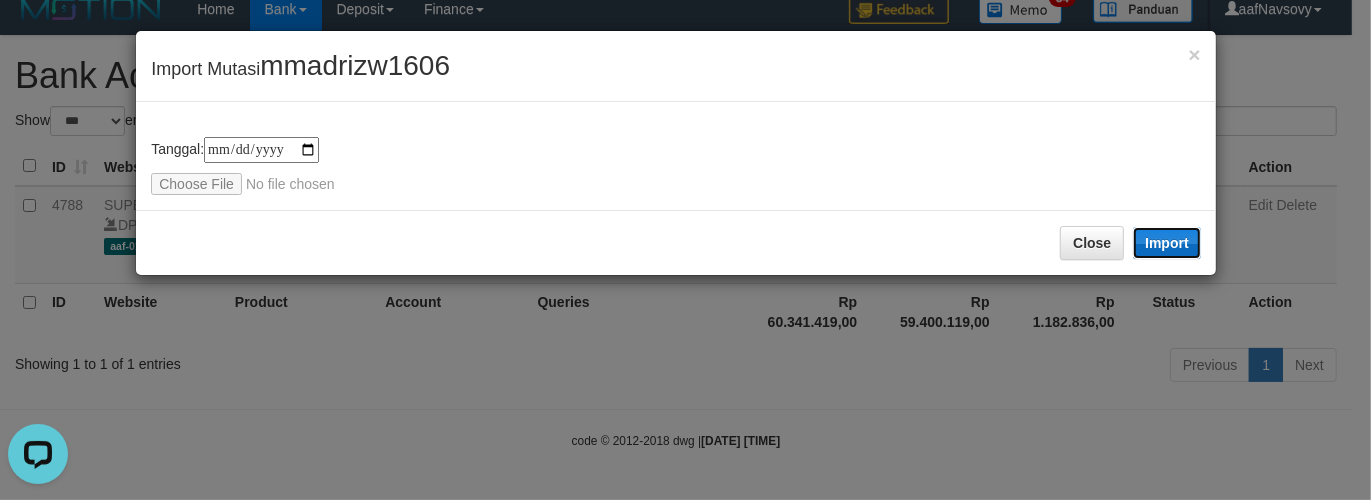 click on "Import" at bounding box center [1167, 243] 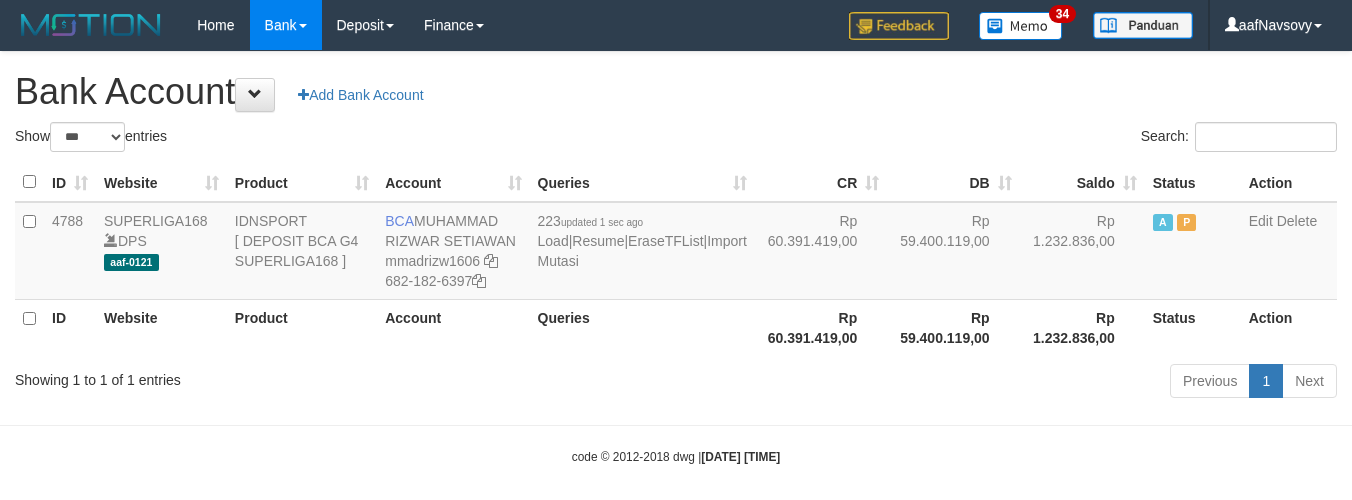 select on "***" 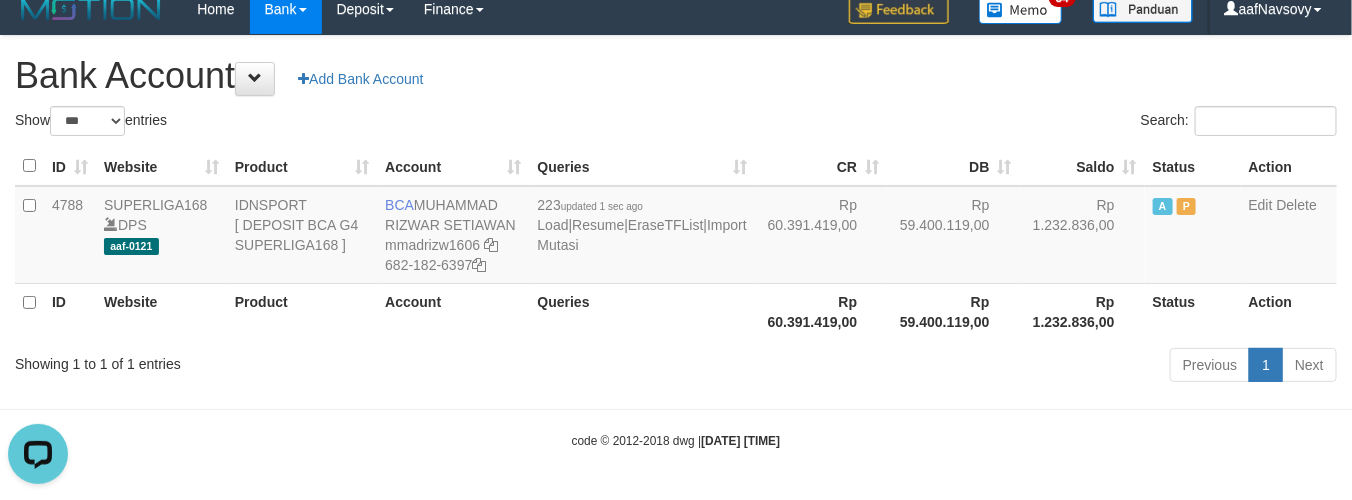 scroll, scrollTop: 0, scrollLeft: 0, axis: both 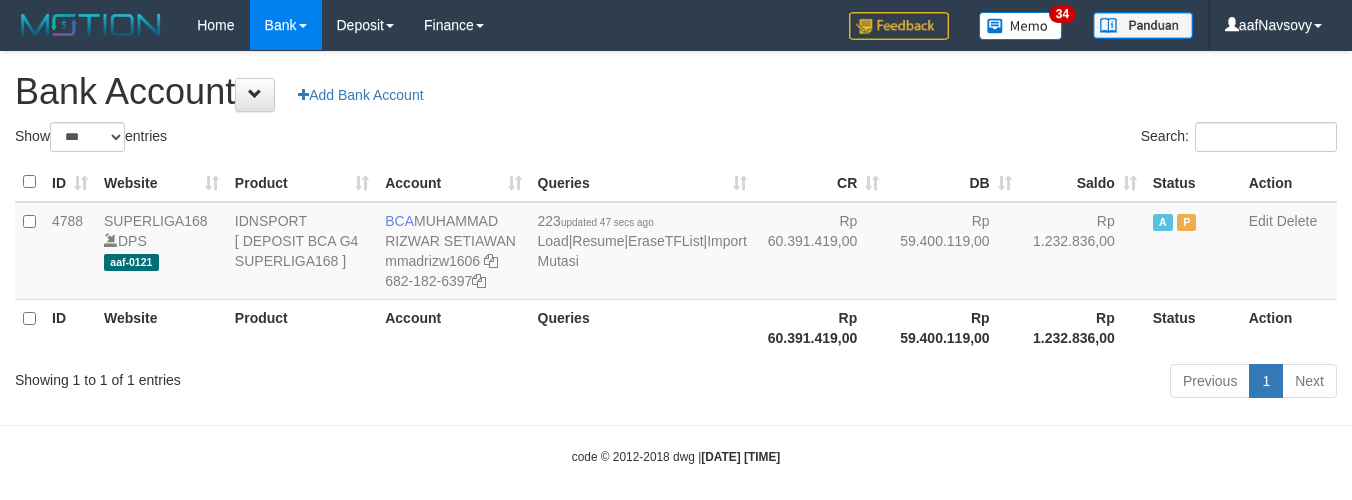 select on "***" 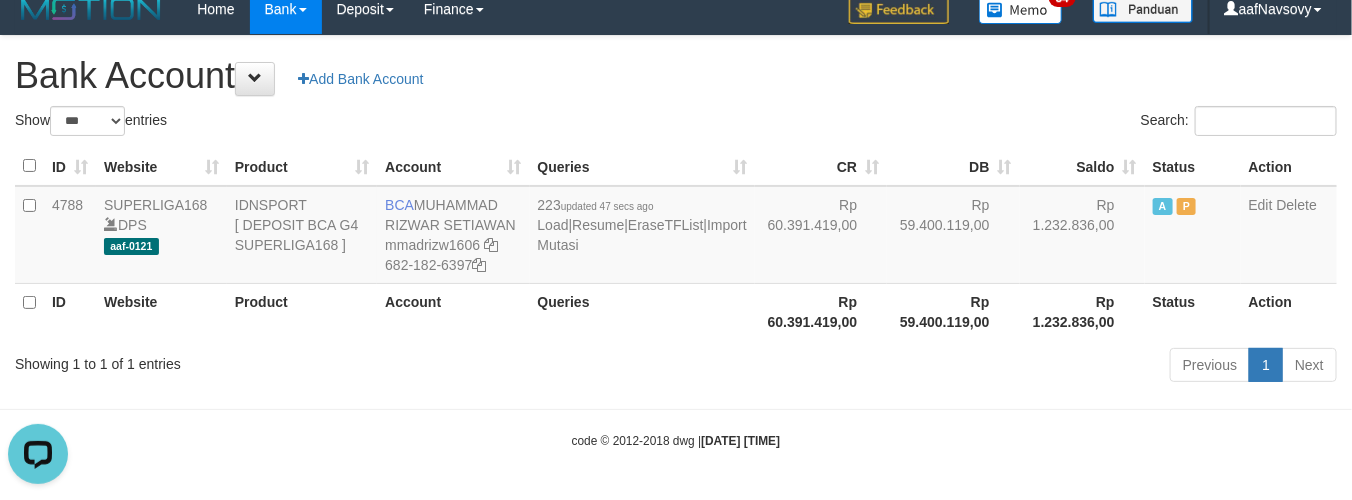 scroll, scrollTop: 0, scrollLeft: 0, axis: both 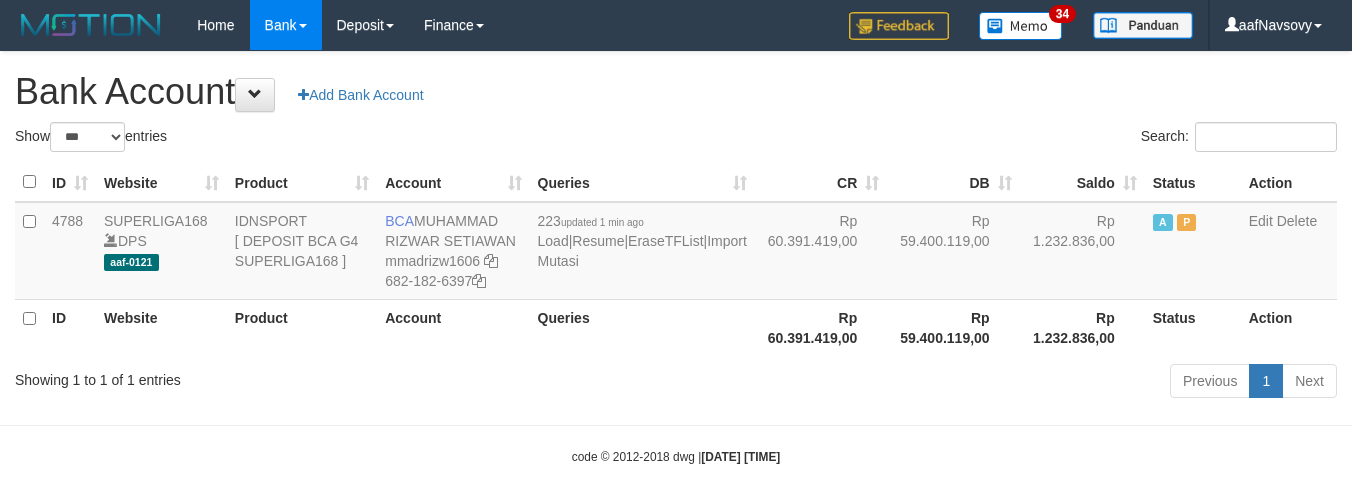 select on "***" 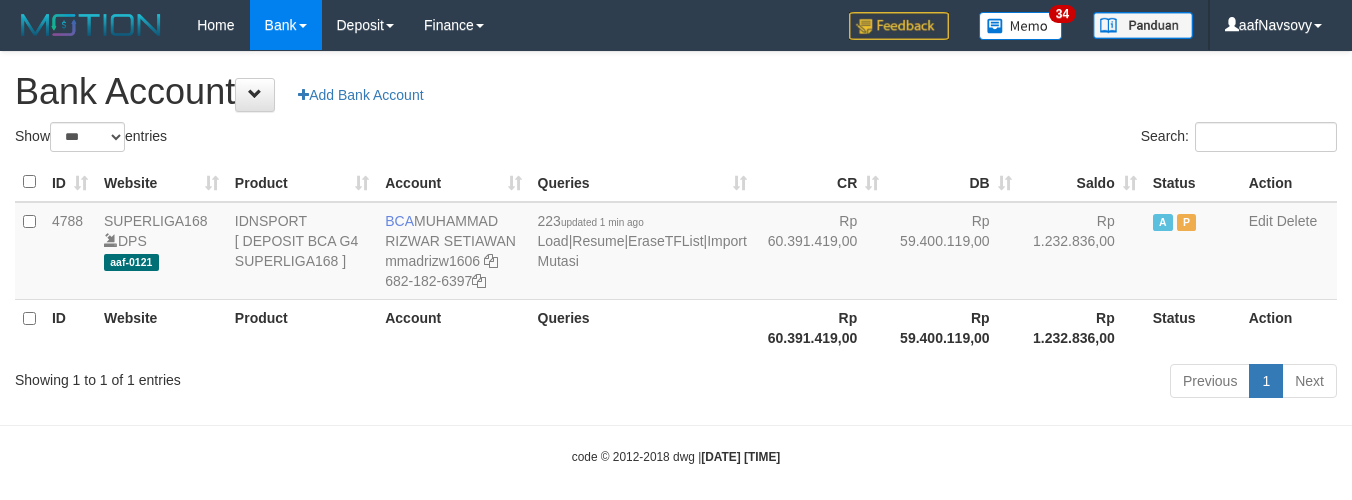 scroll, scrollTop: 16, scrollLeft: 0, axis: vertical 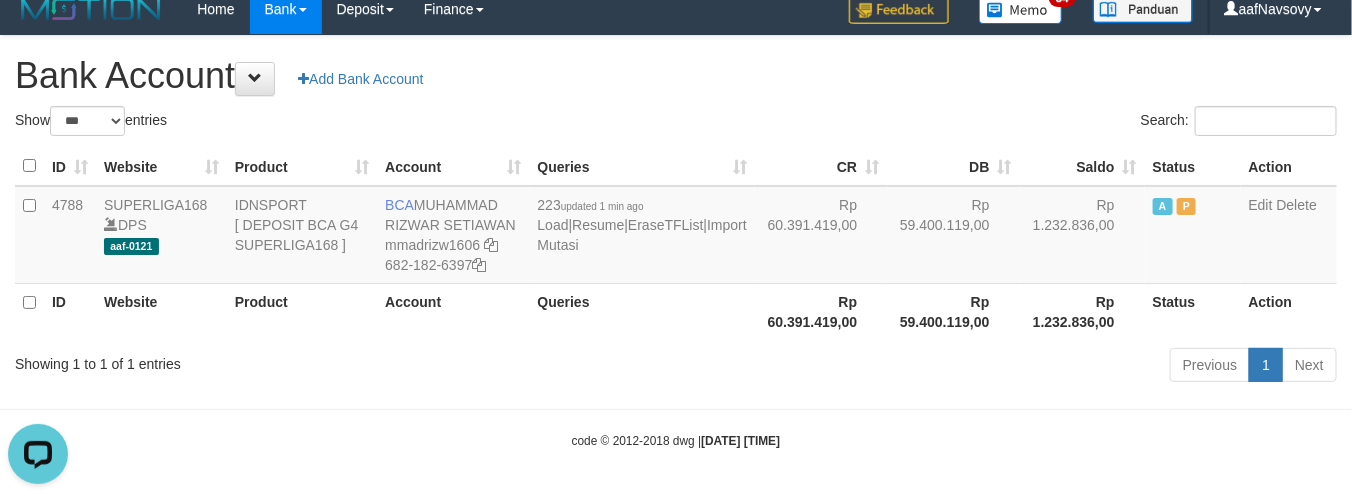 click on "Toggle navigation
Home
Bank
Account List
Load
By Website
Group
[ISPORT]													SUPERLIGA168
By Load Group (DPS)
34" at bounding box center (676, 242) 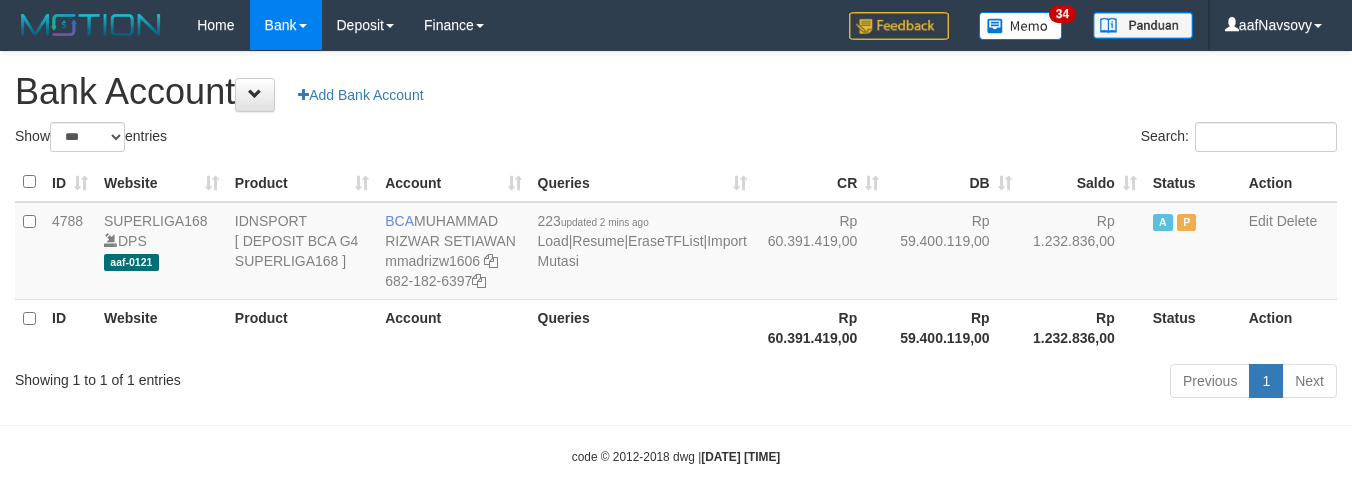 select on "***" 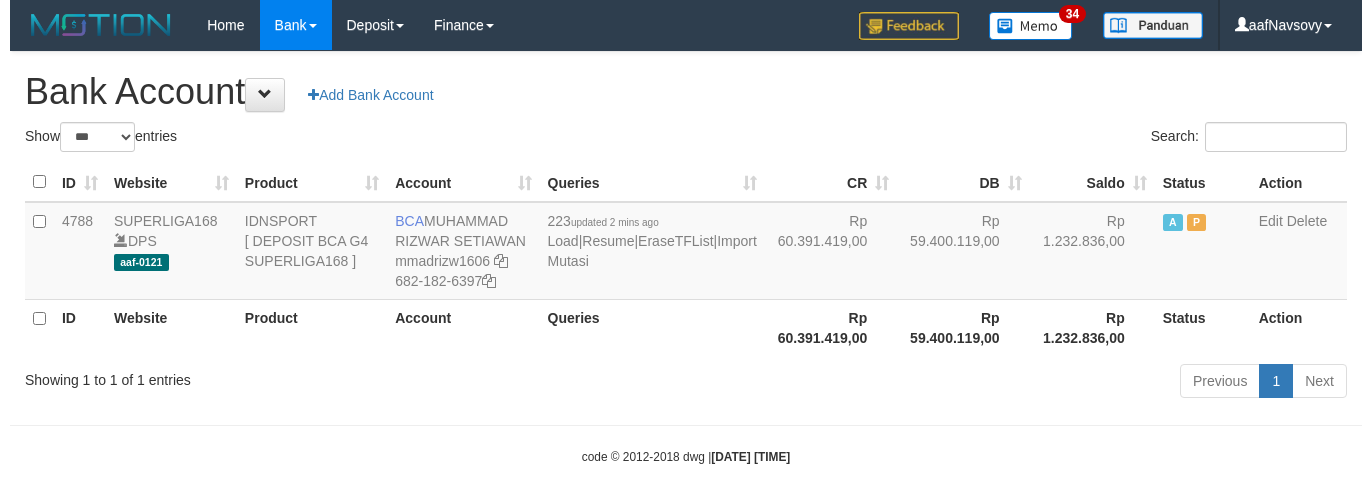 scroll, scrollTop: 16, scrollLeft: 0, axis: vertical 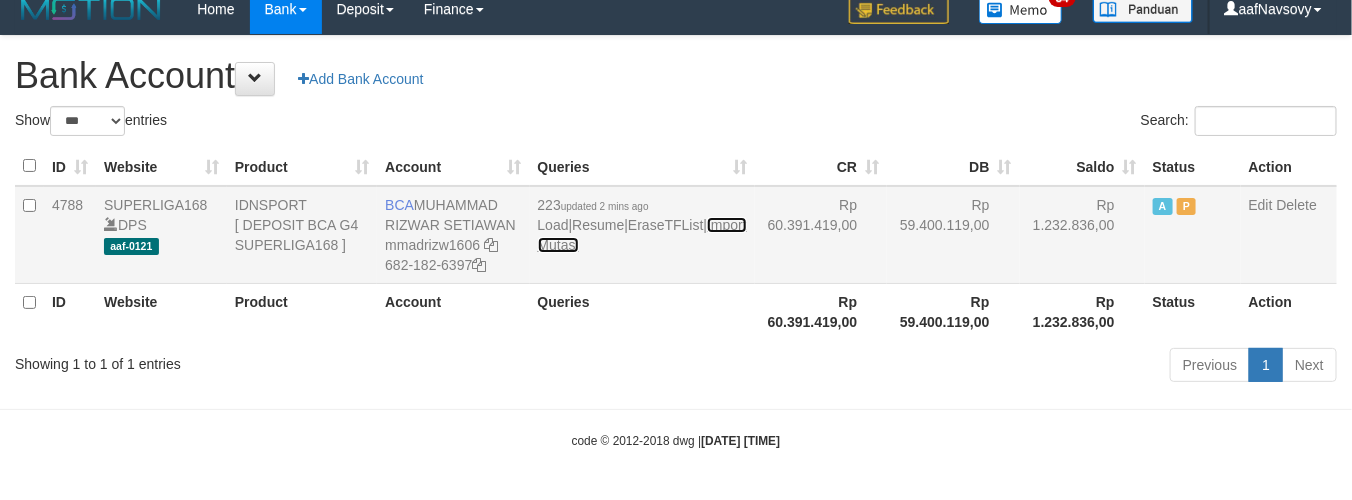 click on "Import Mutasi" at bounding box center (642, 235) 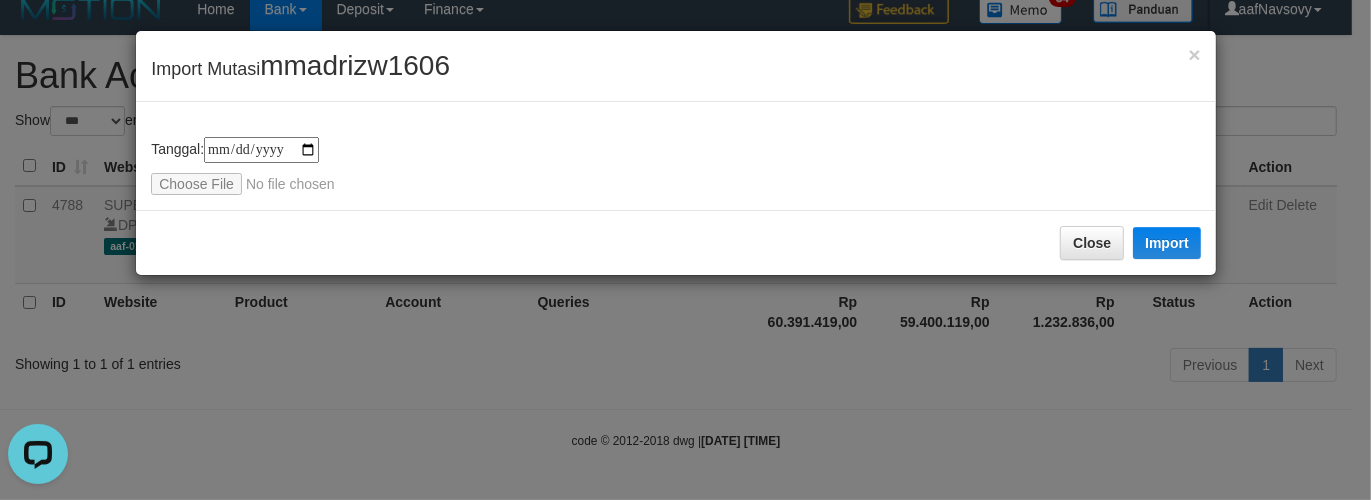 scroll, scrollTop: 0, scrollLeft: 0, axis: both 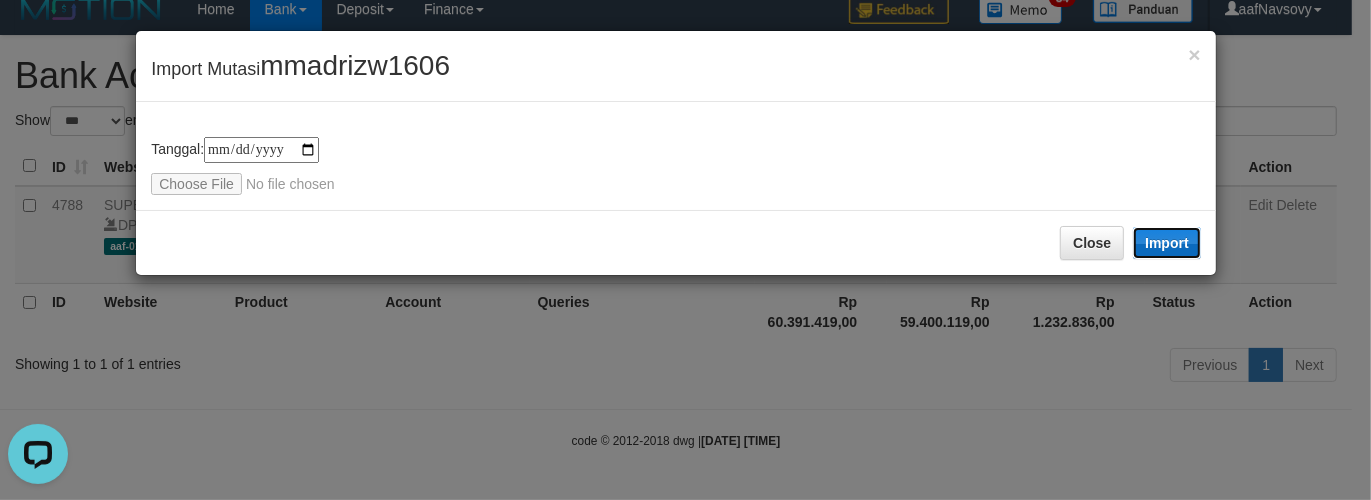 click on "Import" at bounding box center (1167, 243) 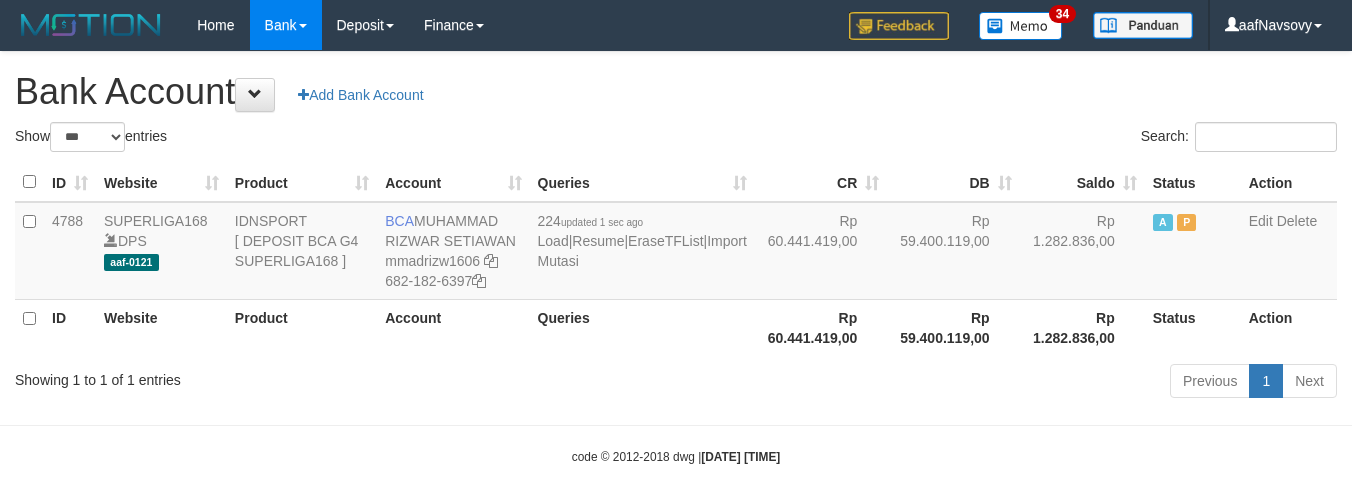 select on "***" 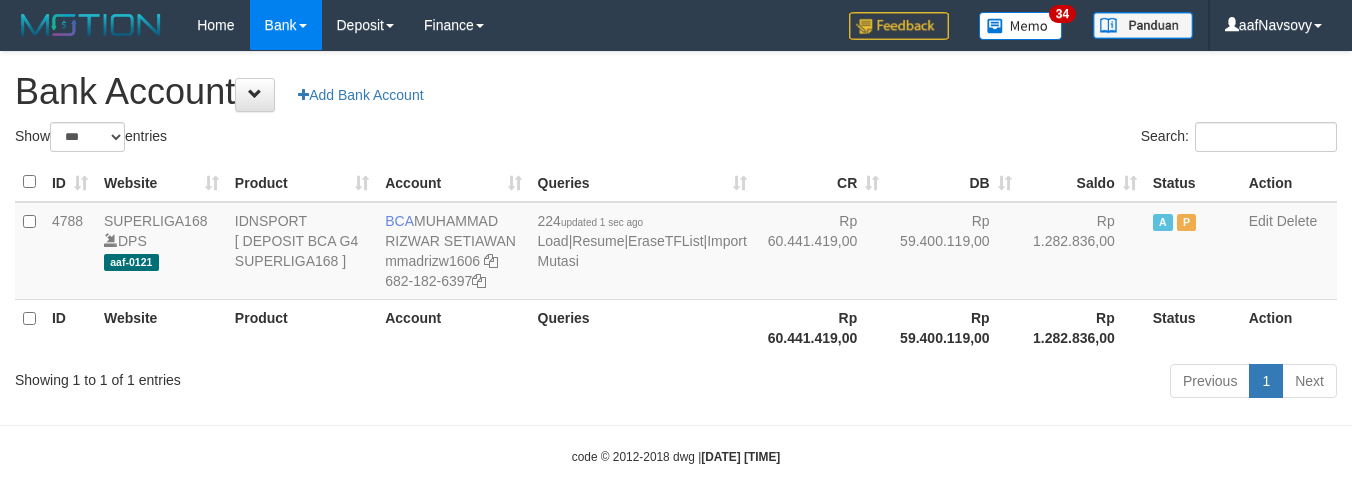scroll, scrollTop: 16, scrollLeft: 0, axis: vertical 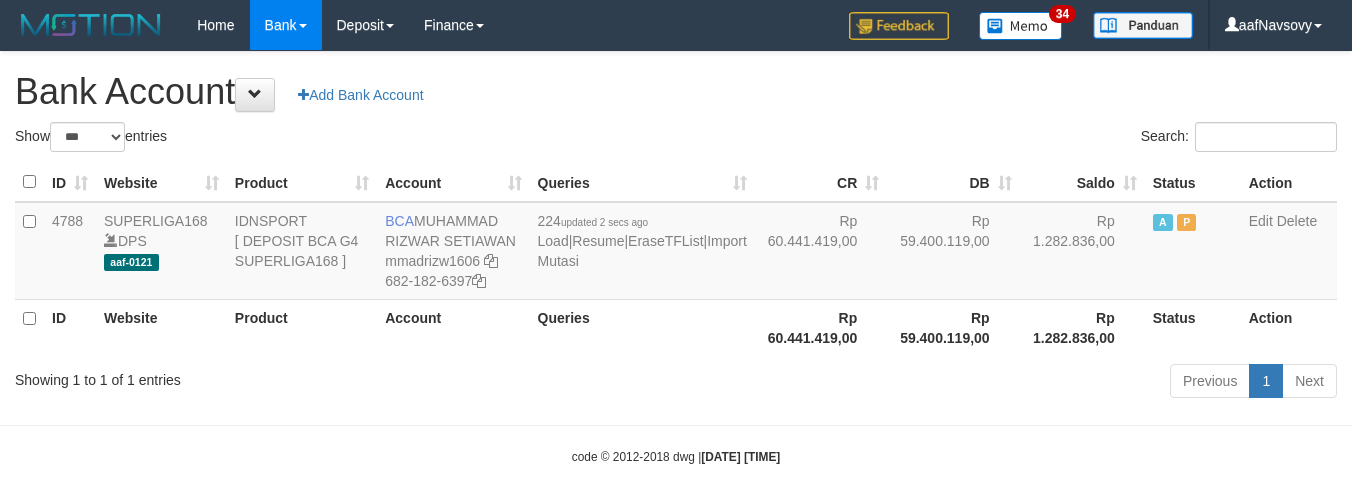select on "***" 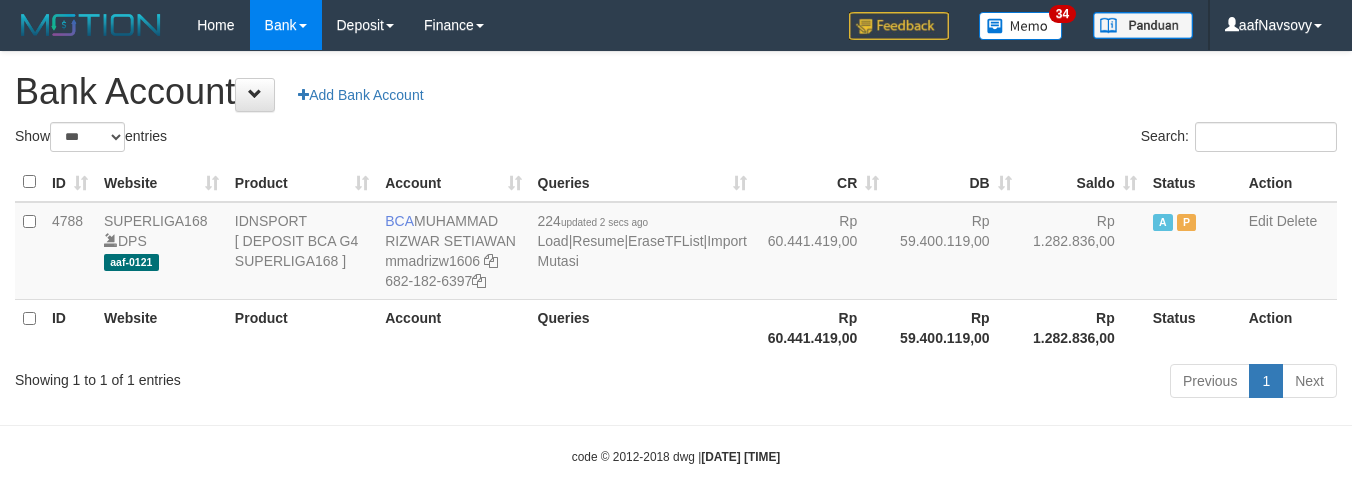scroll, scrollTop: 16, scrollLeft: 0, axis: vertical 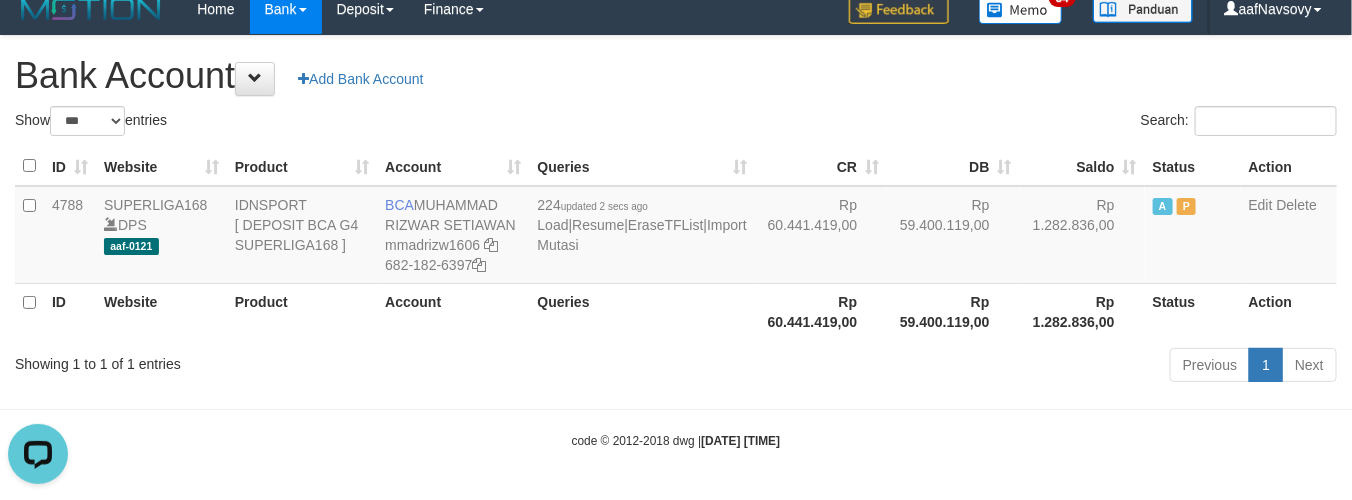 click on "Queries" at bounding box center [642, 311] 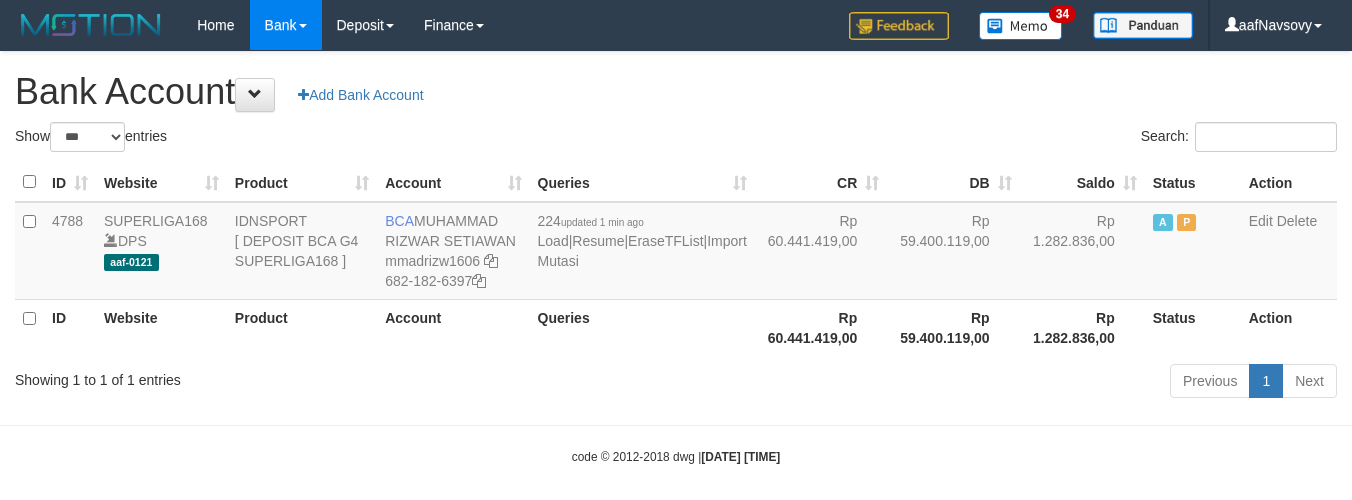 select on "***" 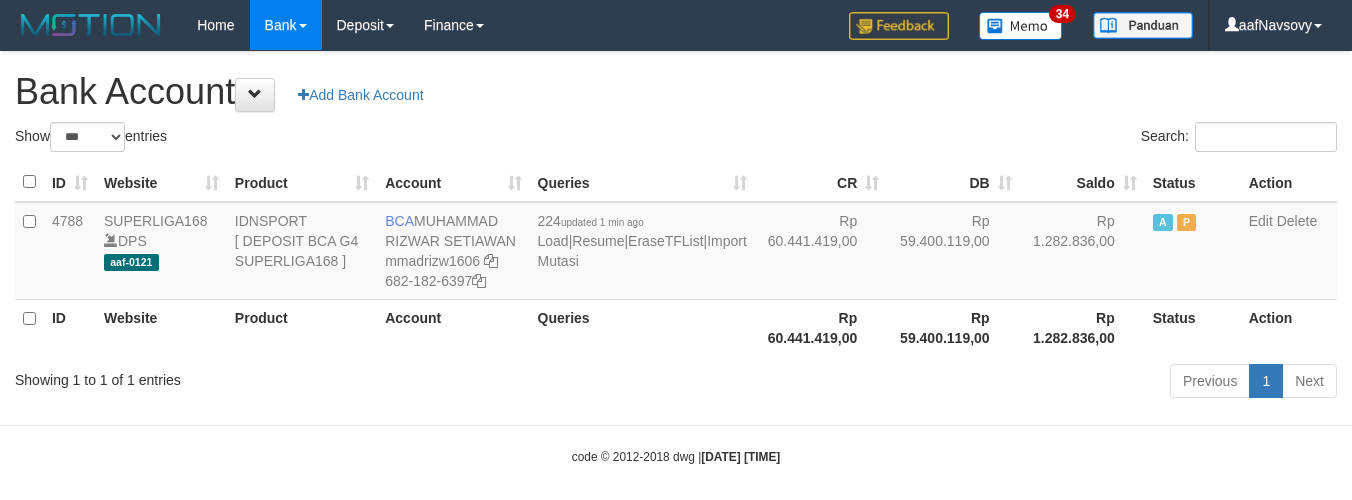 scroll, scrollTop: 16, scrollLeft: 0, axis: vertical 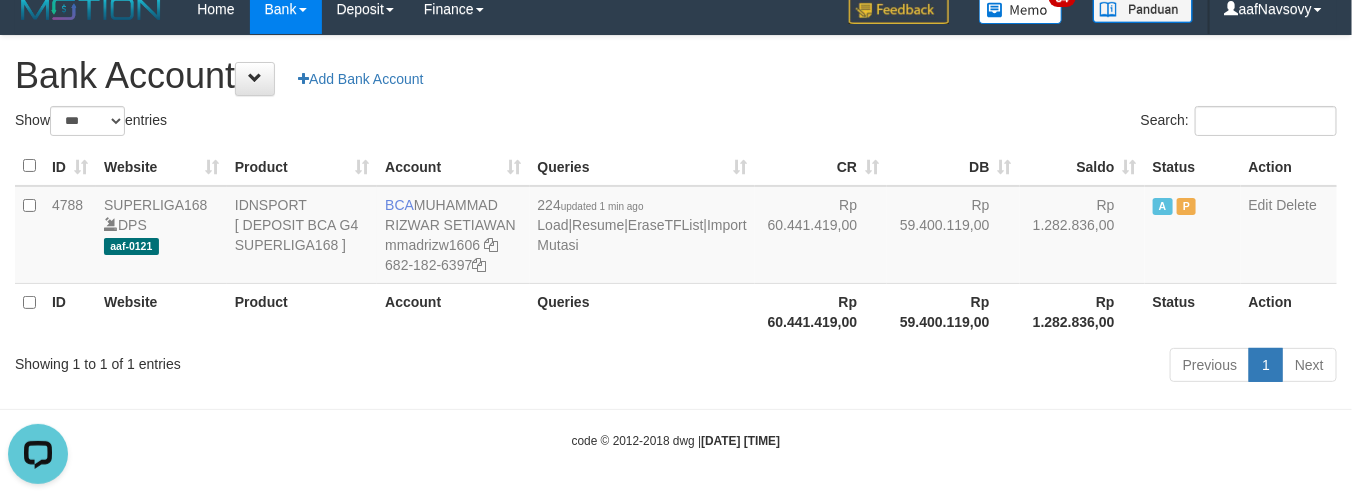 click on "Showing 1 to 1 of 1 entries" at bounding box center [281, 360] 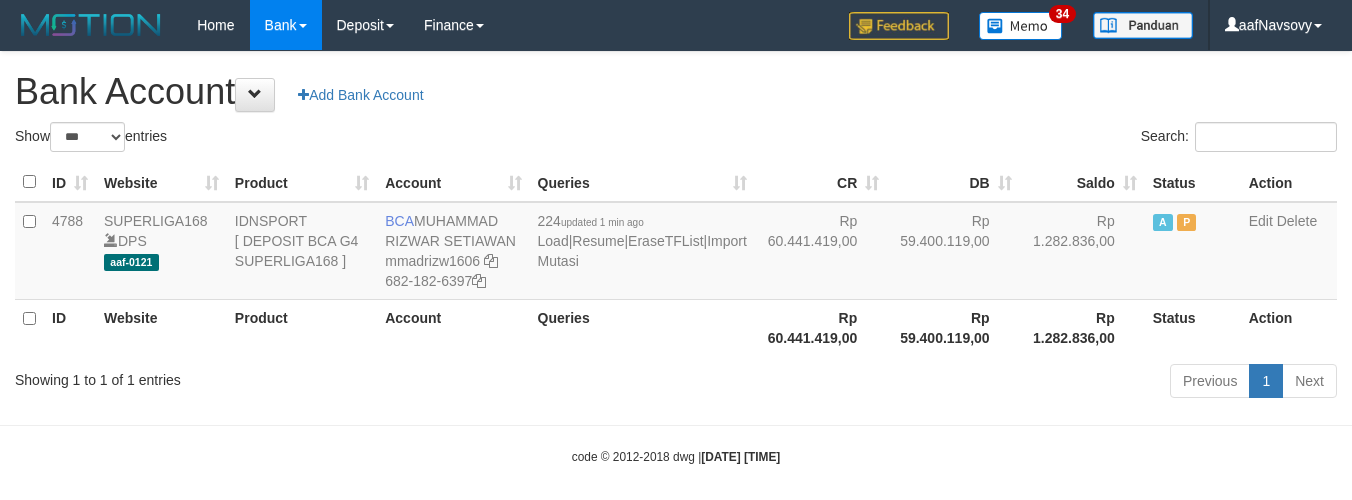 select on "***" 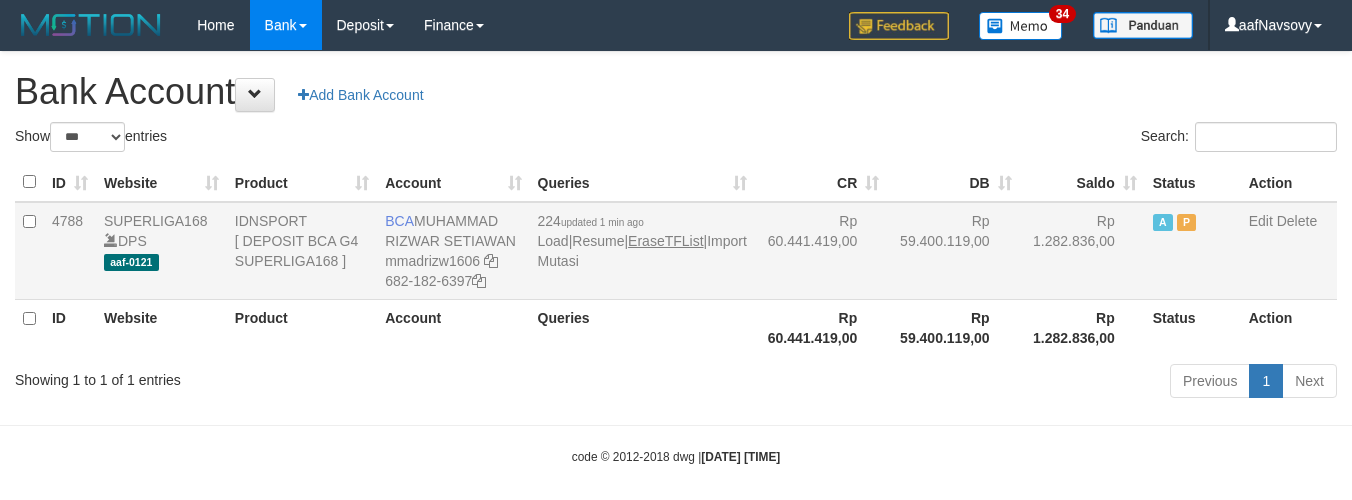 scroll, scrollTop: 16, scrollLeft: 0, axis: vertical 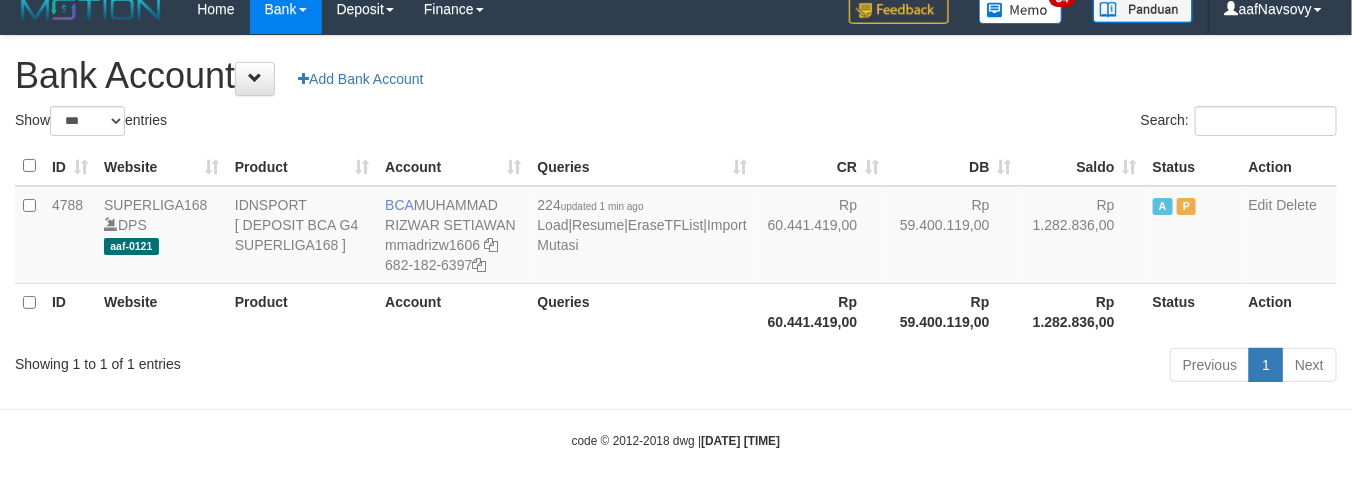 click on "Account" at bounding box center [453, 311] 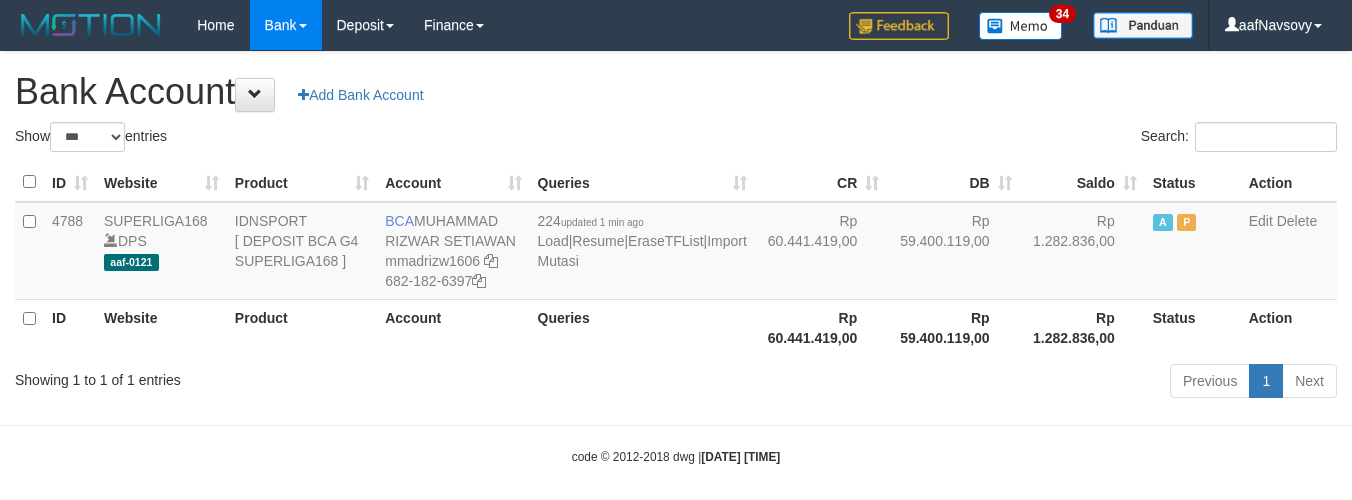 select on "***" 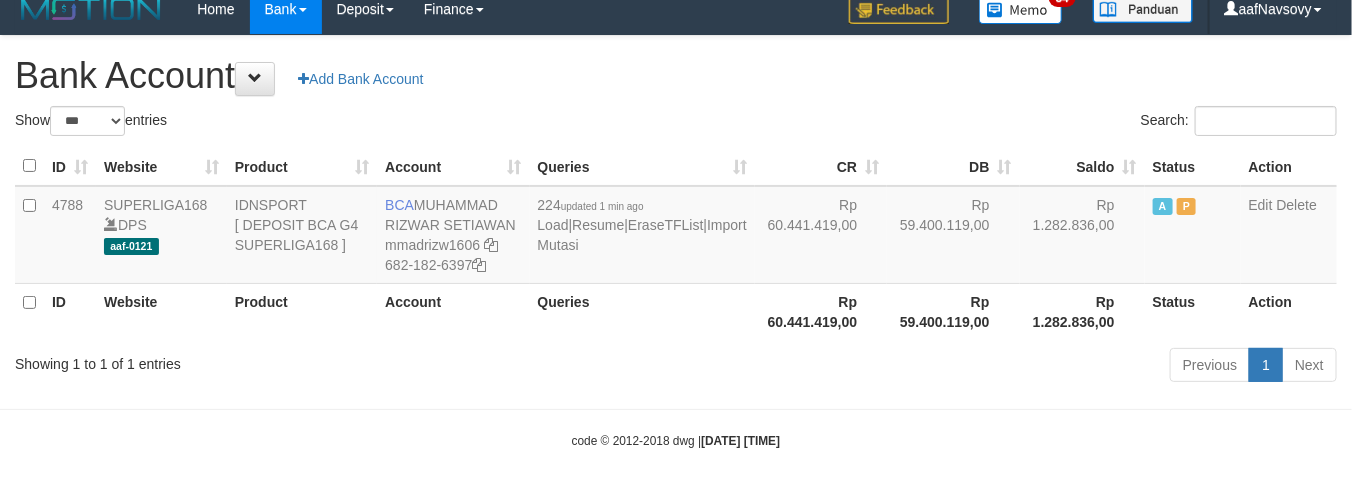 click on "Toggle navigation
Home
Bank
Account List
Load
By Website
Group
[ISPORT]													SUPERLIGA168
By Load Group (DPS)
34" at bounding box center [676, 242] 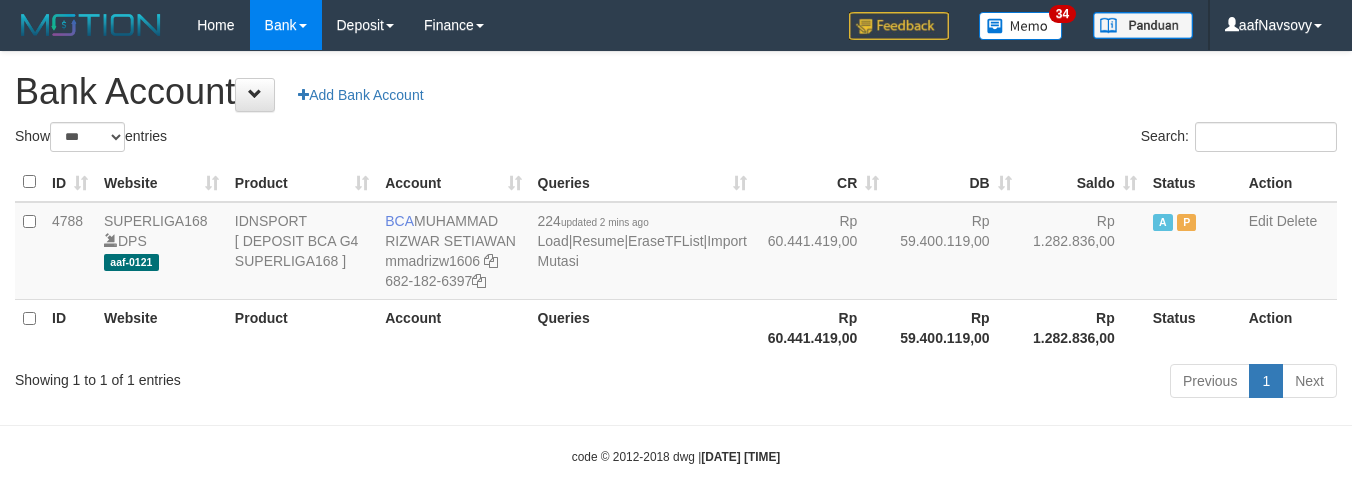 select on "***" 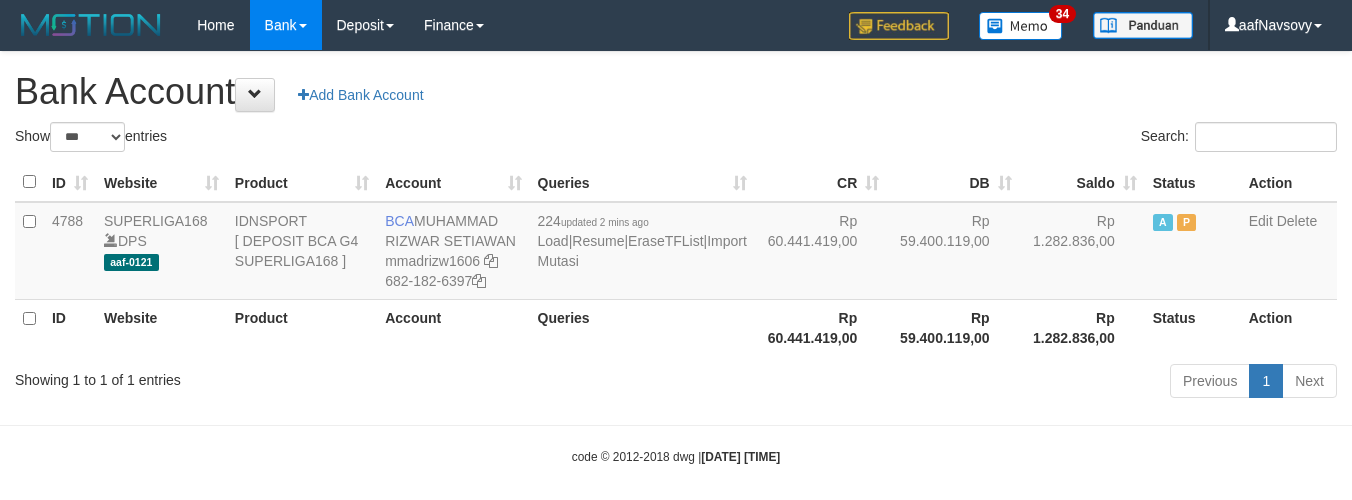 scroll, scrollTop: 16, scrollLeft: 0, axis: vertical 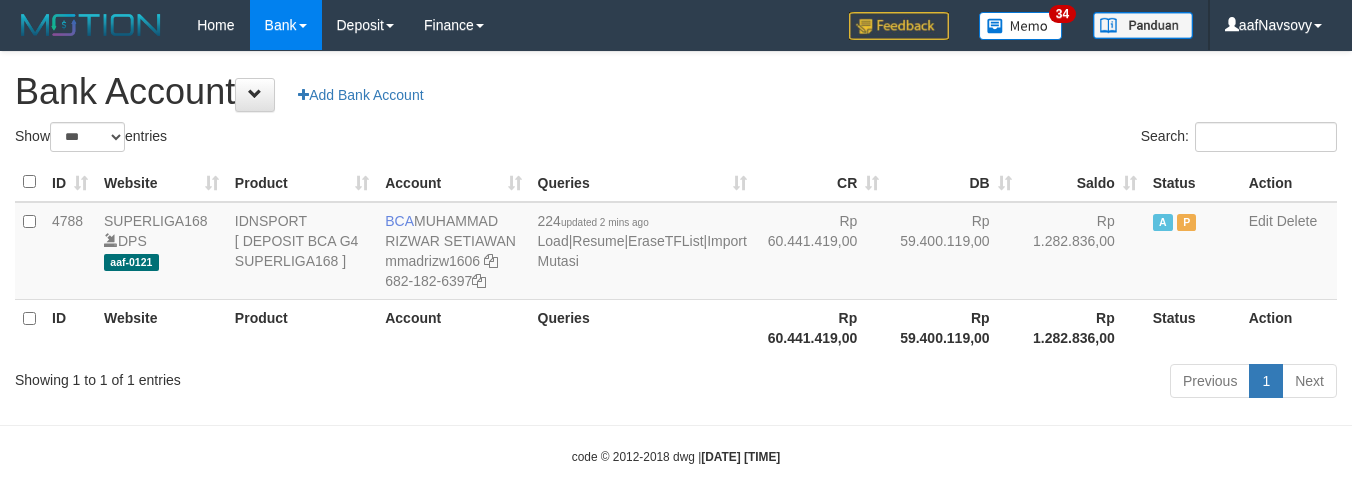select on "***" 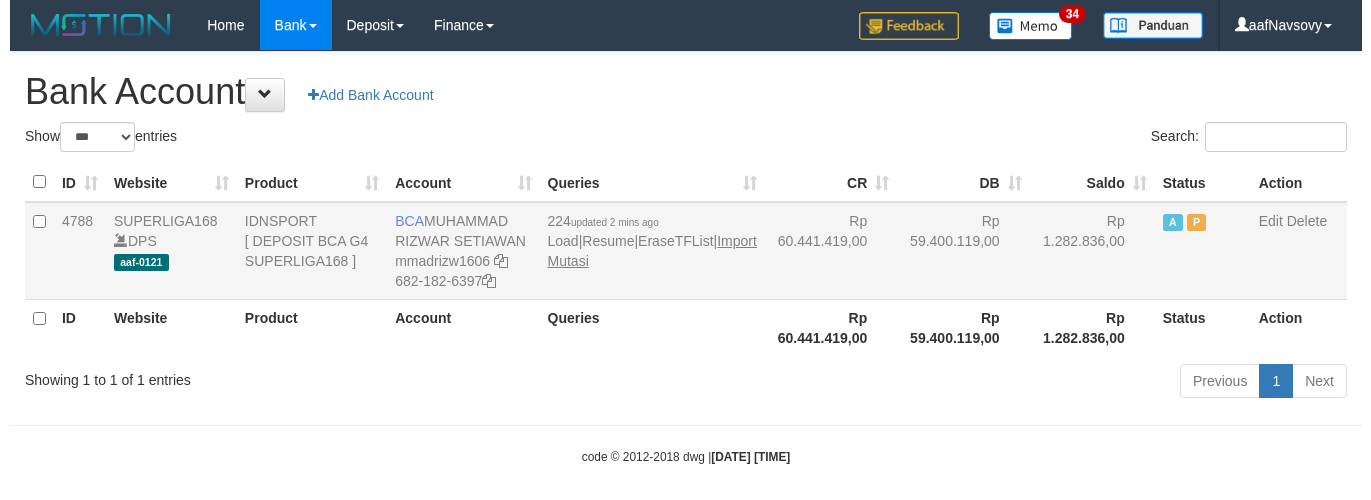 scroll, scrollTop: 16, scrollLeft: 0, axis: vertical 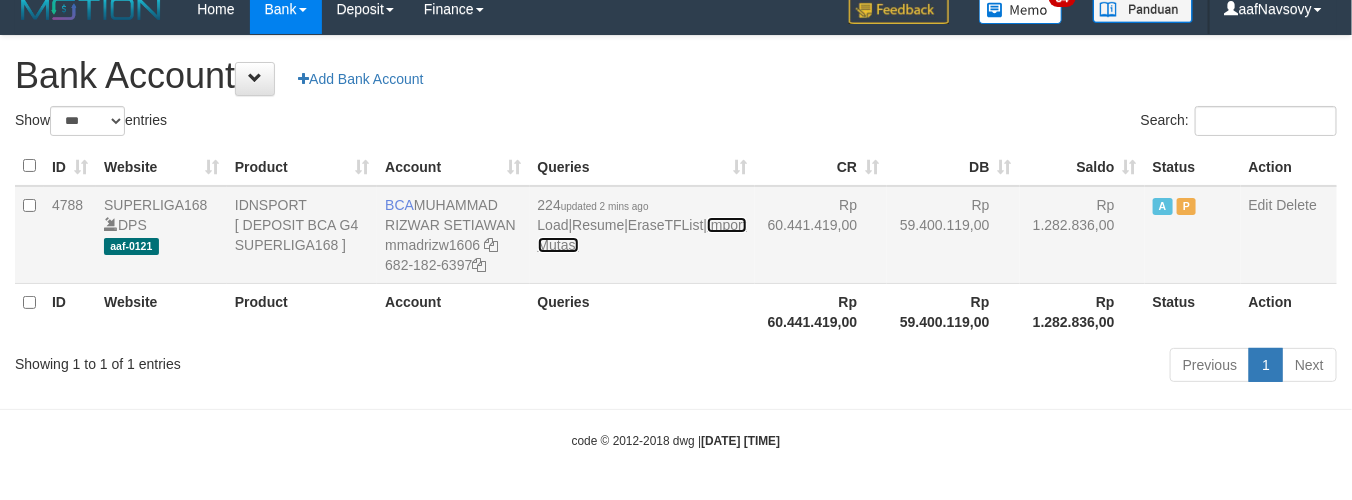 click on "Import Mutasi" at bounding box center (642, 235) 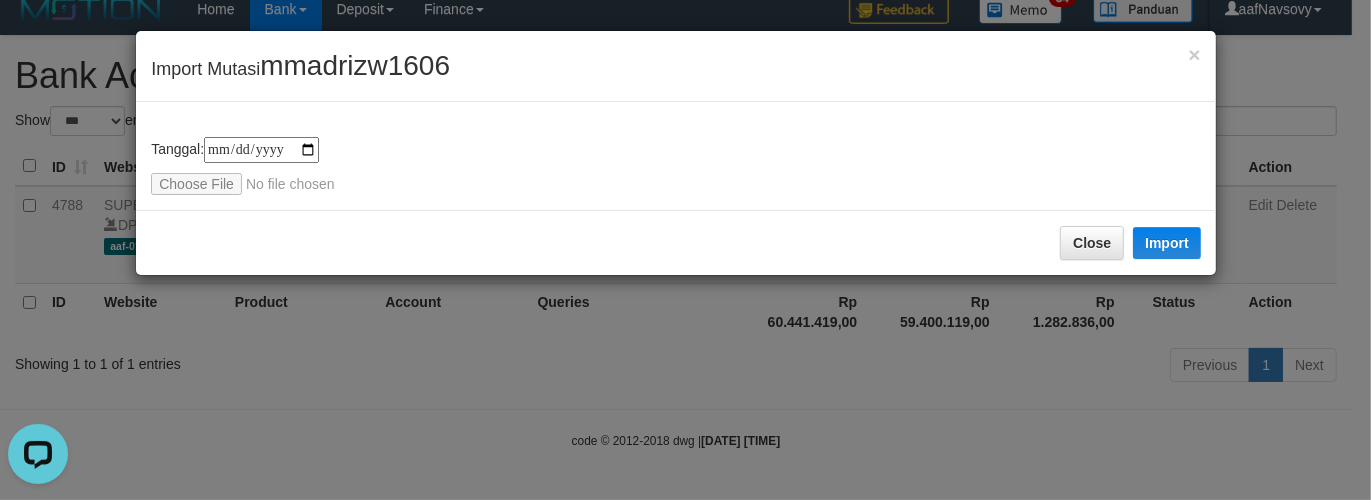 scroll, scrollTop: 0, scrollLeft: 0, axis: both 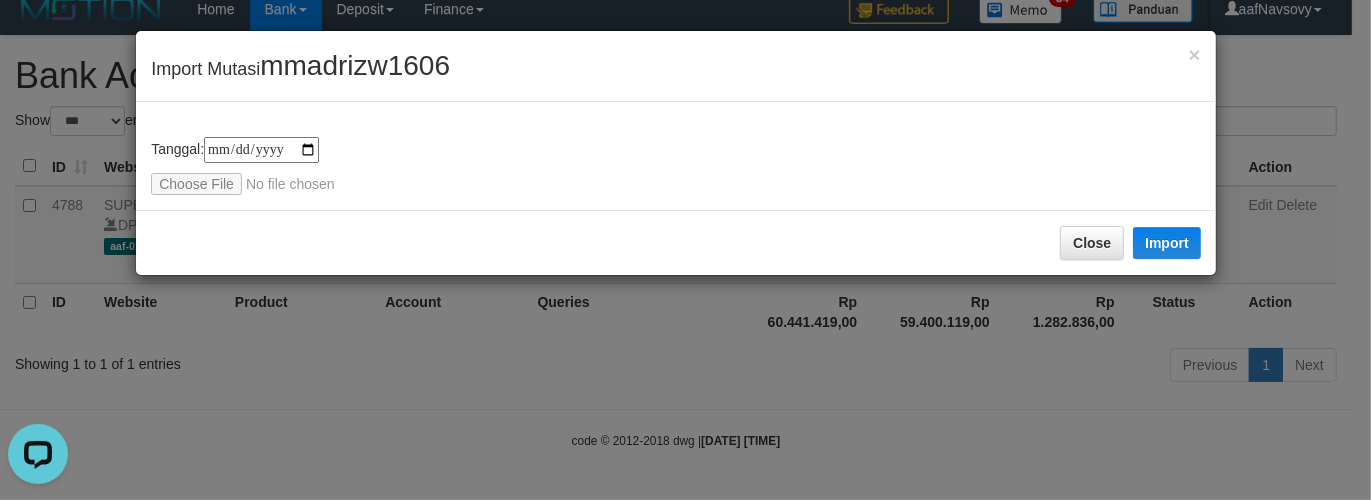 type on "**********" 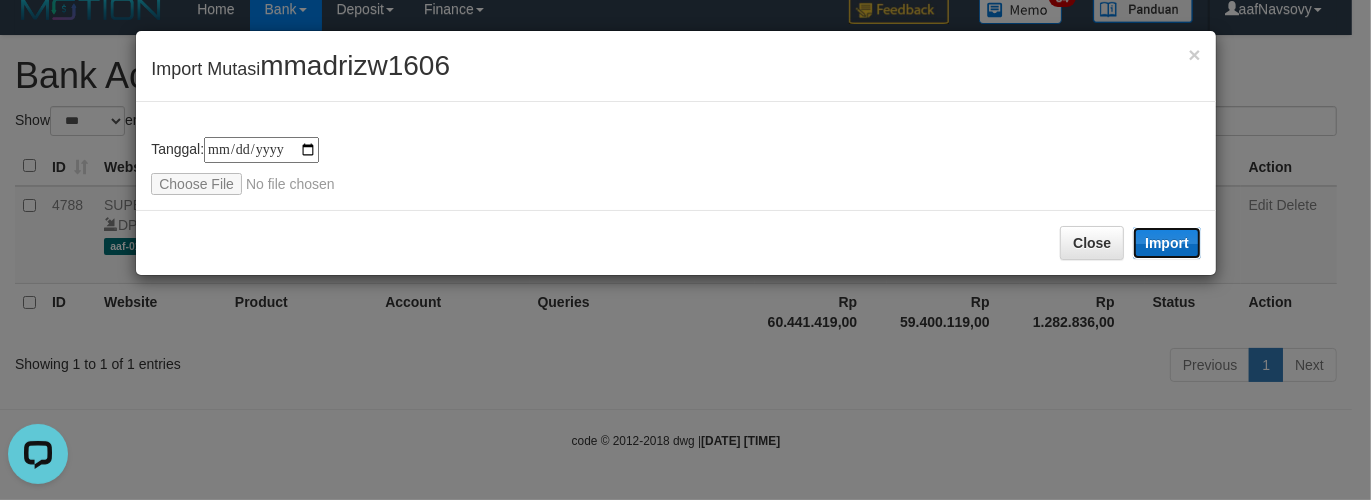 click on "Import" at bounding box center [1167, 243] 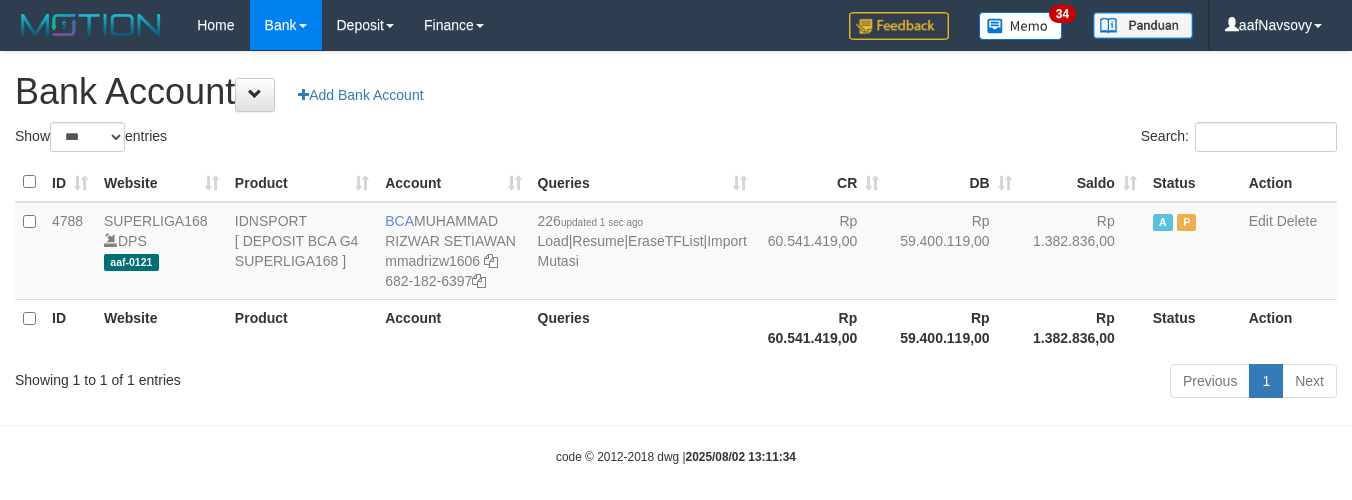select on "***" 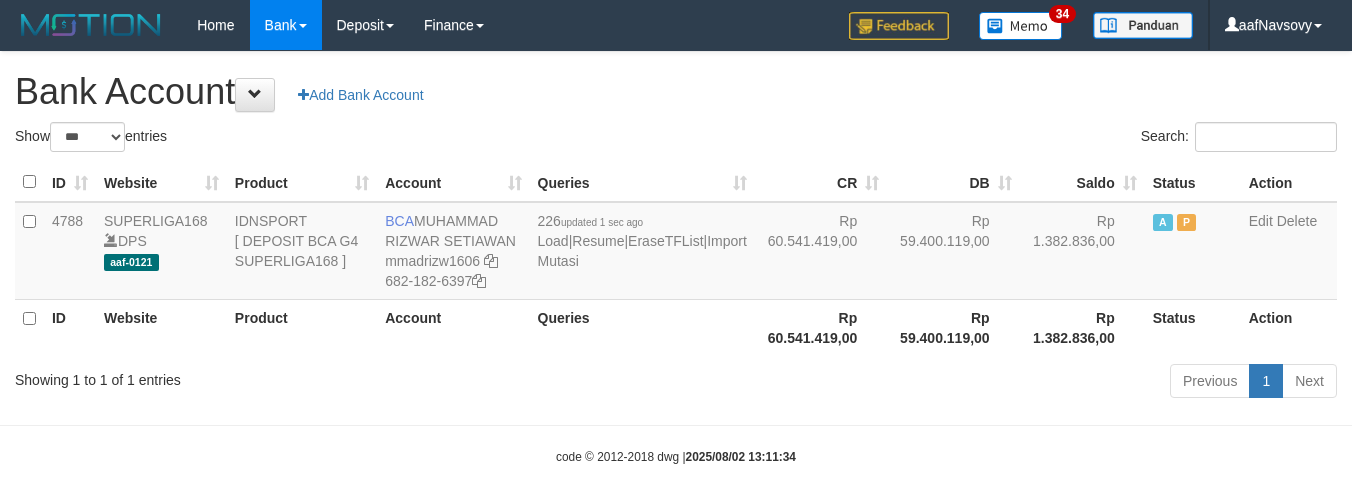 scroll, scrollTop: 16, scrollLeft: 0, axis: vertical 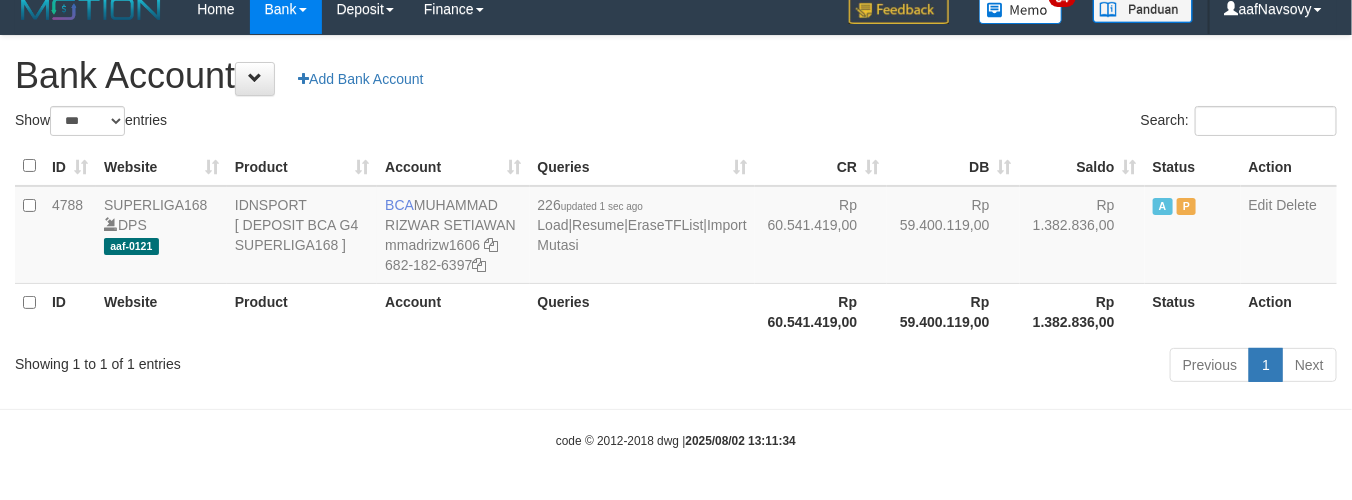 click on "Previous 1 Next" at bounding box center [957, 367] 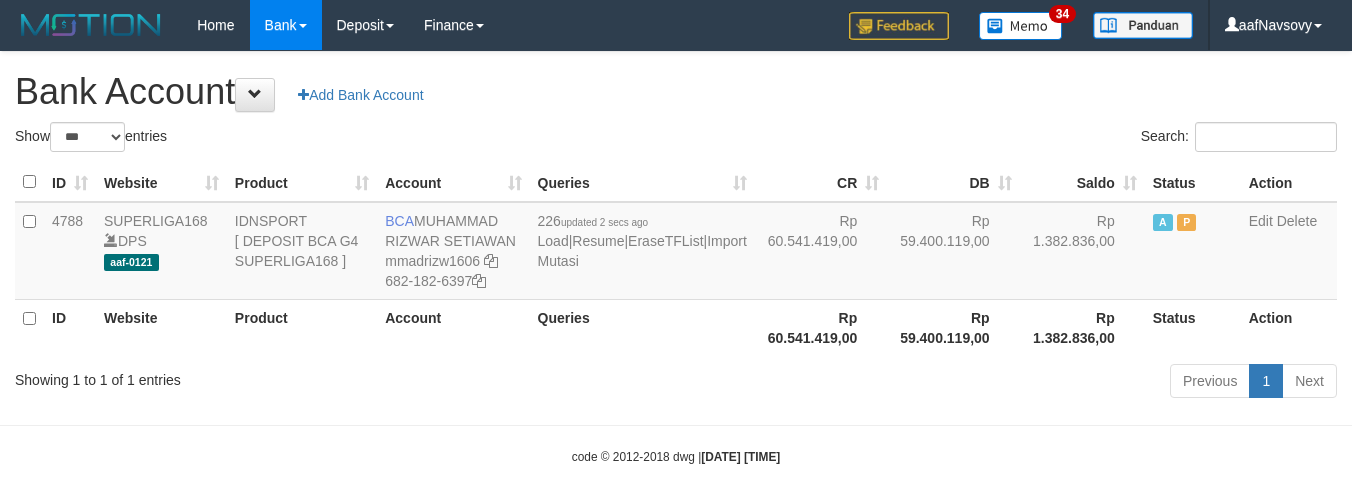 select on "***" 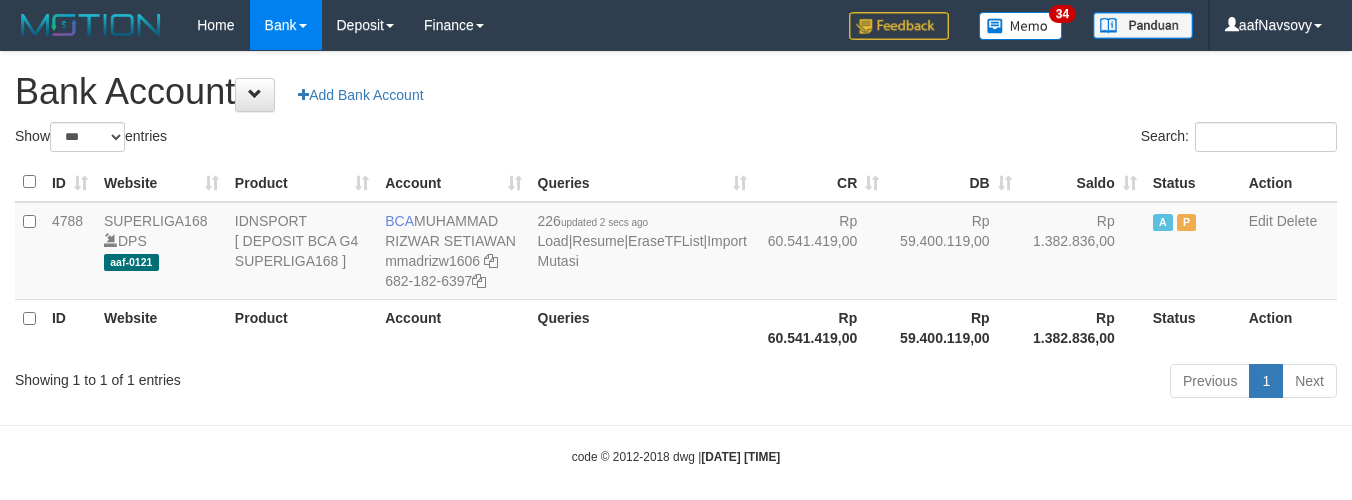 scroll, scrollTop: 16, scrollLeft: 0, axis: vertical 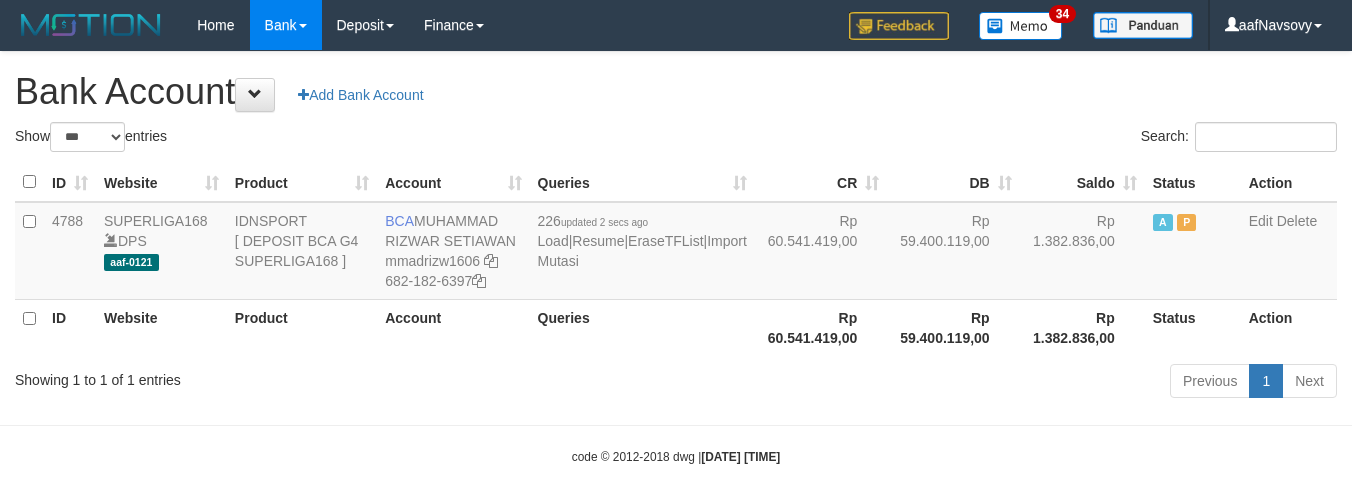 select on "***" 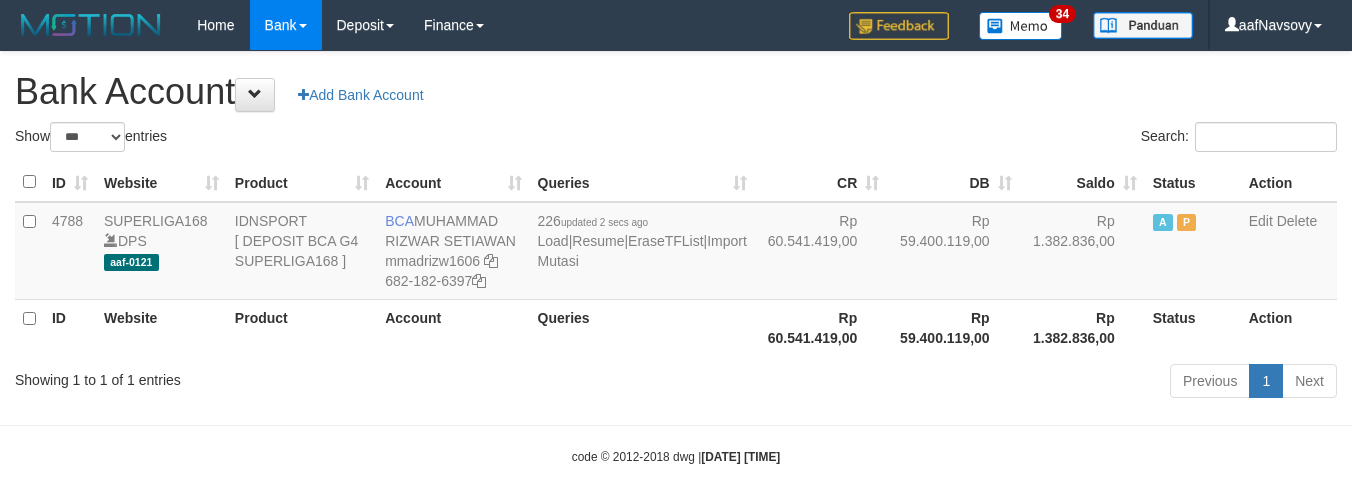 scroll, scrollTop: 16, scrollLeft: 0, axis: vertical 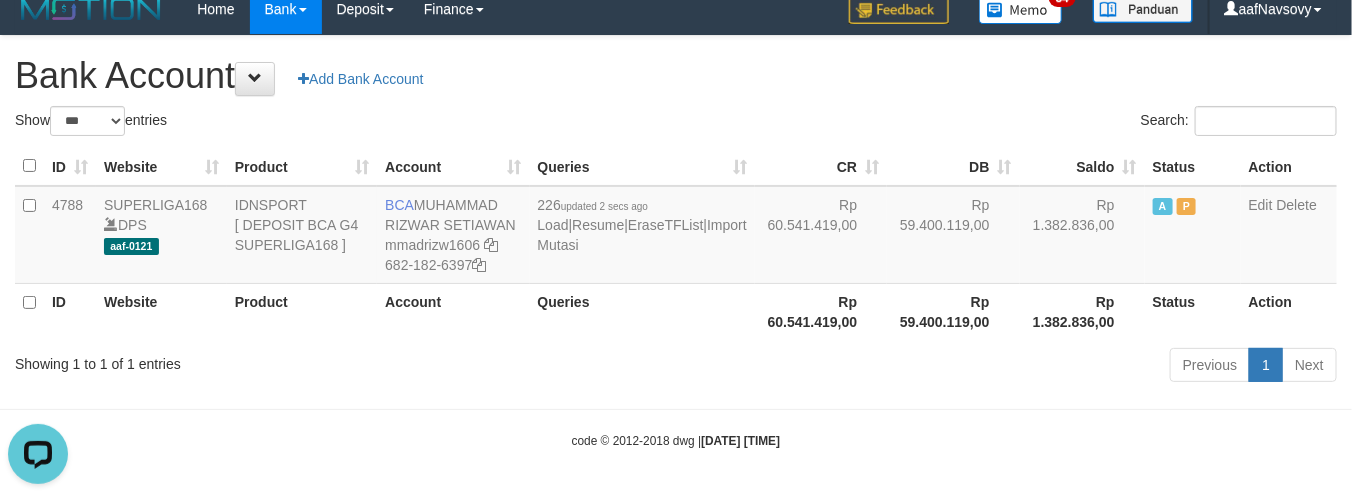click on "Showing 1 to 1 of 1 entries" at bounding box center [281, 360] 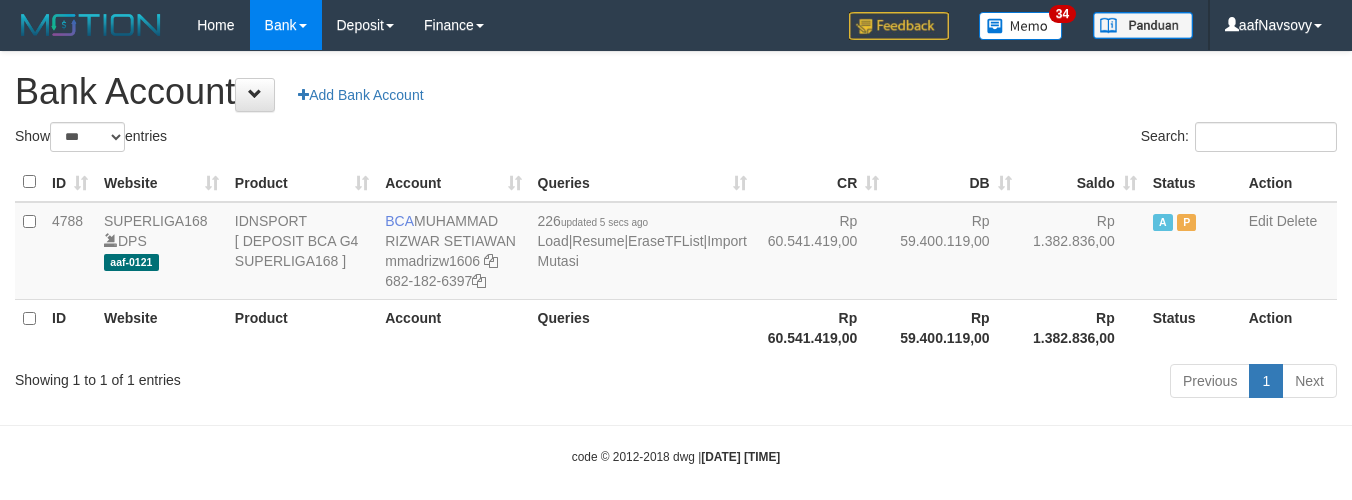 select on "***" 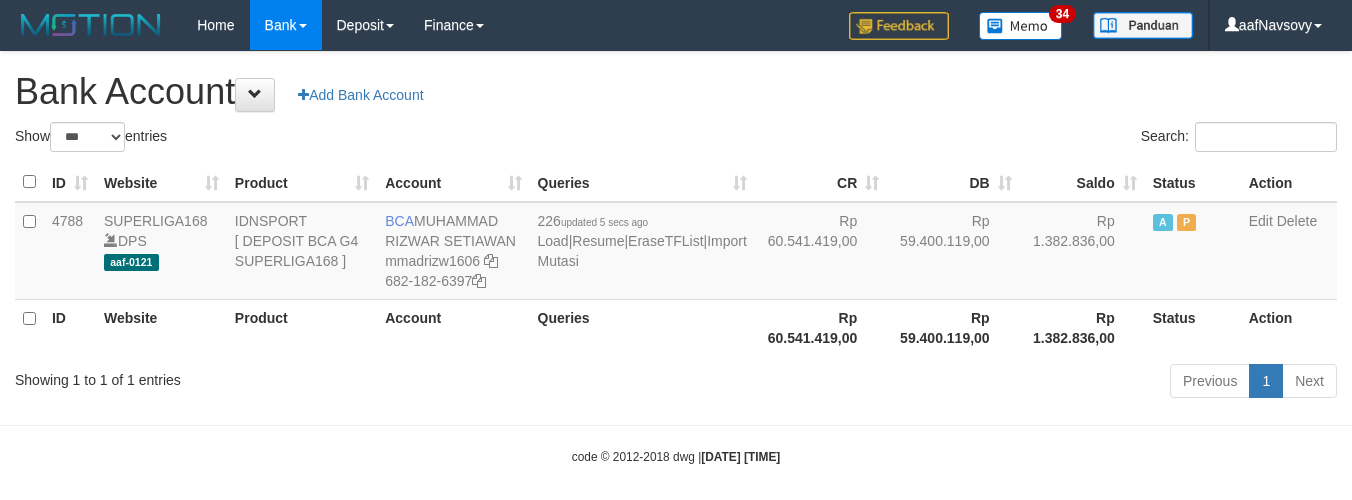 scroll, scrollTop: 16, scrollLeft: 0, axis: vertical 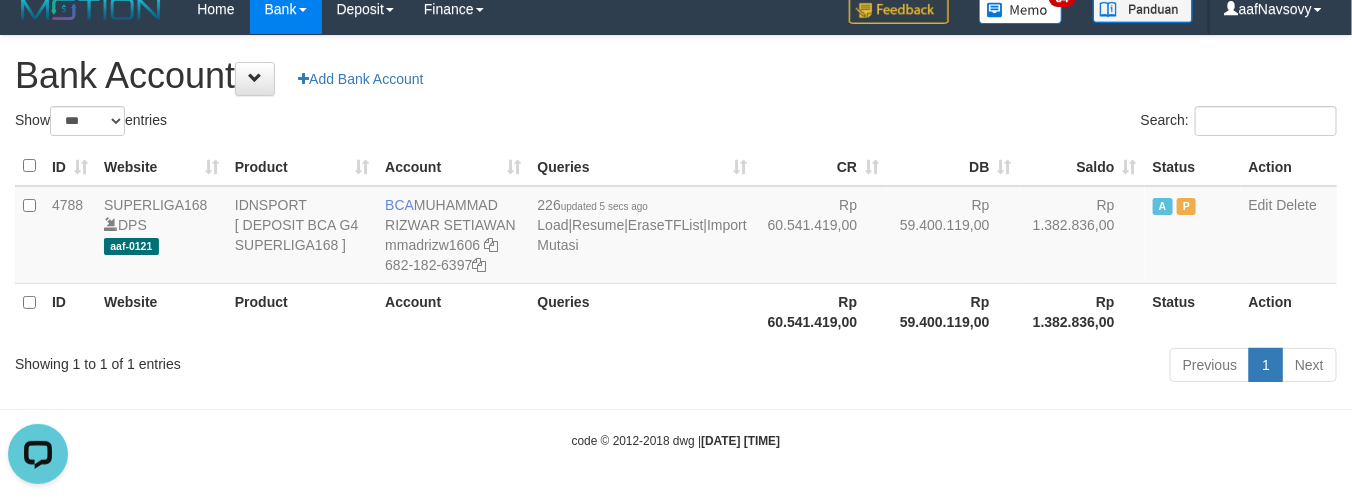 click on "Previous 1 Next" at bounding box center (957, 367) 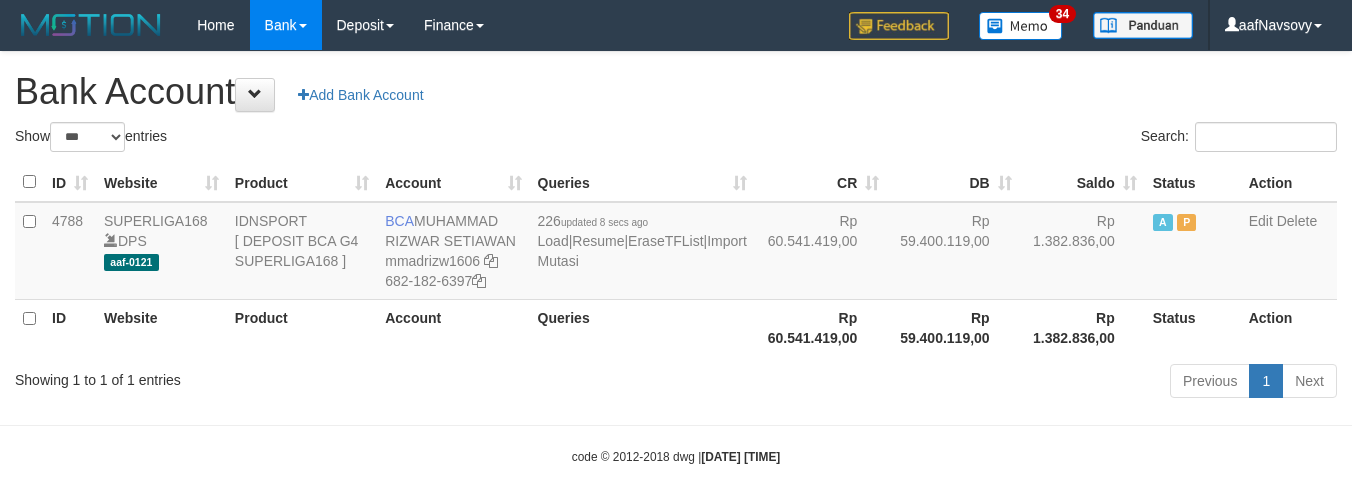 select on "***" 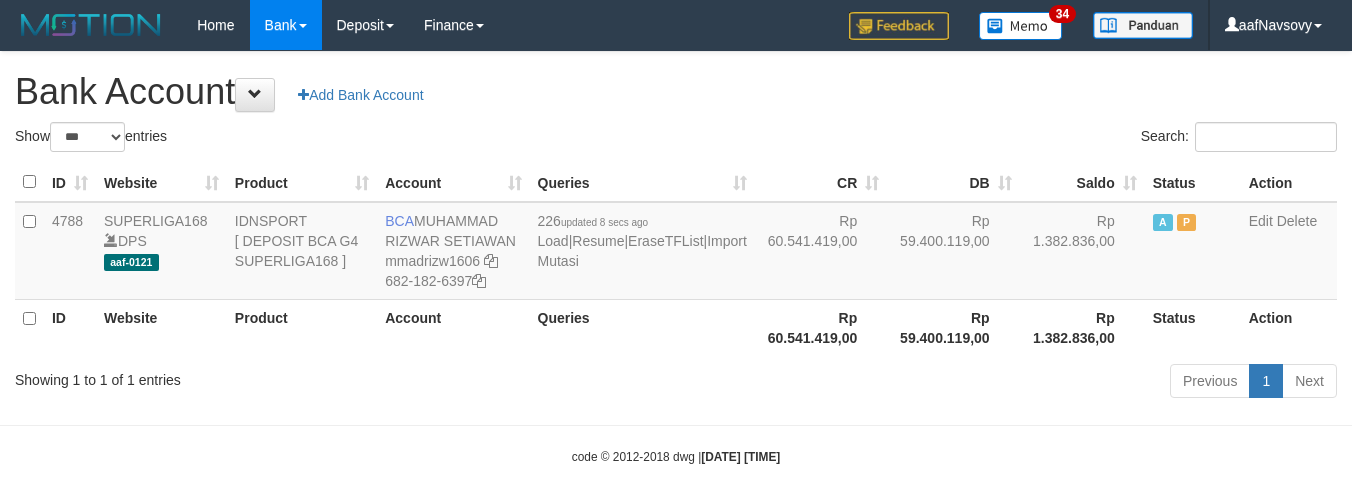 scroll, scrollTop: 16, scrollLeft: 0, axis: vertical 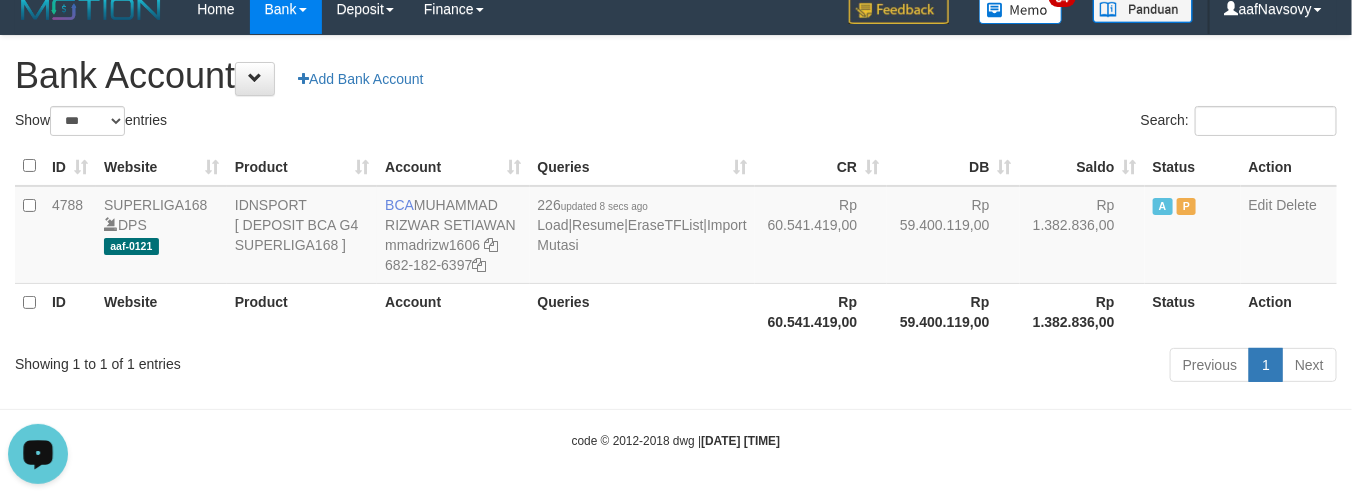 click on "Previous 1 Next" at bounding box center [957, 367] 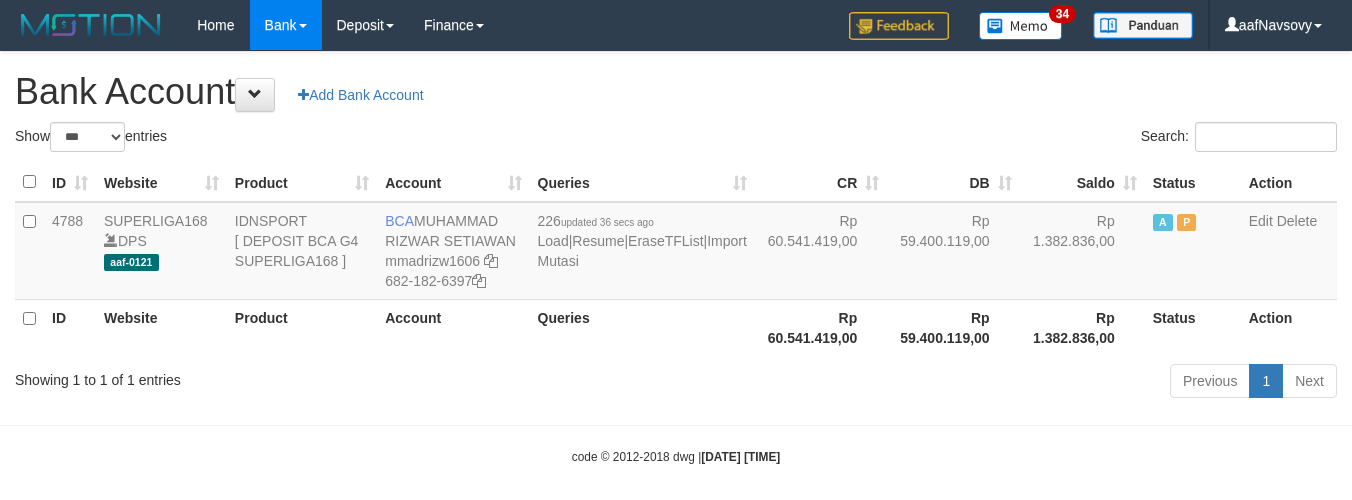 select on "***" 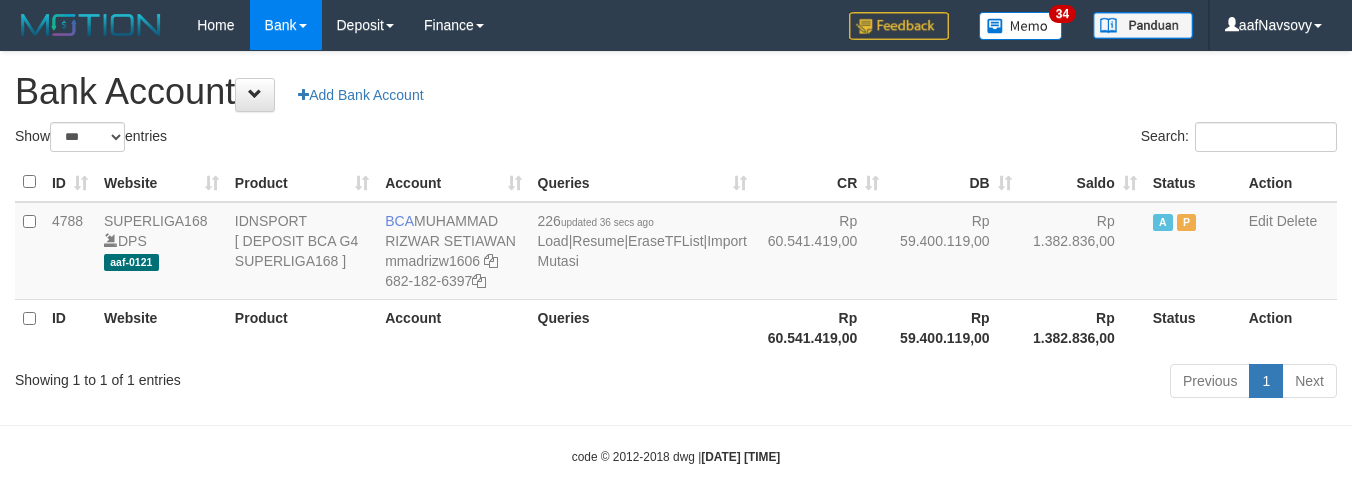 scroll, scrollTop: 16, scrollLeft: 0, axis: vertical 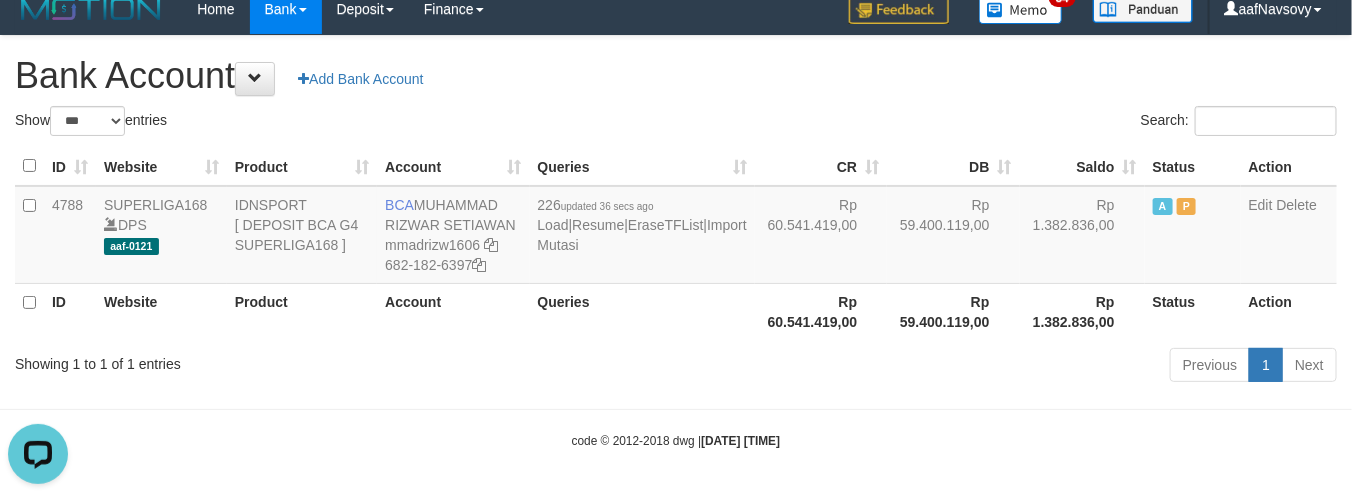 click on "Toggle navigation
Home
Bank
Account List
Load
By Website
Group
[ISPORT]													SUPERLIGA168
By Load Group (DPS)
34" at bounding box center [676, 242] 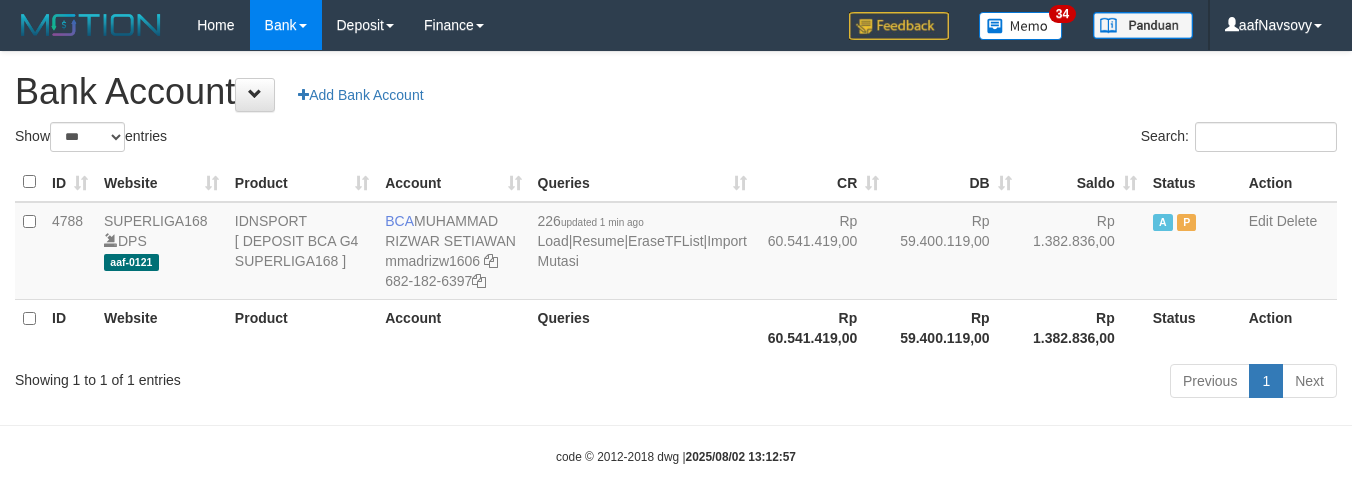 select on "***" 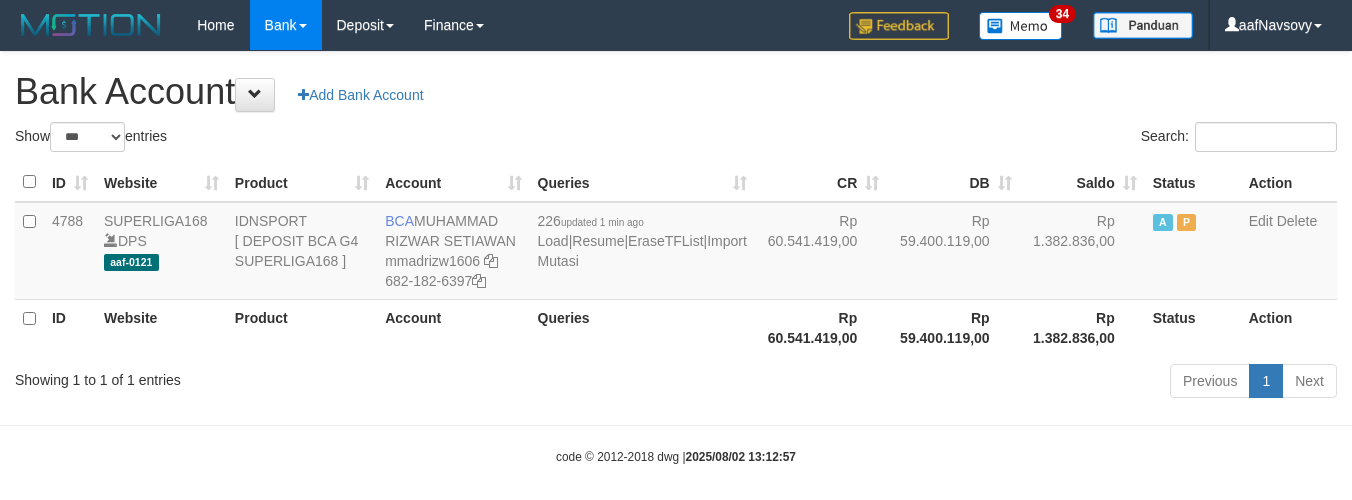 scroll, scrollTop: 16, scrollLeft: 0, axis: vertical 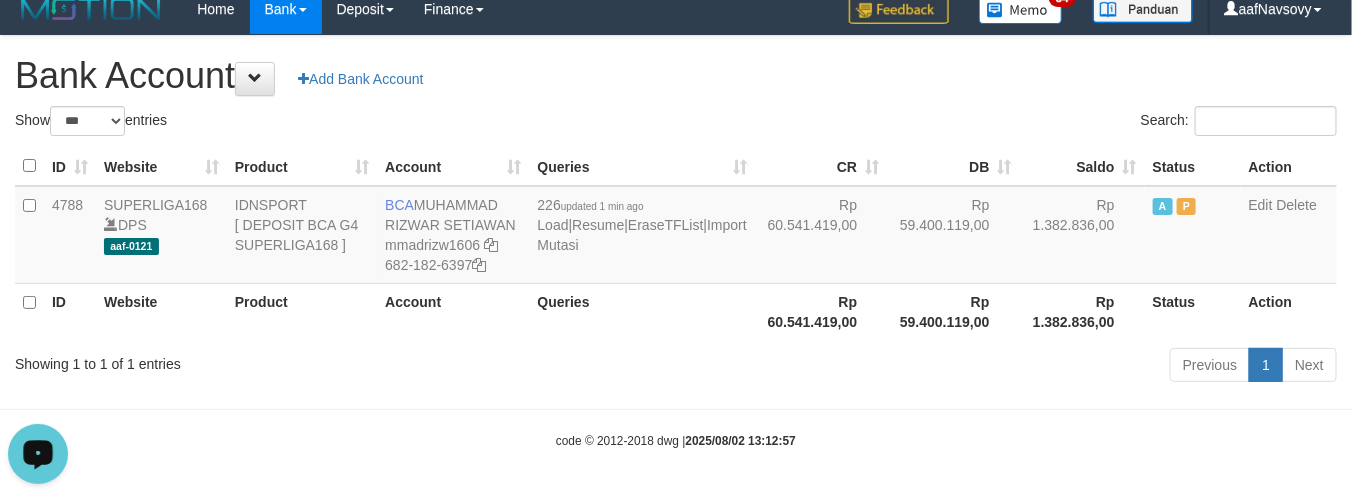 click on "Previous 1 Next" at bounding box center [957, 367] 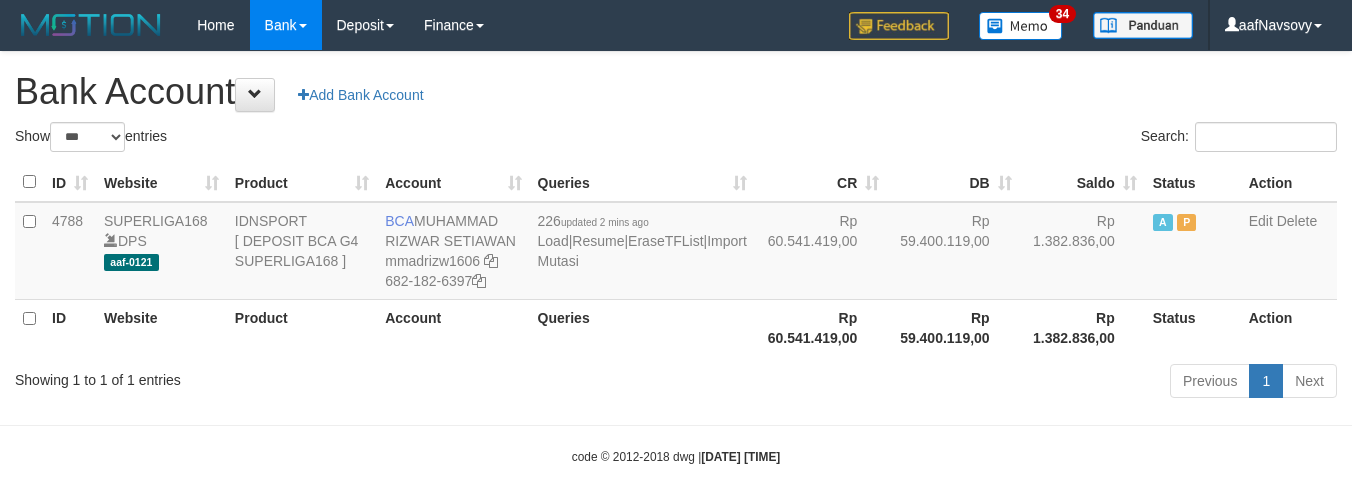 select on "***" 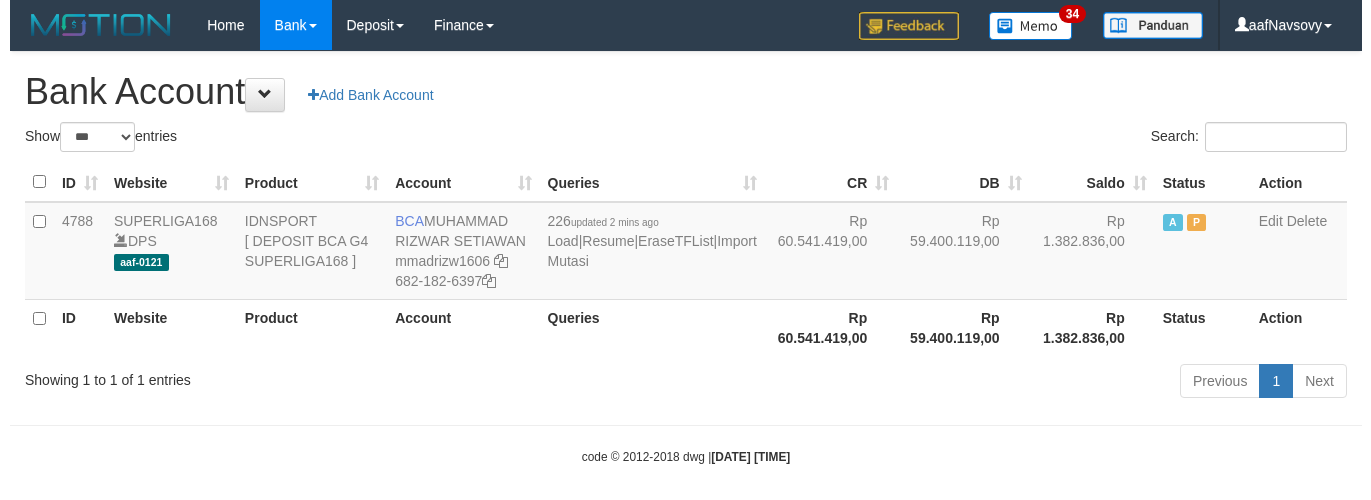 scroll, scrollTop: 16, scrollLeft: 0, axis: vertical 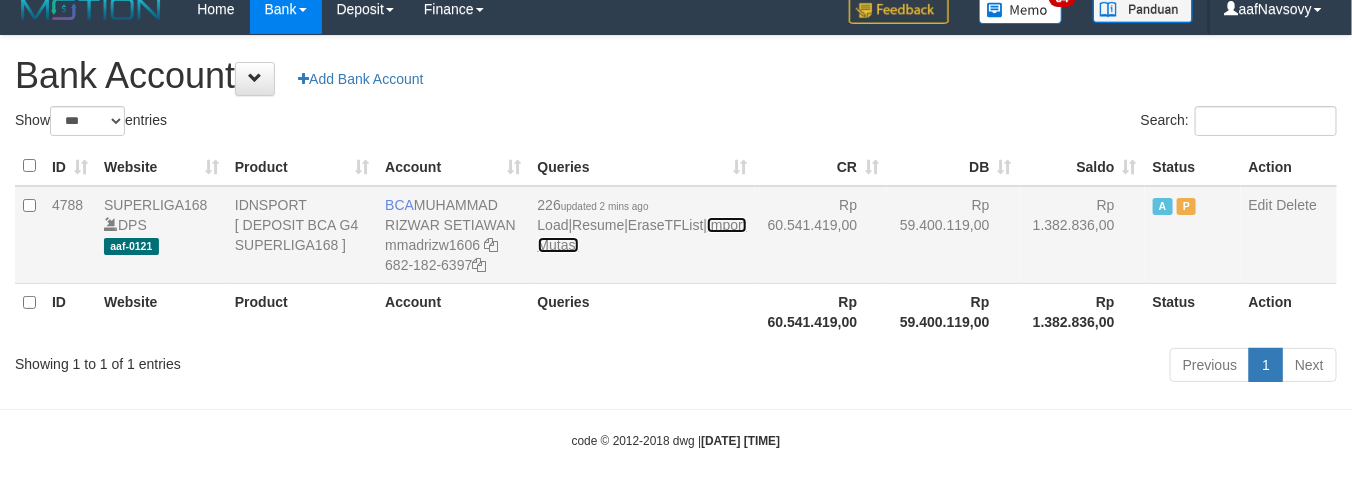 click on "Import Mutasi" at bounding box center (642, 235) 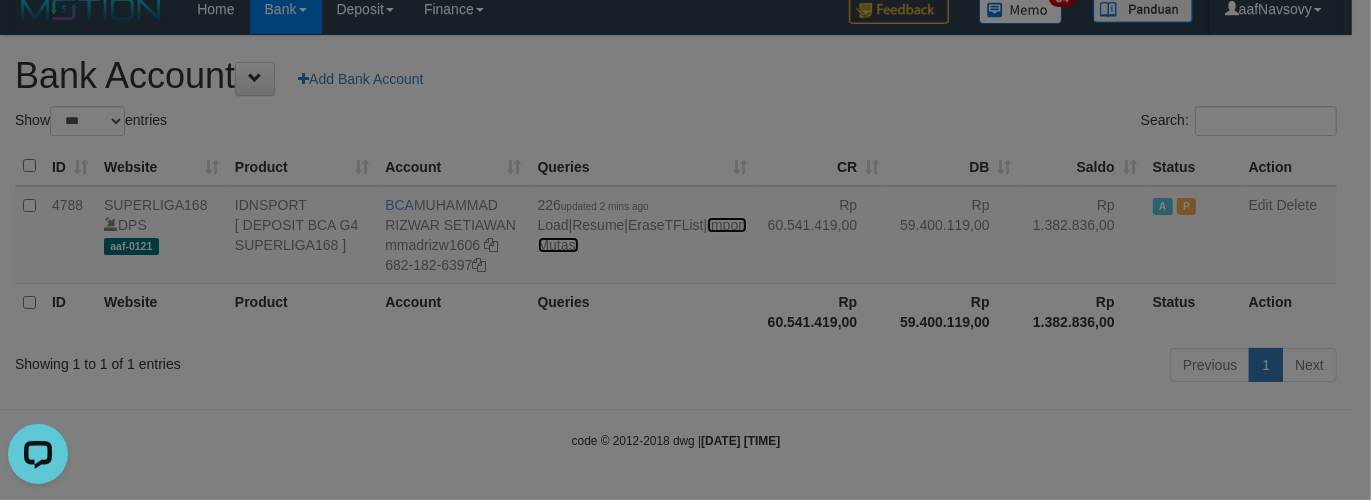 scroll, scrollTop: 0, scrollLeft: 0, axis: both 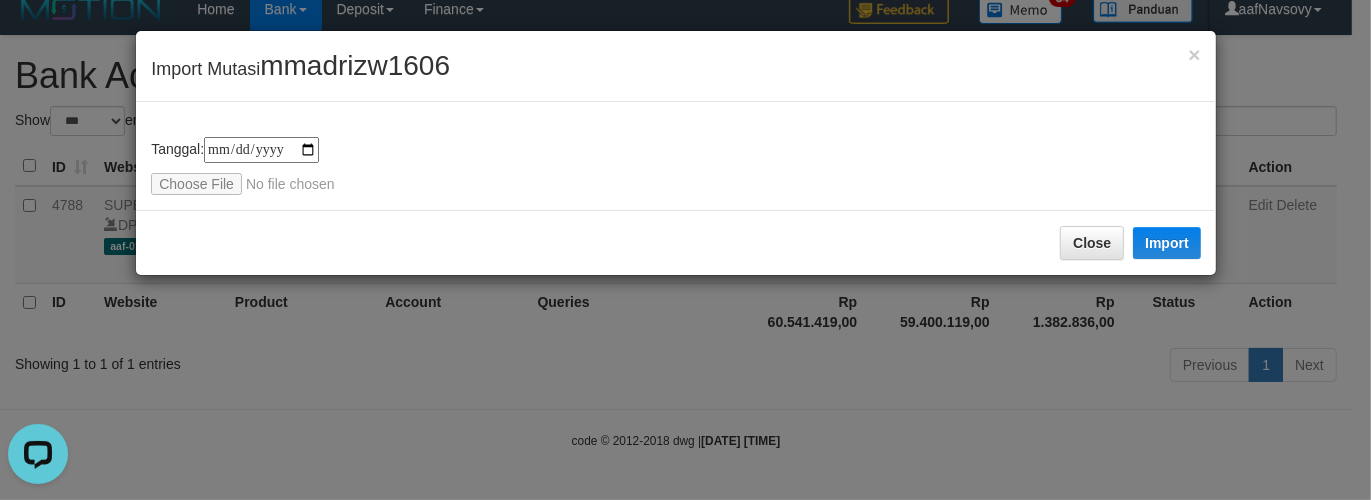 type on "**********" 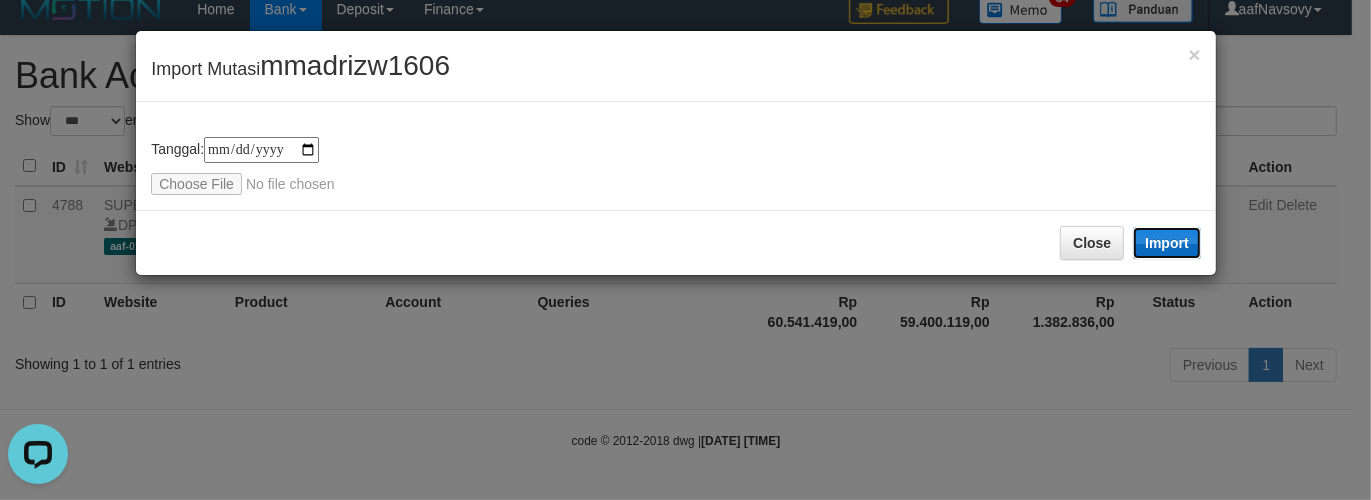 click on "Import" at bounding box center (1167, 243) 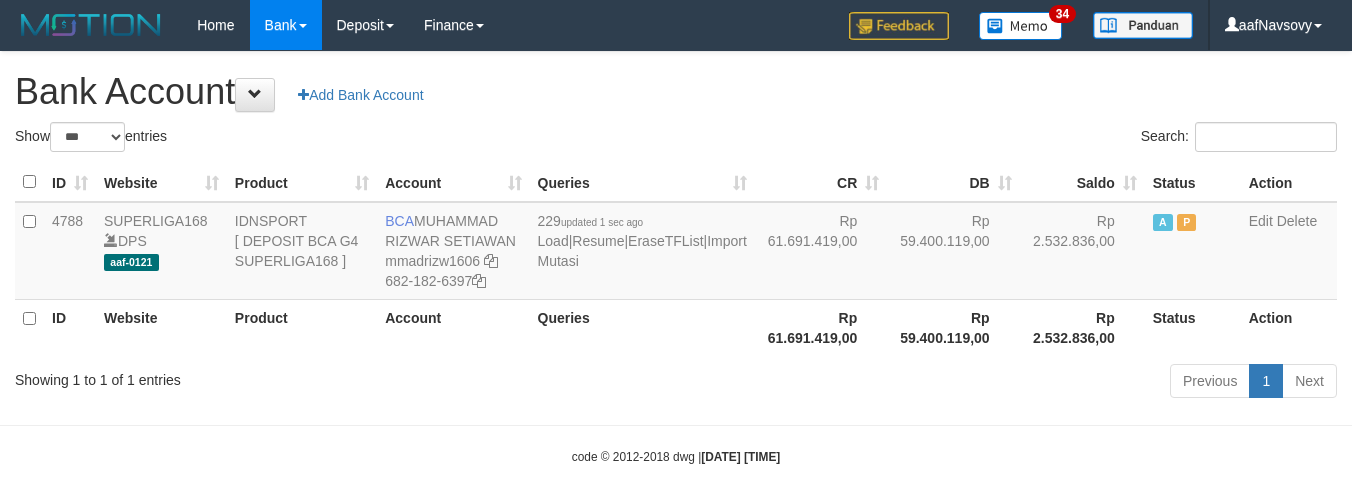 select on "***" 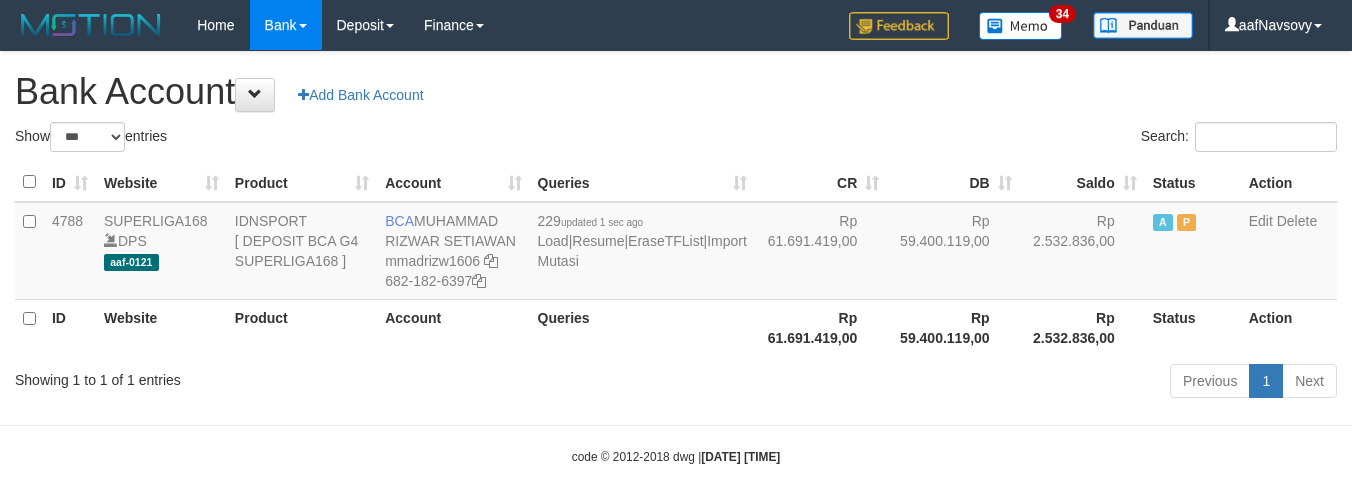 scroll, scrollTop: 16, scrollLeft: 0, axis: vertical 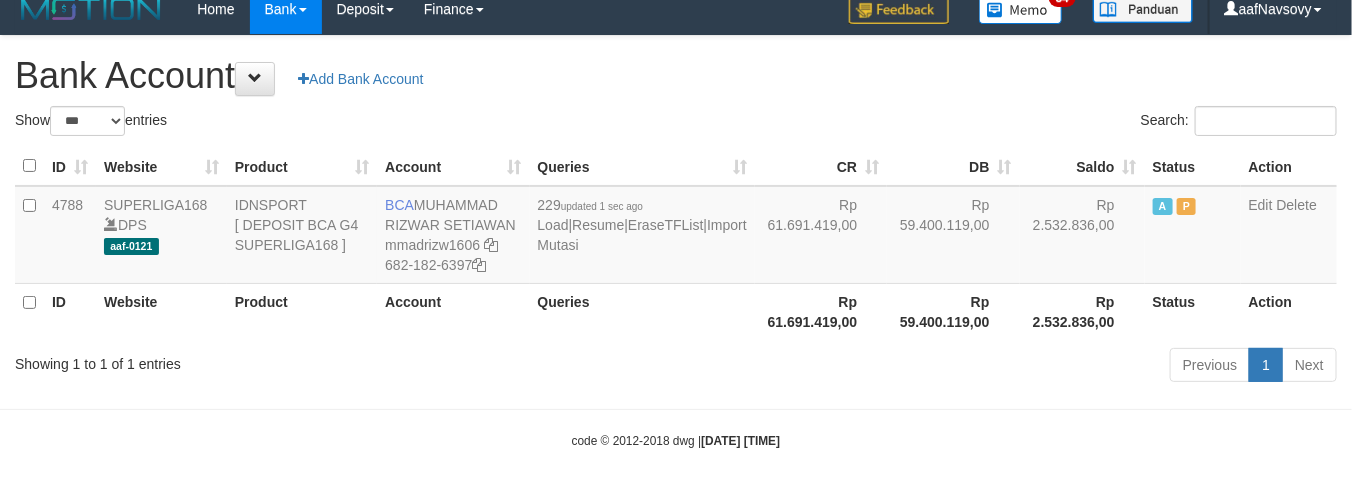 click on "Toggle navigation
Home
Bank
Account List
Load
By Website
Group
[ISPORT]													SUPERLIGA168
By Load Group (DPS)
34" at bounding box center [676, 242] 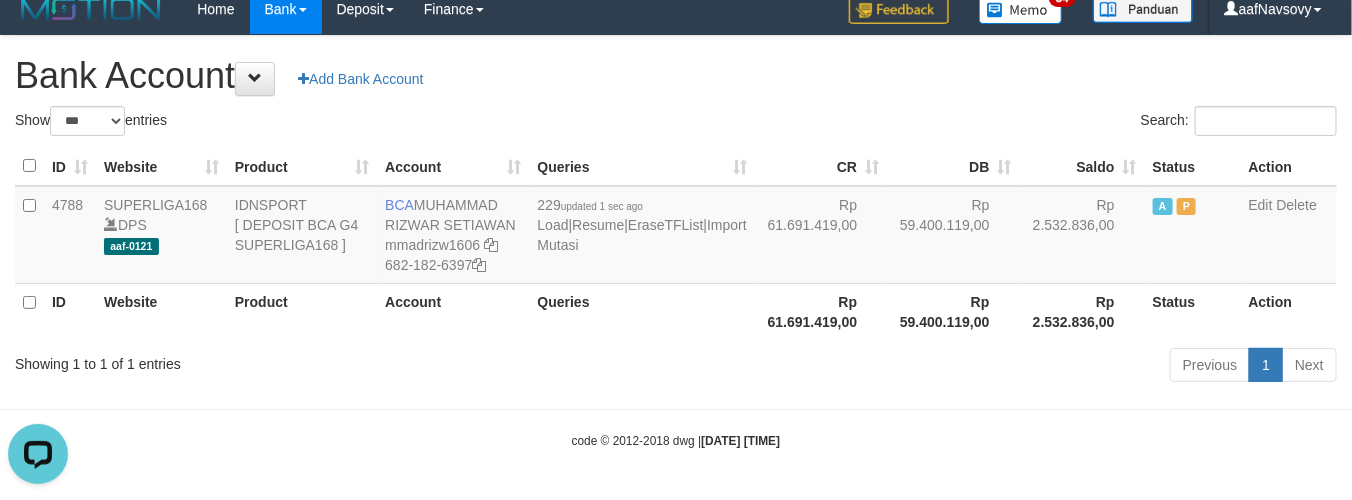 scroll, scrollTop: 0, scrollLeft: 0, axis: both 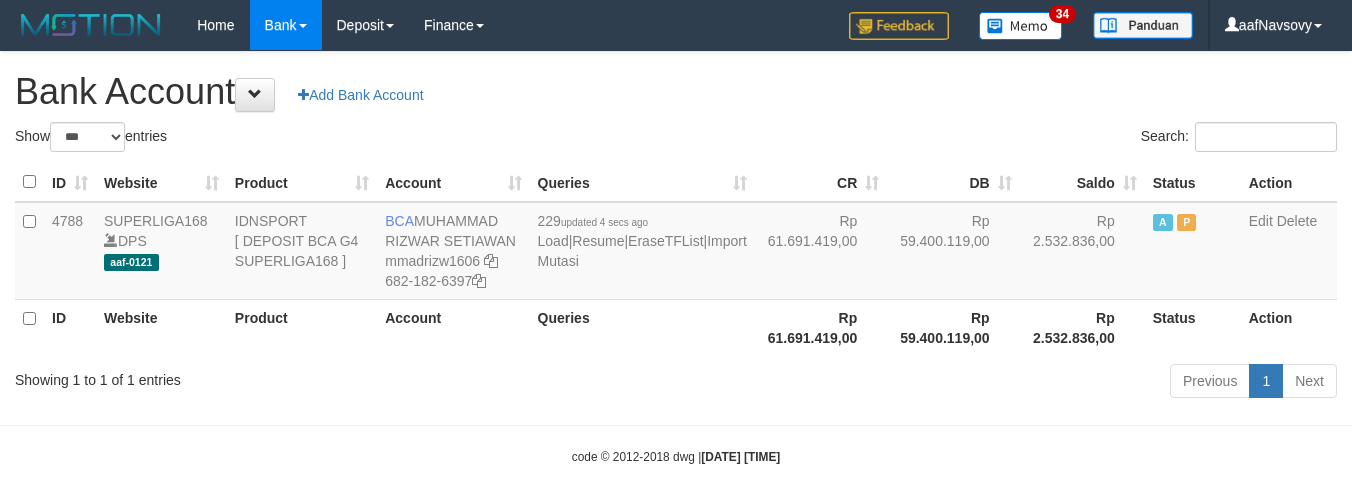 select on "***" 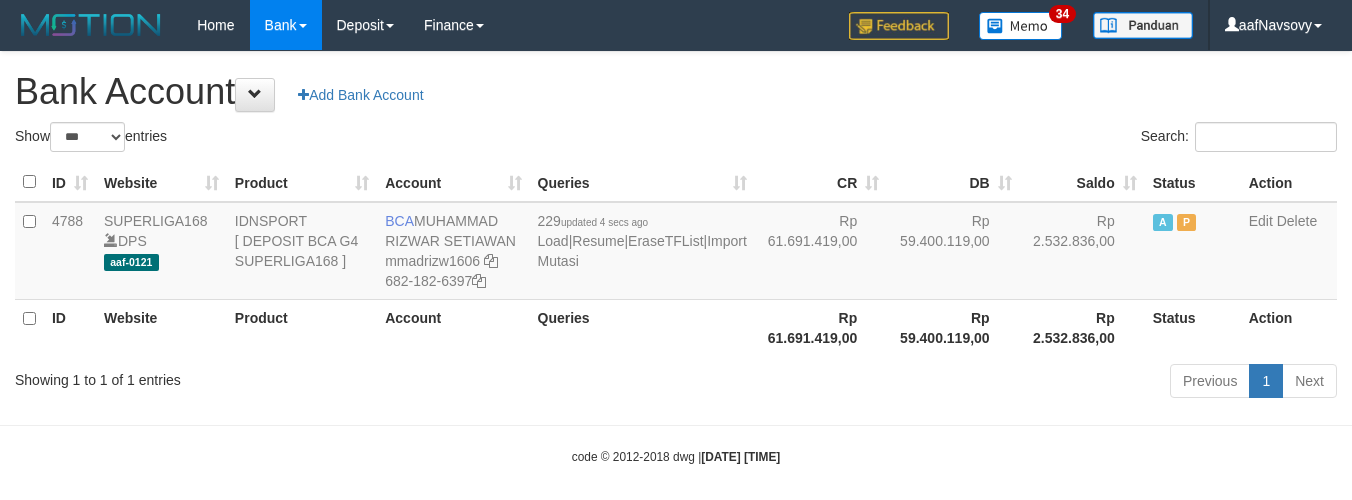 scroll, scrollTop: 16, scrollLeft: 0, axis: vertical 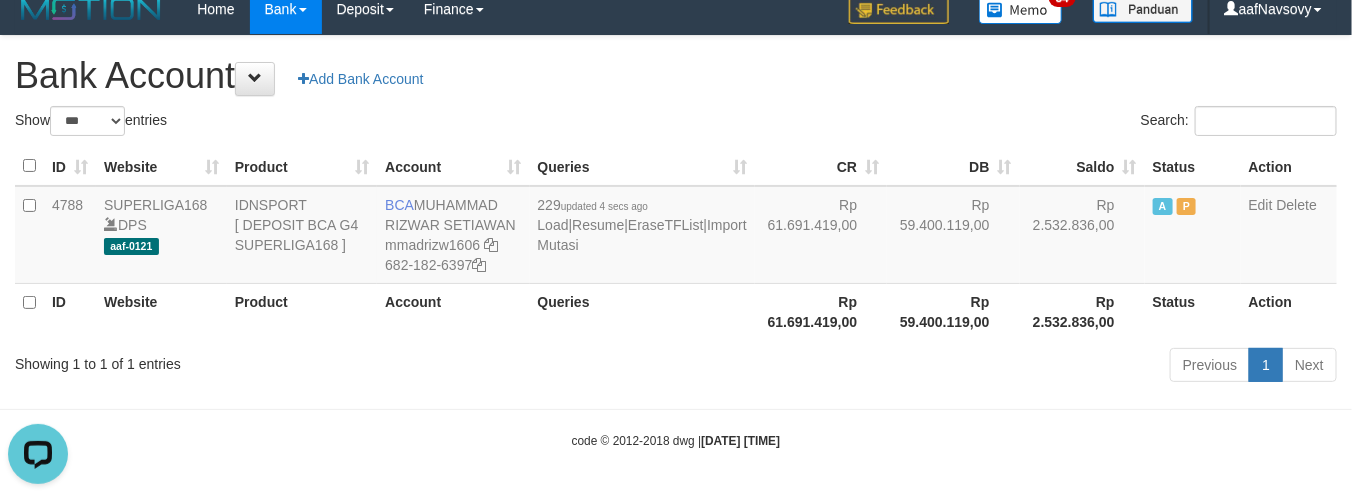 click on "Account" at bounding box center [453, 311] 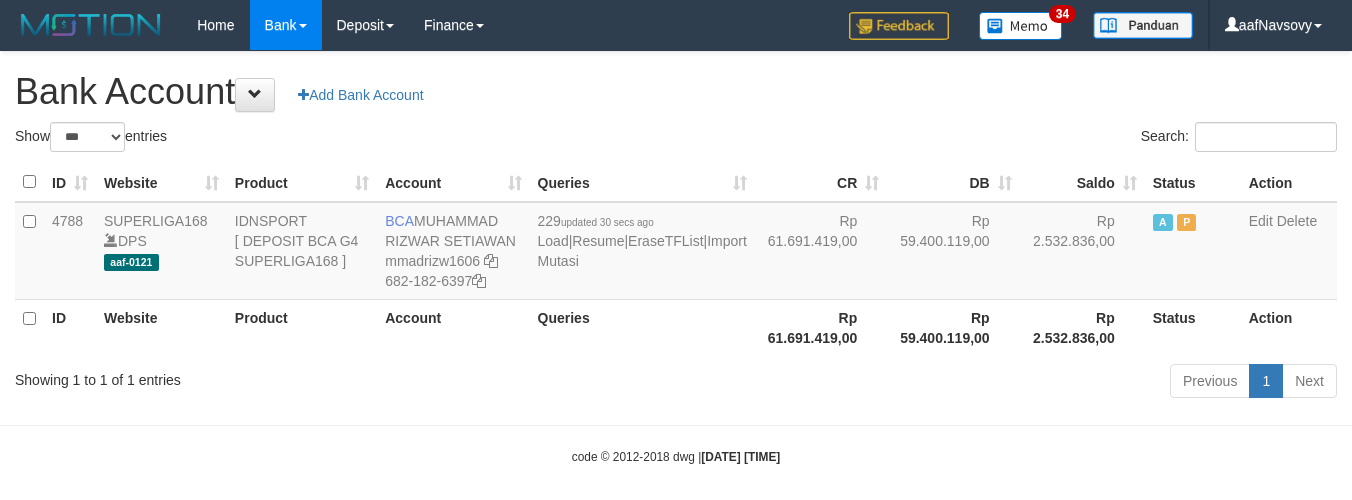 select on "***" 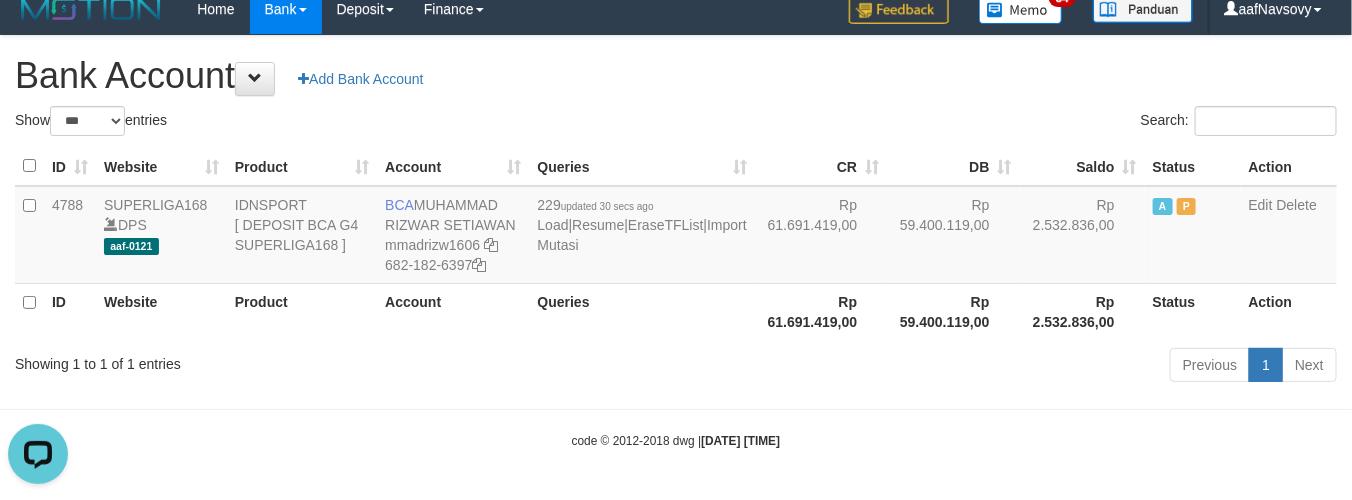 scroll, scrollTop: 0, scrollLeft: 0, axis: both 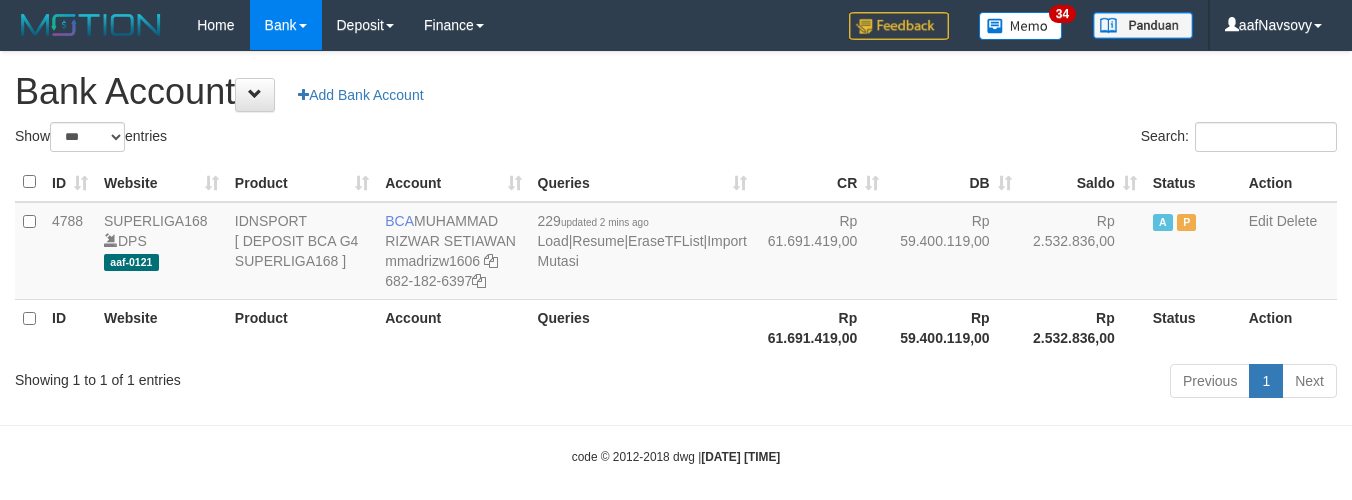 select on "***" 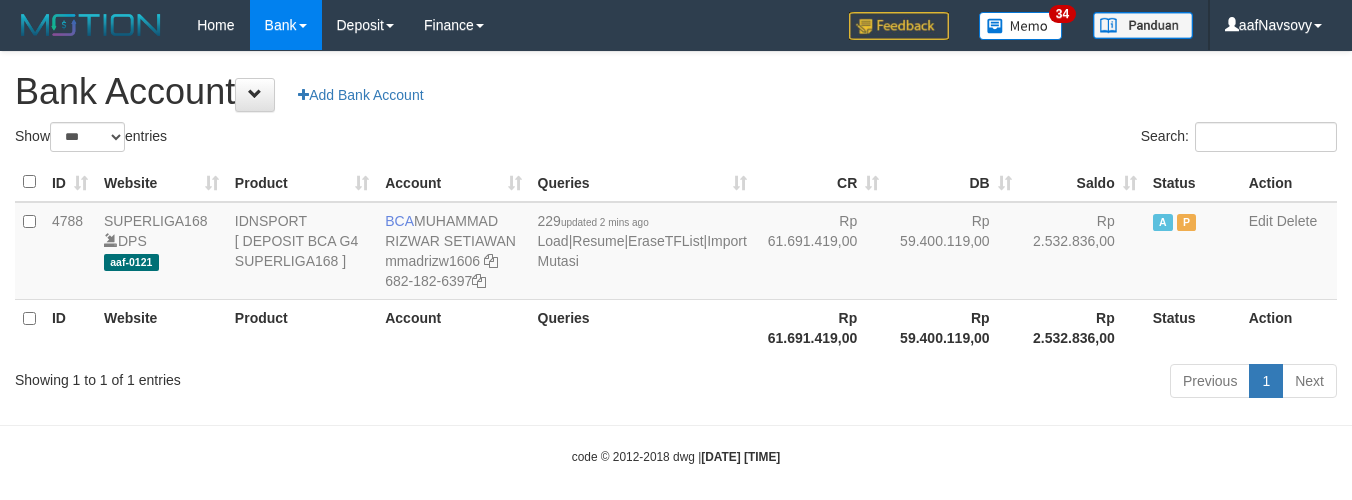 scroll, scrollTop: 16, scrollLeft: 0, axis: vertical 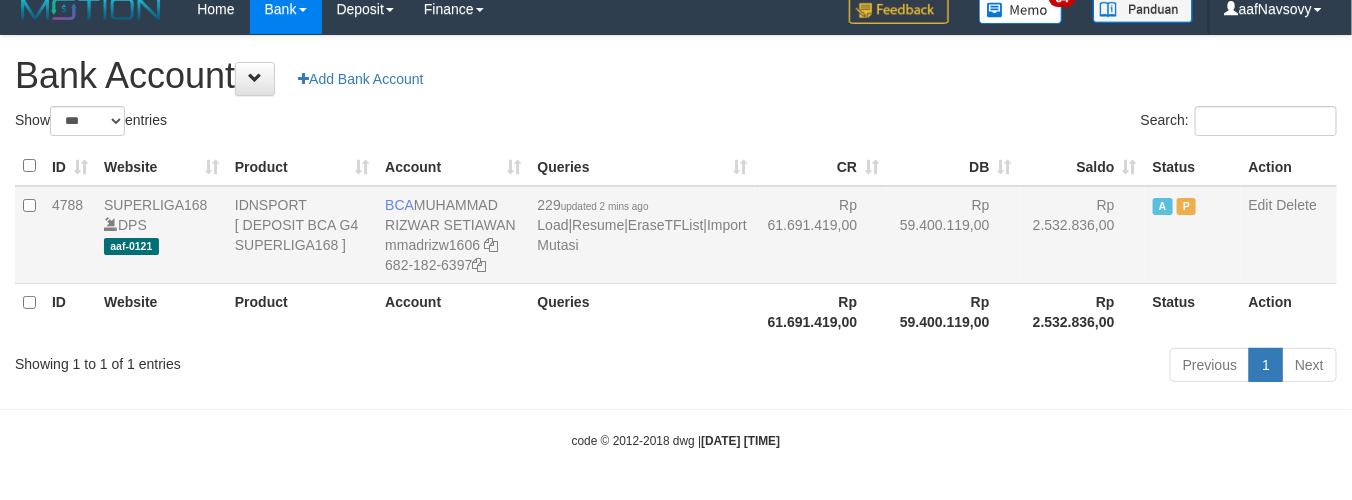 click on "229  updated 2 mins ago
Load
|
Resume
|
EraseTFList
|
Import Mutasi" at bounding box center (642, 235) 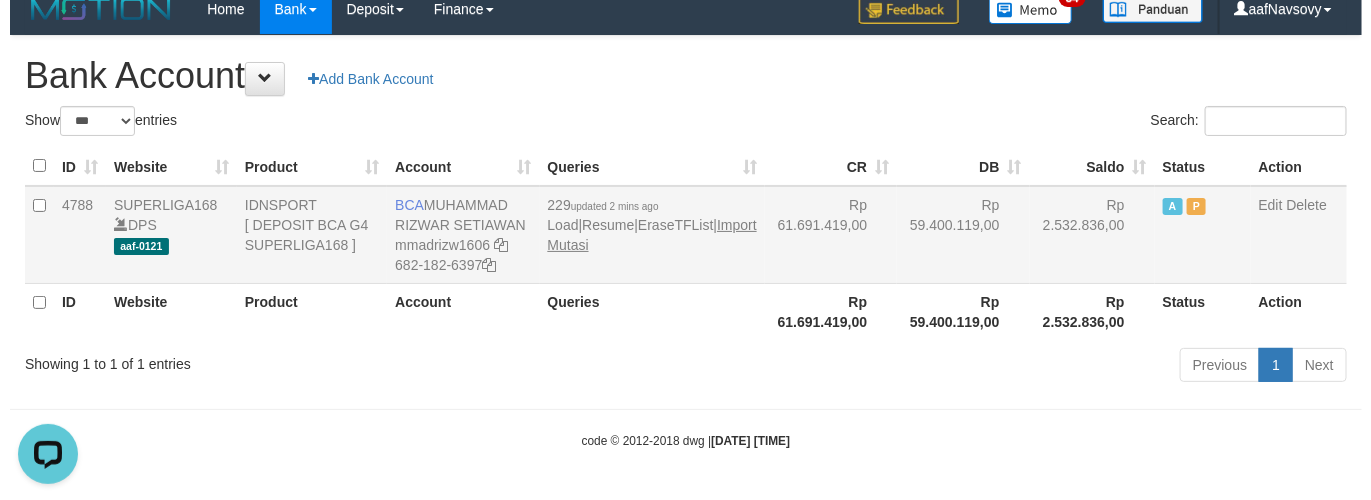 scroll, scrollTop: 0, scrollLeft: 0, axis: both 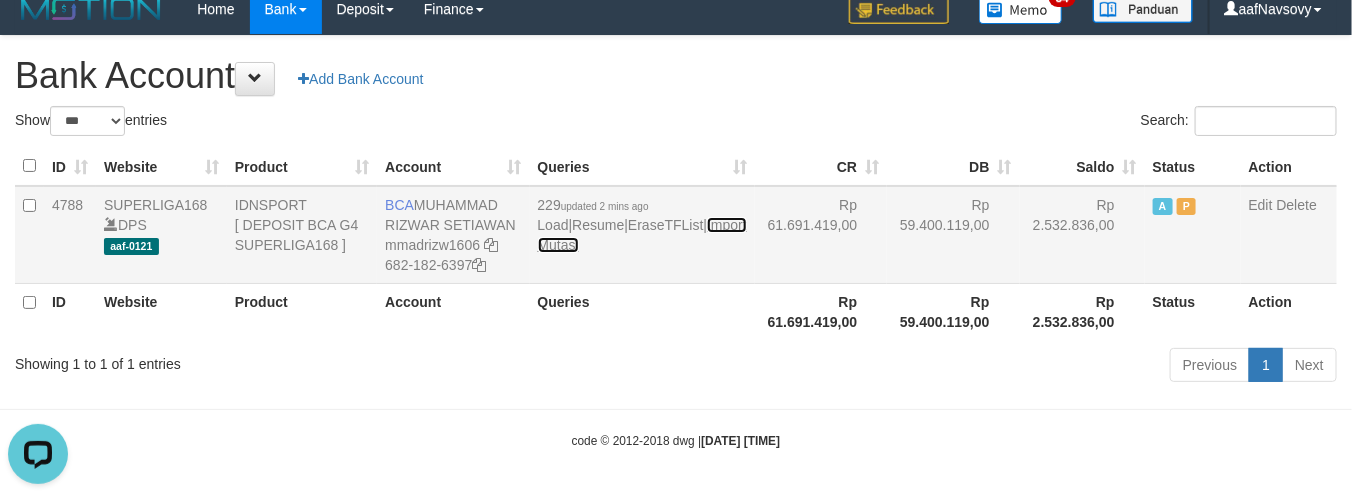 click on "Import Mutasi" at bounding box center (642, 235) 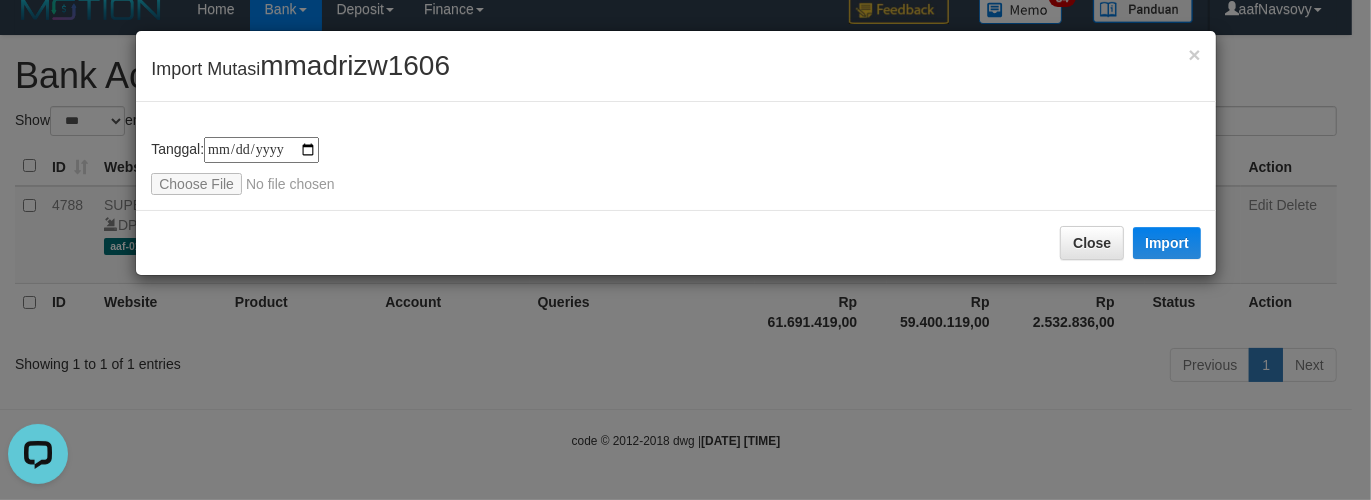 type on "**********" 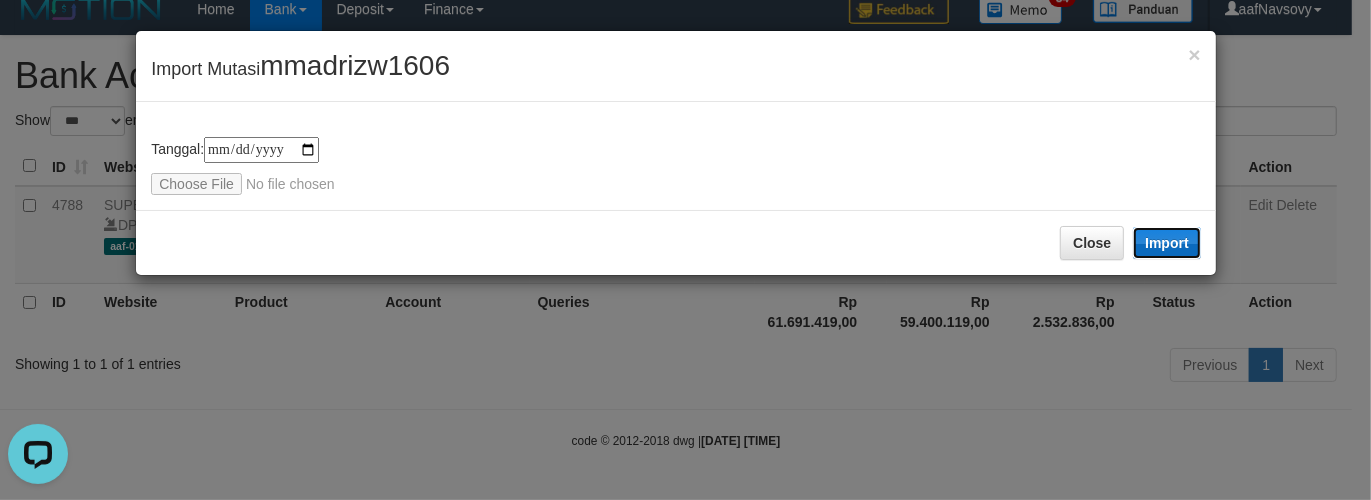 click on "Import" at bounding box center (1167, 243) 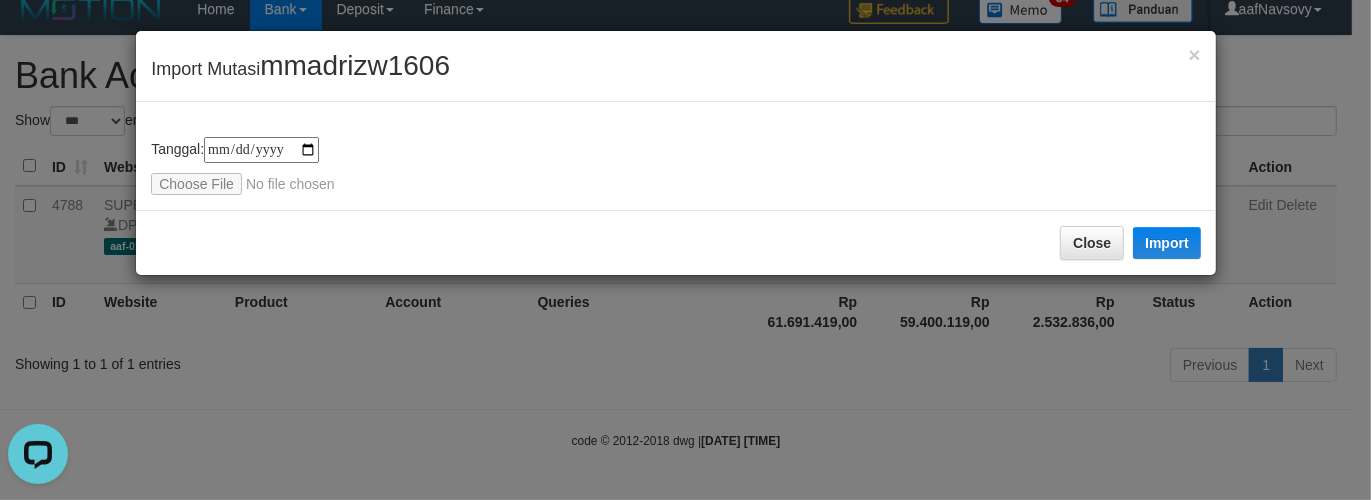 click on "**********" at bounding box center (685, 250) 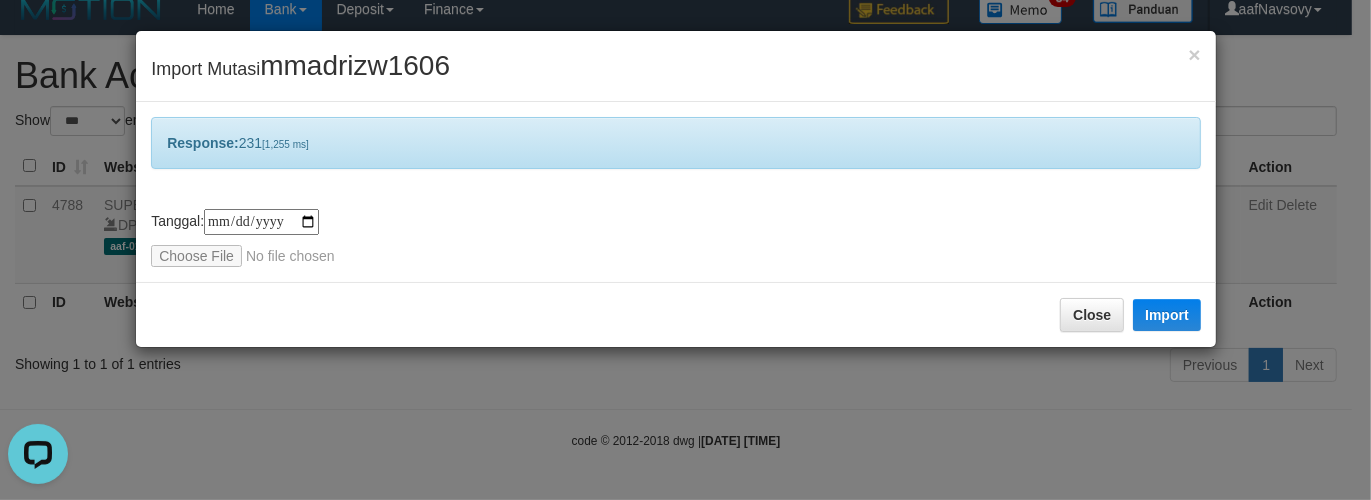 click on "**********" at bounding box center (685, 250) 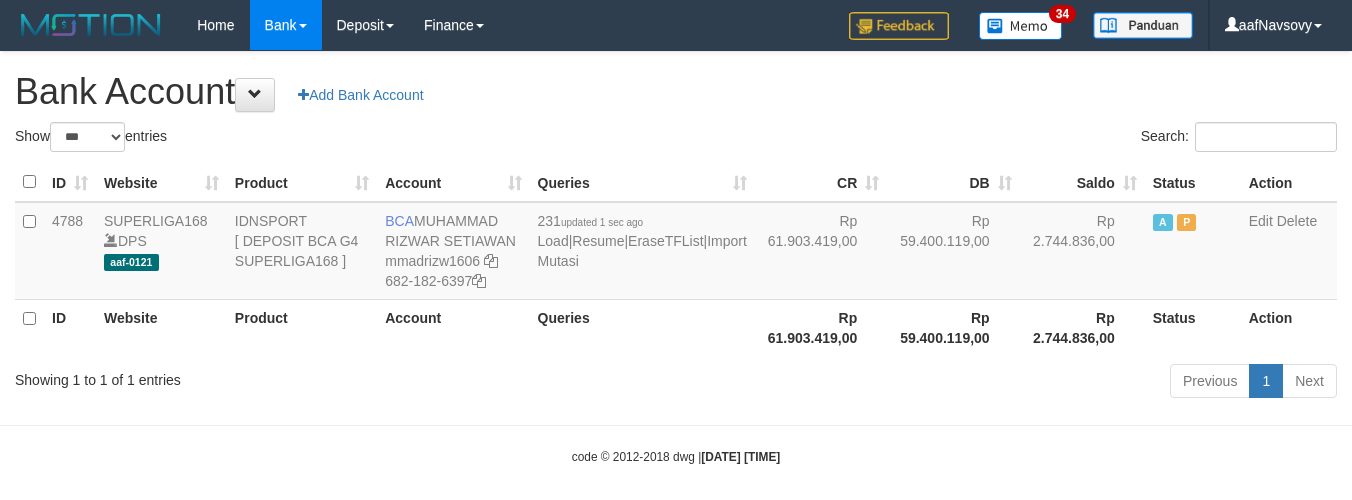 select on "***" 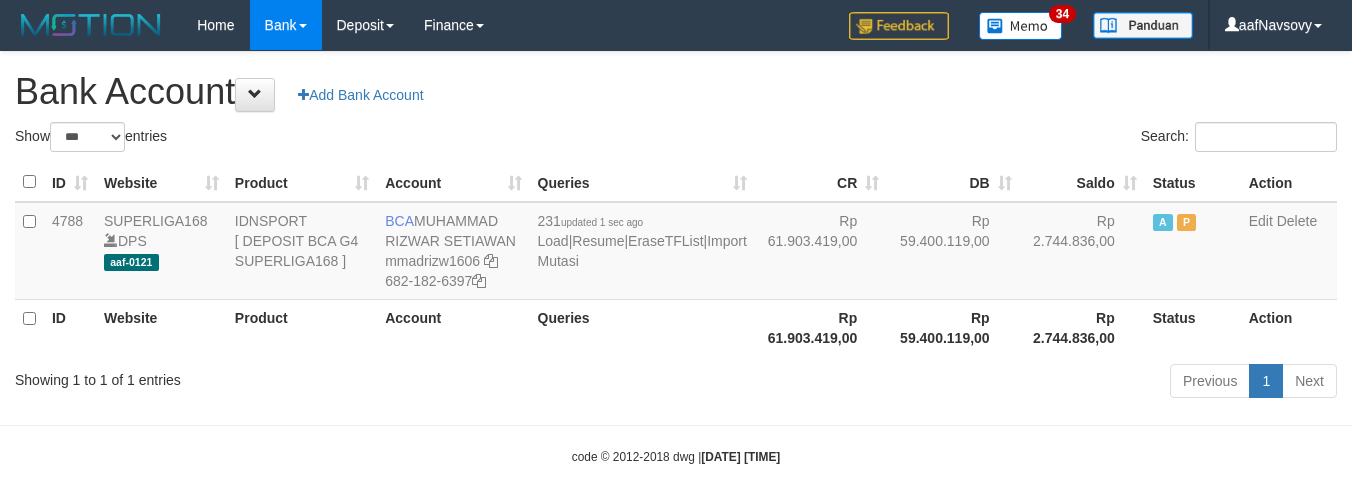 scroll, scrollTop: 16, scrollLeft: 0, axis: vertical 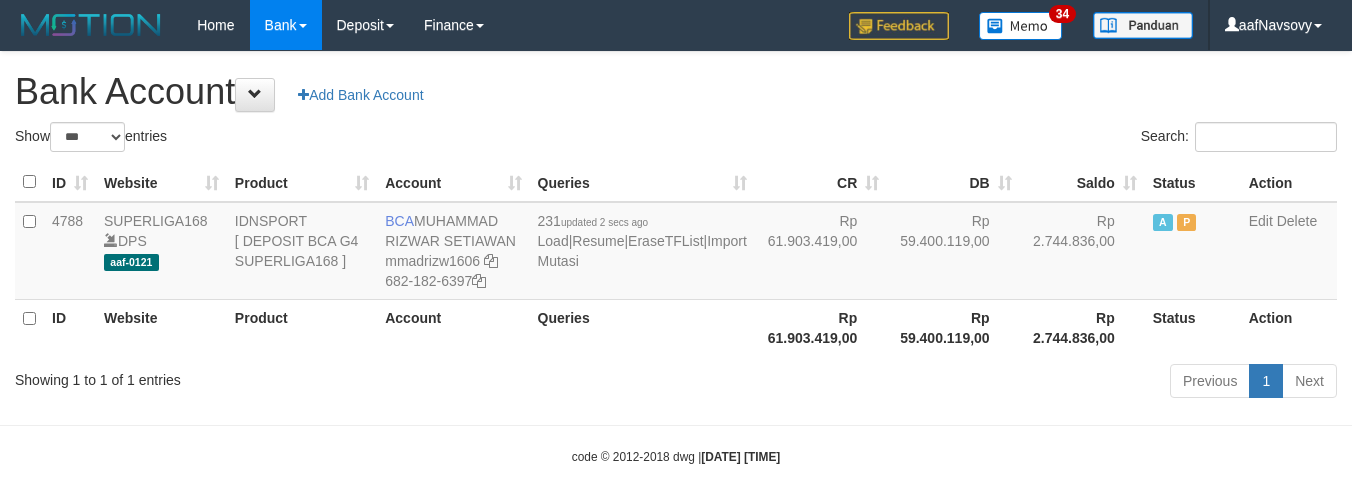select on "***" 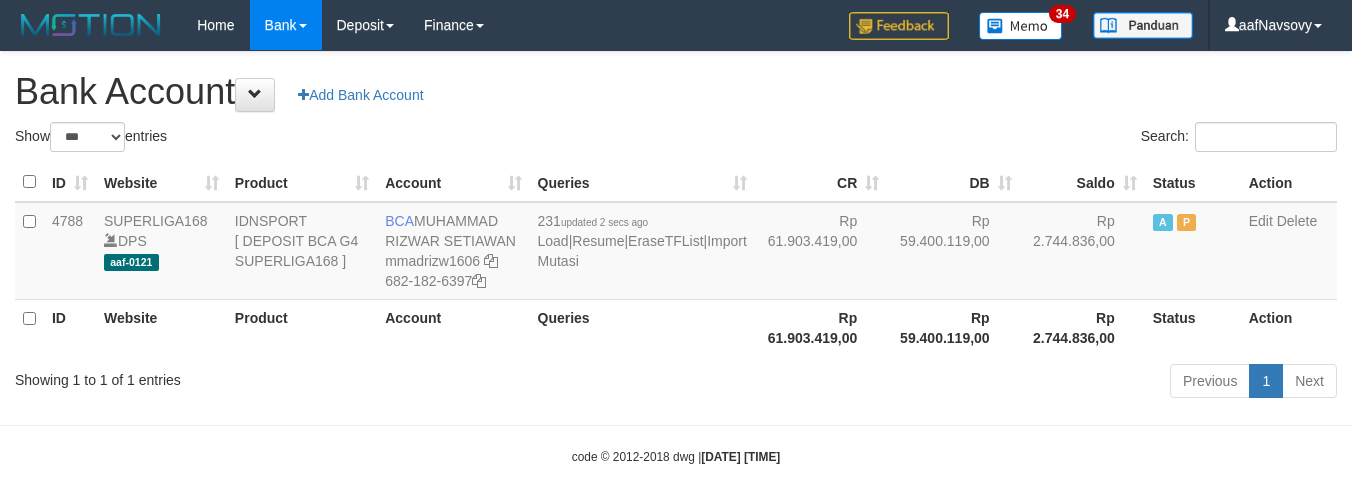scroll, scrollTop: 16, scrollLeft: 0, axis: vertical 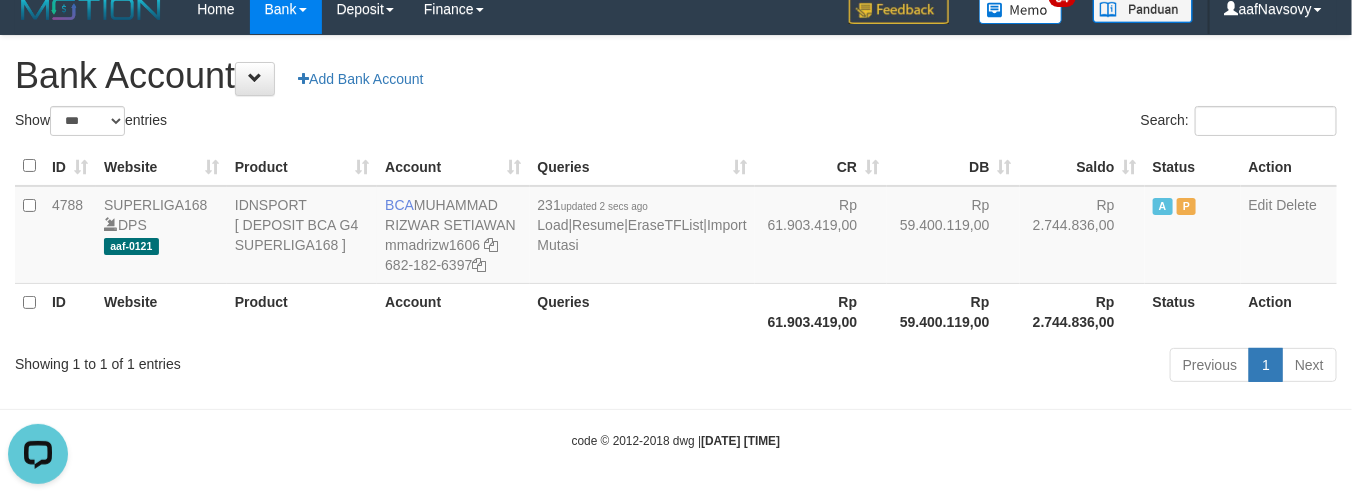 click on "Previous 1 Next" at bounding box center (957, 367) 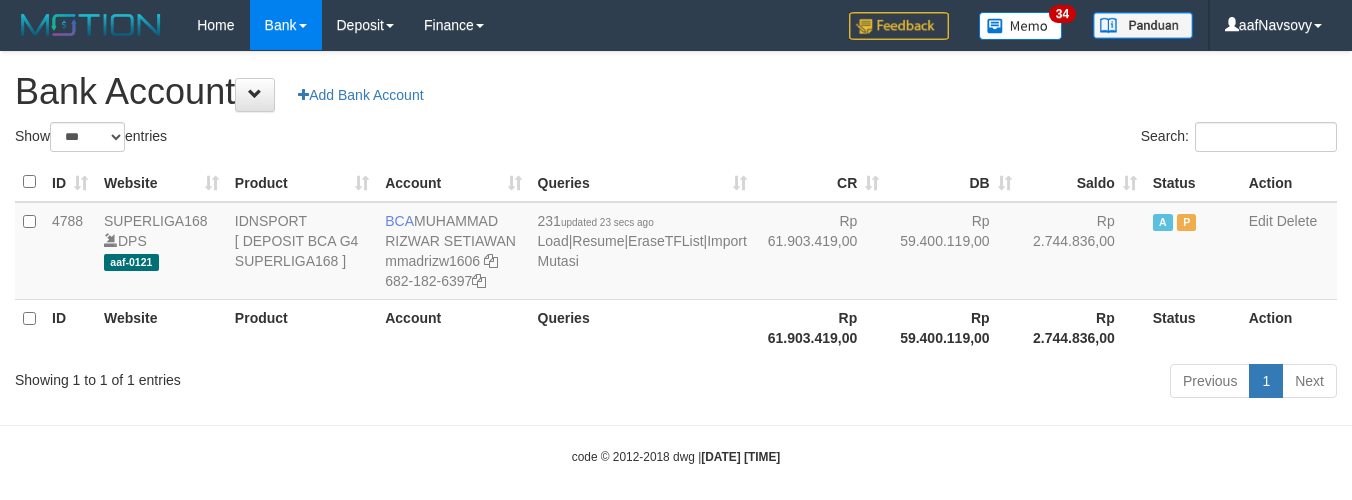 select on "***" 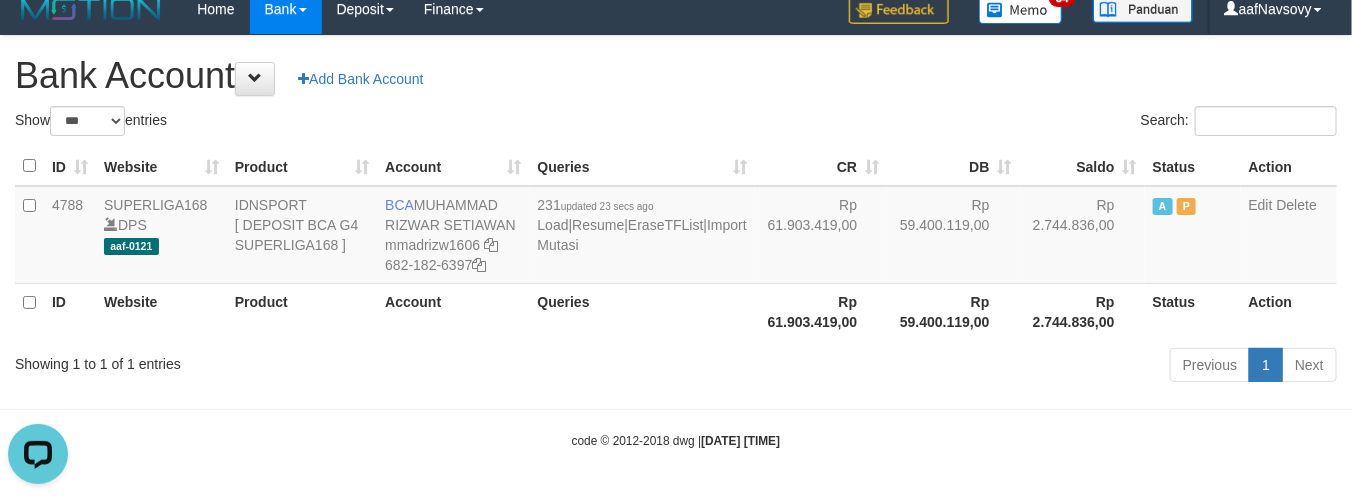 scroll, scrollTop: 0, scrollLeft: 0, axis: both 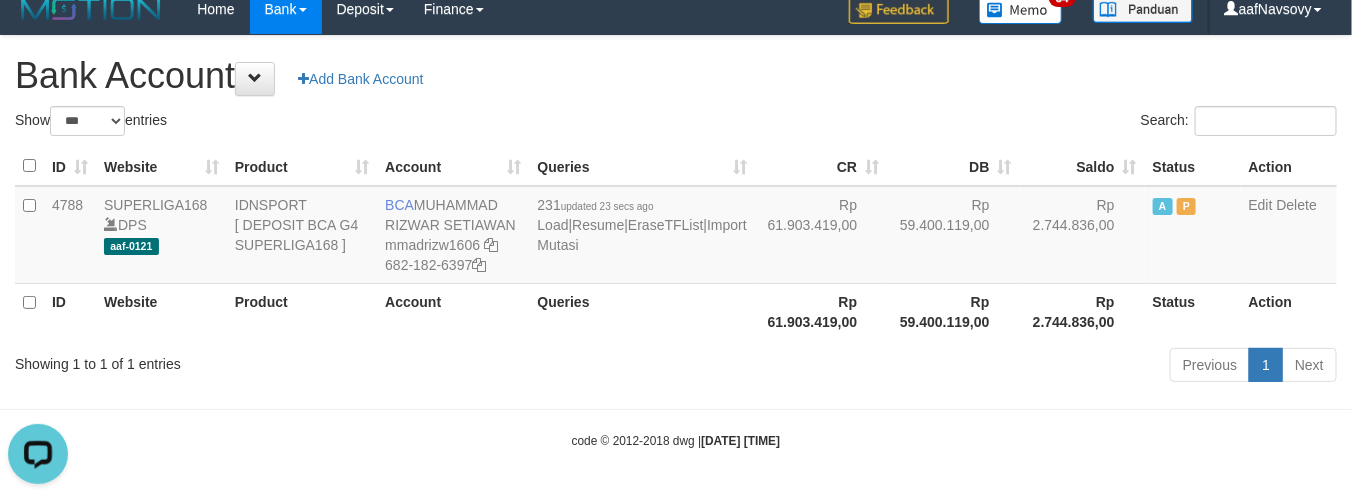 click on "Showing 1 to 1 of 1 entries" at bounding box center (281, 360) 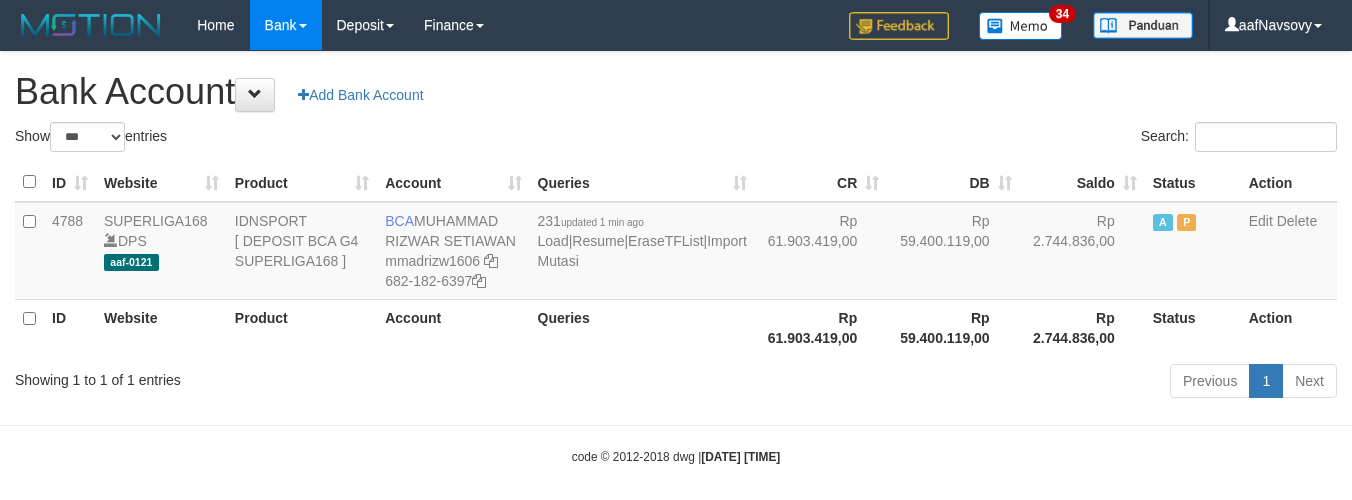 select on "***" 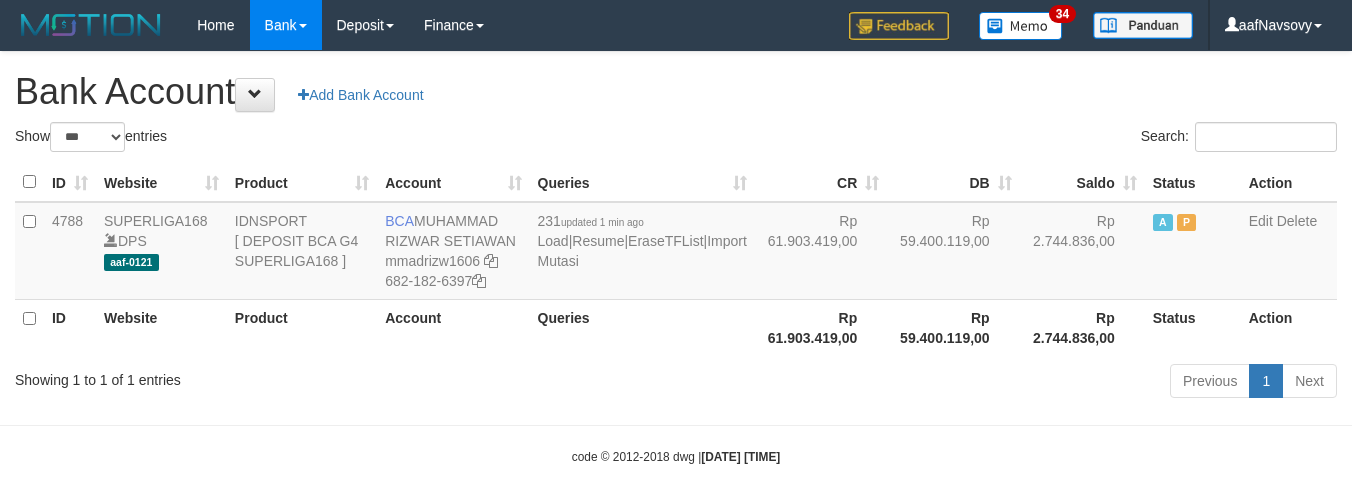 scroll, scrollTop: 16, scrollLeft: 0, axis: vertical 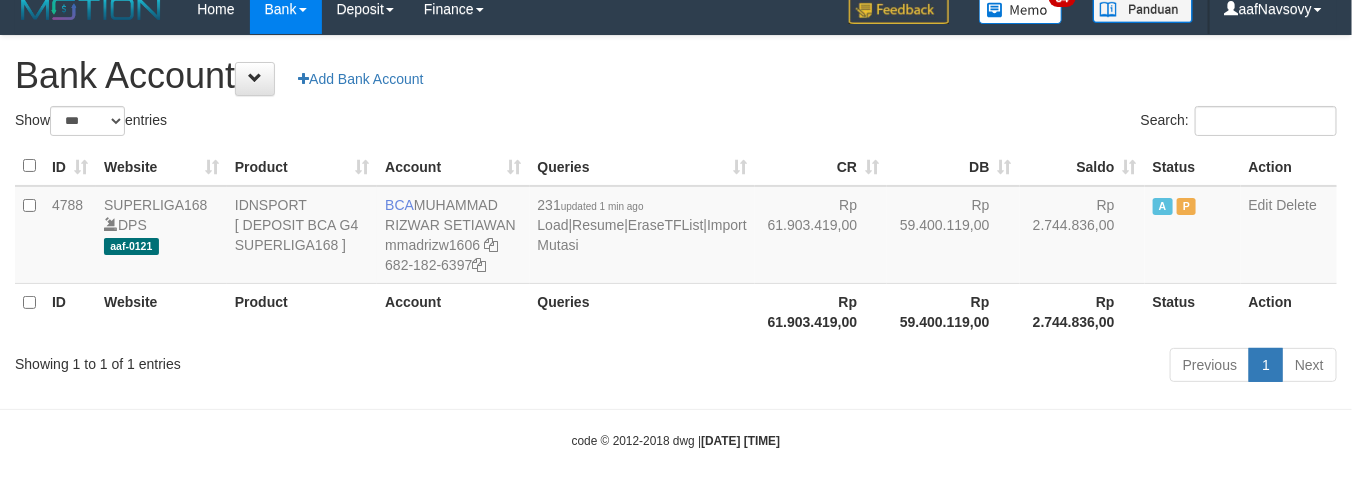 click on "Previous 1 Next" at bounding box center (957, 367) 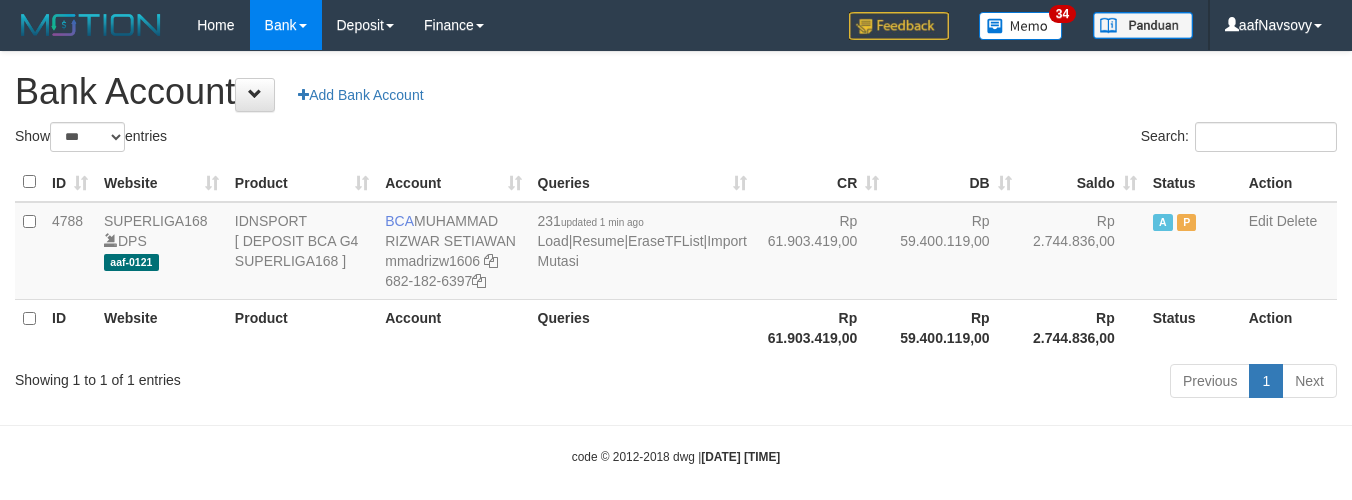 select on "***" 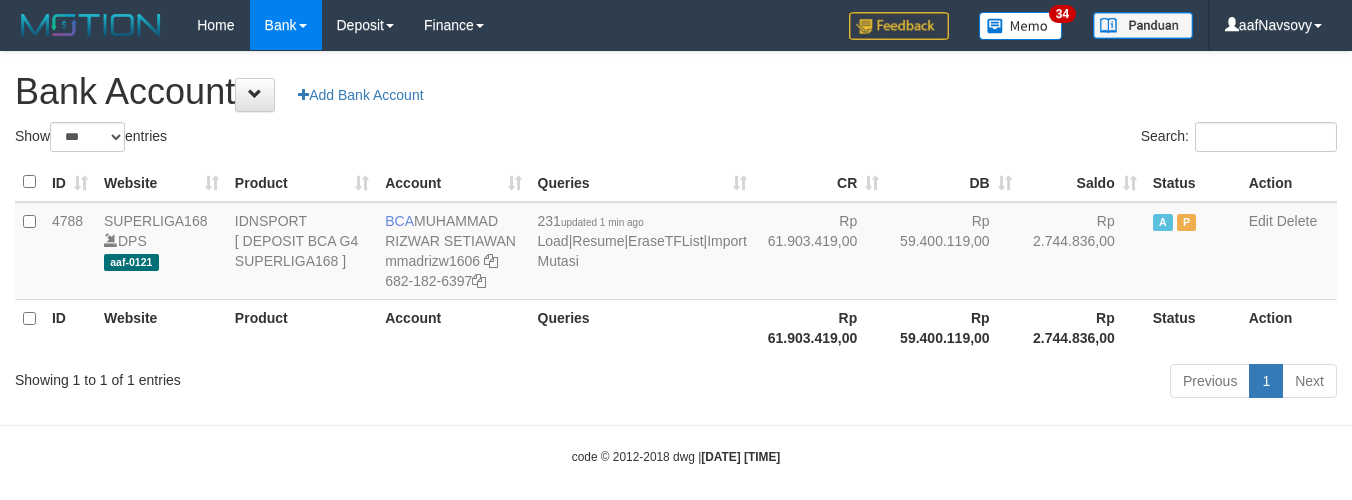 scroll, scrollTop: 16, scrollLeft: 0, axis: vertical 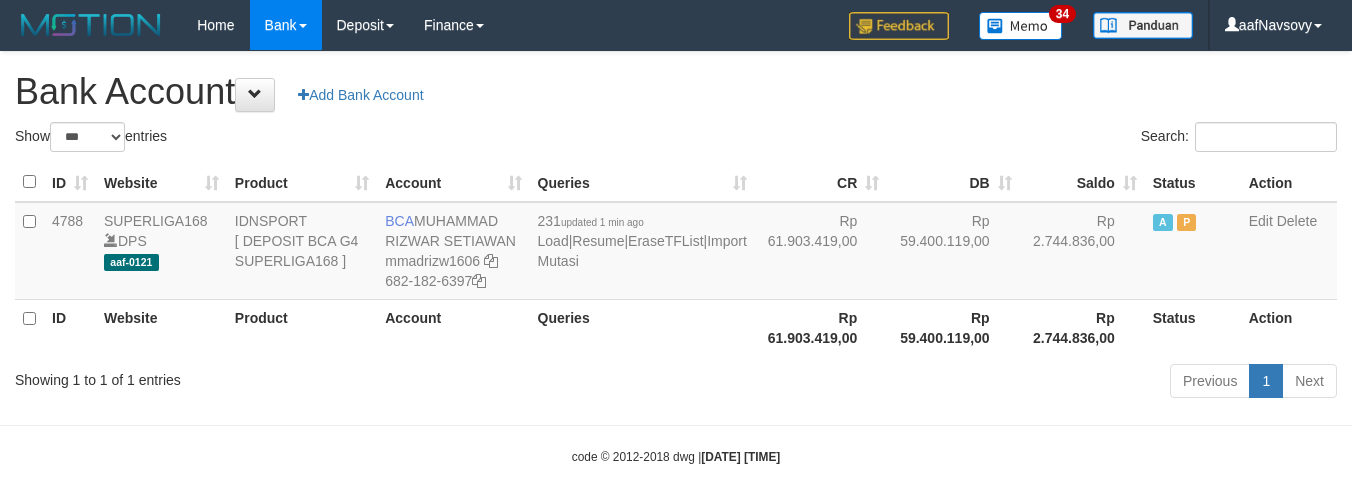 select on "***" 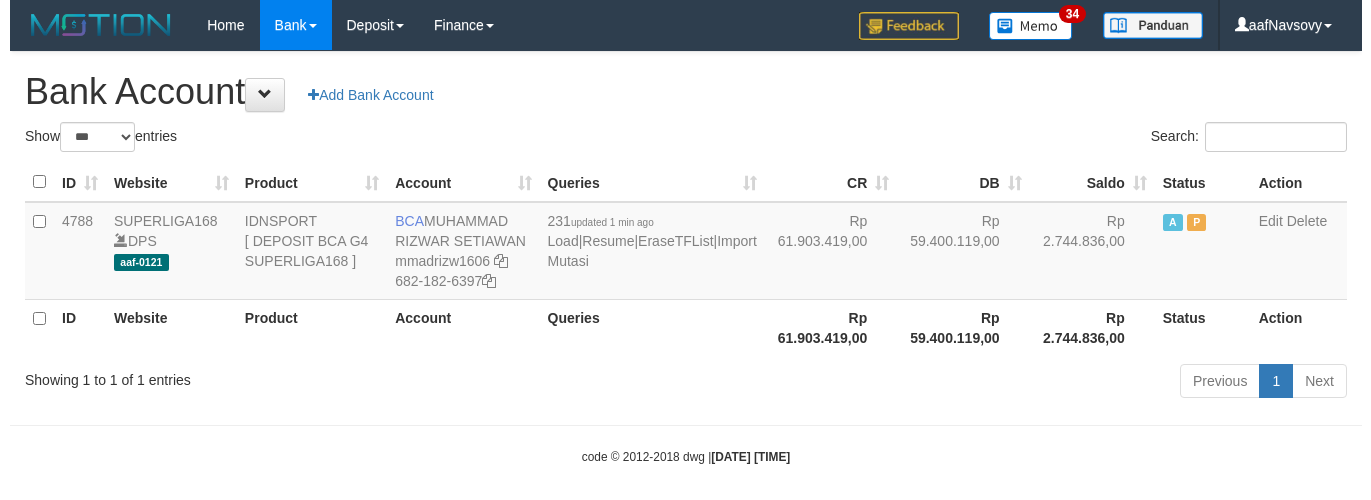 scroll, scrollTop: 16, scrollLeft: 0, axis: vertical 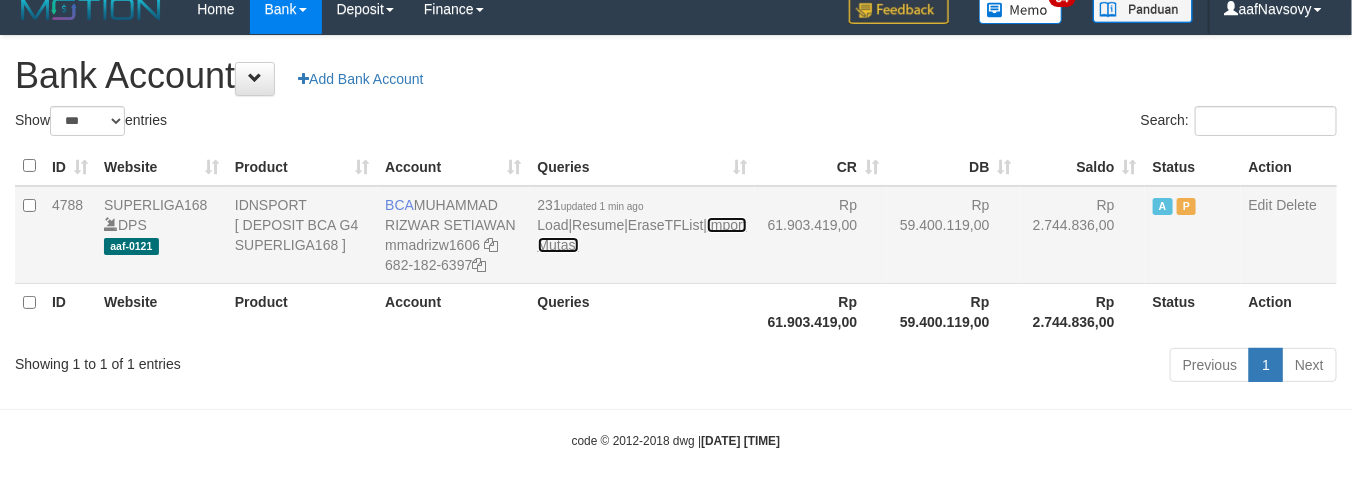 click on "Import Mutasi" at bounding box center (642, 235) 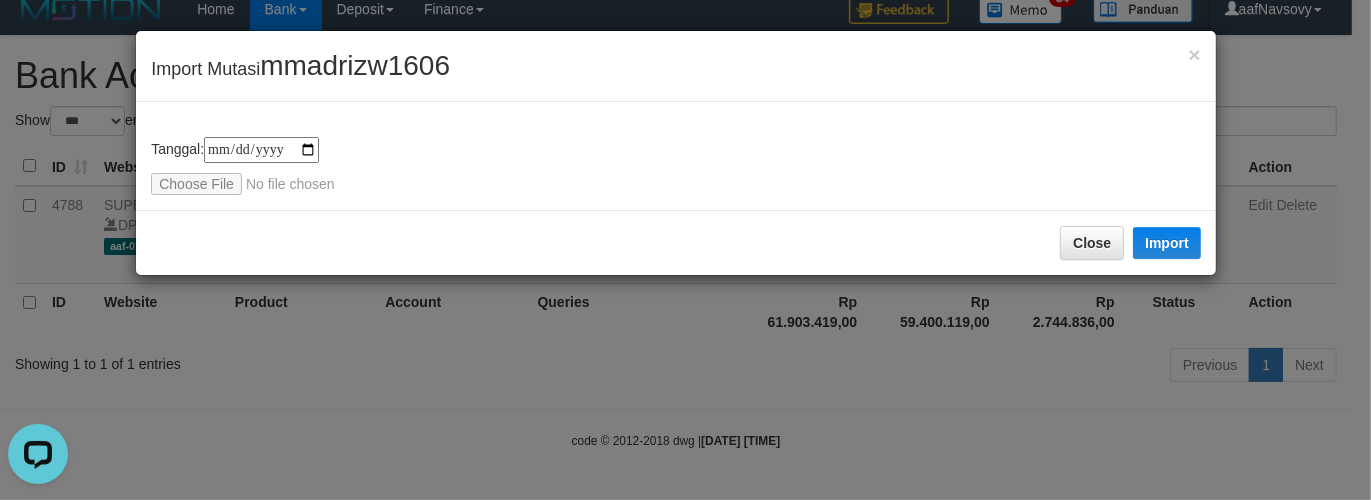 scroll, scrollTop: 0, scrollLeft: 0, axis: both 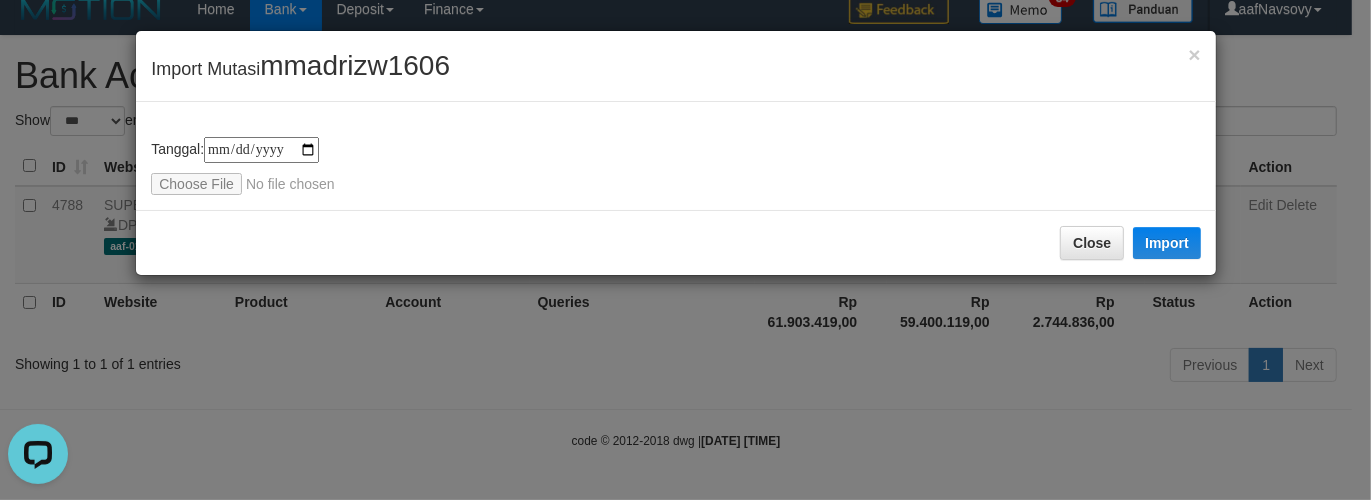 type on "**********" 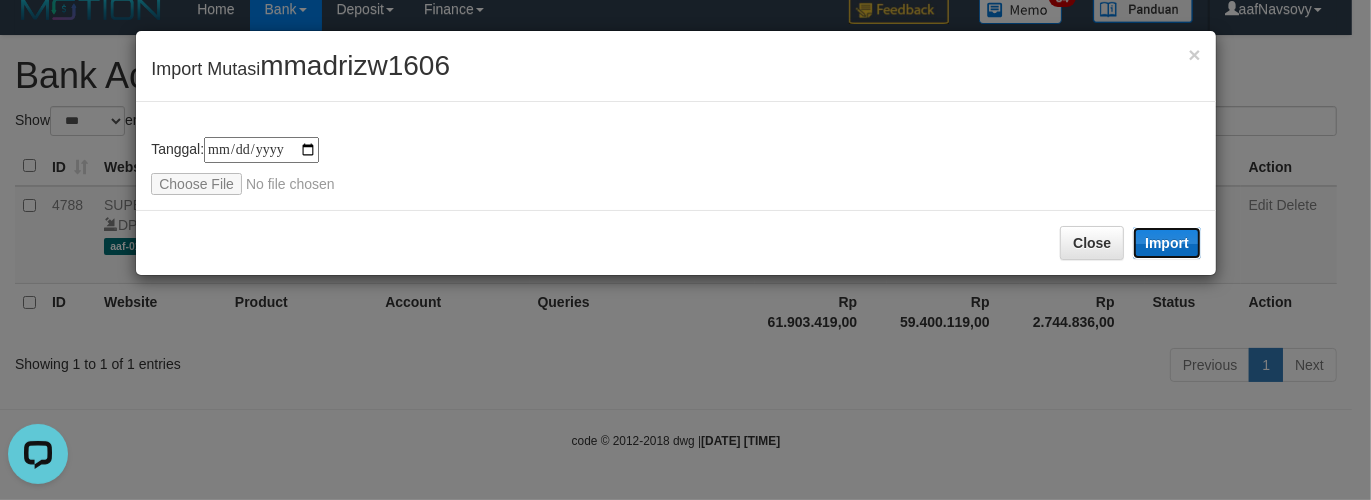 click on "Import" at bounding box center [1167, 243] 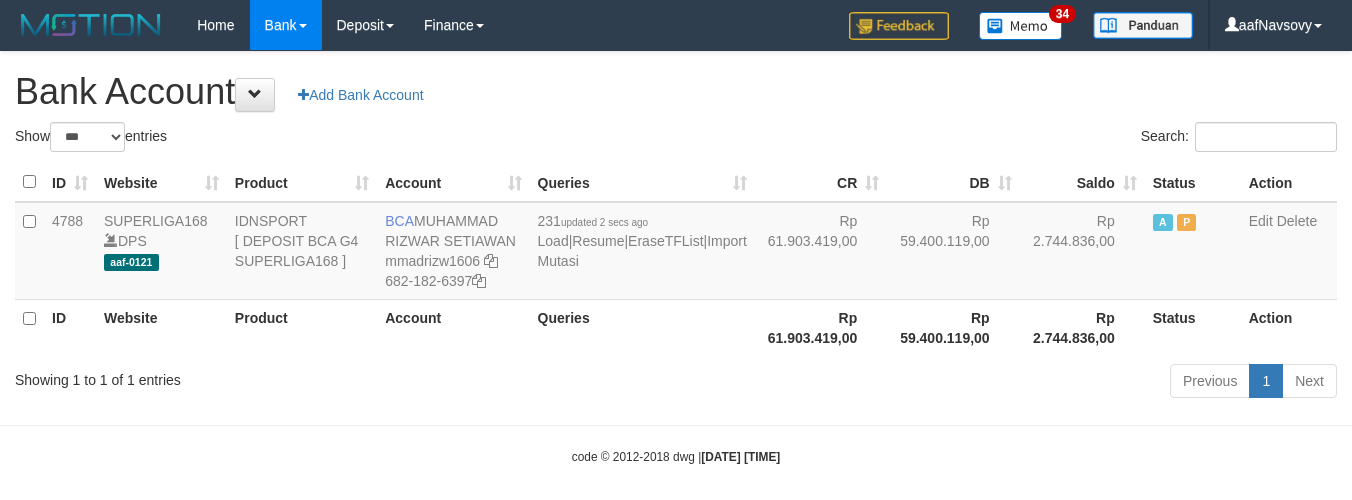 select on "***" 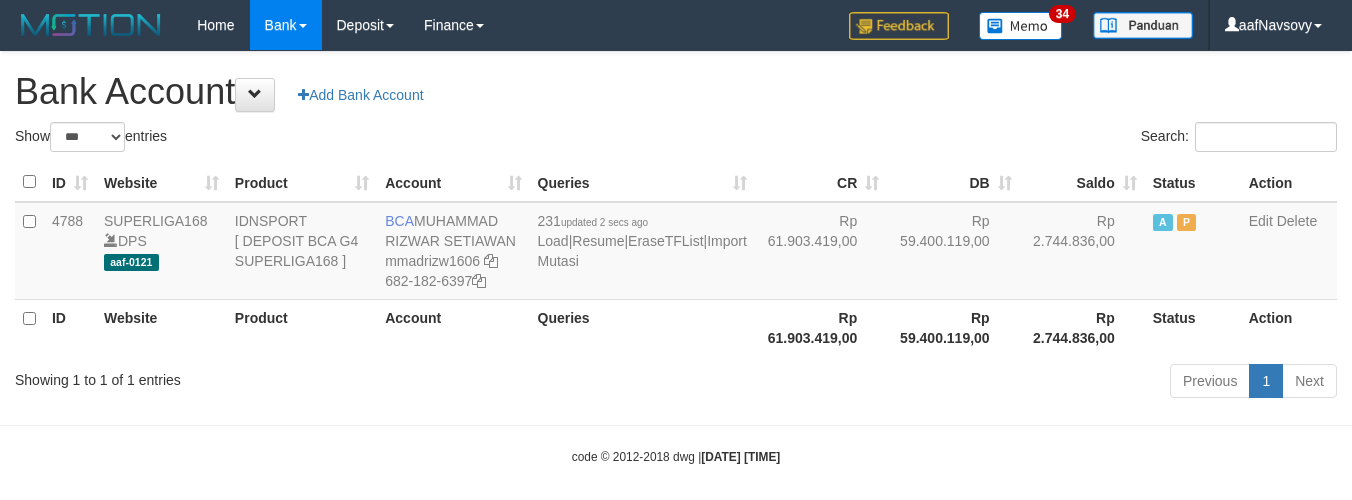 scroll, scrollTop: 16, scrollLeft: 0, axis: vertical 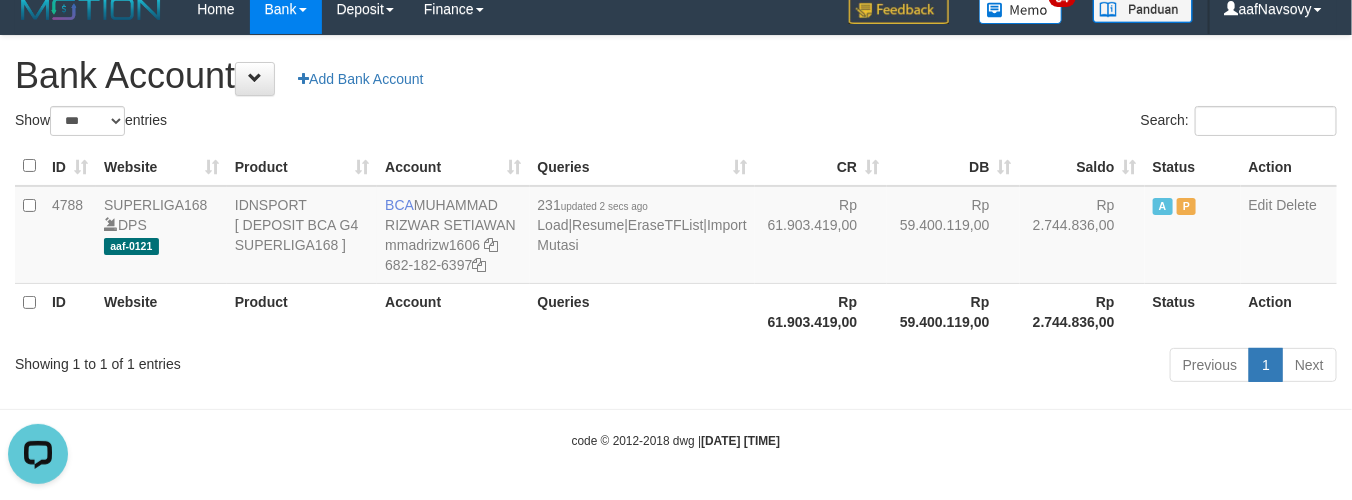 click on "Queries" at bounding box center (642, 311) 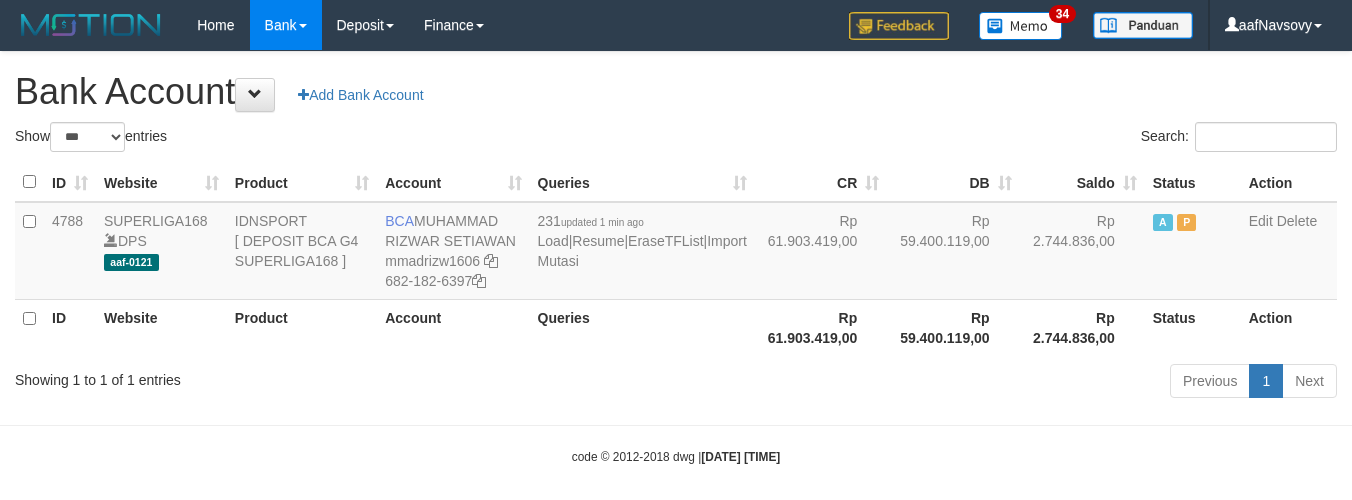 select on "***" 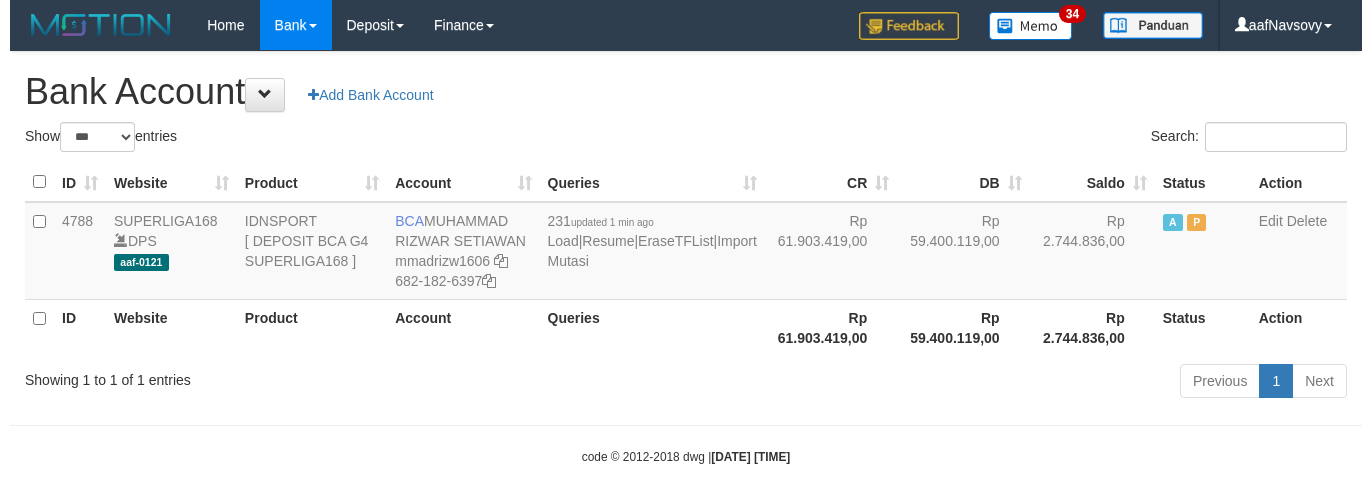 scroll, scrollTop: 16, scrollLeft: 0, axis: vertical 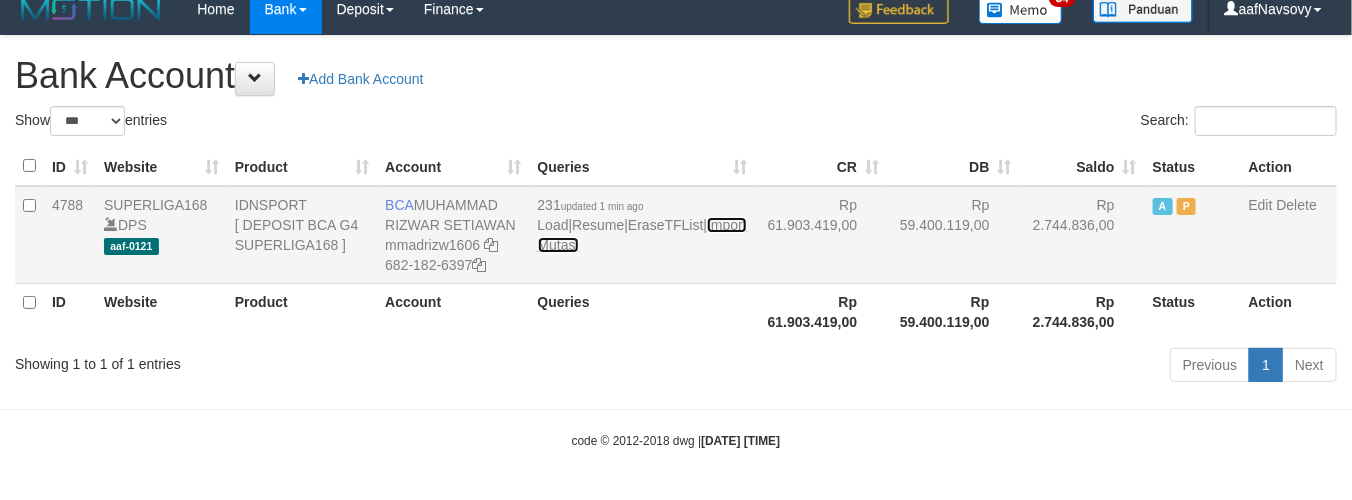 click on "Import Mutasi" at bounding box center (642, 235) 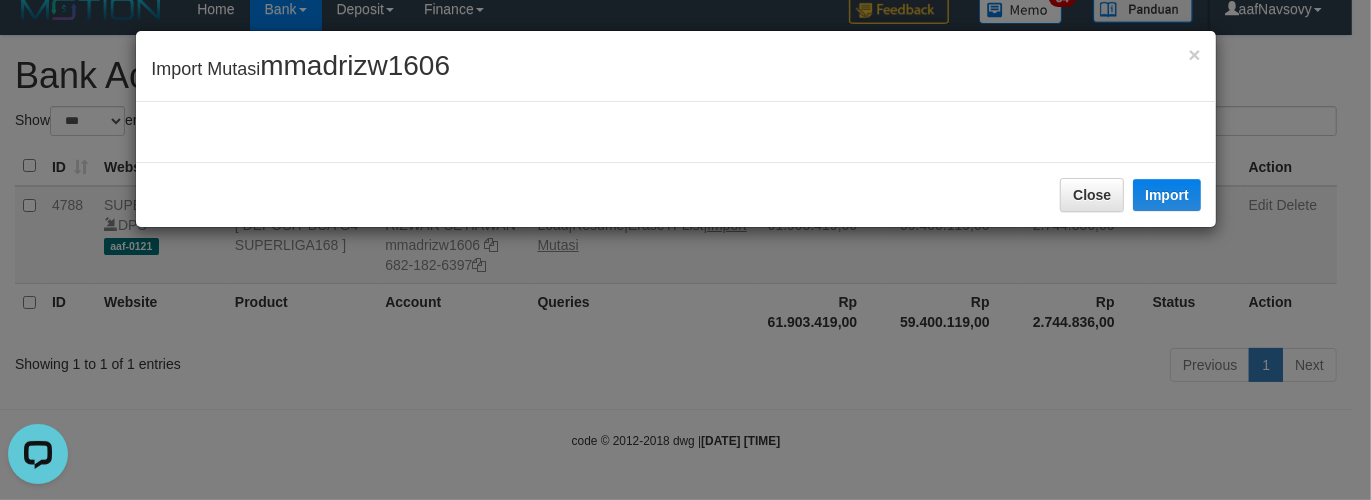 scroll, scrollTop: 0, scrollLeft: 0, axis: both 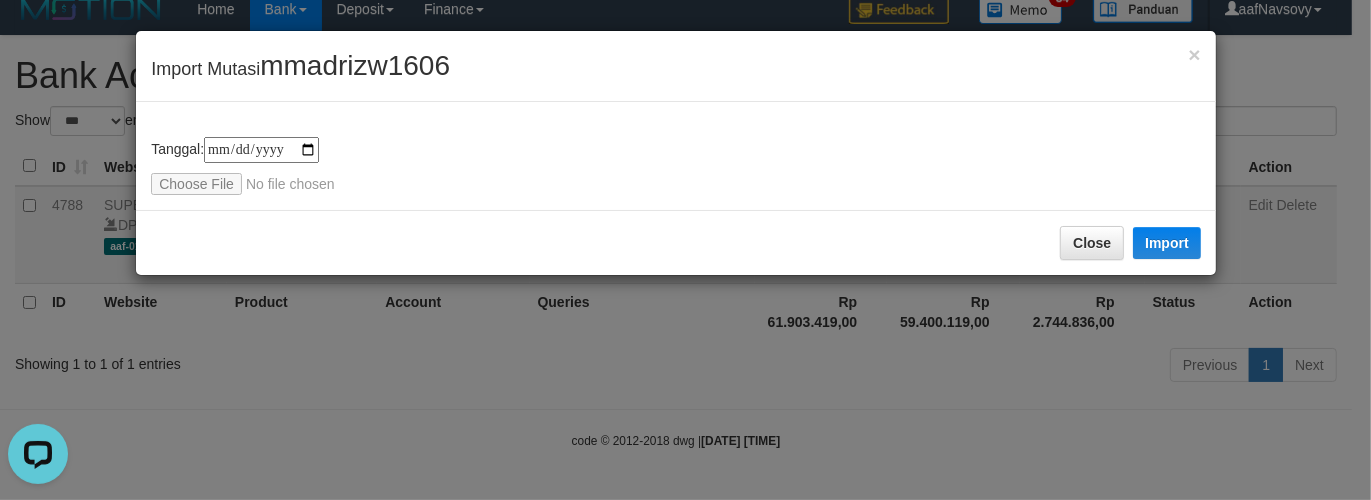 type on "**********" 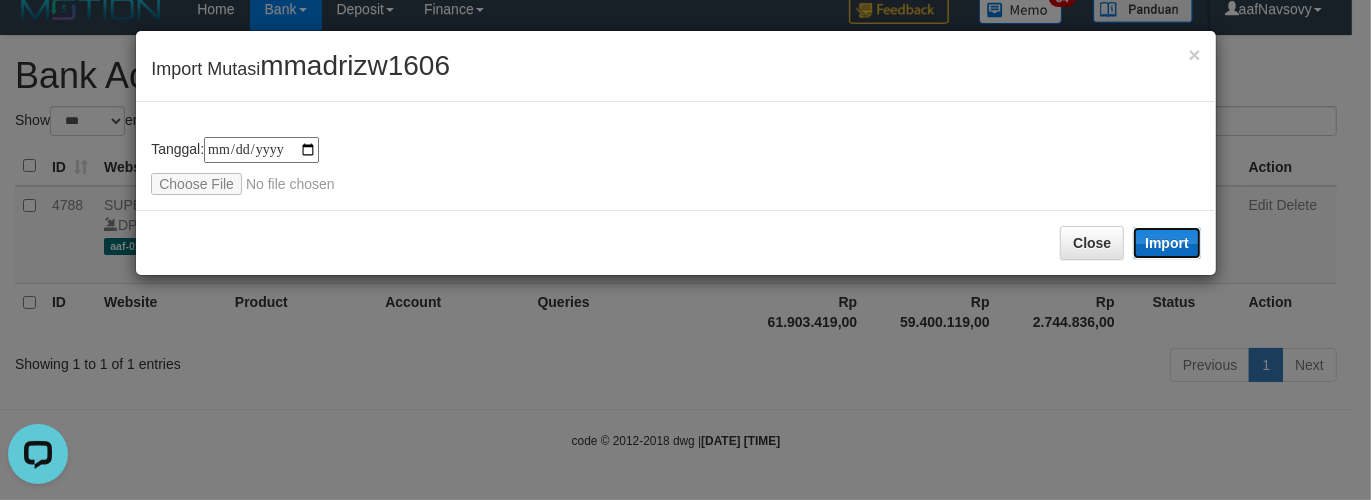 click on "Import" at bounding box center (1167, 243) 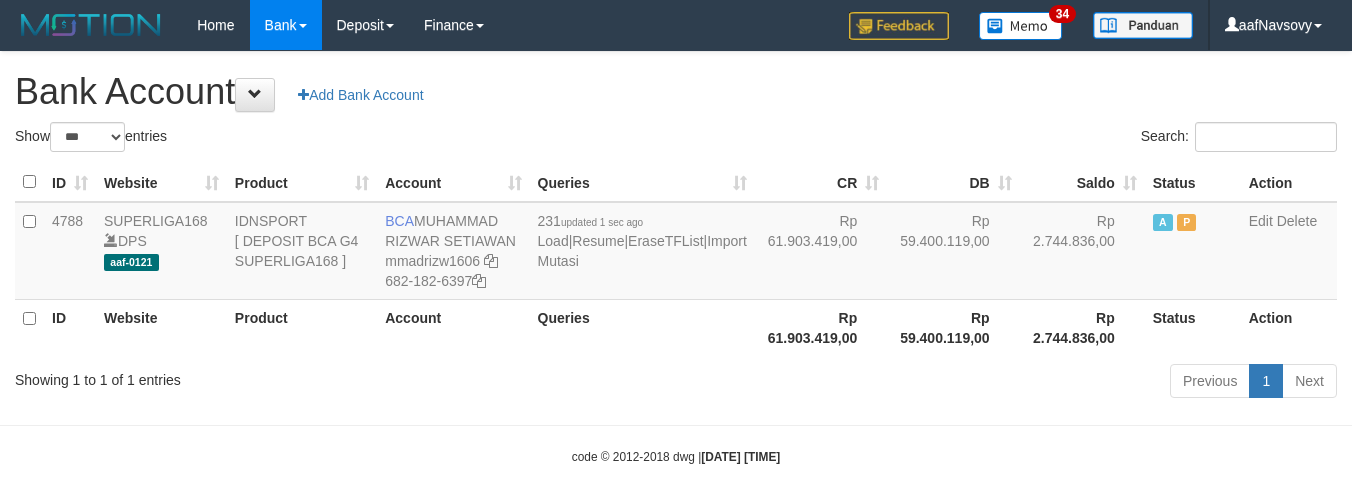 select on "***" 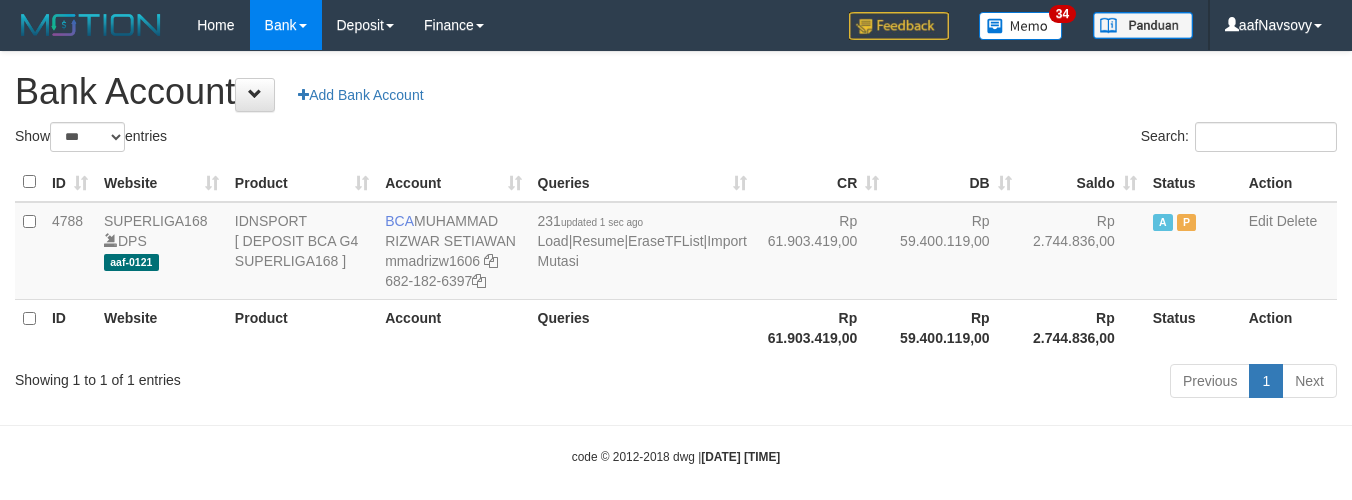 scroll, scrollTop: 16, scrollLeft: 0, axis: vertical 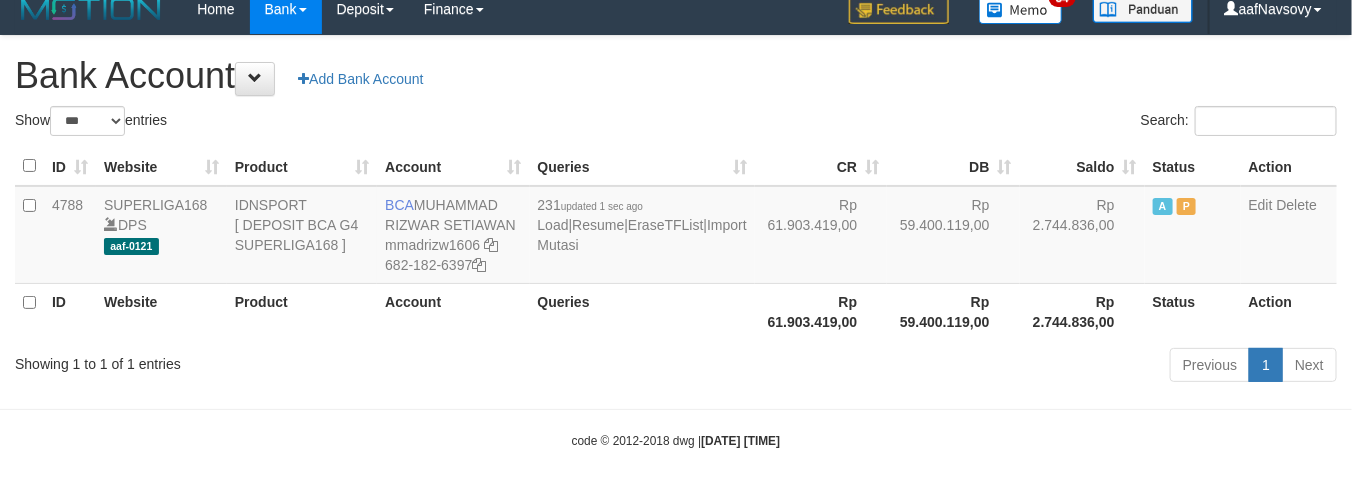 click on "Toggle navigation
Home
Bank
Account List
Load
By Website
Group
[ISPORT]													SUPERLIGA168
By Load Group (DPS)
34" at bounding box center [676, 242] 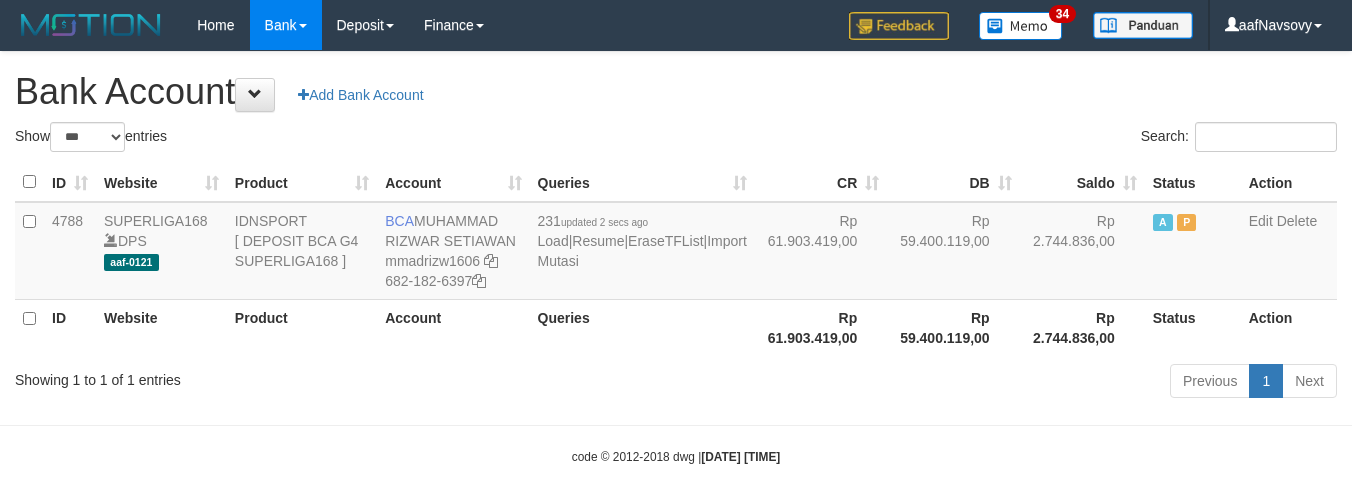 select on "***" 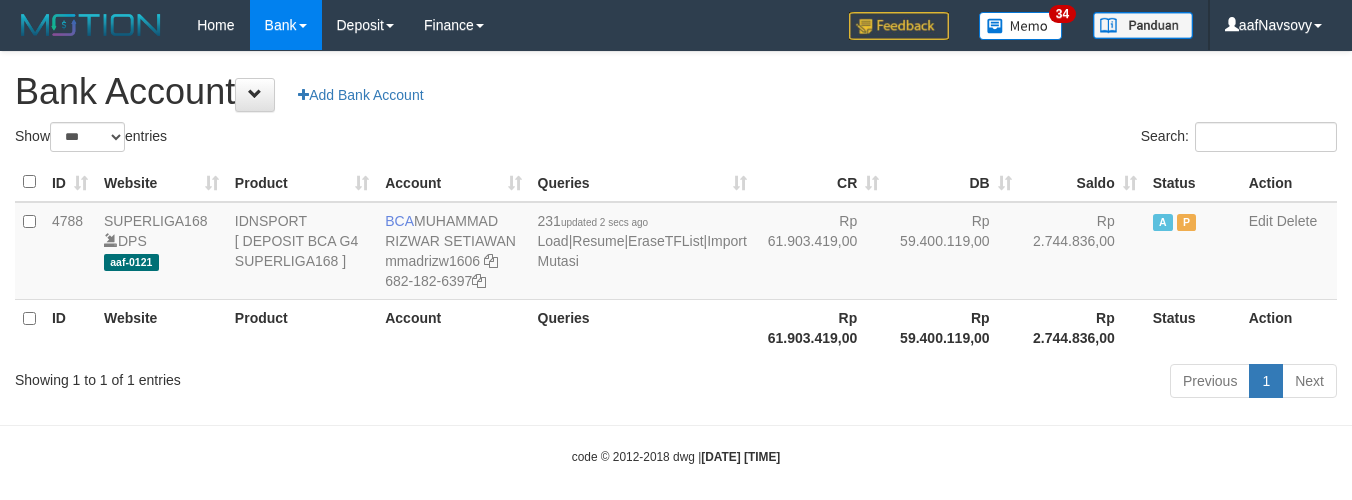 scroll, scrollTop: 16, scrollLeft: 0, axis: vertical 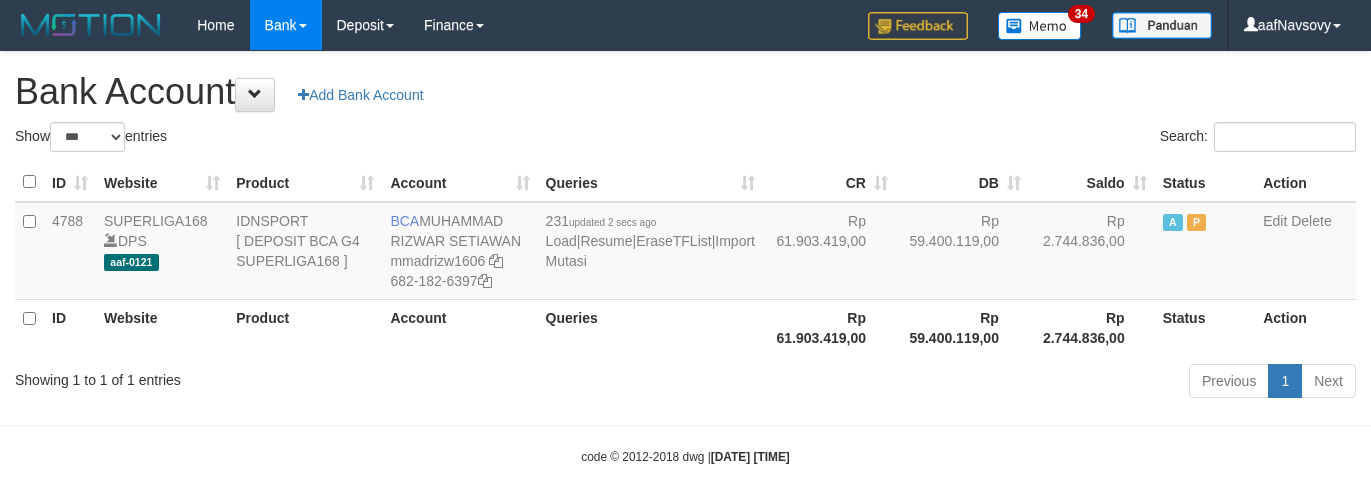 select on "***" 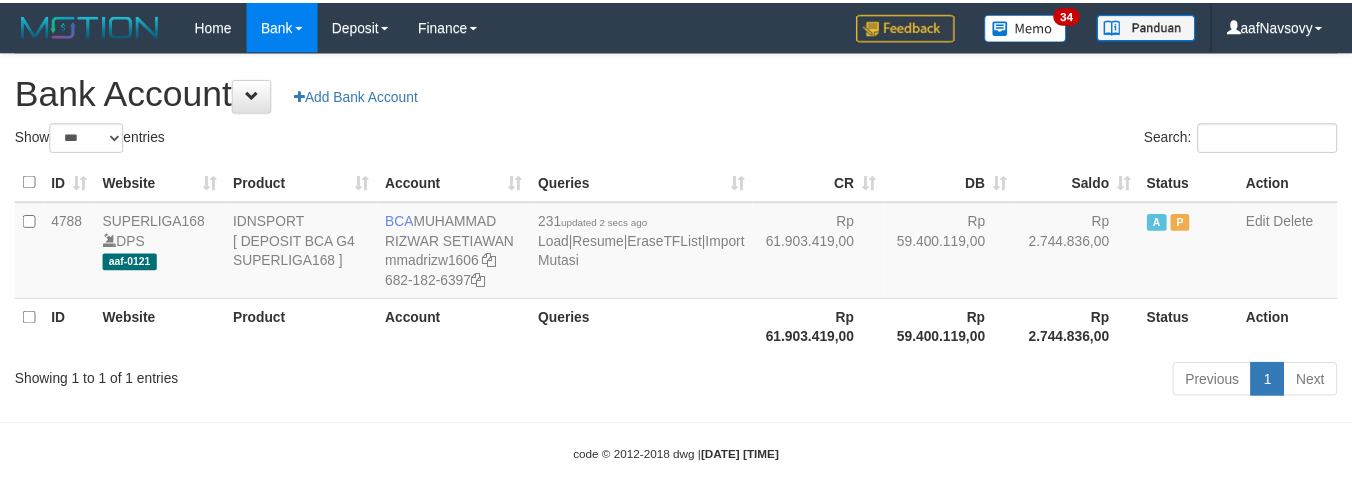 scroll, scrollTop: 16, scrollLeft: 0, axis: vertical 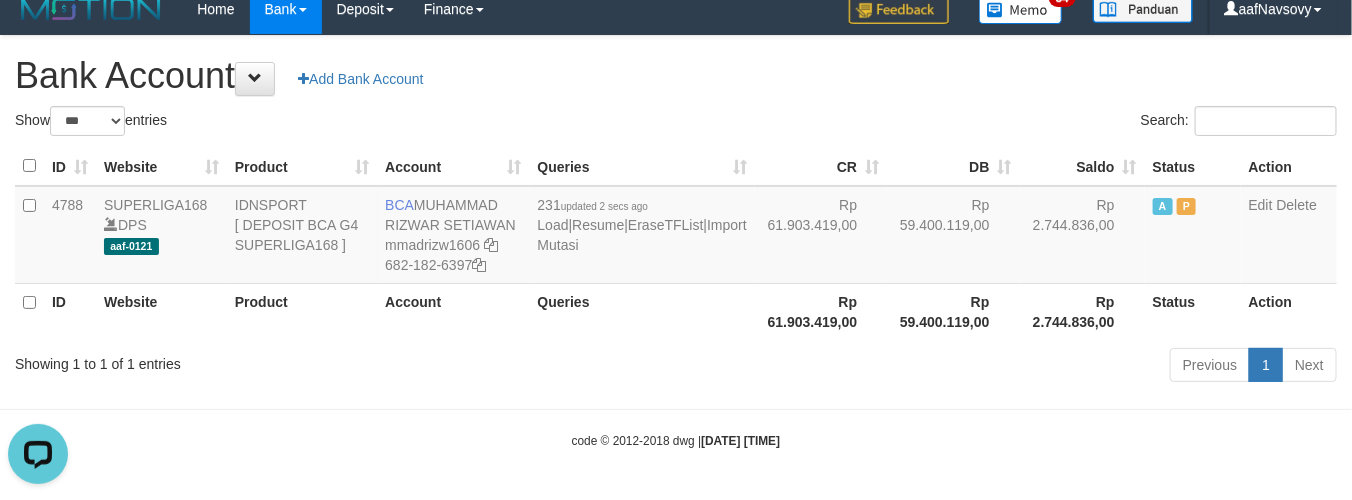 click on "Toggle navigation
Home
Bank
Account List
Load
By Website
Group
[ISPORT]													SUPERLIGA168
By Load Group (DPS)
34" at bounding box center [676, 242] 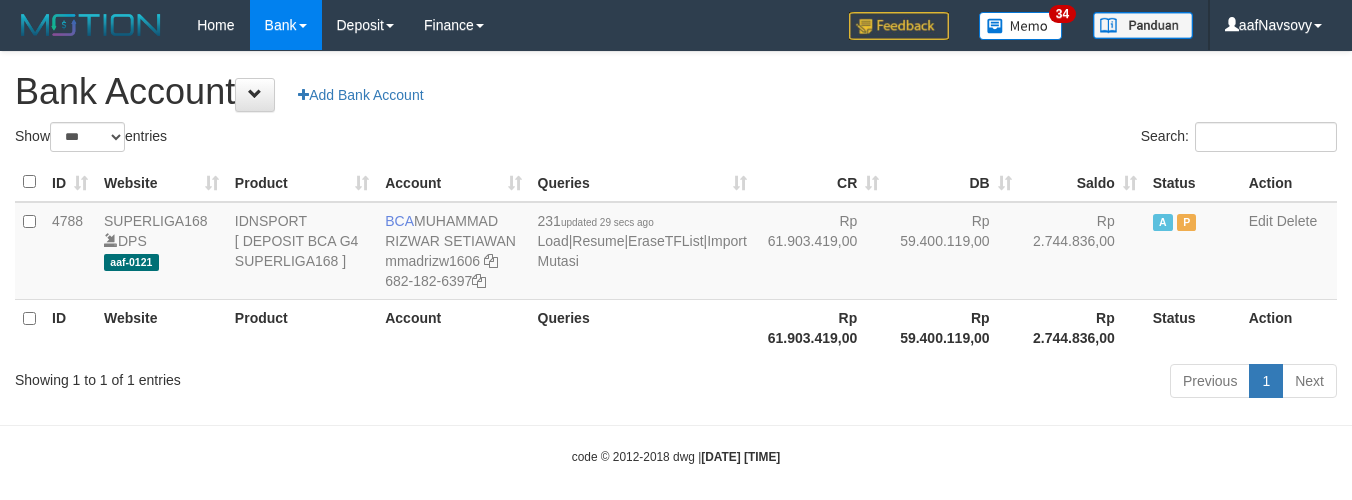 select on "***" 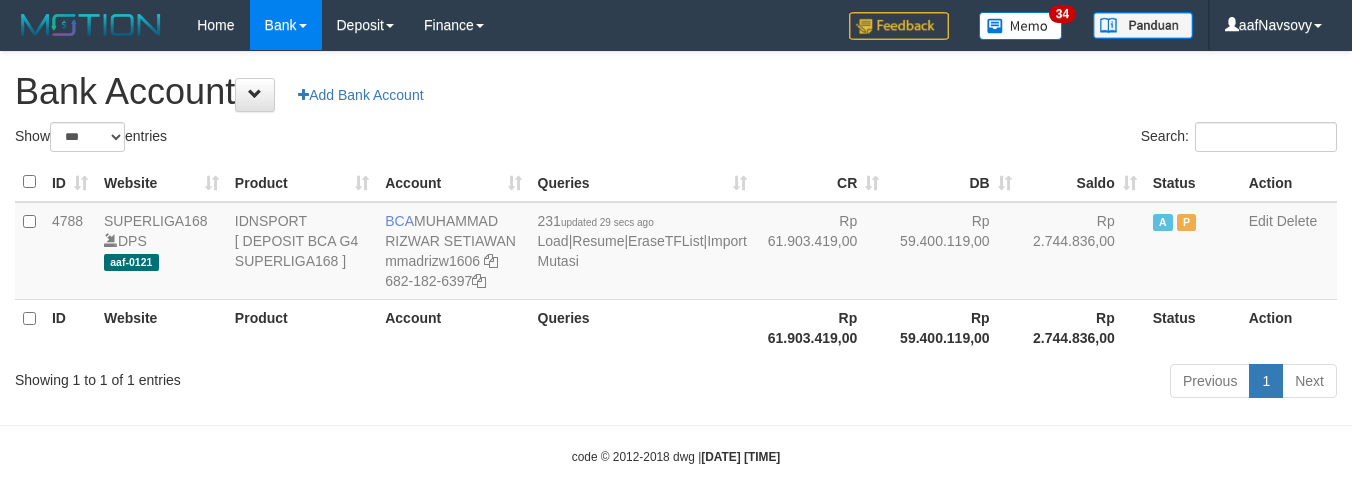 scroll, scrollTop: 16, scrollLeft: 0, axis: vertical 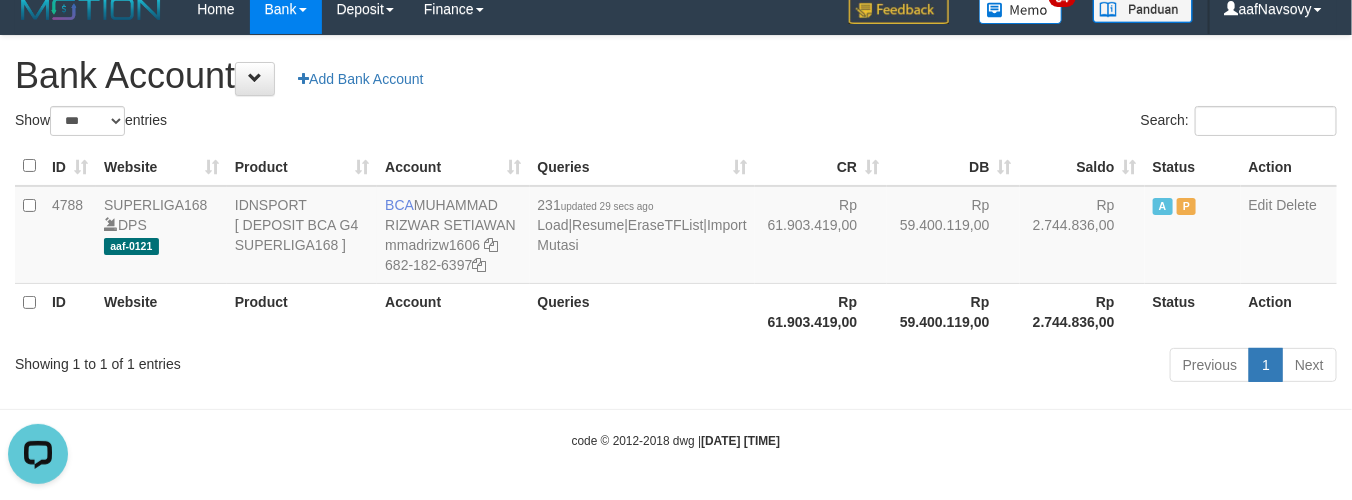 click on "code © 2012-2018 dwg |  [DATE] [TIME]" at bounding box center [676, 440] 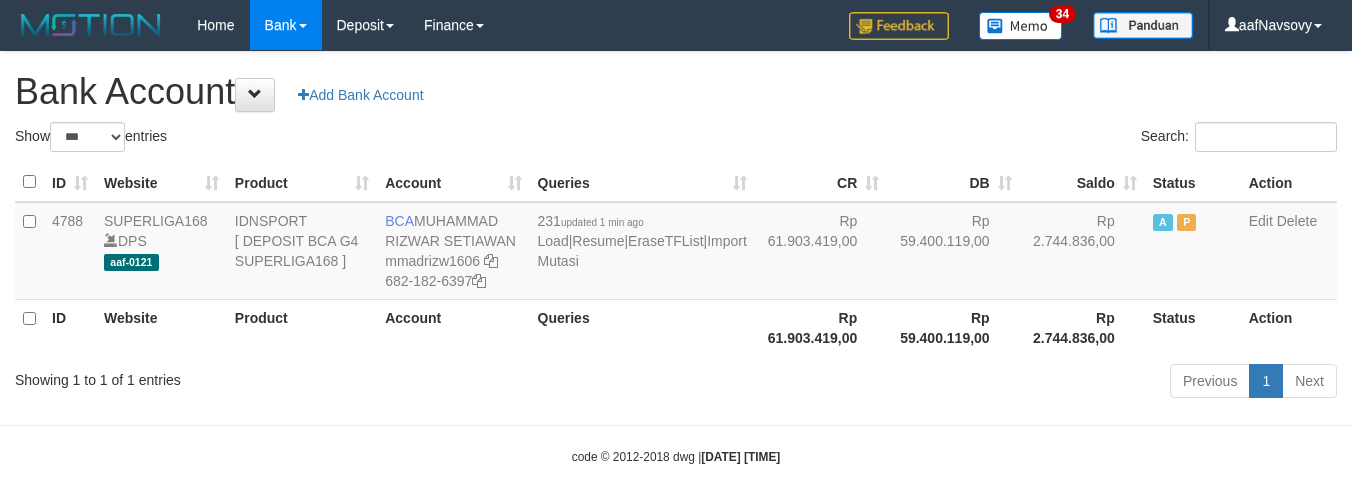 select on "***" 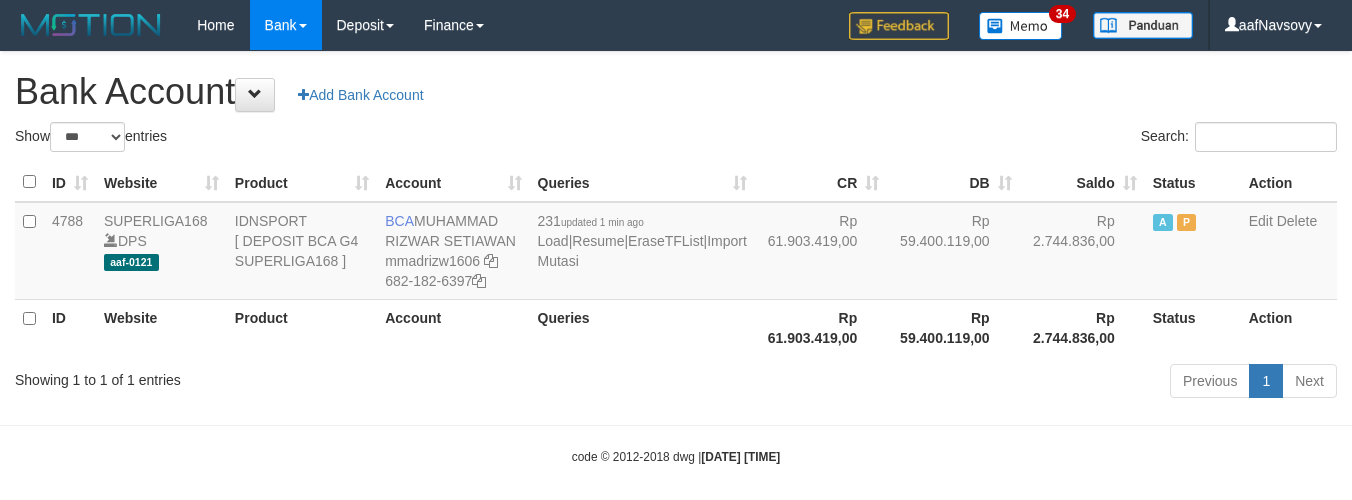 scroll, scrollTop: 16, scrollLeft: 0, axis: vertical 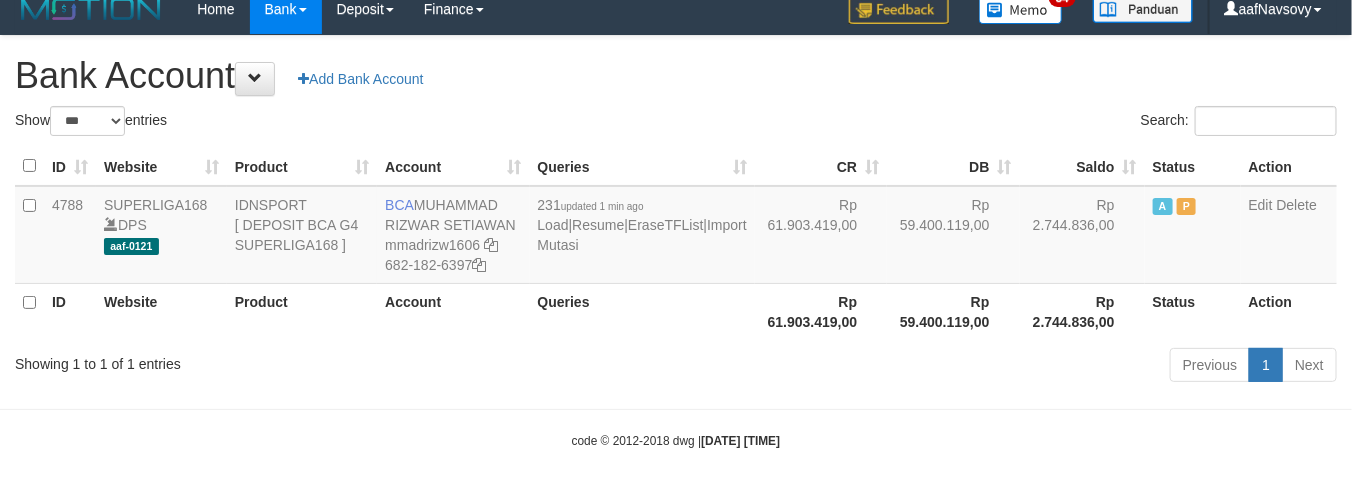 click on "code © 2012-2018 dwg |  2025/08/02 13:20:15" at bounding box center [676, 440] 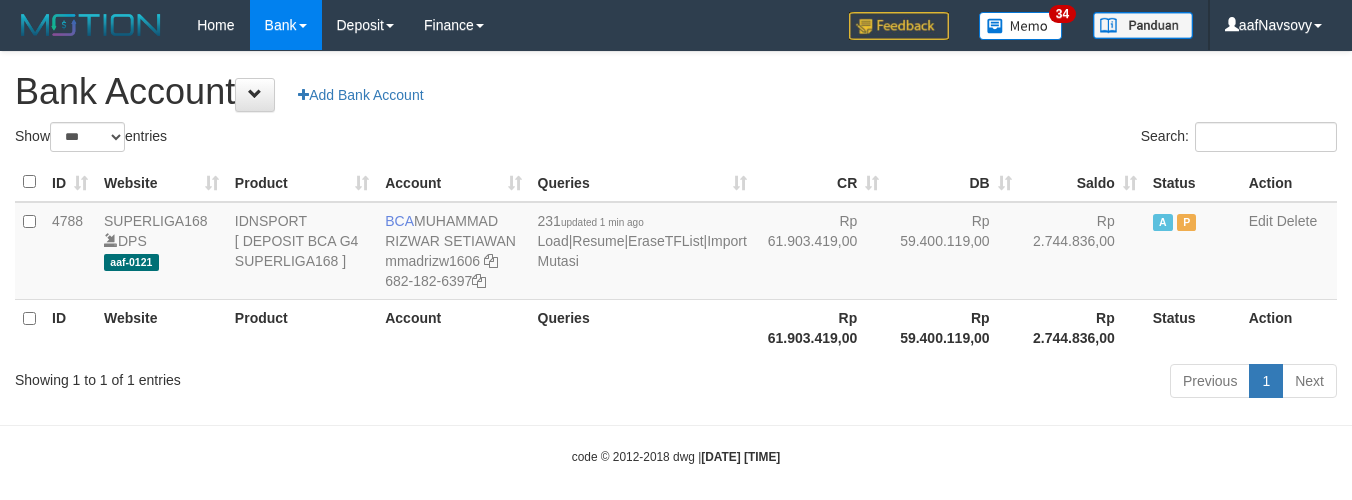 select on "***" 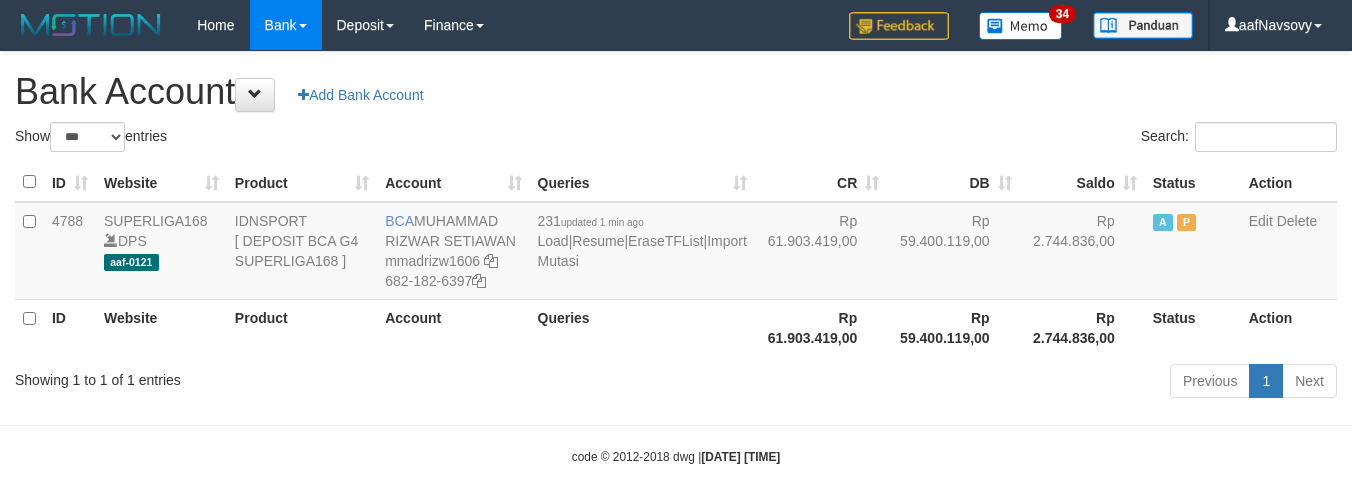 scroll, scrollTop: 16, scrollLeft: 0, axis: vertical 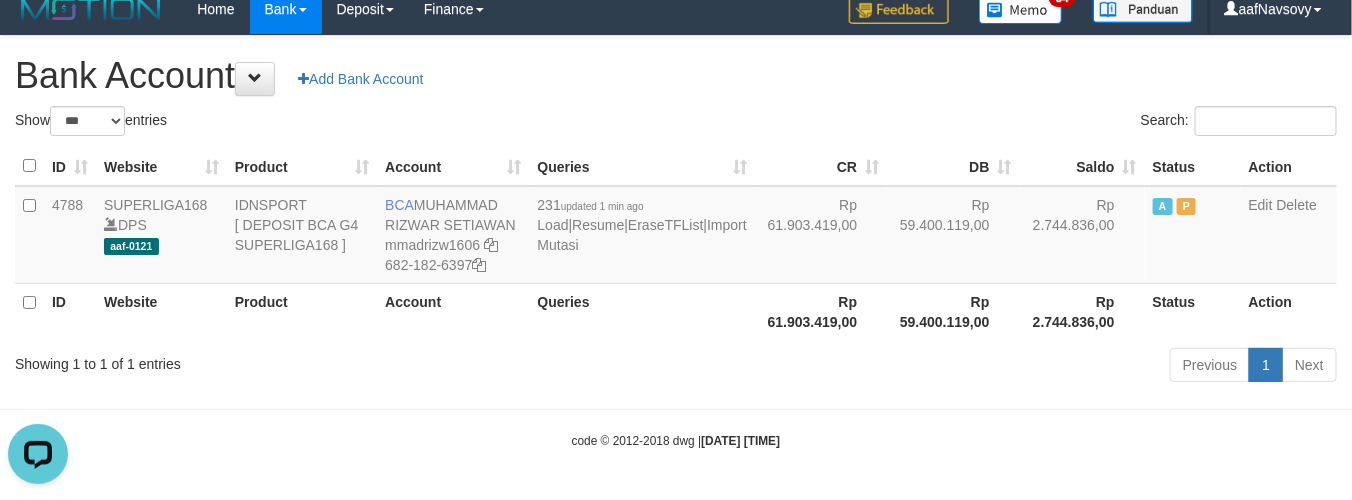 click on "Toggle navigation
Home
Bank
Account List
Load
By Website
Group
[ISPORT]													SUPERLIGA168
By Load Group (DPS)
34" at bounding box center [676, 242] 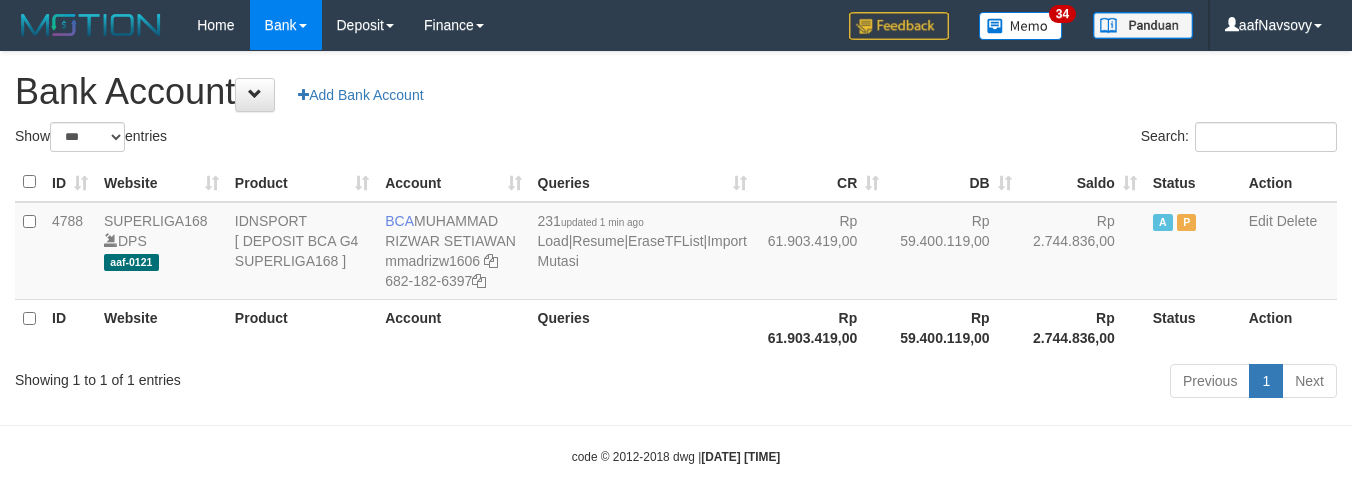 select on "***" 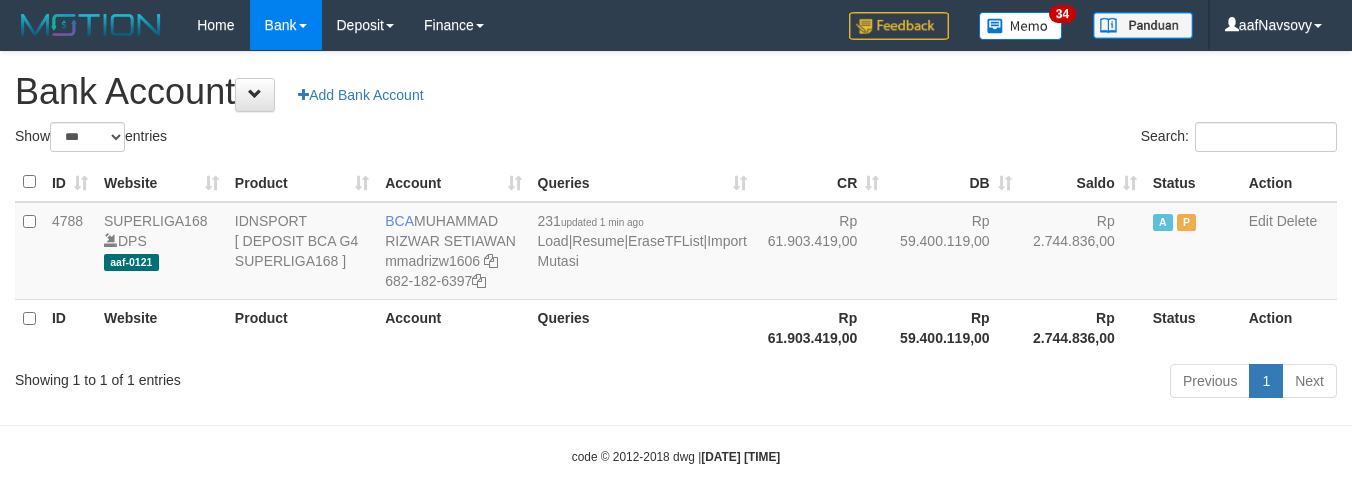 scroll, scrollTop: 16, scrollLeft: 0, axis: vertical 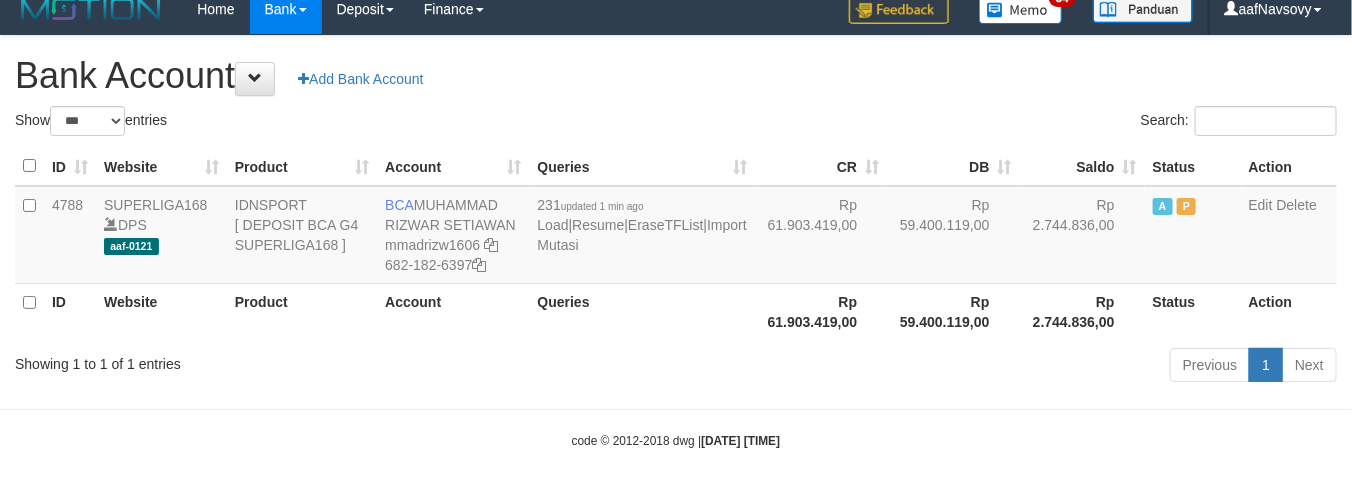 click on "Showing 1 to 1 of 1 entries Previous 1 Next" at bounding box center [676, 367] 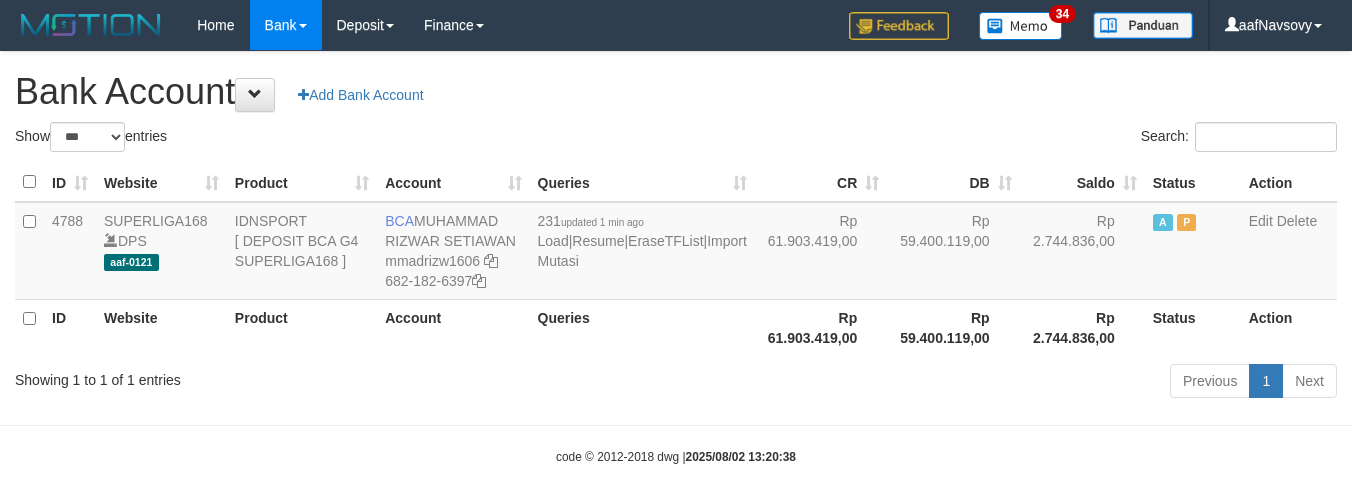 select on "***" 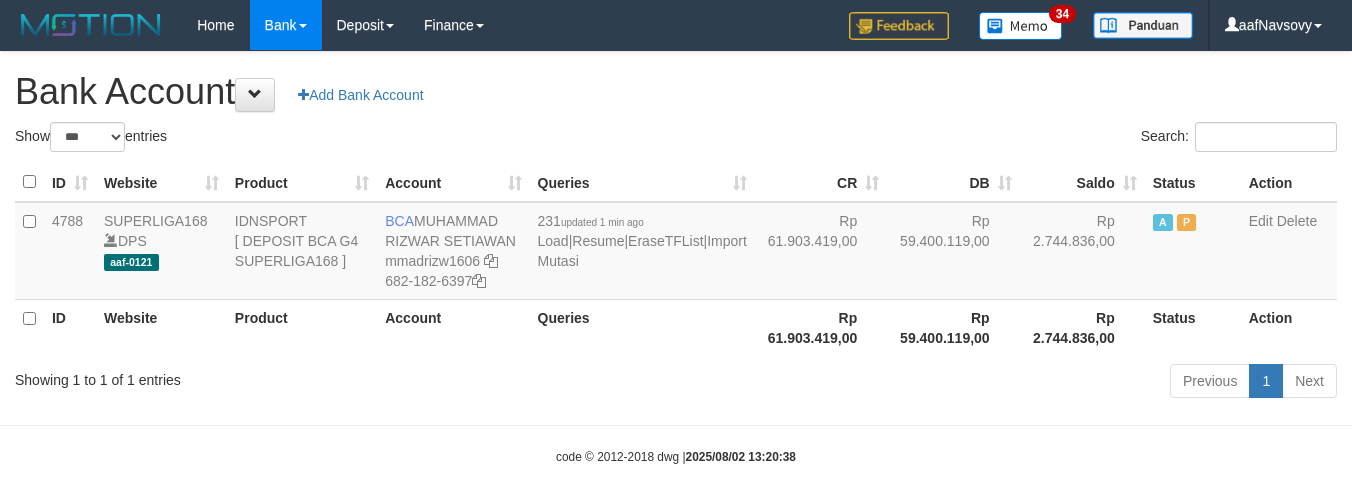 scroll, scrollTop: 16, scrollLeft: 0, axis: vertical 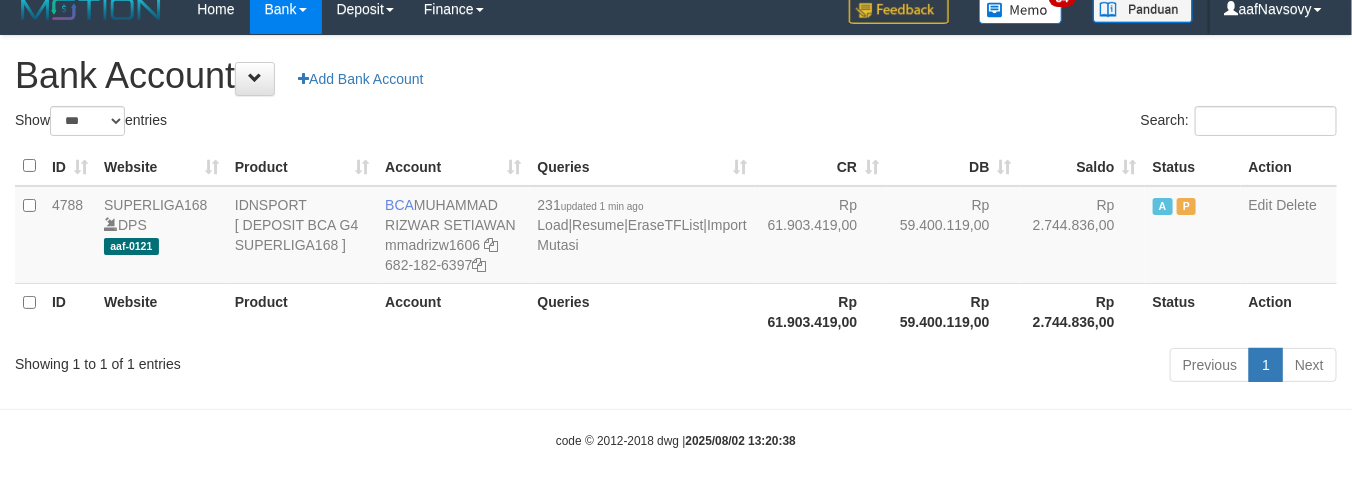 click on "Showing 1 to 1 of 1 entries Previous 1 Next" at bounding box center [676, 367] 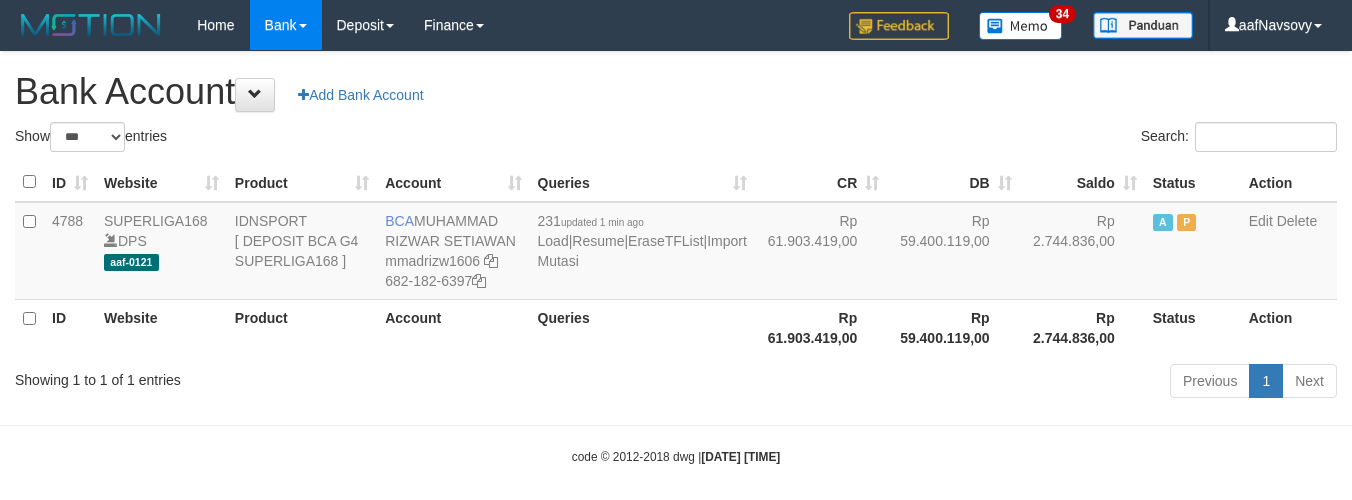 select on "***" 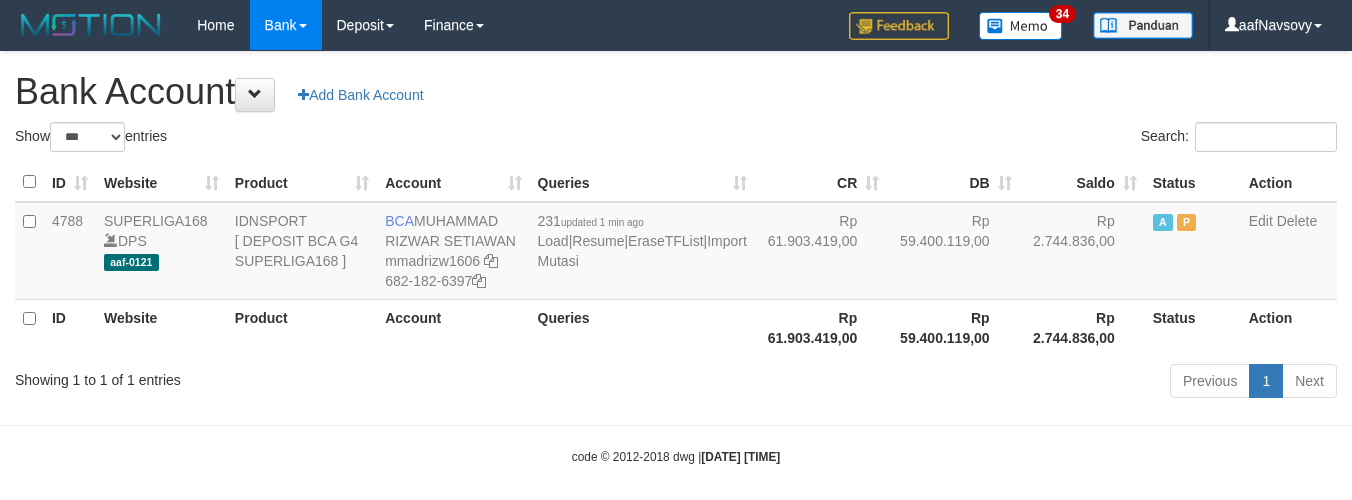 scroll, scrollTop: 16, scrollLeft: 0, axis: vertical 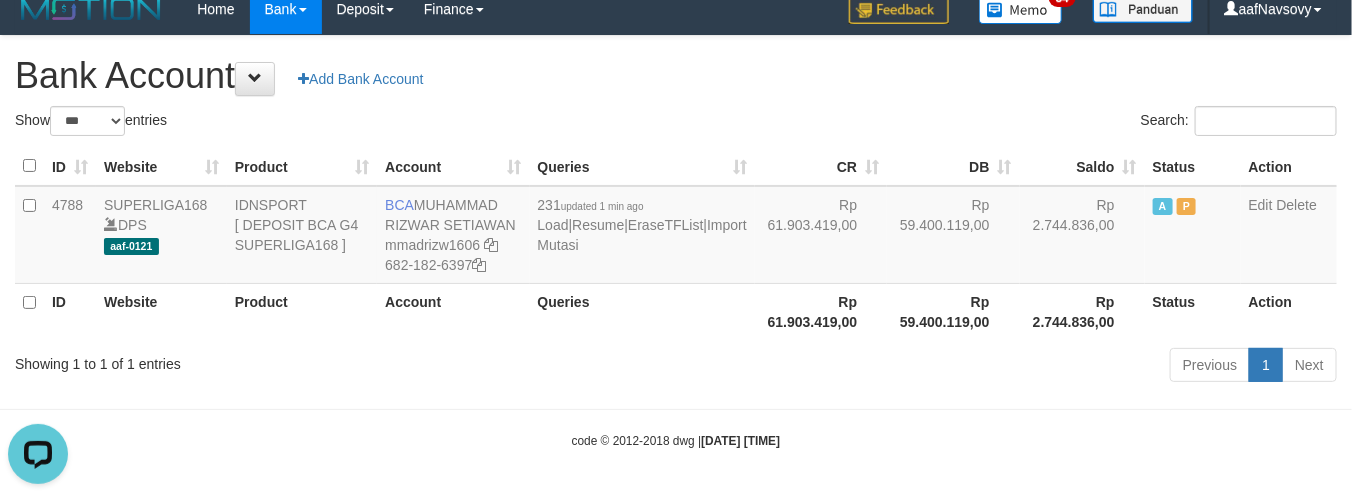 click on "Showing 1 to 1 of 1 entries" at bounding box center (281, 360) 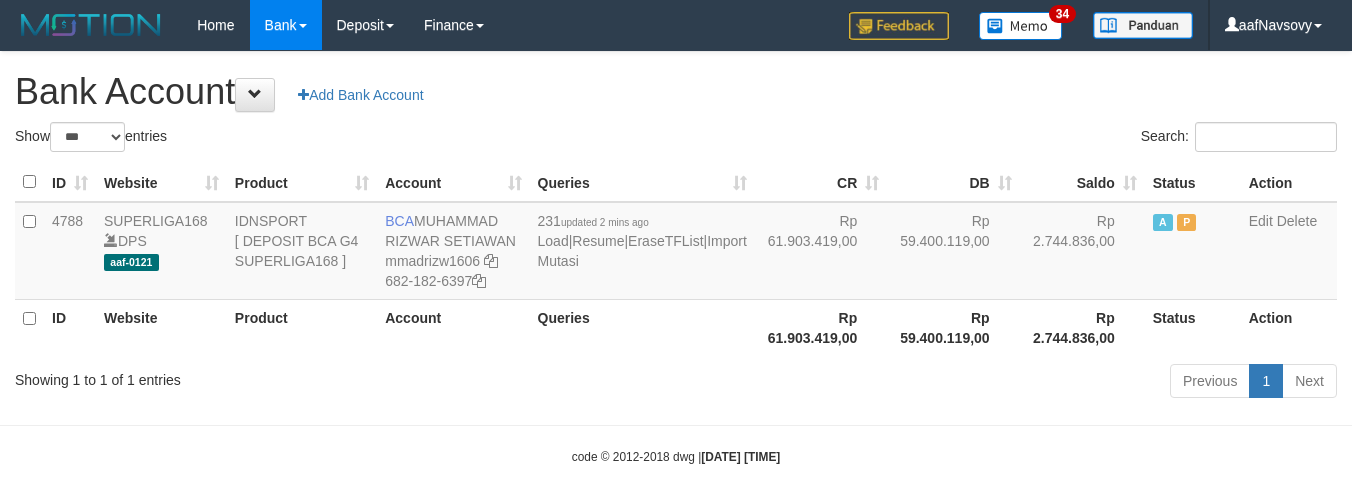 select on "***" 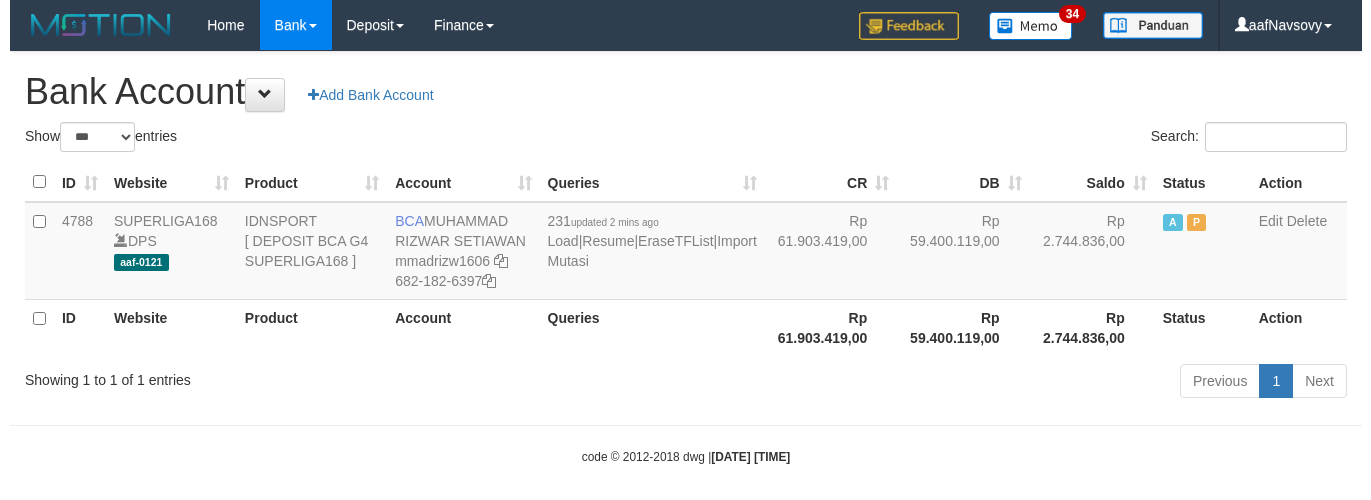 scroll, scrollTop: 16, scrollLeft: 0, axis: vertical 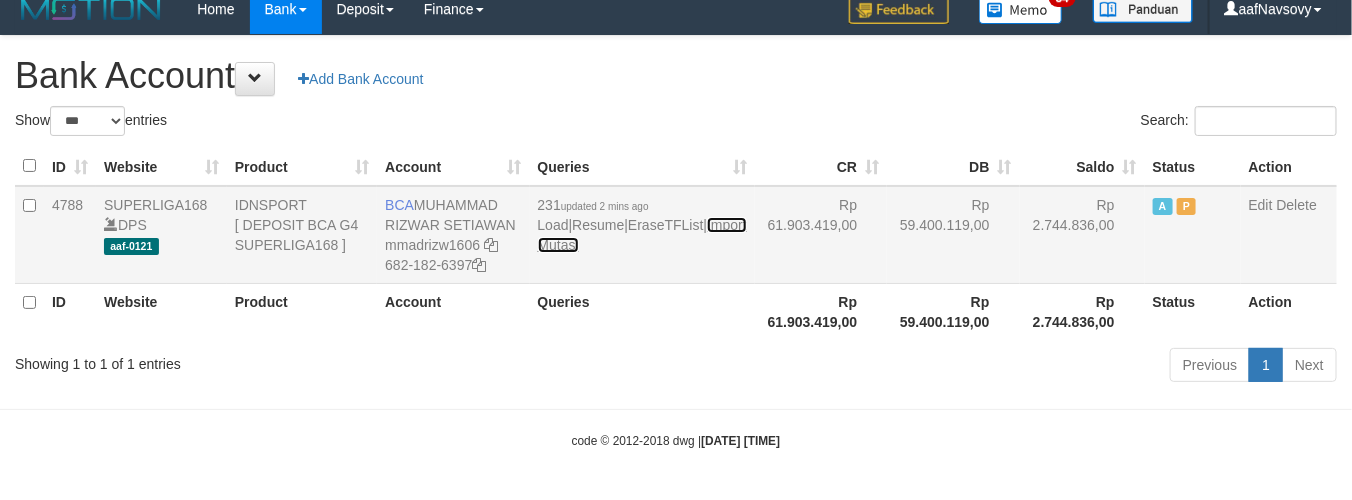 click on "Import Mutasi" at bounding box center (642, 235) 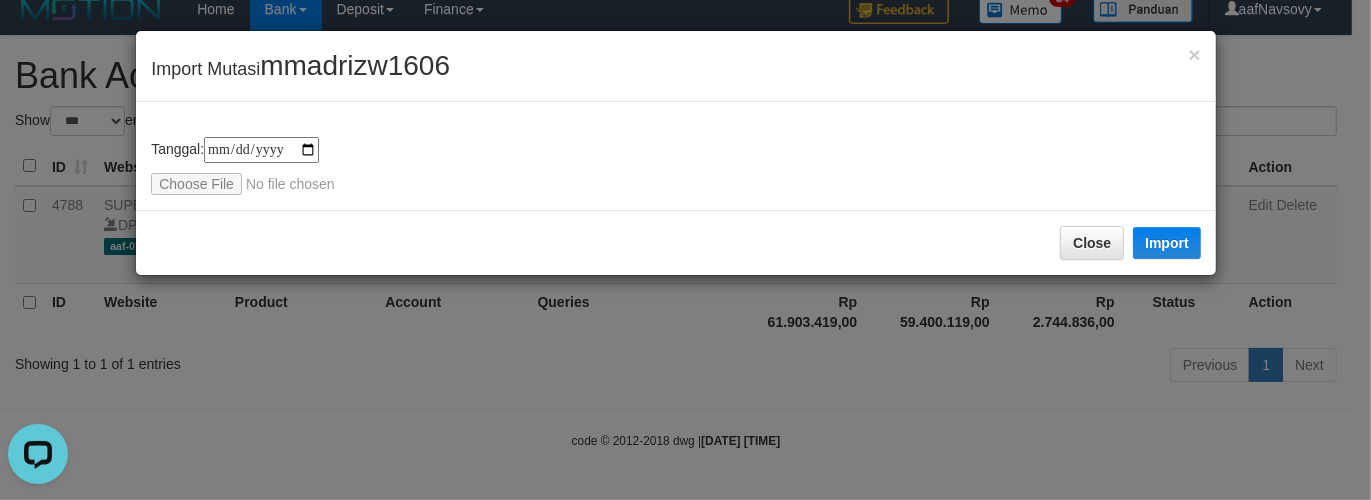 scroll, scrollTop: 0, scrollLeft: 0, axis: both 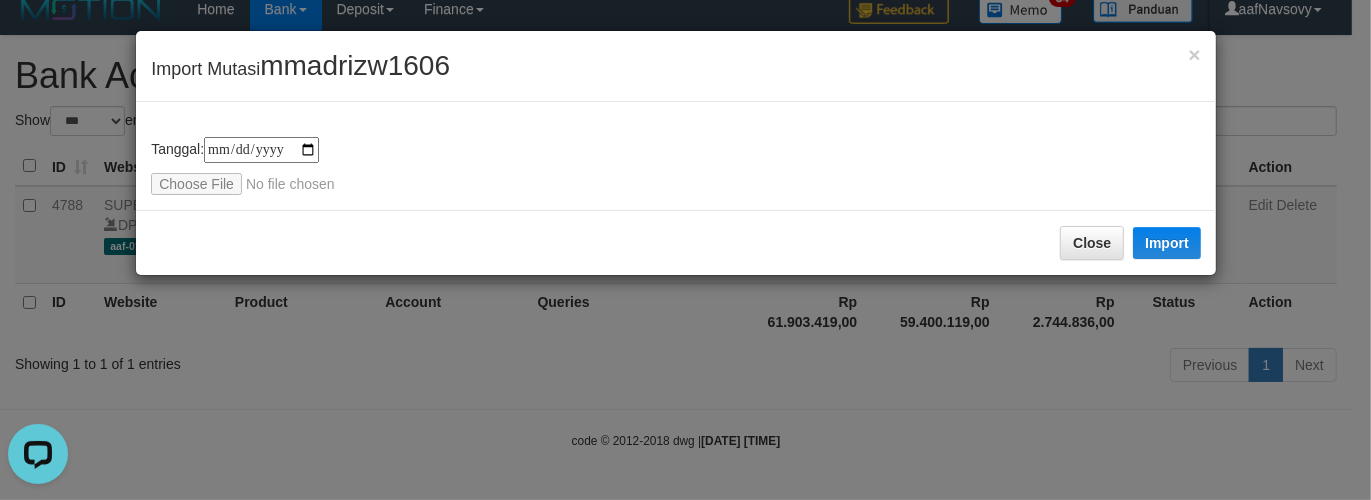 type on "**********" 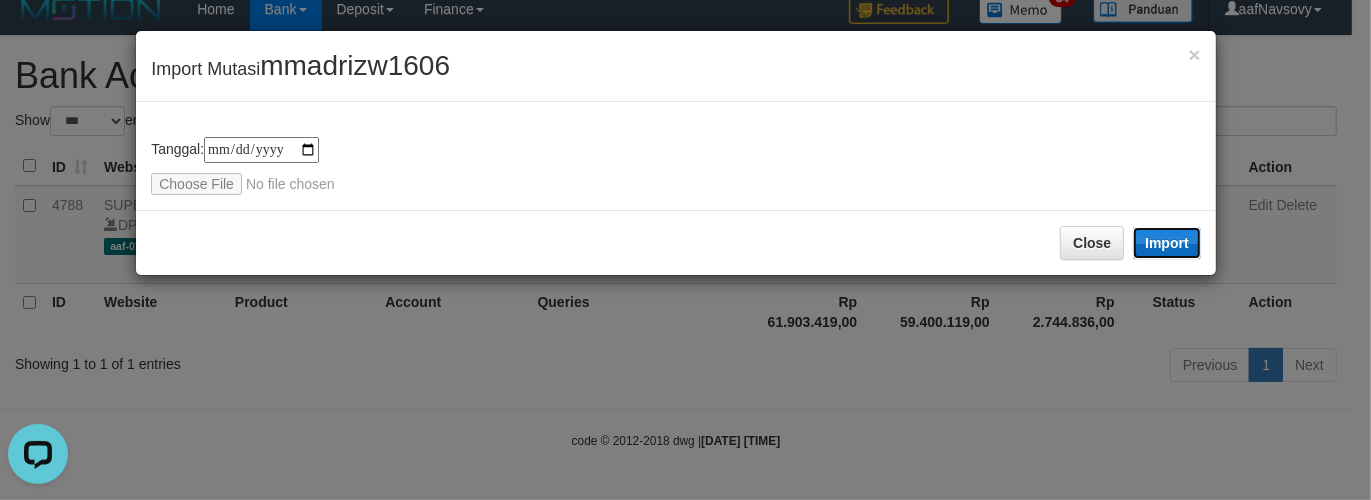 click on "Import" at bounding box center [1167, 243] 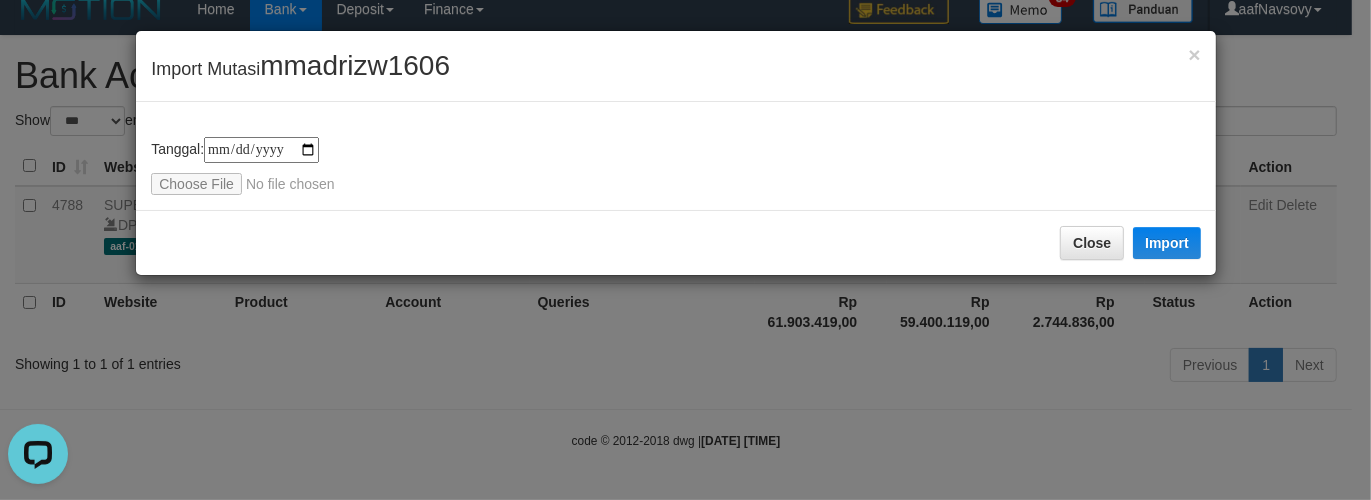click on "**********" at bounding box center [685, 250] 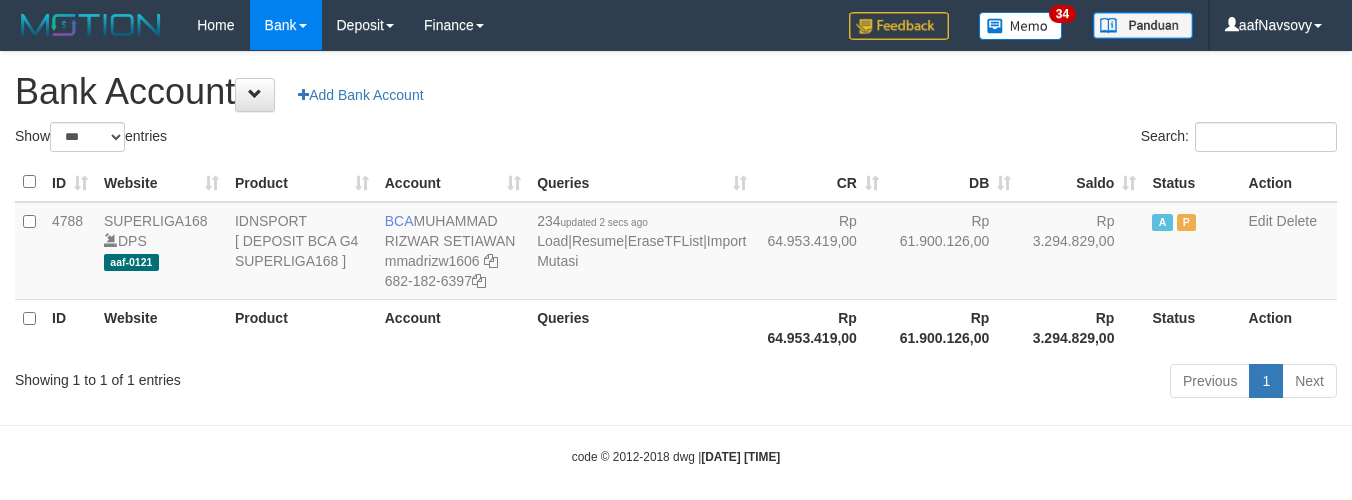 select on "***" 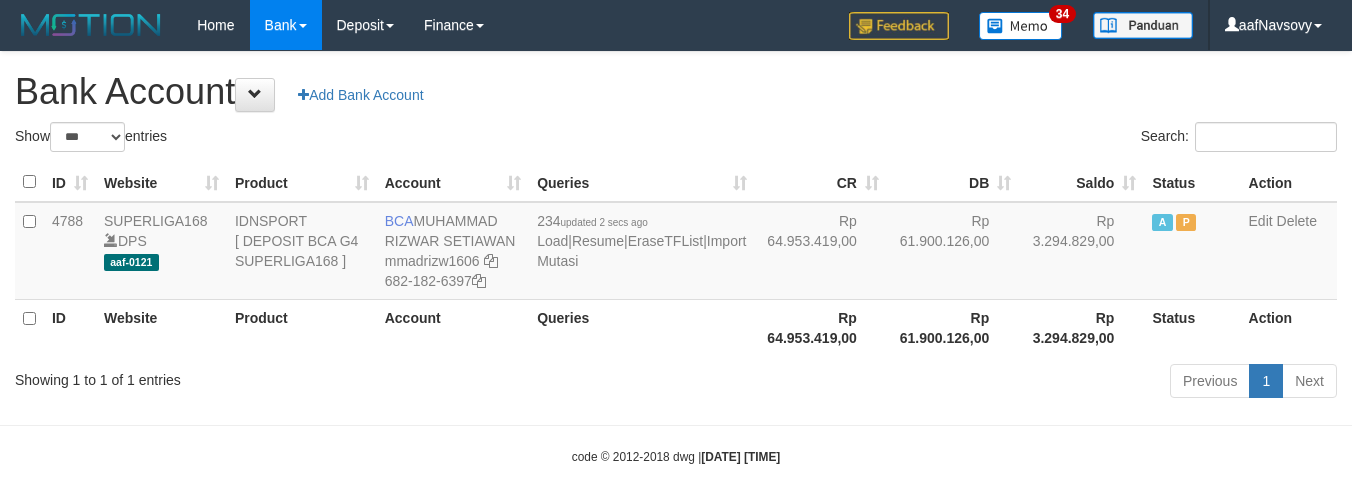scroll, scrollTop: 16, scrollLeft: 0, axis: vertical 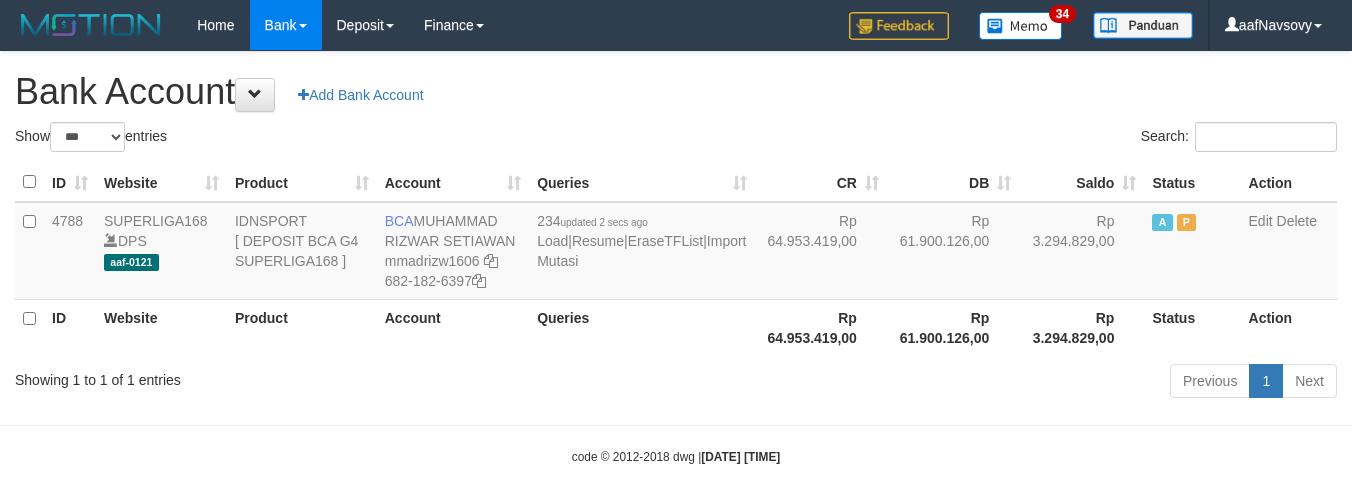 select on "***" 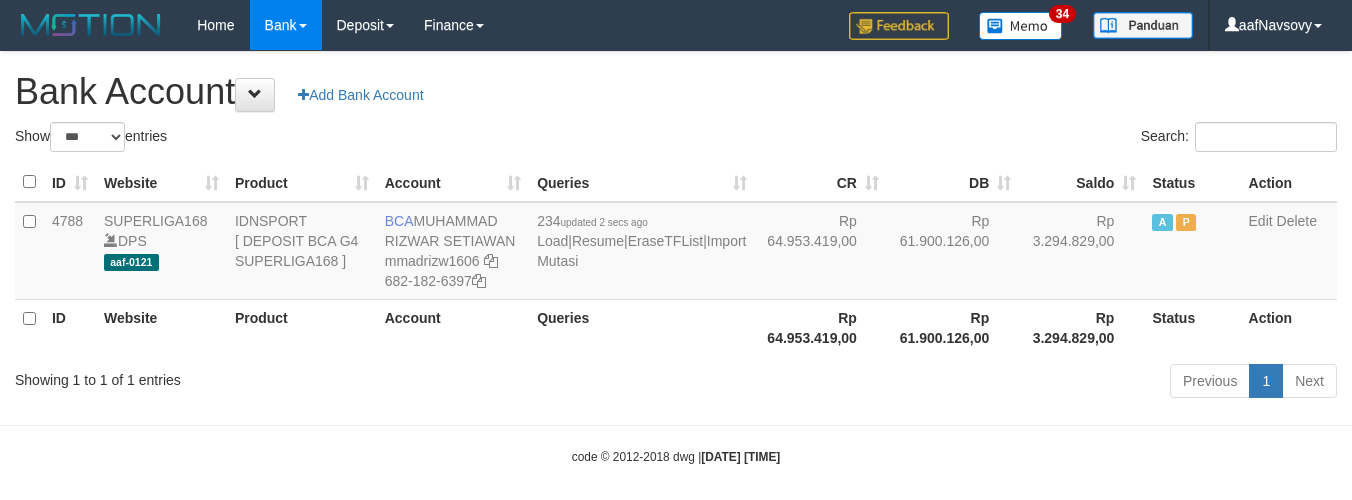 scroll, scrollTop: 16, scrollLeft: 0, axis: vertical 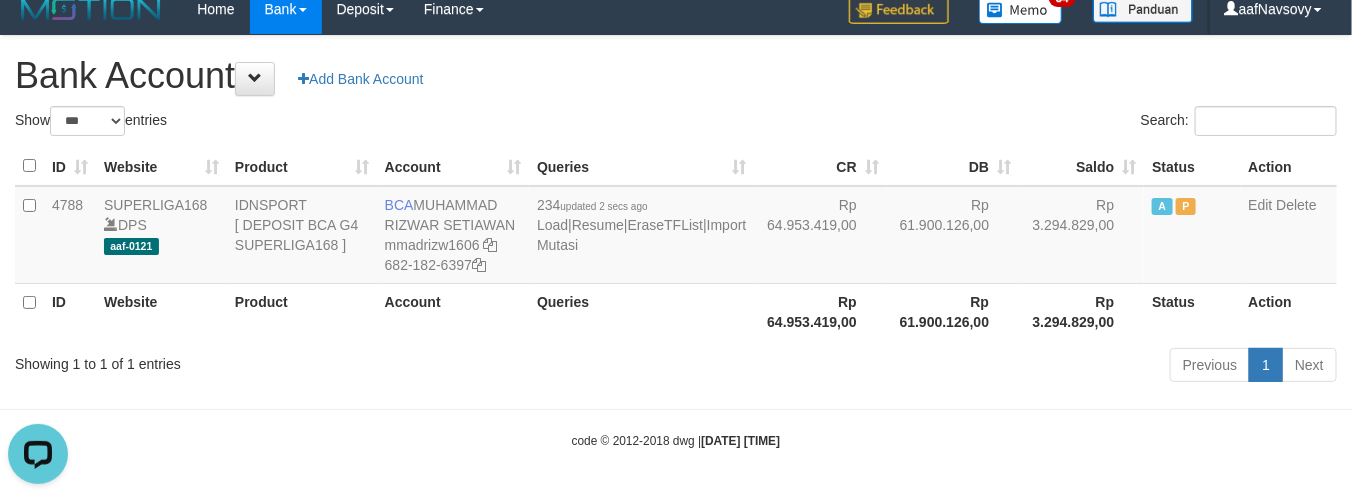 click on "Toggle navigation
Home
Bank
Account List
Load
By Website
Group
[ISPORT]													SUPERLIGA168
By Load Group (DPS)
34" at bounding box center (676, 242) 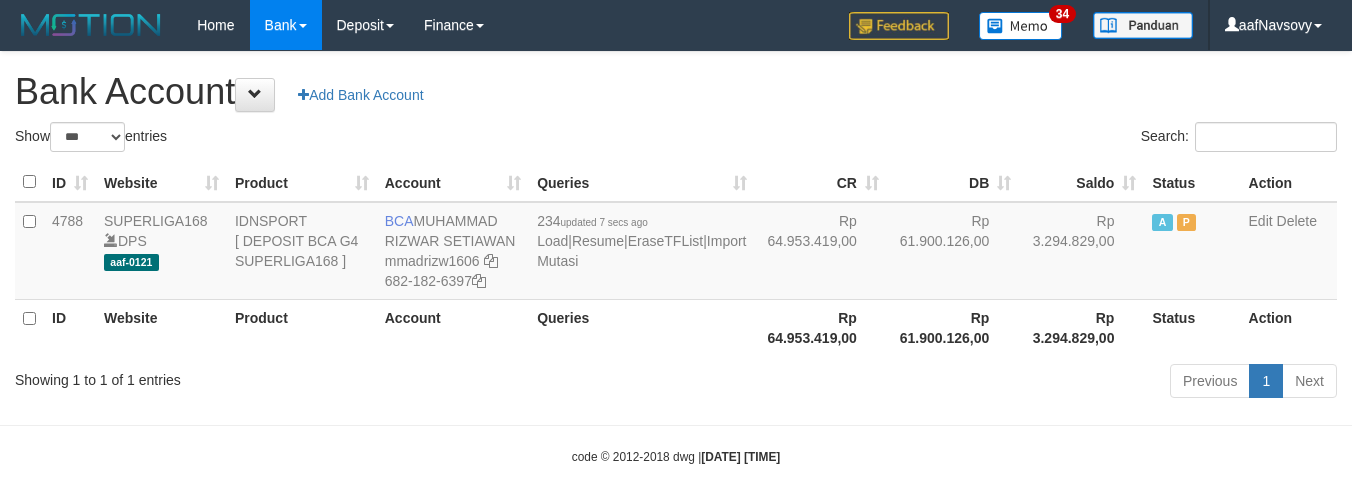 select on "***" 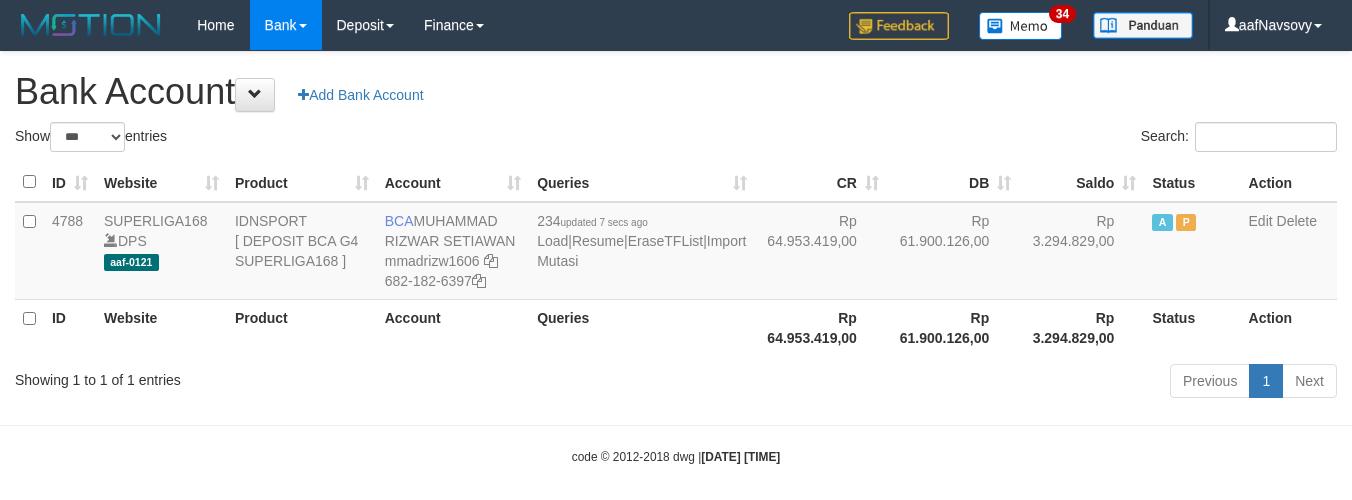 scroll, scrollTop: 16, scrollLeft: 0, axis: vertical 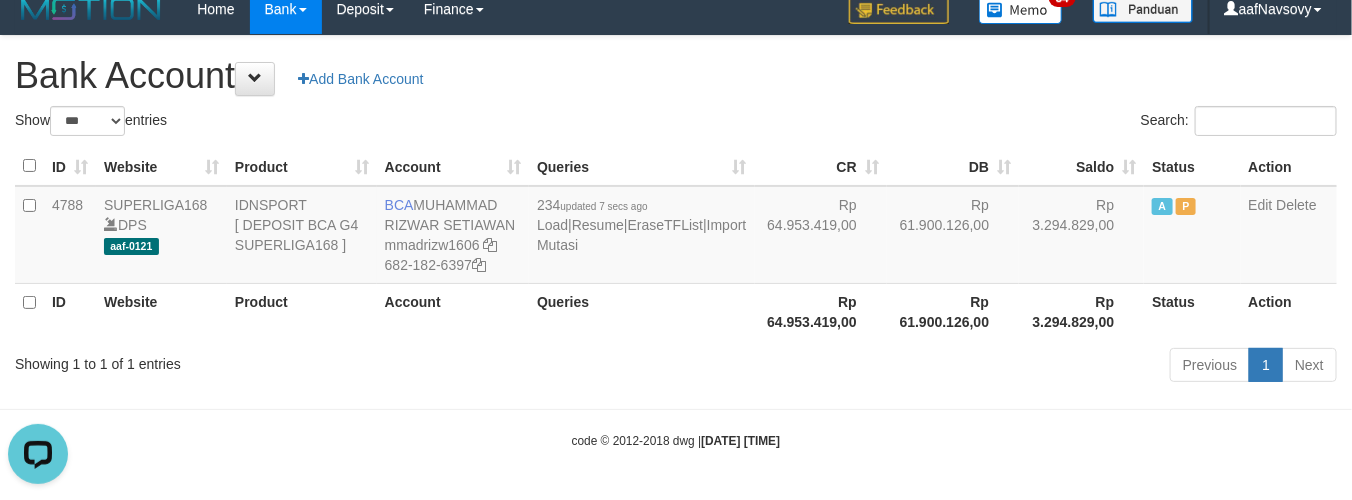 click on "Toggle navigation
Home
Bank
Account List
Load
By Website
Group
[ISPORT]													SUPERLIGA168
By Load Group (DPS)
34" at bounding box center [676, 242] 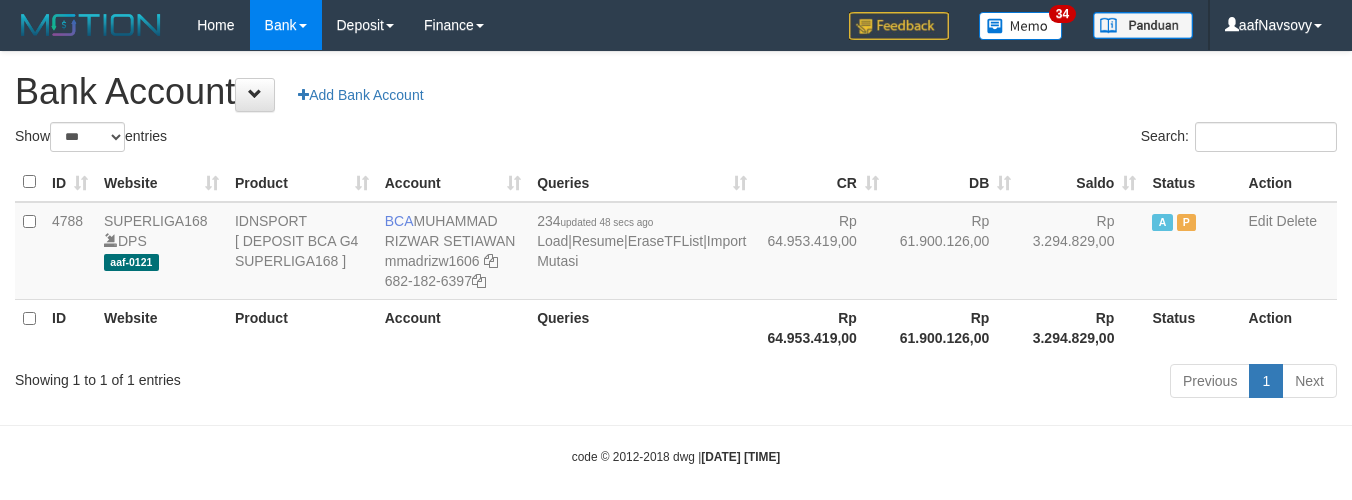 select on "***" 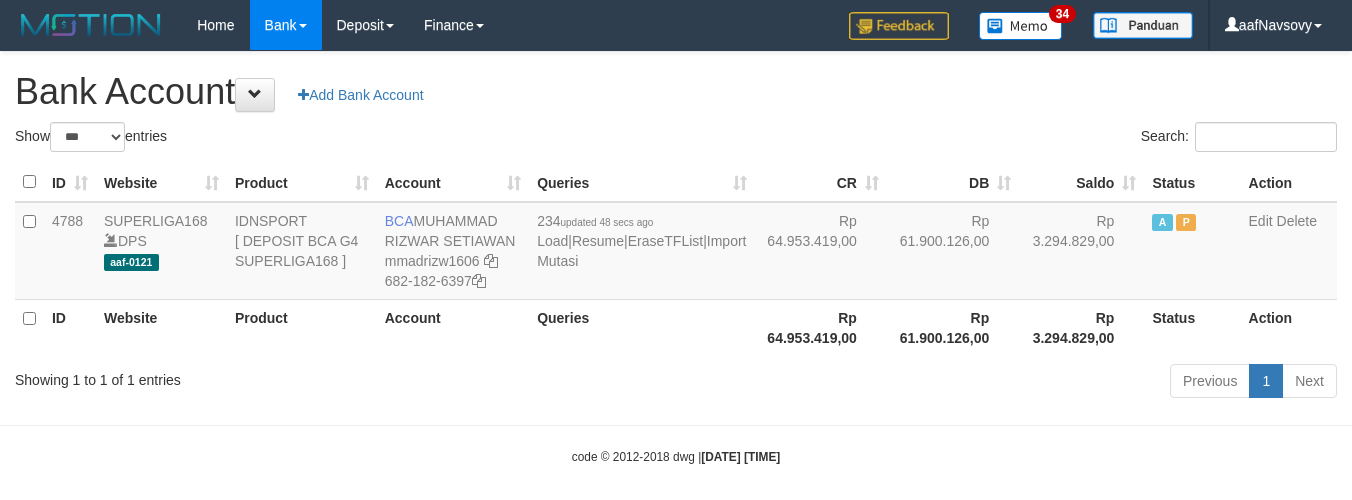 scroll, scrollTop: 16, scrollLeft: 0, axis: vertical 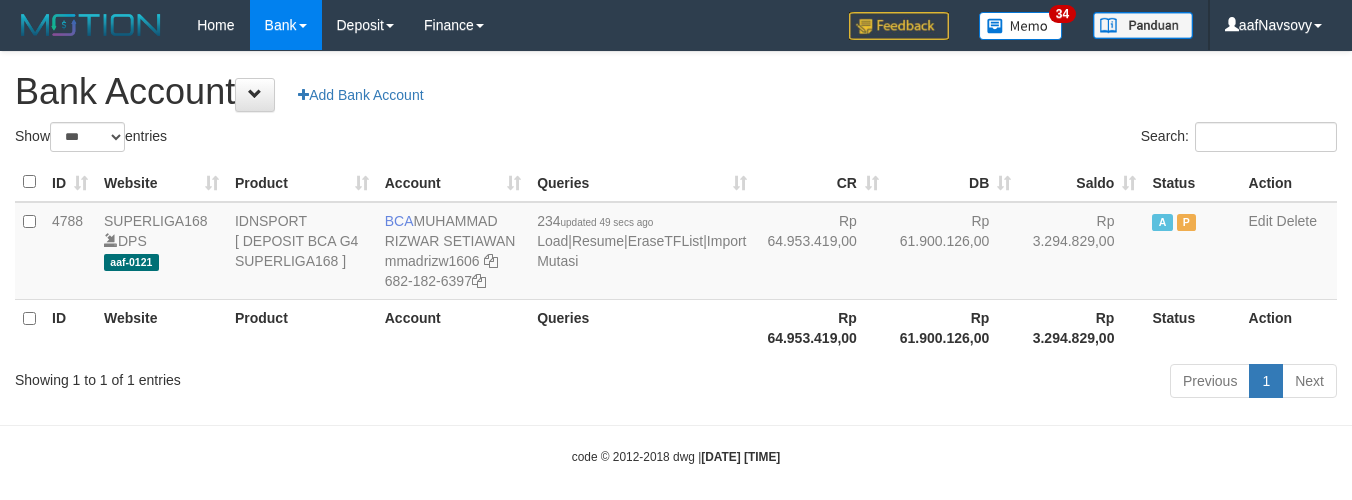 select on "***" 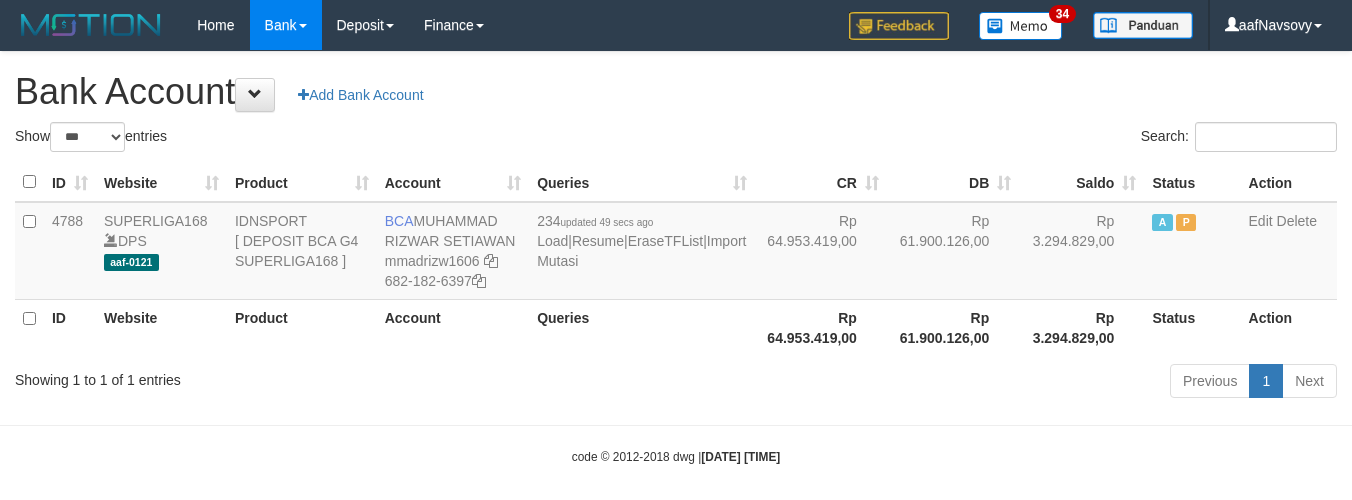 scroll, scrollTop: 16, scrollLeft: 0, axis: vertical 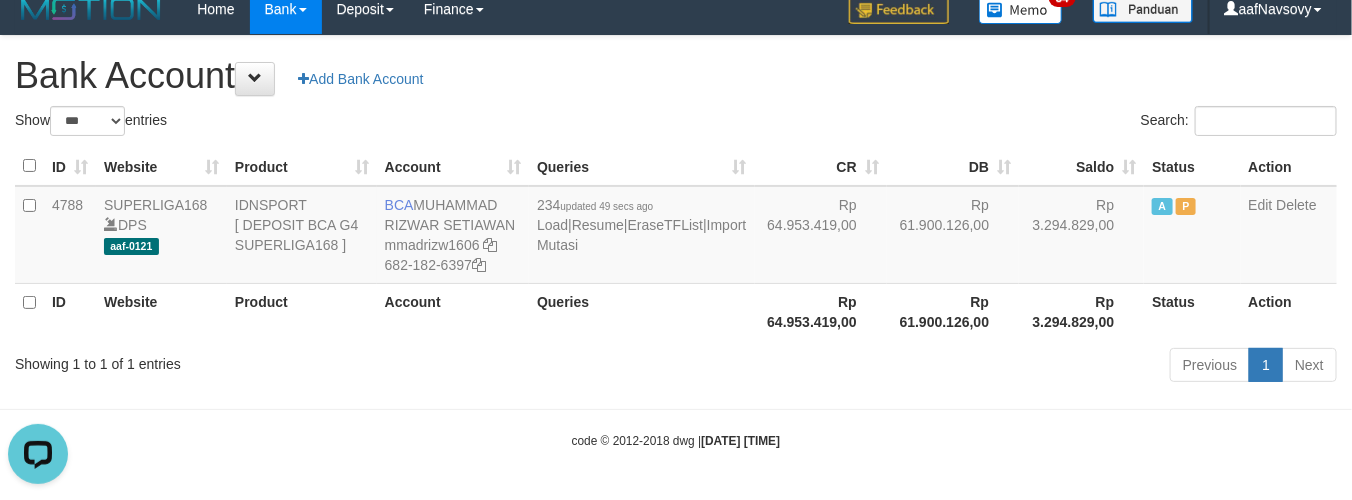click on "Previous 1 Next" at bounding box center [957, 367] 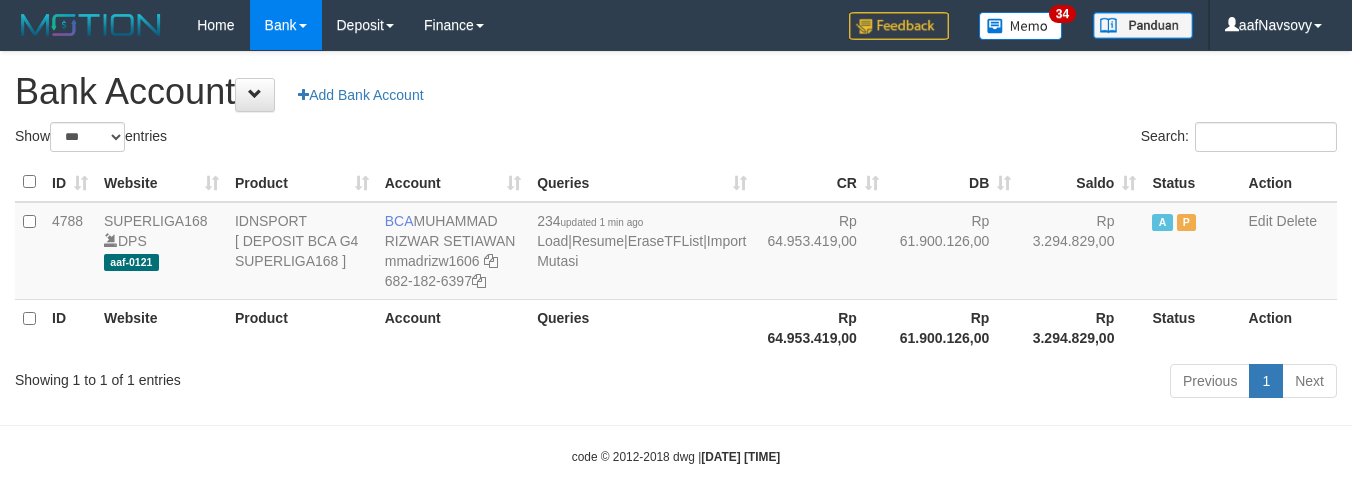 select on "***" 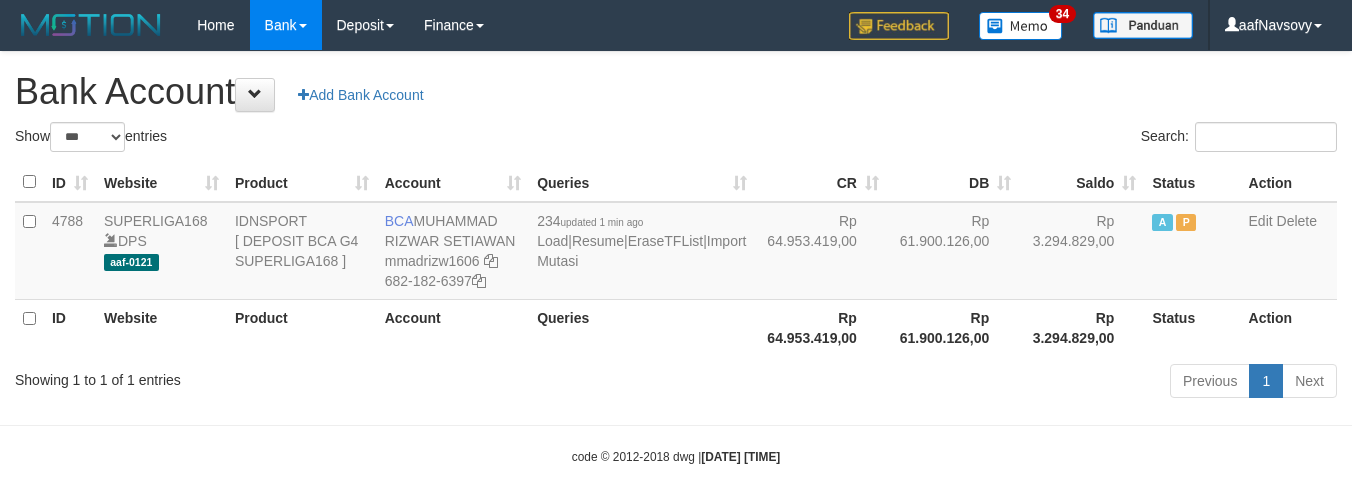 scroll, scrollTop: 16, scrollLeft: 0, axis: vertical 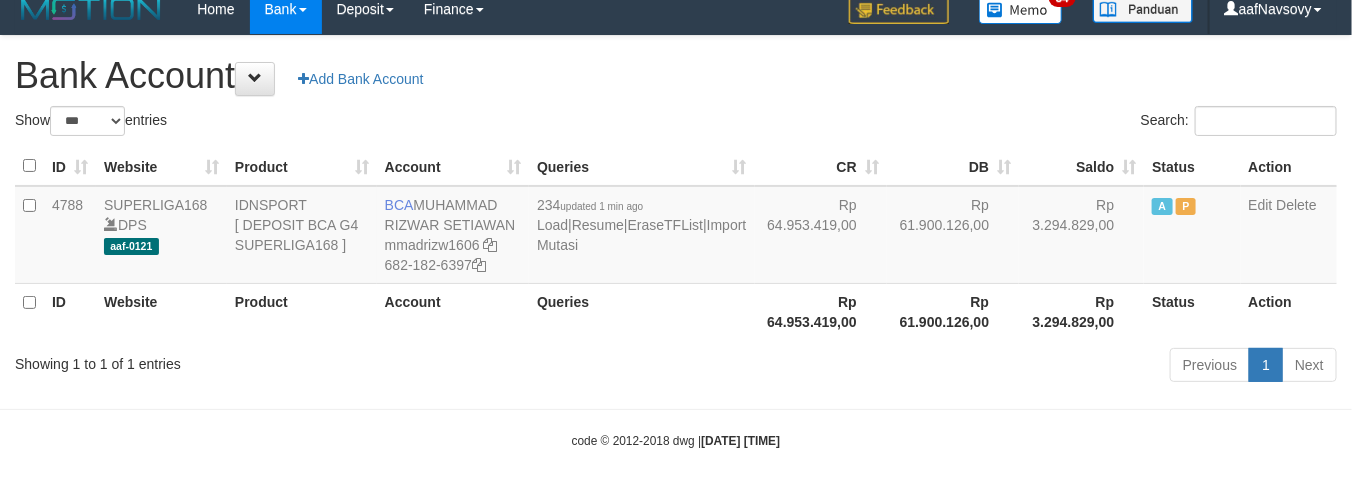 click on "Previous 1 Next" at bounding box center [957, 367] 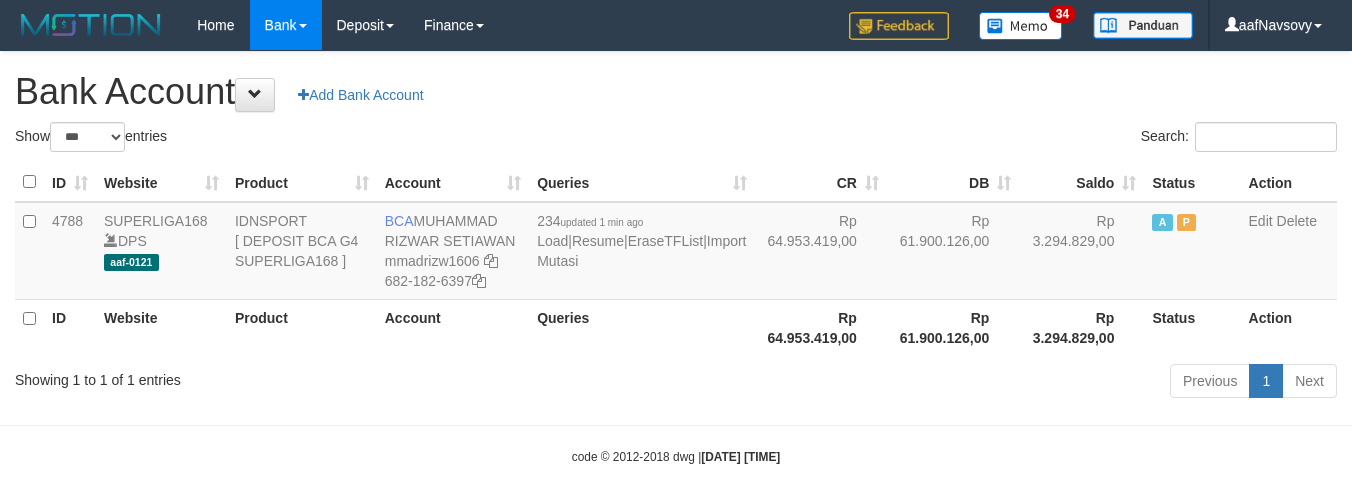 select on "***" 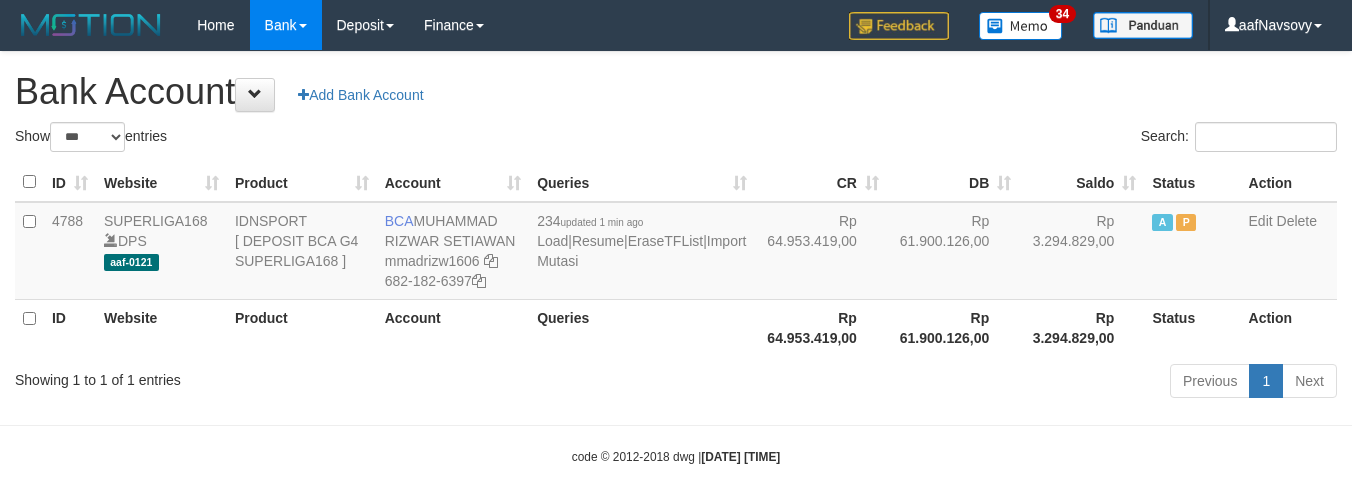 scroll, scrollTop: 16, scrollLeft: 0, axis: vertical 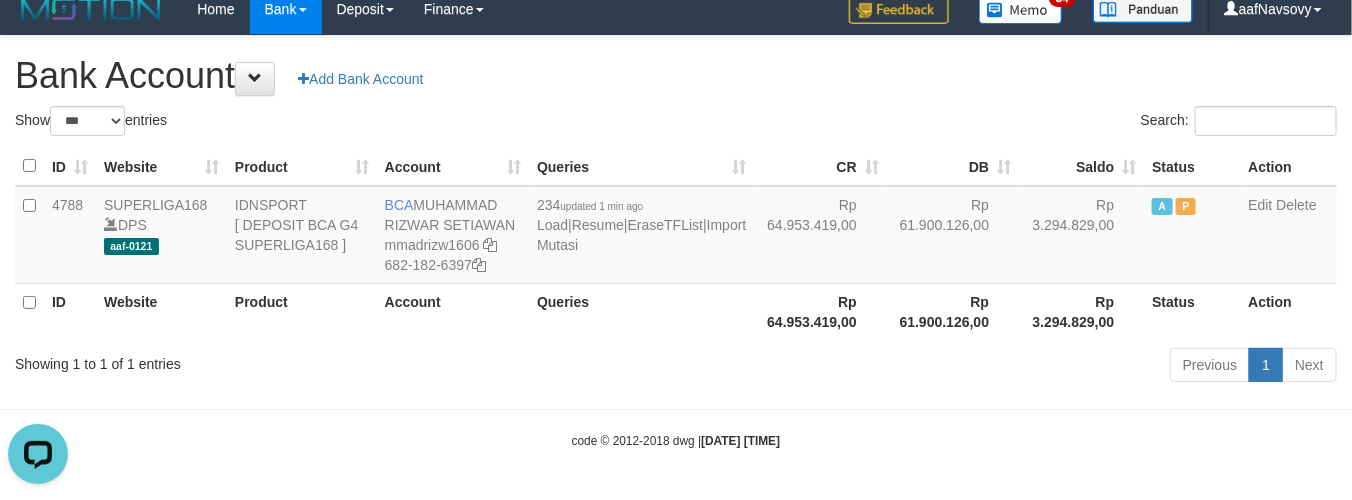 click on "Previous 1 Next" at bounding box center (957, 367) 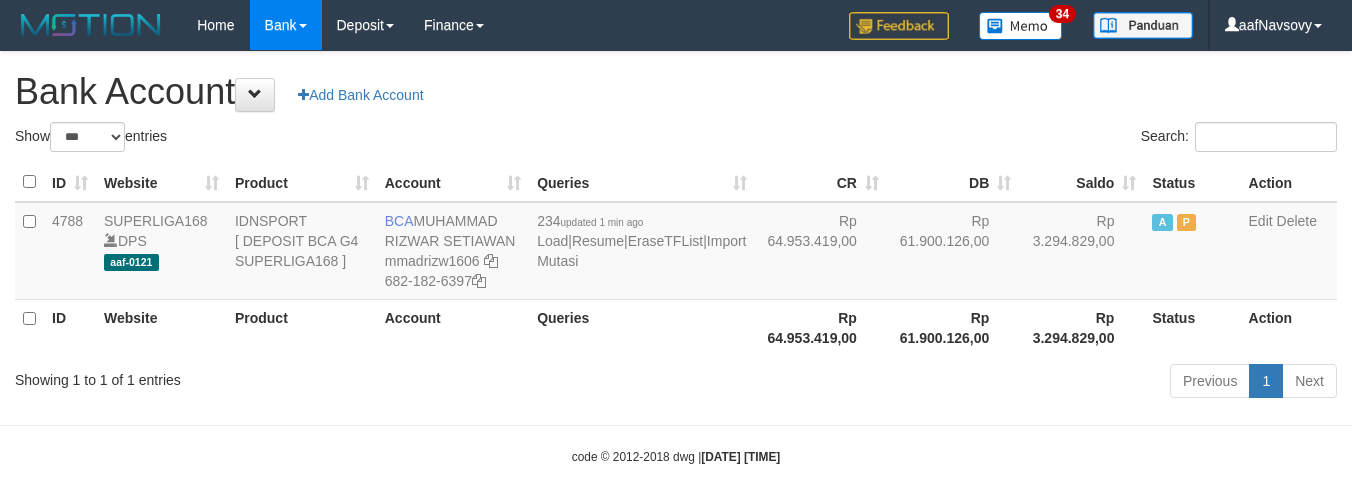 select on "***" 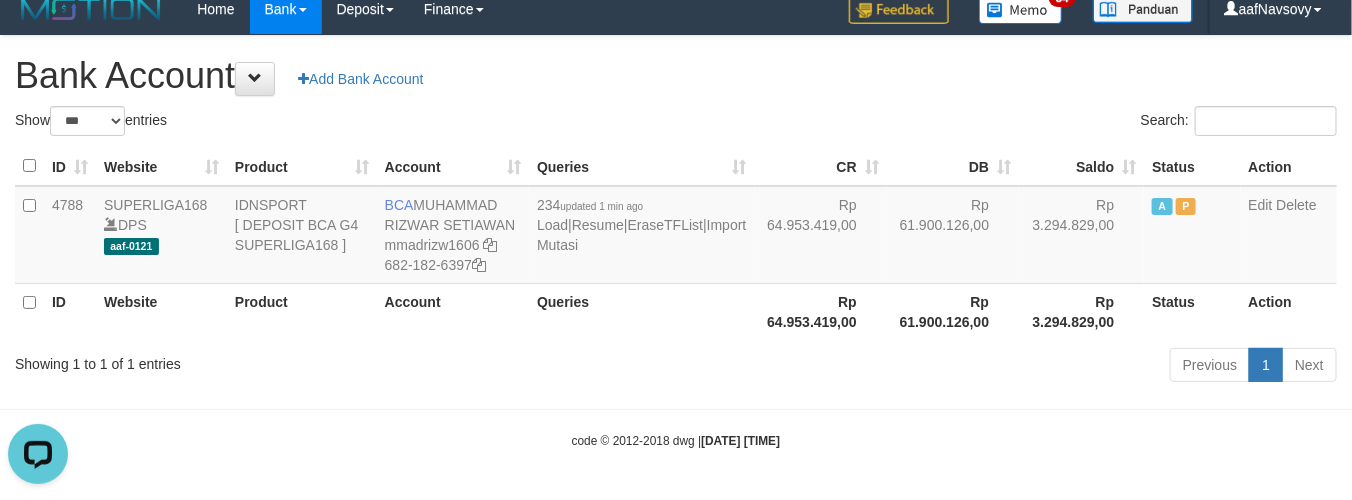 scroll, scrollTop: 0, scrollLeft: 0, axis: both 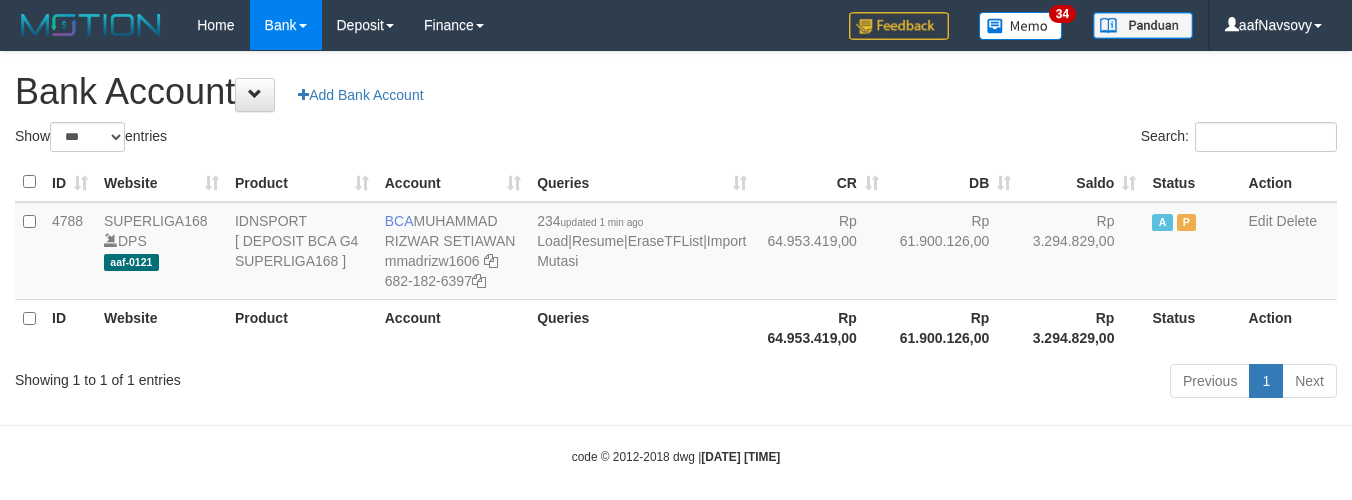 select on "***" 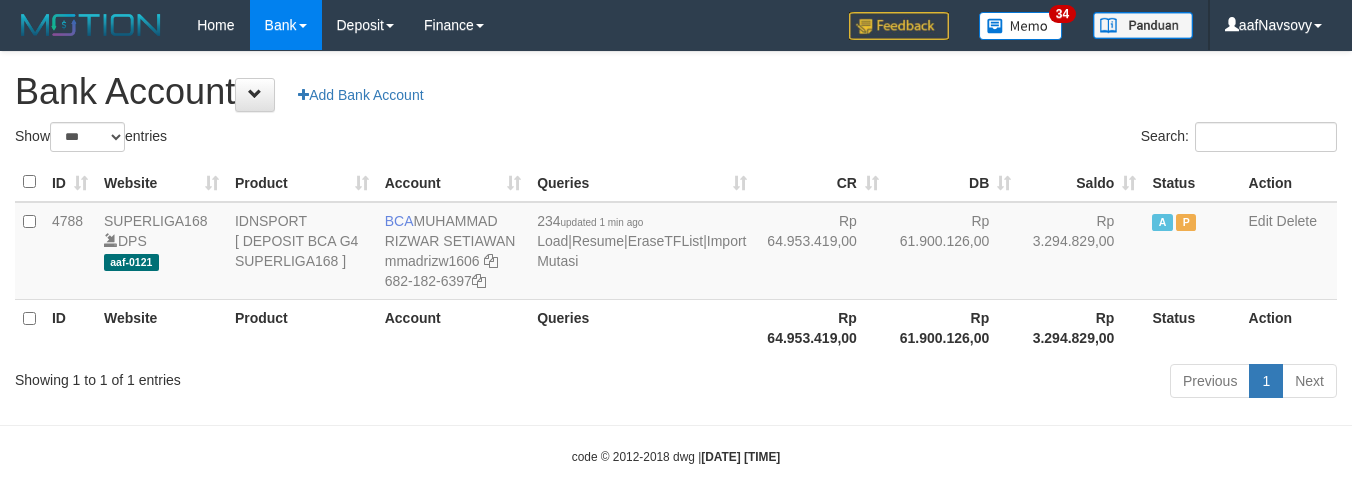 scroll, scrollTop: 16, scrollLeft: 0, axis: vertical 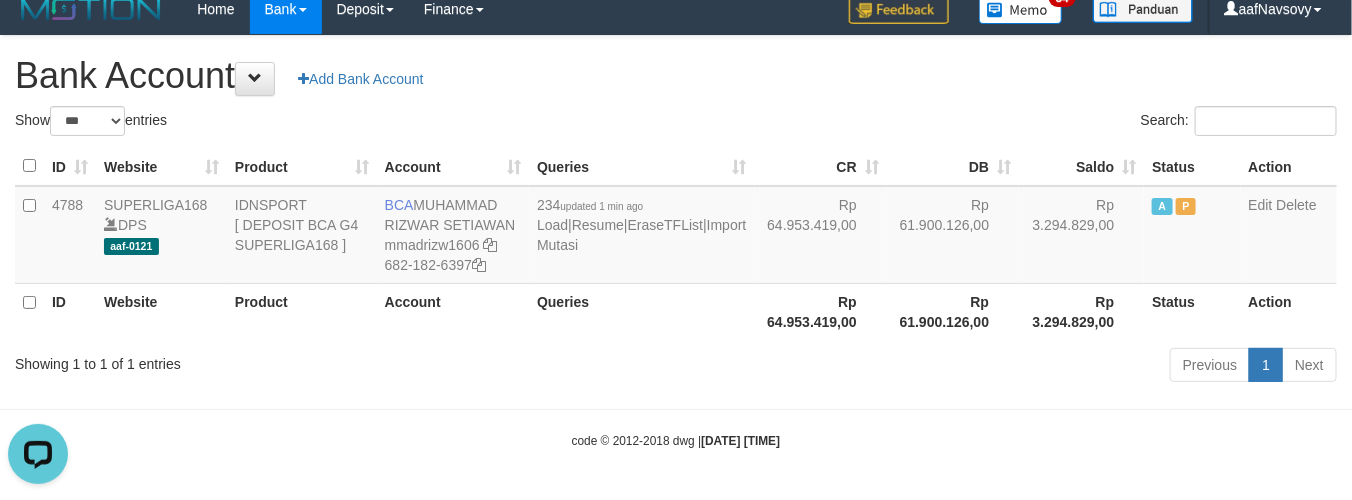 click on "Showing 1 to 1 of 1 entries Previous 1 Next" at bounding box center [676, 367] 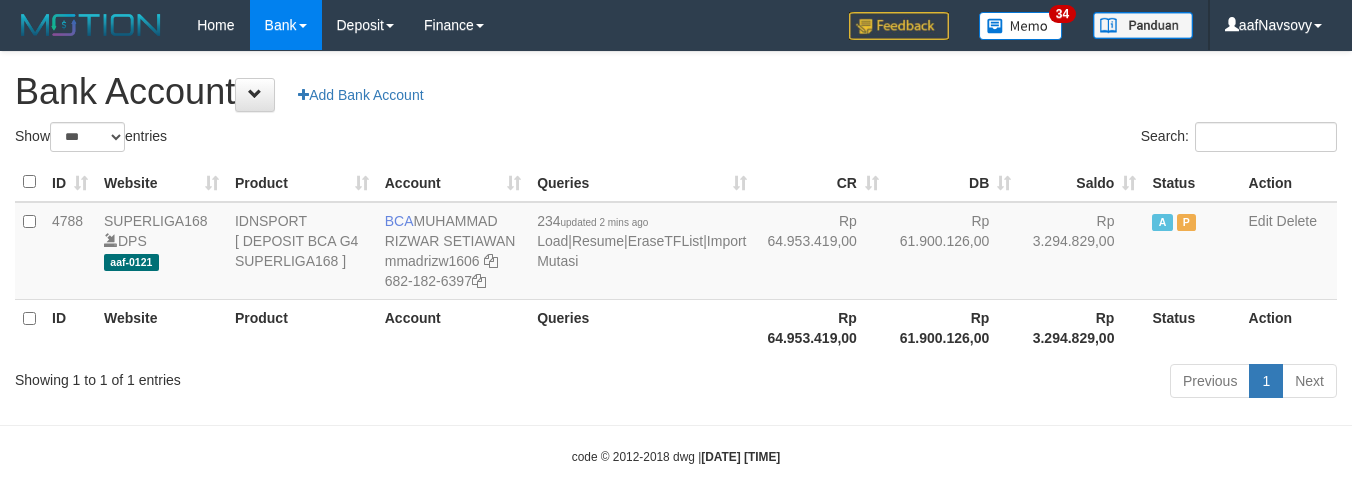 select on "***" 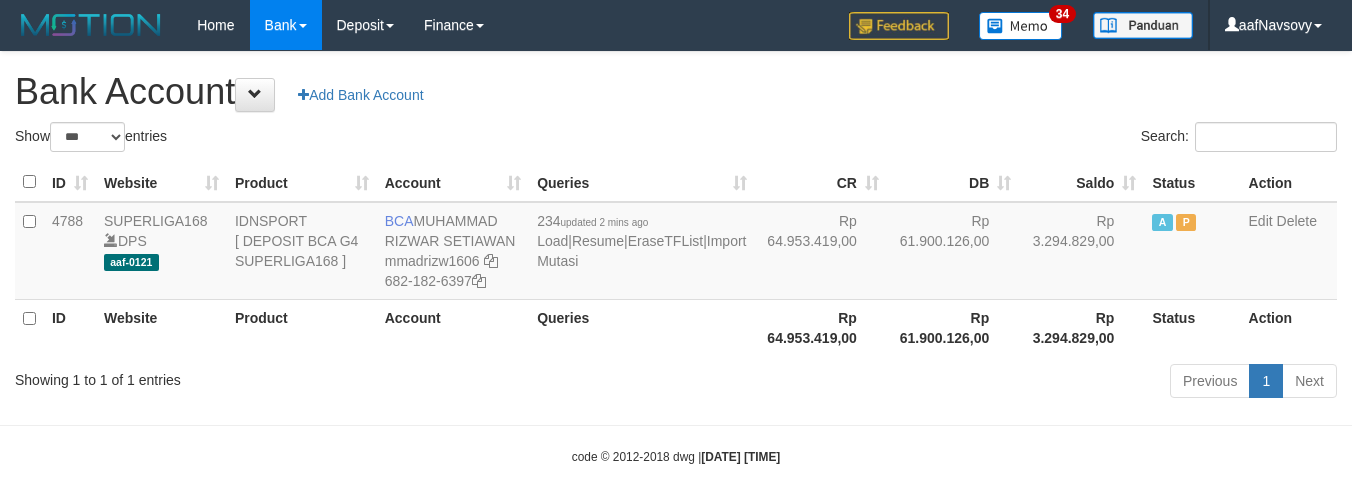scroll, scrollTop: 16, scrollLeft: 0, axis: vertical 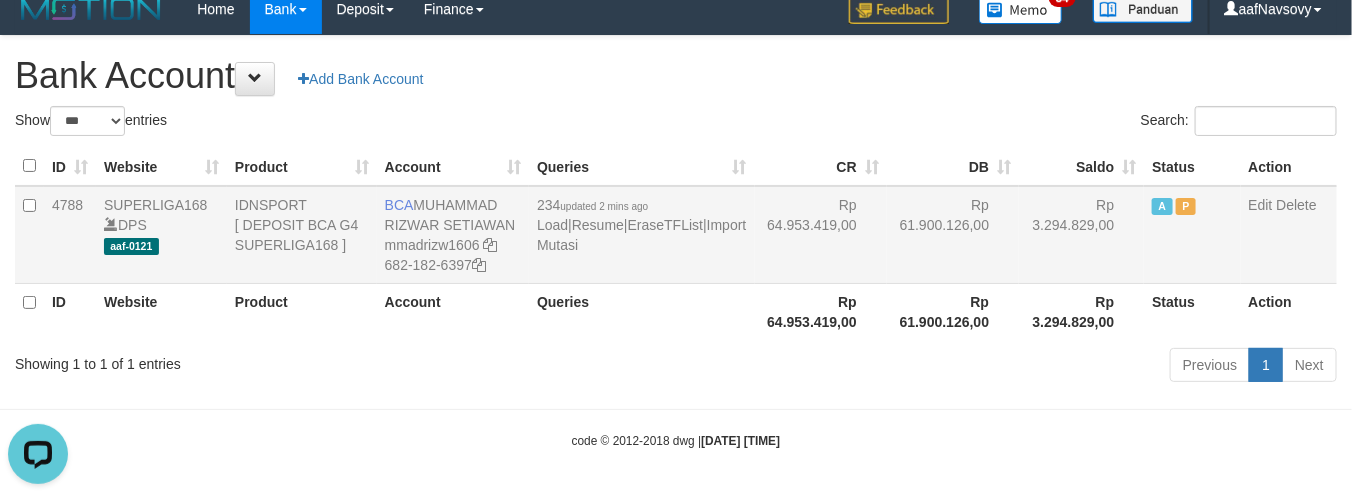 click on "234  updated 2 mins ago
Load
|
Resume
|
EraseTFList
|
Import Mutasi" at bounding box center [641, 235] 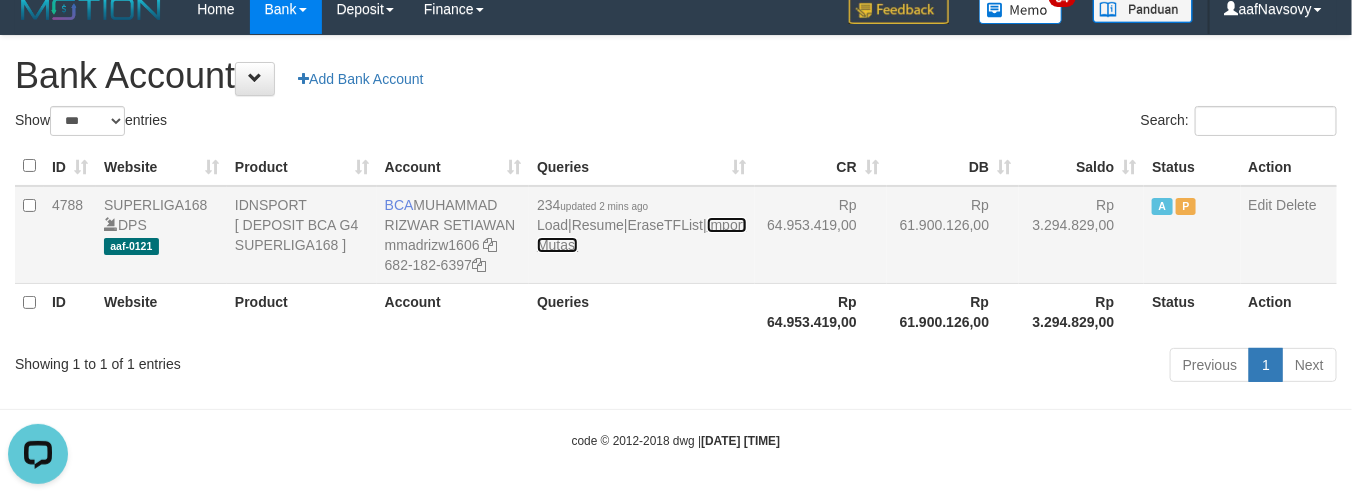 click on "Import Mutasi" at bounding box center [641, 235] 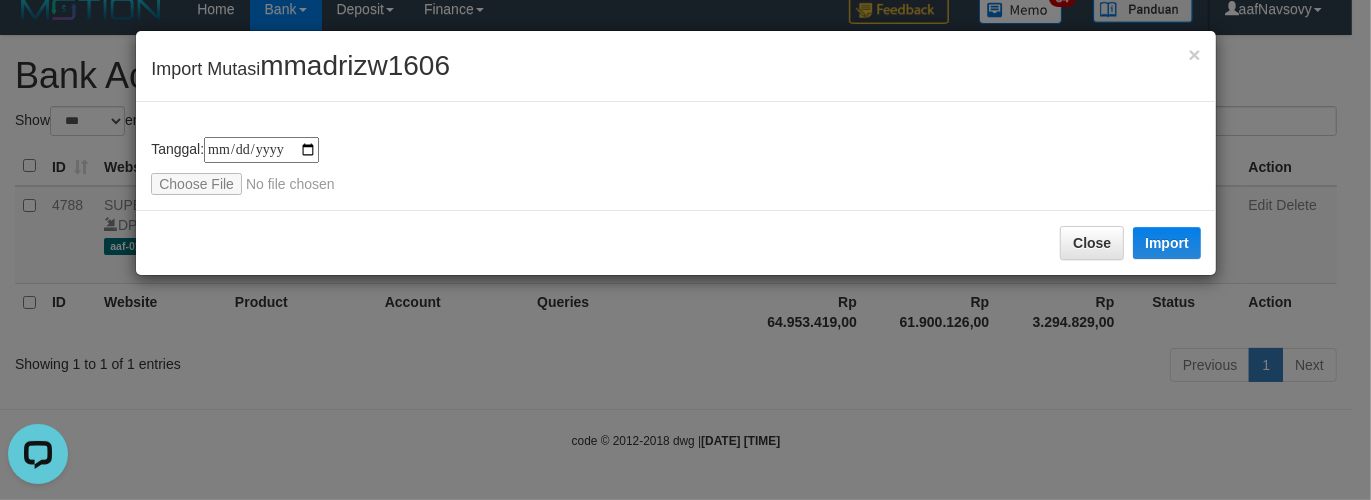 type on "**********" 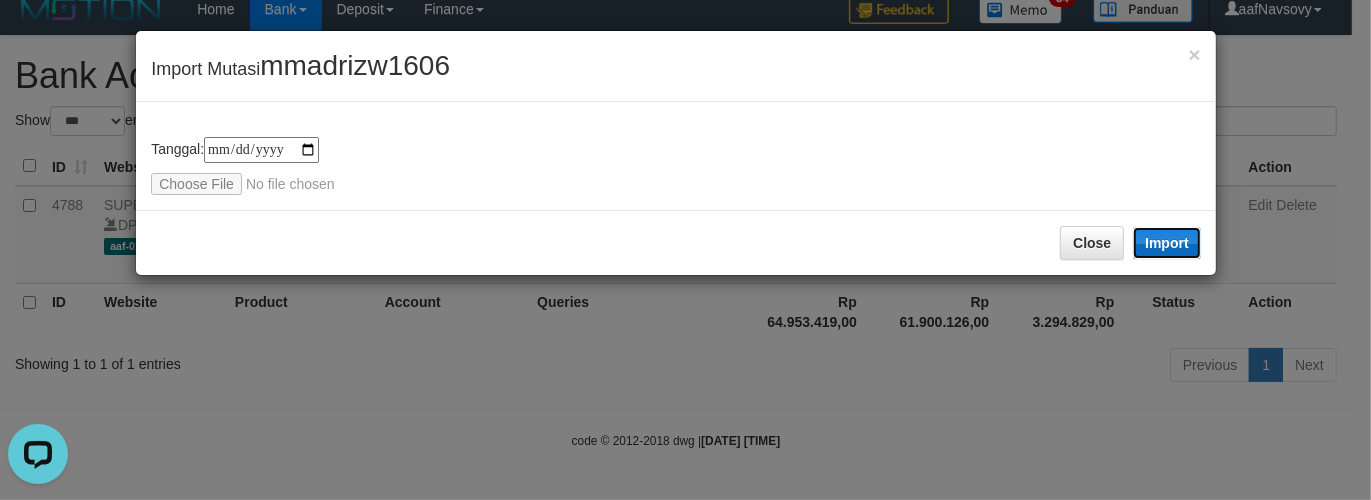 click on "Import" at bounding box center [1167, 243] 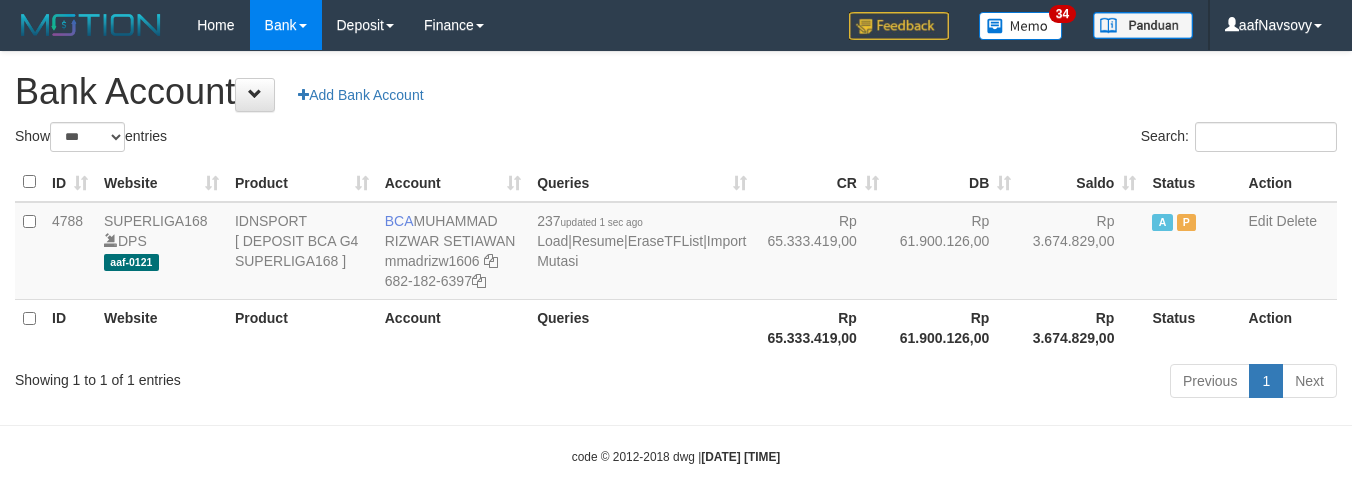 select on "***" 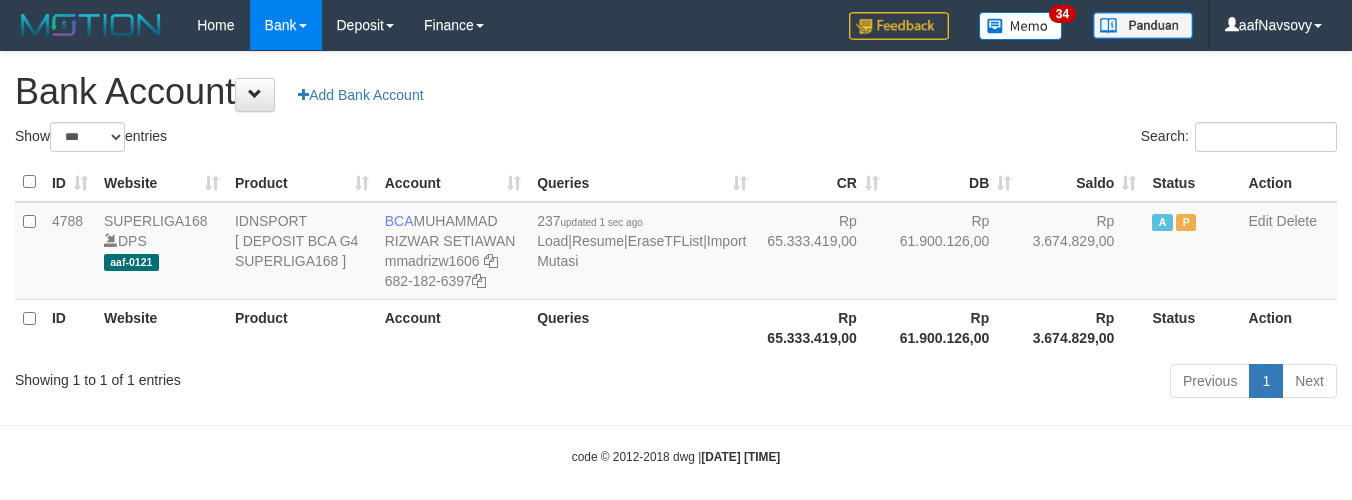 scroll, scrollTop: 16, scrollLeft: 0, axis: vertical 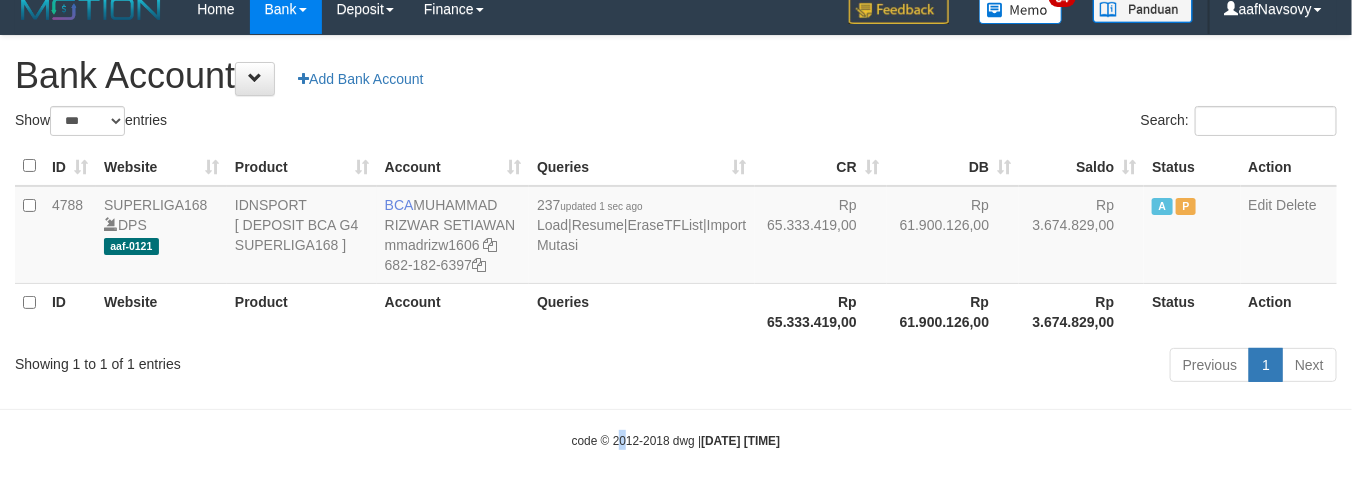 click on "Toggle navigation
Home
Bank
Account List
Load
By Website
Group
[ISPORT]													SUPERLIGA168
By Load Group (DPS)
34" at bounding box center (676, 242) 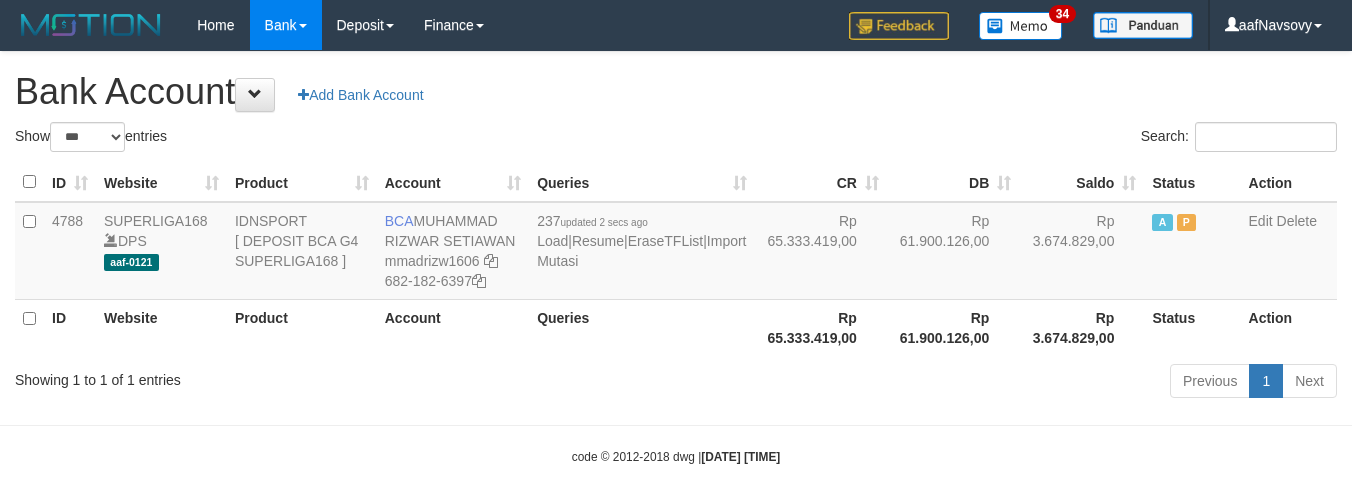 select on "***" 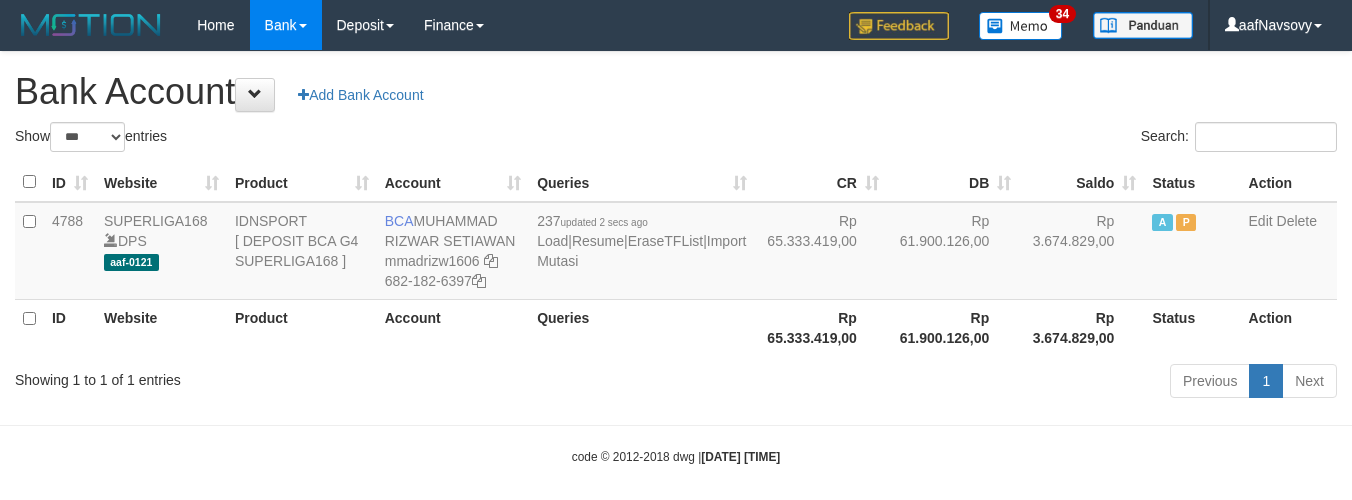 scroll, scrollTop: 16, scrollLeft: 0, axis: vertical 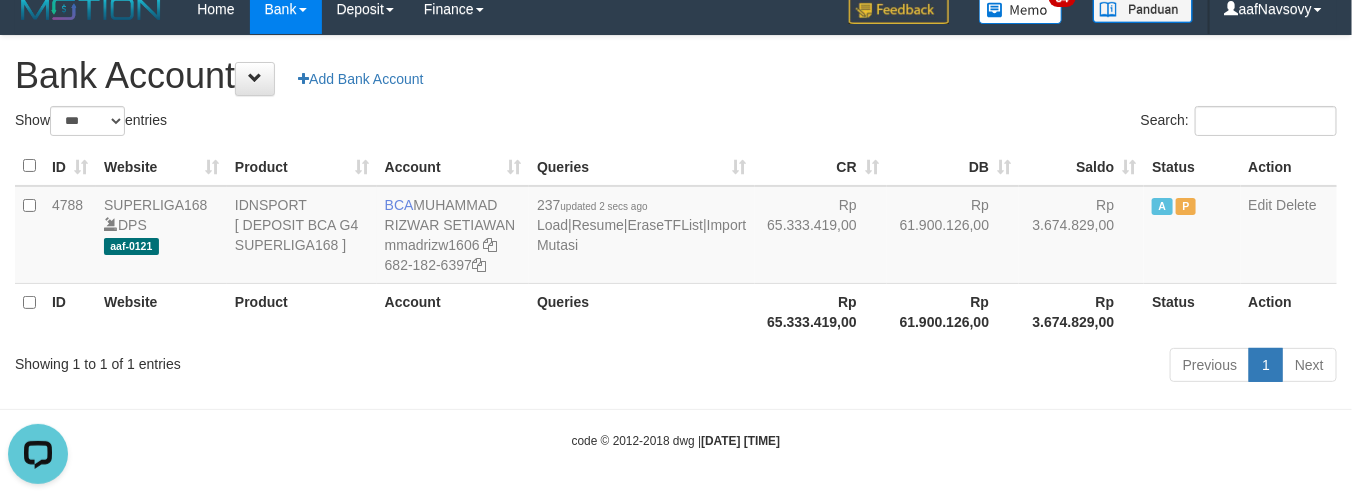 click on "Previous 1 Next" at bounding box center [957, 367] 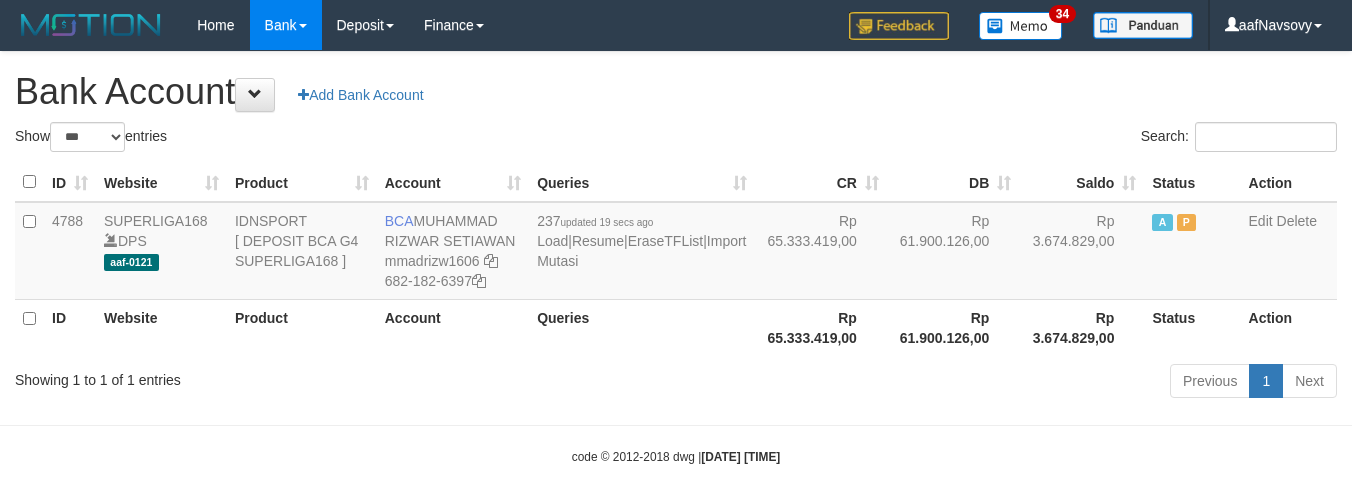 select on "***" 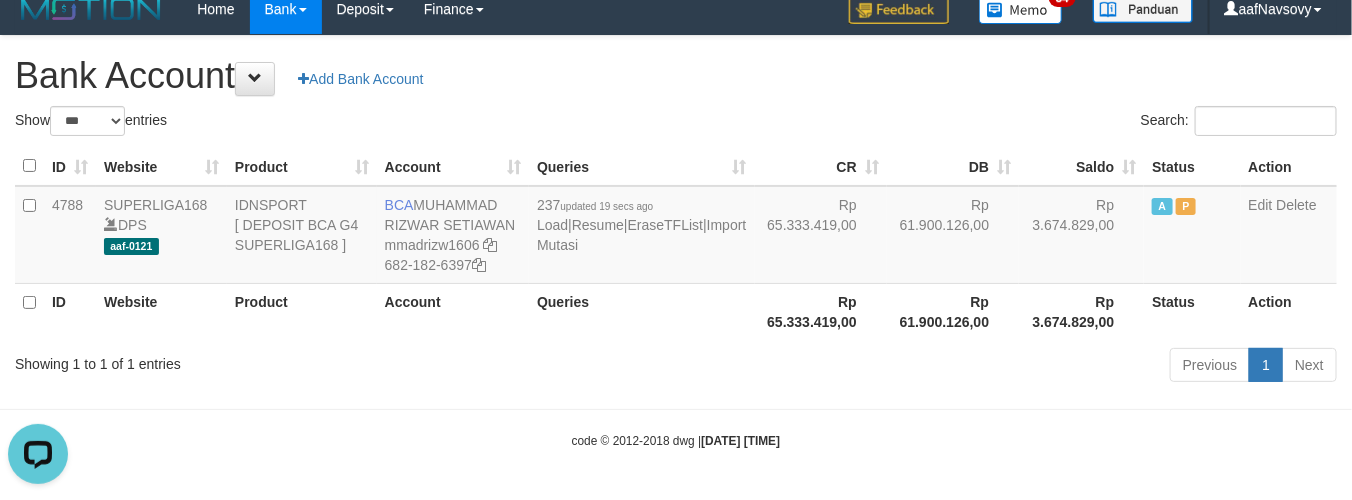 scroll, scrollTop: 0, scrollLeft: 0, axis: both 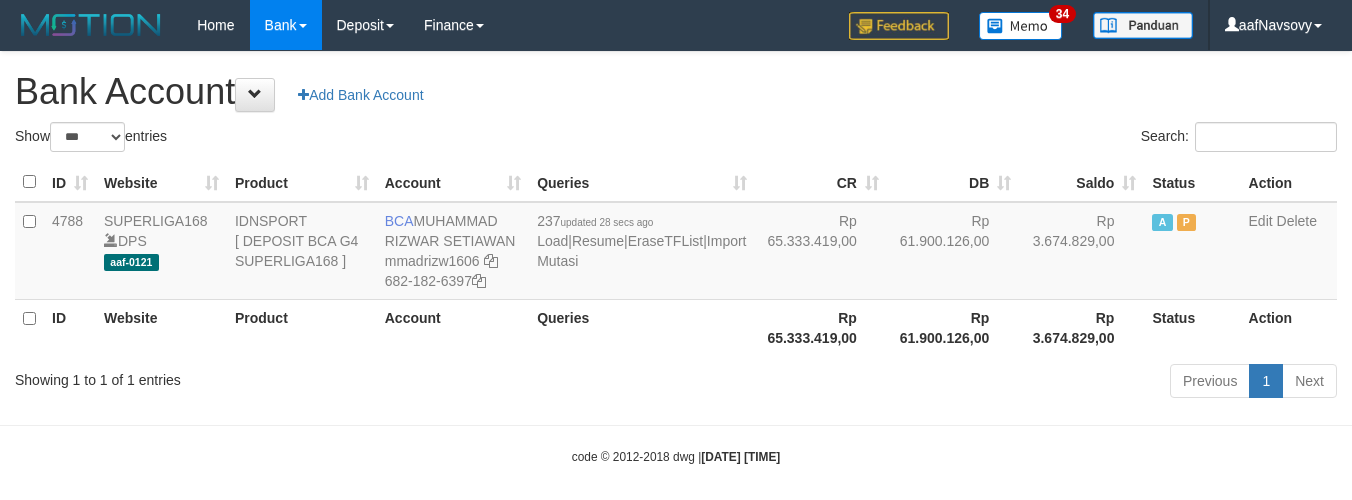 select on "***" 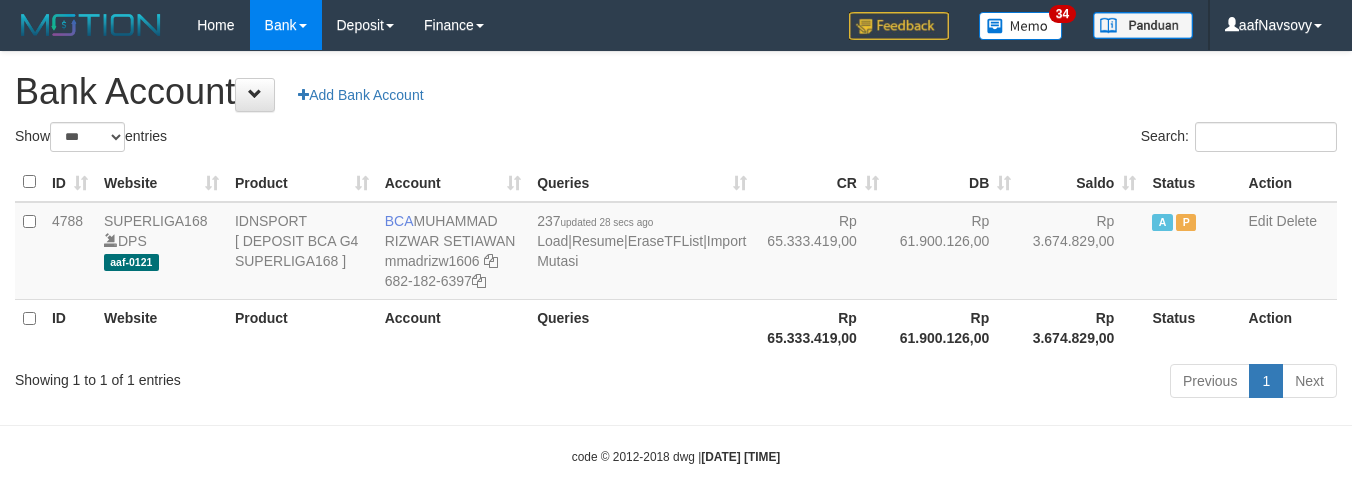 scroll, scrollTop: 16, scrollLeft: 0, axis: vertical 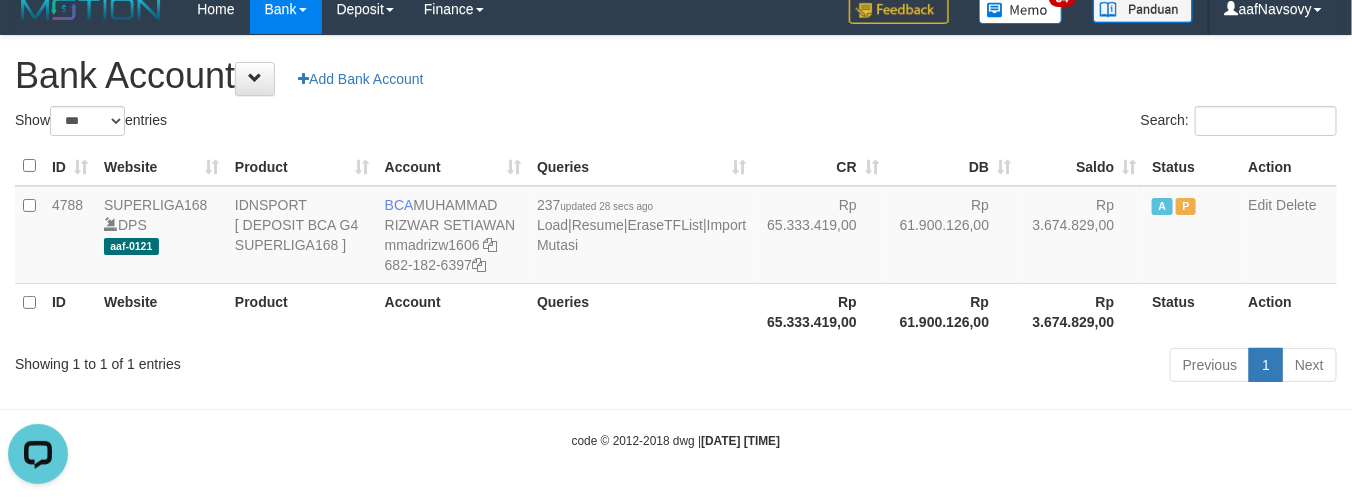 click on "Showing 1 to 1 of 1 entries Previous 1 Next" at bounding box center (676, 367) 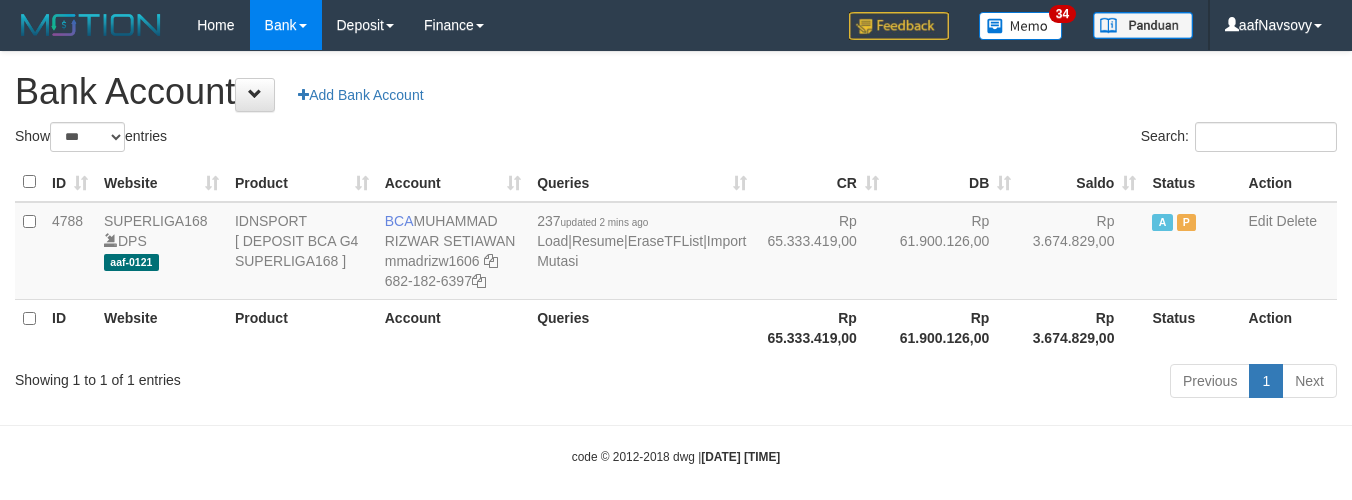 select on "***" 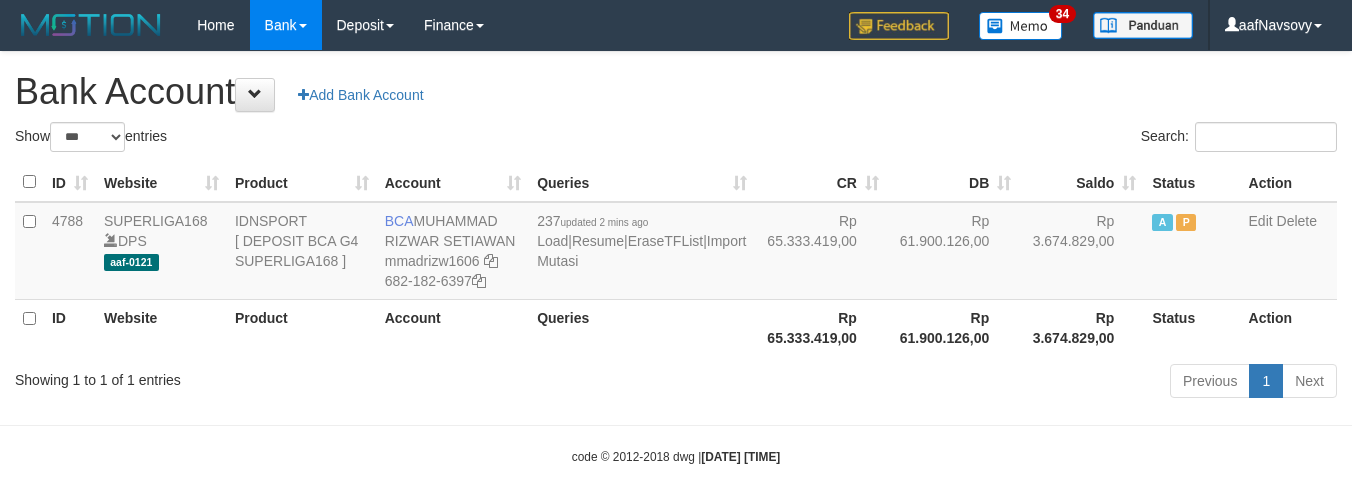 scroll, scrollTop: 16, scrollLeft: 0, axis: vertical 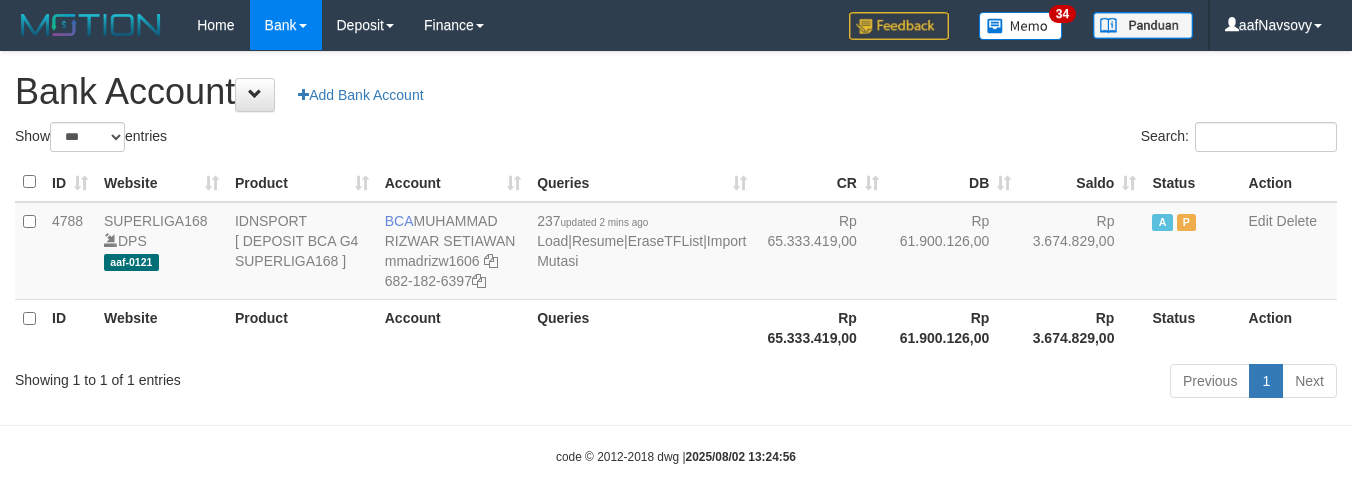 select on "***" 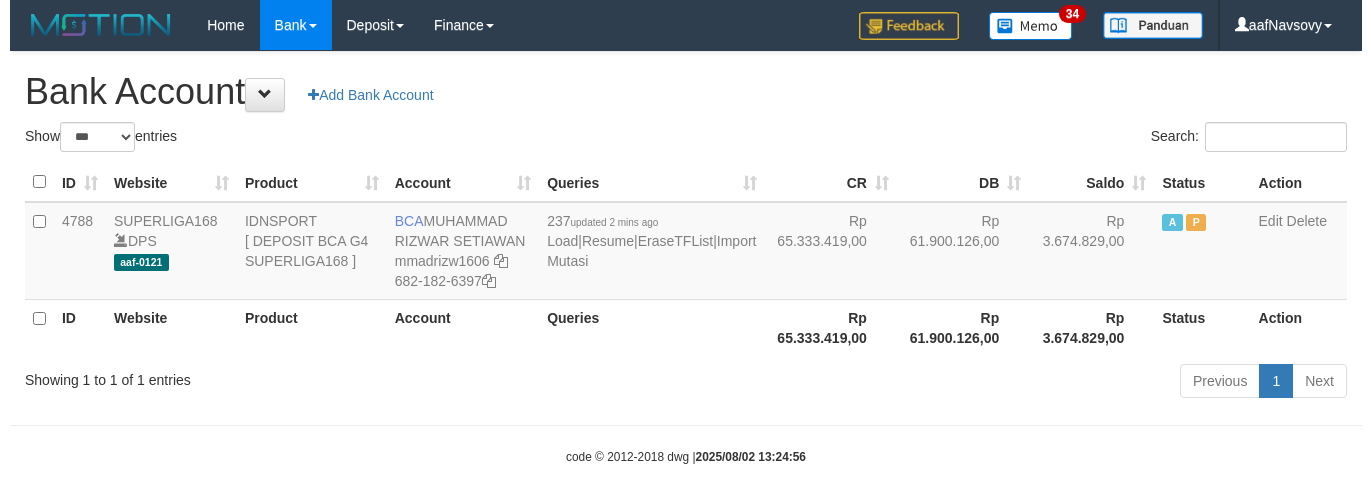 scroll, scrollTop: 16, scrollLeft: 0, axis: vertical 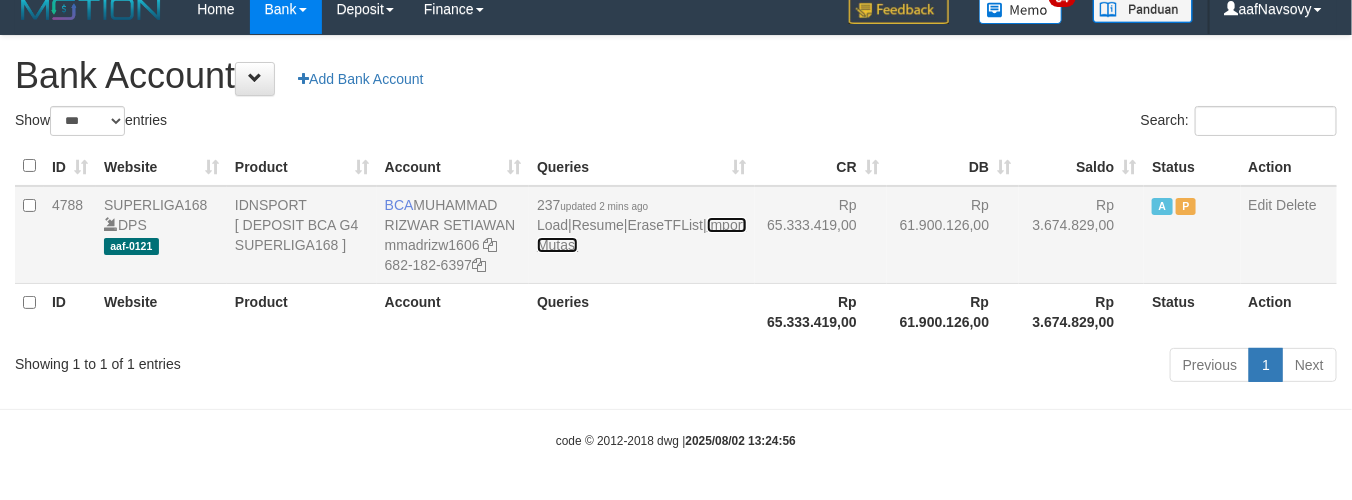 click on "Import Mutasi" at bounding box center [641, 235] 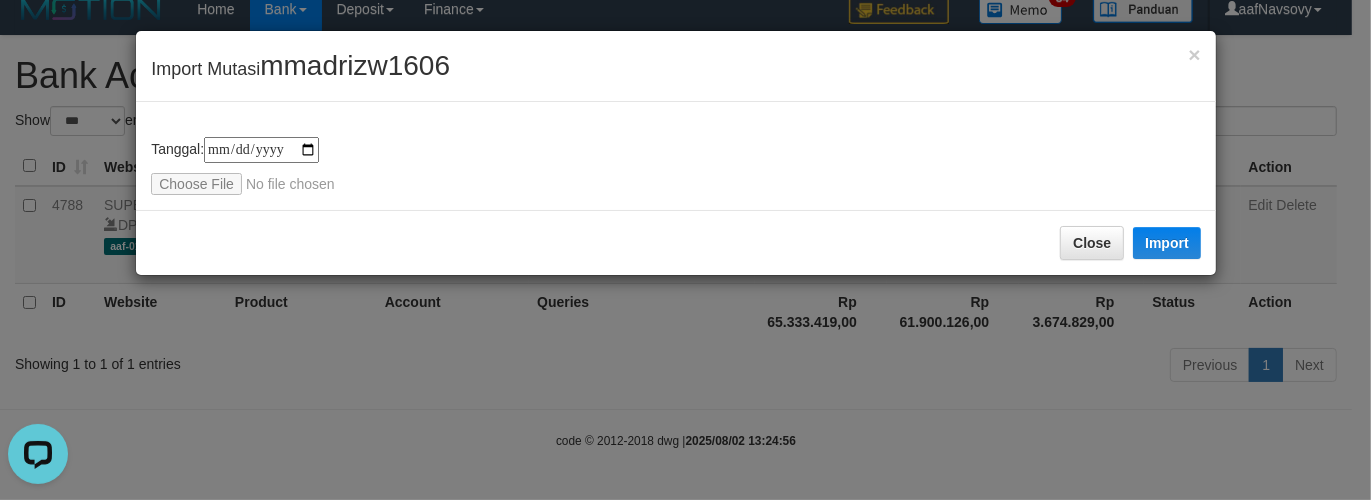 scroll, scrollTop: 0, scrollLeft: 0, axis: both 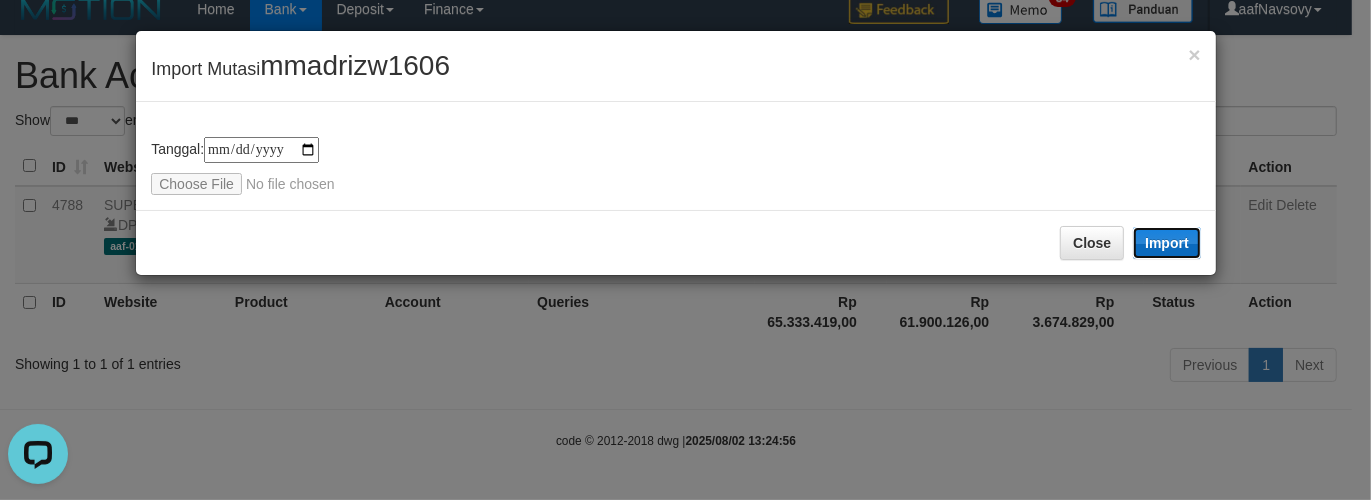 click on "Import" at bounding box center [1167, 243] 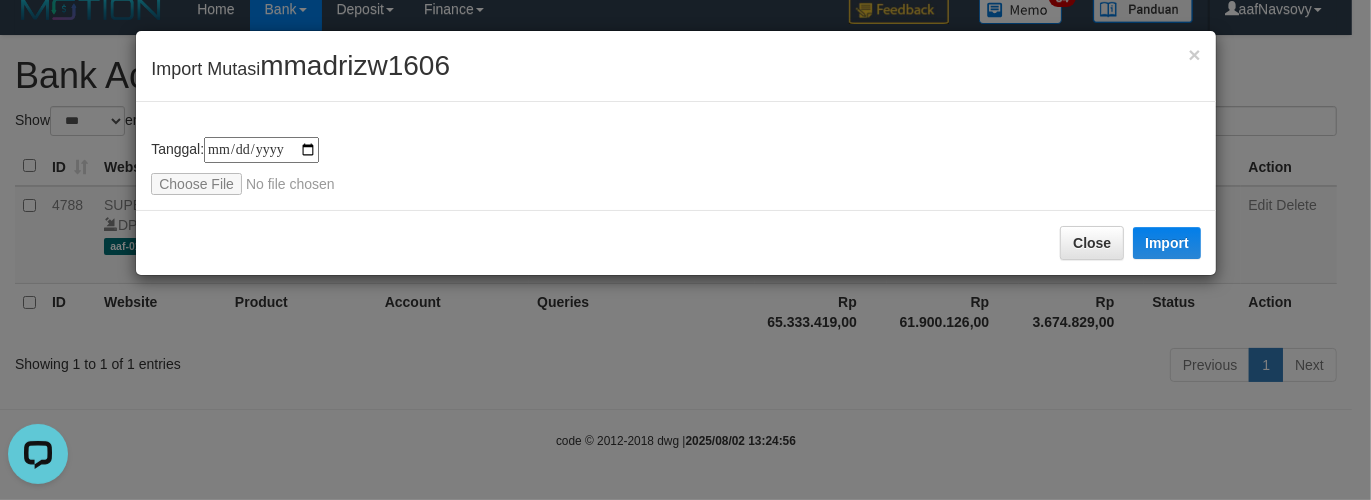 click on "**********" at bounding box center [685, 250] 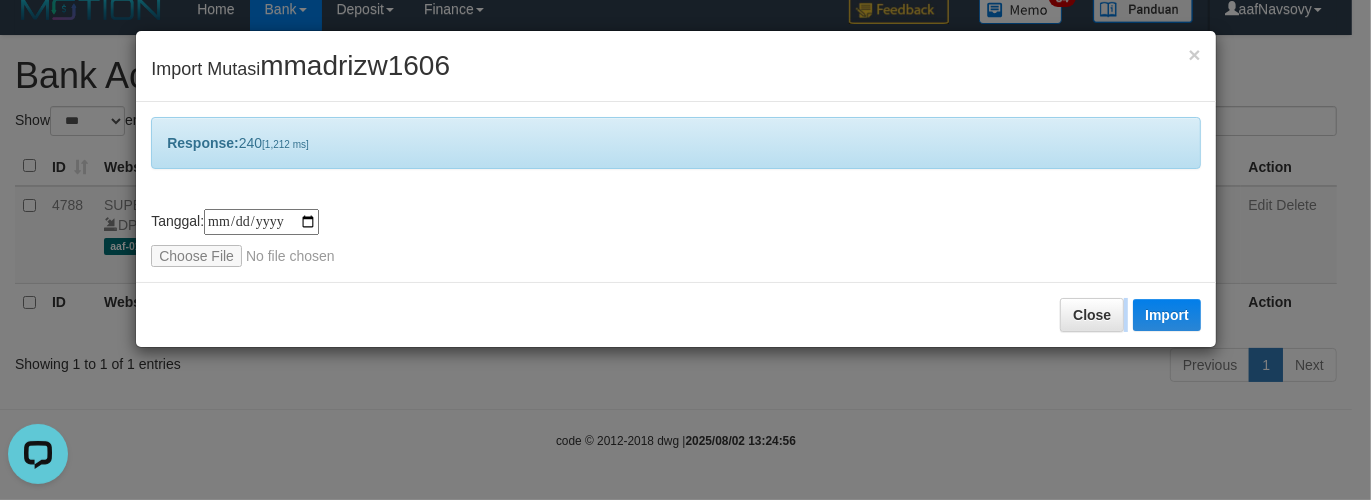 click on "**********" at bounding box center (685, 250) 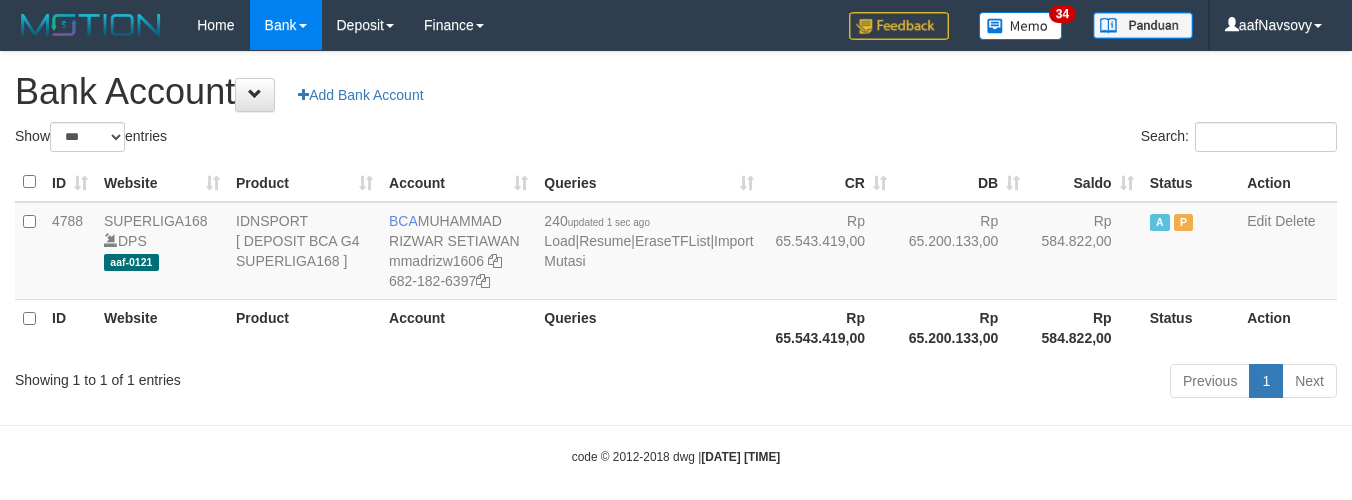 select on "***" 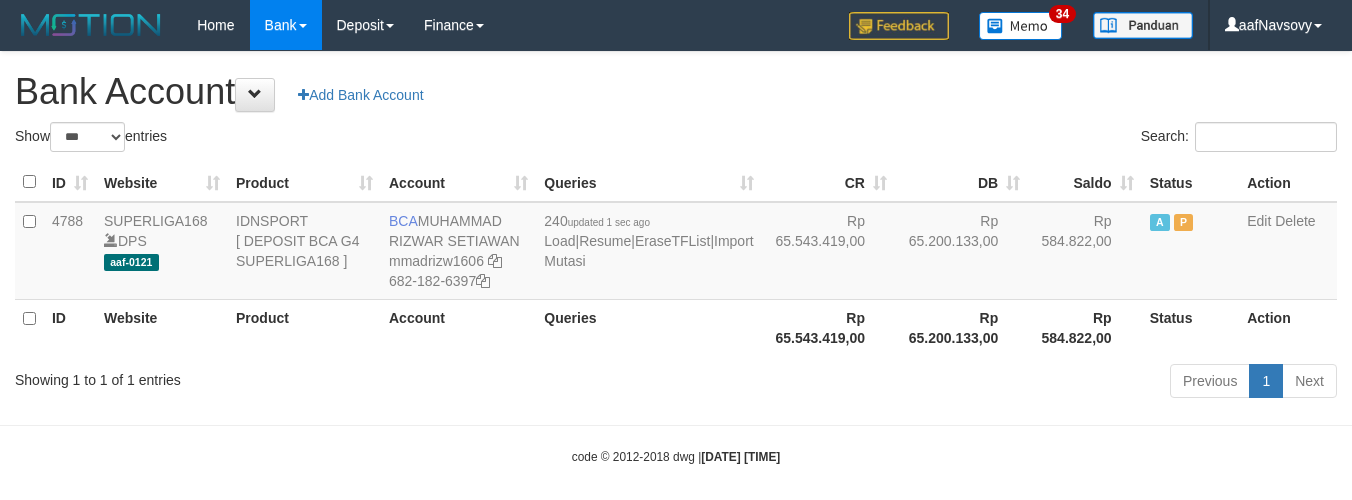 scroll, scrollTop: 16, scrollLeft: 0, axis: vertical 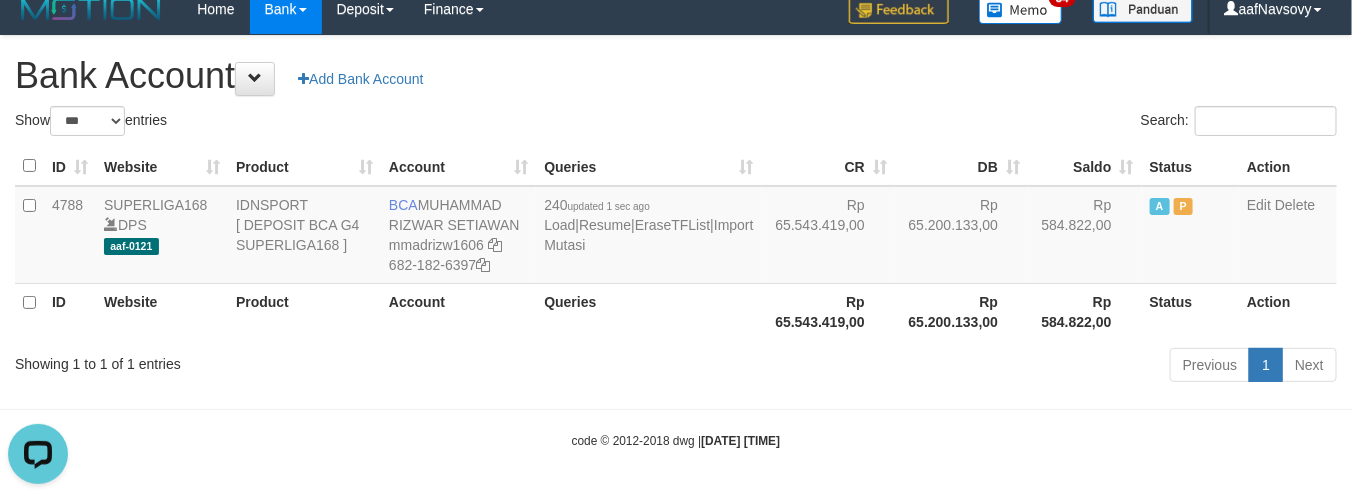 click on "Showing 1 to 1 of 1 entries" at bounding box center (281, 360) 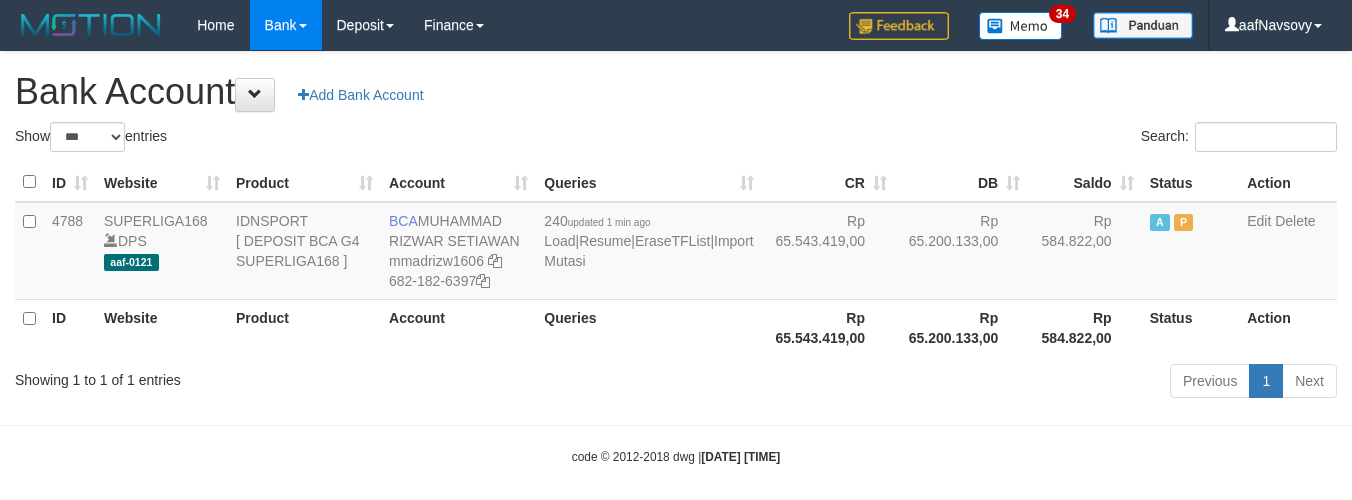 select on "***" 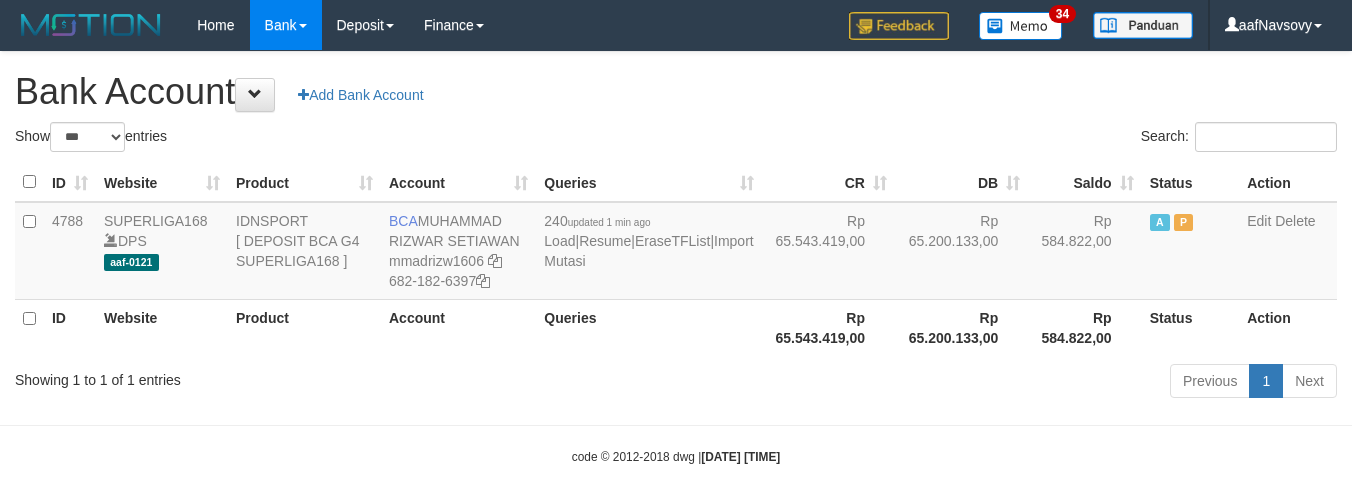 scroll, scrollTop: 16, scrollLeft: 0, axis: vertical 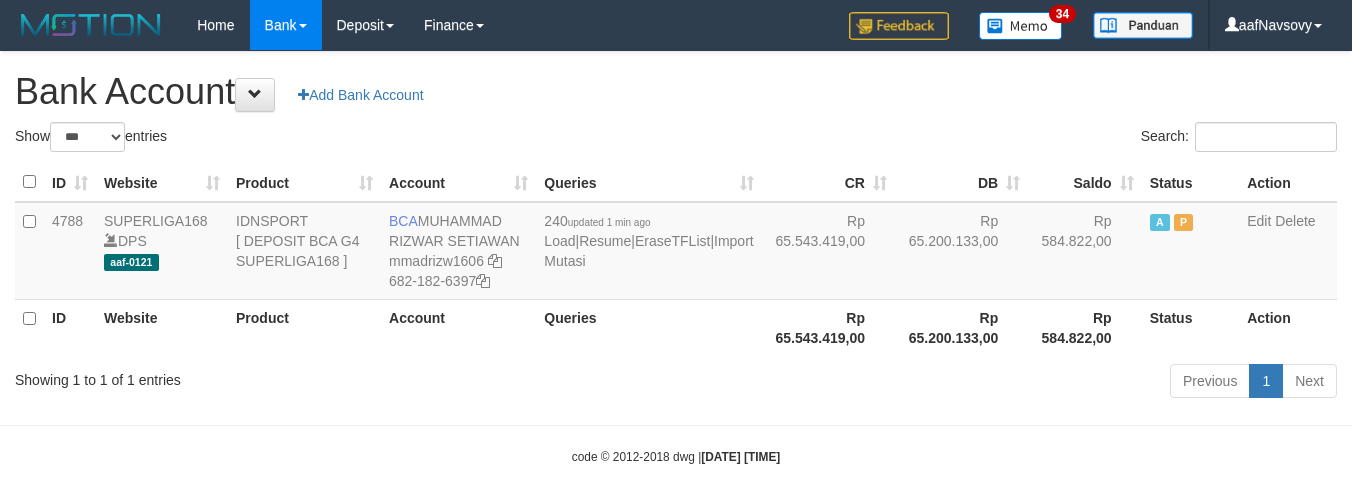 select on "***" 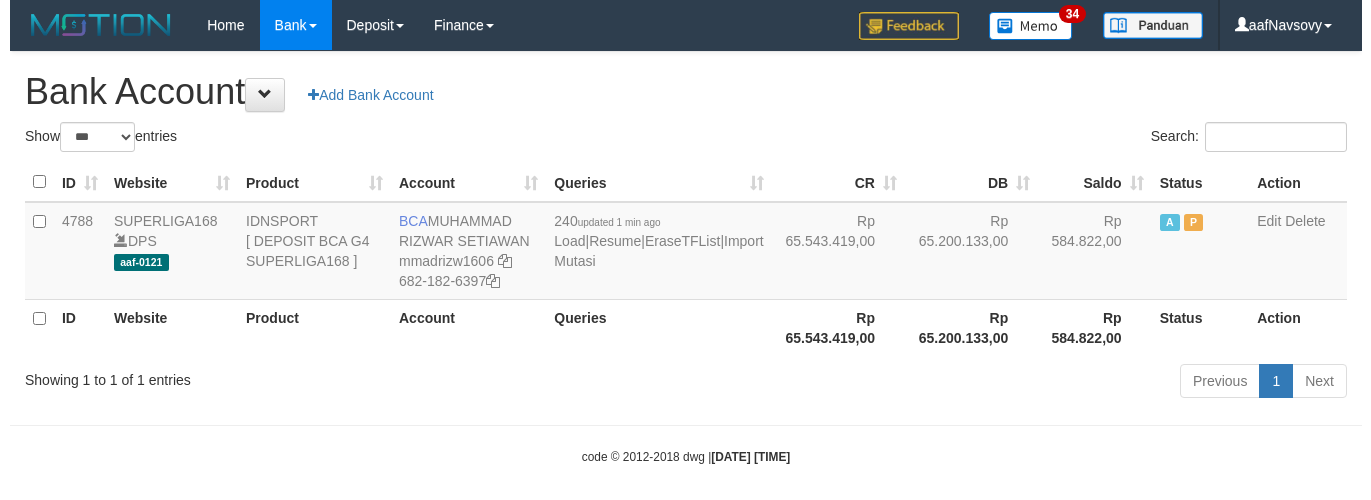 scroll, scrollTop: 16, scrollLeft: 0, axis: vertical 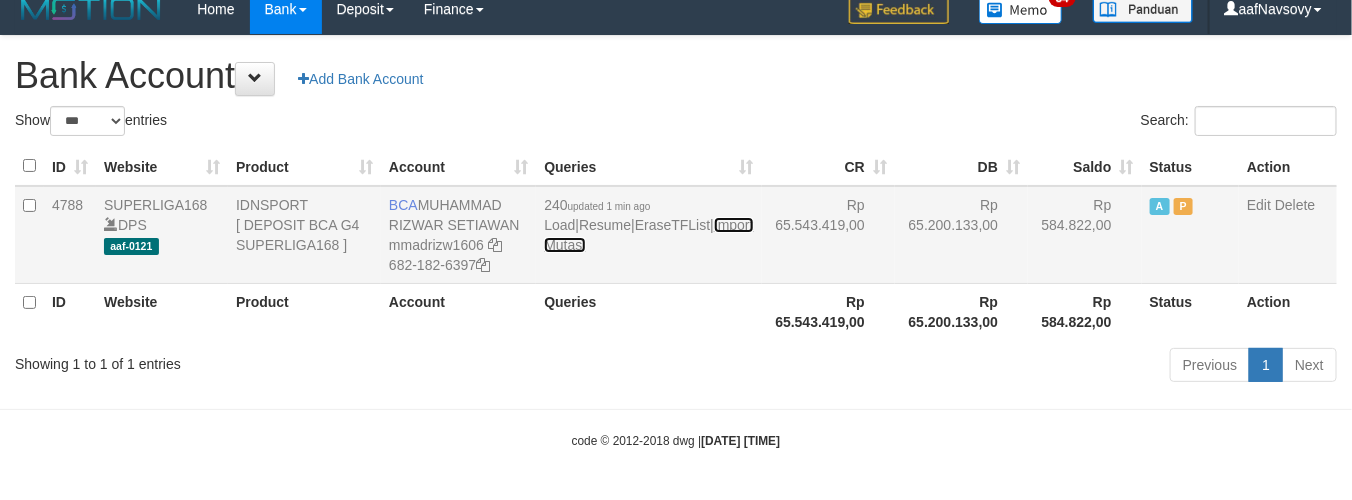 click on "Import Mutasi" at bounding box center [648, 235] 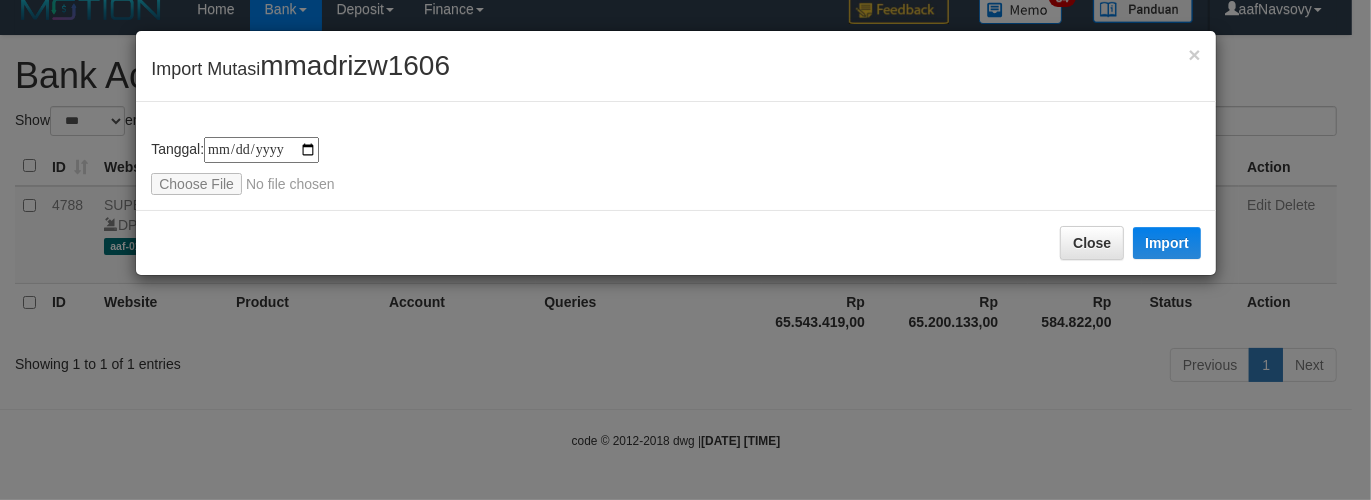 scroll, scrollTop: 0, scrollLeft: 0, axis: both 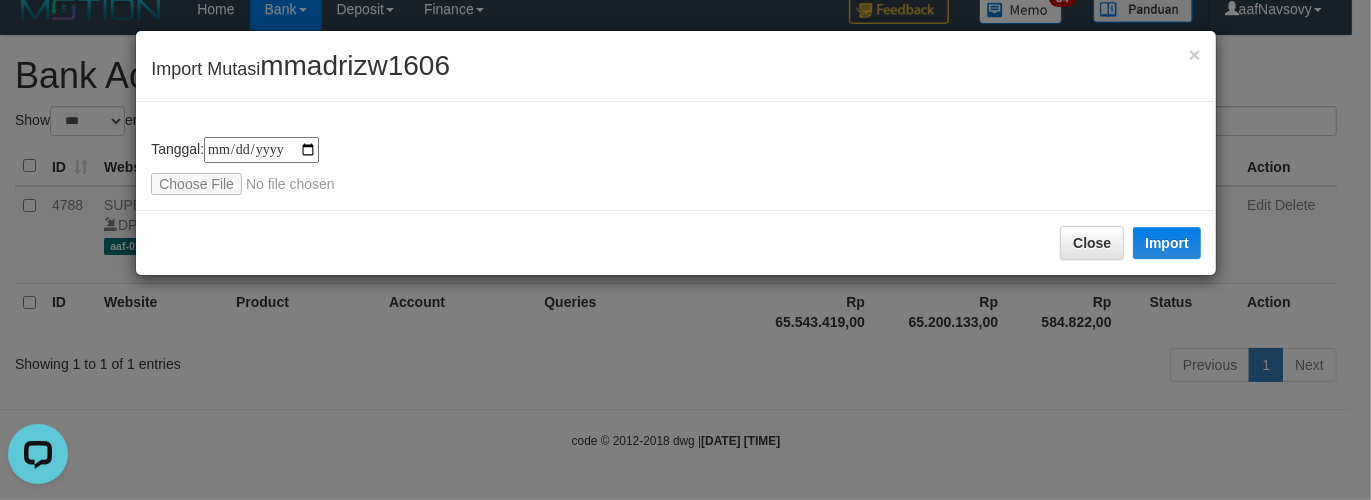 type on "**********" 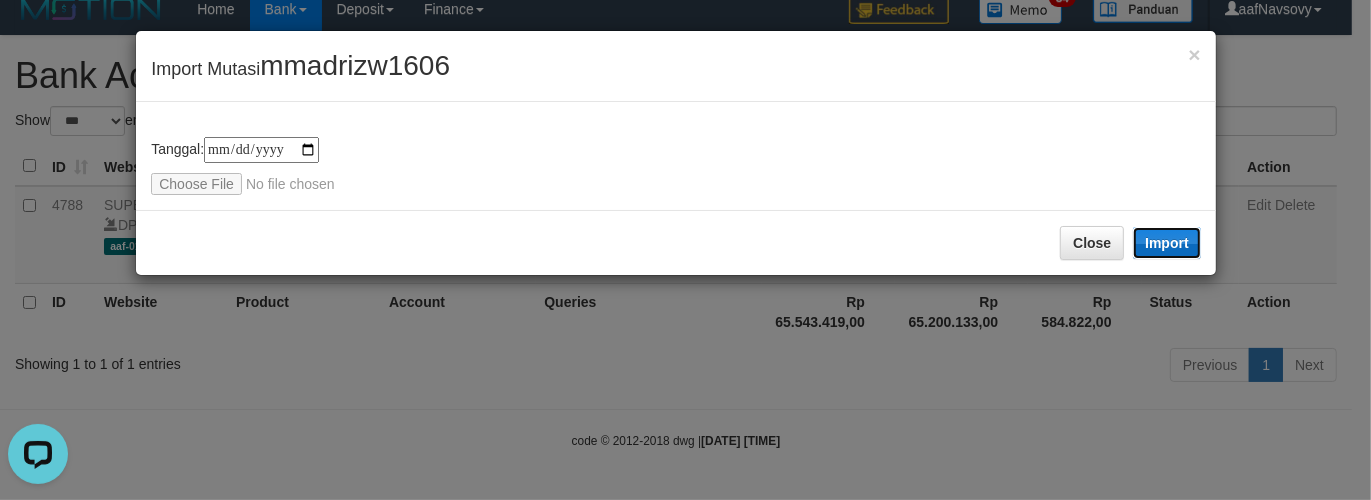 click on "Import" at bounding box center [1167, 243] 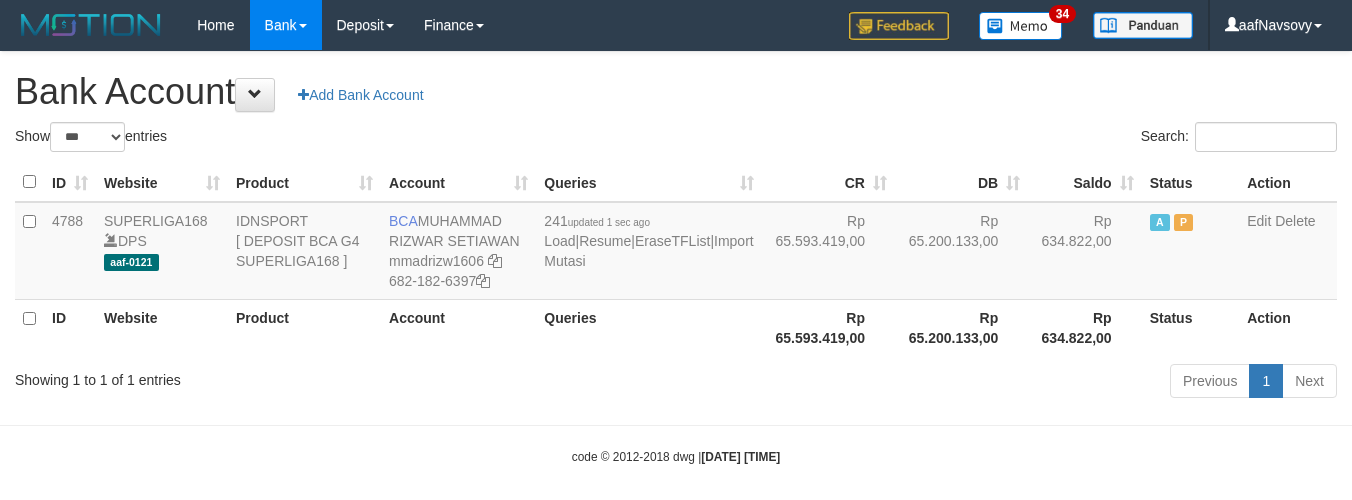 select on "***" 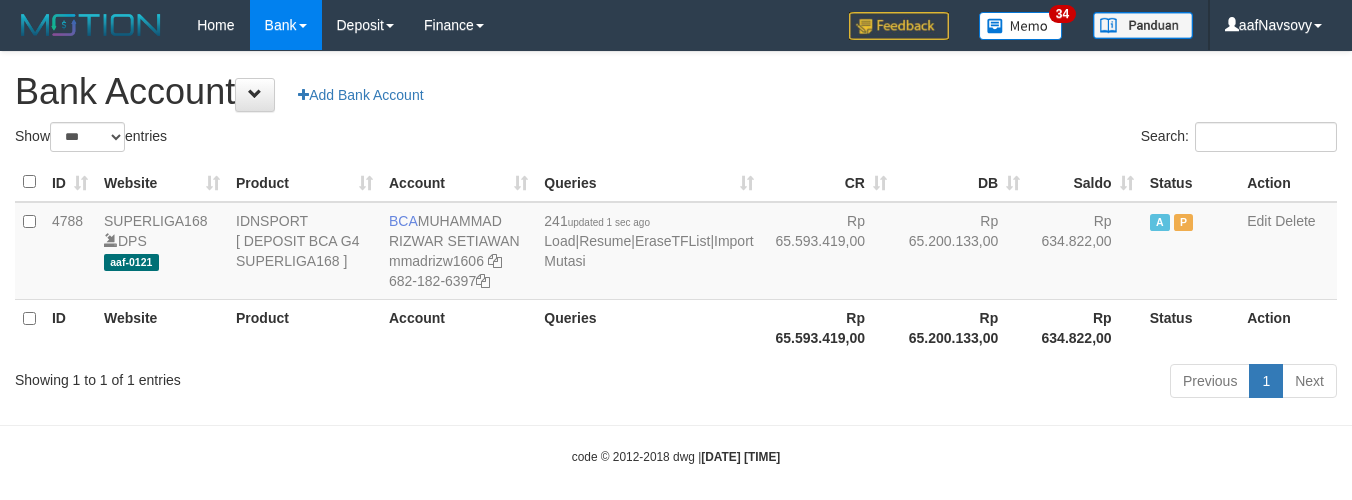 scroll, scrollTop: 16, scrollLeft: 0, axis: vertical 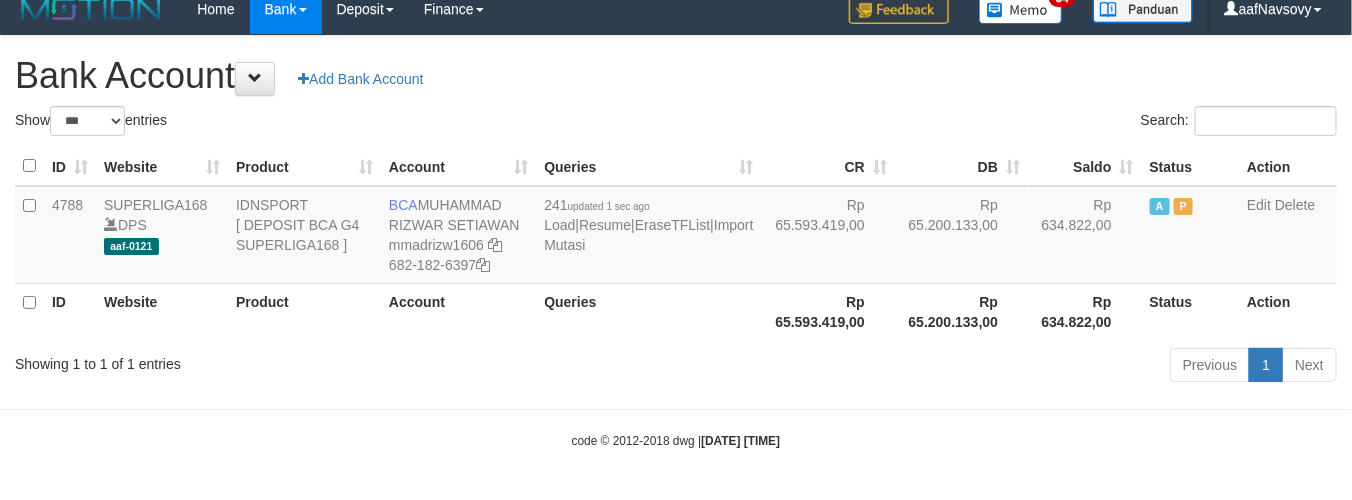 click on "Previous 1 Next" at bounding box center [957, 367] 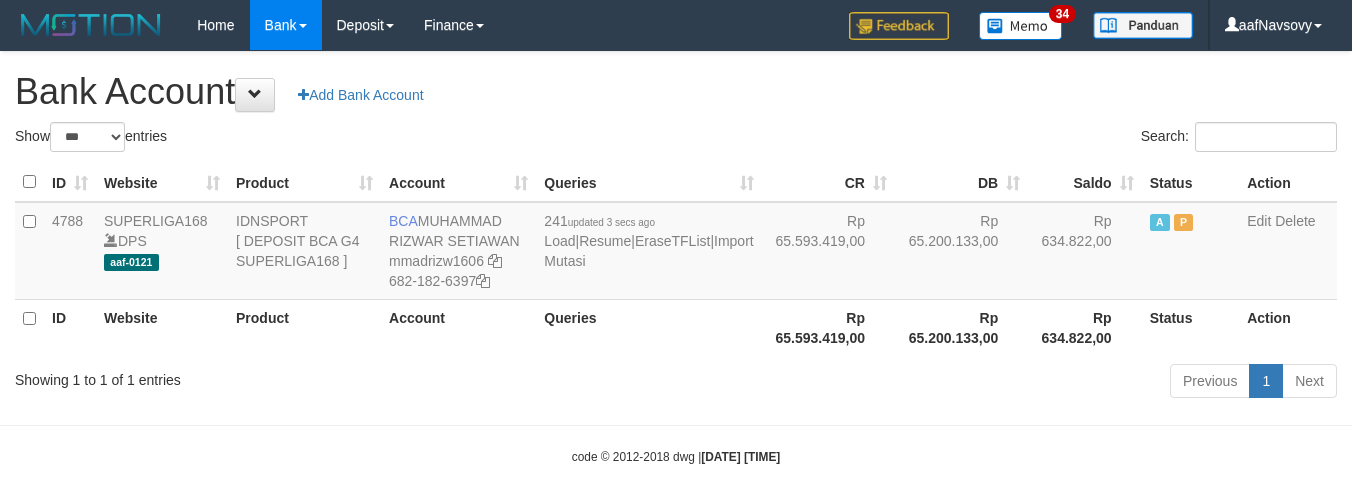 select on "***" 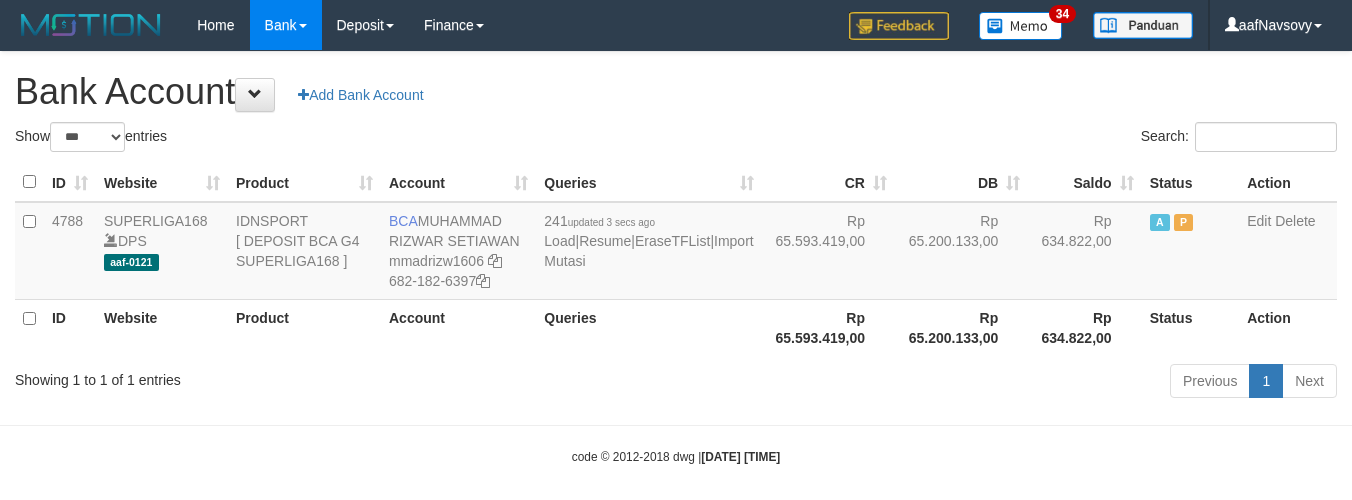 scroll, scrollTop: 16, scrollLeft: 0, axis: vertical 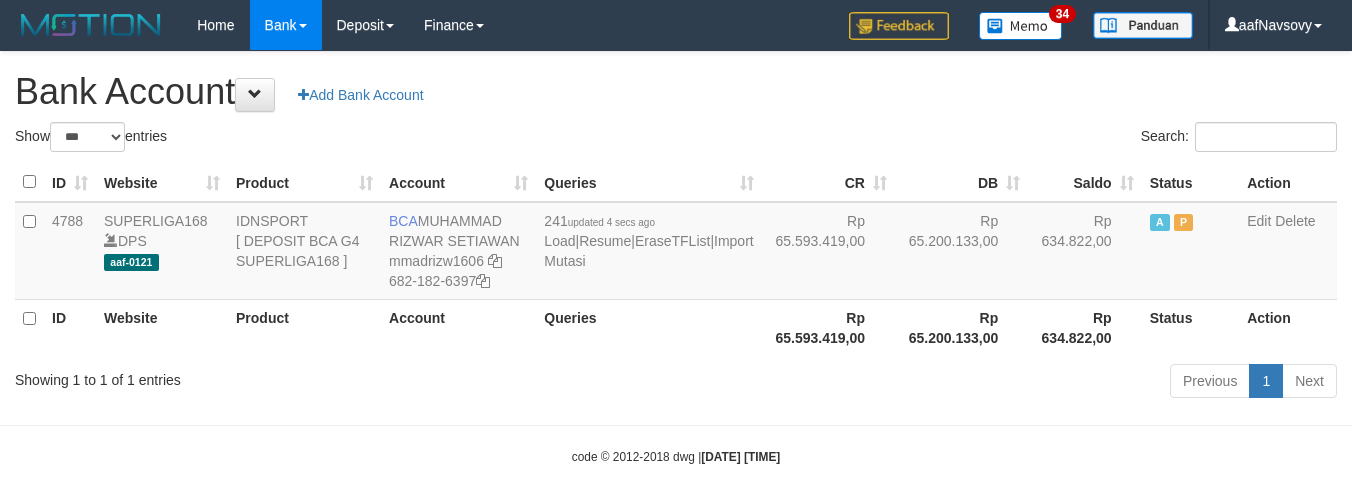 select on "***" 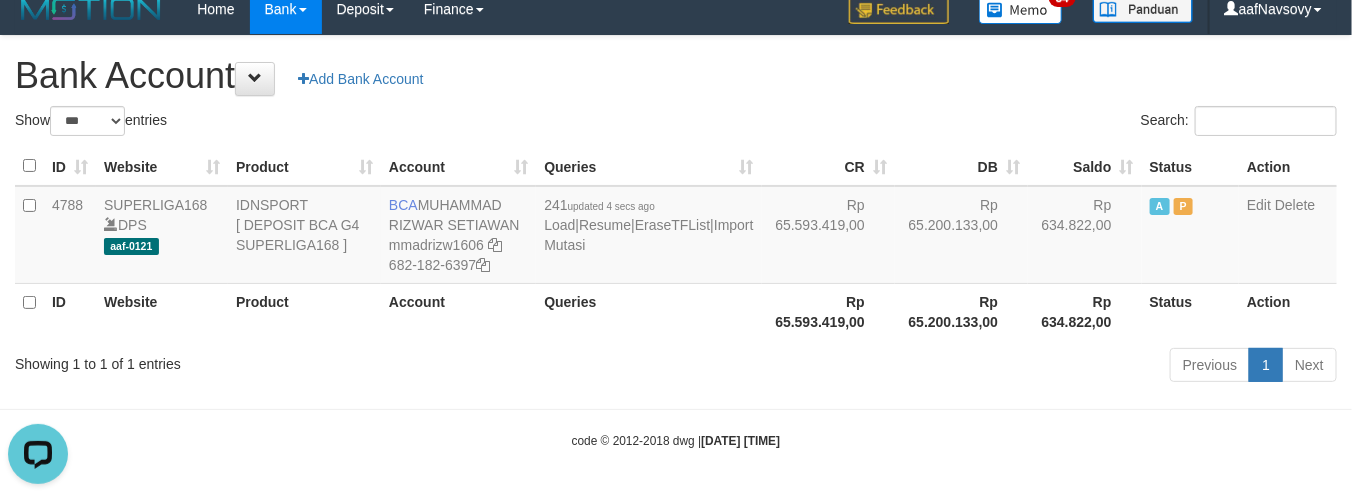 scroll, scrollTop: 0, scrollLeft: 0, axis: both 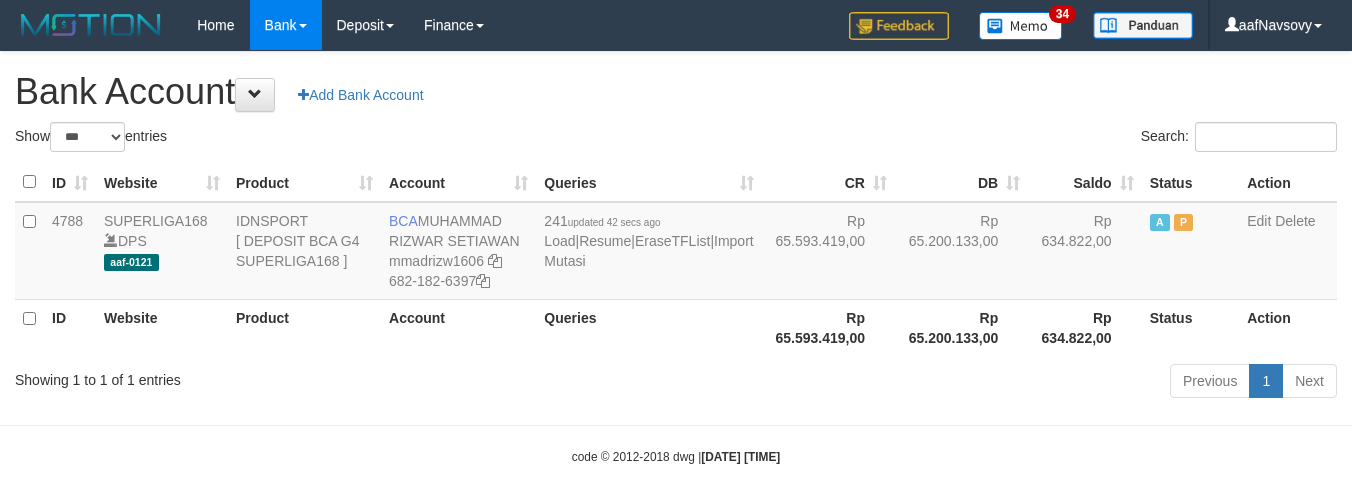 select on "***" 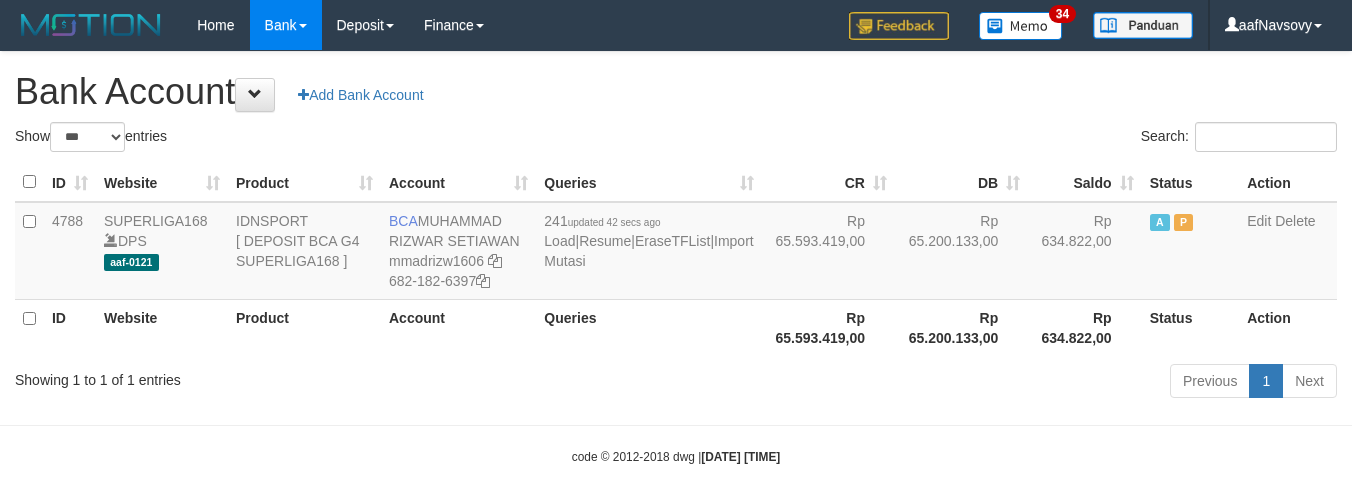 scroll, scrollTop: 16, scrollLeft: 0, axis: vertical 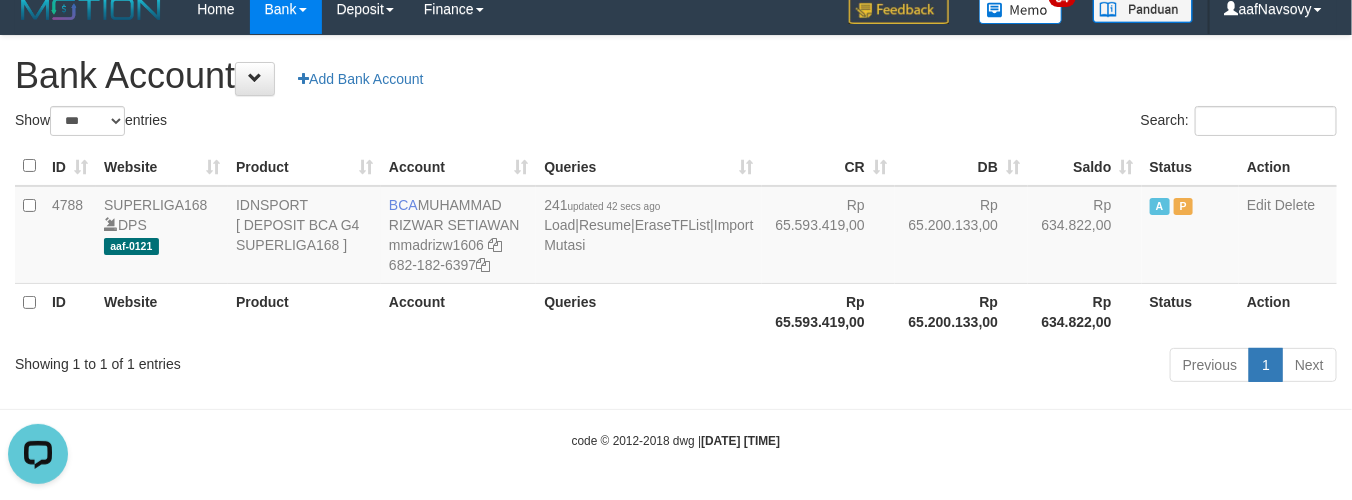 click on "Queries" at bounding box center (648, 311) 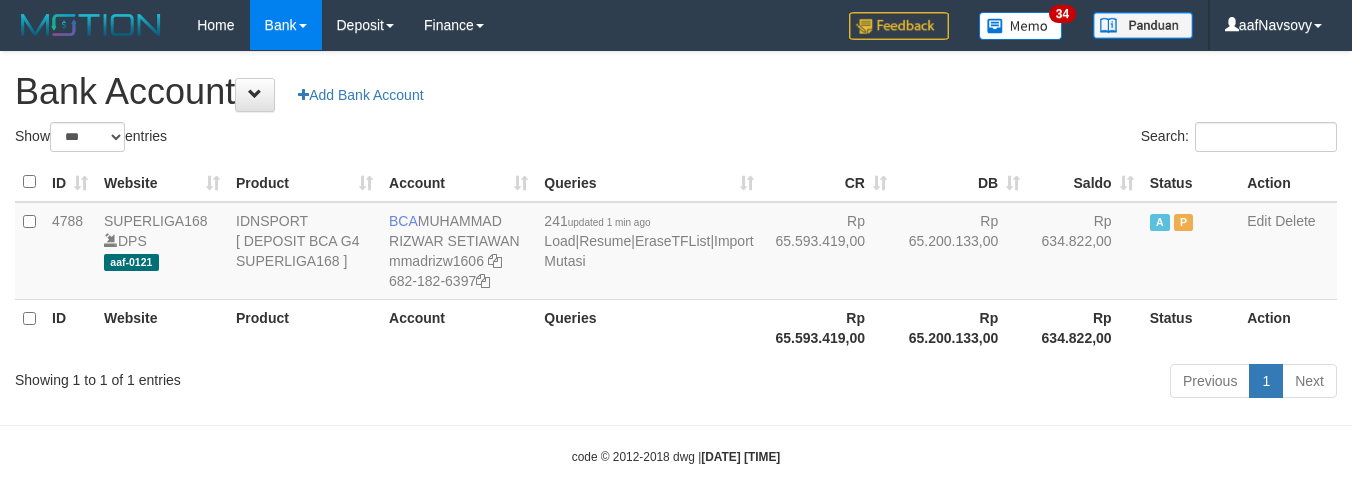 select on "***" 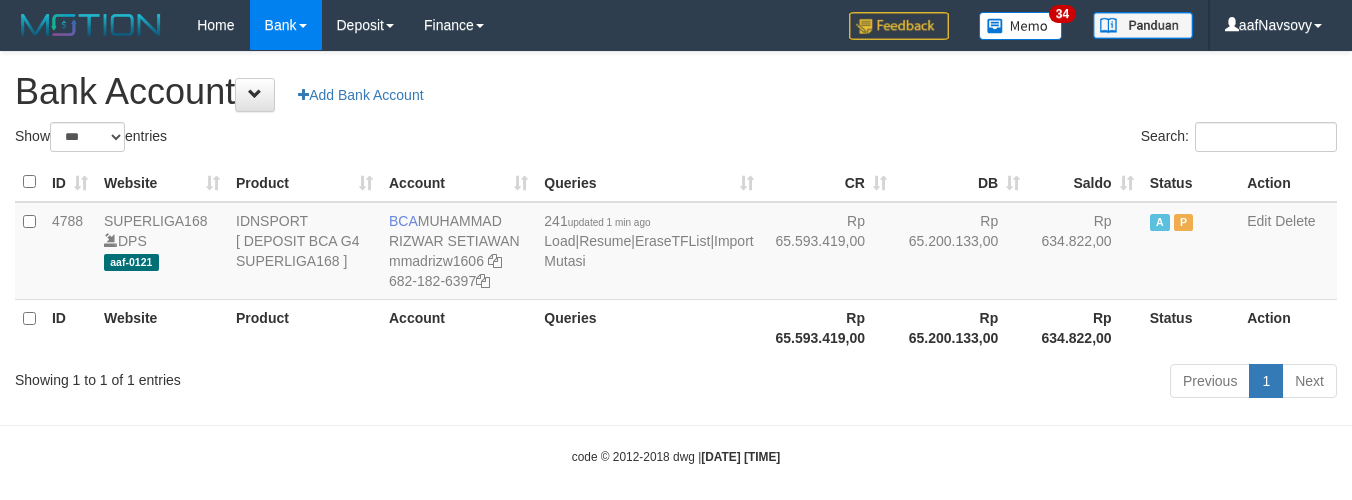 scroll, scrollTop: 16, scrollLeft: 0, axis: vertical 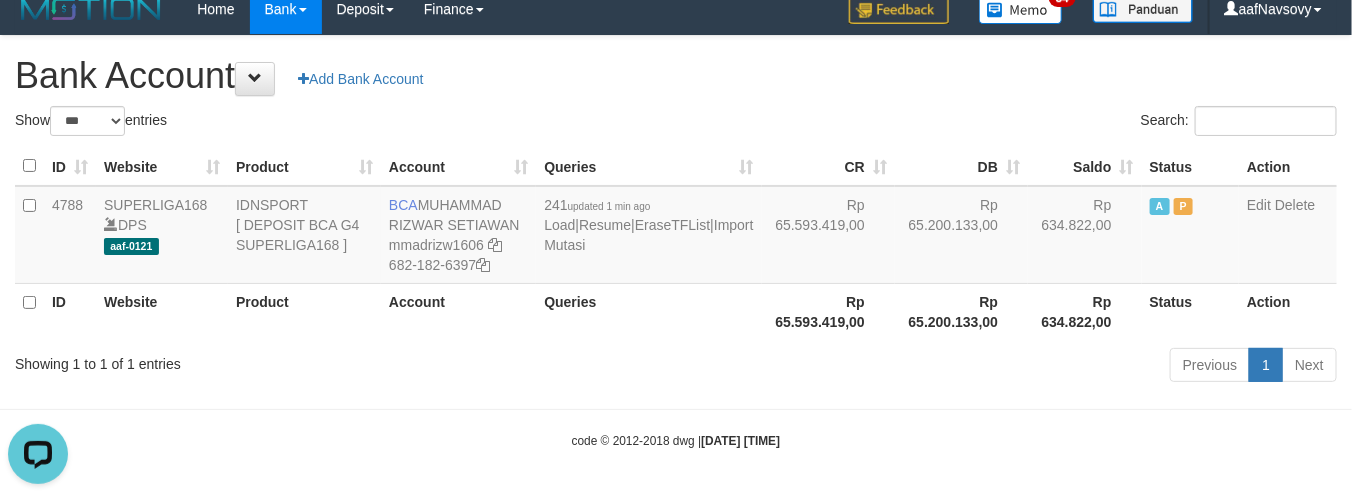drag, startPoint x: 613, startPoint y: 383, endPoint x: 601, endPoint y: 390, distance: 13.892444 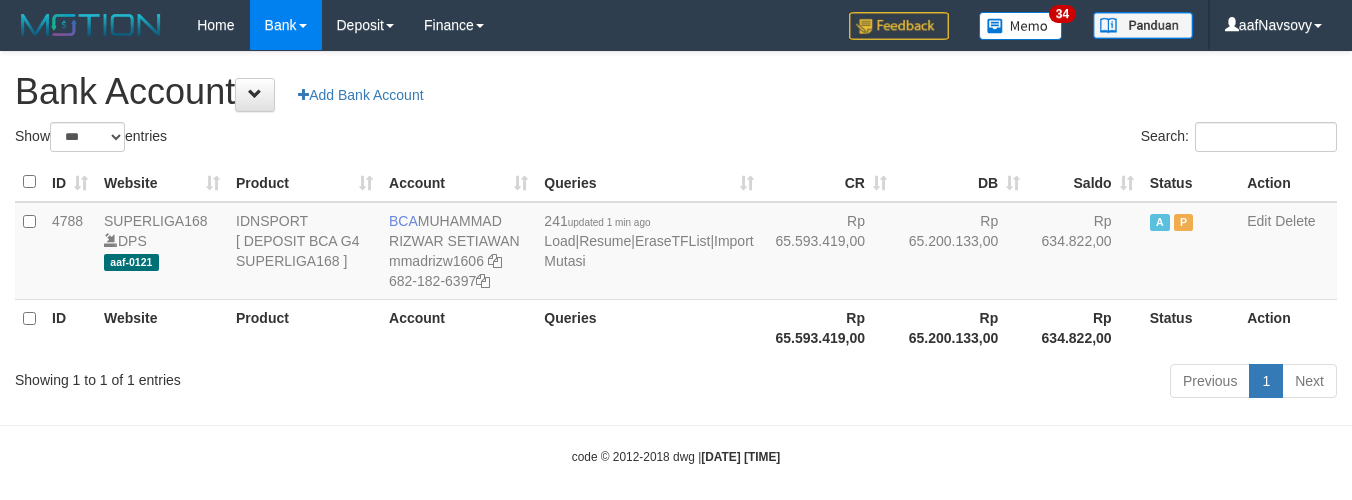 select on "***" 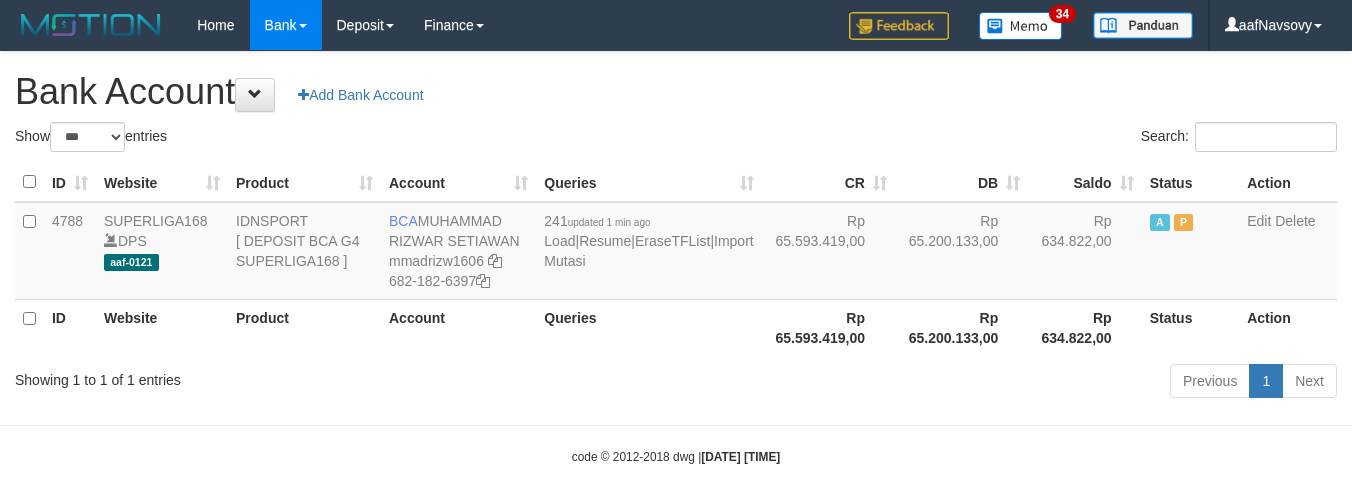 scroll, scrollTop: 16, scrollLeft: 0, axis: vertical 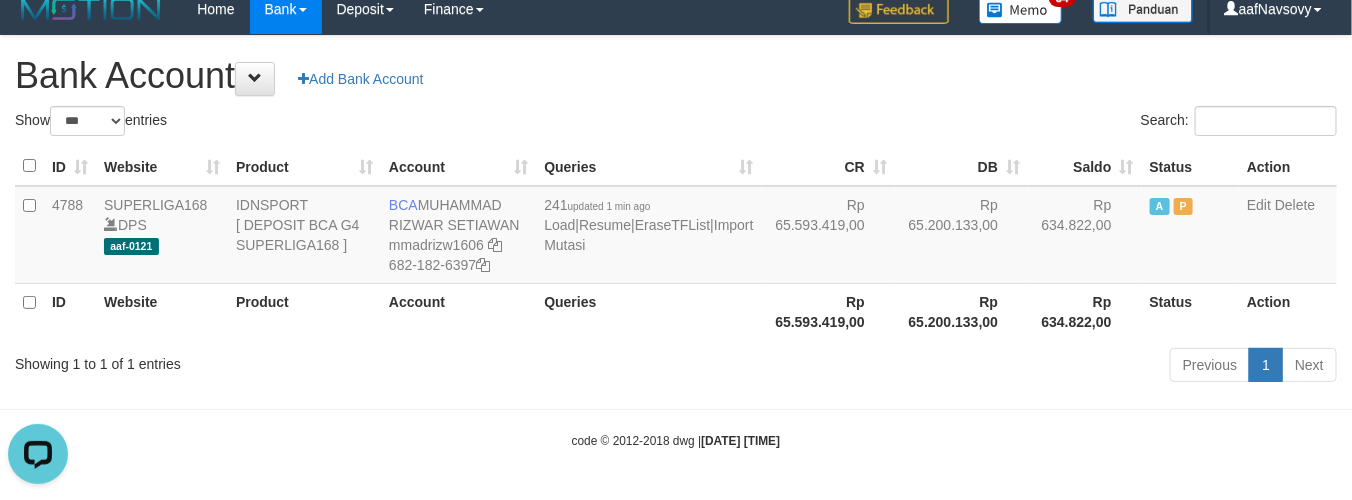 click on "Showing 1 to 1 of 1 entries Previous 1 Next" at bounding box center (676, 367) 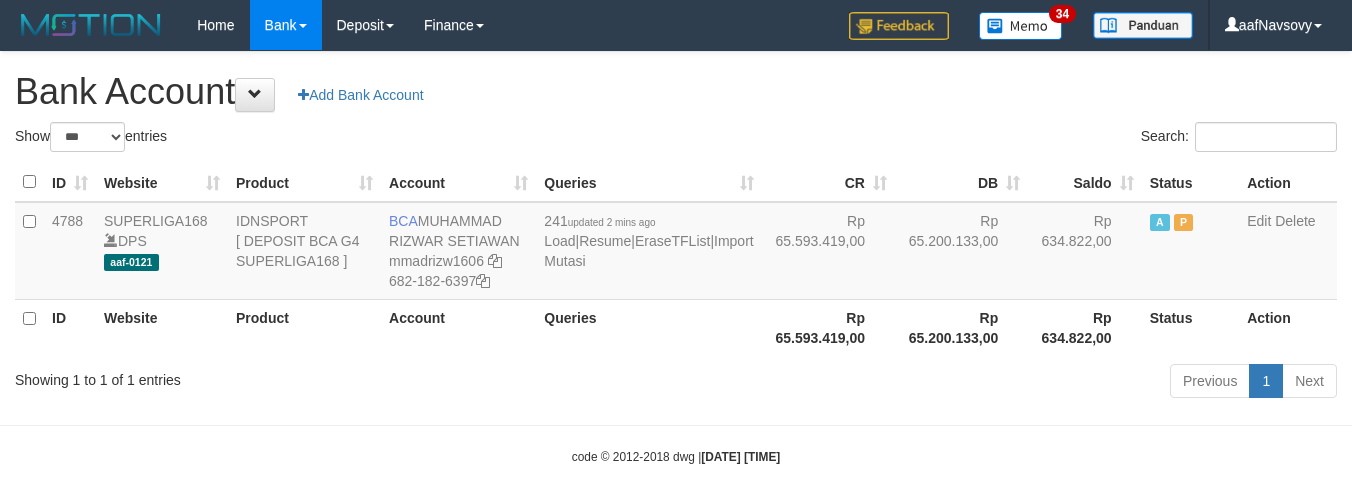 select on "***" 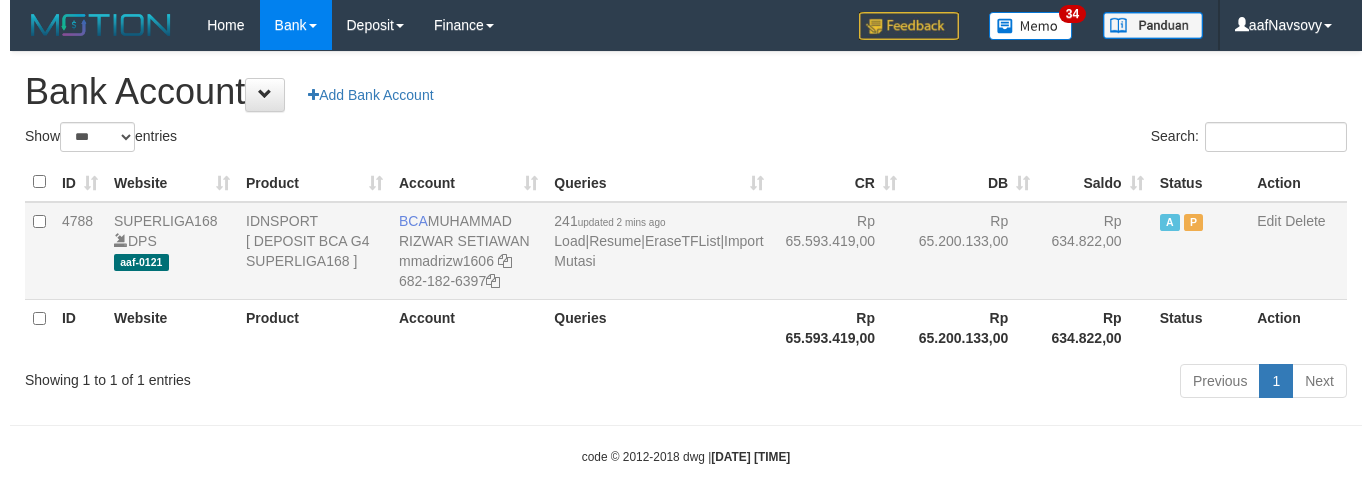 scroll, scrollTop: 16, scrollLeft: 0, axis: vertical 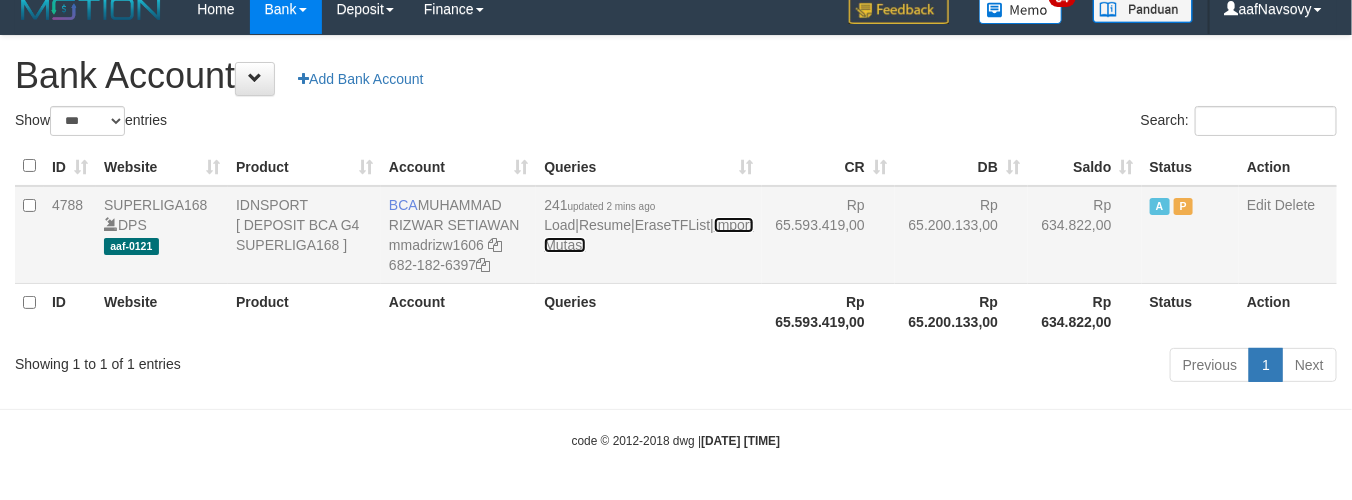 click on "Import Mutasi" at bounding box center [648, 235] 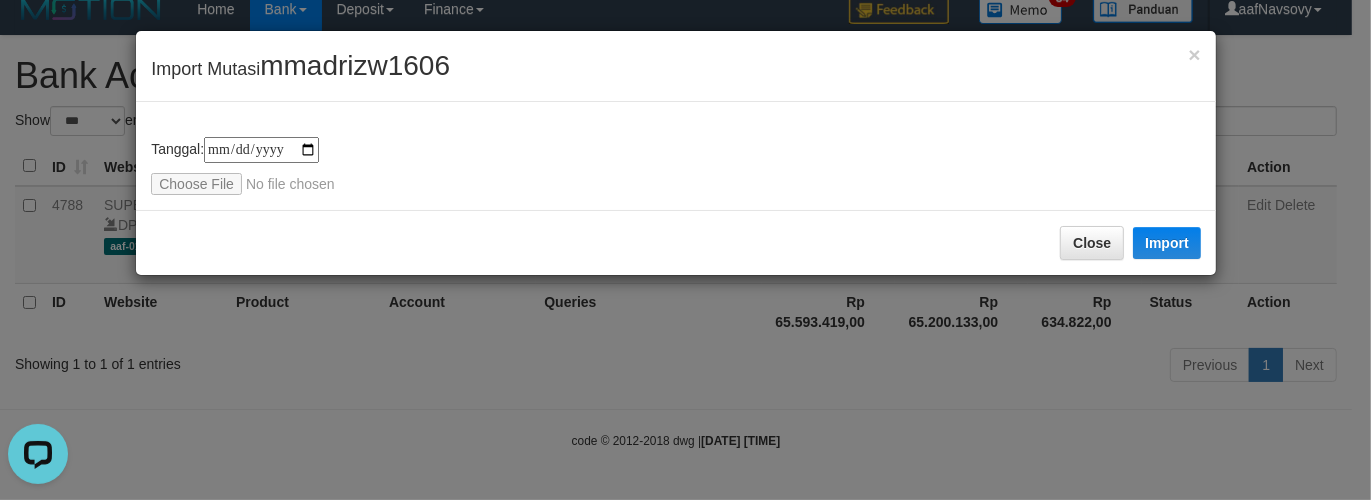 scroll, scrollTop: 0, scrollLeft: 0, axis: both 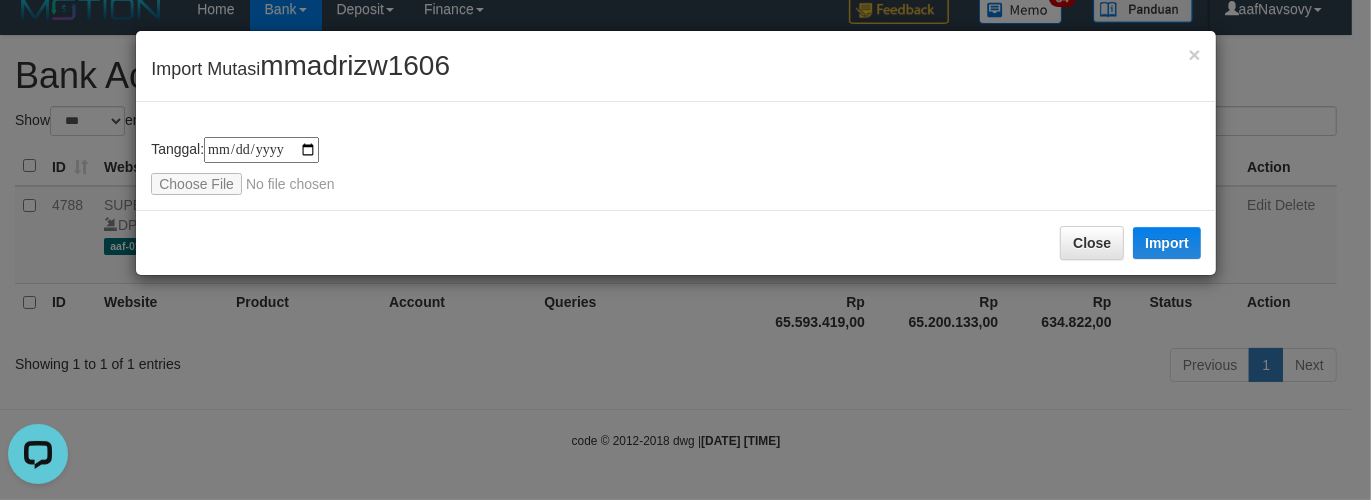 type on "**********" 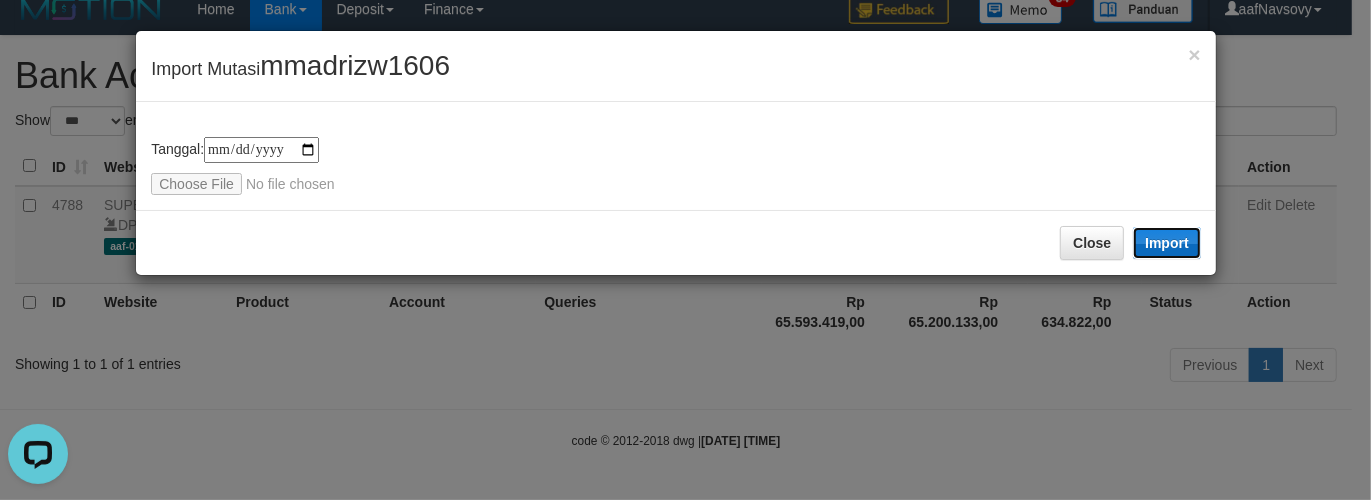 click on "Import" at bounding box center (1167, 243) 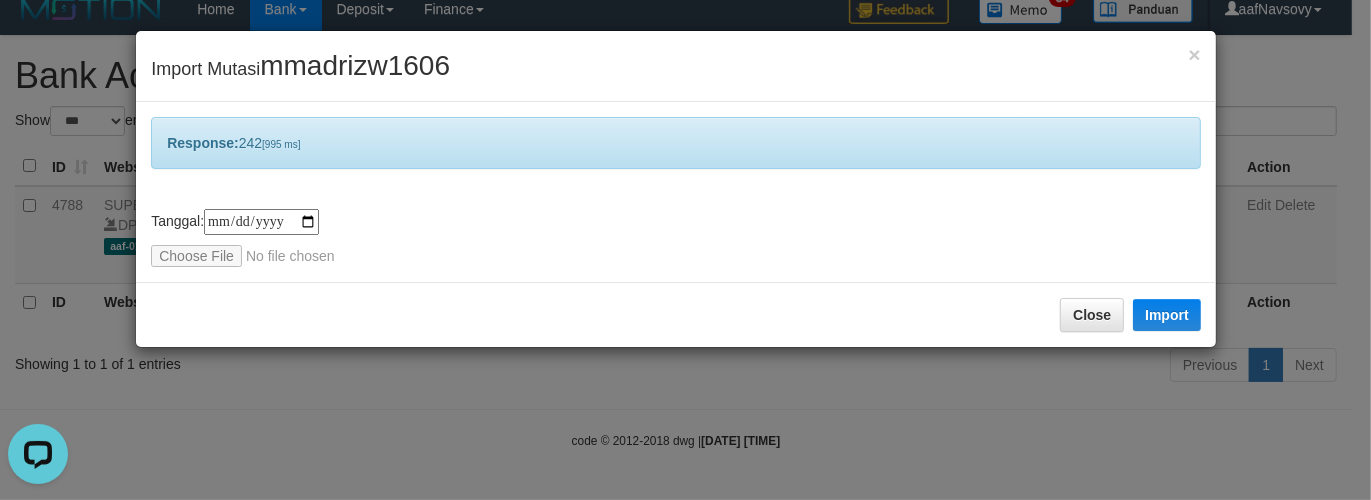 click on "**********" at bounding box center [685, 250] 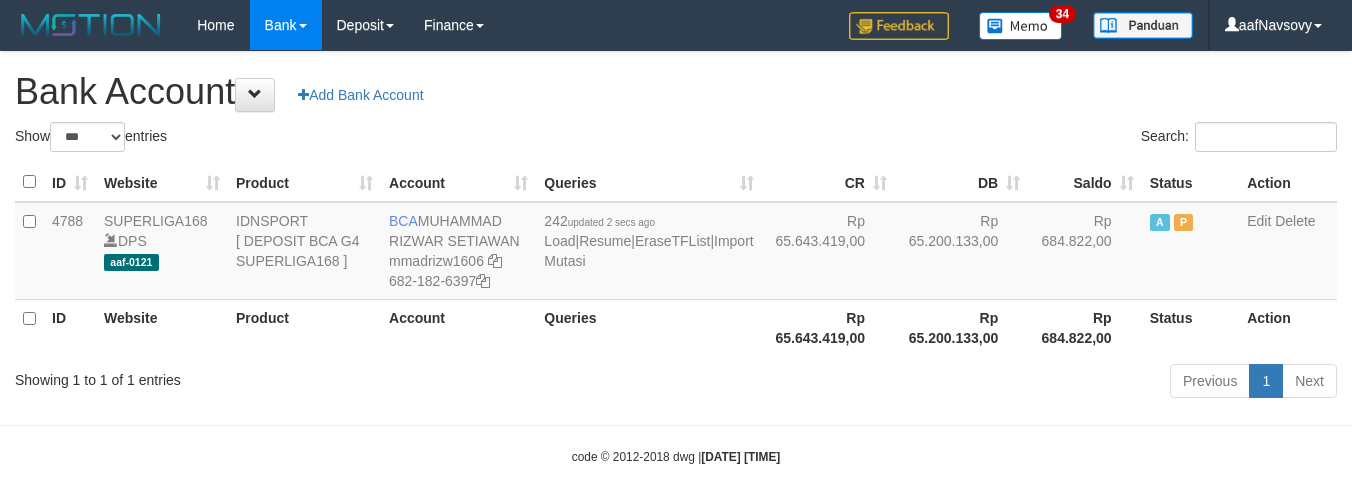 select on "***" 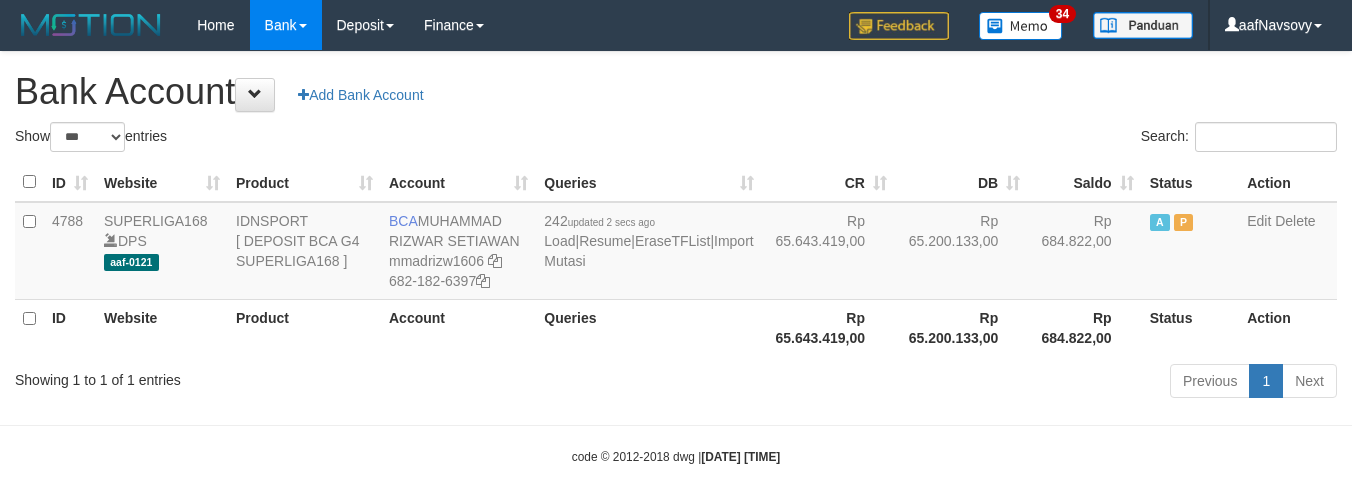 scroll, scrollTop: 16, scrollLeft: 0, axis: vertical 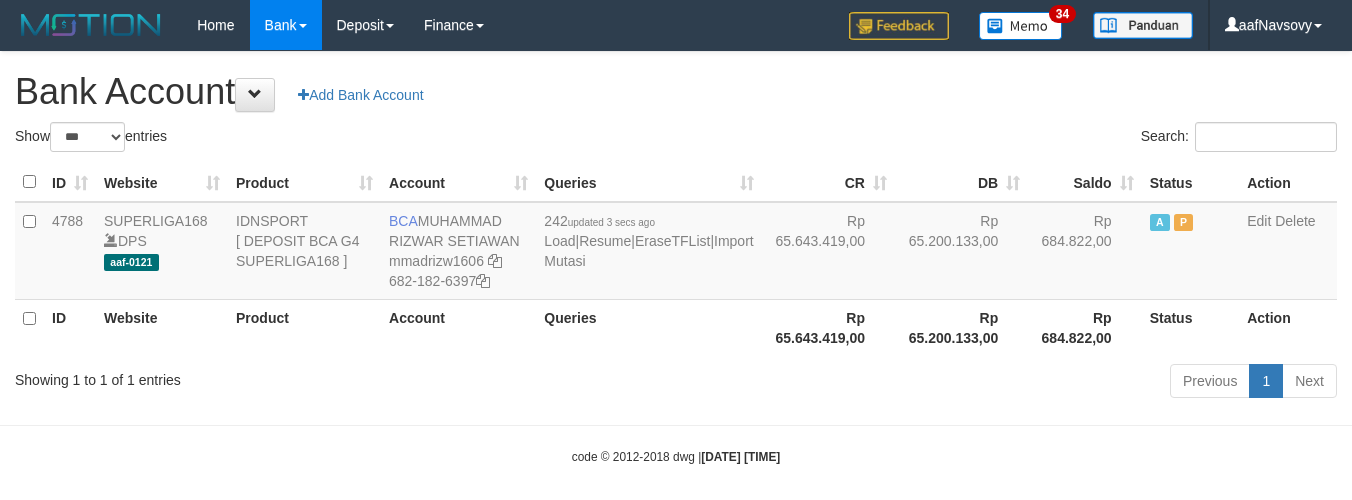 select on "***" 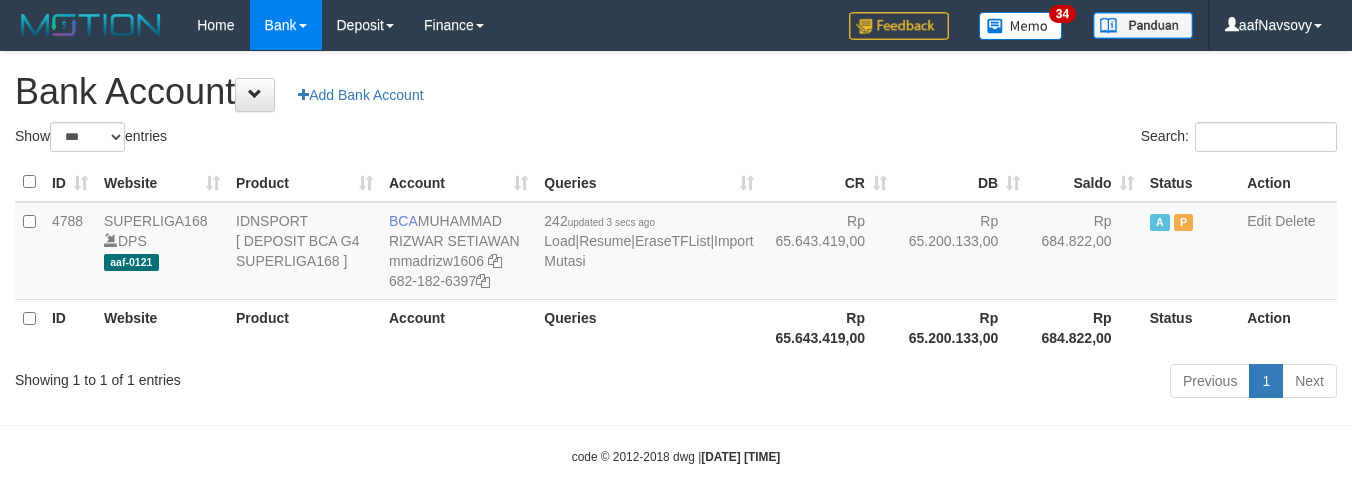 scroll, scrollTop: 16, scrollLeft: 0, axis: vertical 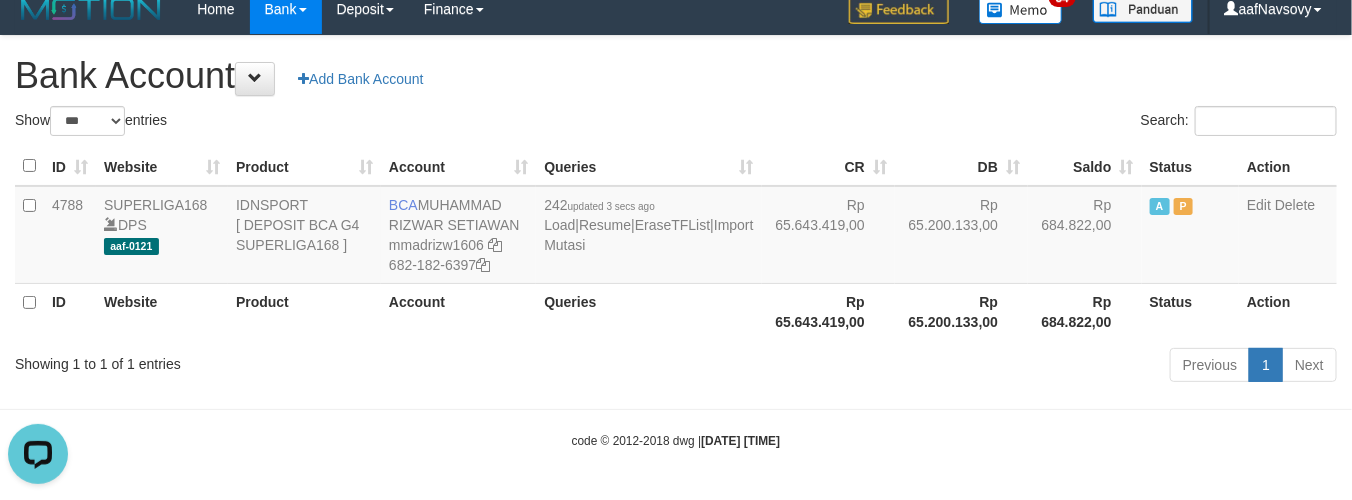 click on "Toggle navigation
Home
Bank
Account List
Load
By Website
Group
[ISPORT]													SUPERLIGA168
By Load Group (DPS)
34" at bounding box center (676, 242) 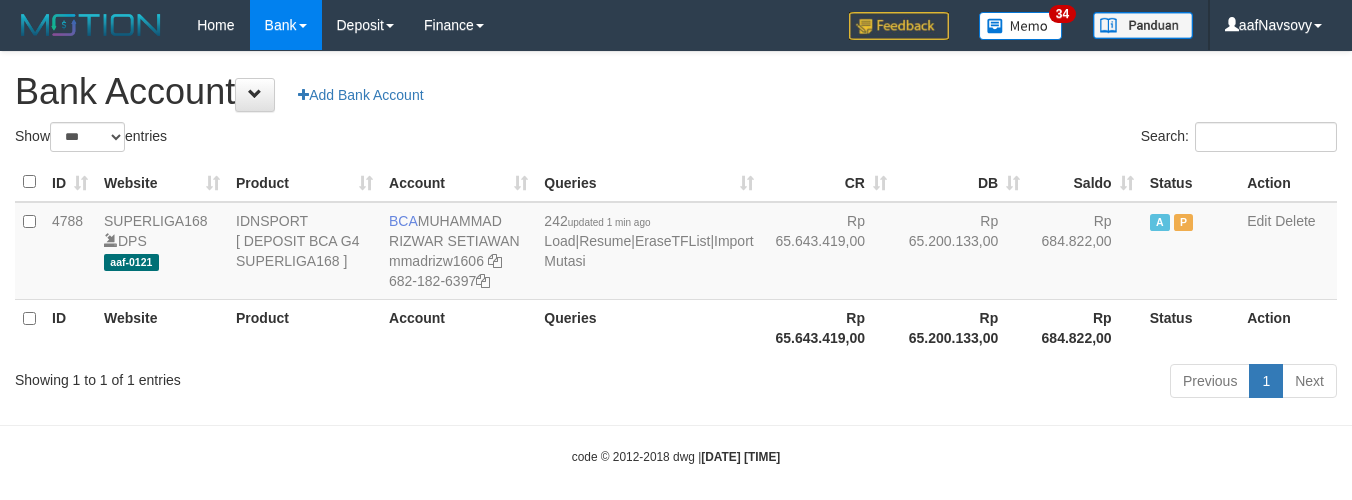 select on "***" 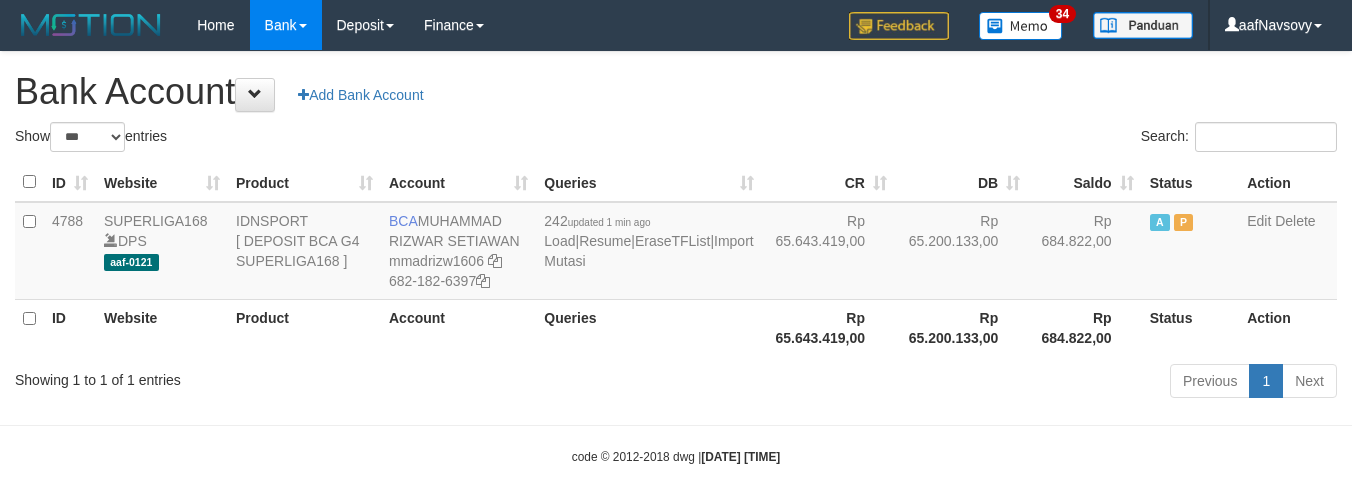 scroll, scrollTop: 16, scrollLeft: 0, axis: vertical 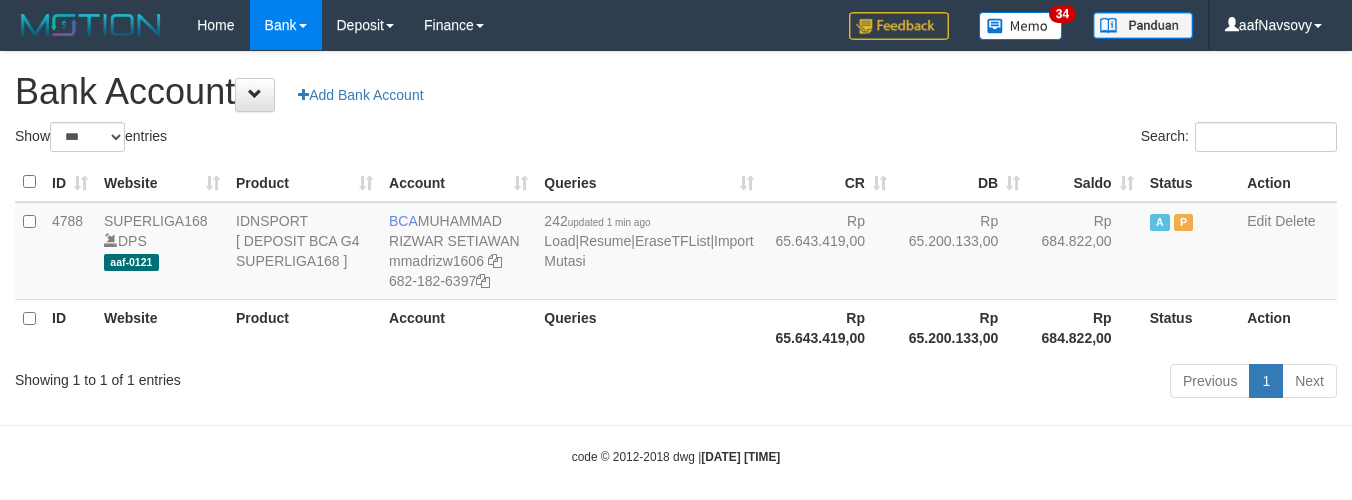 select on "***" 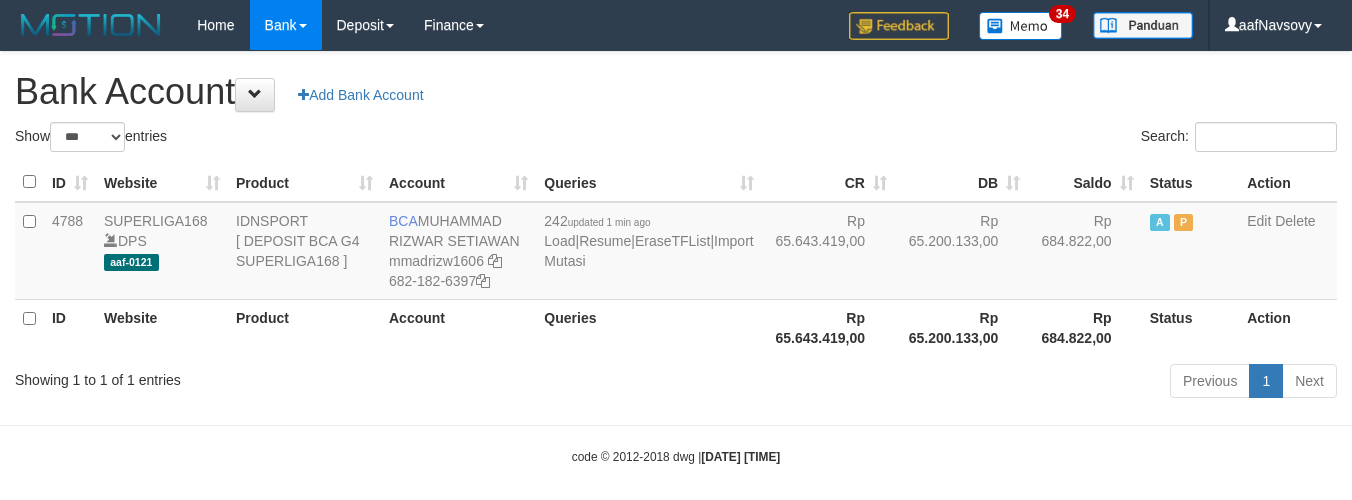 scroll, scrollTop: 16, scrollLeft: 0, axis: vertical 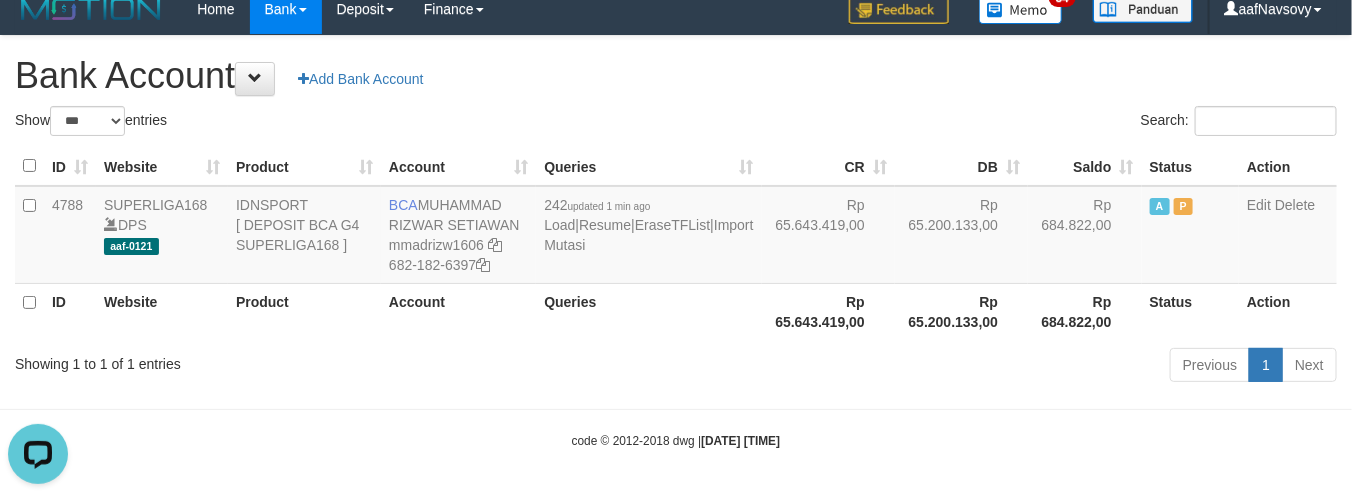 click on "Previous 1 Next" at bounding box center (957, 367) 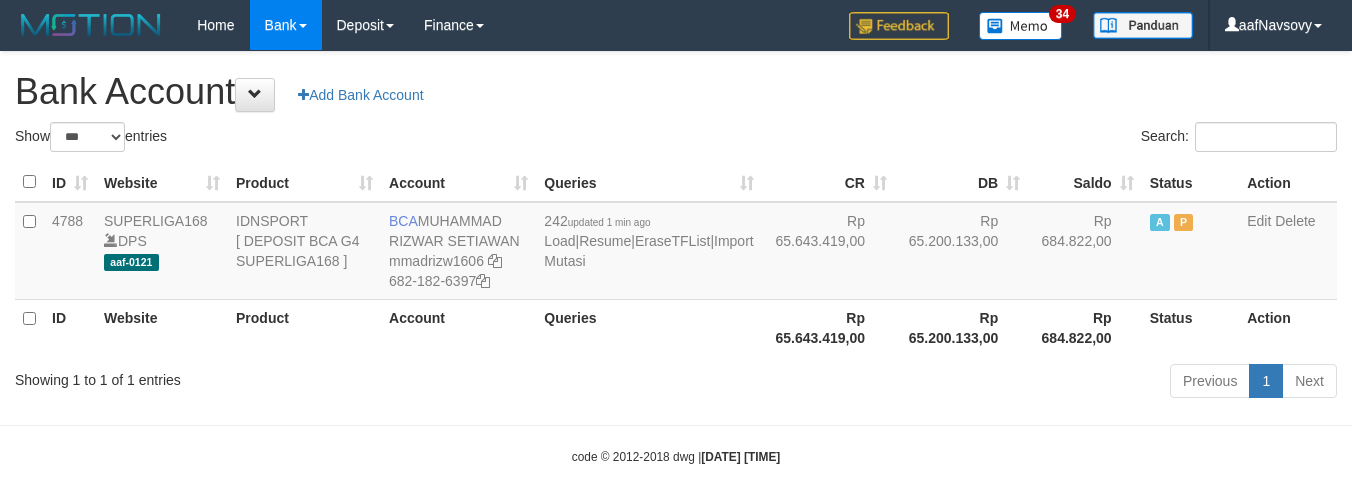 select on "***" 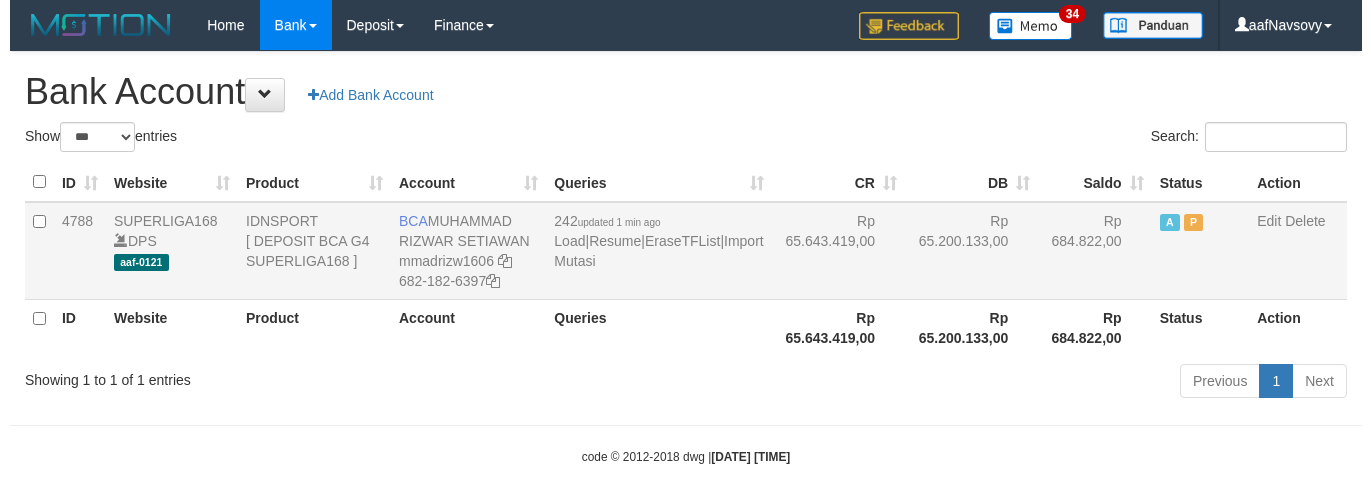 scroll, scrollTop: 16, scrollLeft: 0, axis: vertical 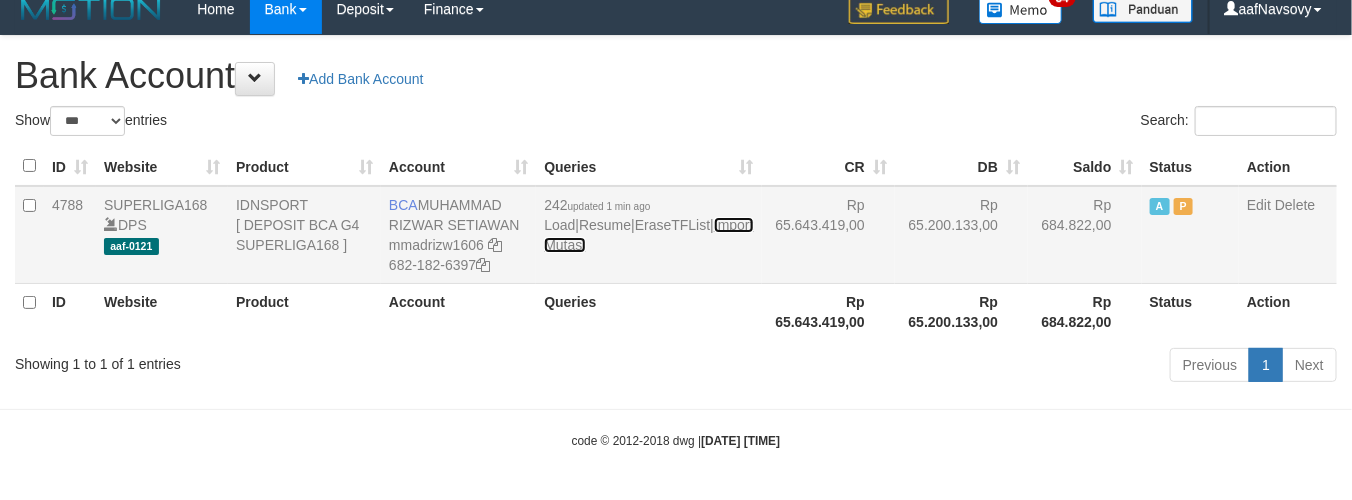 click on "Import Mutasi" at bounding box center [648, 235] 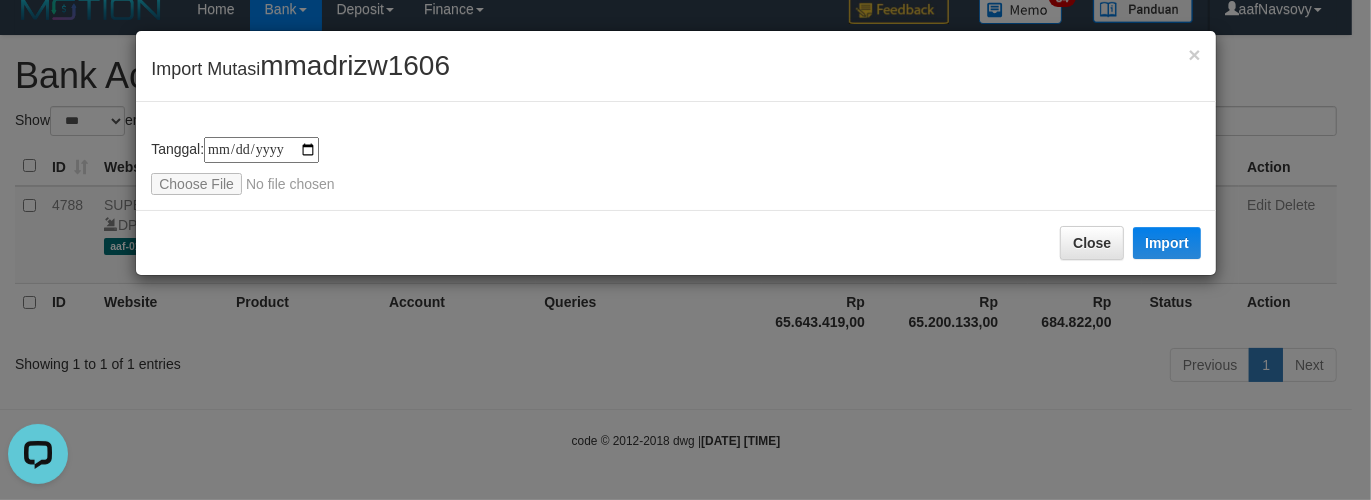 scroll, scrollTop: 0, scrollLeft: 0, axis: both 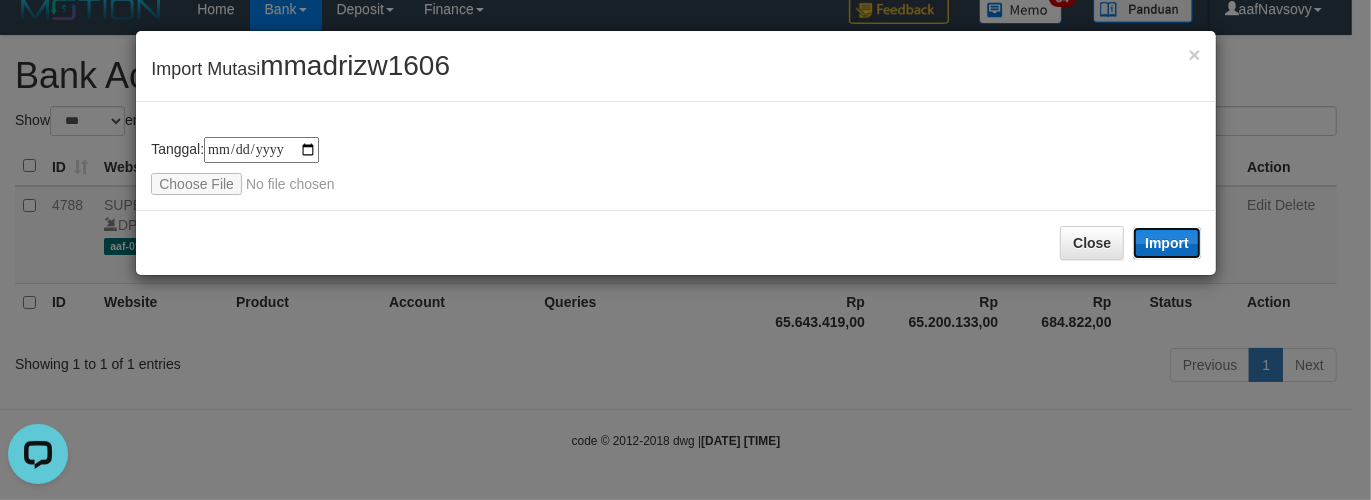 click on "Import" at bounding box center [1167, 243] 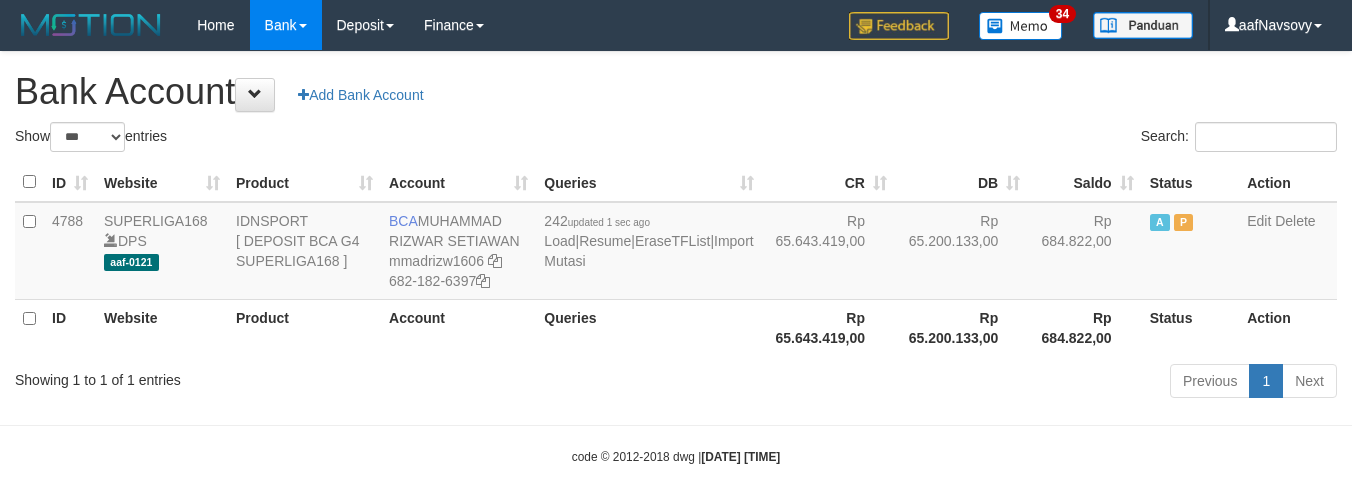 select on "***" 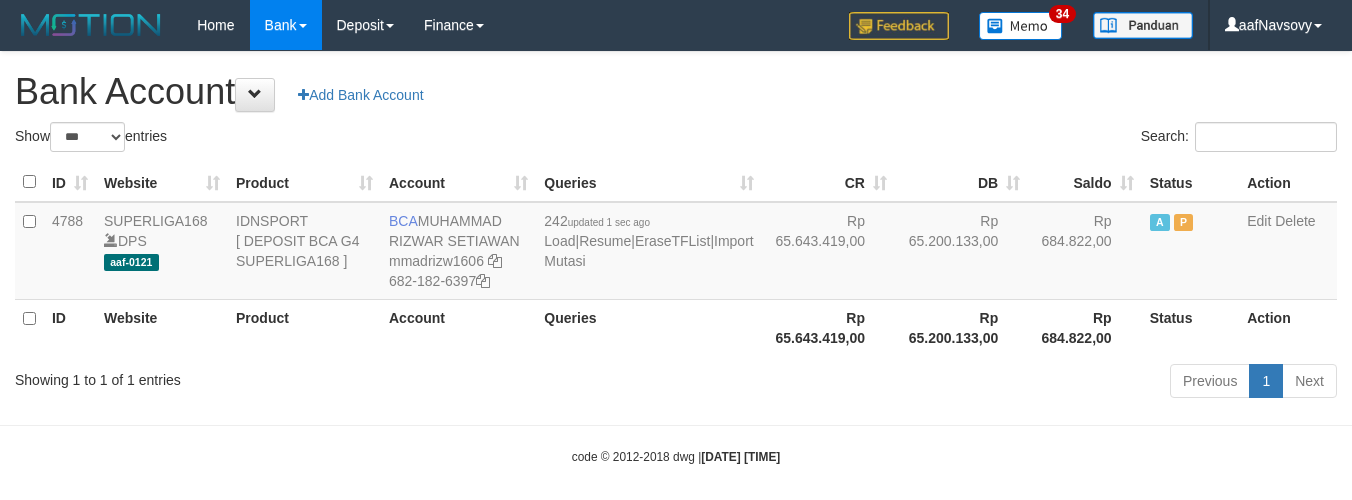 scroll, scrollTop: 16, scrollLeft: 0, axis: vertical 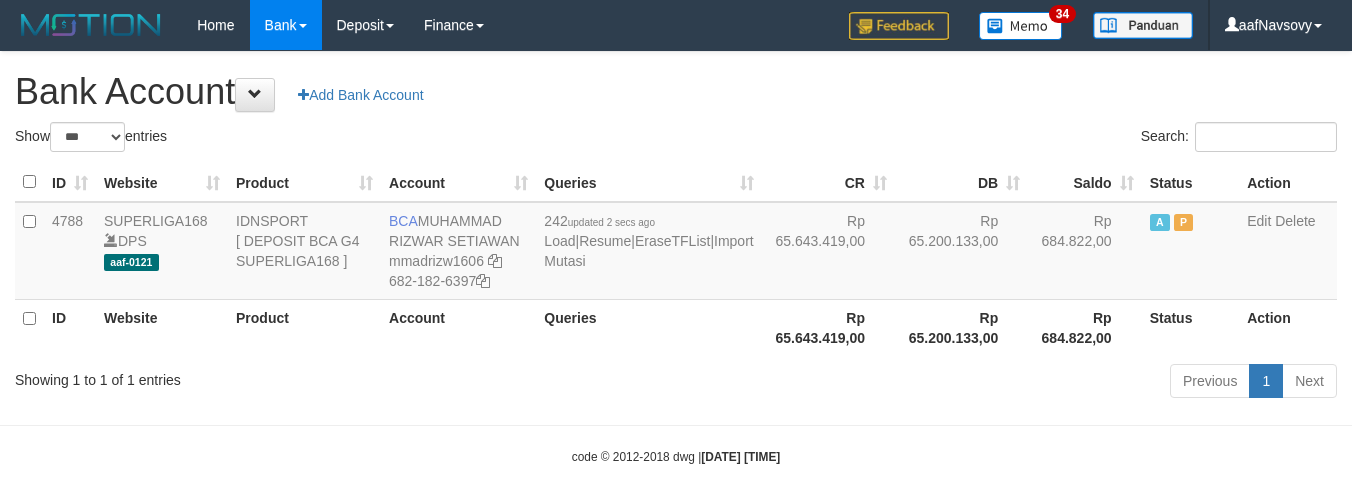 select on "***" 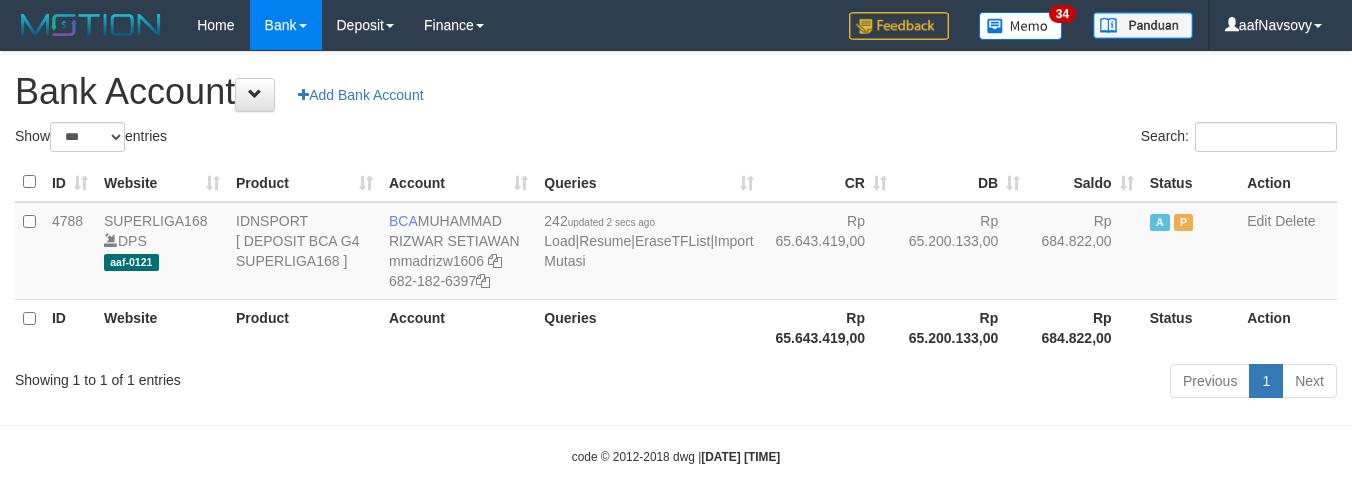 scroll, scrollTop: 16, scrollLeft: 0, axis: vertical 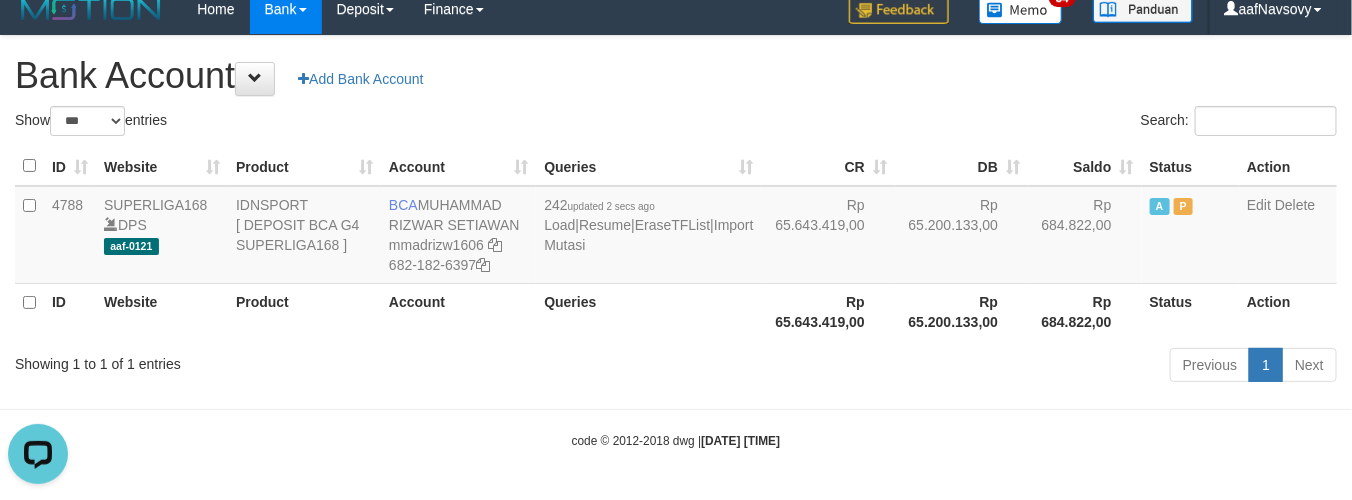 click on "Toggle navigation
Home
Bank
Account List
Load
By Website
Group
[ISPORT]													SUPERLIGA168
By Load Group (DPS)
34" at bounding box center [676, 242] 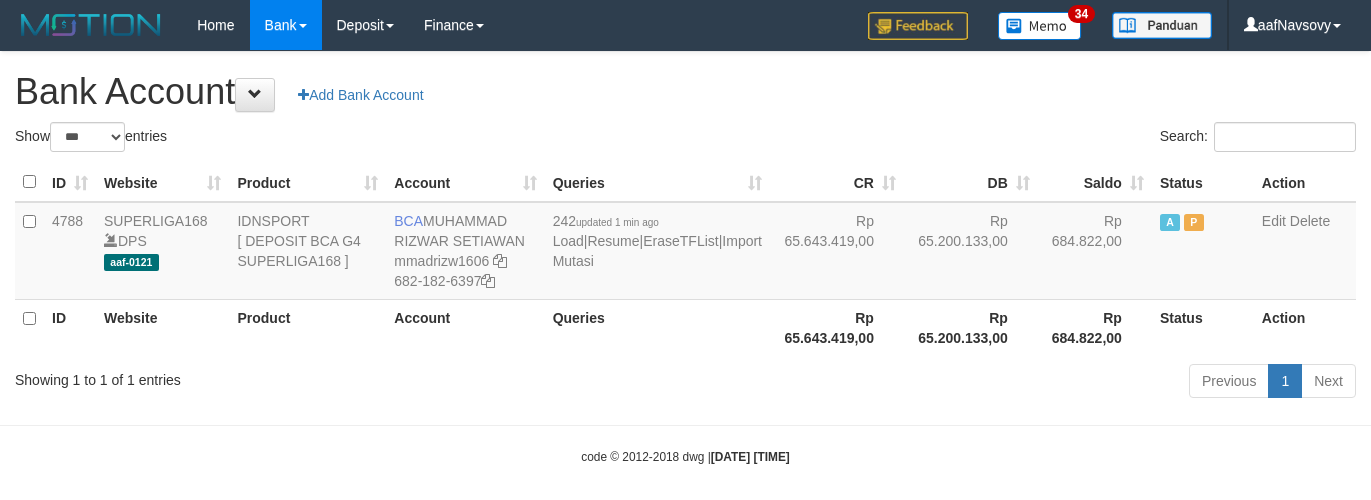 select on "***" 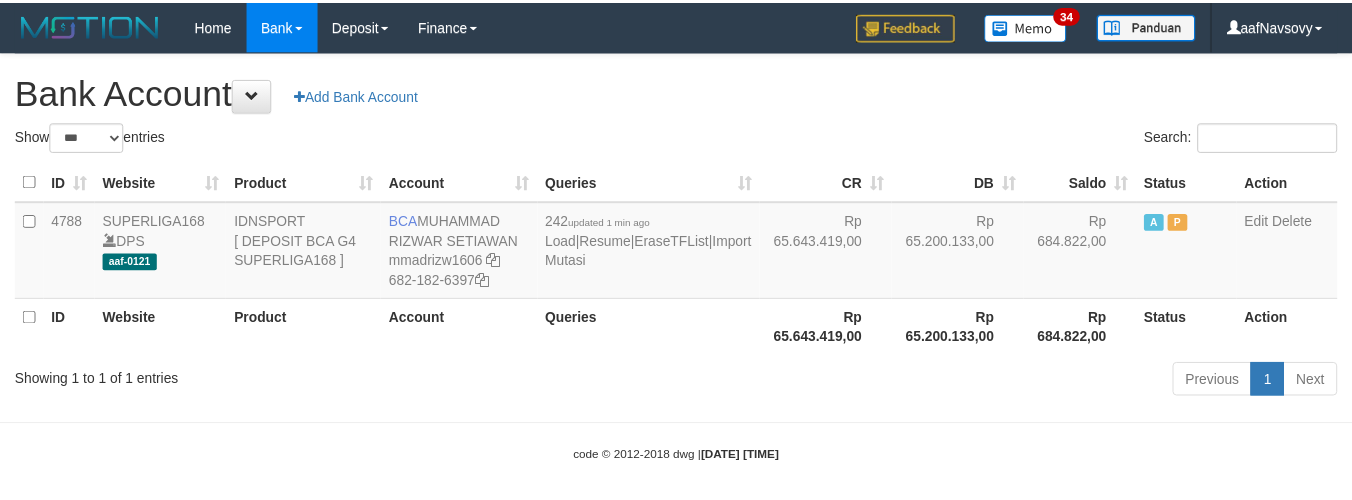 scroll, scrollTop: 16, scrollLeft: 0, axis: vertical 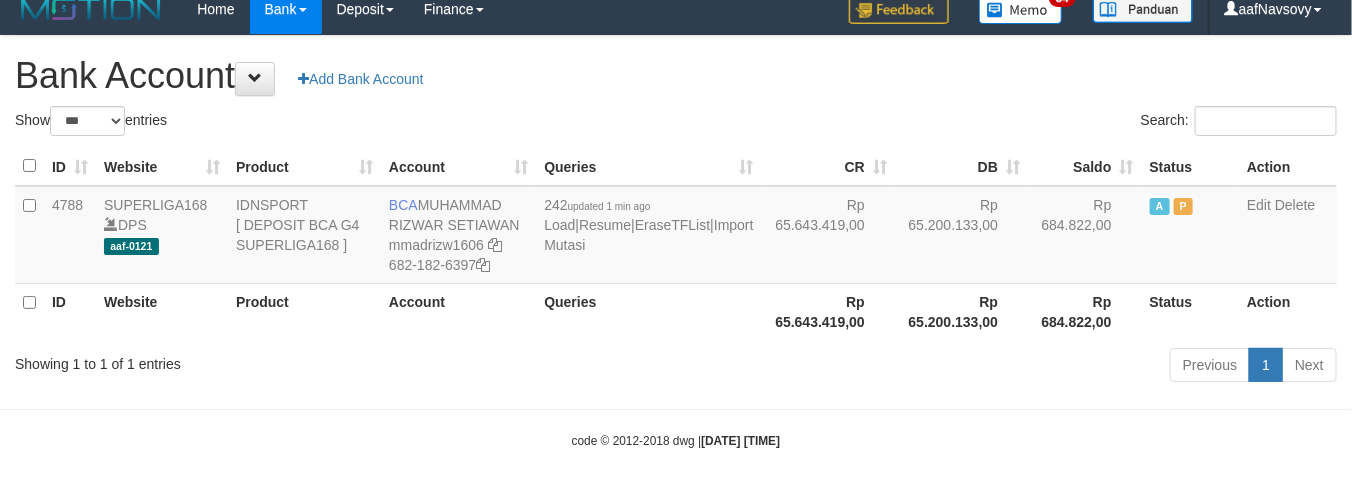 click on "Showing 1 to 1 of 1 entries" at bounding box center (281, 360) 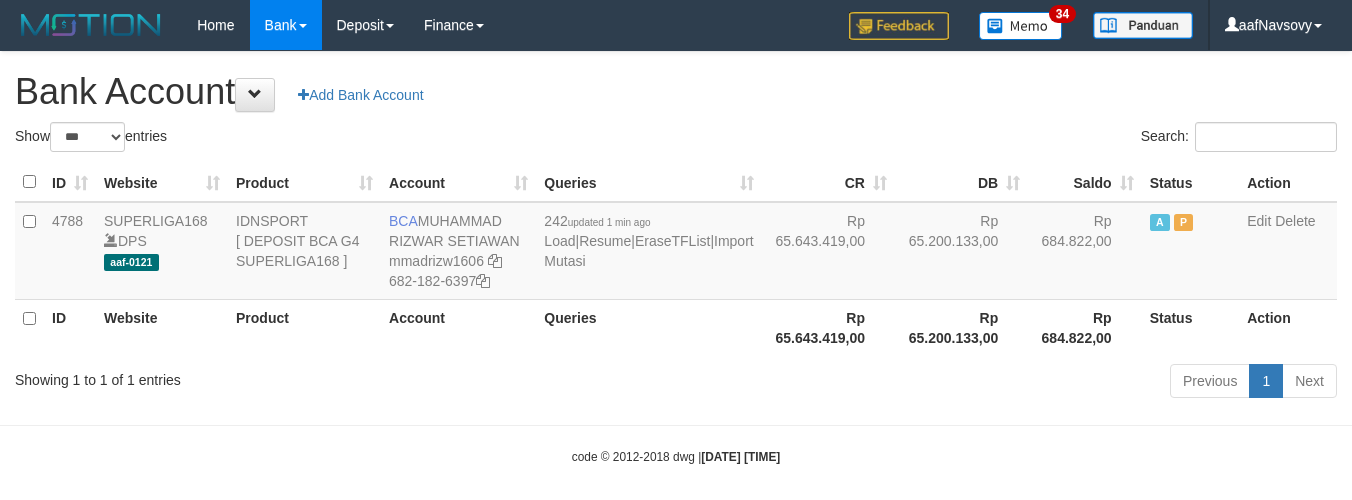 select on "***" 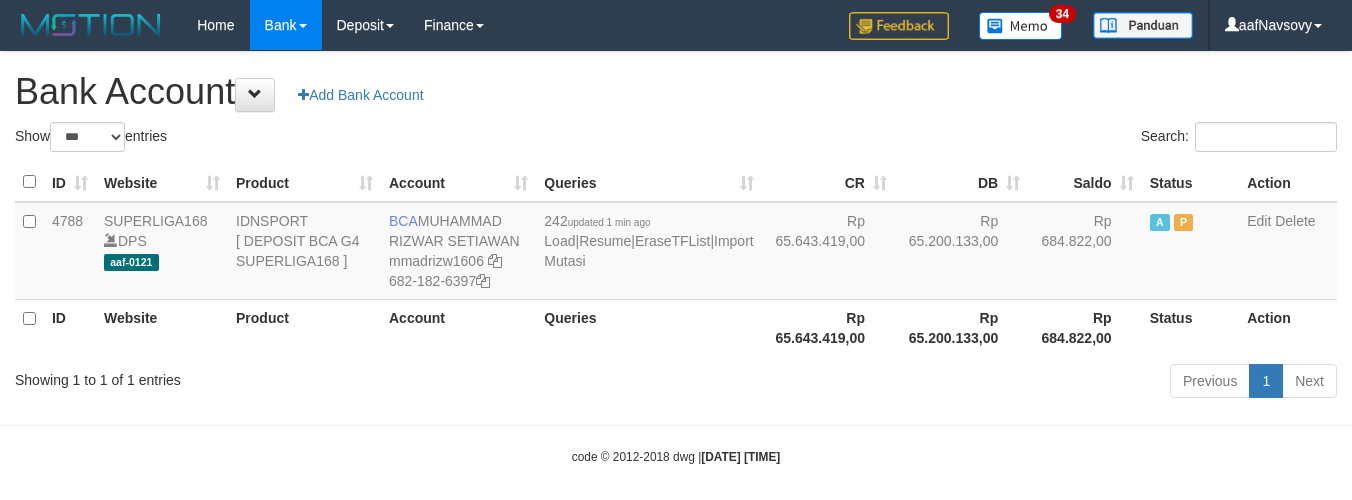 scroll, scrollTop: 16, scrollLeft: 0, axis: vertical 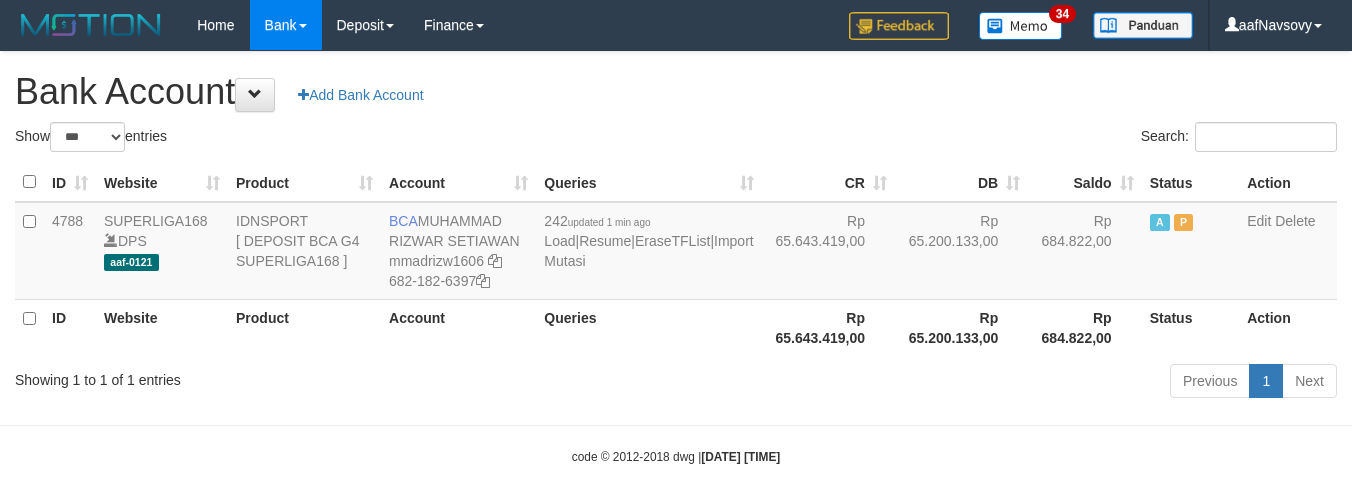 select on "***" 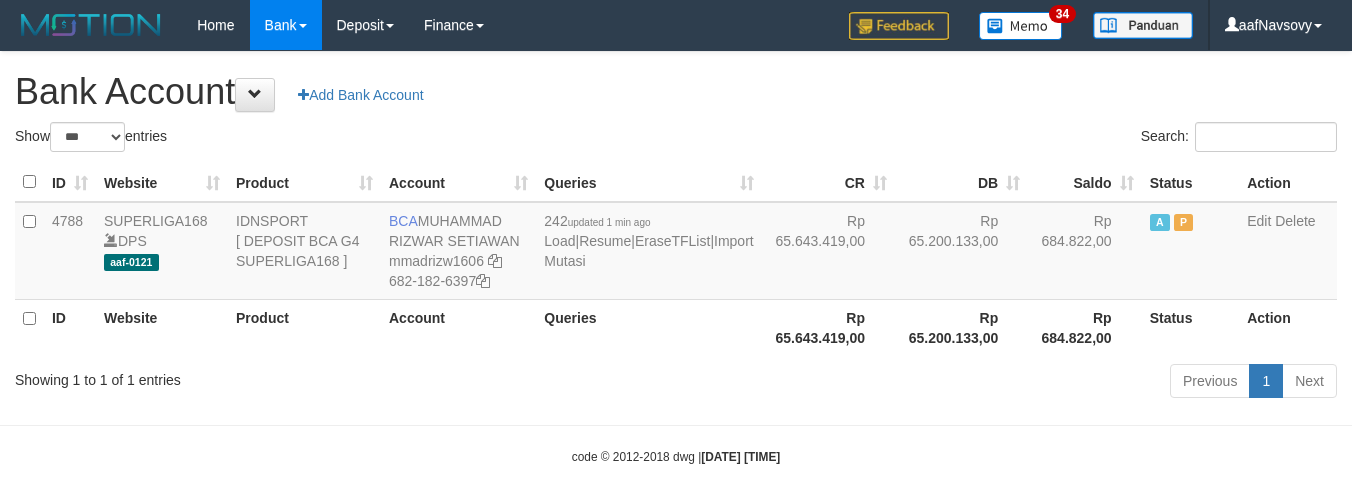 scroll, scrollTop: 16, scrollLeft: 0, axis: vertical 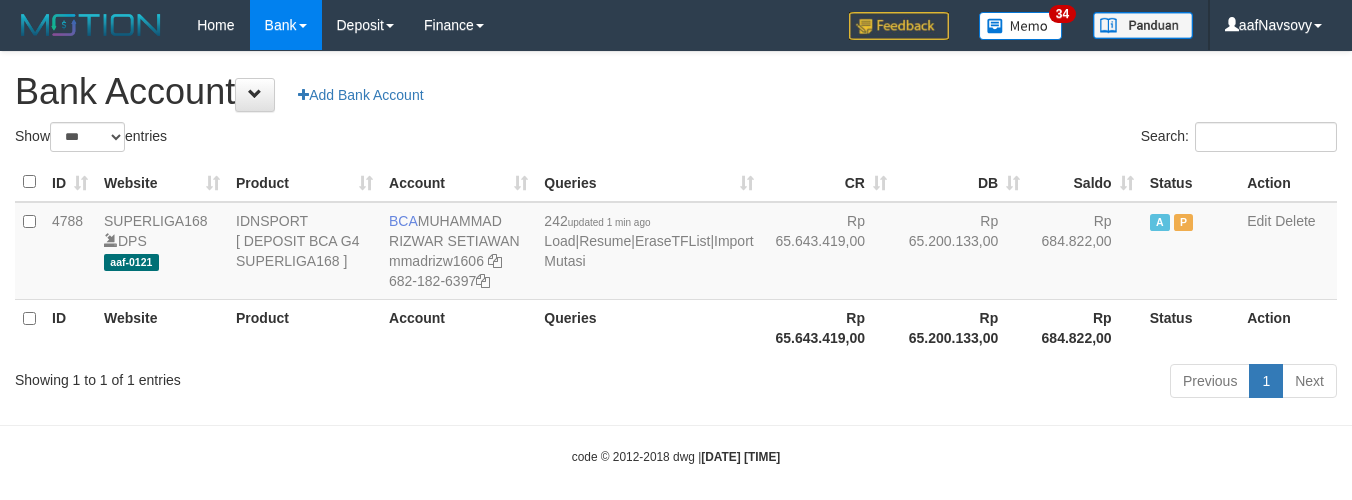 select on "***" 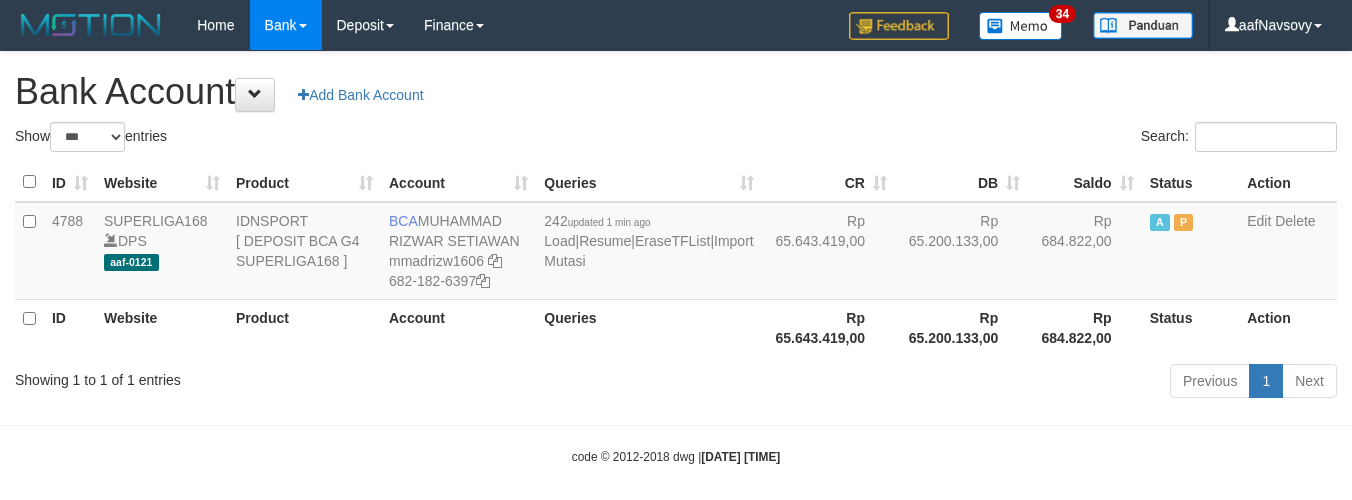 scroll, scrollTop: 16, scrollLeft: 0, axis: vertical 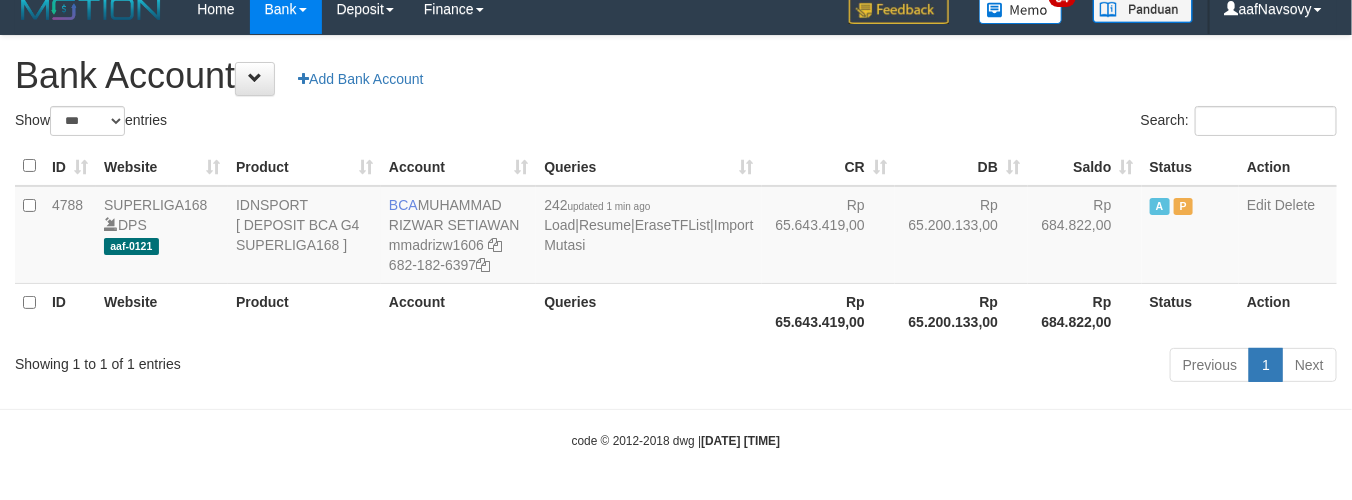click on "Showing 1 to 1 of 1 entries Previous 1 Next" at bounding box center [676, 367] 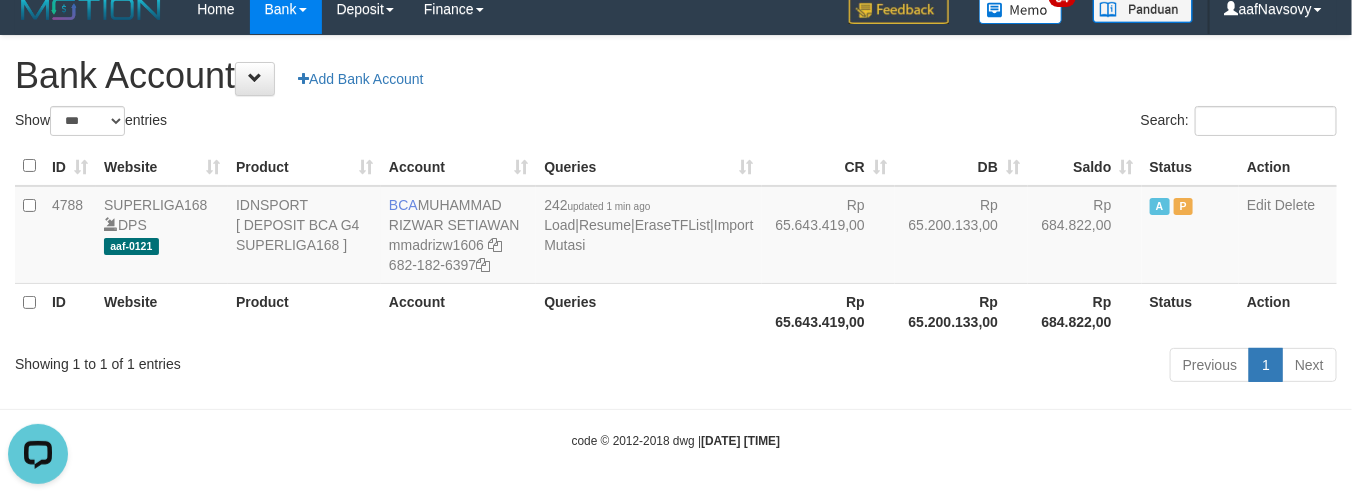 scroll, scrollTop: 0, scrollLeft: 0, axis: both 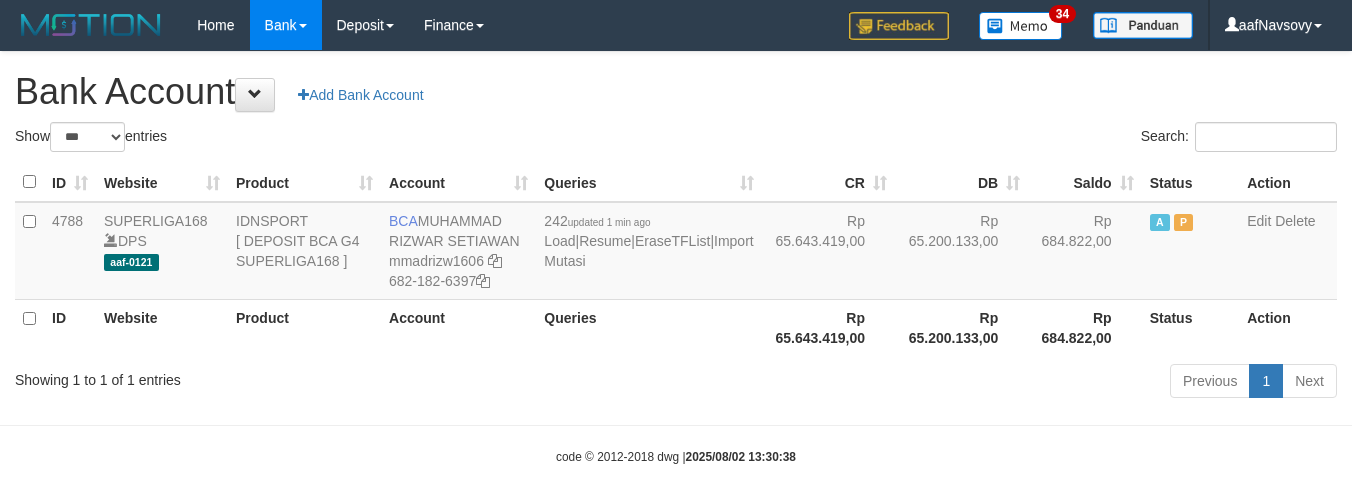 select on "***" 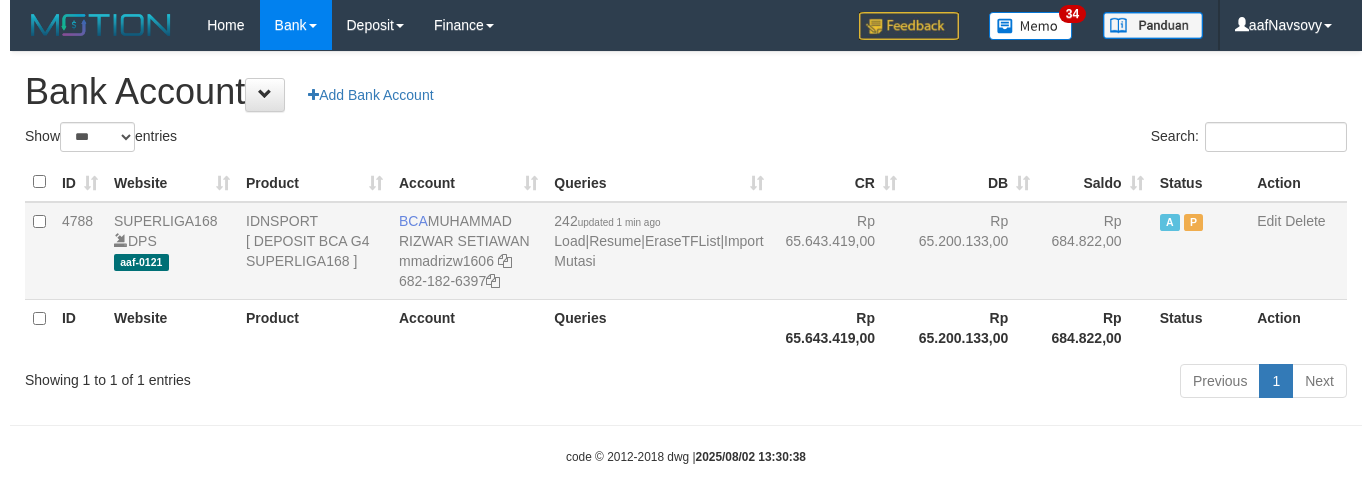 scroll, scrollTop: 16, scrollLeft: 0, axis: vertical 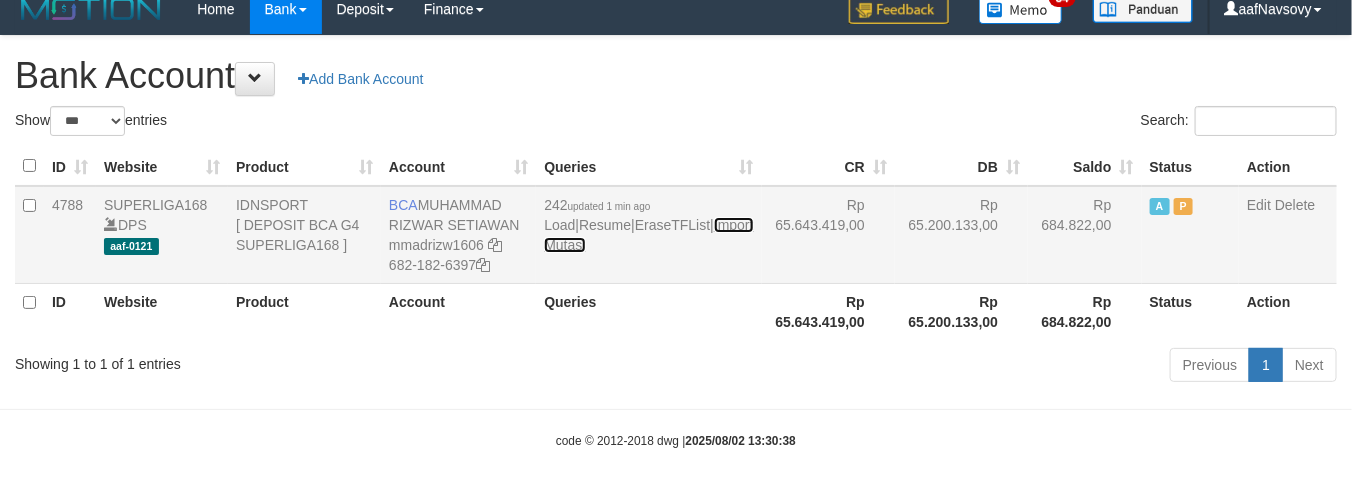 click on "Import Mutasi" at bounding box center [648, 235] 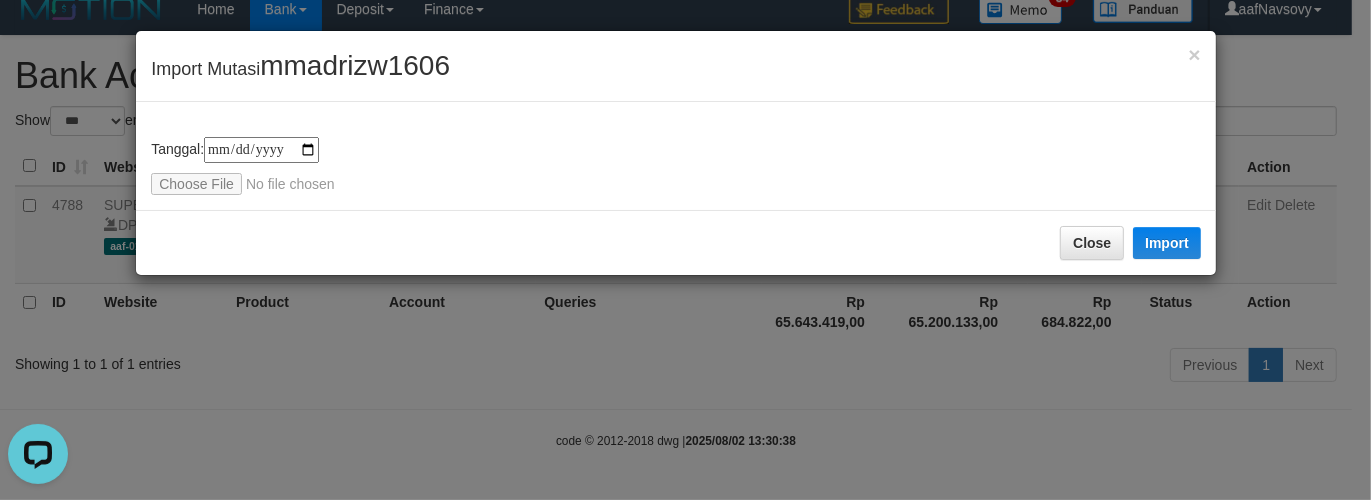 scroll, scrollTop: 0, scrollLeft: 0, axis: both 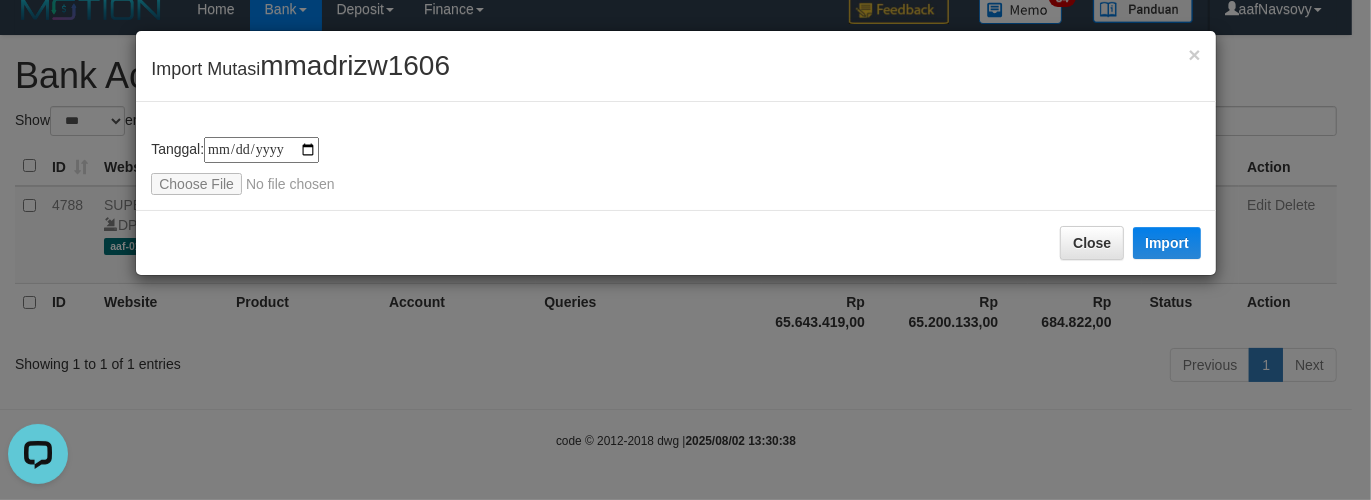 type on "**********" 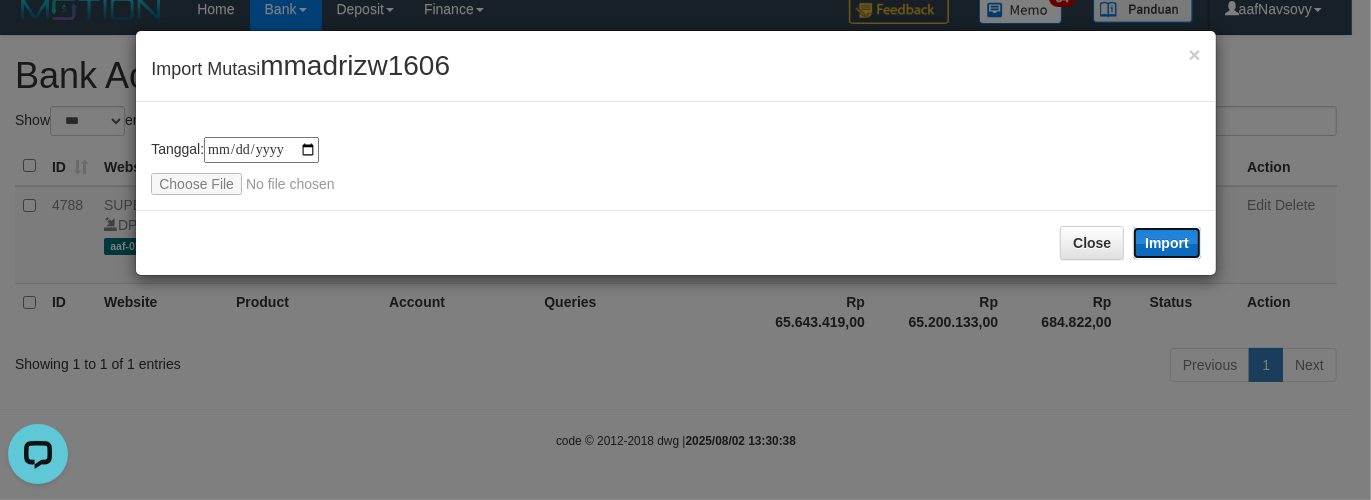 click on "Import" at bounding box center (1167, 243) 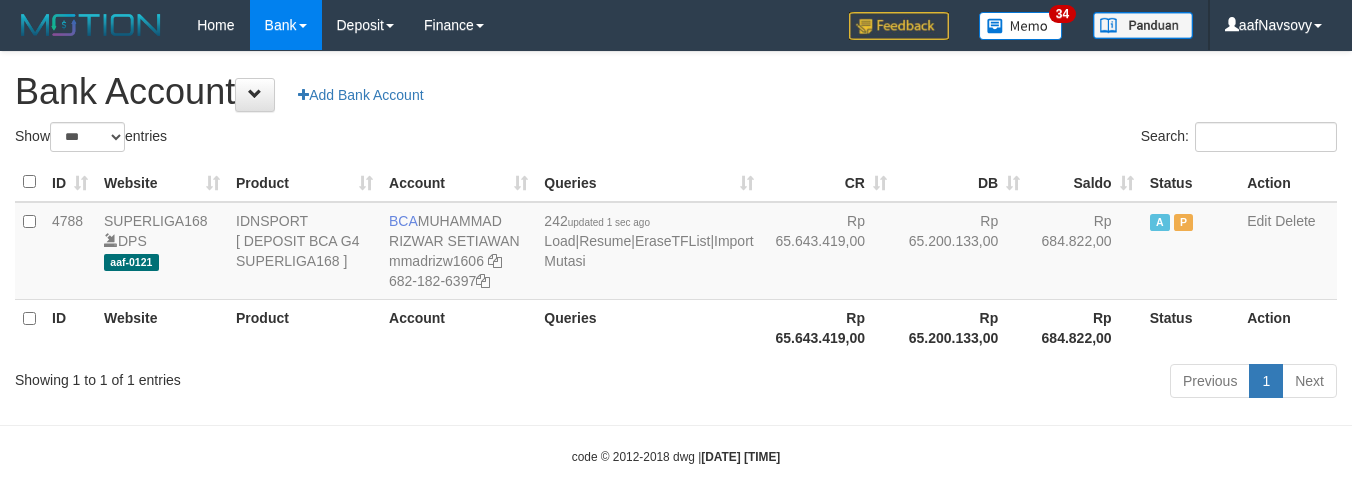 select on "***" 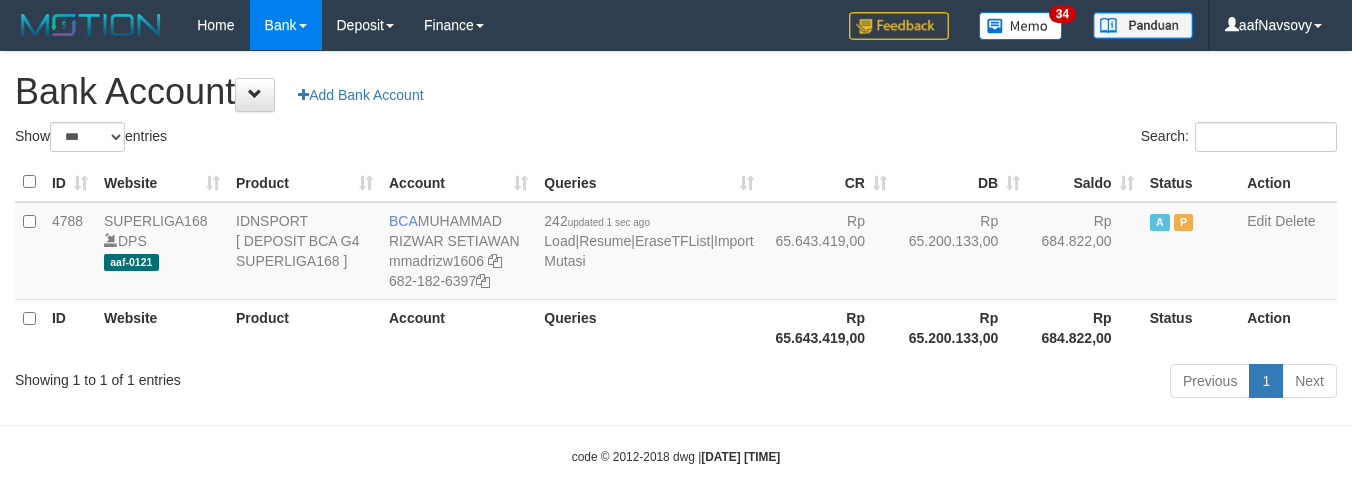 scroll, scrollTop: 16, scrollLeft: 0, axis: vertical 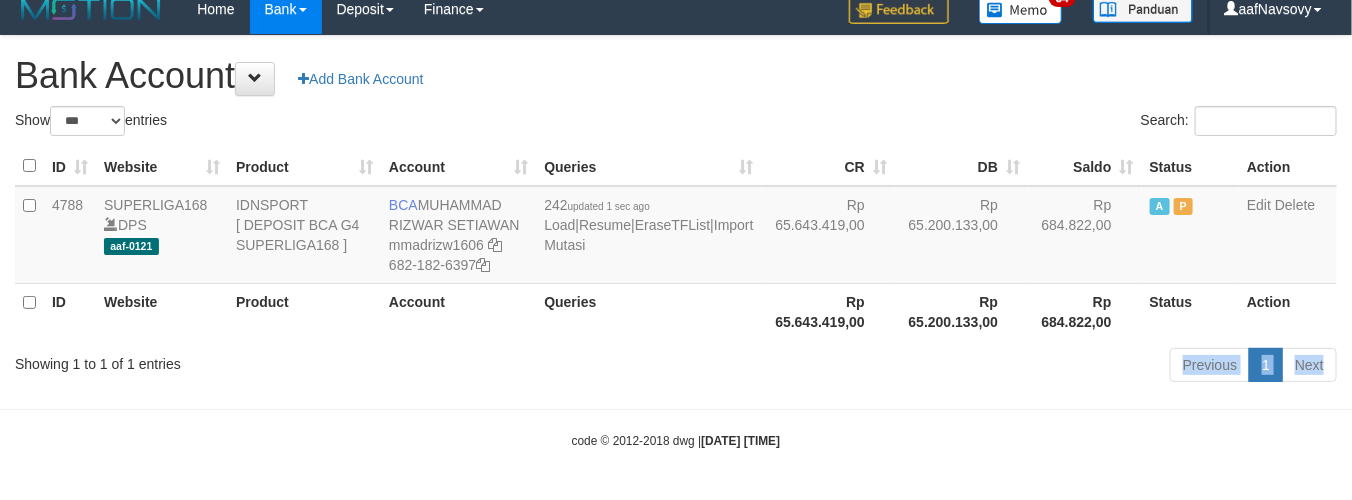 click on "Toggle navigation
Home
Bank
Account List
Load
By Website
Group
[ISPORT]													SUPERLIGA168
By Load Group (DPS)
34" at bounding box center (676, 242) 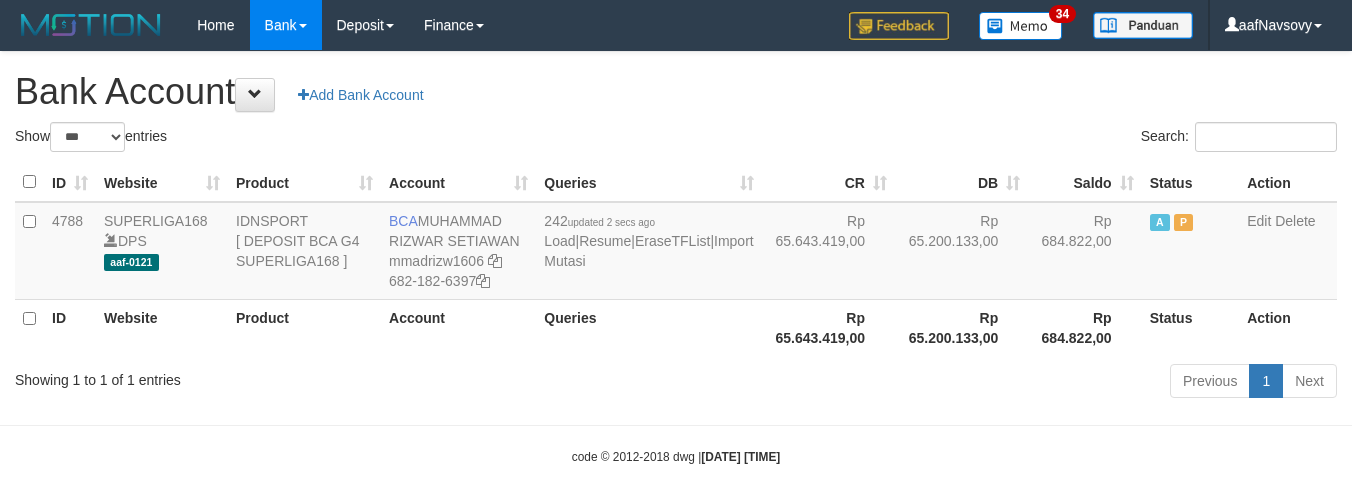 select on "***" 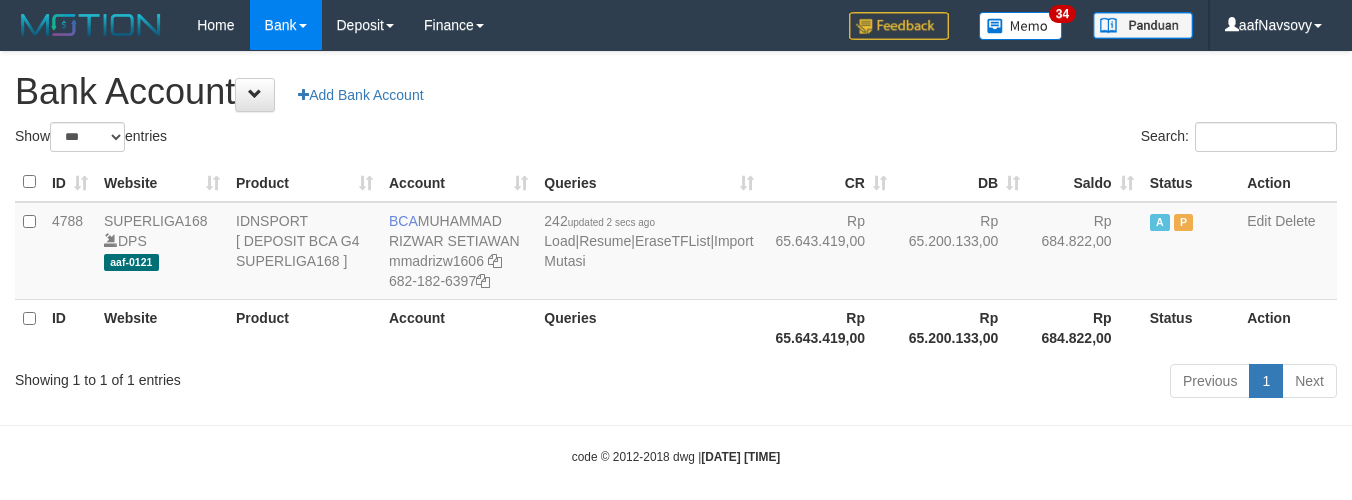 scroll, scrollTop: 16, scrollLeft: 0, axis: vertical 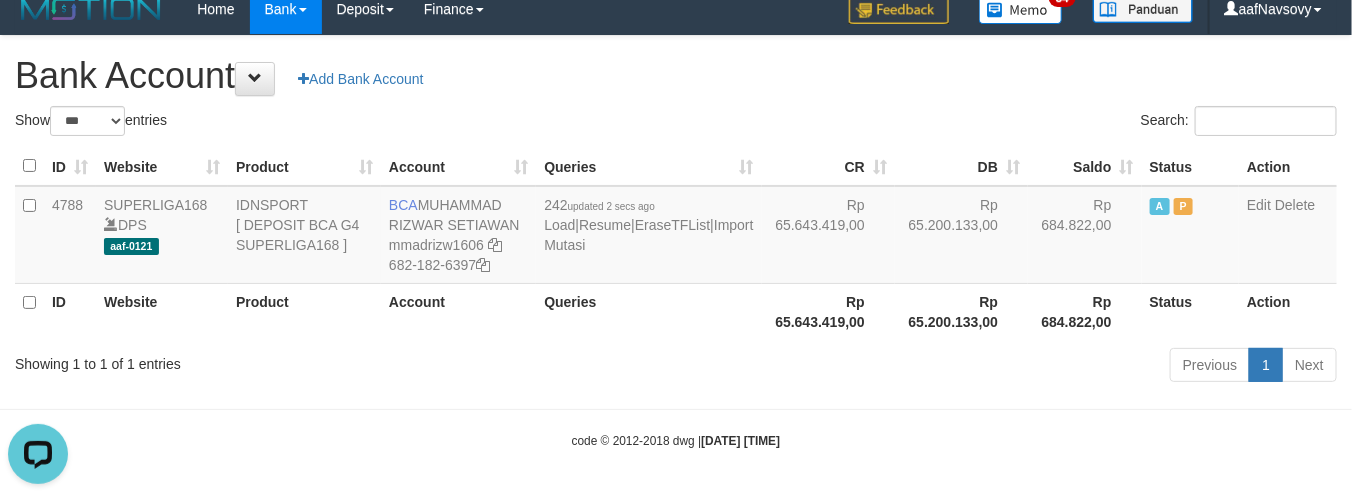 click on "Toggle navigation
Home
Bank
Account List
Load
By Website
Group
[ISPORT]													SUPERLIGA168
By Load Group (DPS)
34" at bounding box center [676, 242] 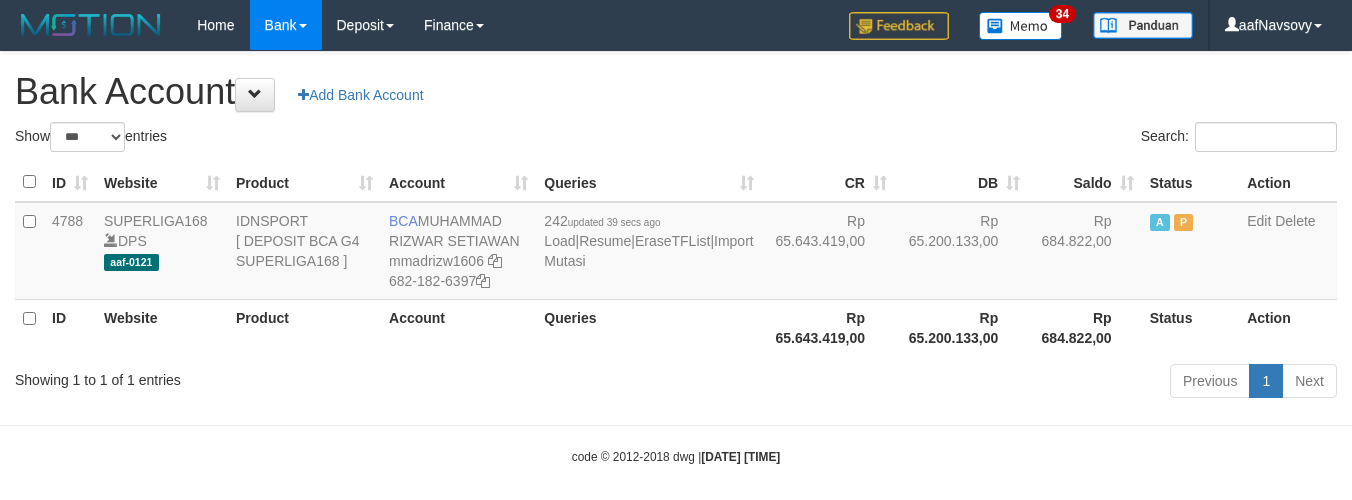 select on "***" 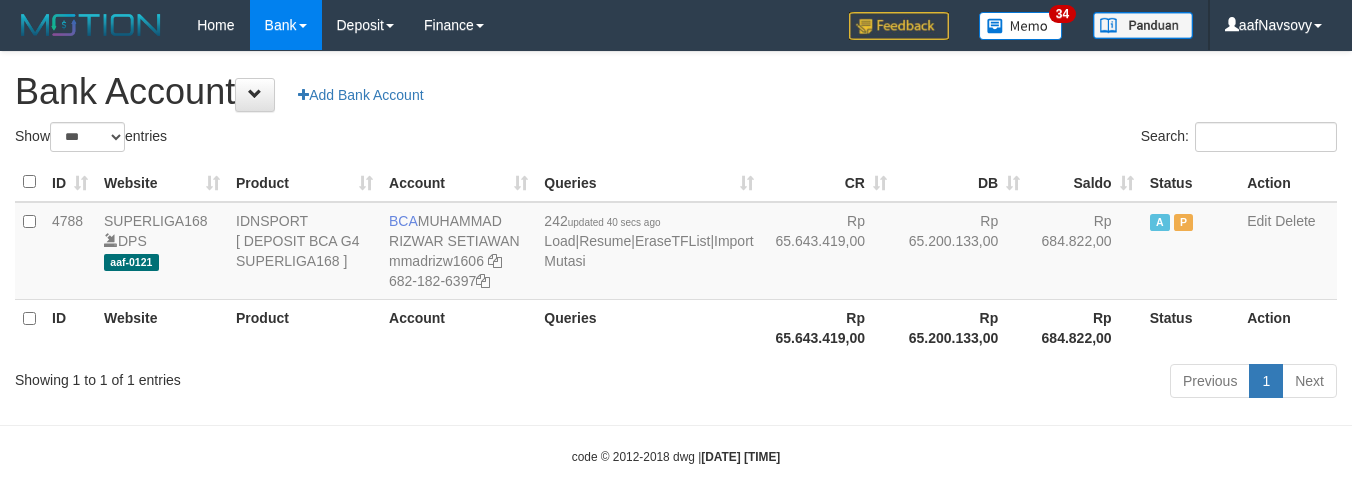 select on "***" 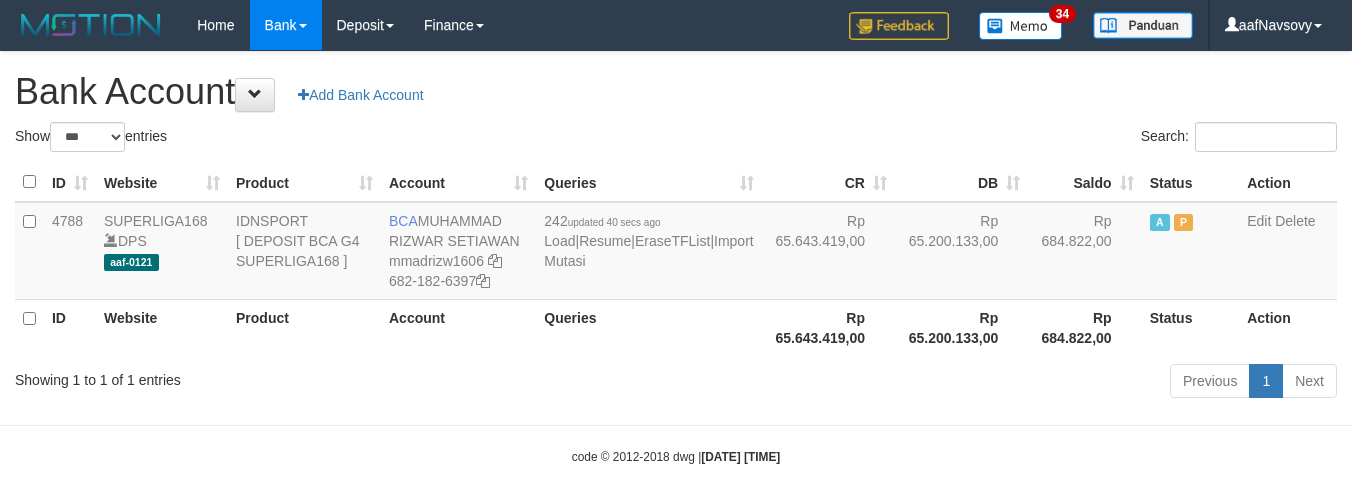 scroll, scrollTop: 16, scrollLeft: 0, axis: vertical 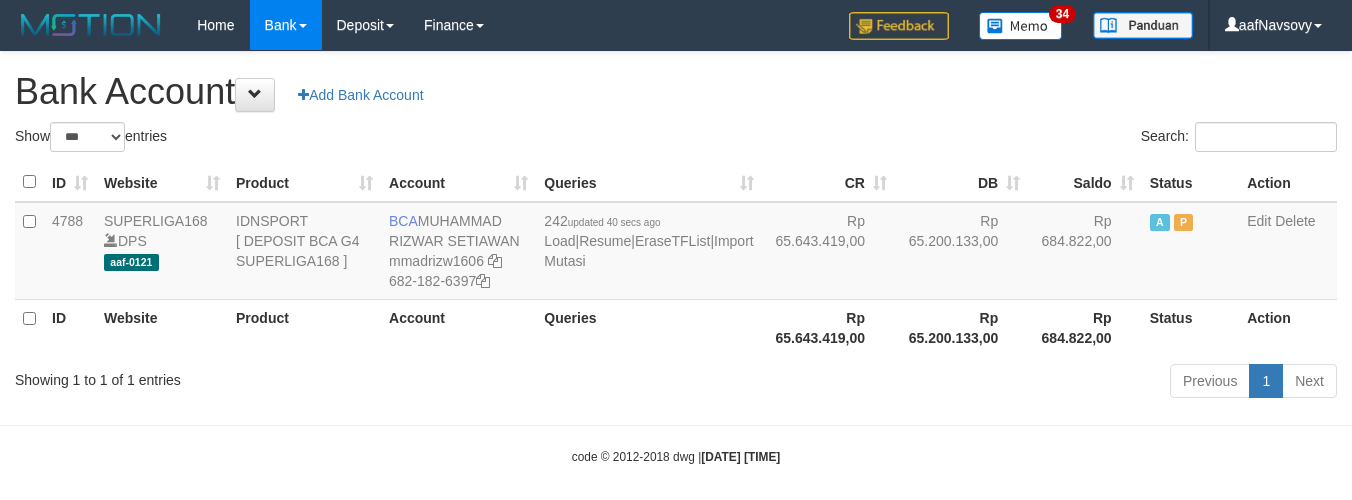 select on "***" 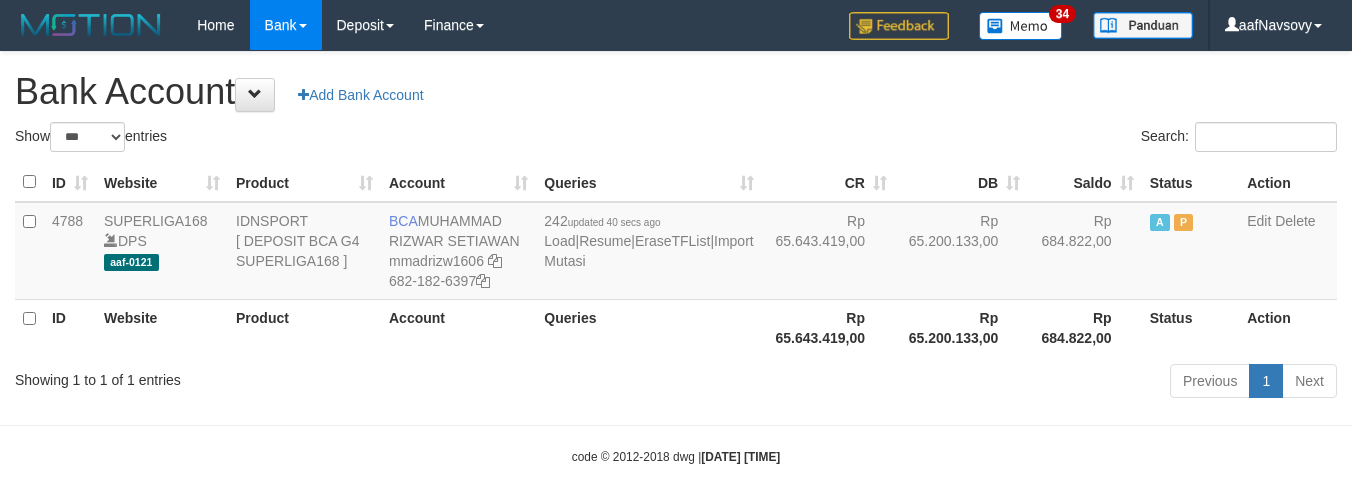 scroll, scrollTop: 16, scrollLeft: 0, axis: vertical 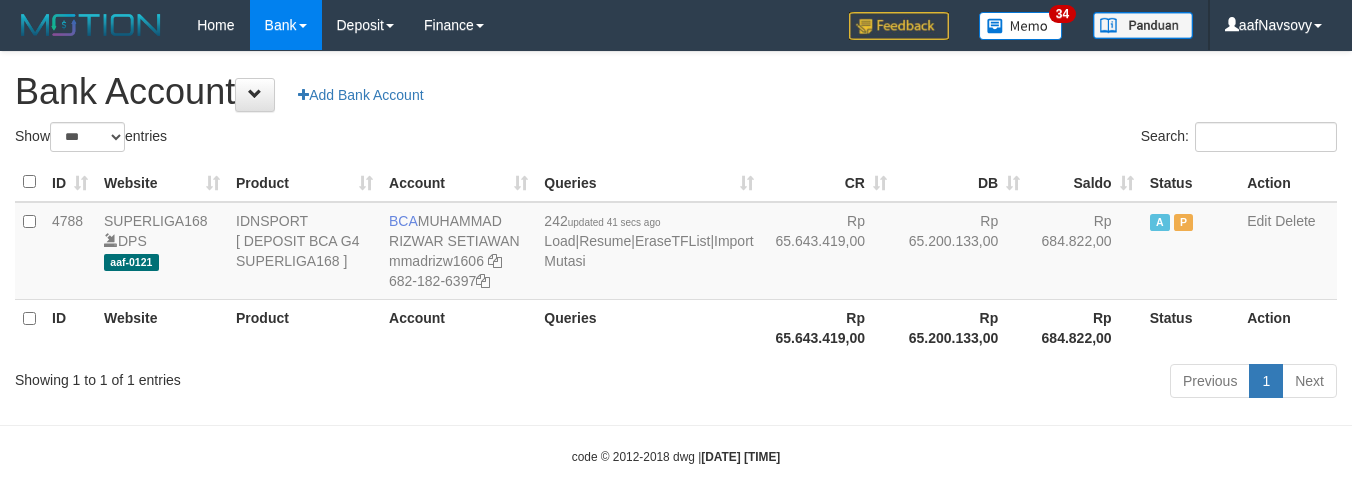 select on "***" 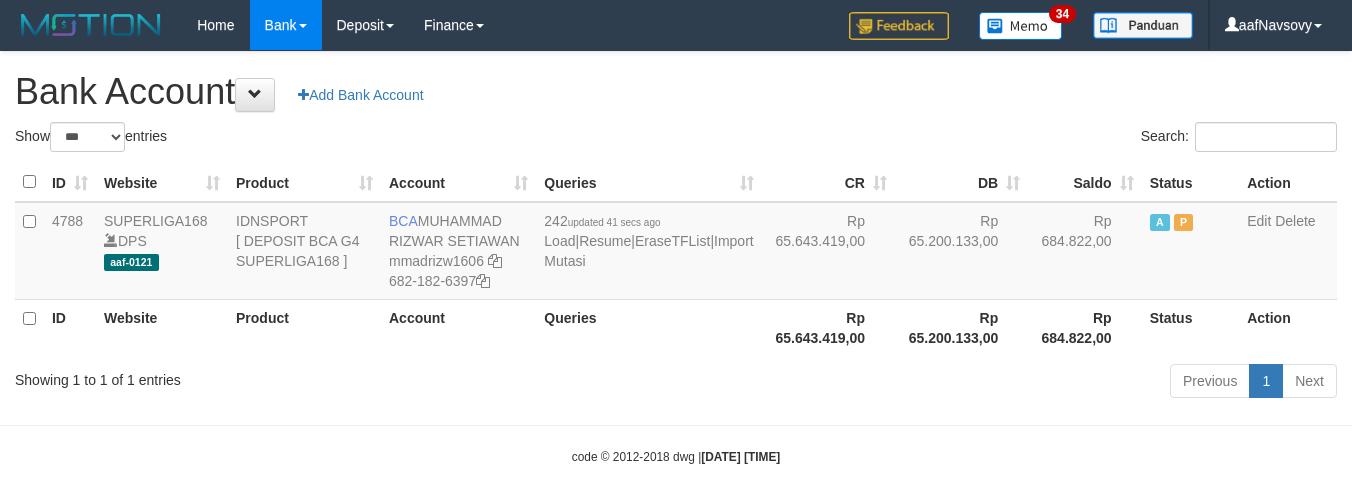 scroll, scrollTop: 16, scrollLeft: 0, axis: vertical 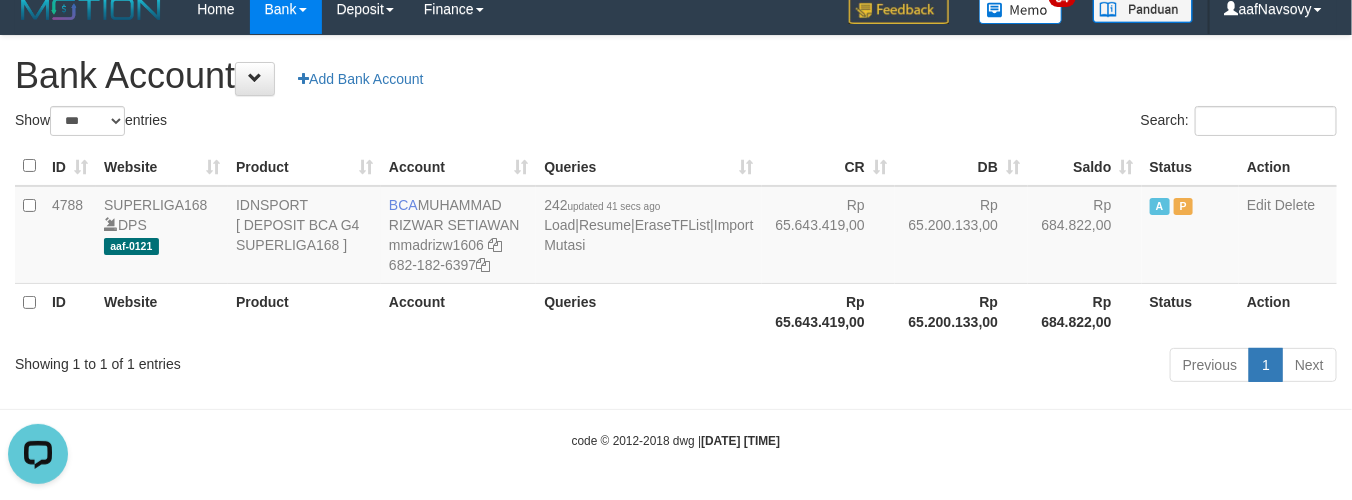 click on "Queries" at bounding box center [648, 311] 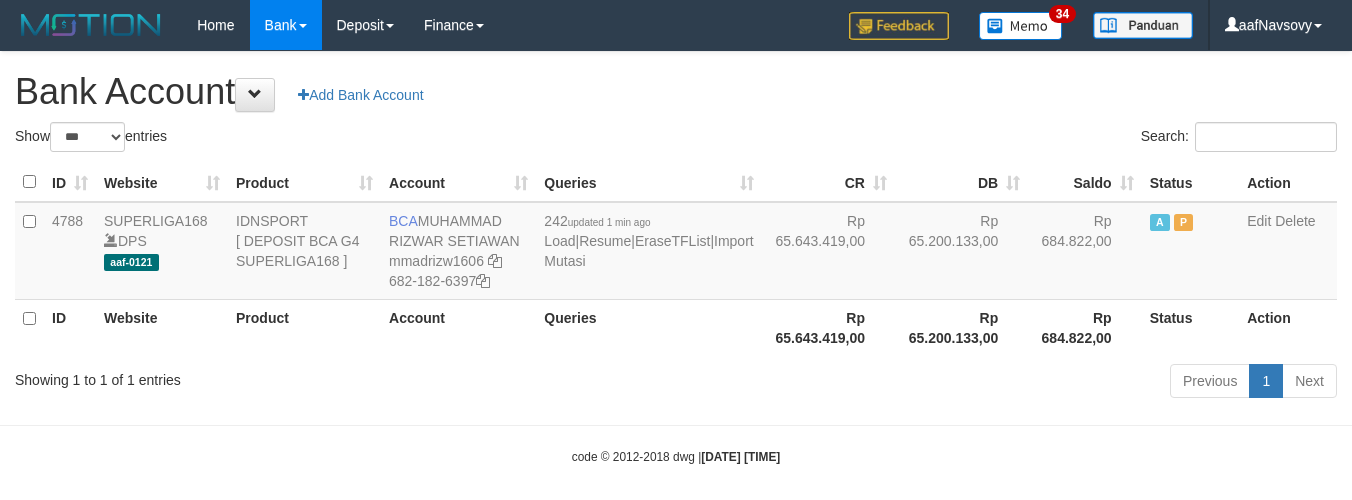 select on "***" 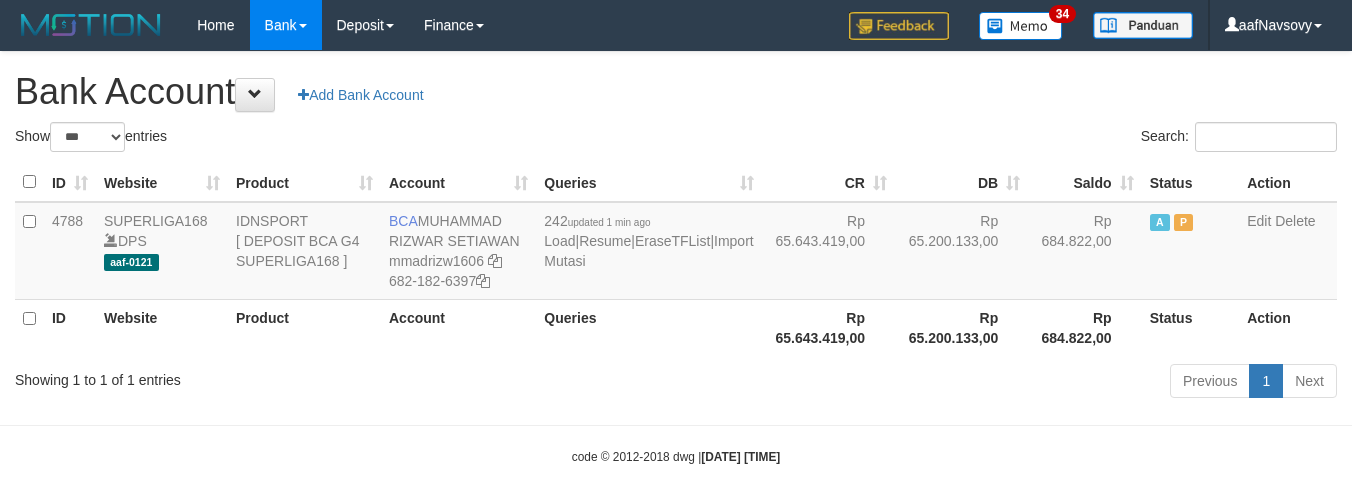 scroll, scrollTop: 16, scrollLeft: 0, axis: vertical 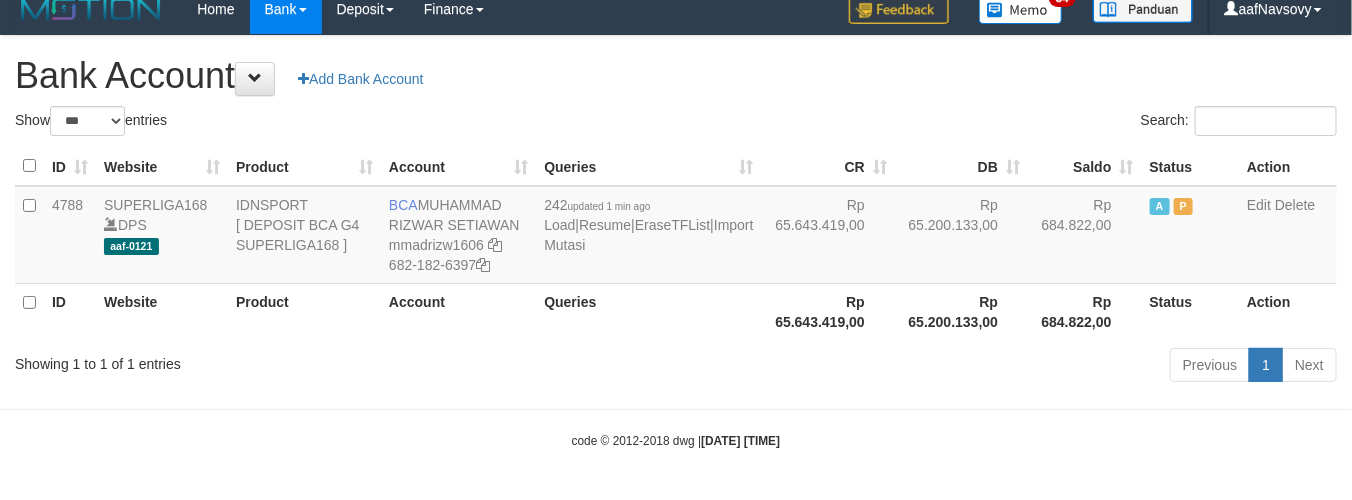 click on "Queries" at bounding box center [648, 311] 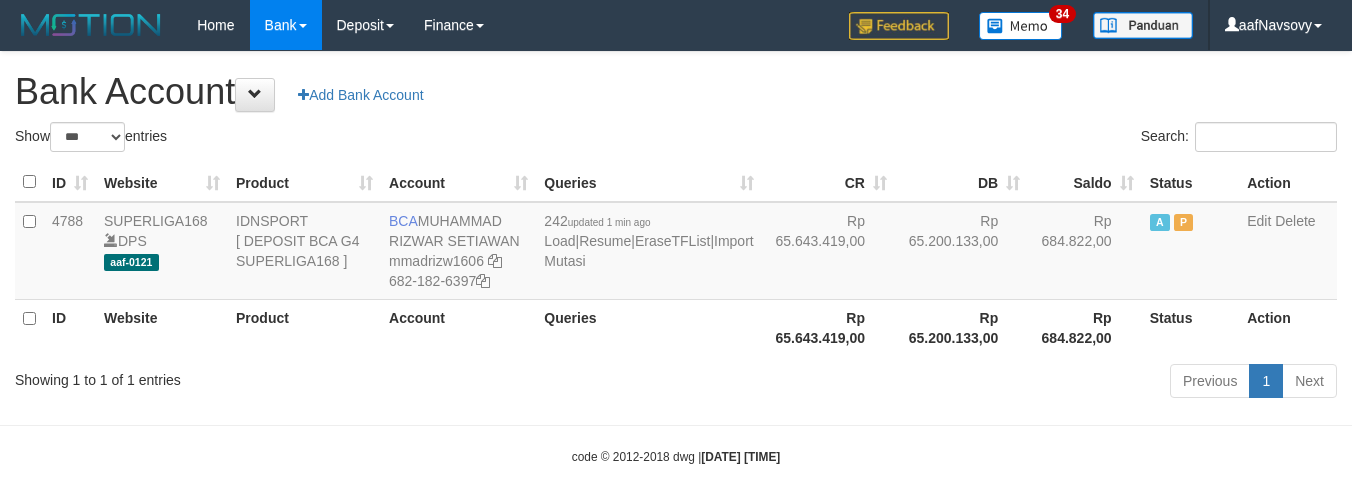 select on "***" 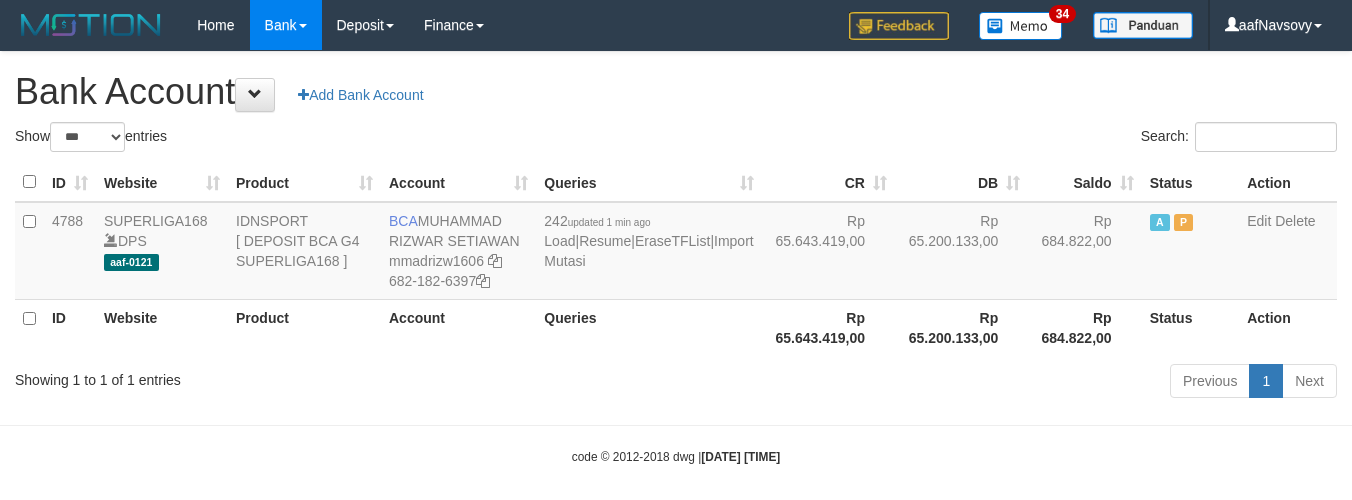 scroll, scrollTop: 16, scrollLeft: 0, axis: vertical 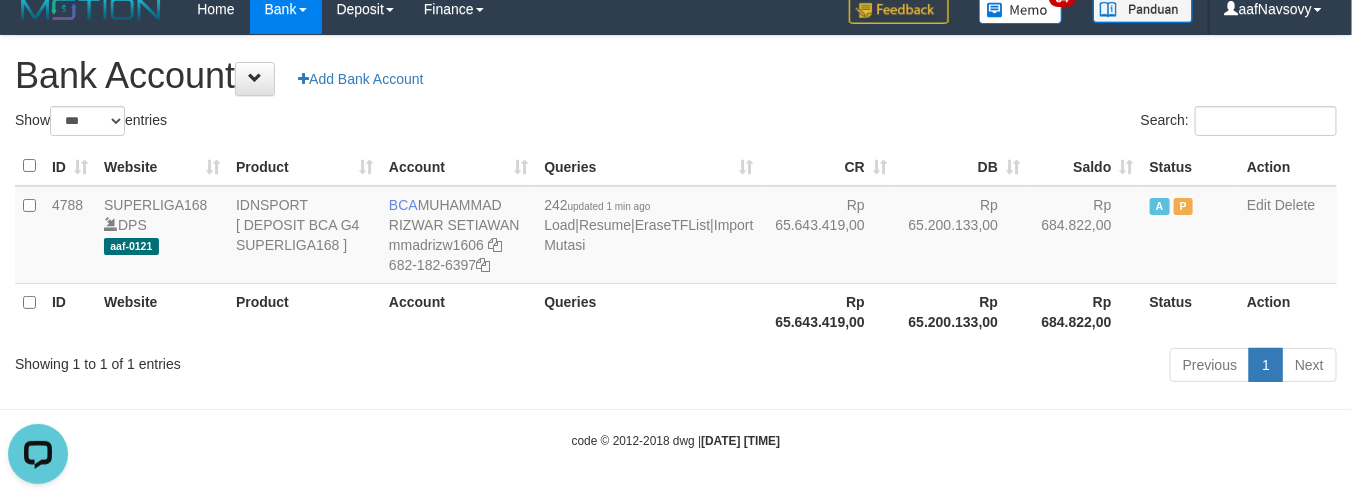 click on "Previous 1 Next" at bounding box center (957, 367) 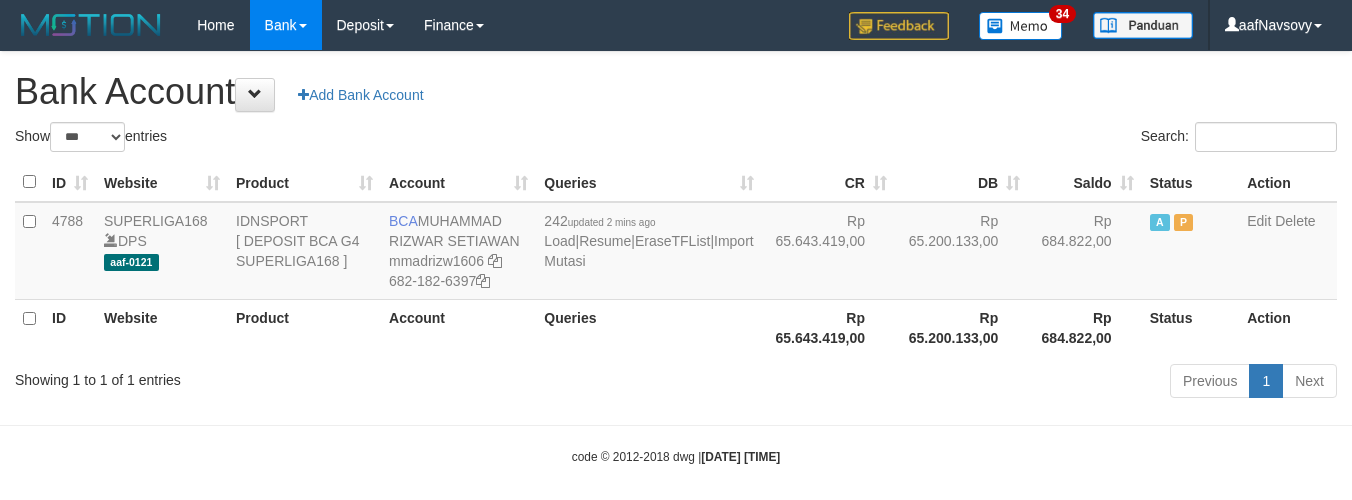 select on "***" 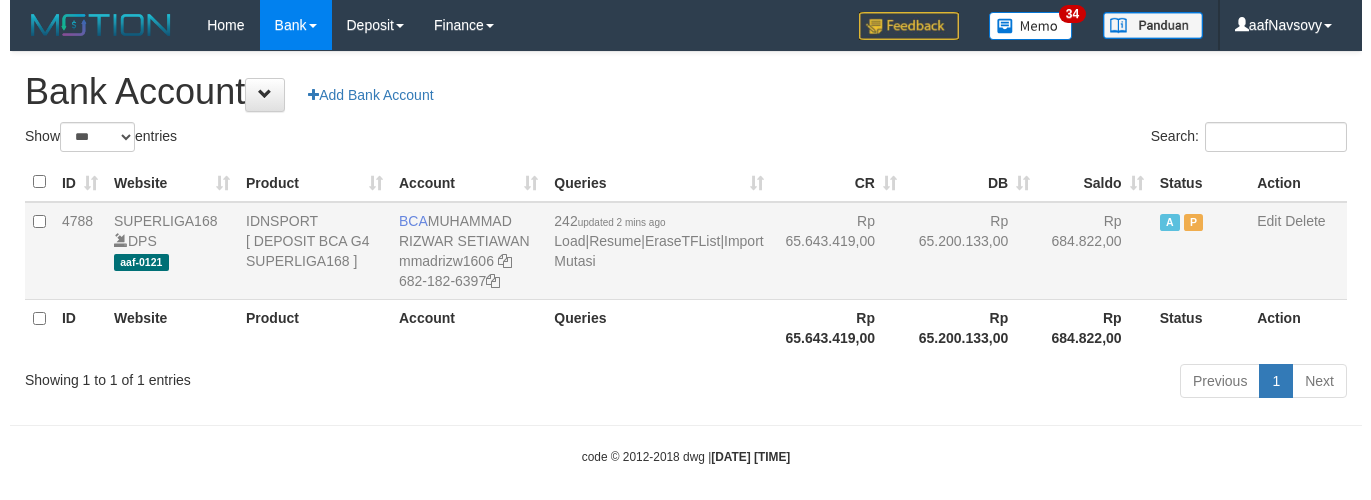 scroll, scrollTop: 16, scrollLeft: 0, axis: vertical 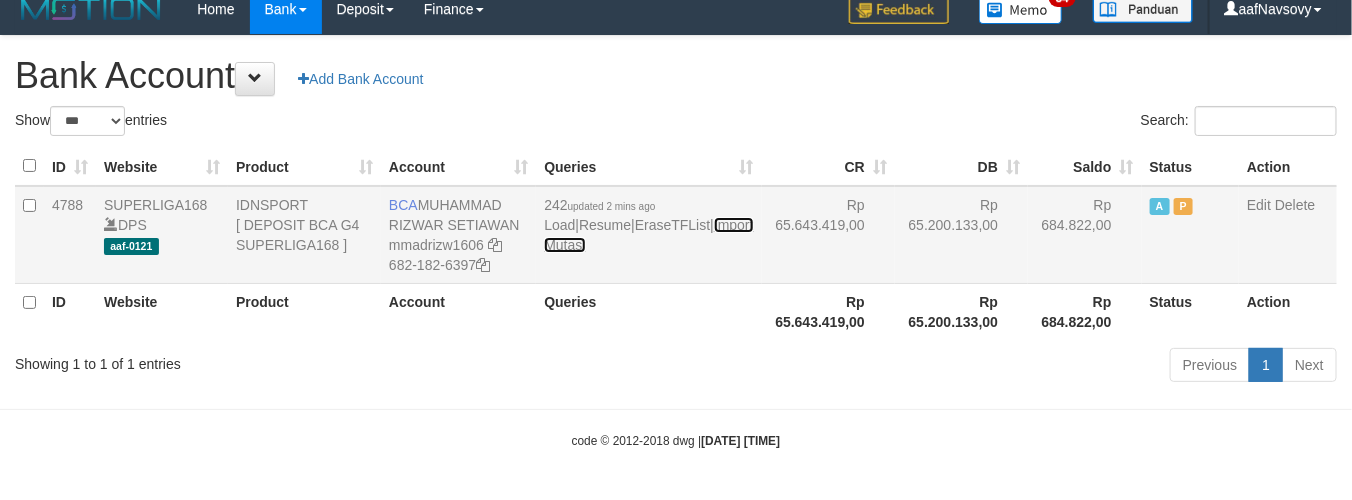 click on "Import Mutasi" at bounding box center (648, 235) 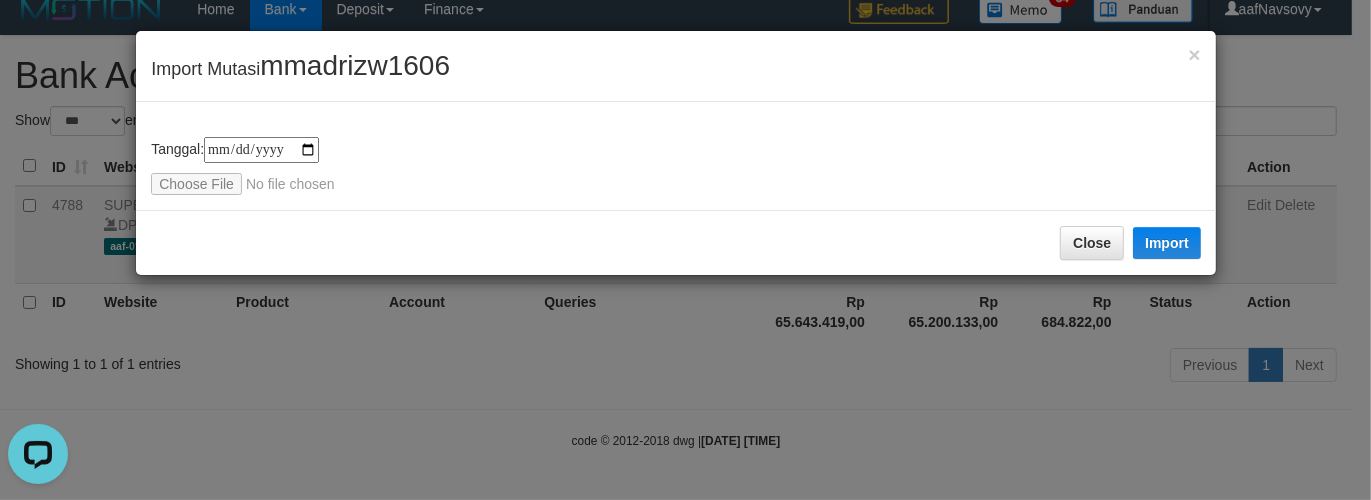 scroll, scrollTop: 0, scrollLeft: 0, axis: both 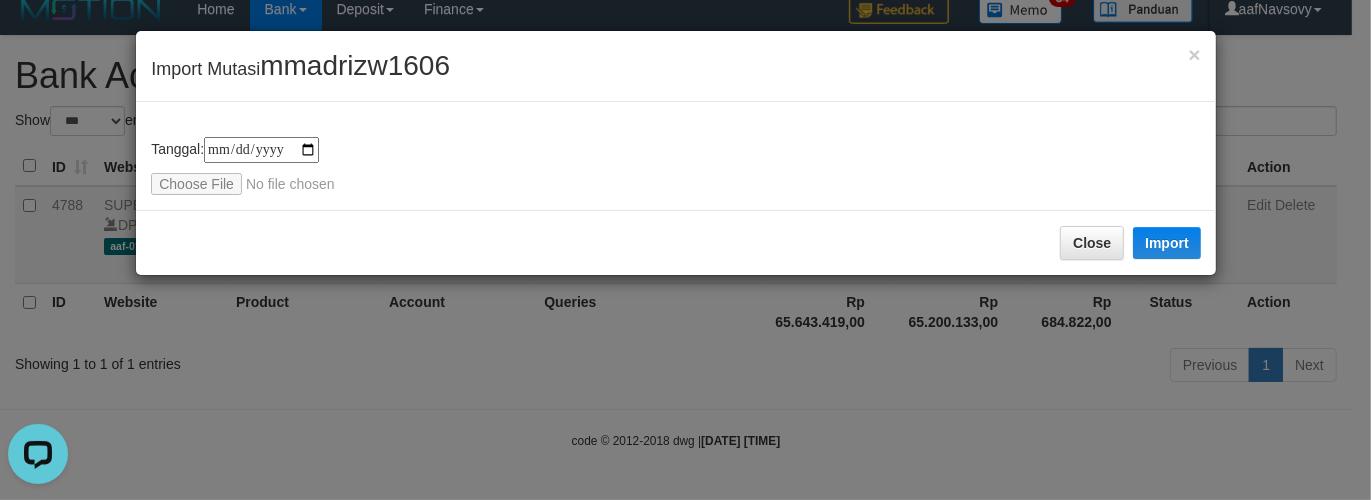 type on "**********" 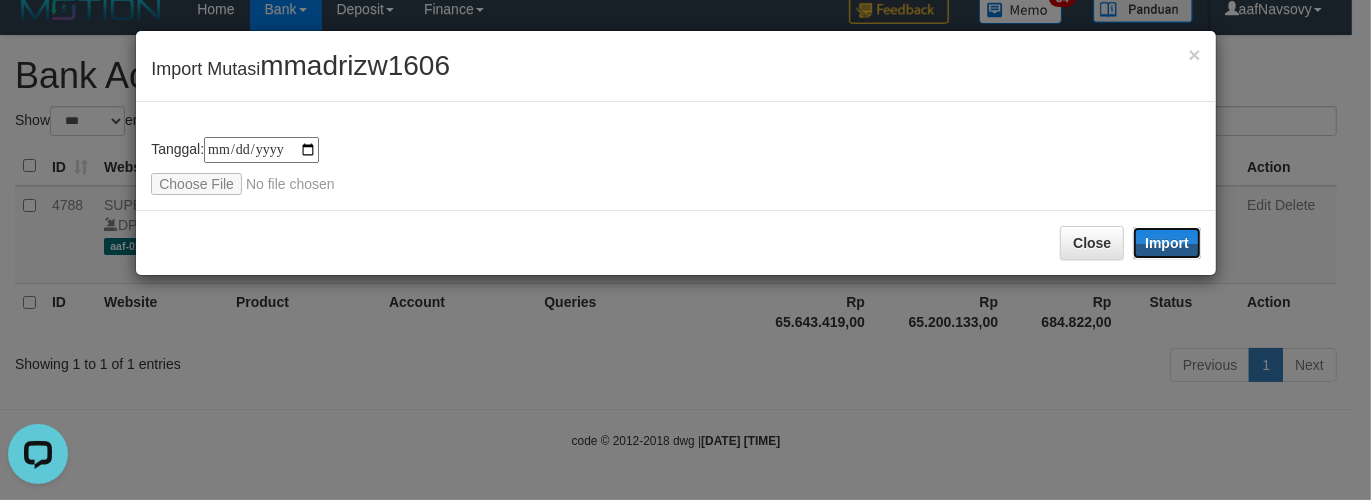 drag, startPoint x: 1166, startPoint y: 240, endPoint x: 492, endPoint y: 447, distance: 705.0709 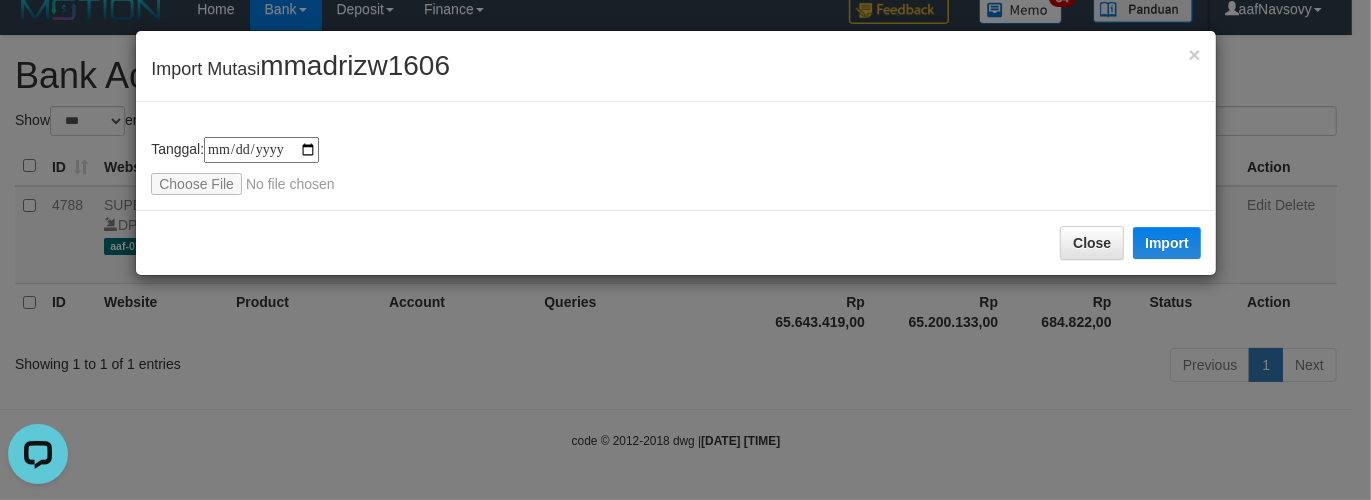 click on "**********" at bounding box center [685, 250] 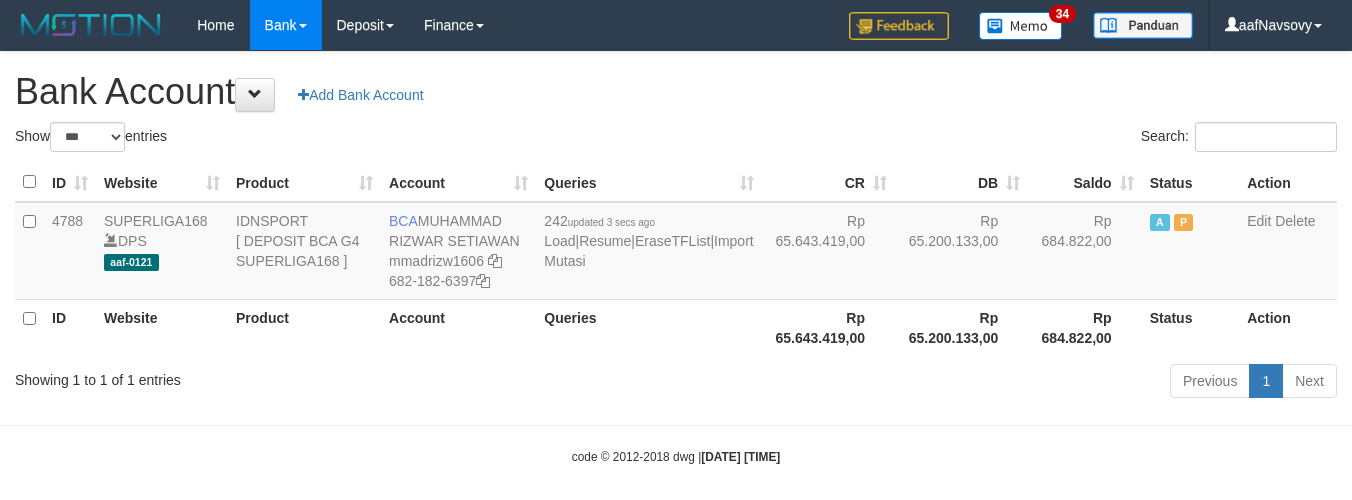 select on "***" 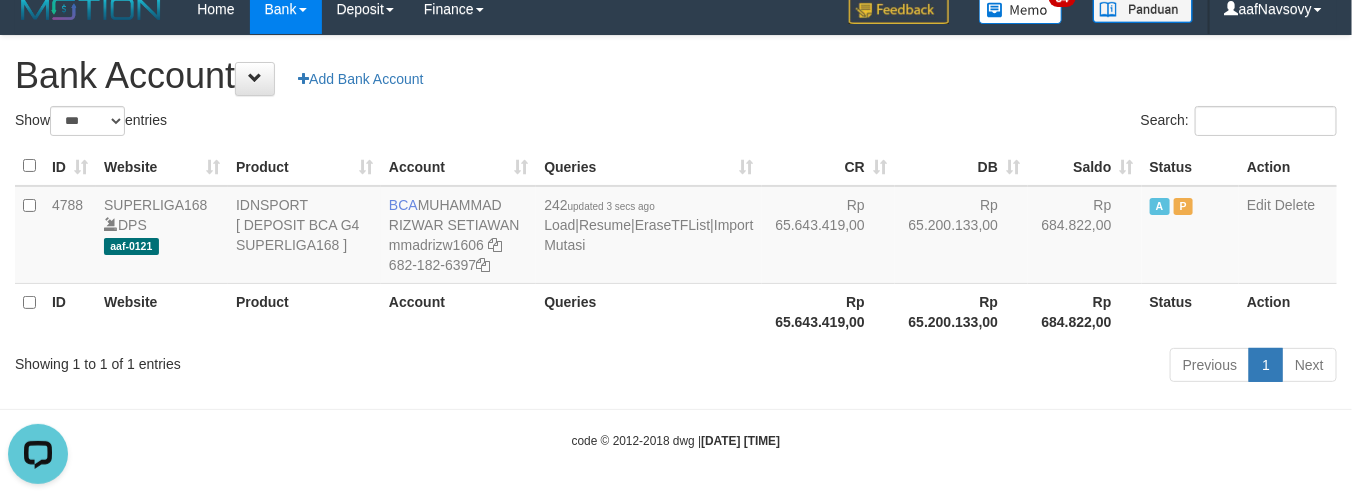 scroll, scrollTop: 0, scrollLeft: 0, axis: both 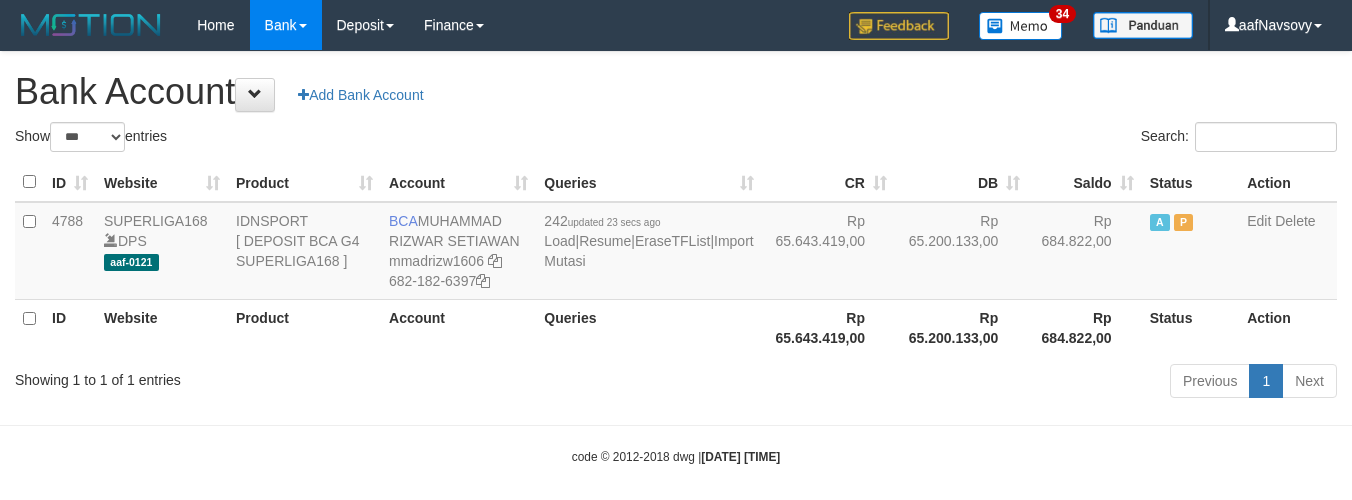 select on "***" 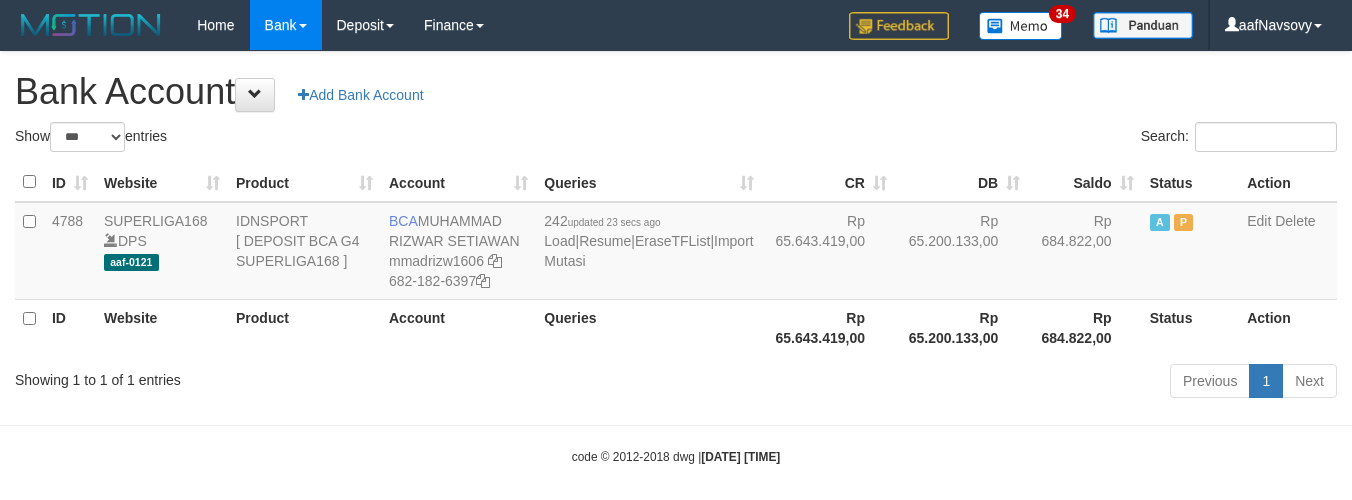 scroll, scrollTop: 16, scrollLeft: 0, axis: vertical 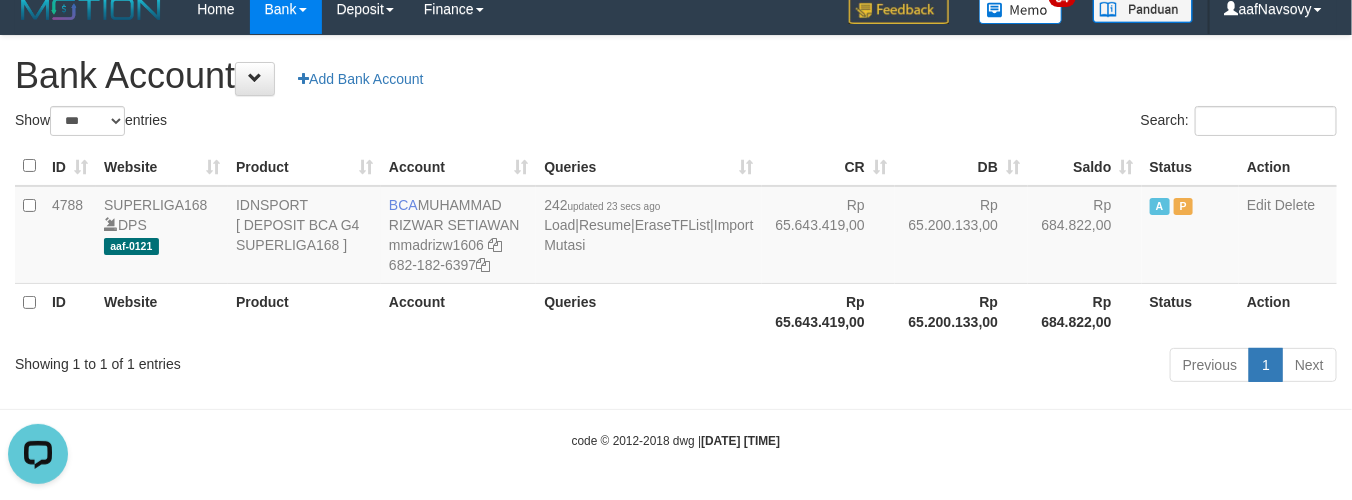 click on "Toggle navigation
Home
Bank
Account List
Load
By Website
Group
[ISPORT]													SUPERLIGA168
By Load Group (DPS)
34" at bounding box center (676, 242) 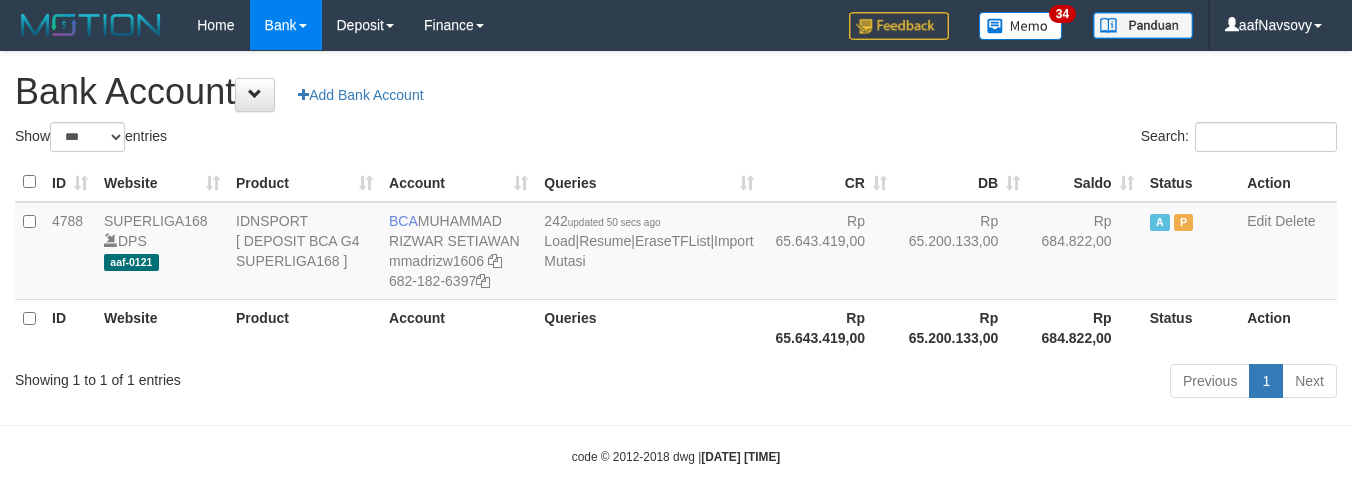 select on "***" 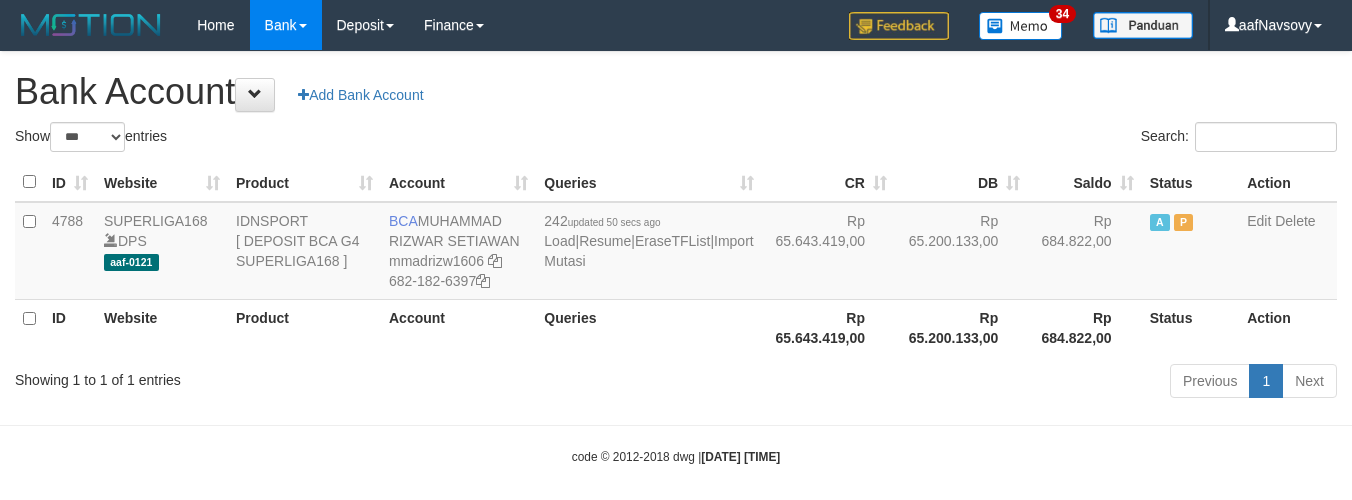 scroll, scrollTop: 16, scrollLeft: 0, axis: vertical 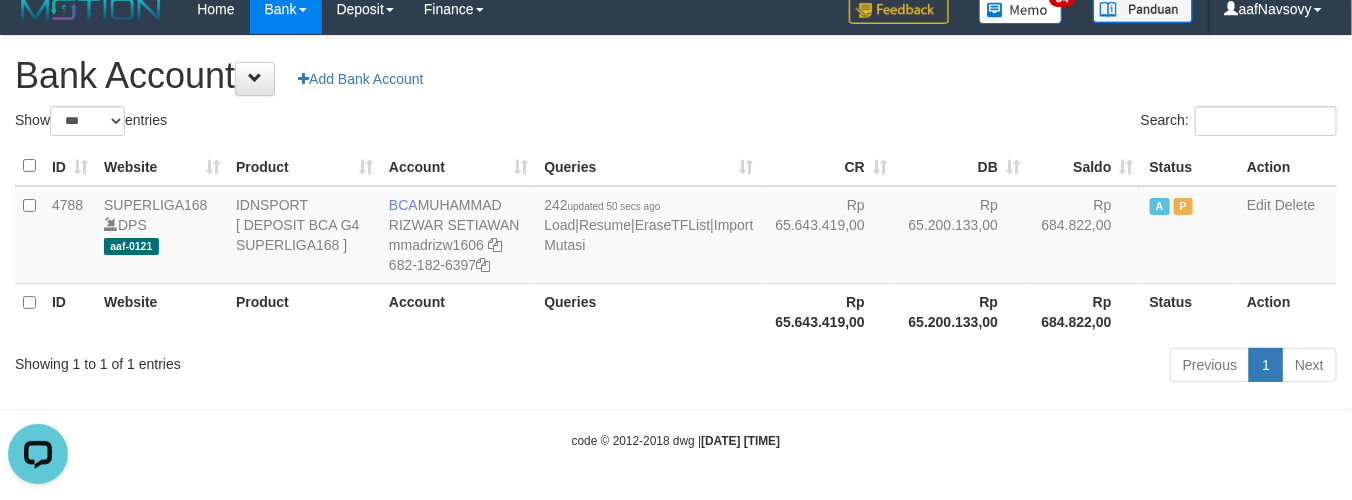 click on "Previous 1 Next" at bounding box center (957, 367) 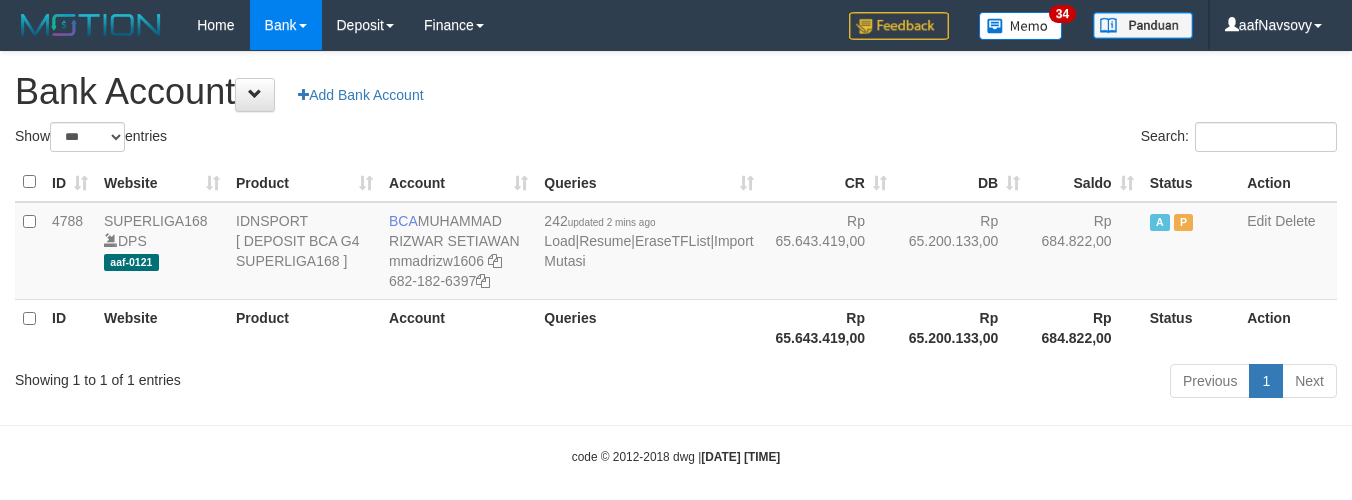 select on "***" 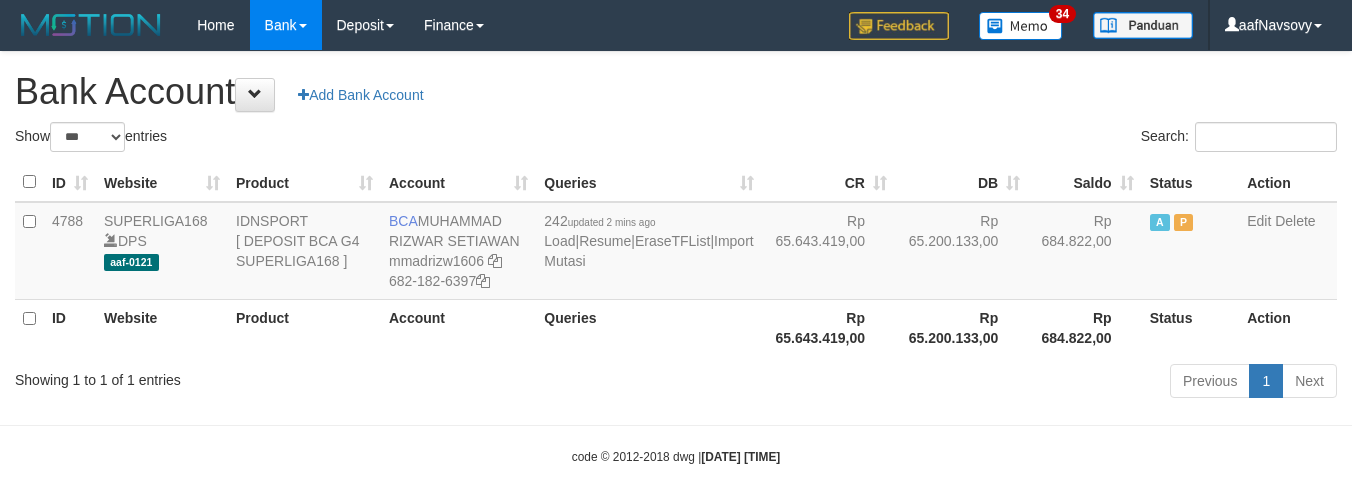 scroll, scrollTop: 16, scrollLeft: 0, axis: vertical 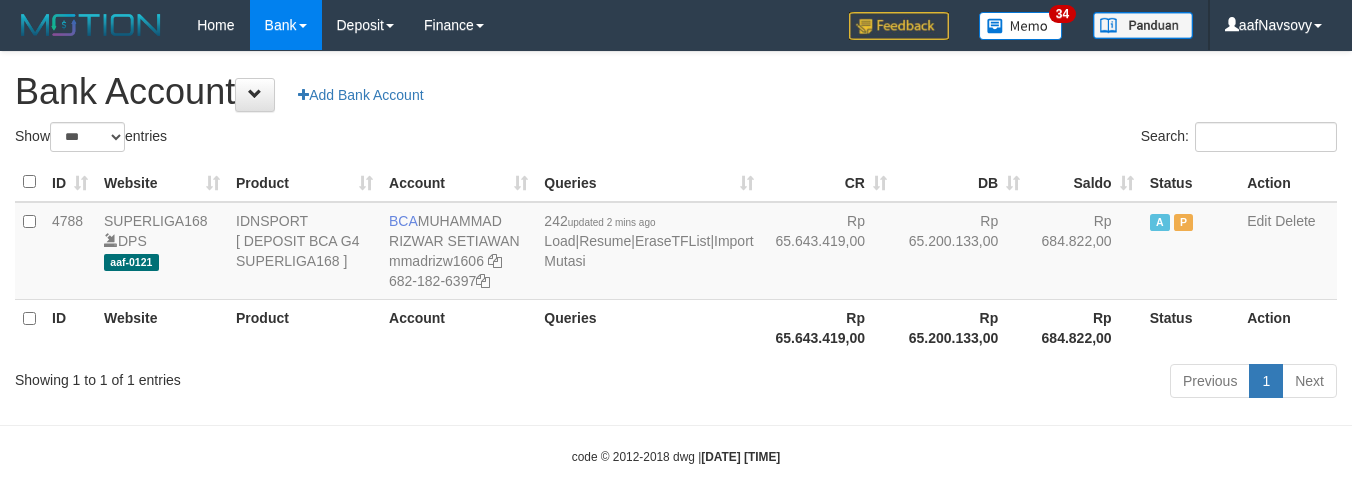 select on "***" 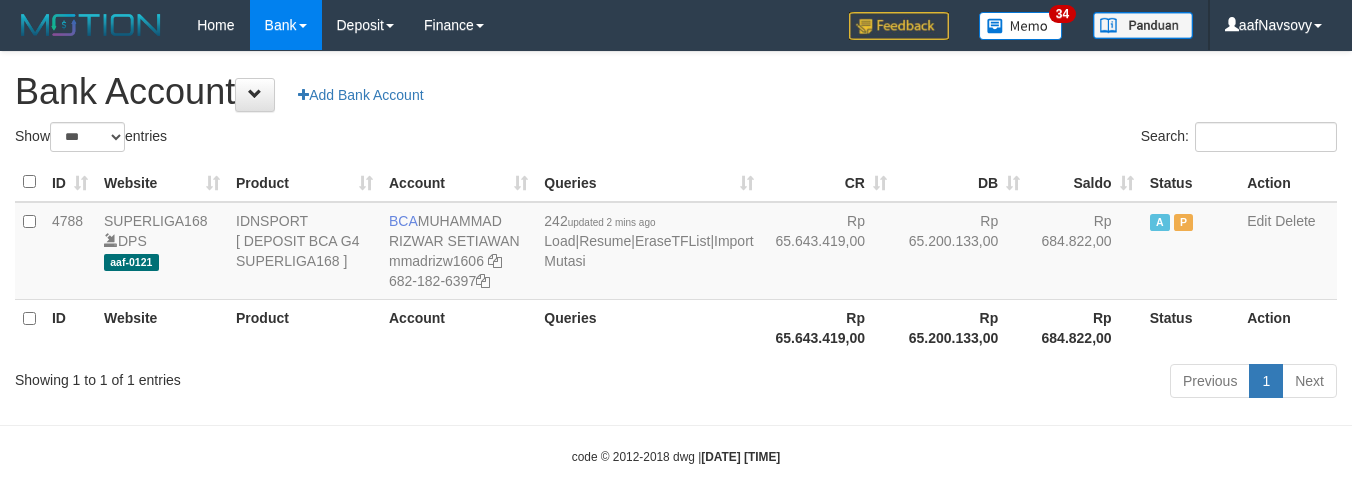 scroll, scrollTop: 16, scrollLeft: 0, axis: vertical 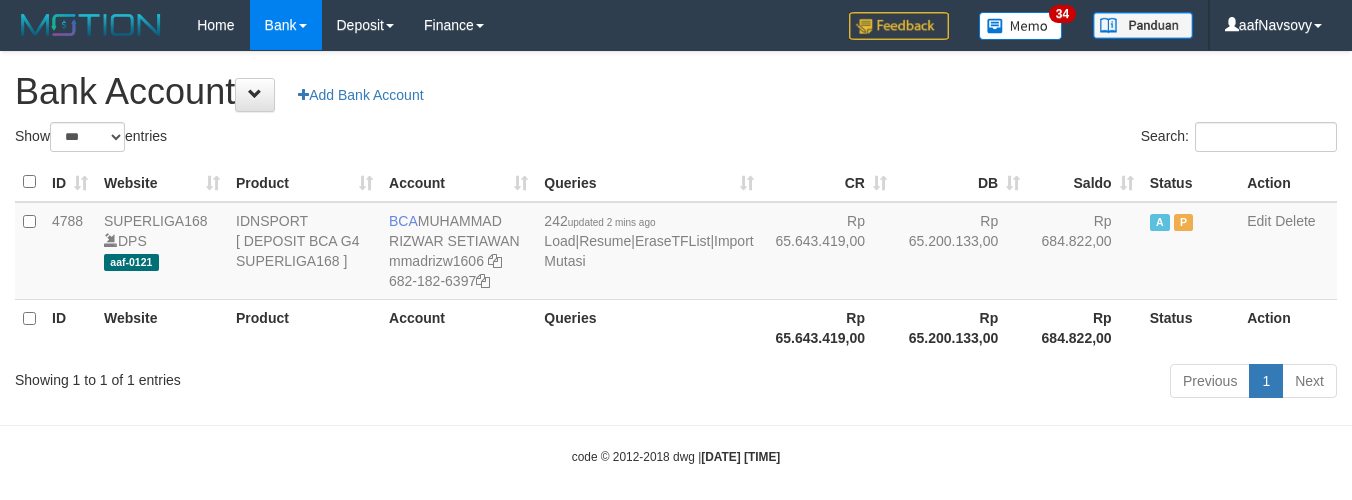 select on "***" 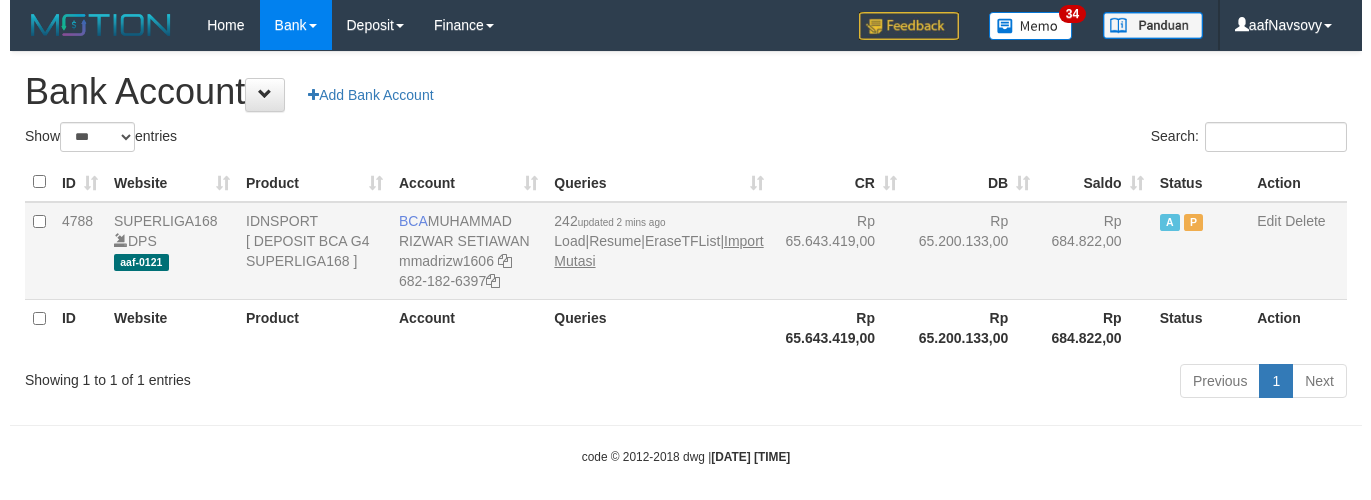 scroll, scrollTop: 16, scrollLeft: 0, axis: vertical 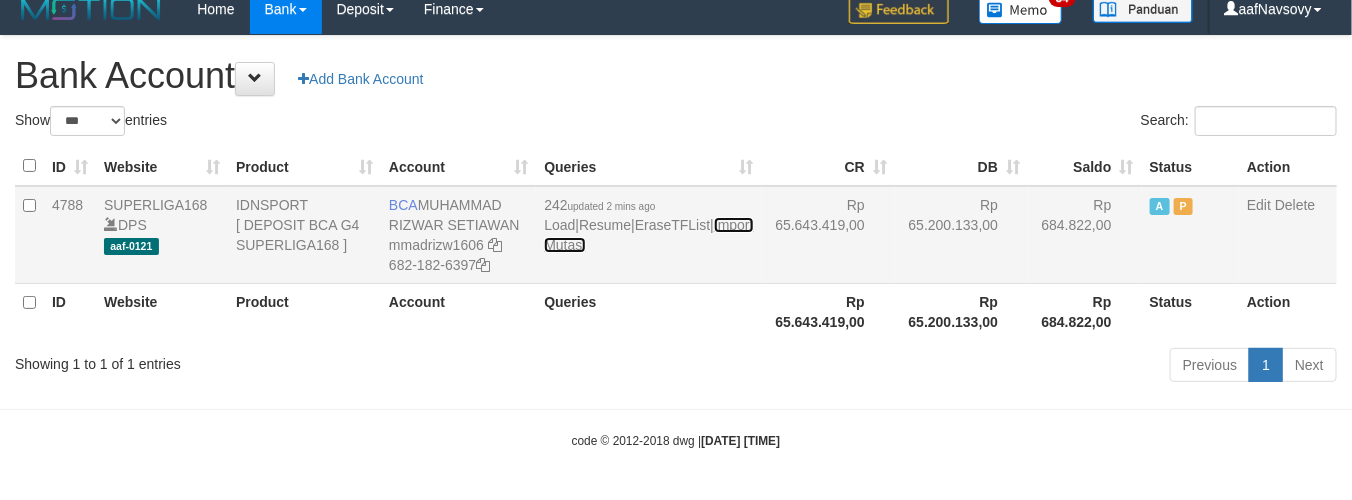 click on "Import Mutasi" at bounding box center [648, 235] 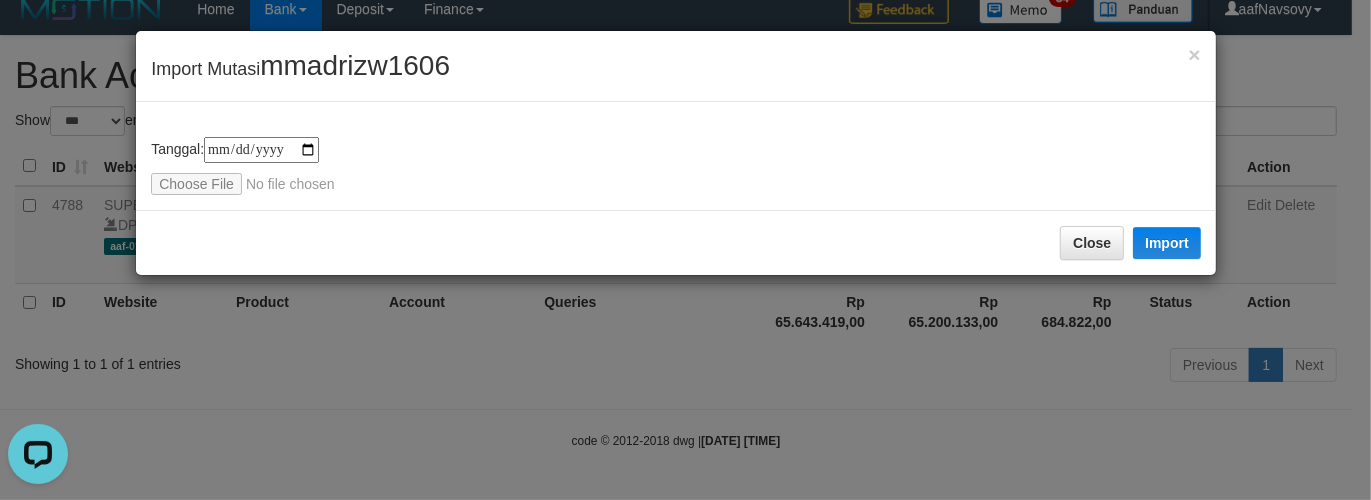 scroll, scrollTop: 0, scrollLeft: 0, axis: both 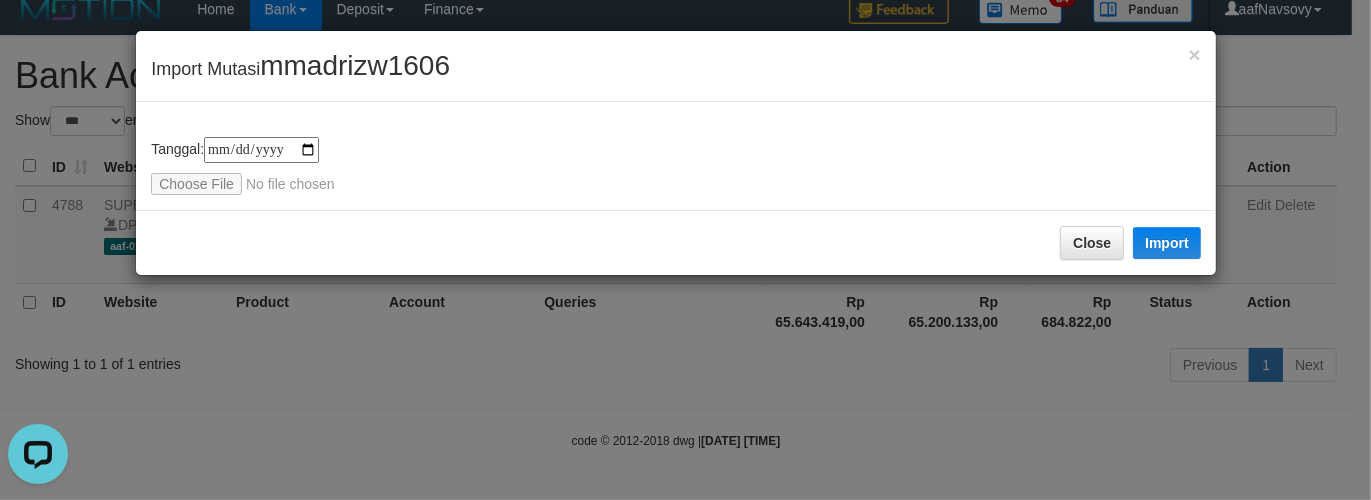 type on "**********" 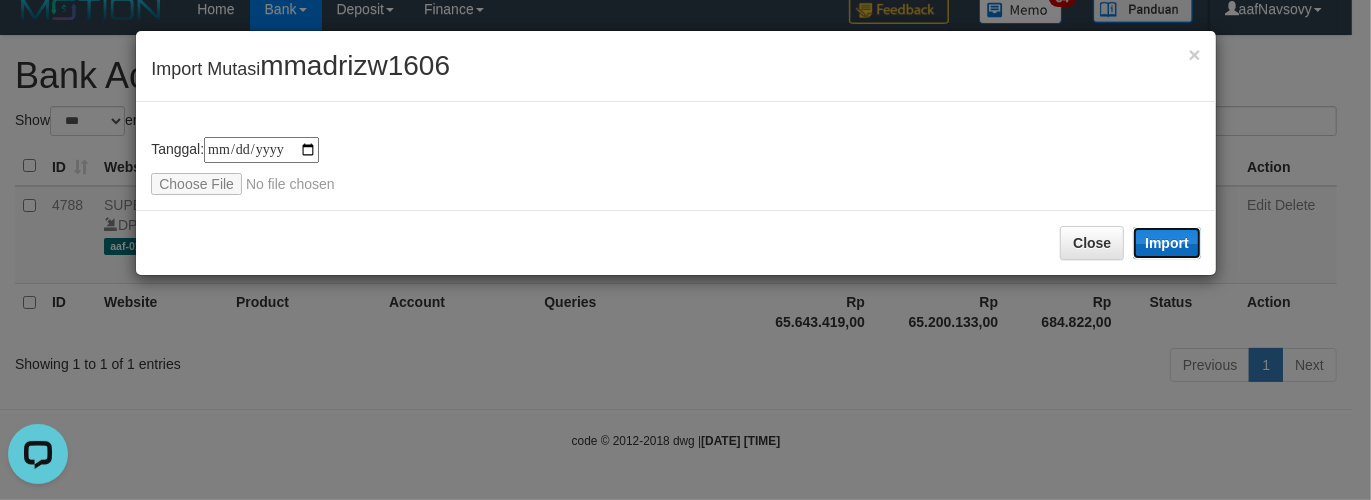 click on "Import" at bounding box center [1167, 243] 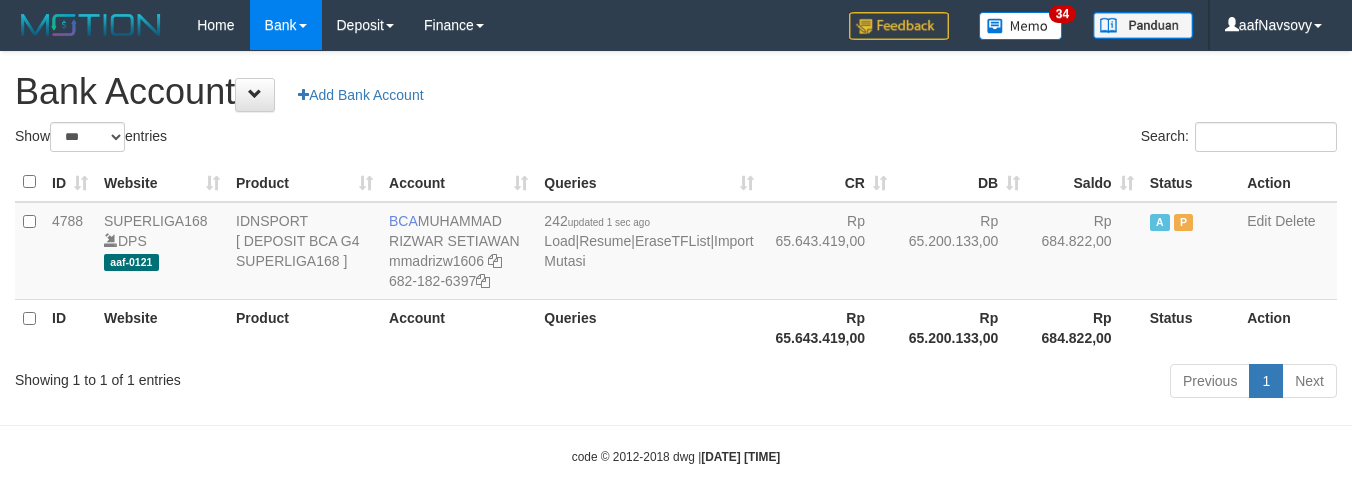 select on "***" 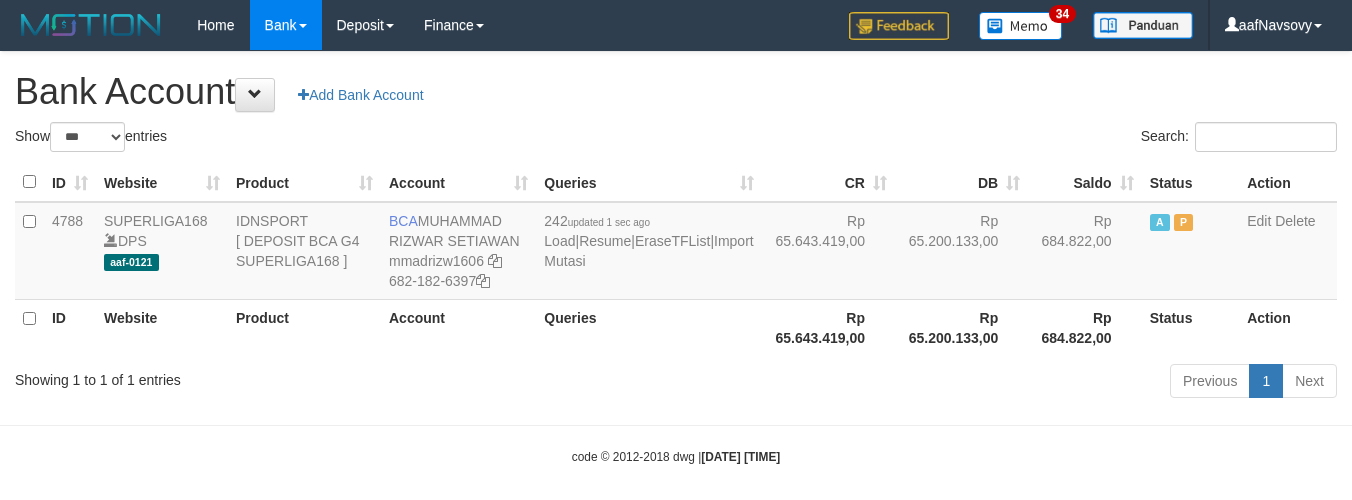 scroll, scrollTop: 16, scrollLeft: 0, axis: vertical 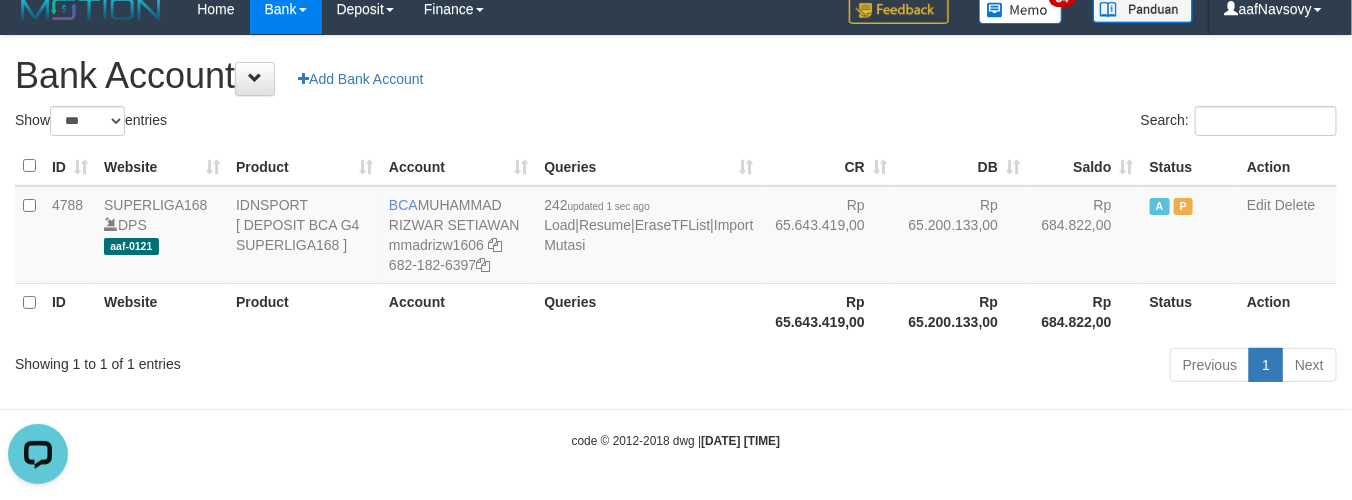 click on "Toggle navigation
Home
Bank
Account List
Load
By Website
Group
[ISPORT]													SUPERLIGA168
By Load Group (DPS)
34" at bounding box center [676, 242] 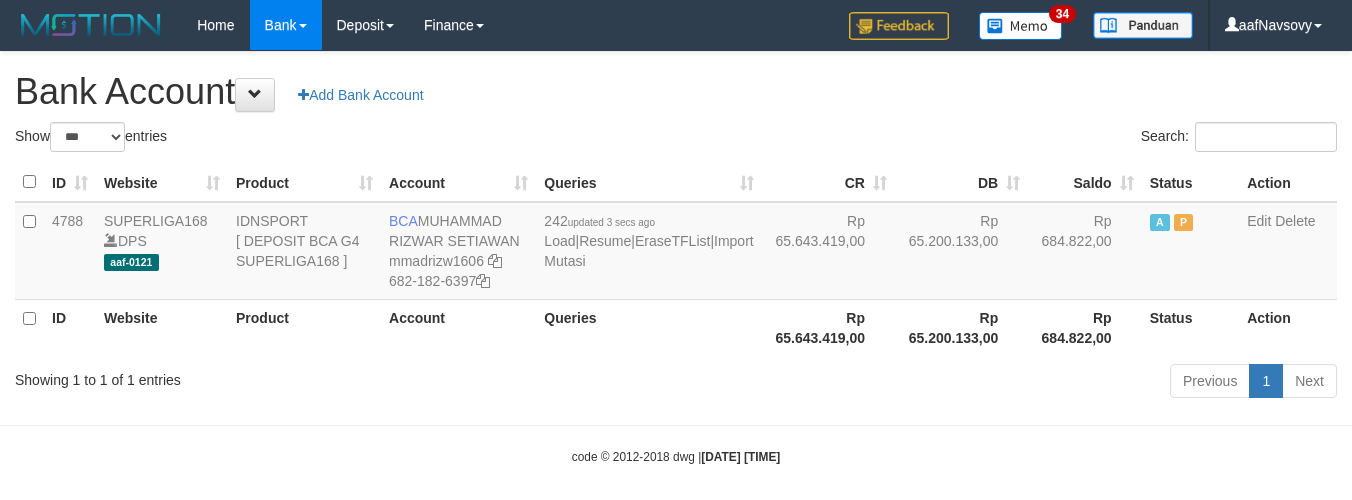 select on "***" 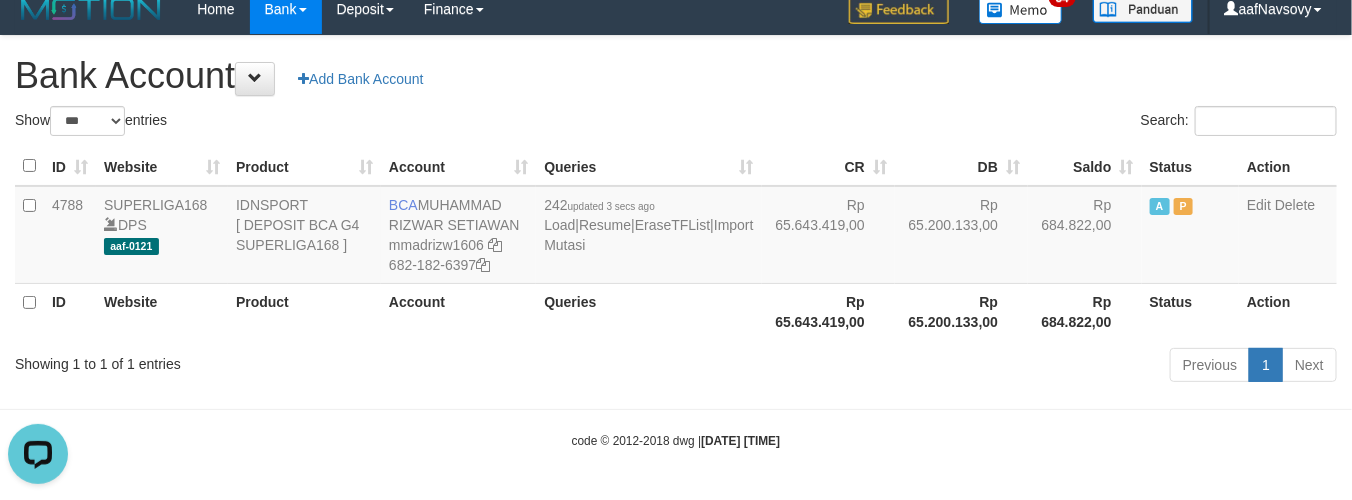 scroll, scrollTop: 0, scrollLeft: 0, axis: both 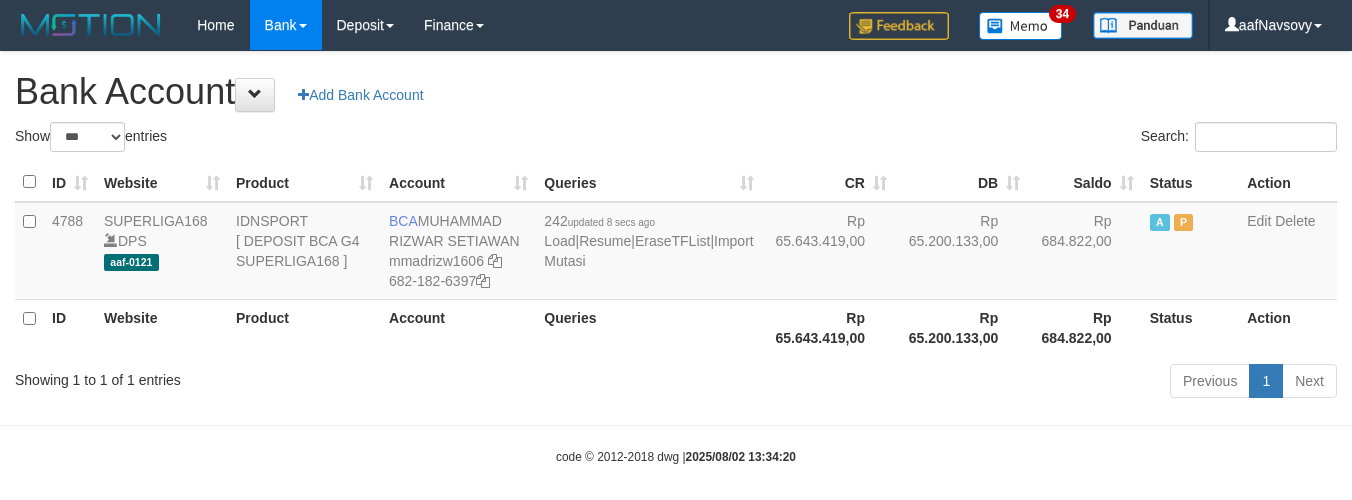 select on "***" 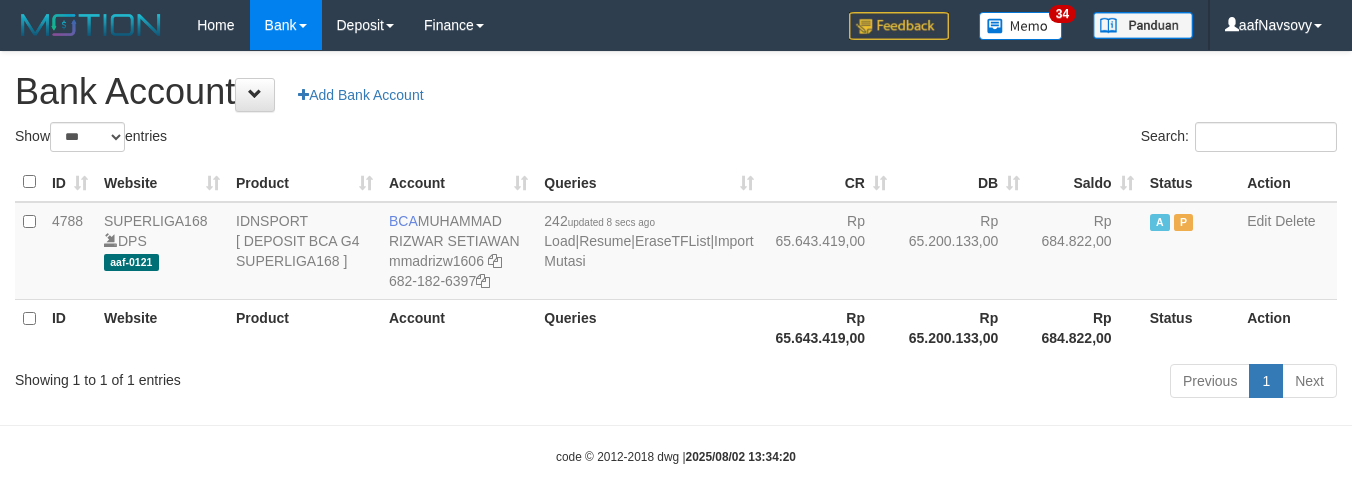 scroll, scrollTop: 16, scrollLeft: 0, axis: vertical 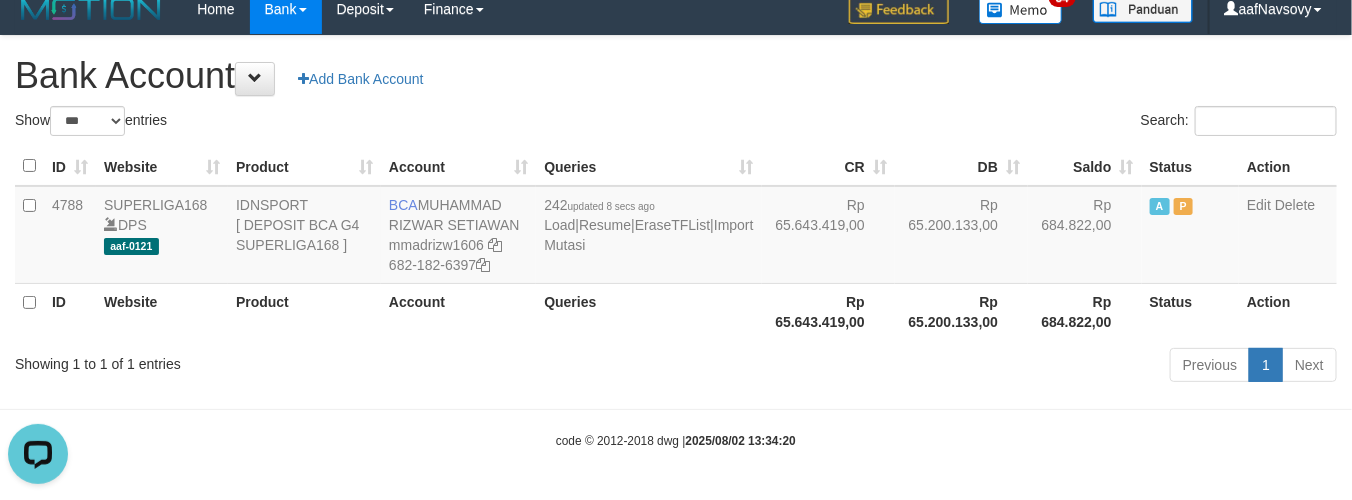 drag, startPoint x: 521, startPoint y: 367, endPoint x: 511, endPoint y: 371, distance: 10.770329 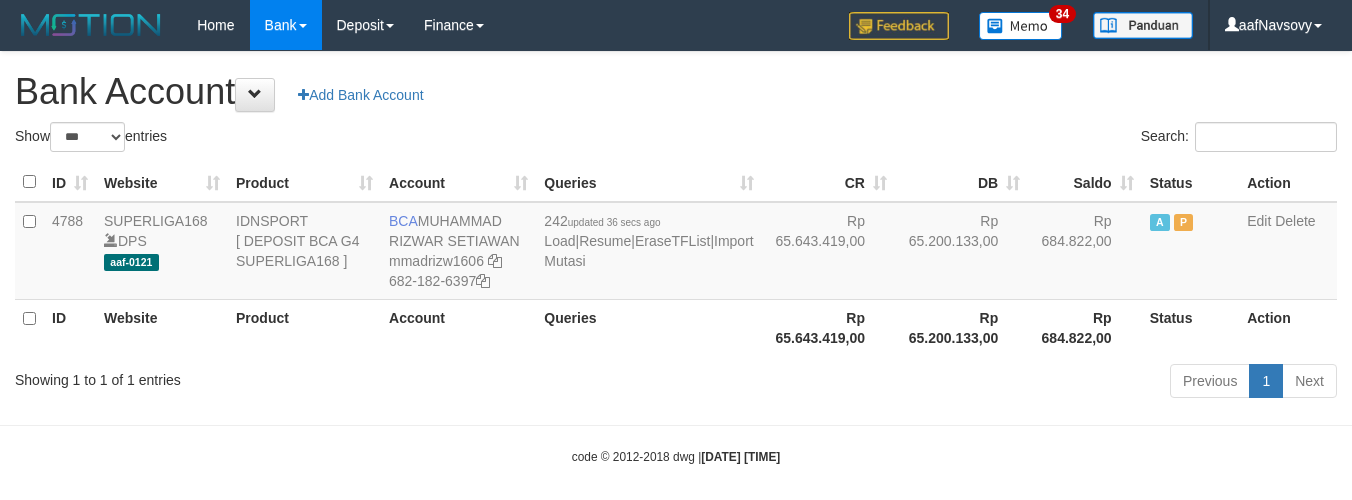 select on "***" 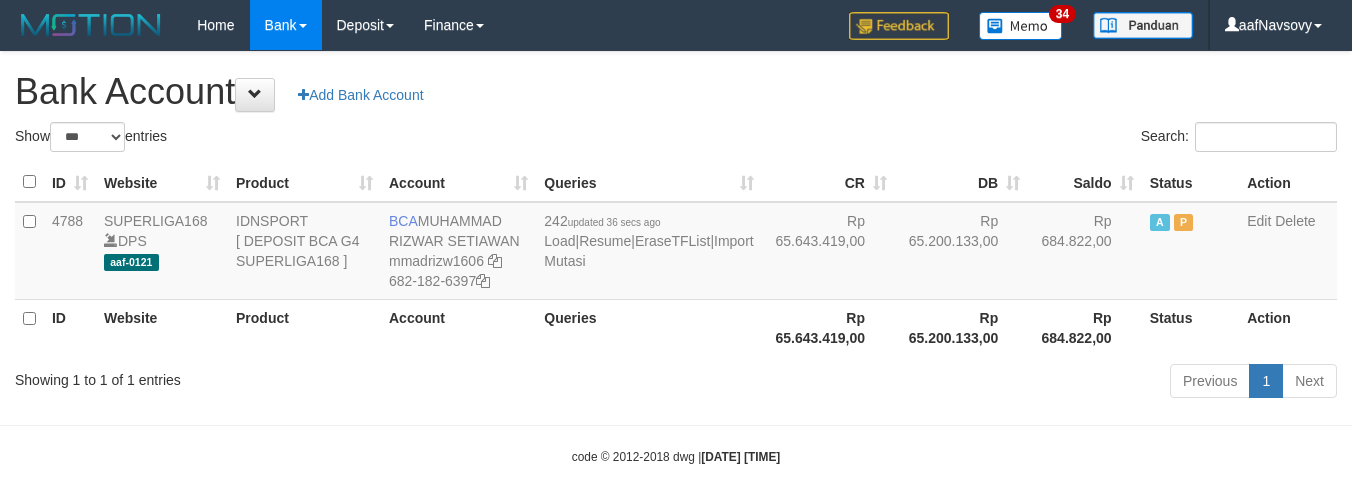 scroll, scrollTop: 16, scrollLeft: 0, axis: vertical 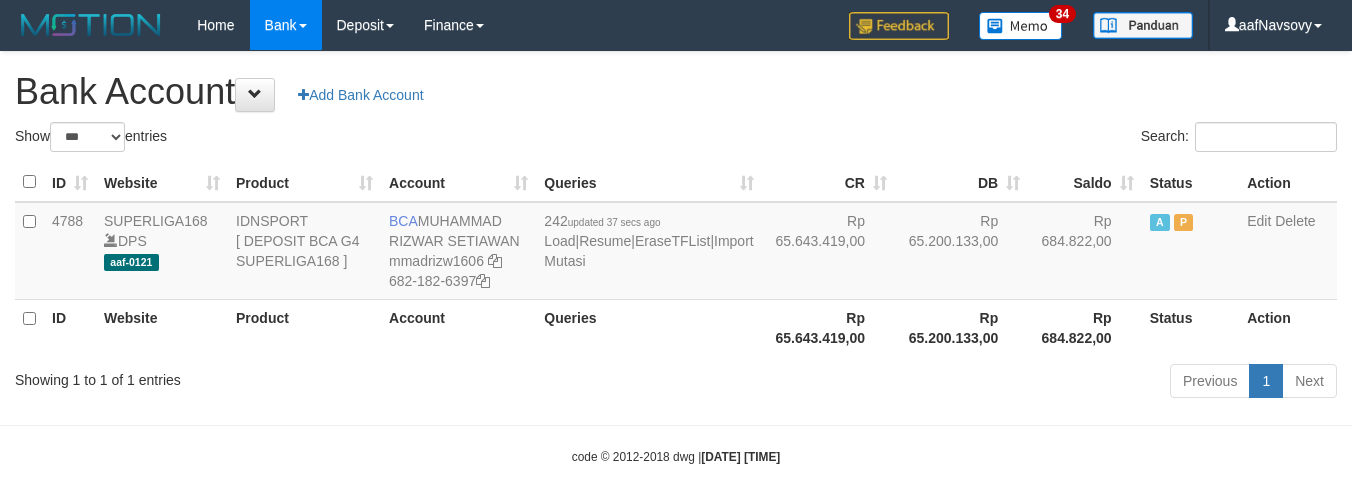 select on "***" 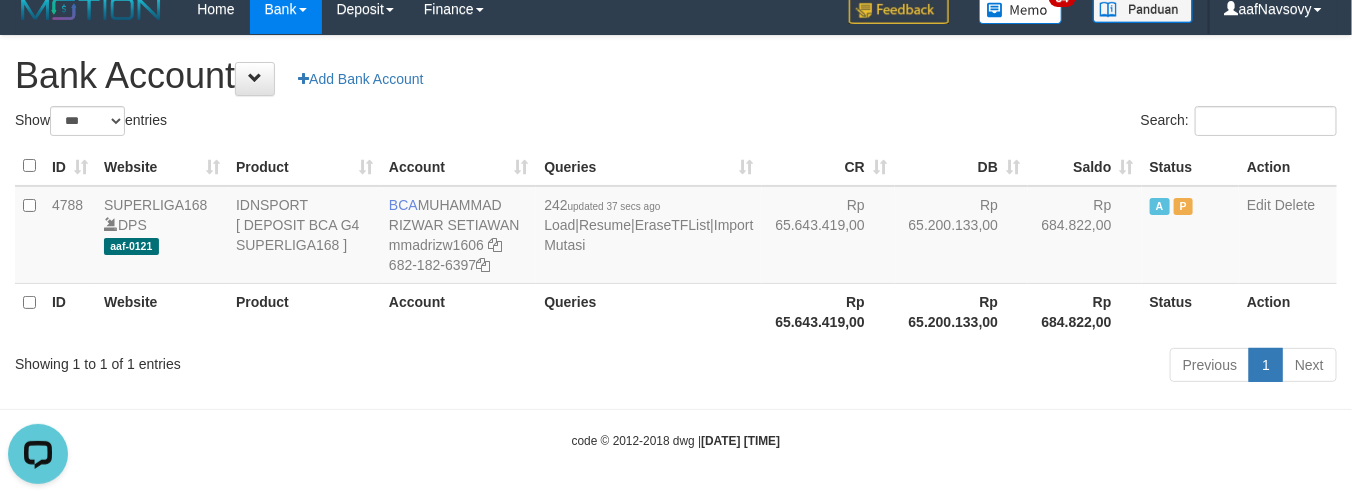 scroll, scrollTop: 0, scrollLeft: 0, axis: both 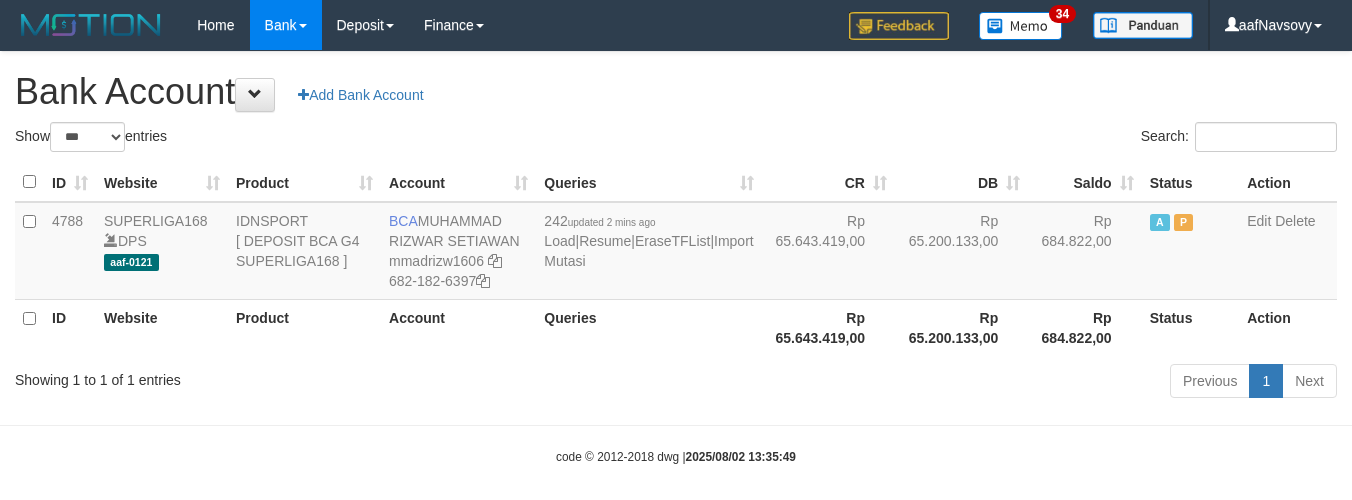 select on "***" 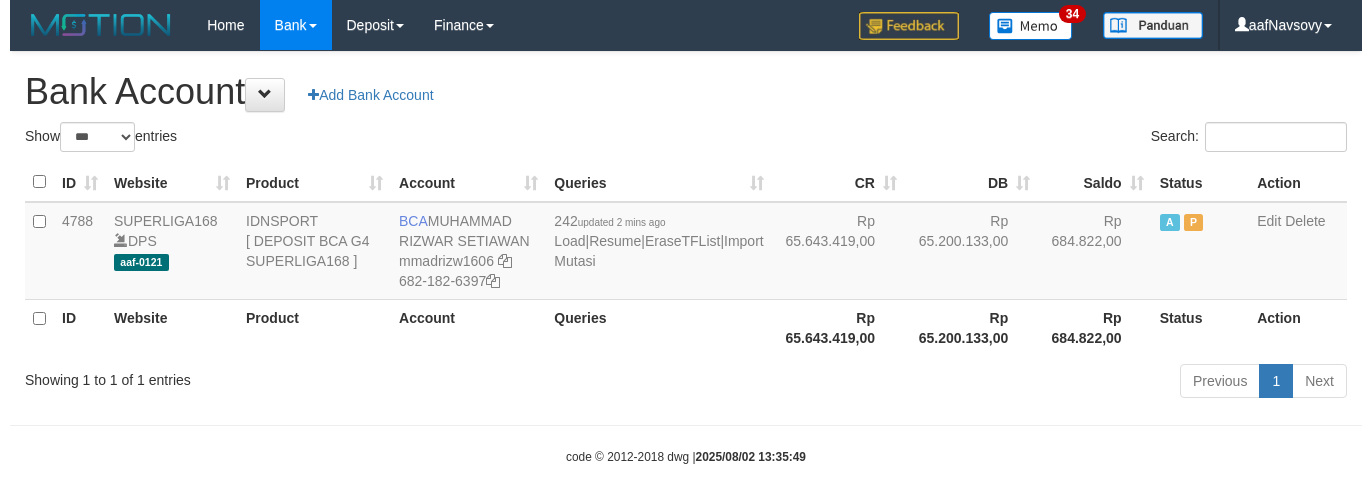 scroll, scrollTop: 16, scrollLeft: 0, axis: vertical 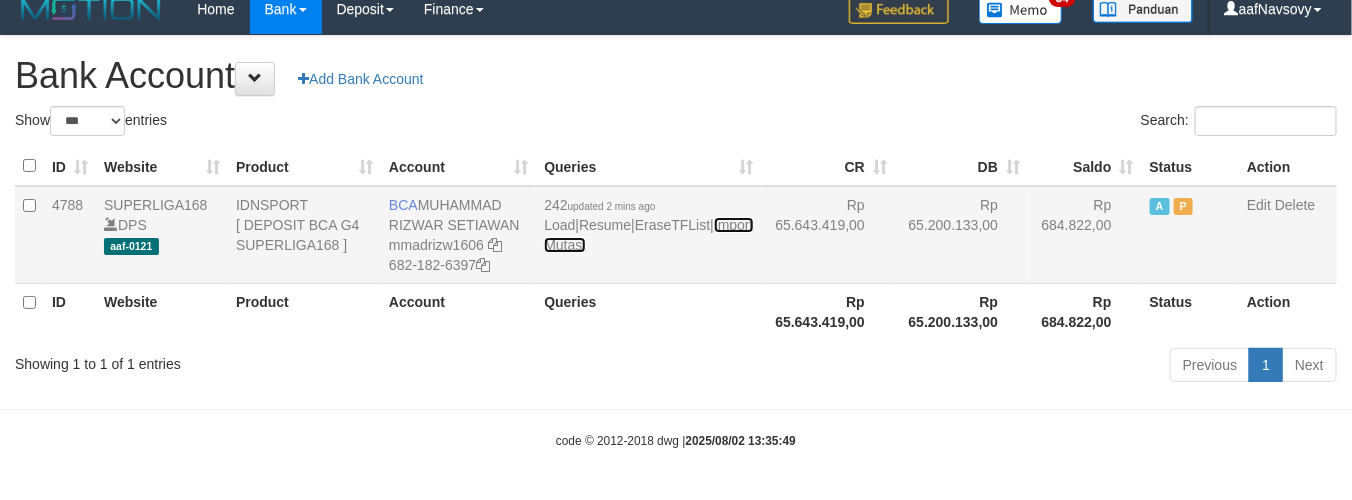 click on "Import Mutasi" at bounding box center (648, 235) 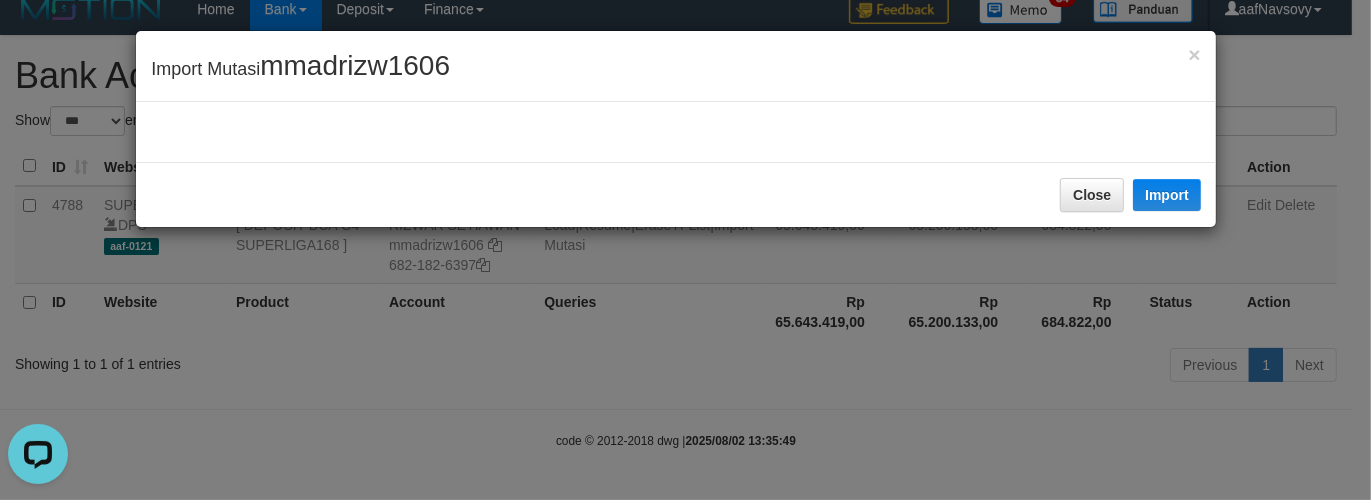 scroll, scrollTop: 0, scrollLeft: 0, axis: both 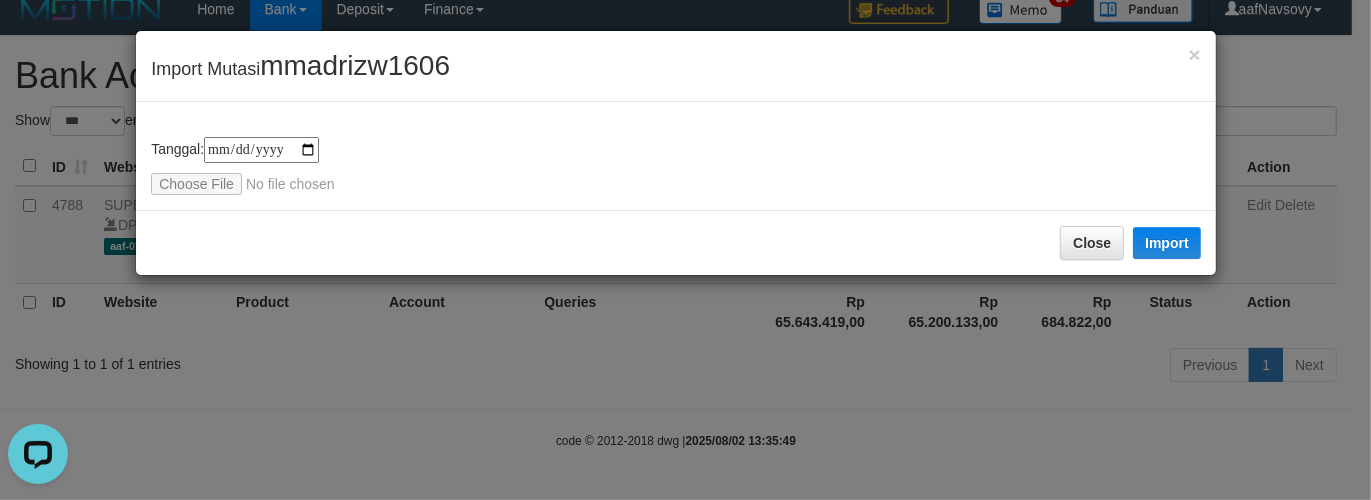 type on "**********" 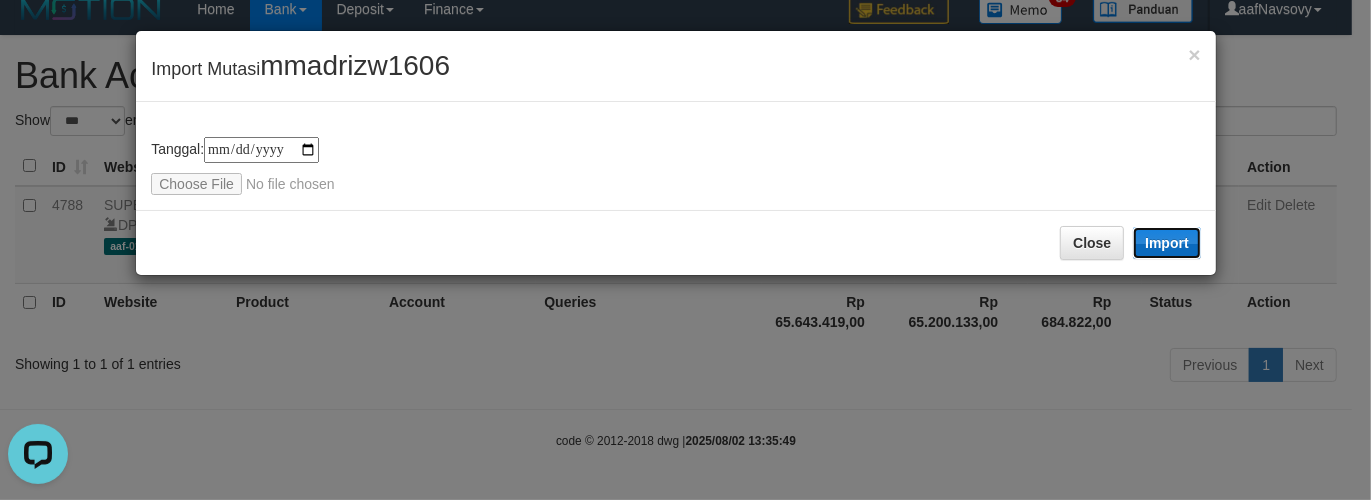 click on "Import" at bounding box center (1167, 243) 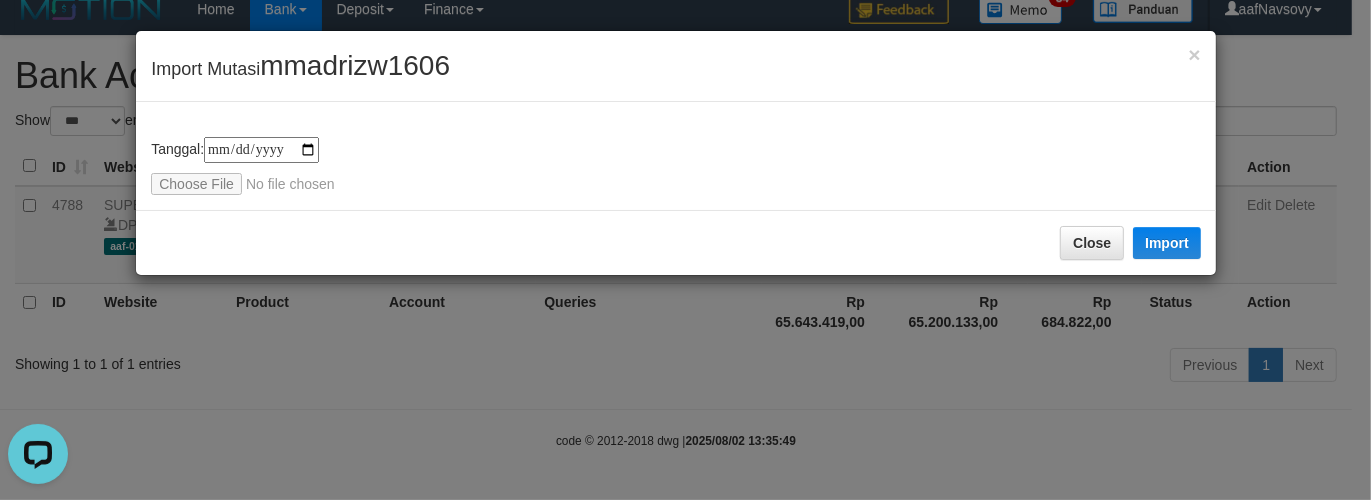 click on "**********" at bounding box center [685, 250] 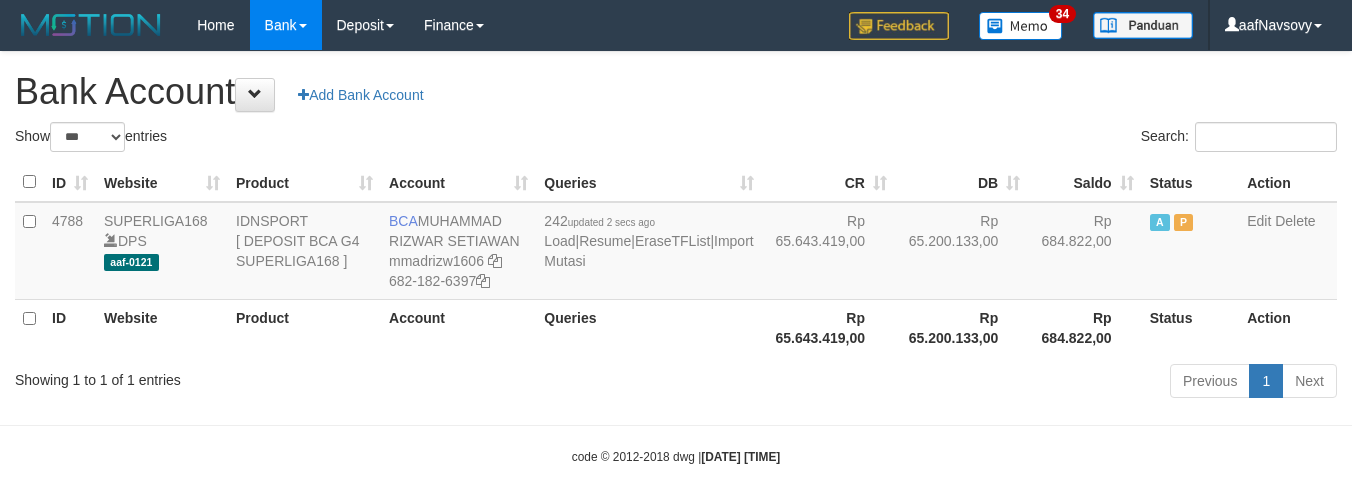 select on "***" 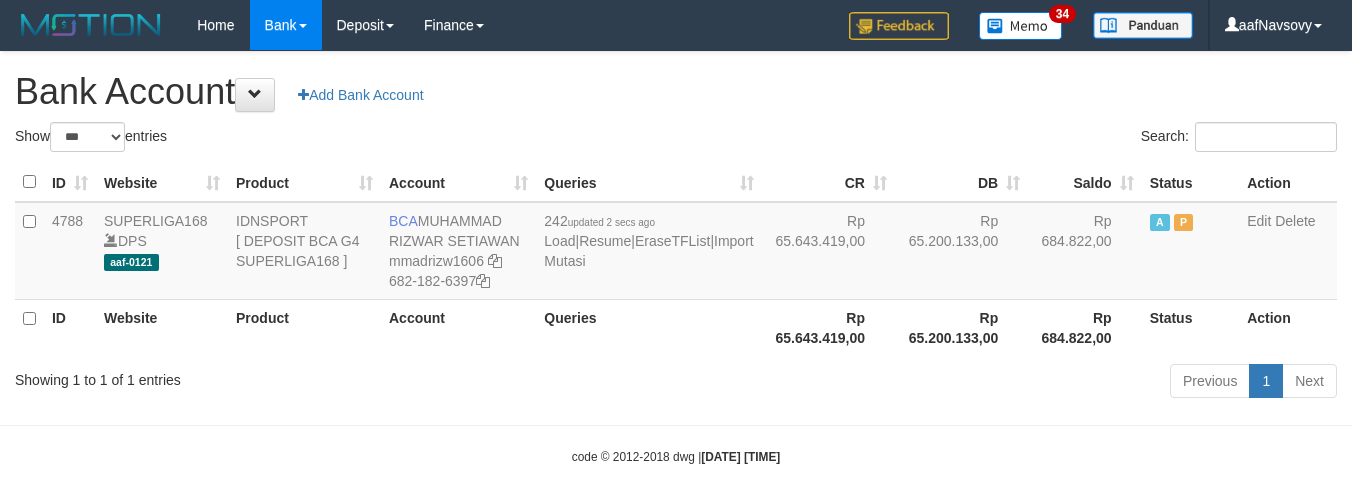 scroll, scrollTop: 16, scrollLeft: 0, axis: vertical 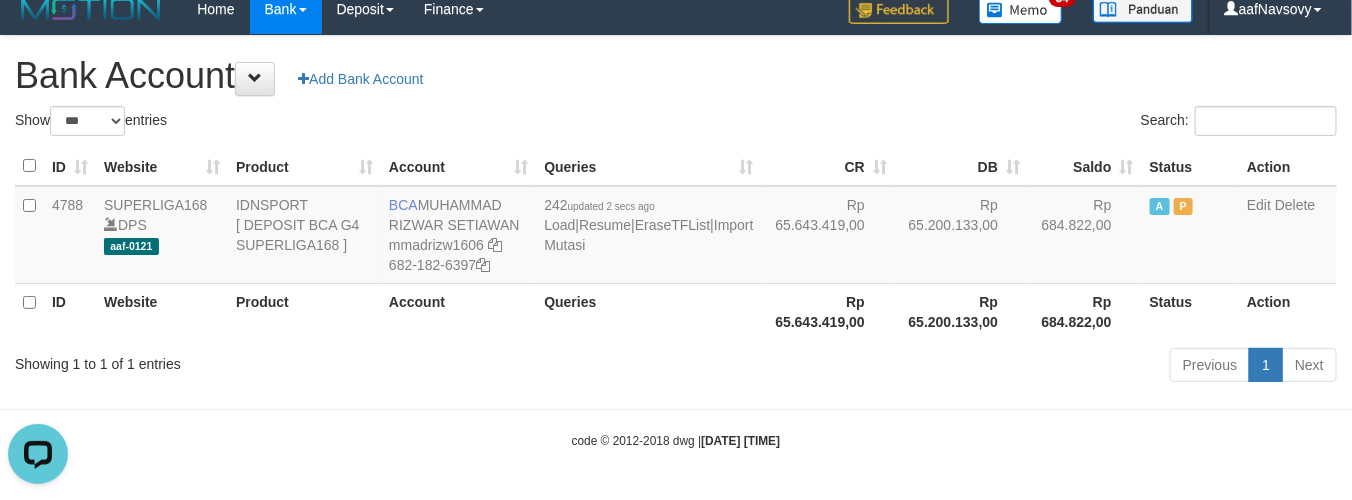 drag, startPoint x: 543, startPoint y: 401, endPoint x: 532, endPoint y: 403, distance: 11.18034 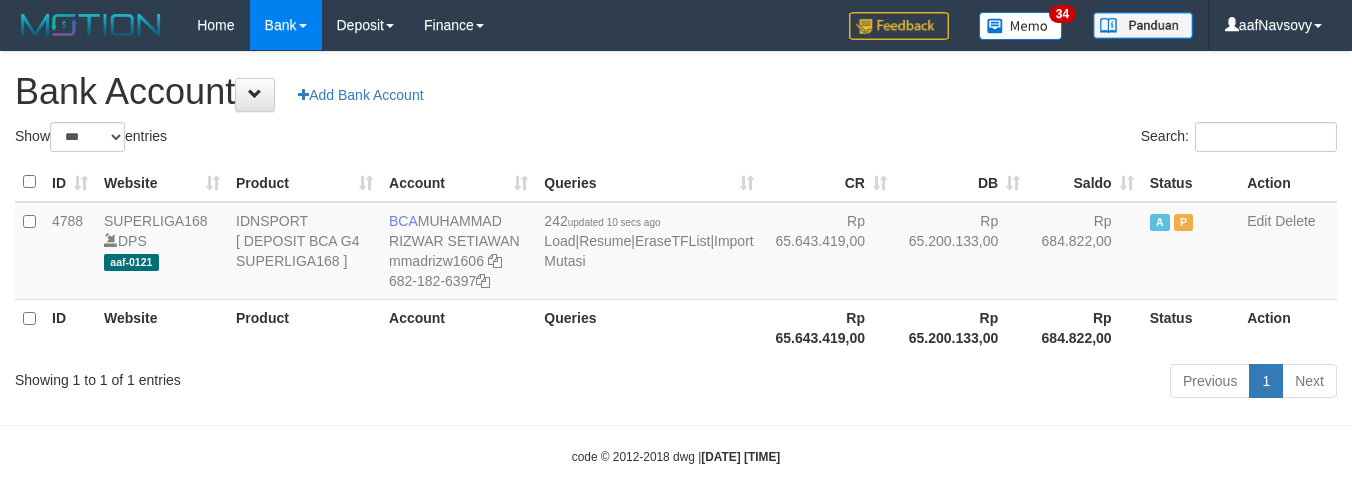 select on "***" 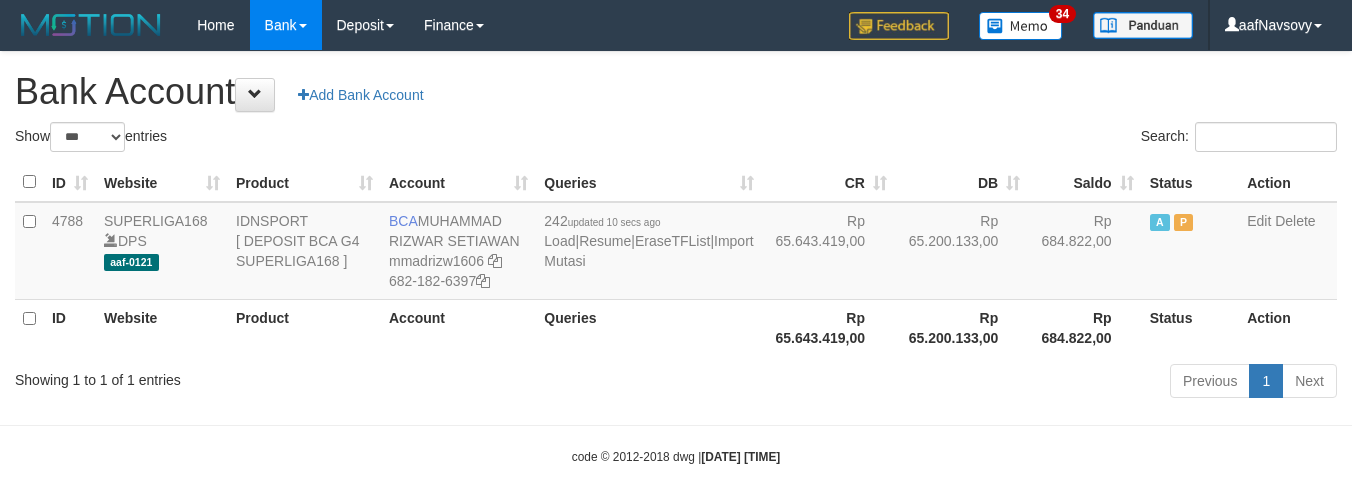 scroll, scrollTop: 16, scrollLeft: 0, axis: vertical 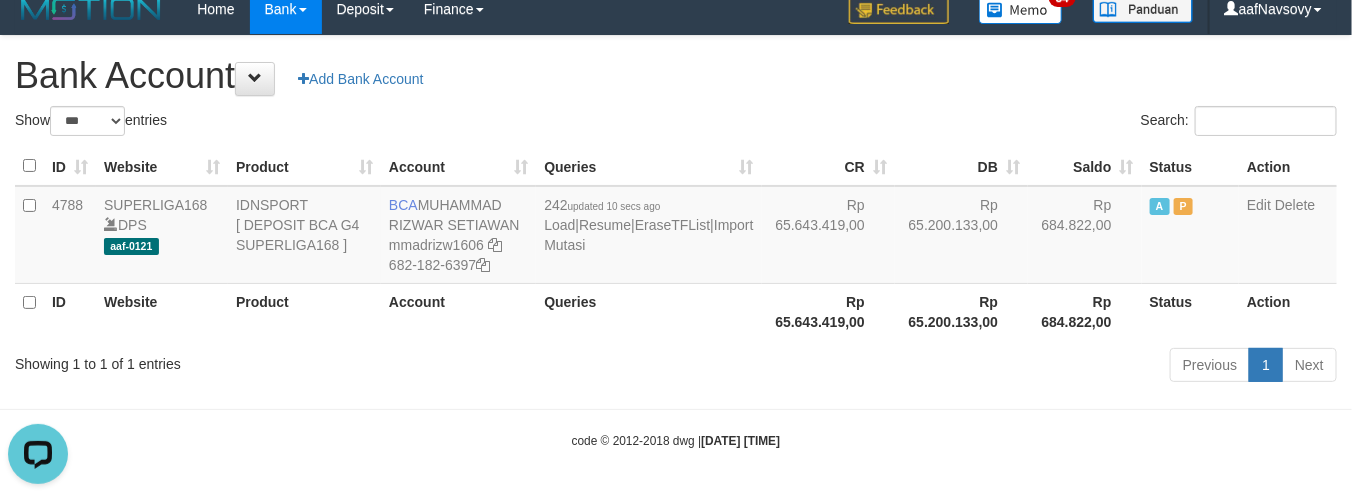 click on "Toggle navigation
Home
Bank
Account List
Load
By Website
Group
[ISPORT]													SUPERLIGA168
By Load Group (DPS)
34" at bounding box center [676, 242] 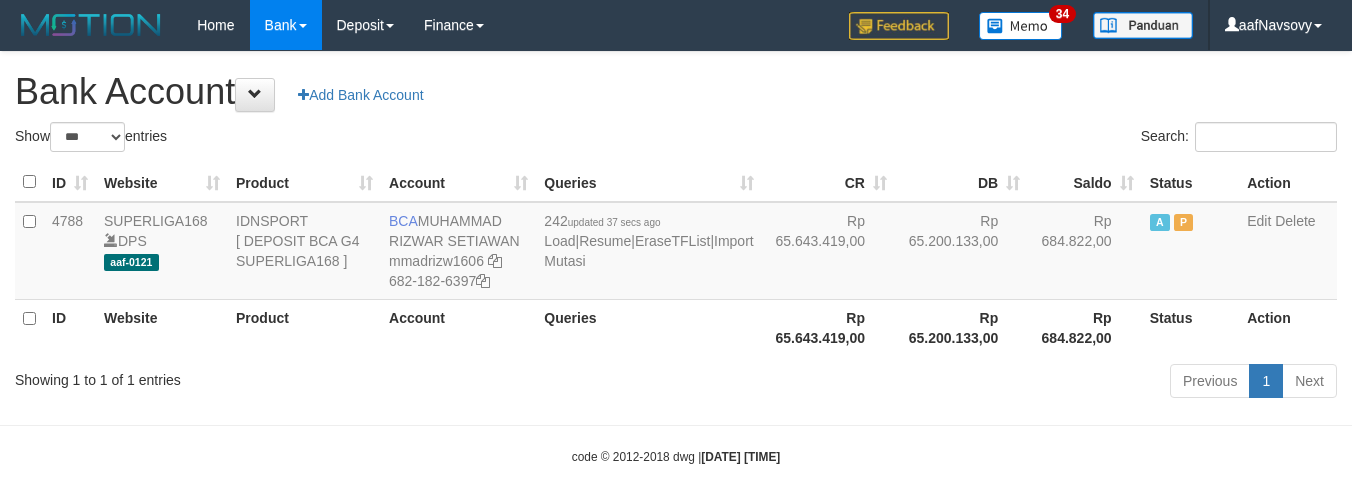 select on "***" 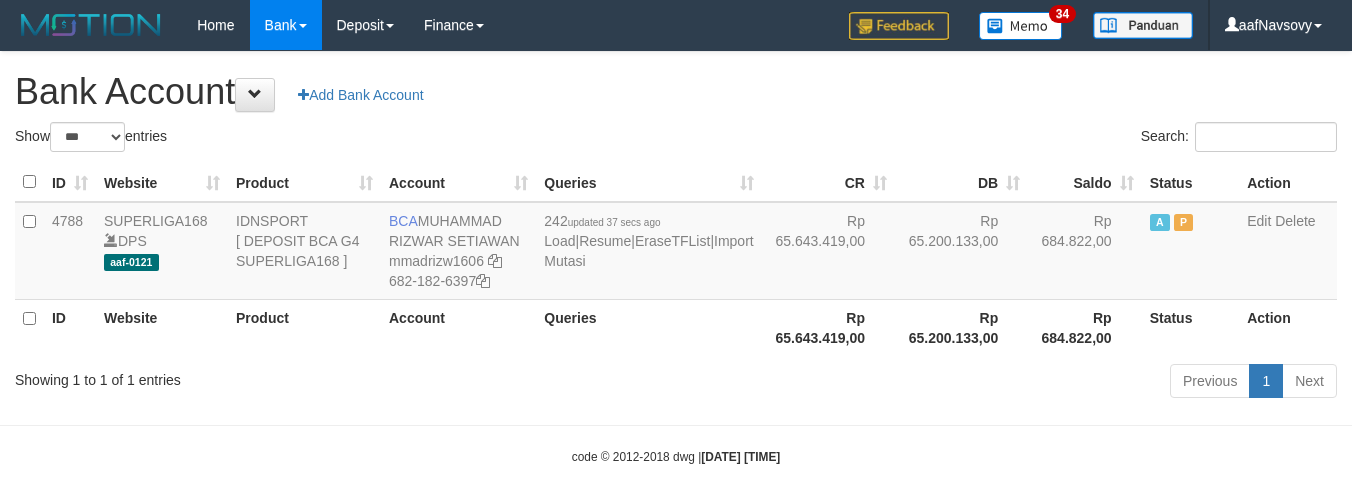 scroll, scrollTop: 16, scrollLeft: 0, axis: vertical 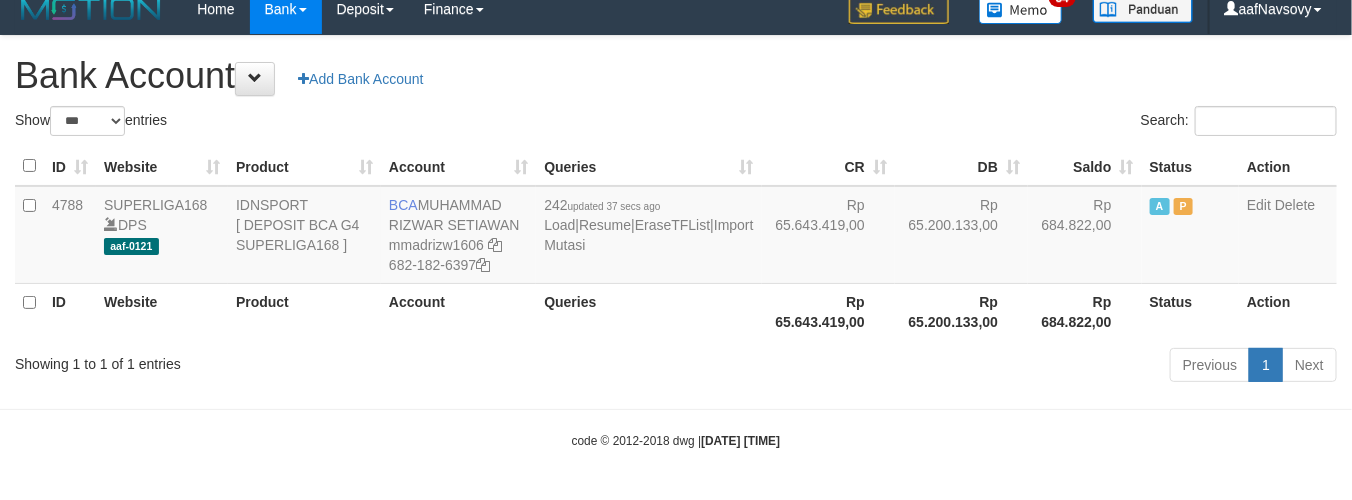 click on "Toggle navigation
Home
Bank
Account List
Load
By Website
Group
[ISPORT]													SUPERLIGA168
By Load Group (DPS)
34" at bounding box center (676, 242) 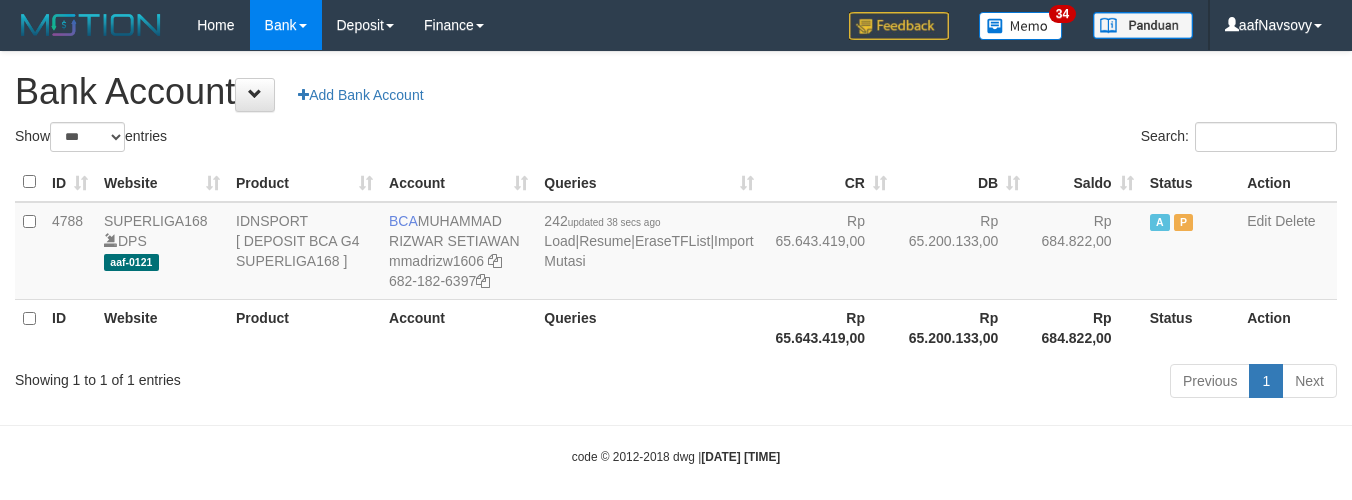 select on "***" 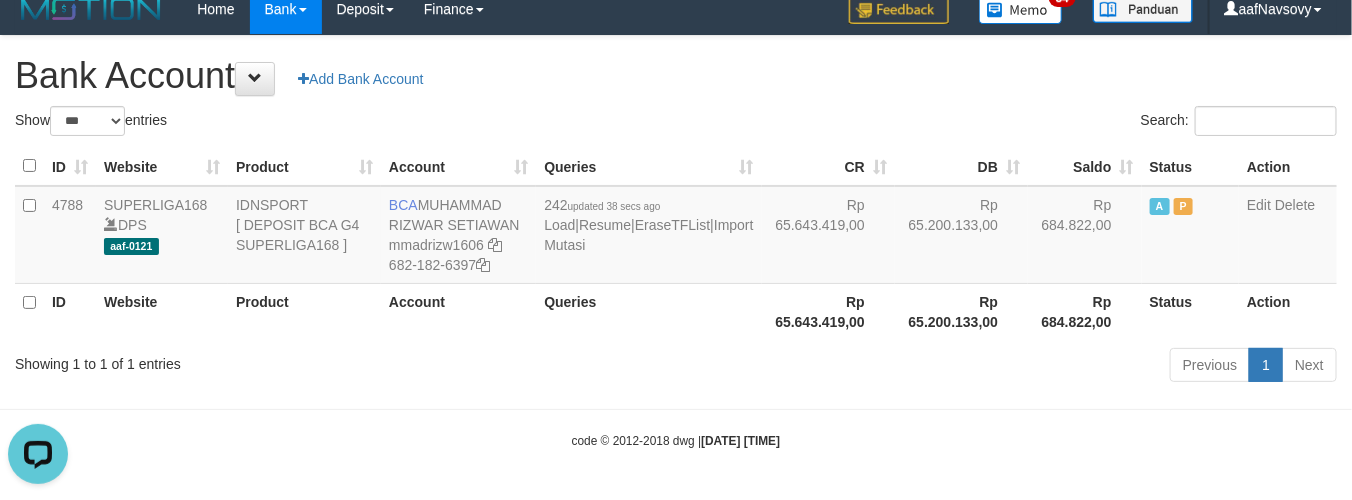 scroll, scrollTop: 0, scrollLeft: 0, axis: both 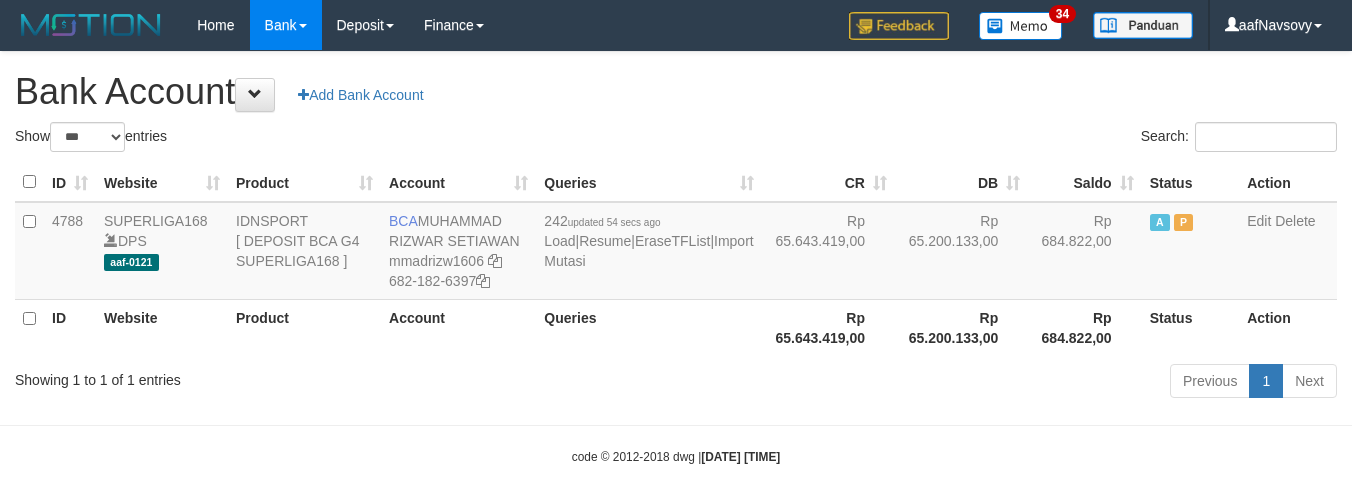 select on "***" 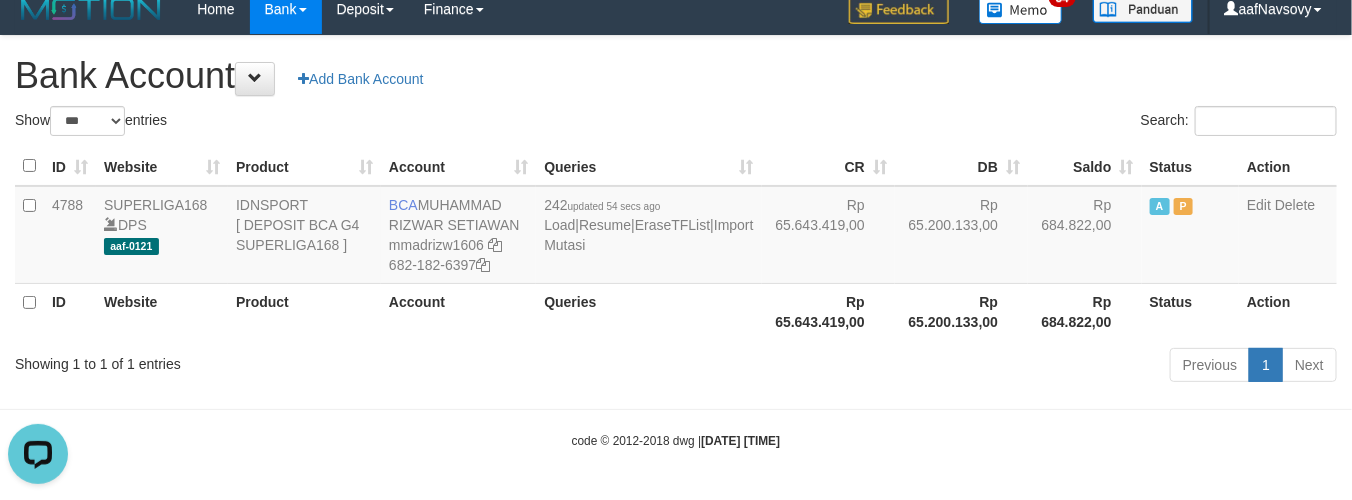 scroll, scrollTop: 0, scrollLeft: 0, axis: both 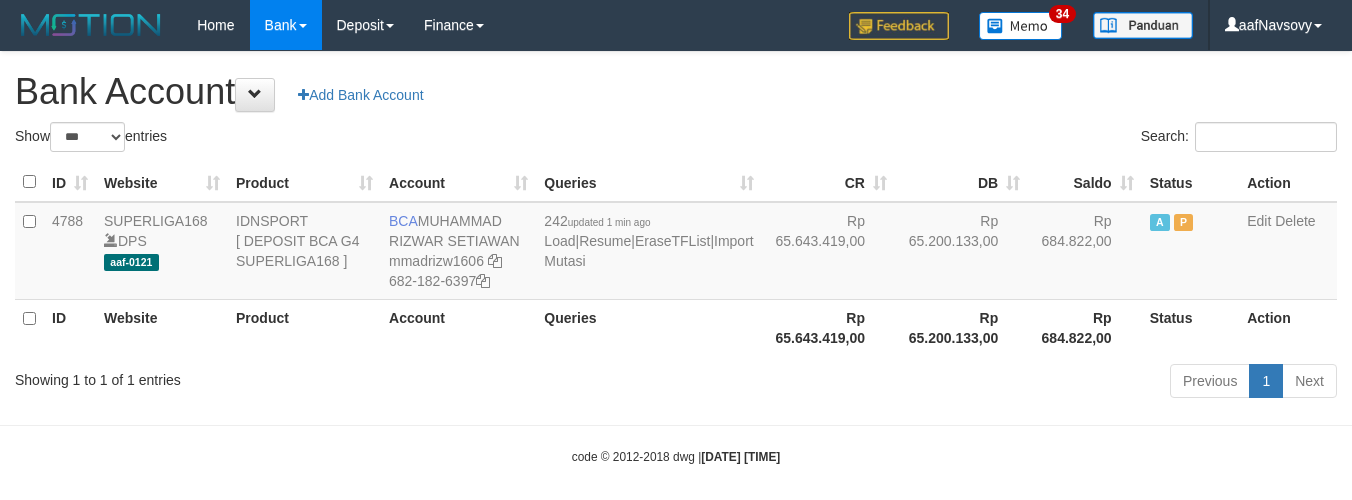 select on "***" 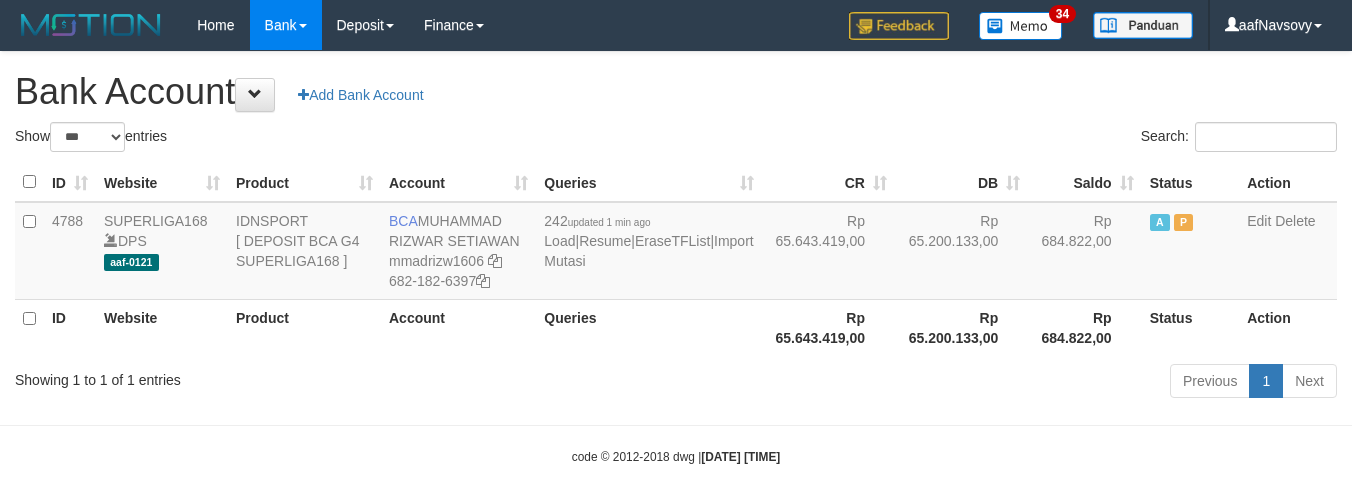 scroll, scrollTop: 16, scrollLeft: 0, axis: vertical 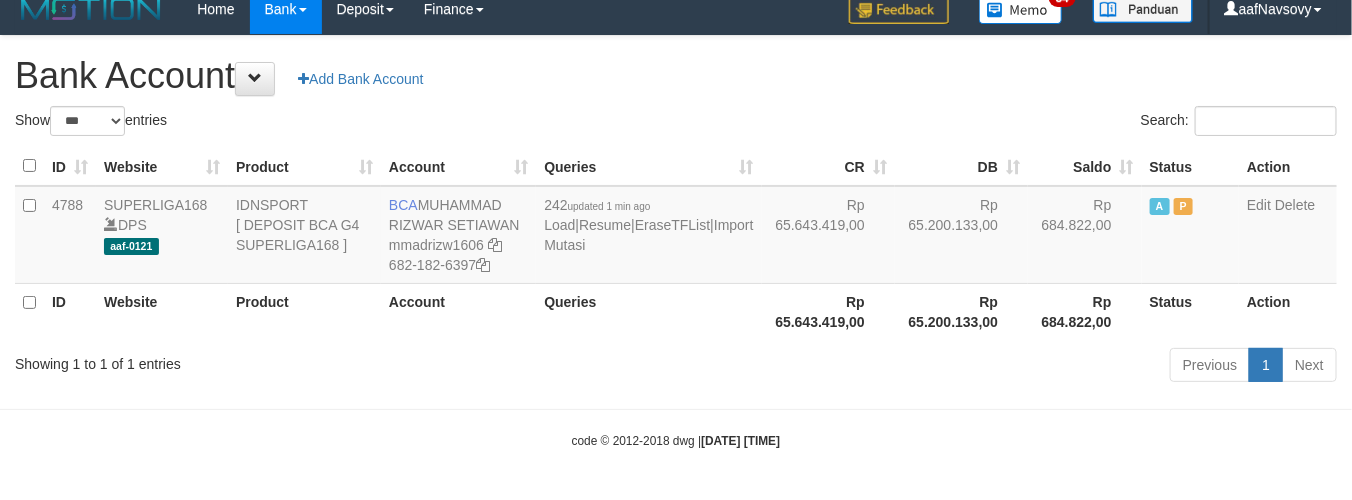 click on "Showing 1 to 1 of 1 entries" at bounding box center (281, 360) 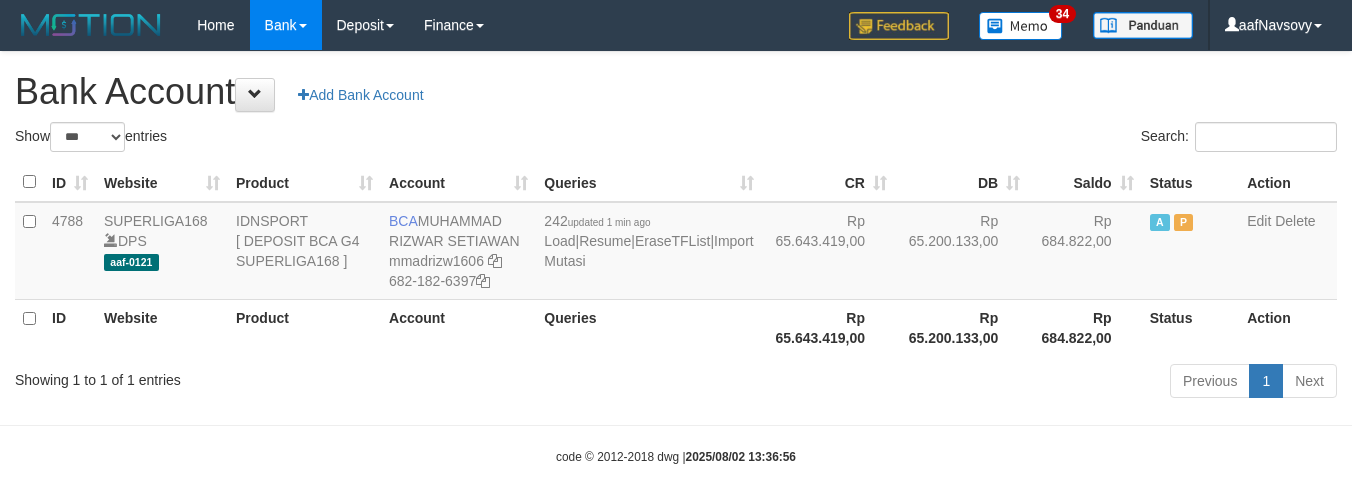 select on "***" 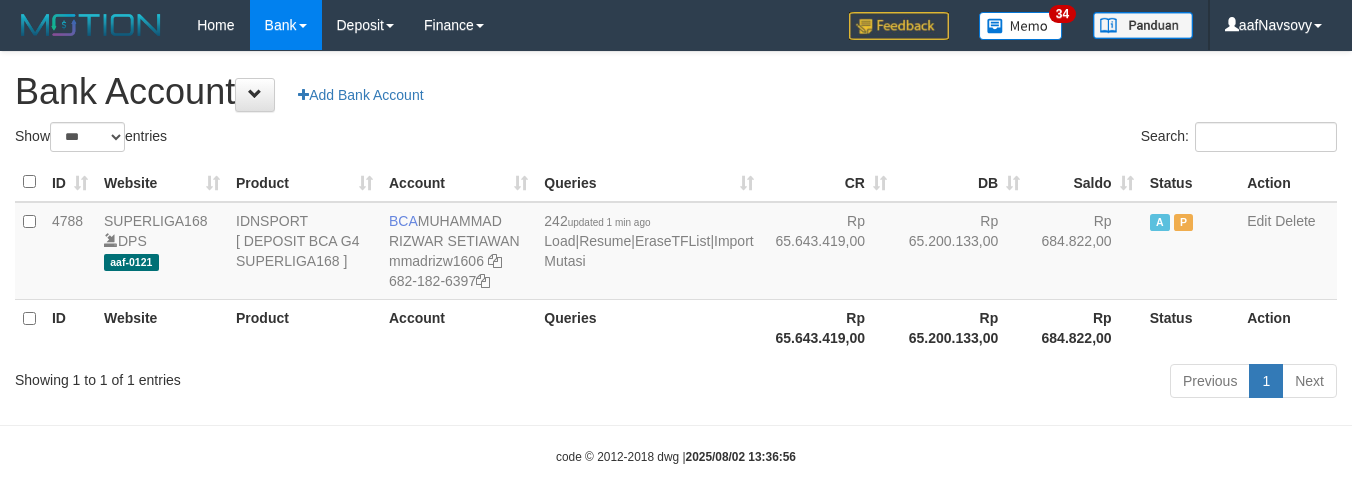 scroll, scrollTop: 16, scrollLeft: 0, axis: vertical 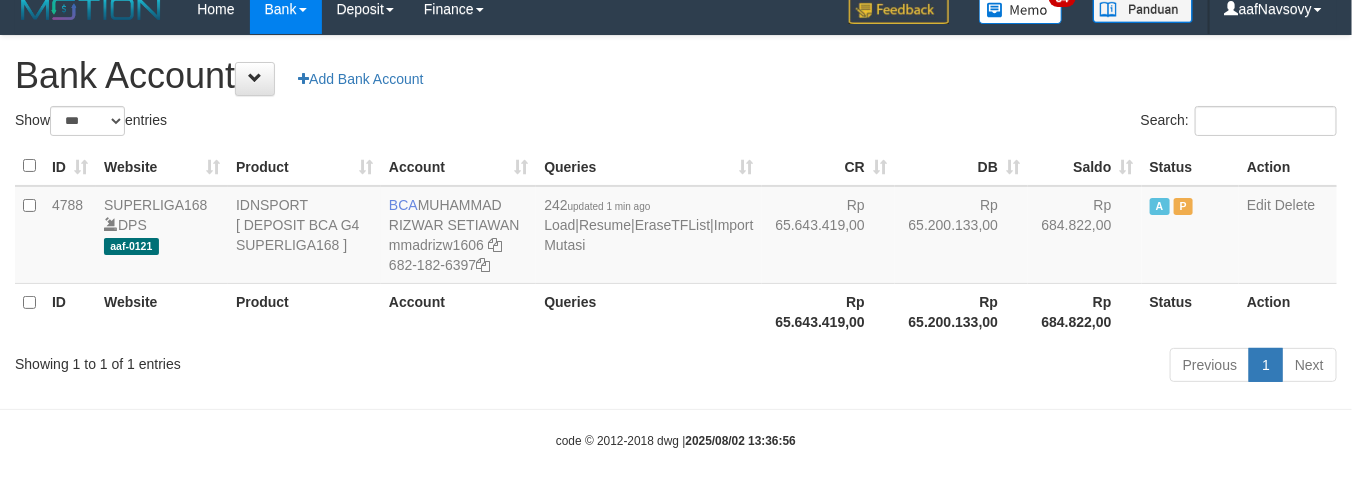 click on "Toggle navigation
Home
Bank
Account List
Load
By Website
Group
[ISPORT]													SUPERLIGA168
By Load Group (DPS)
34" at bounding box center (676, 242) 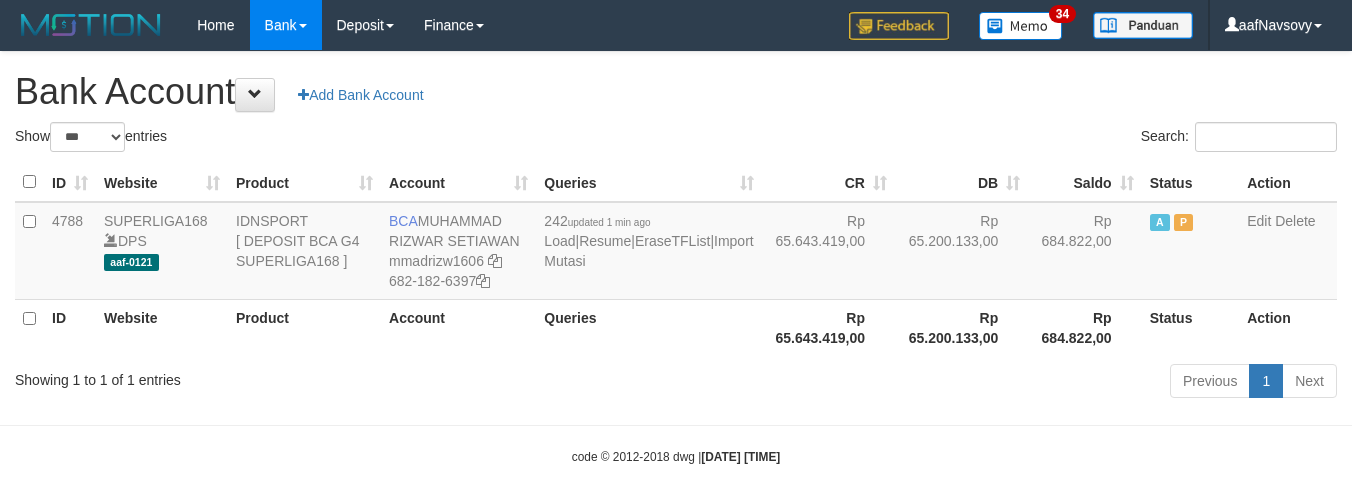 select on "***" 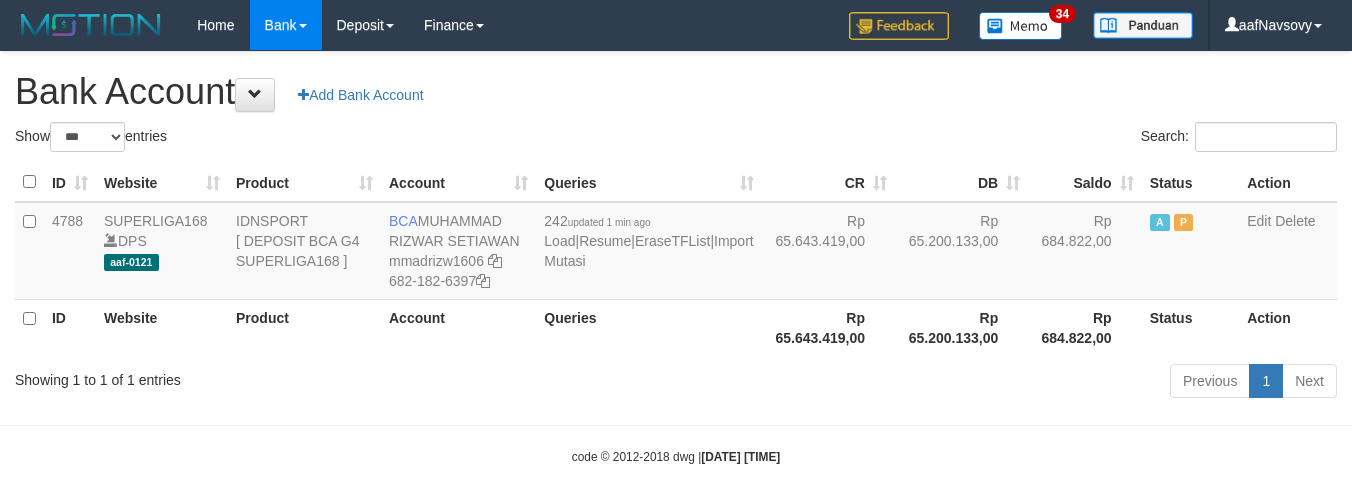 scroll, scrollTop: 16, scrollLeft: 0, axis: vertical 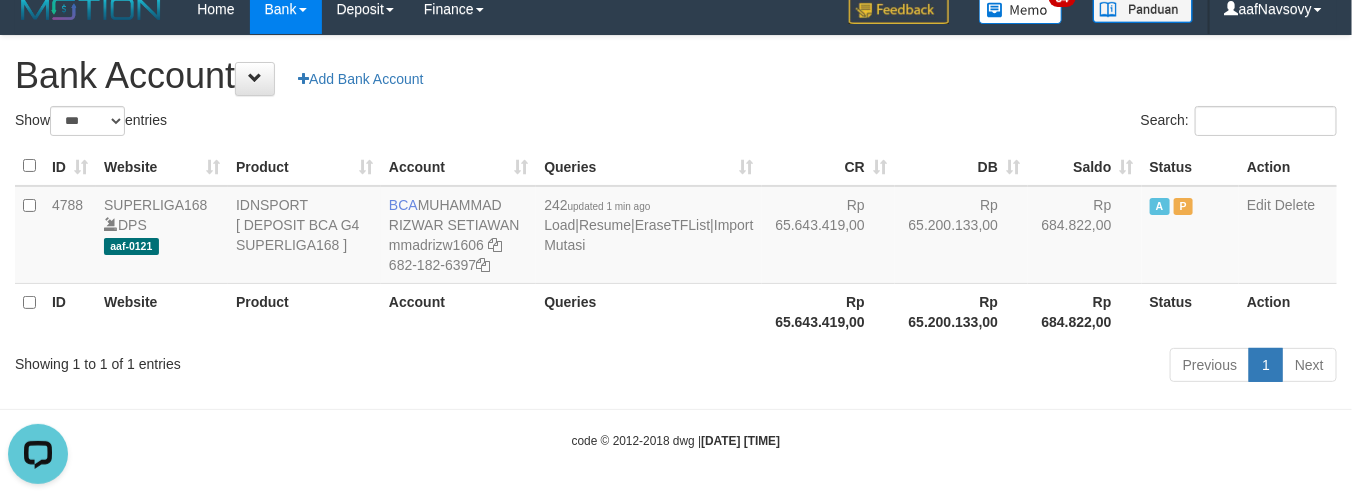click on "Toggle navigation
Home
Bank
Account List
Load
By Website
Group
[ISPORT]													SUPERLIGA168
By Load Group (DPS)
34" at bounding box center (676, 242) 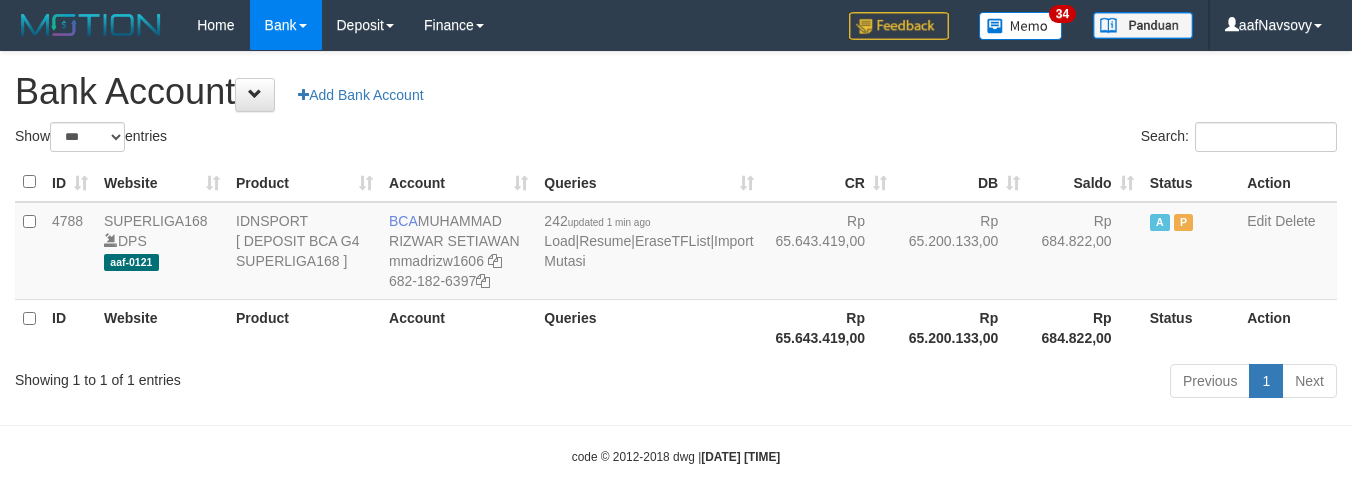 select on "***" 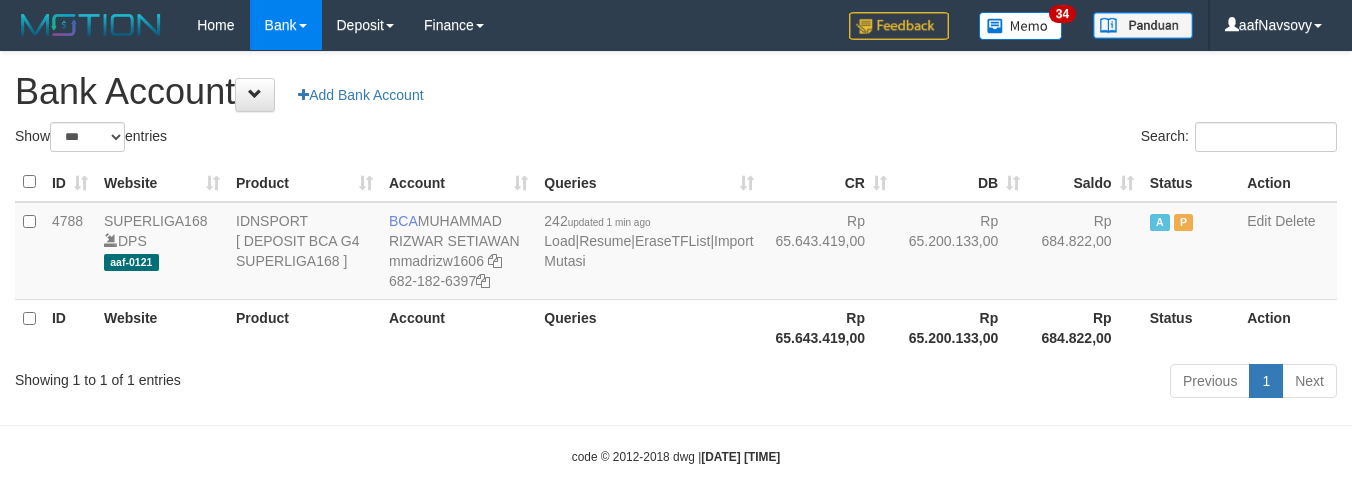 scroll, scrollTop: 16, scrollLeft: 0, axis: vertical 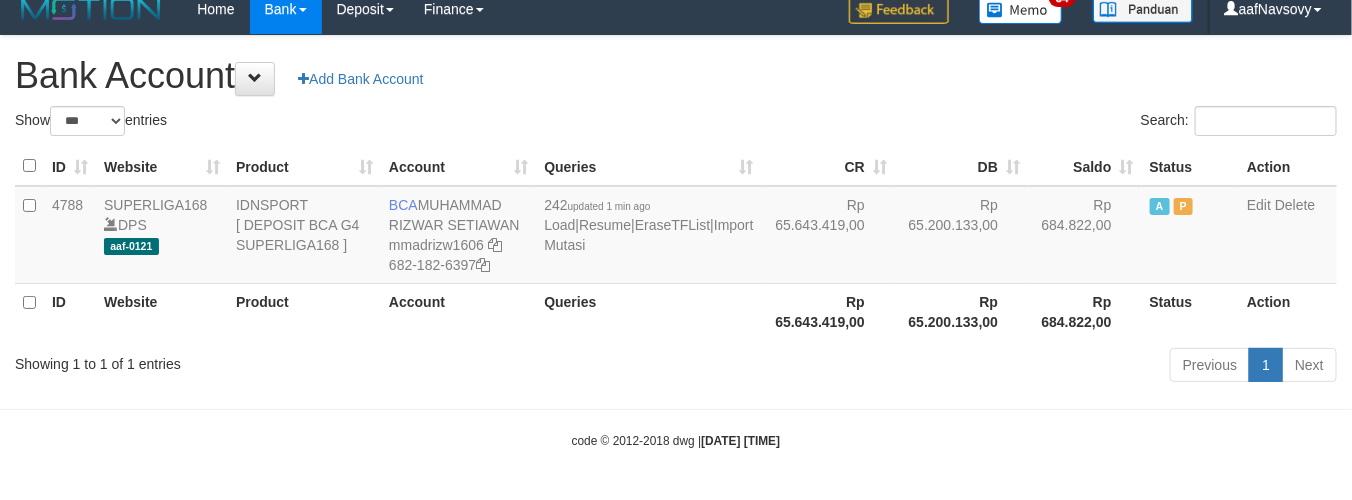 click on "Toggle navigation
Home
Bank
Account List
Load
By Website
Group
[ISPORT]													SUPERLIGA168
By Load Group (DPS)
34" at bounding box center [676, 242] 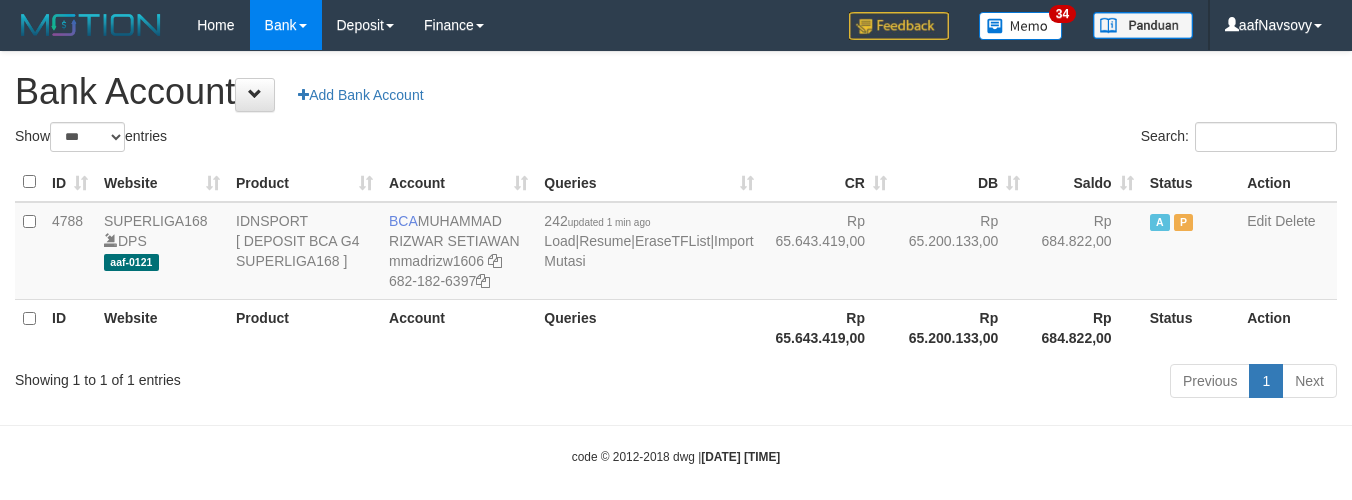 select on "***" 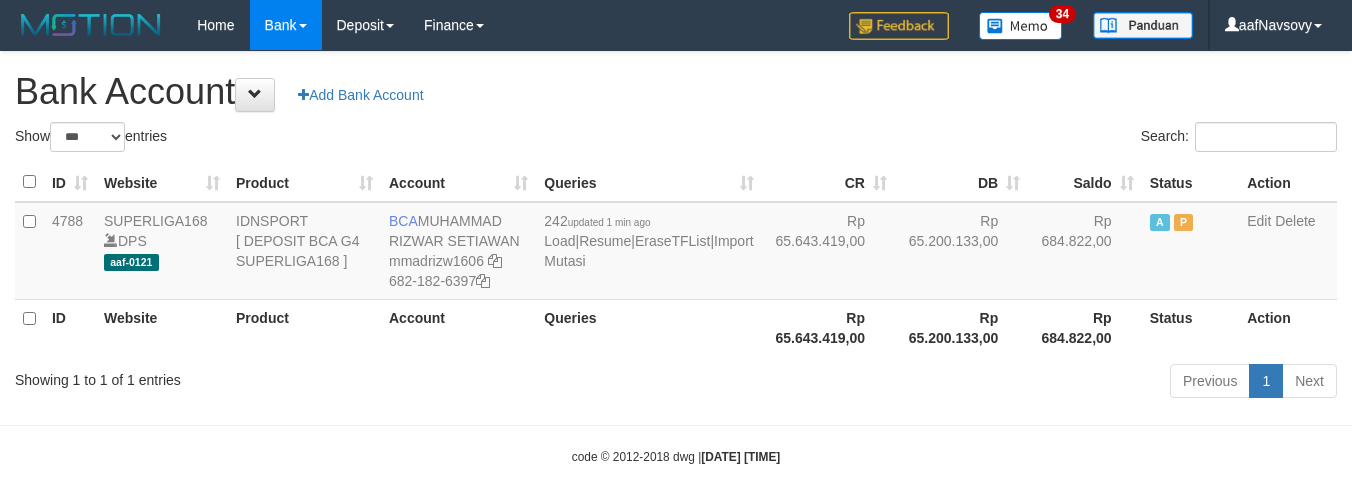 scroll, scrollTop: 16, scrollLeft: 0, axis: vertical 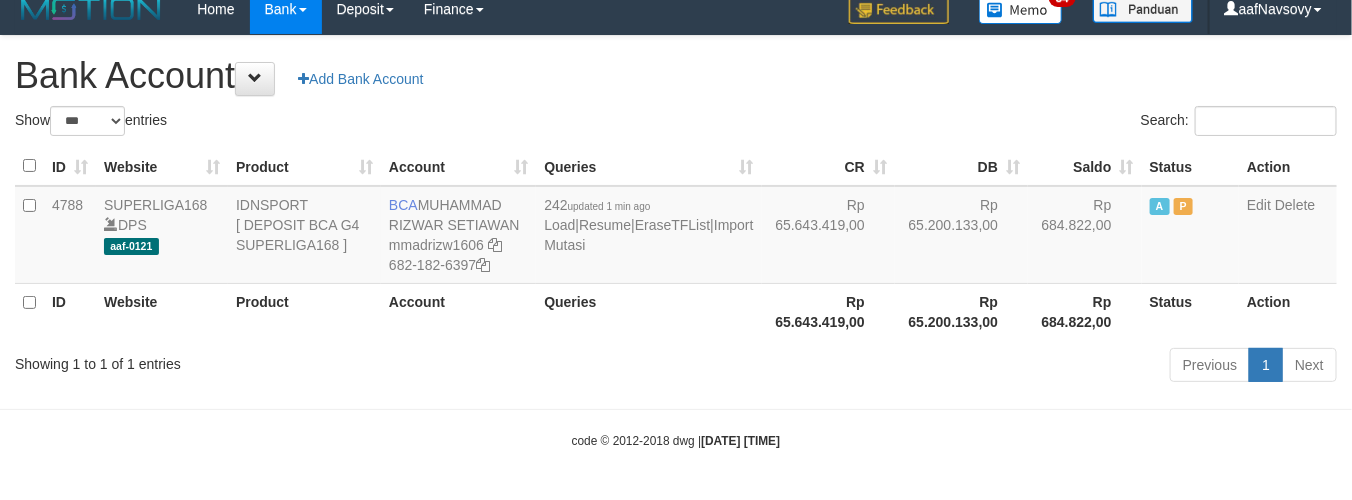 click on "Toggle navigation
Home
Bank
Account List
Load
By Website
Group
[ISPORT]													SUPERLIGA168
By Load Group (DPS)
34" at bounding box center [676, 242] 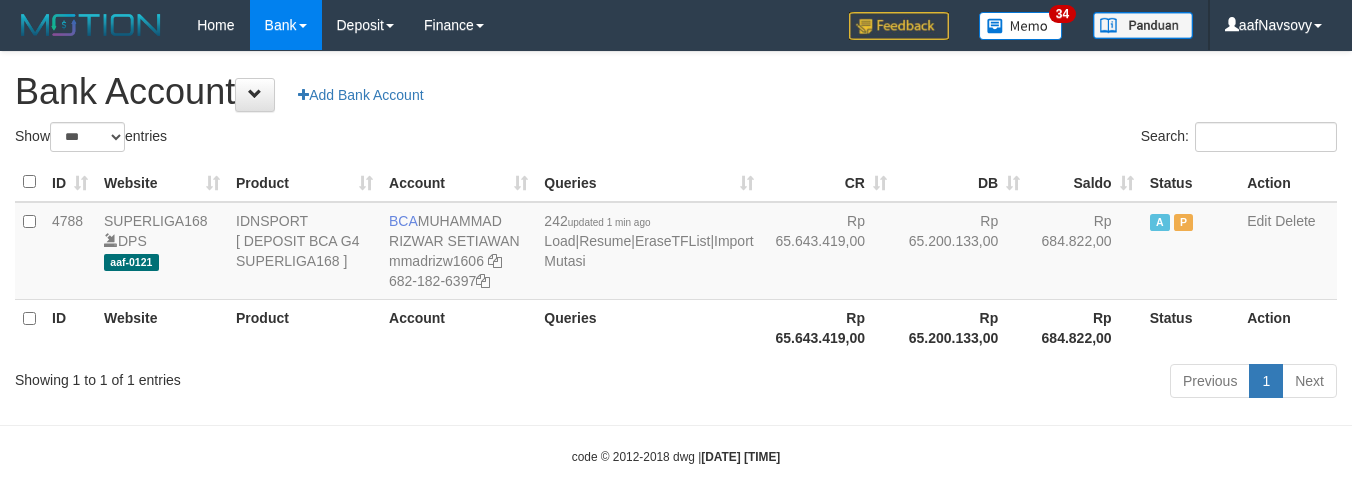 select on "***" 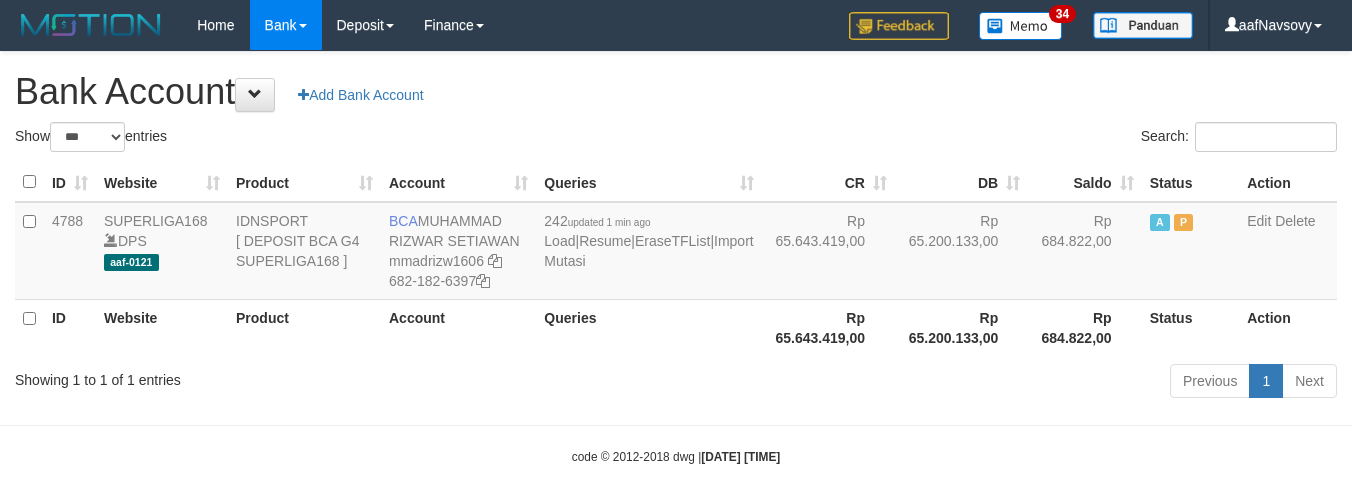 scroll, scrollTop: 16, scrollLeft: 0, axis: vertical 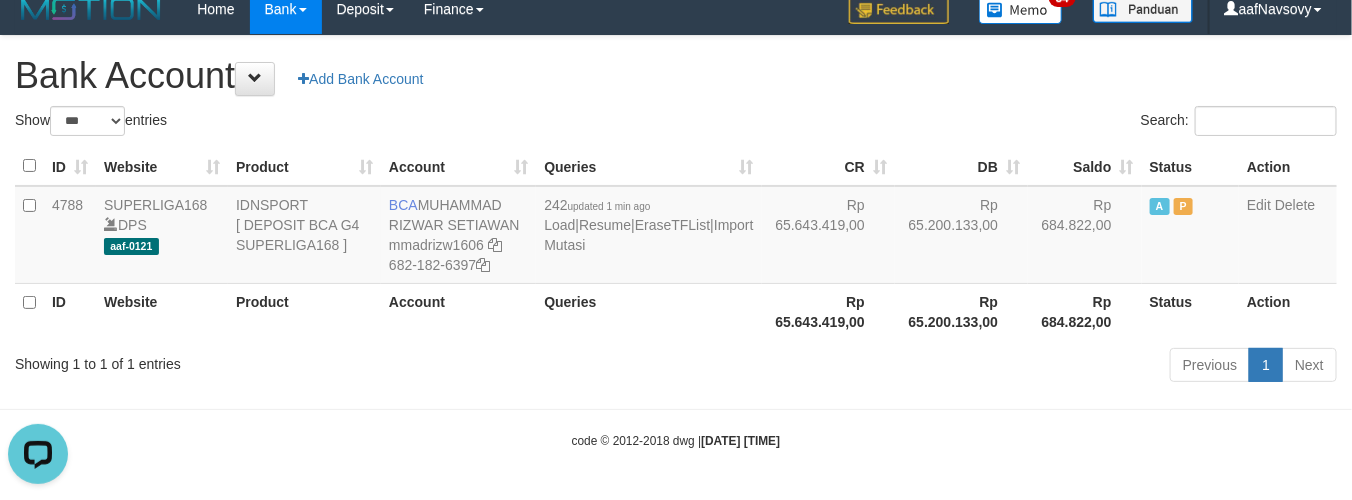 click at bounding box center (676, 409) 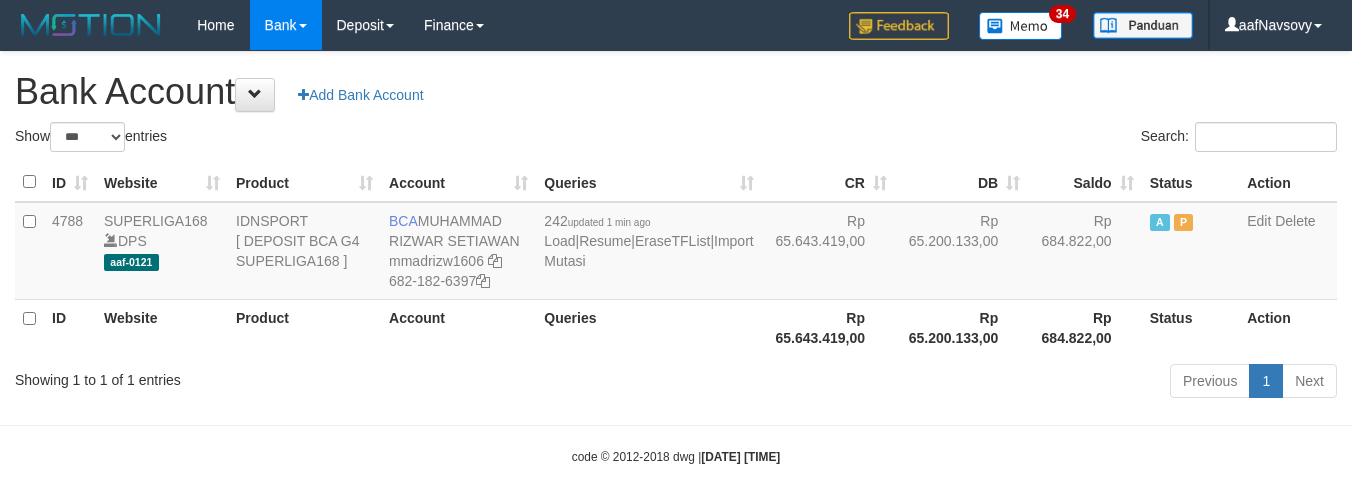 select on "***" 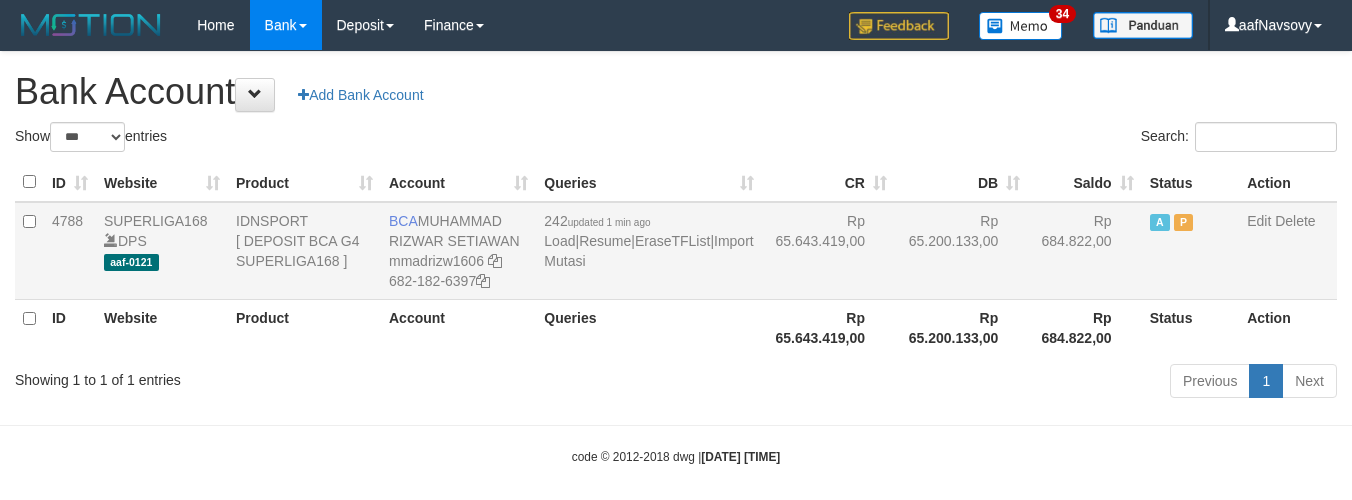 scroll, scrollTop: 16, scrollLeft: 0, axis: vertical 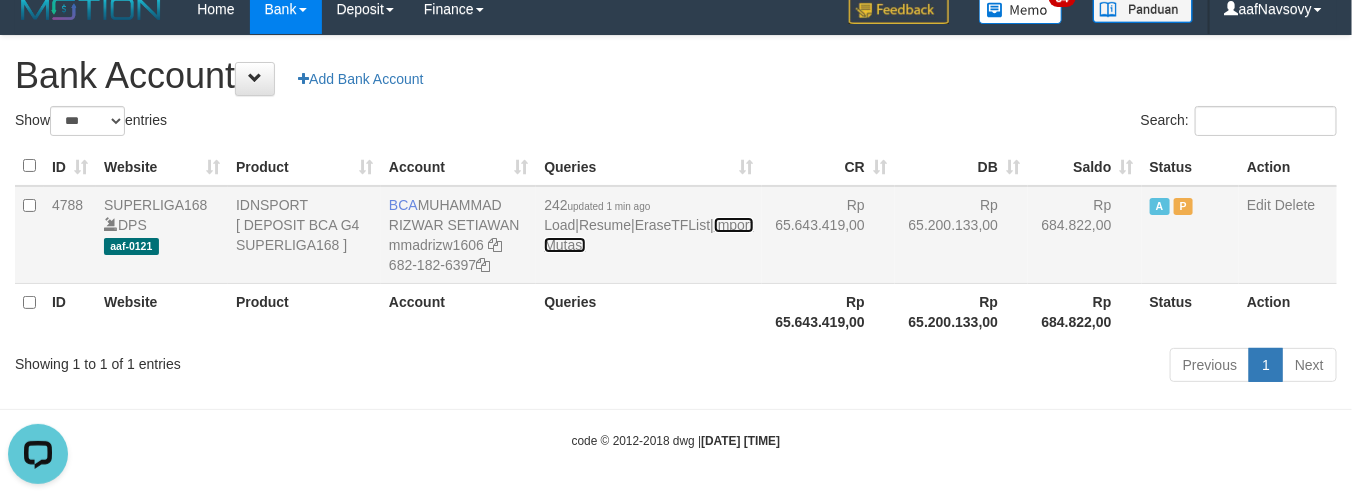 click on "Import Mutasi" at bounding box center [648, 235] 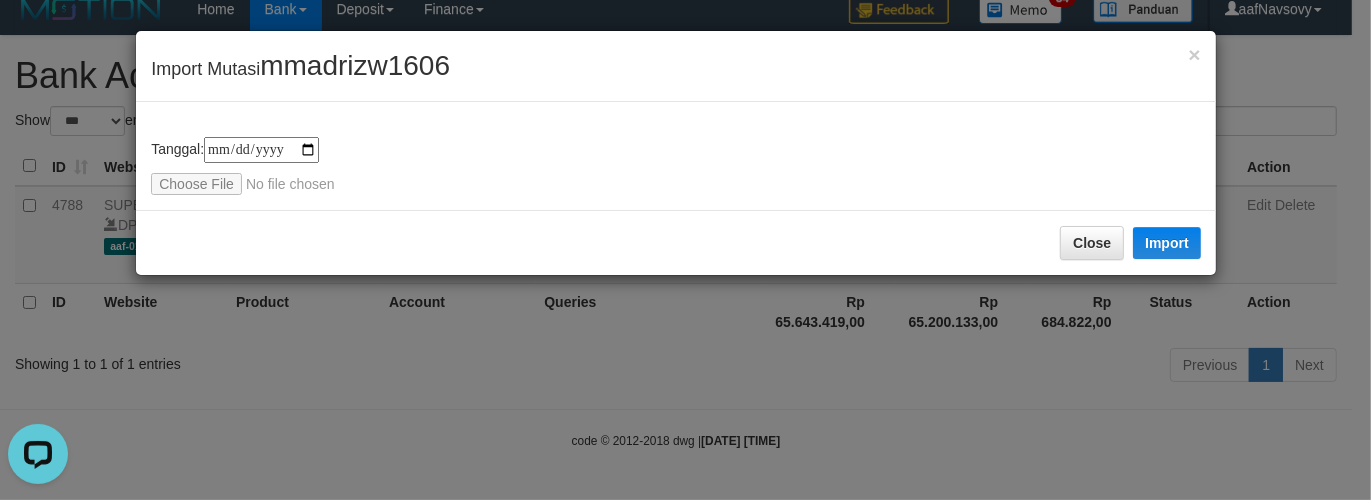 type on "**********" 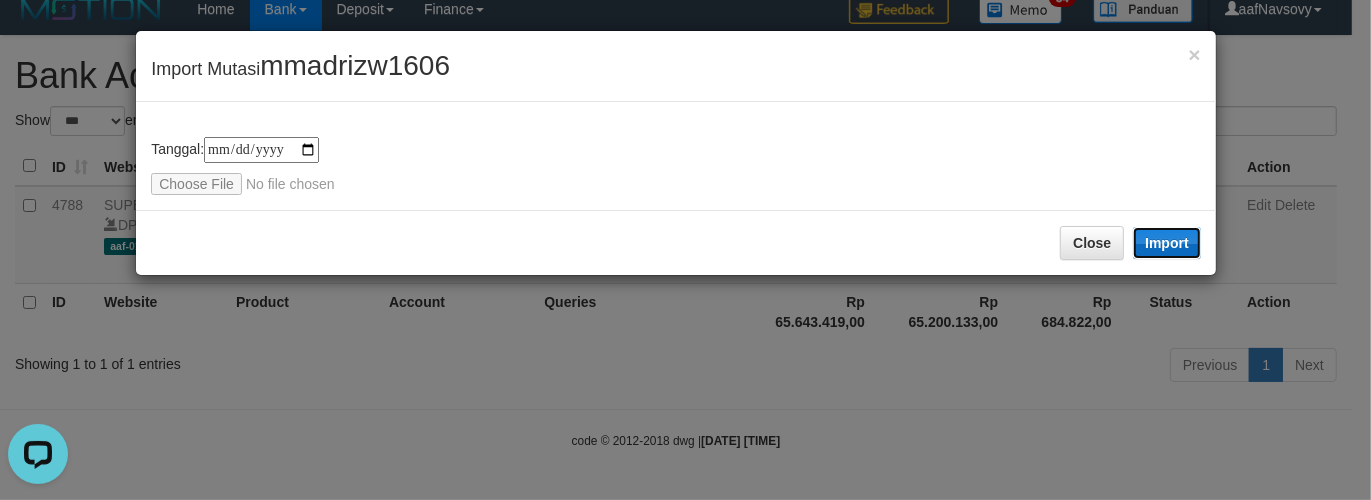 click on "Import" at bounding box center (1167, 243) 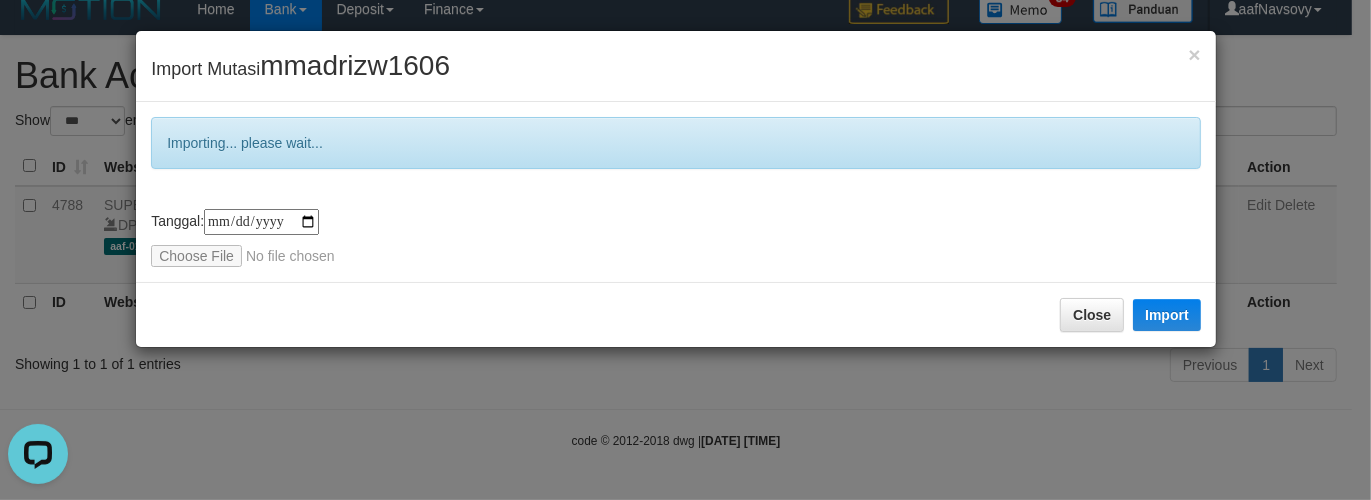 click on "**********" at bounding box center (685, 250) 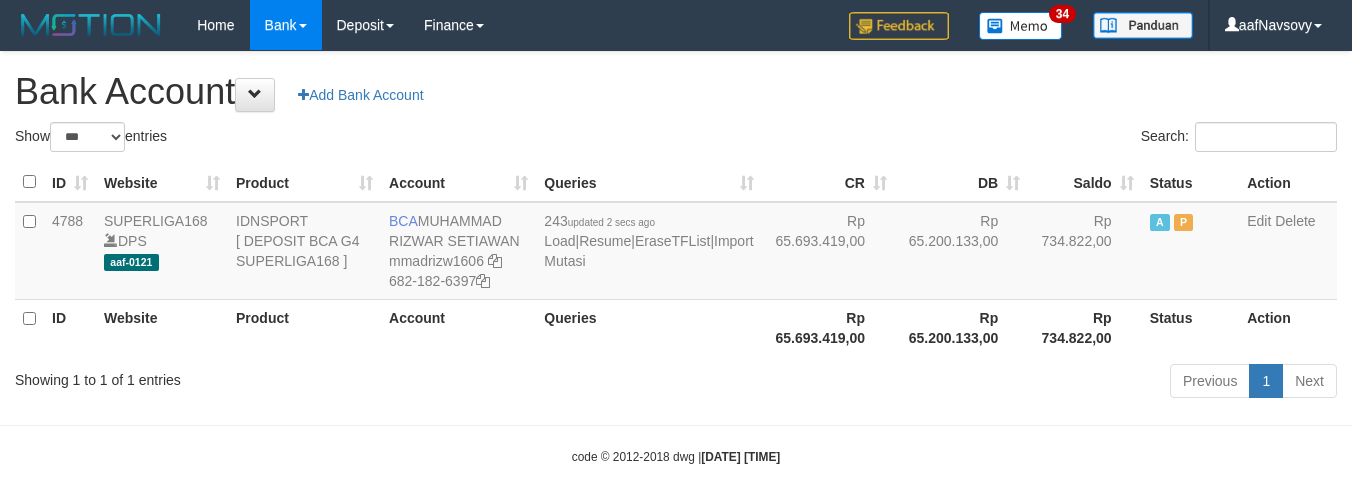 select on "***" 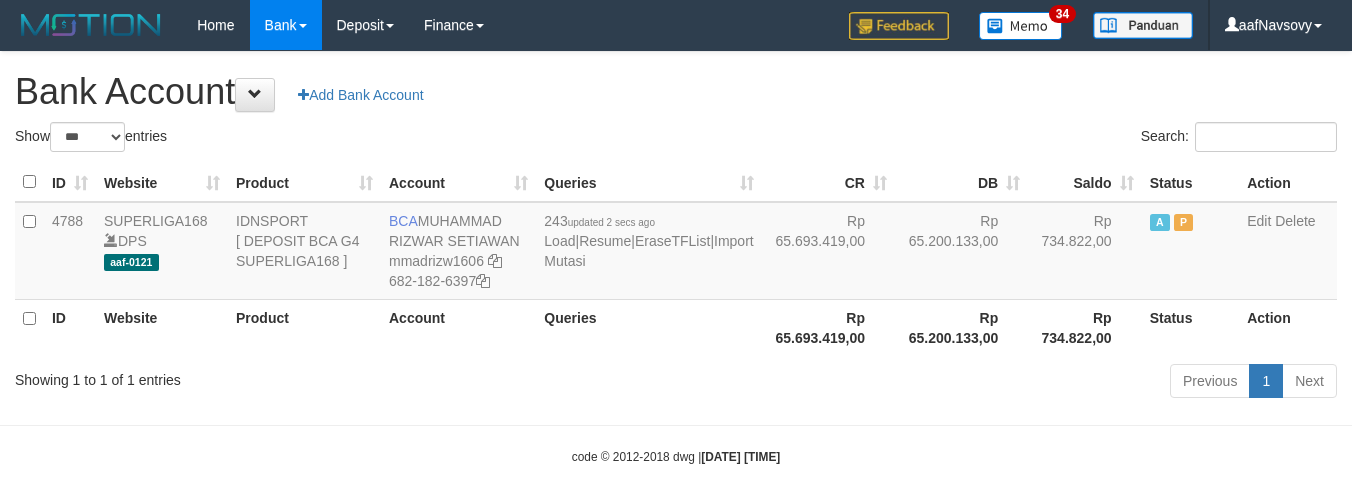 scroll, scrollTop: 16, scrollLeft: 0, axis: vertical 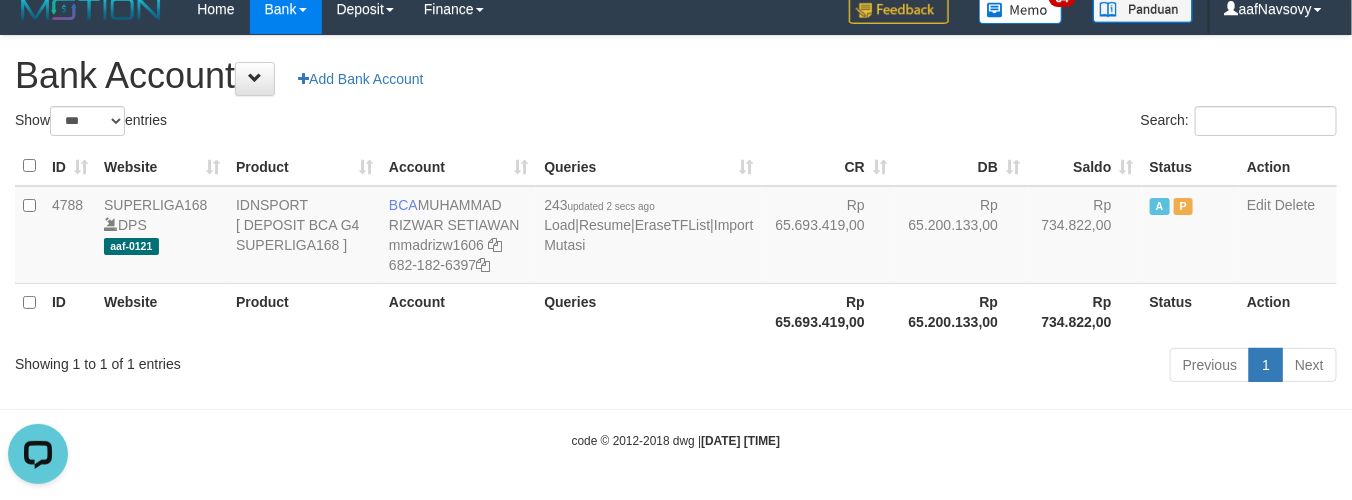 click on "Toggle navigation
Home
Bank
Account List
Load
By Website
Group
[ISPORT]													SUPERLIGA168
By Load Group (DPS)
34" at bounding box center (676, 242) 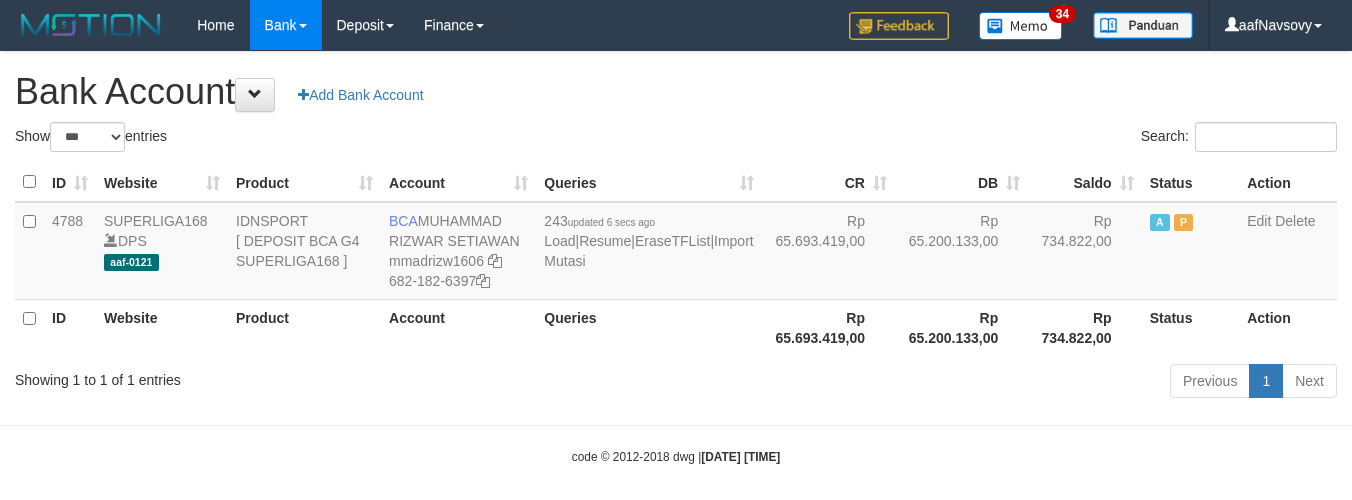 select on "***" 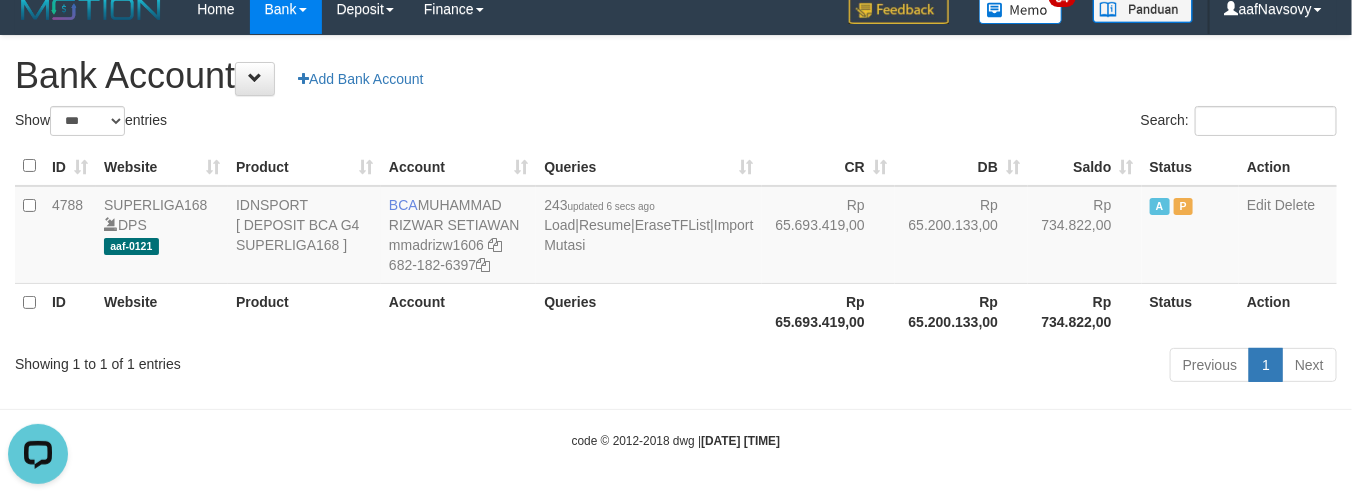 scroll, scrollTop: 0, scrollLeft: 0, axis: both 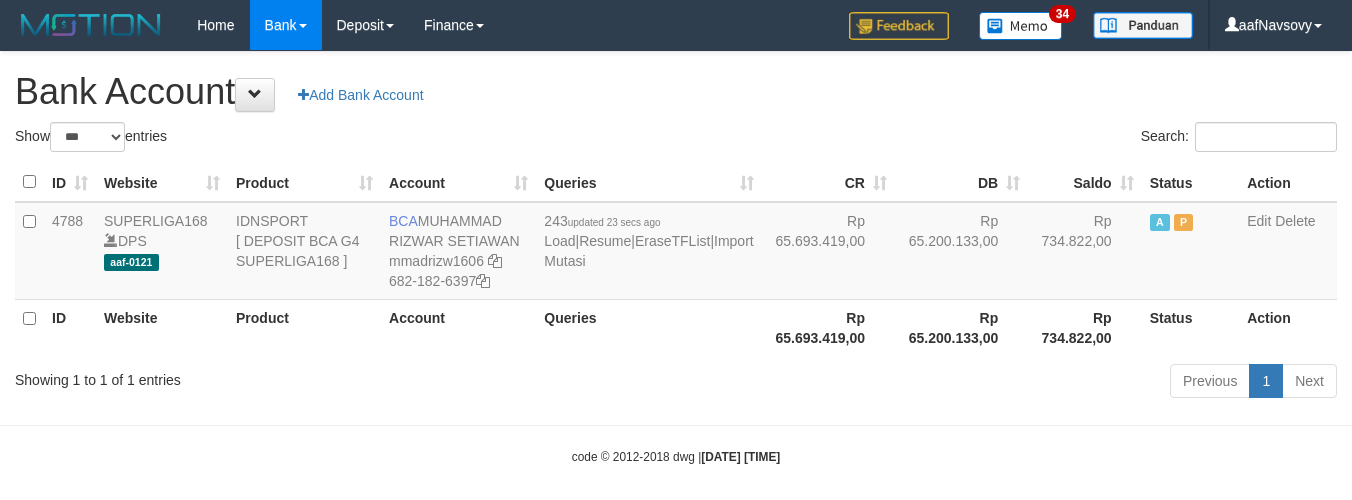 select on "***" 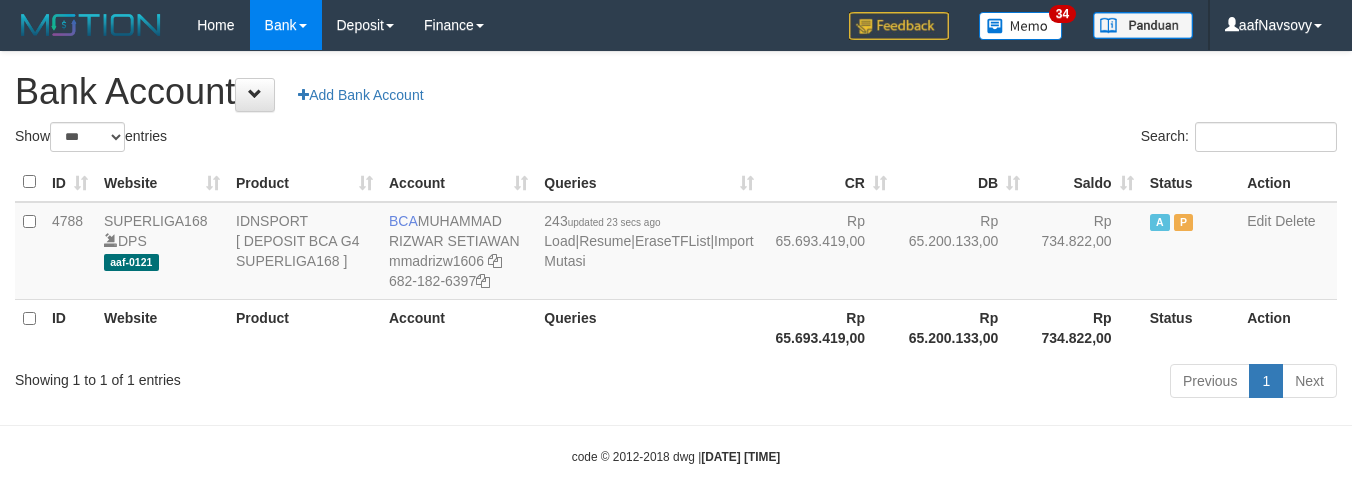 scroll, scrollTop: 16, scrollLeft: 0, axis: vertical 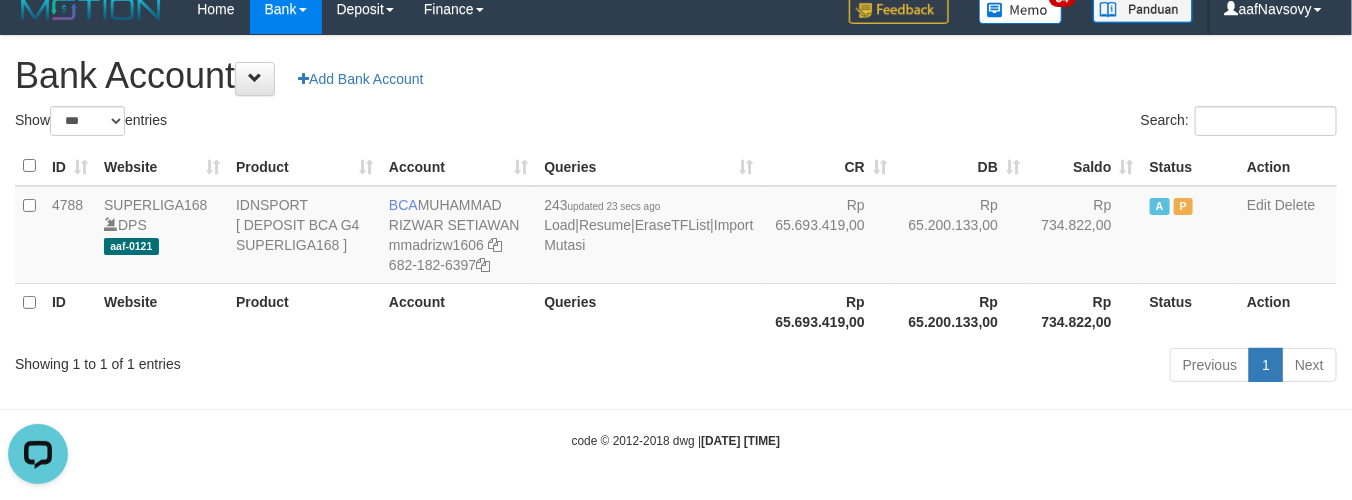 click on "Toggle navigation
Home
Bank
Account List
Load
By Website
Group
[ISPORT]													SUPERLIGA168
By Load Group (DPS)
34" at bounding box center [676, 242] 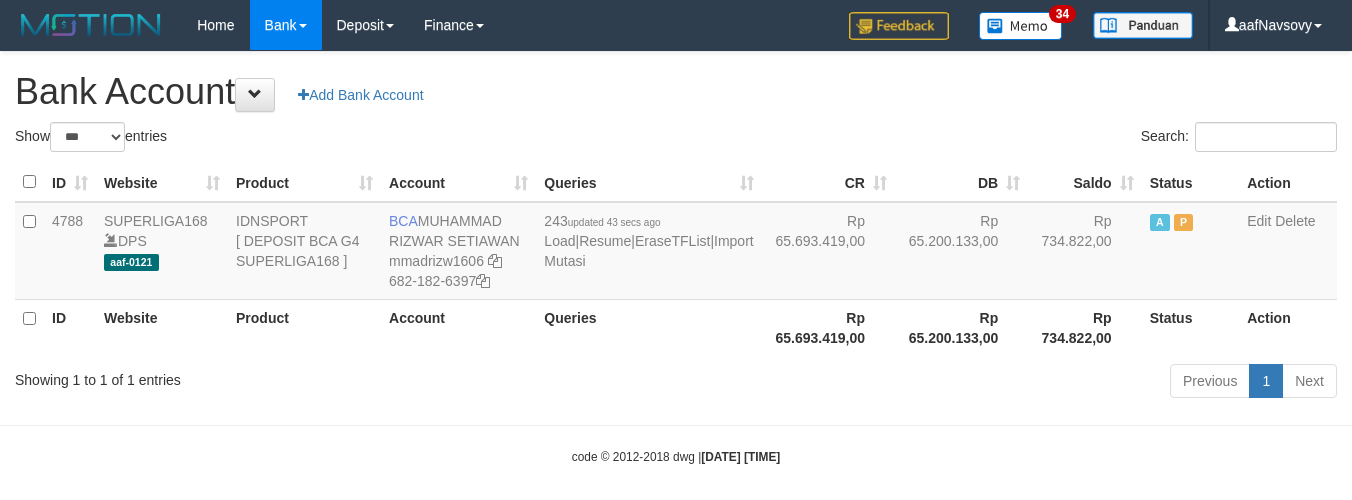 select on "***" 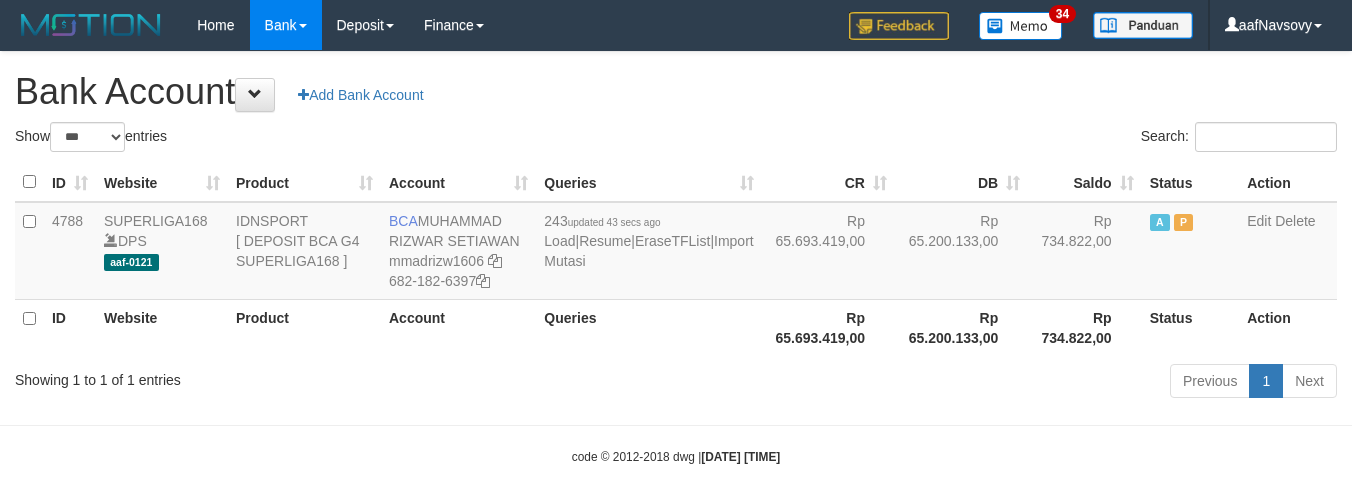 scroll, scrollTop: 16, scrollLeft: 0, axis: vertical 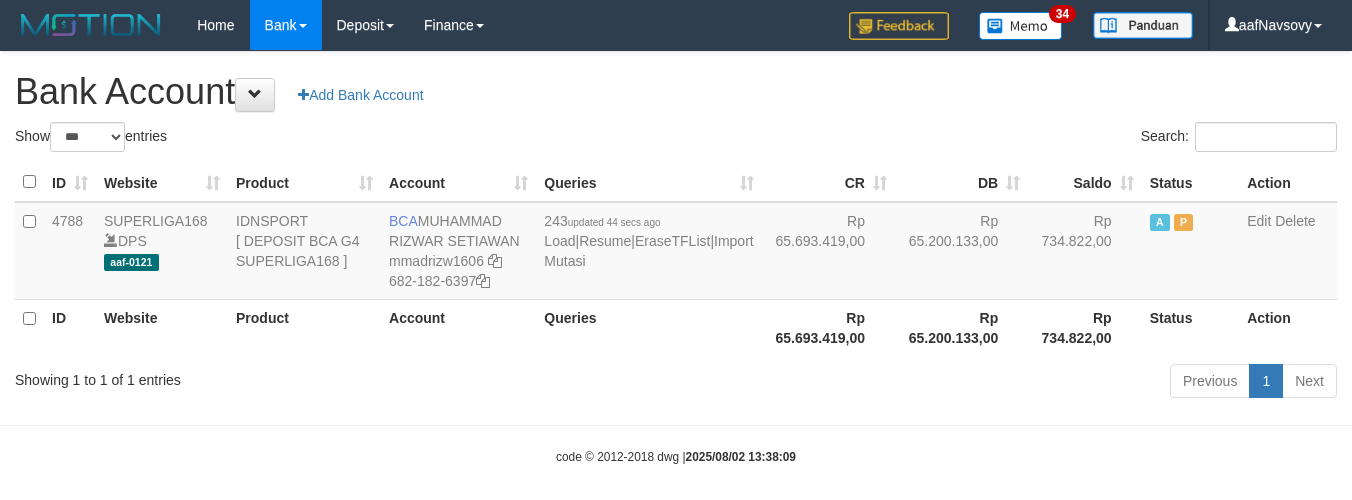 select on "***" 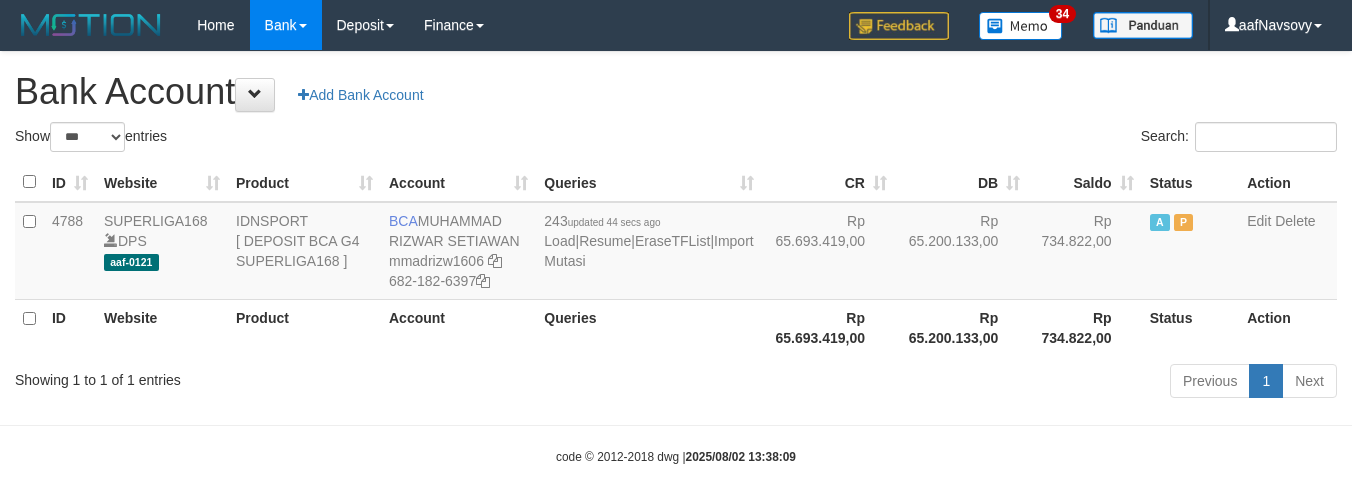 scroll, scrollTop: 16, scrollLeft: 0, axis: vertical 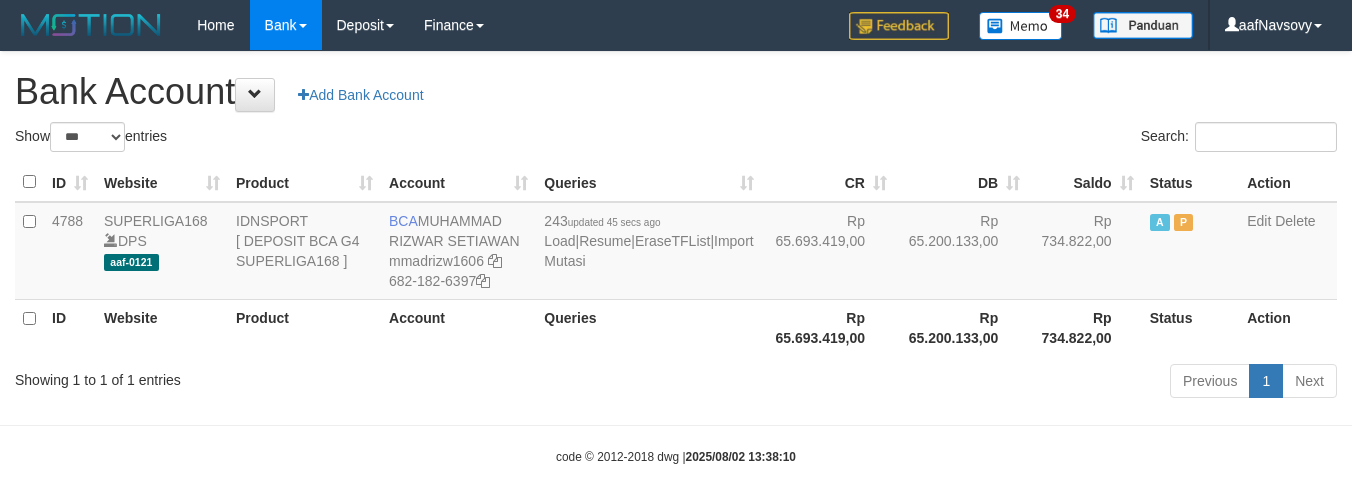 select on "***" 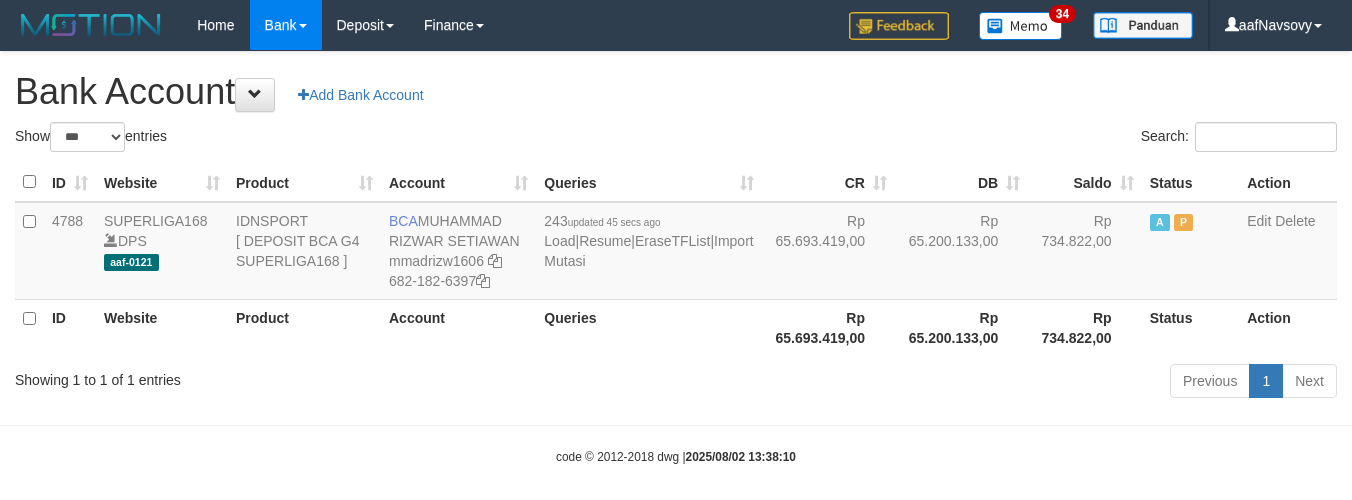 scroll, scrollTop: 16, scrollLeft: 0, axis: vertical 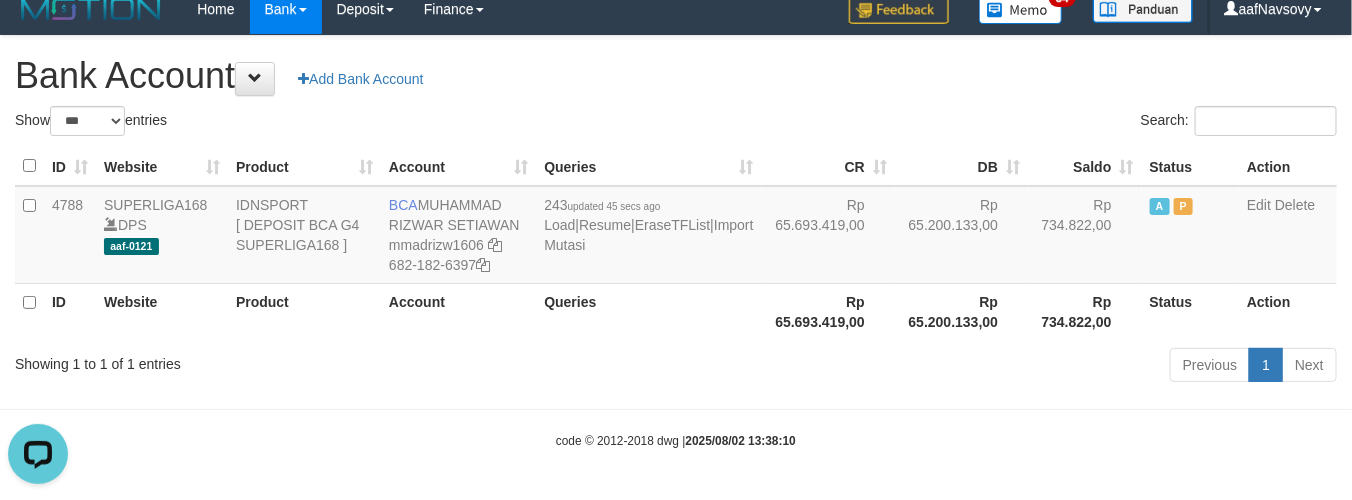 click on "Previous 1 Next" at bounding box center [957, 367] 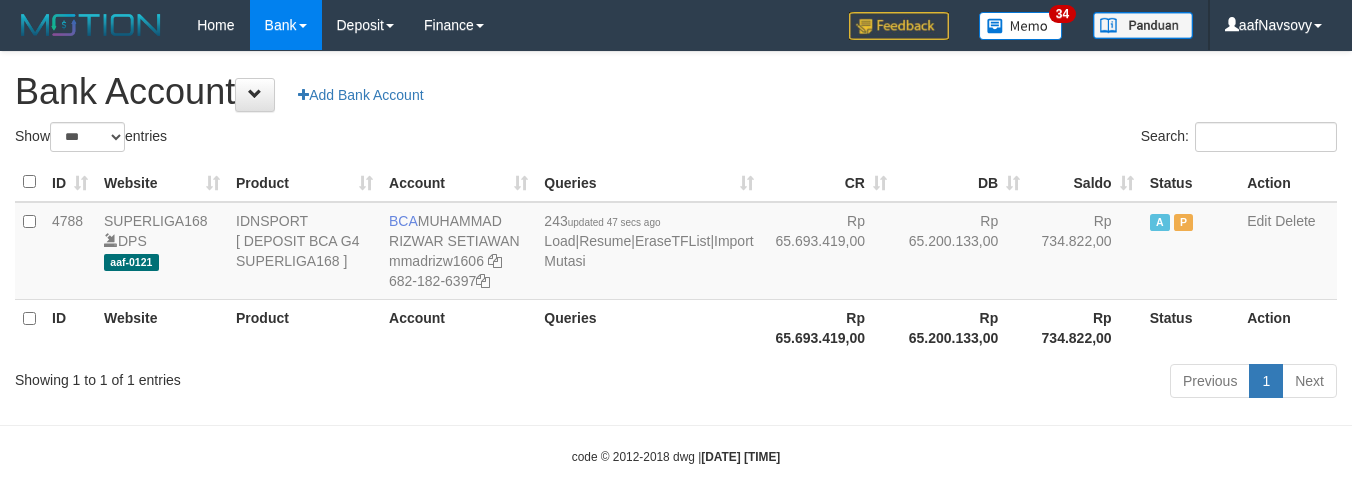 select on "***" 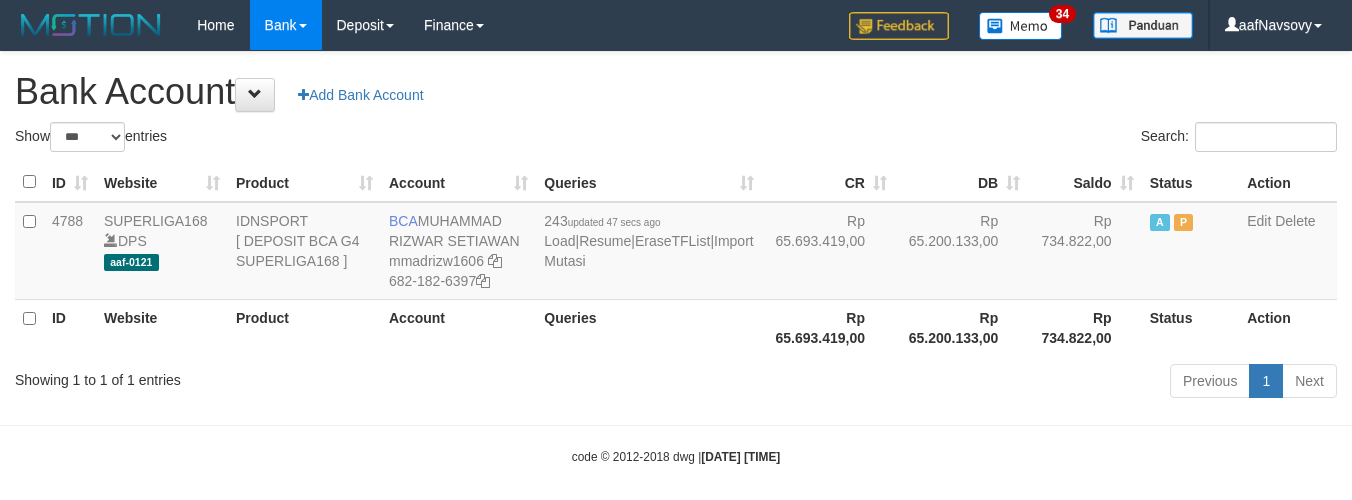 scroll, scrollTop: 16, scrollLeft: 0, axis: vertical 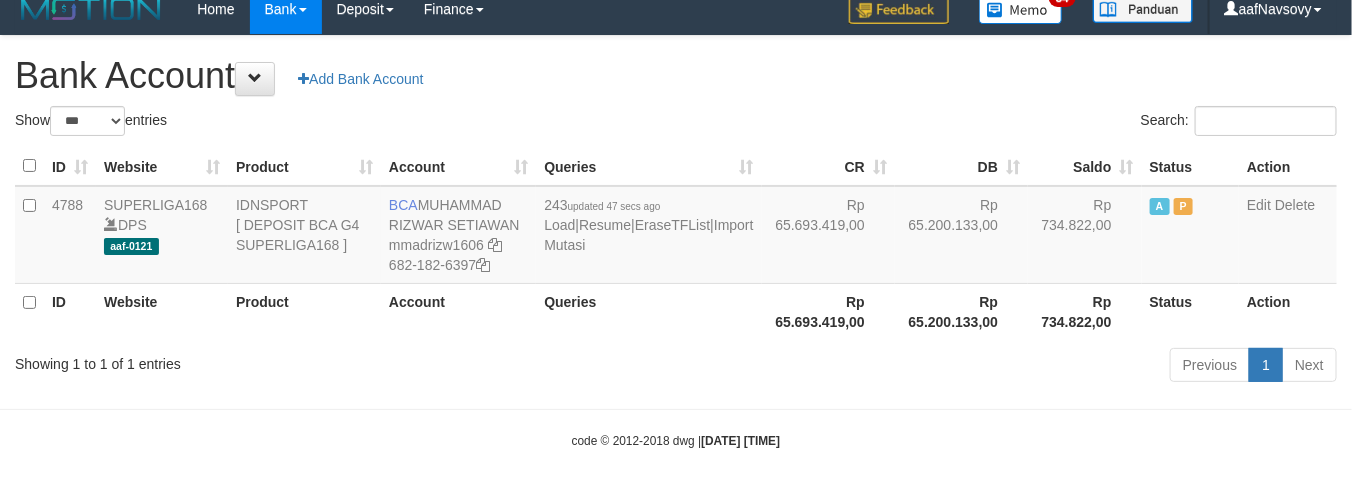 click on "Previous 1 Next" at bounding box center [957, 367] 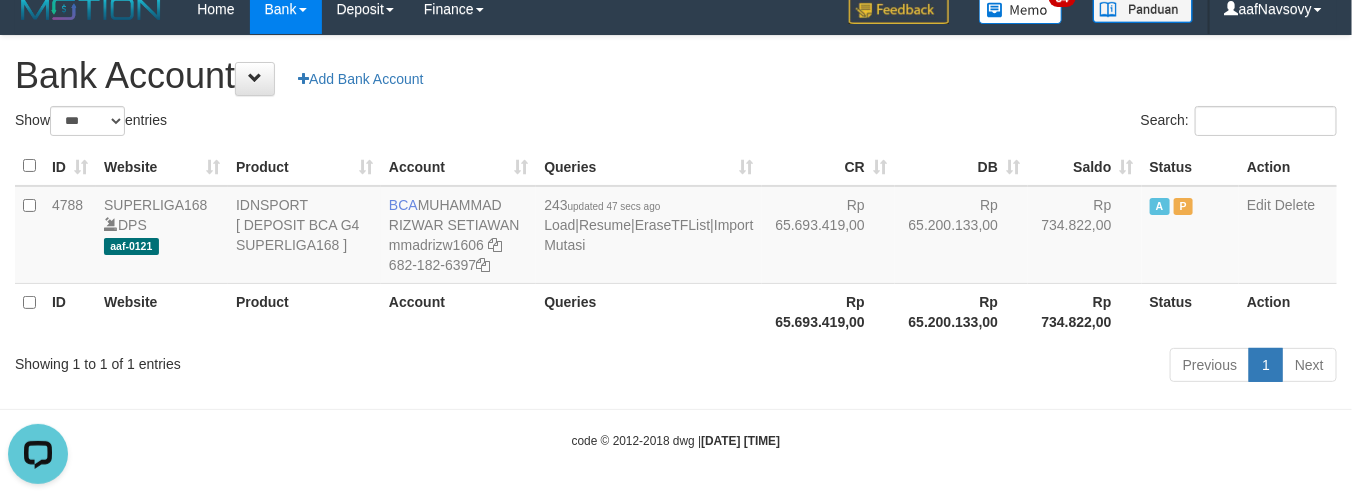 scroll, scrollTop: 0, scrollLeft: 0, axis: both 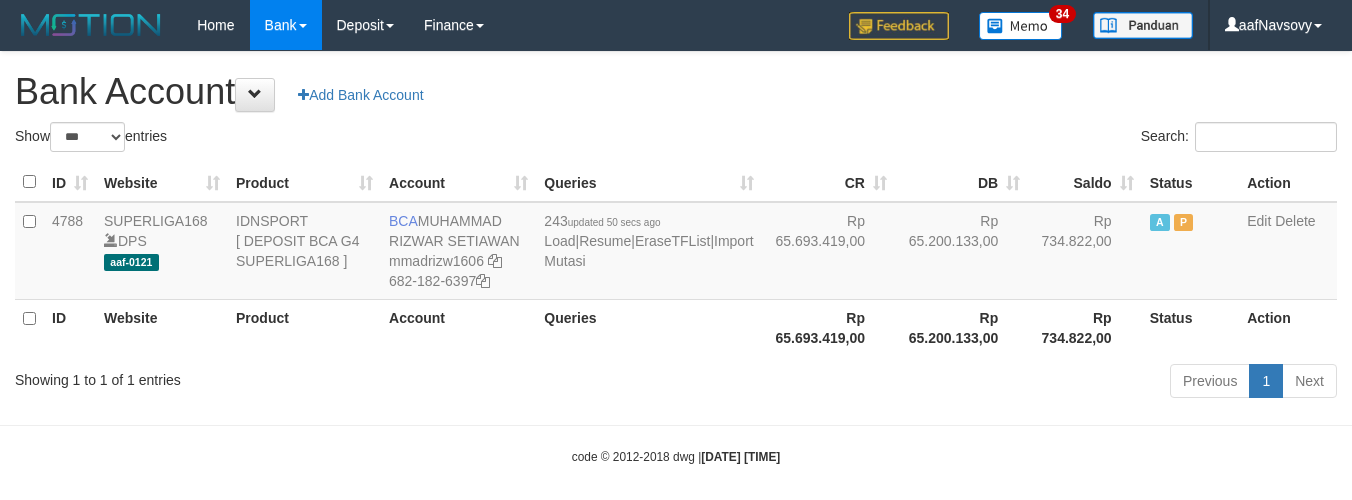 select on "***" 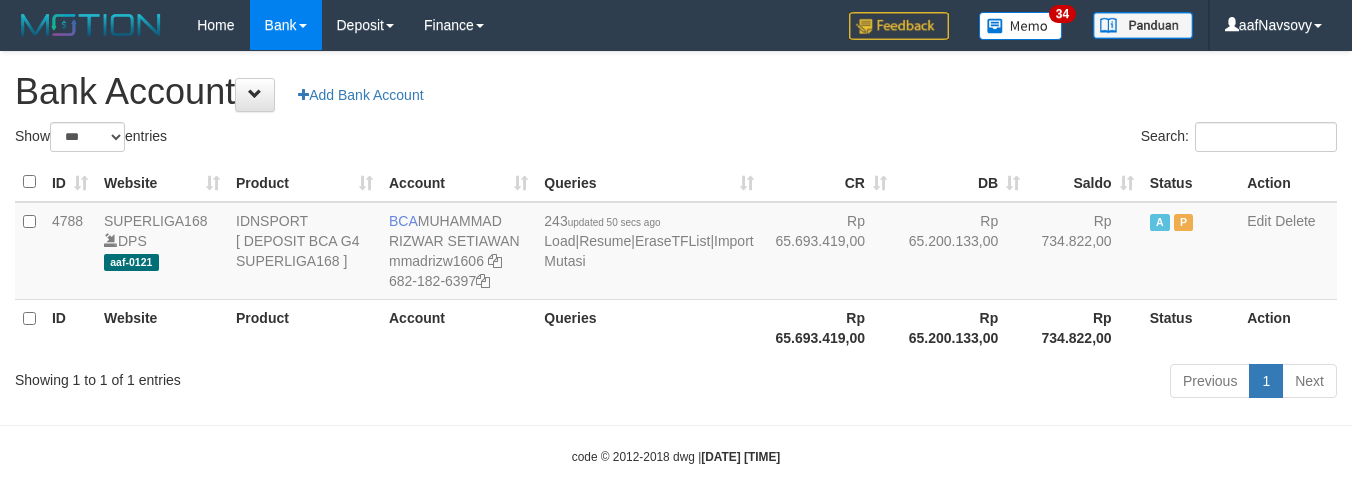 scroll, scrollTop: 16, scrollLeft: 0, axis: vertical 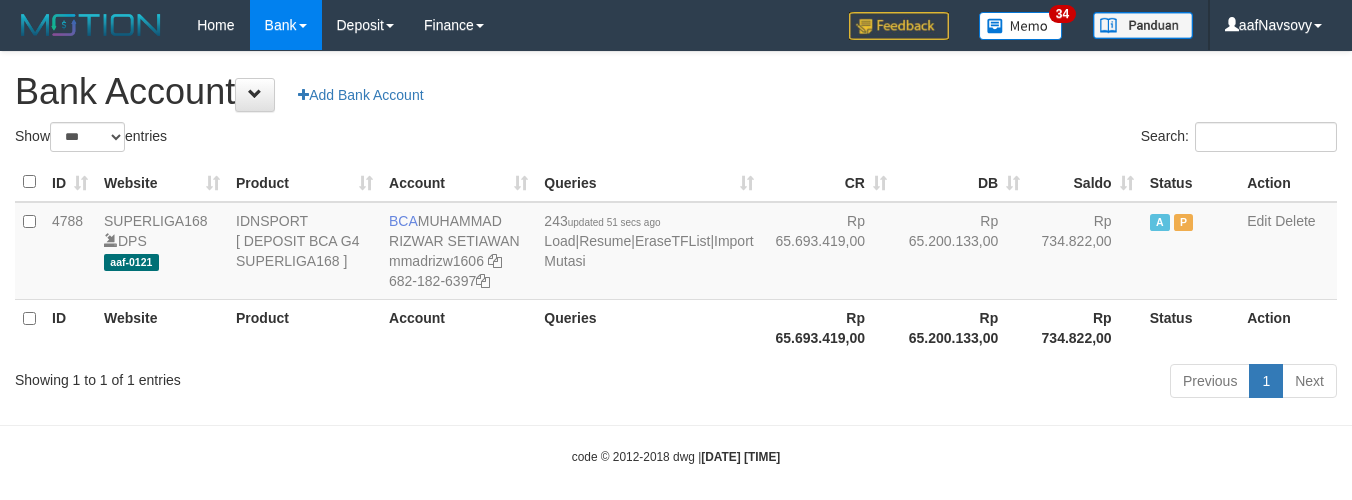 select on "***" 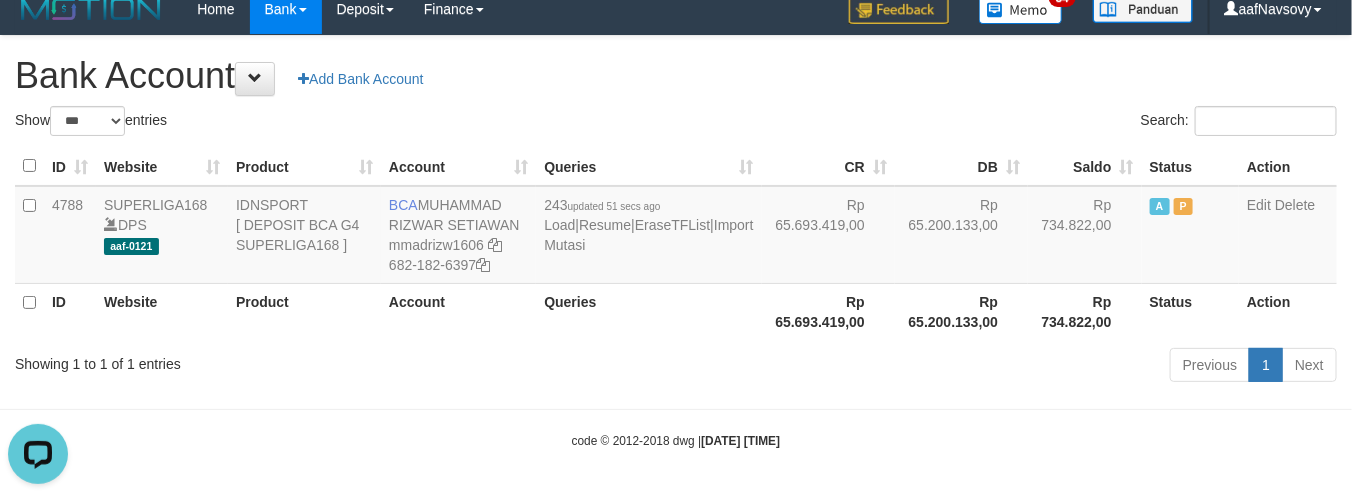 scroll, scrollTop: 0, scrollLeft: 0, axis: both 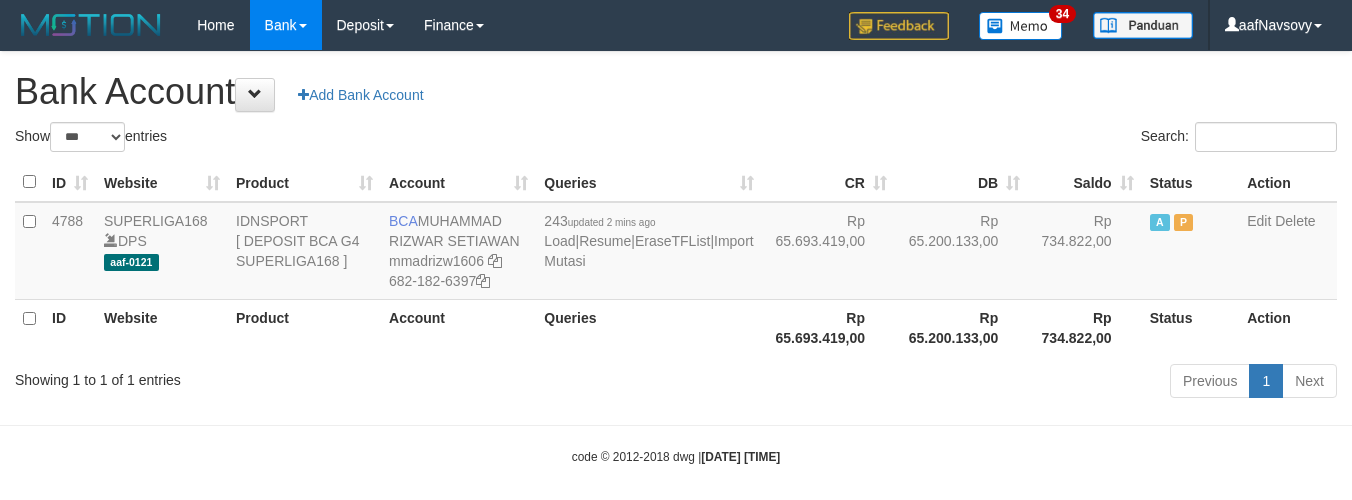 select on "***" 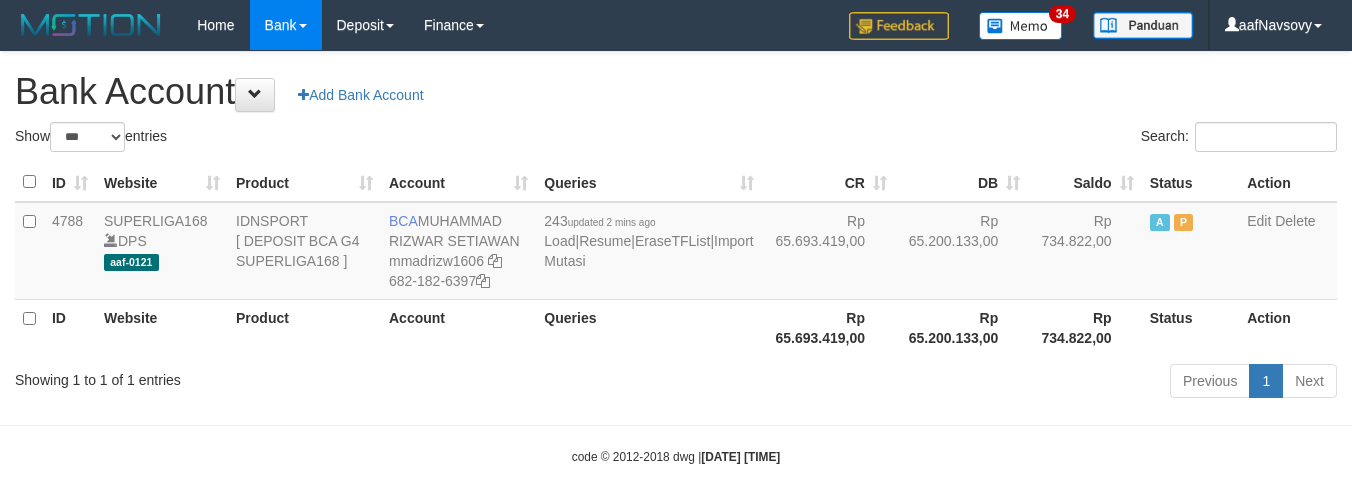 scroll, scrollTop: 16, scrollLeft: 0, axis: vertical 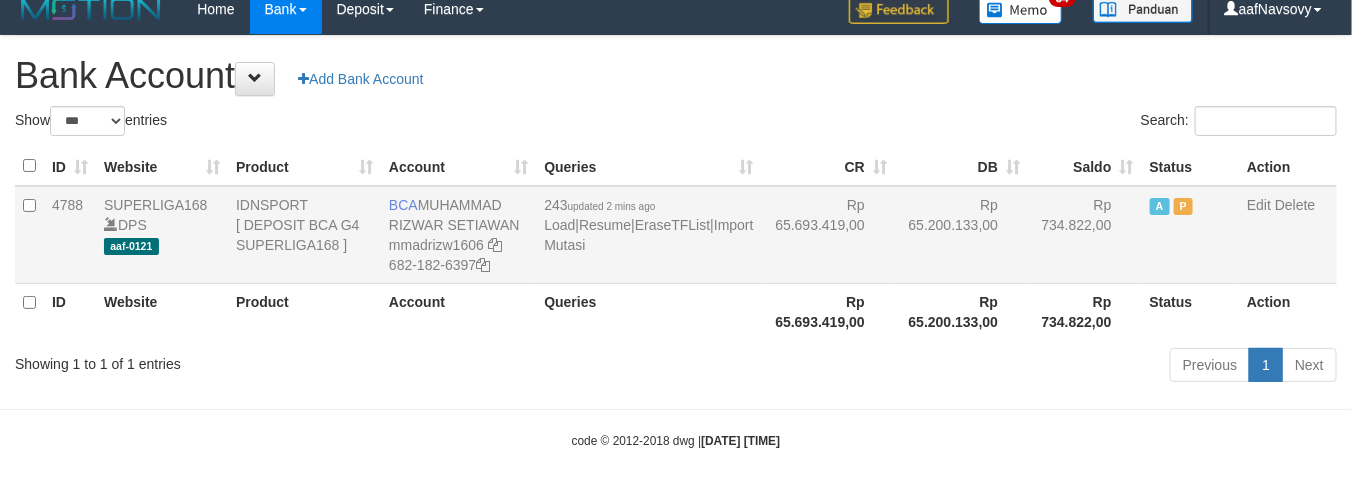 click on "243  updated 2 mins ago
Load
|
Resume
|
EraseTFList
|
Import Mutasi" at bounding box center [648, 235] 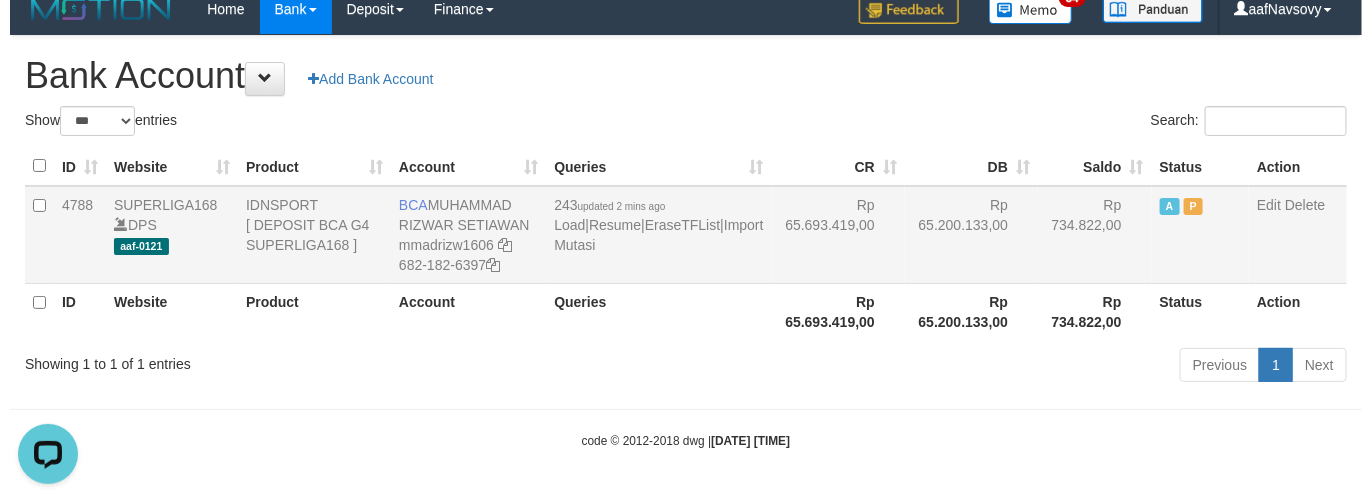 scroll, scrollTop: 0, scrollLeft: 0, axis: both 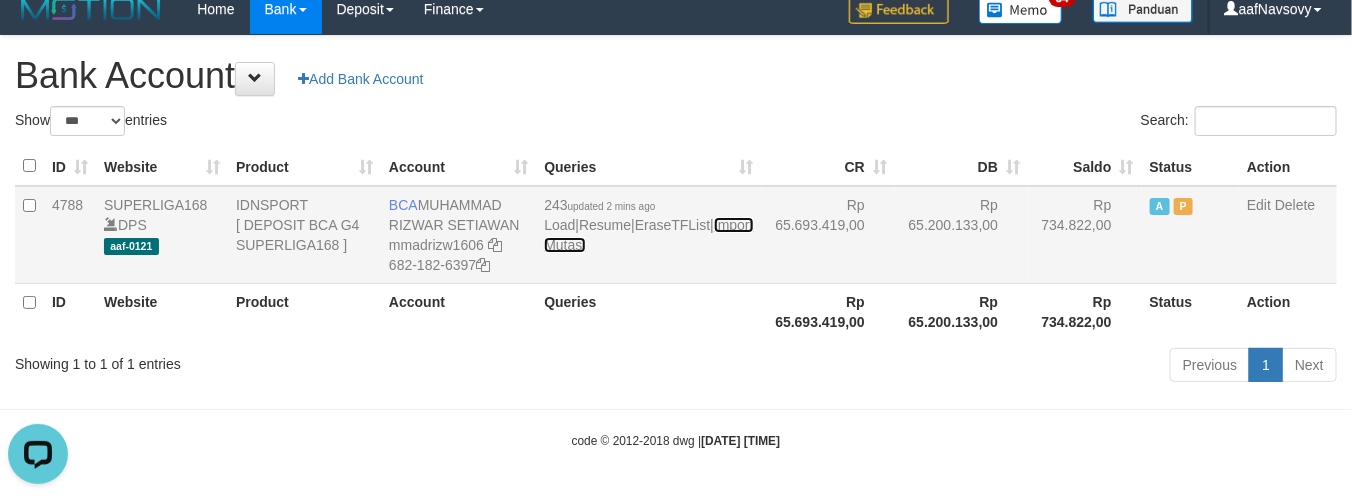 click on "Import Mutasi" at bounding box center [648, 235] 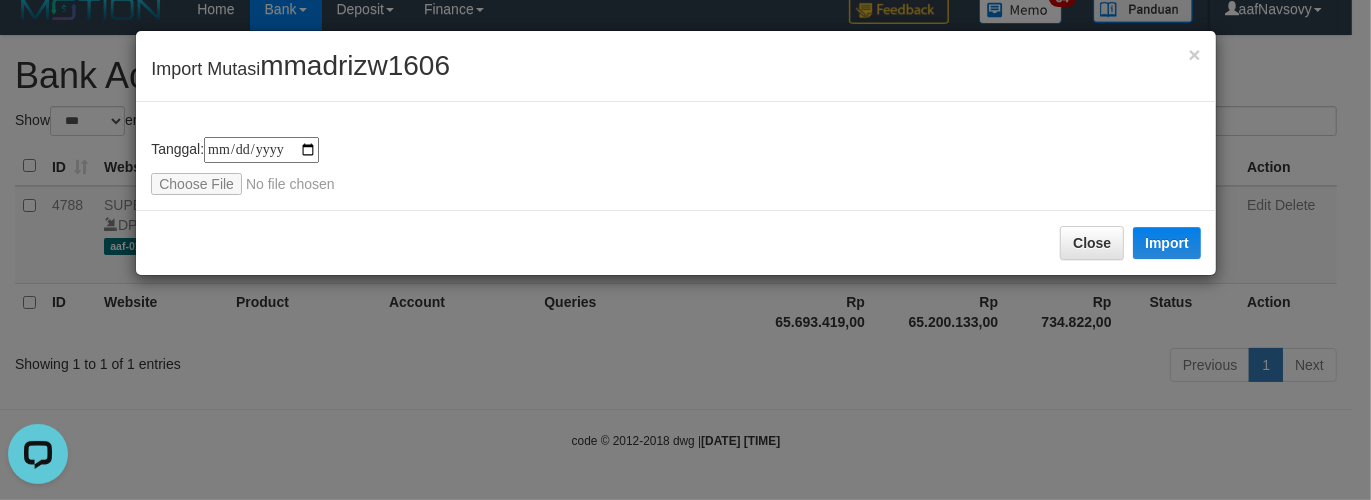 type on "**********" 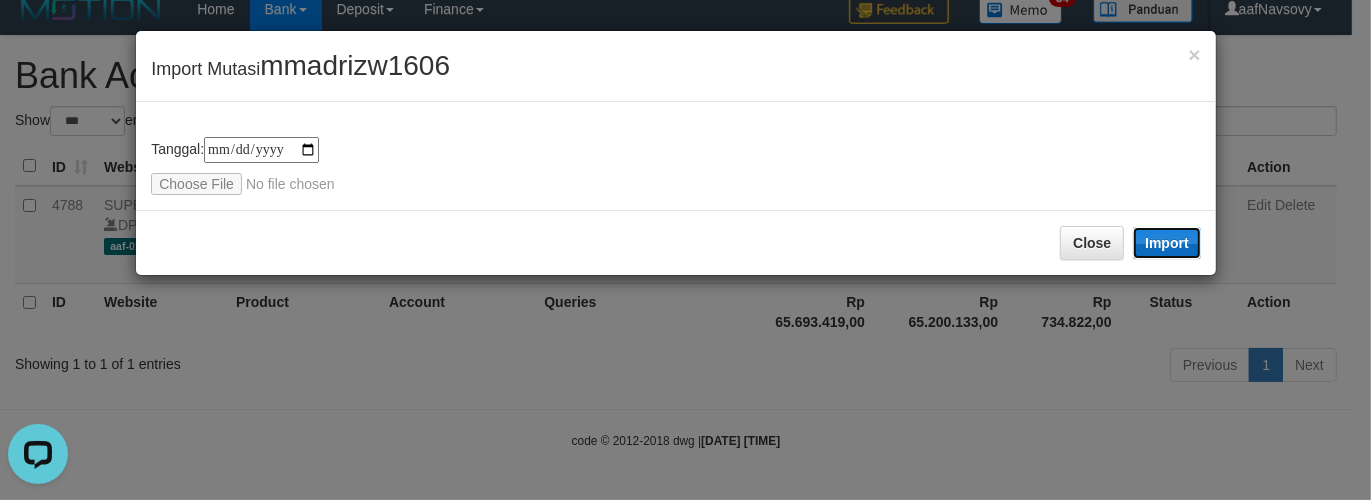 click on "Import" at bounding box center (1167, 243) 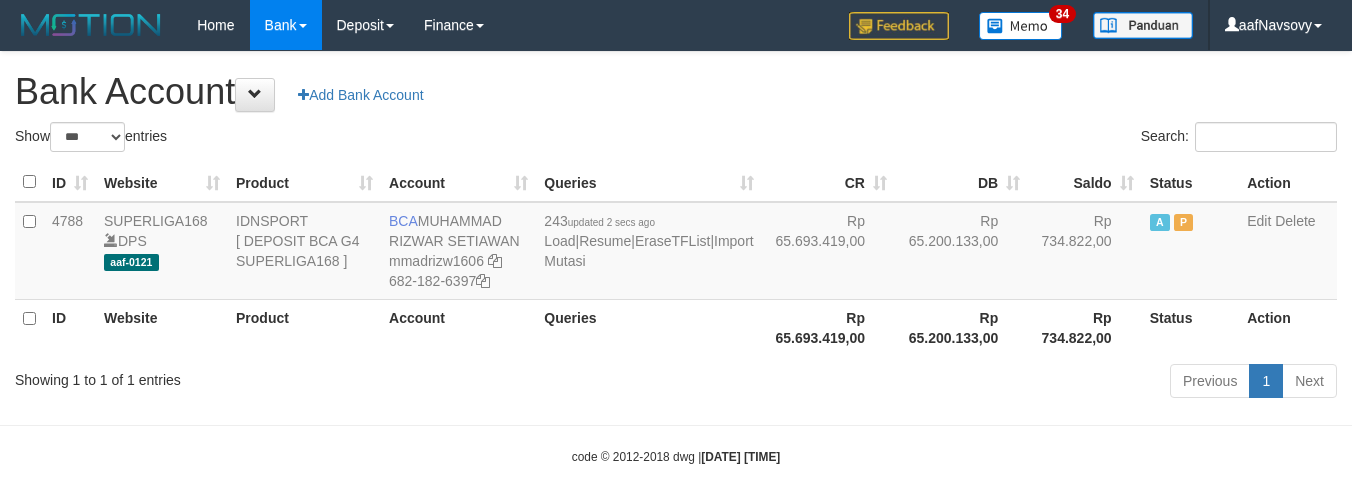 select on "***" 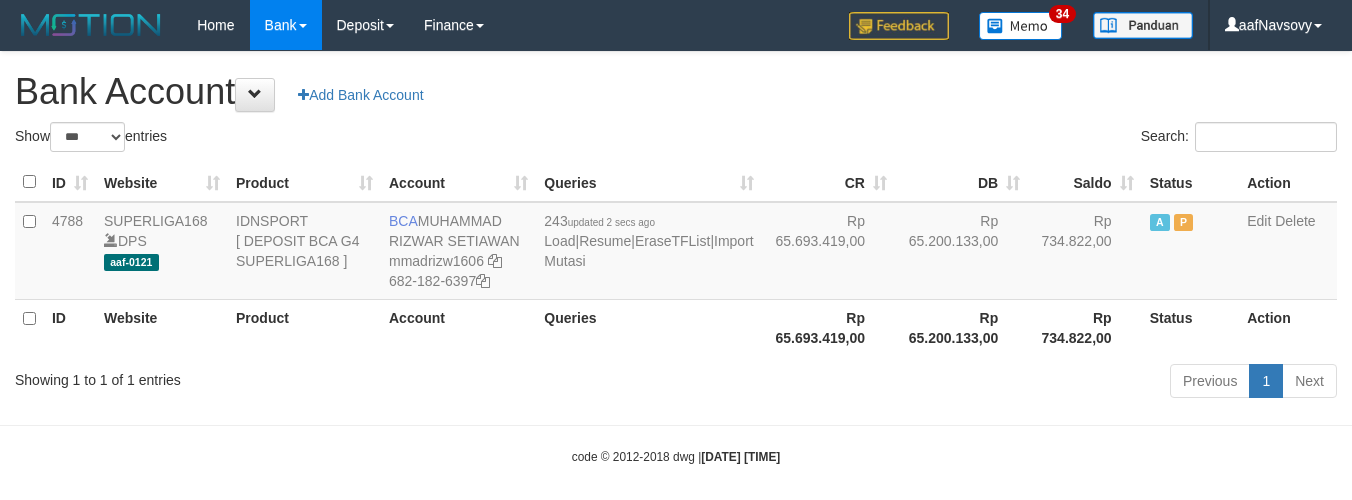 scroll, scrollTop: 16, scrollLeft: 0, axis: vertical 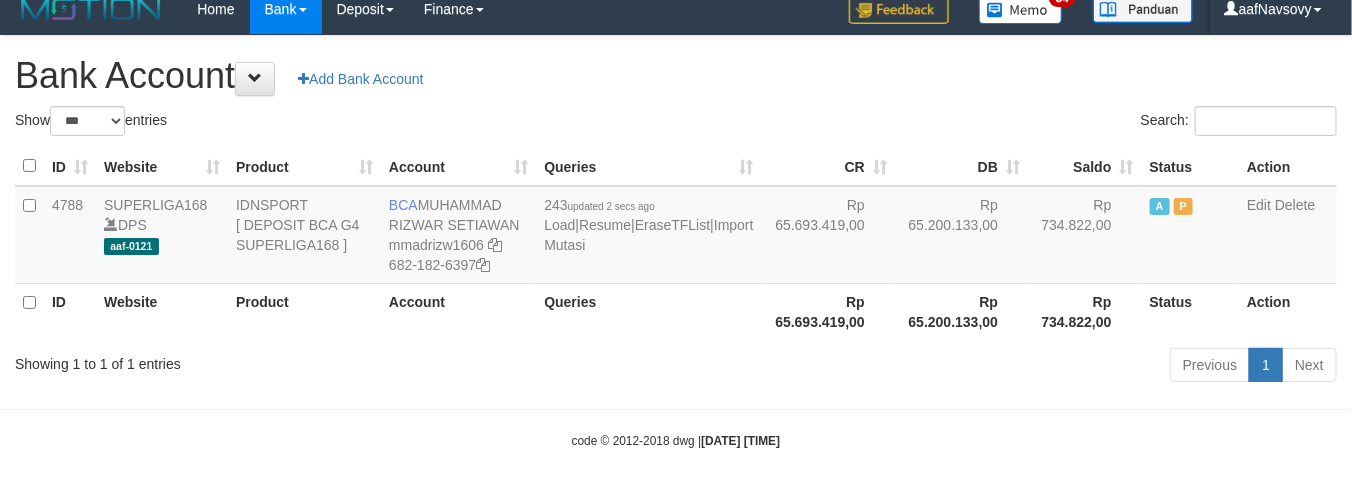 click on "Previous 1 Next" at bounding box center (957, 367) 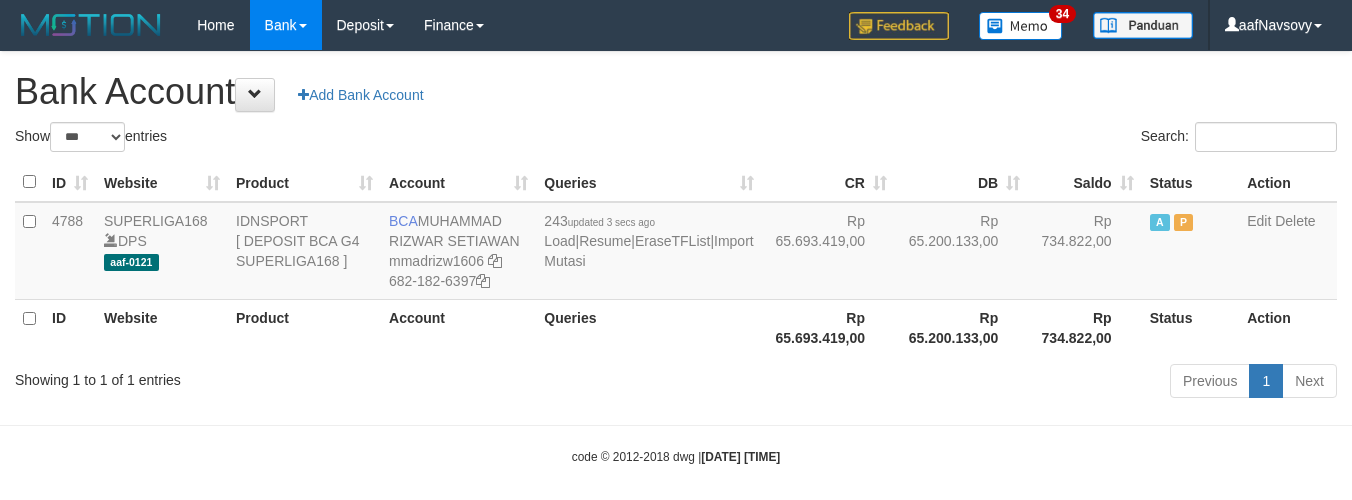 select on "***" 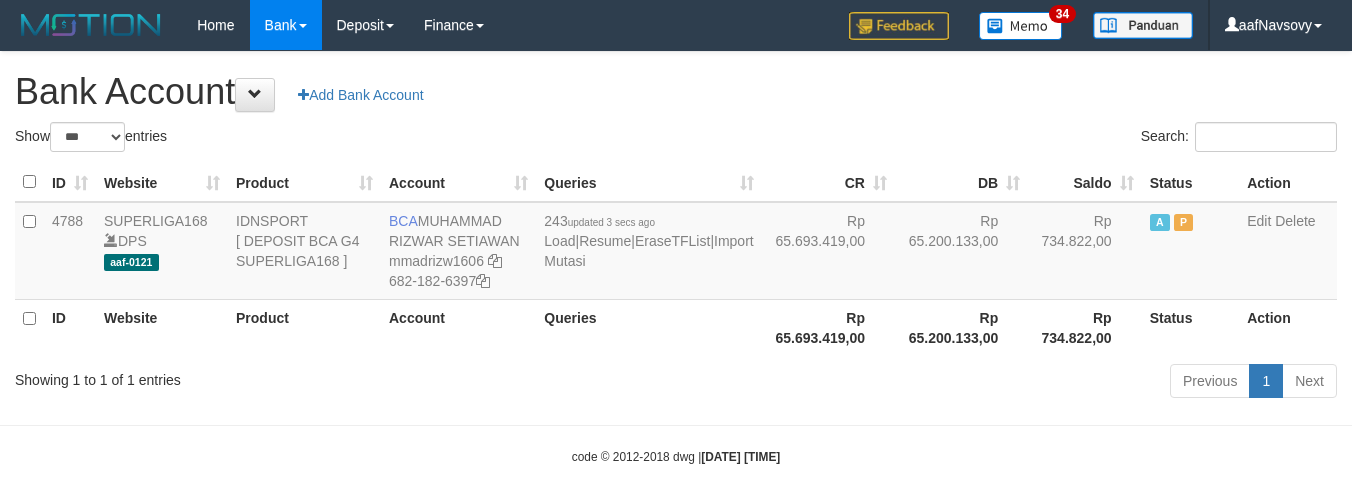 scroll, scrollTop: 16, scrollLeft: 0, axis: vertical 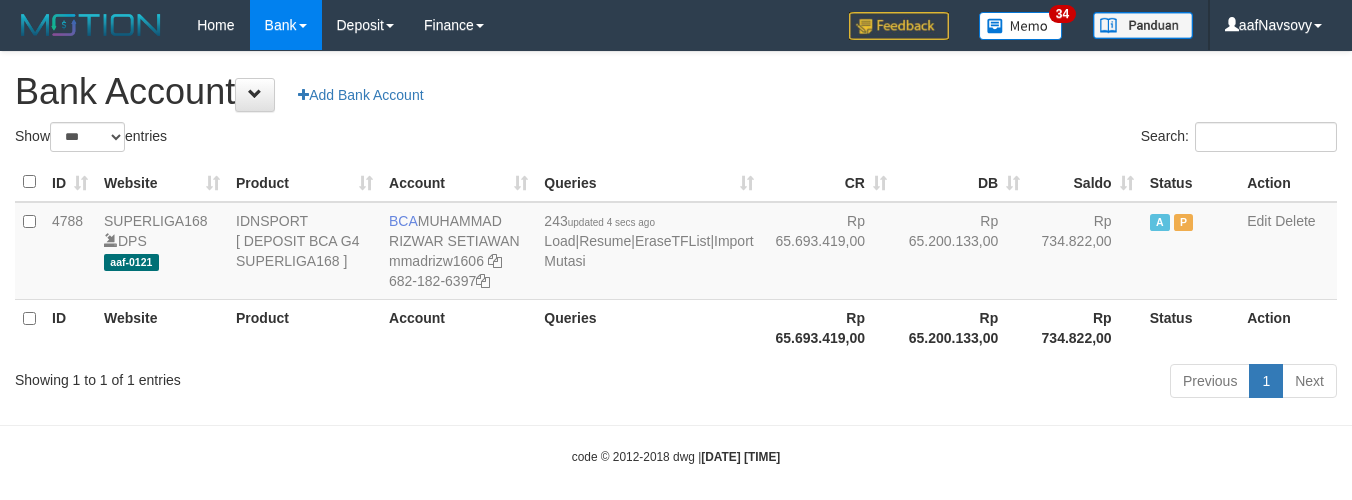select on "***" 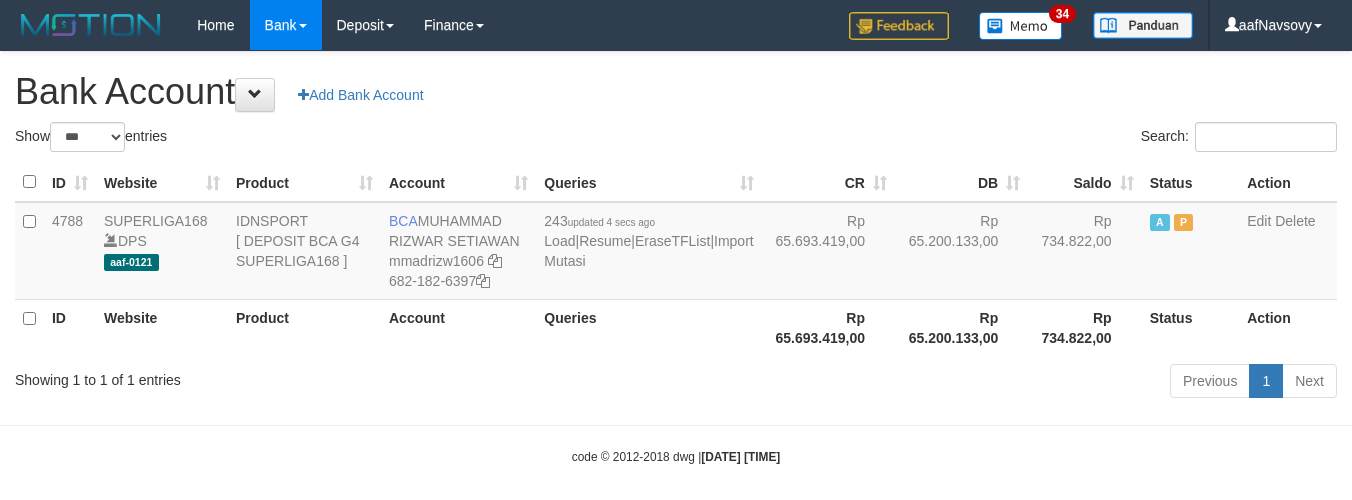 scroll, scrollTop: 16, scrollLeft: 0, axis: vertical 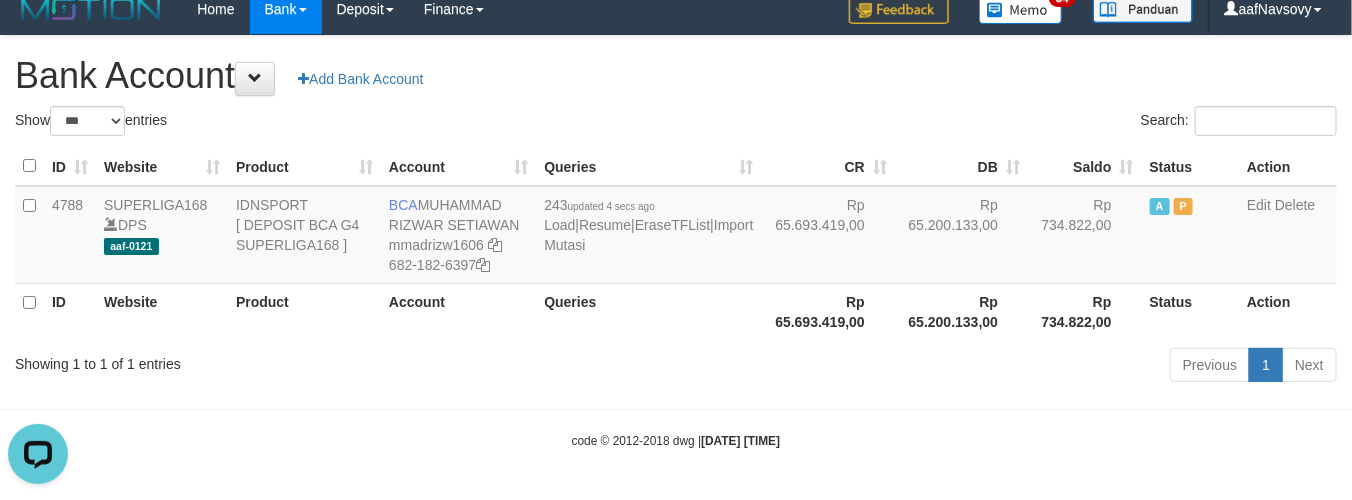 click on "Previous 1 Next" at bounding box center [957, 367] 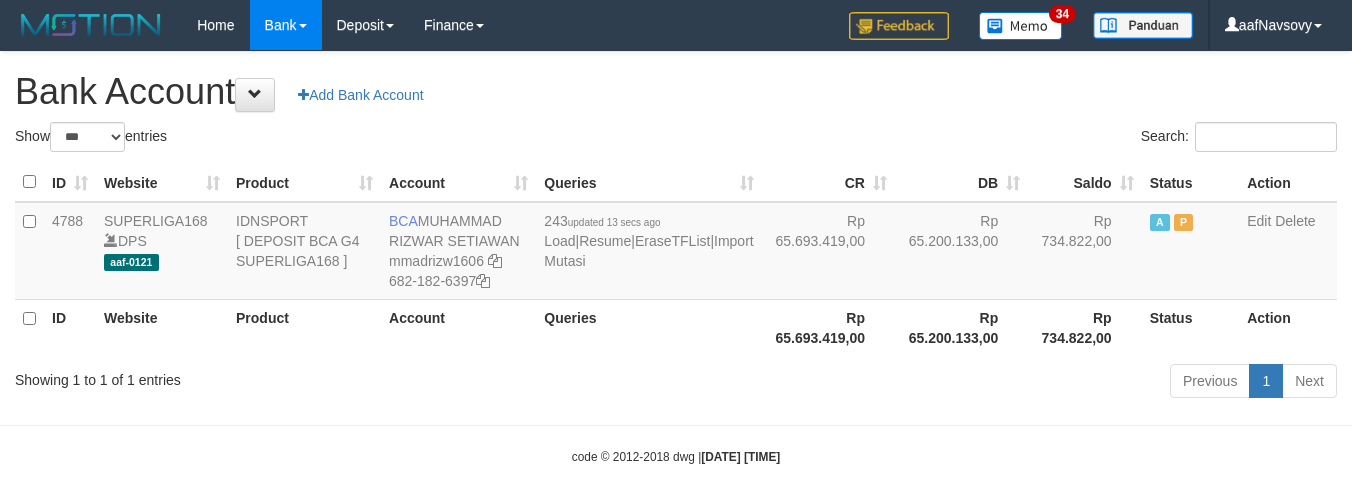 select on "***" 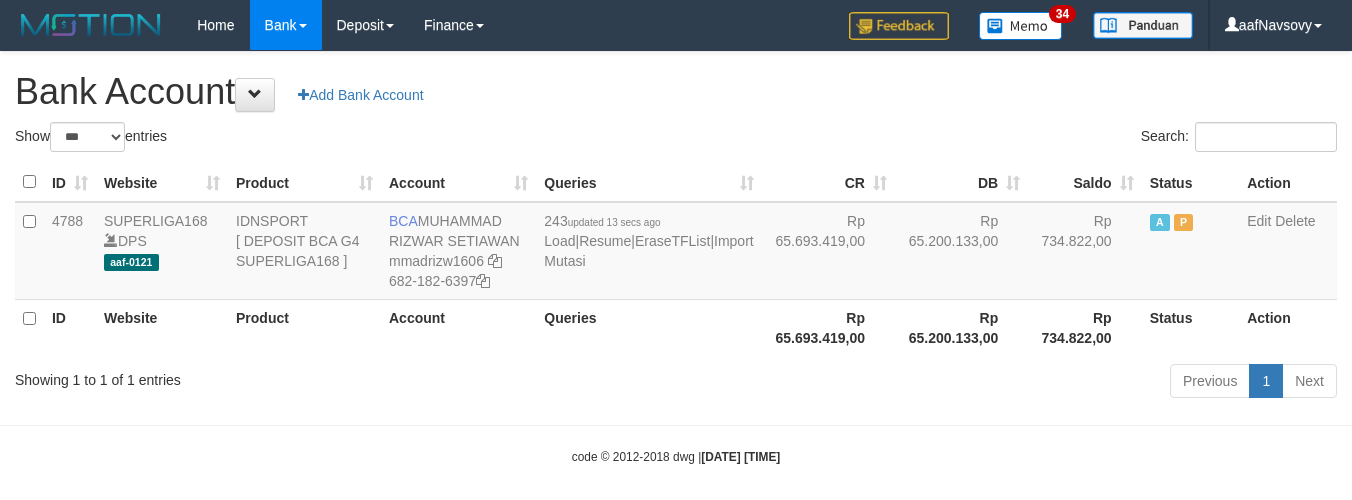 scroll, scrollTop: 16, scrollLeft: 0, axis: vertical 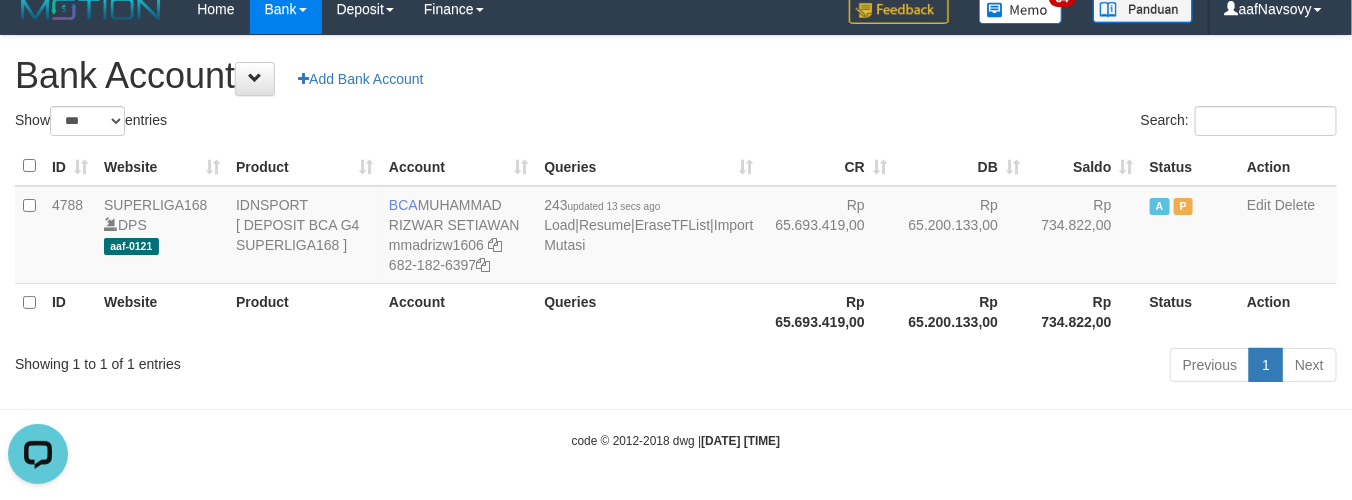 click on "Showing 1 to 1 of 1 entries" at bounding box center [281, 360] 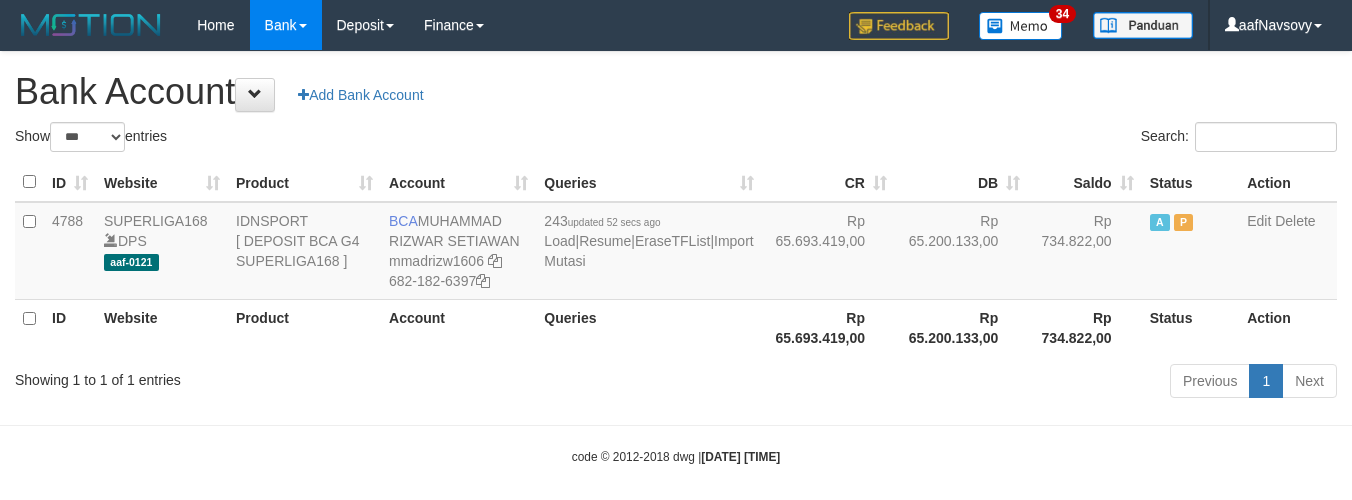 select on "***" 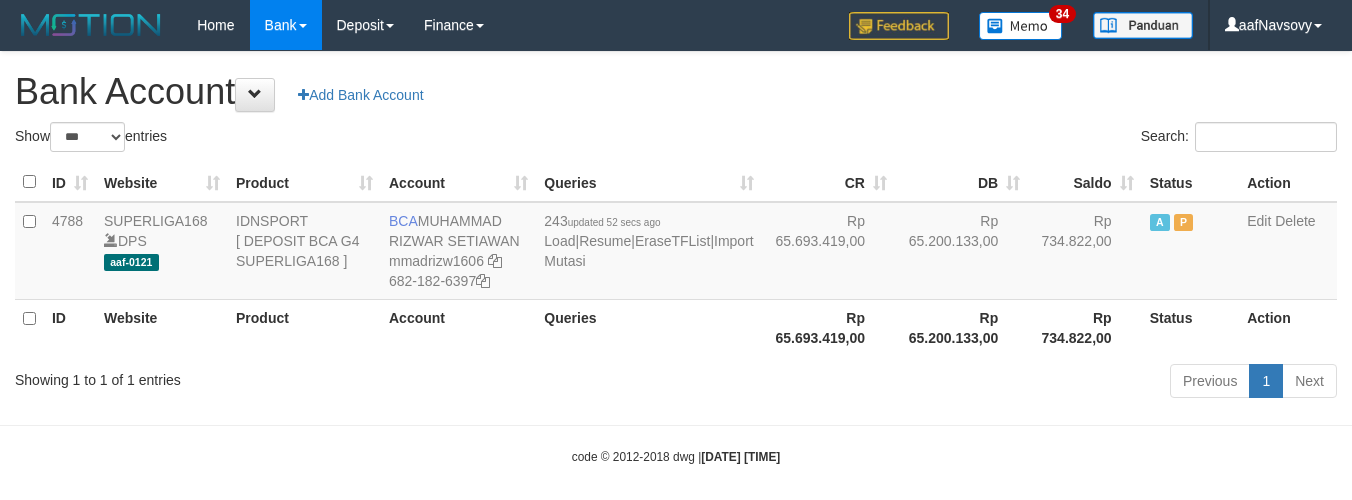 scroll, scrollTop: 16, scrollLeft: 0, axis: vertical 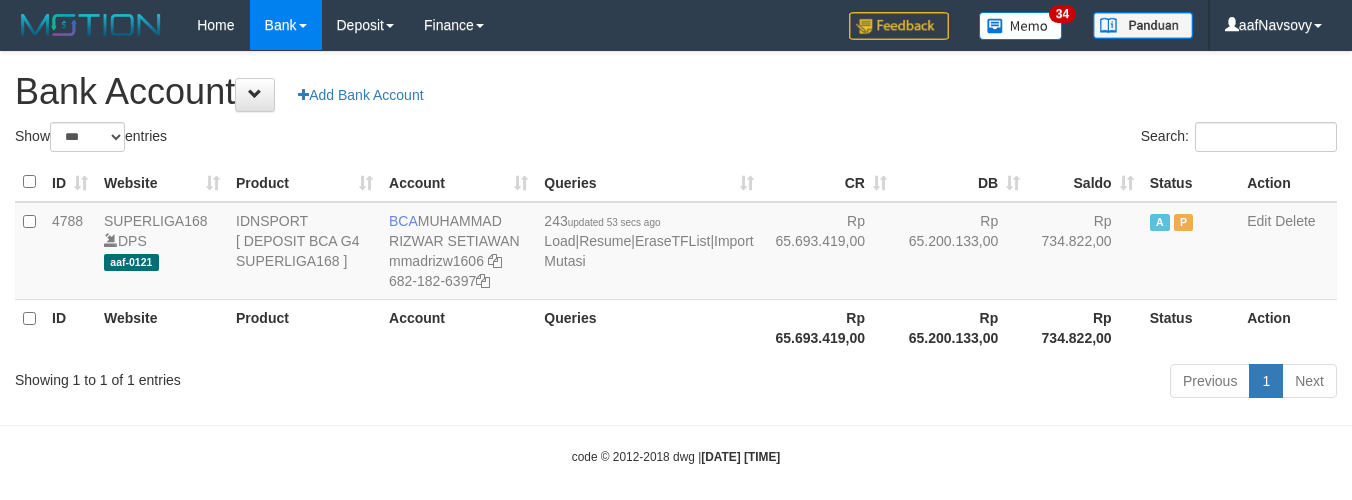 select on "***" 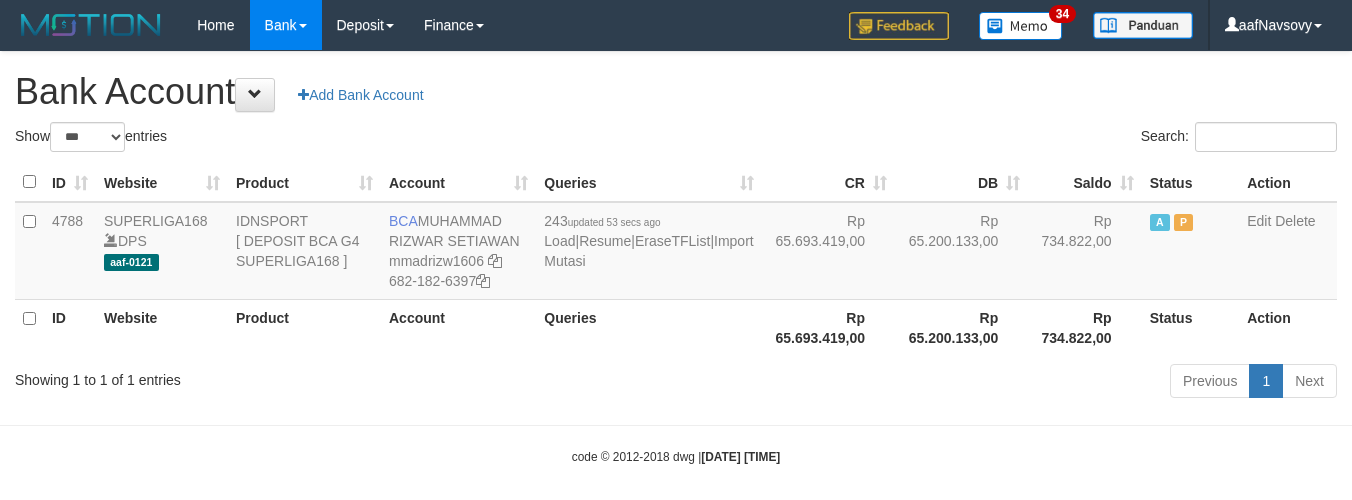 scroll, scrollTop: 16, scrollLeft: 0, axis: vertical 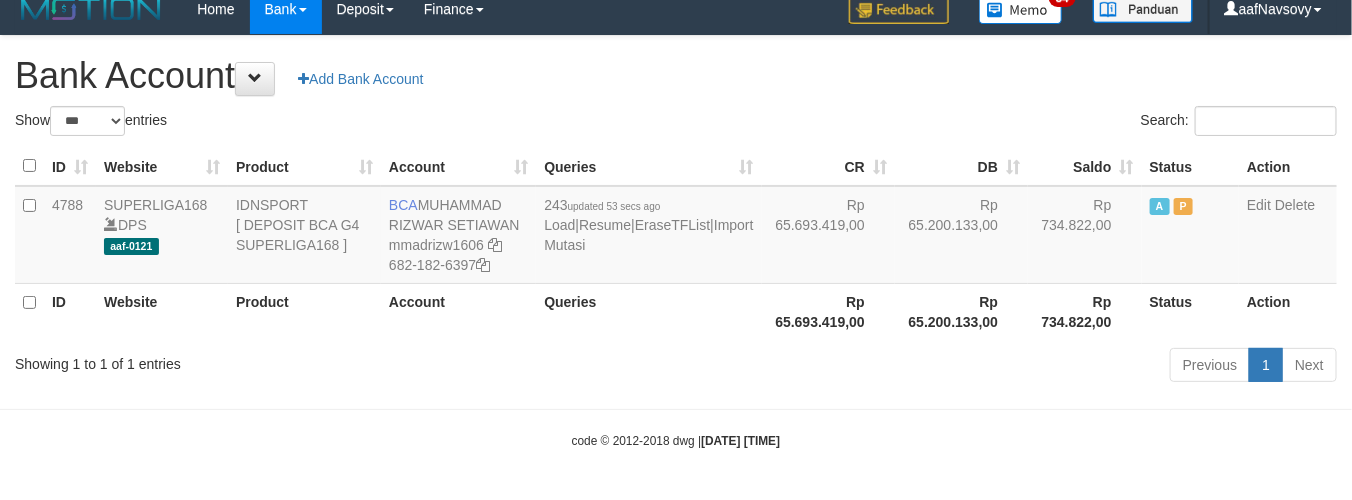 click on "Showing 1 to 1 of 1 entries Previous 1 Next" at bounding box center [676, 367] 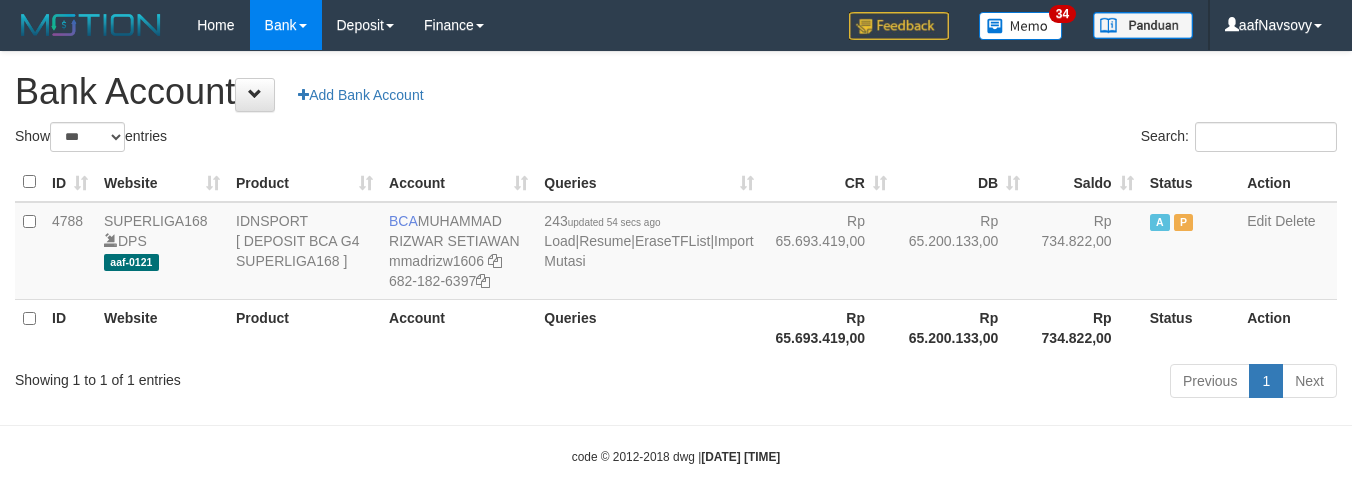 select on "***" 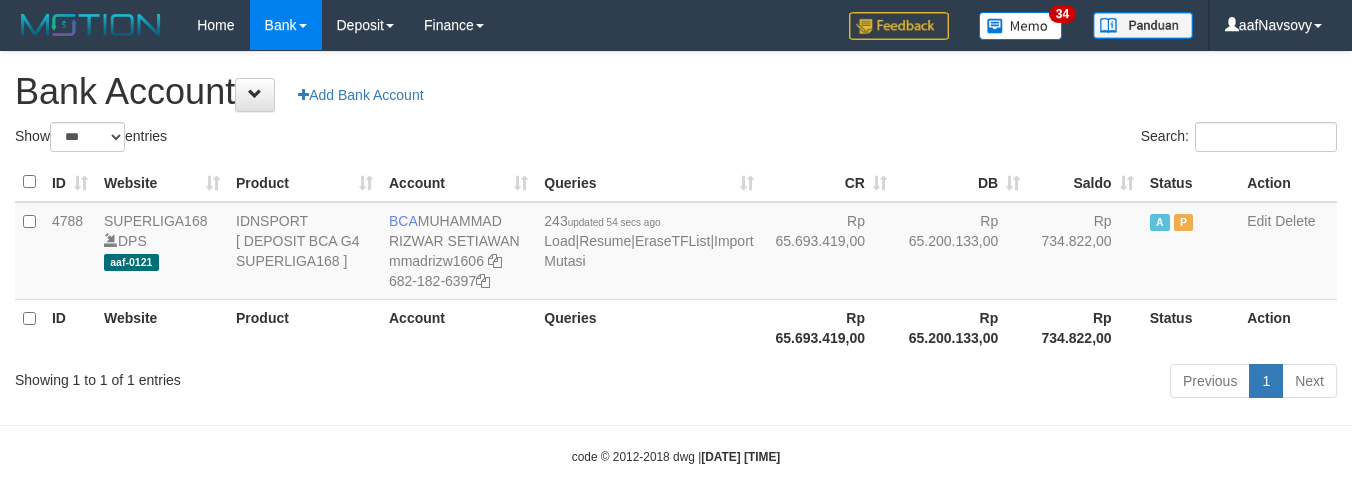 scroll, scrollTop: 16, scrollLeft: 0, axis: vertical 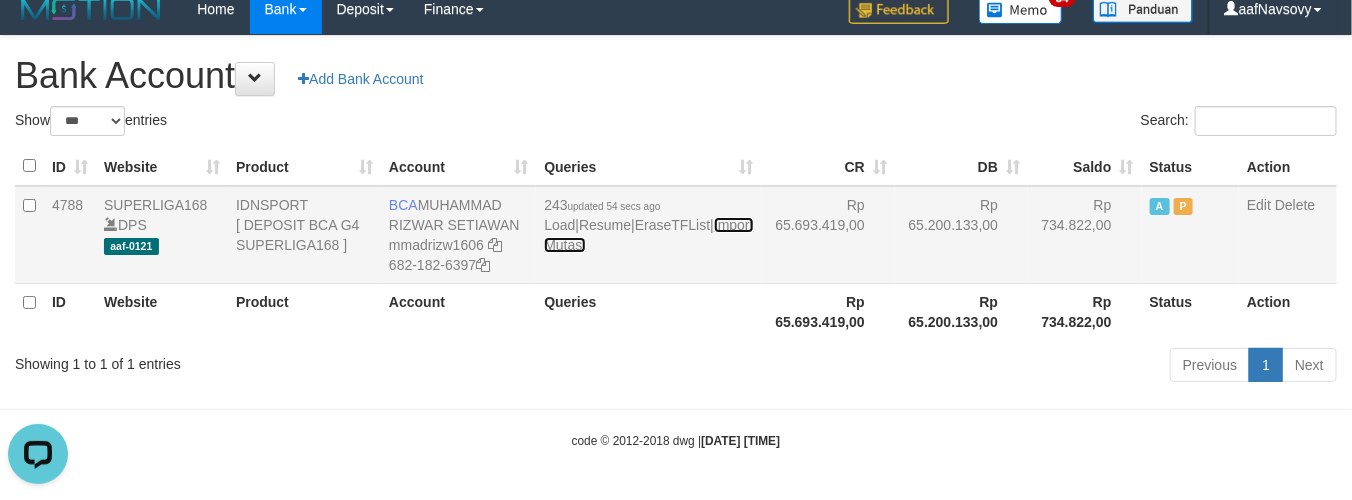 click on "Import Mutasi" at bounding box center (648, 235) 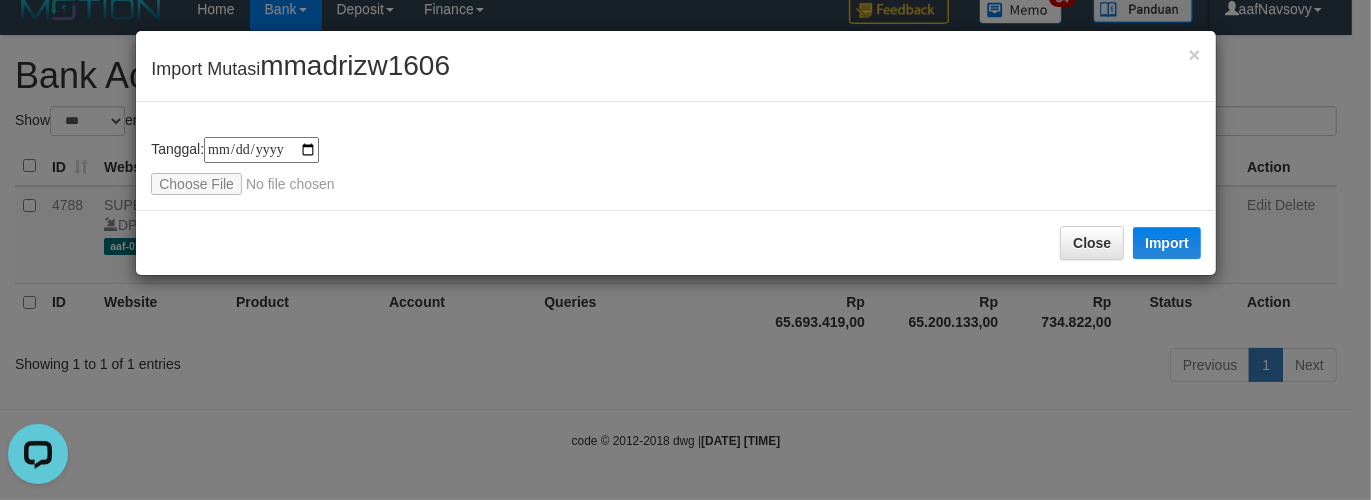 type on "**********" 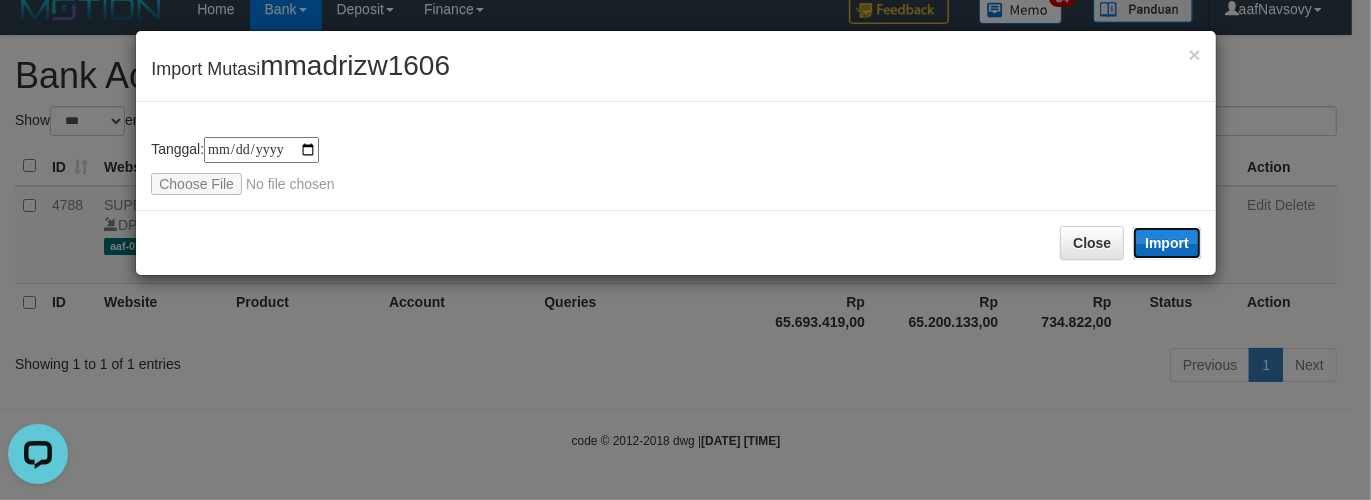 click on "Import" at bounding box center (1167, 243) 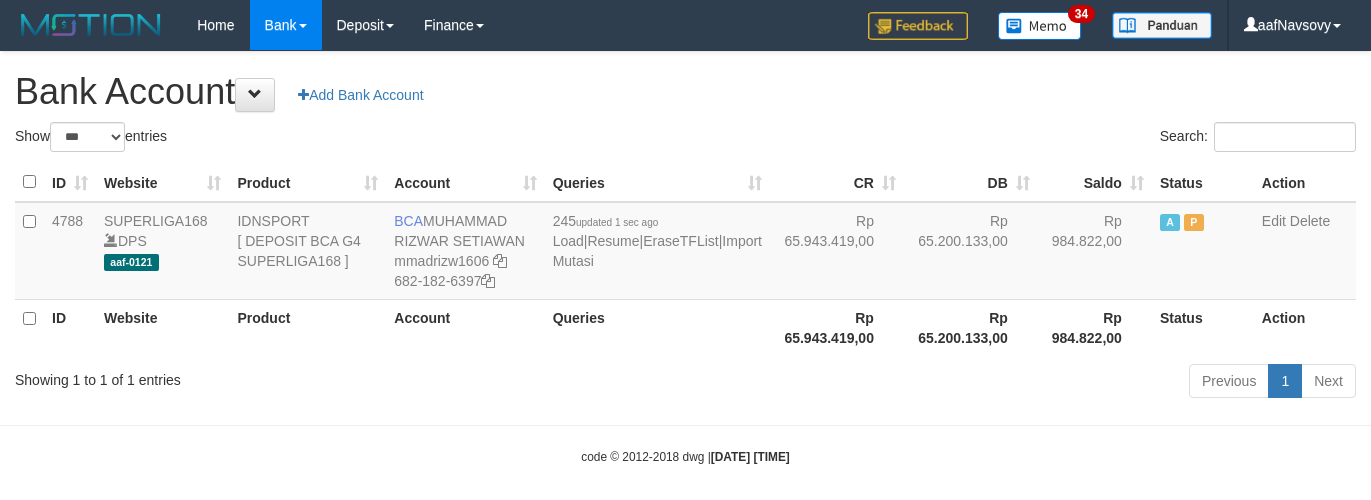 select on "***" 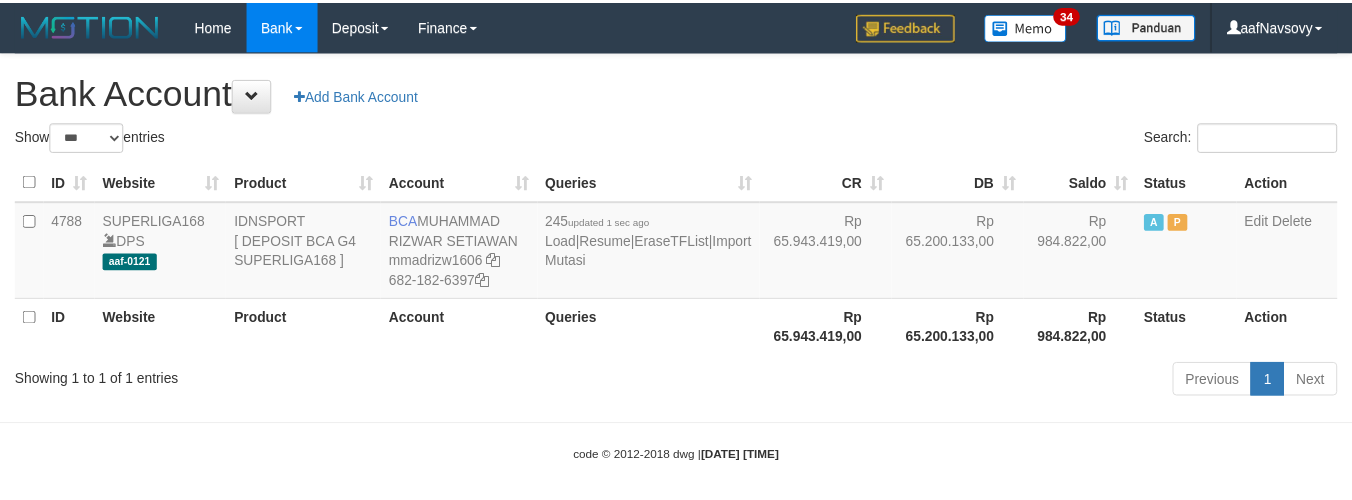 scroll, scrollTop: 16, scrollLeft: 0, axis: vertical 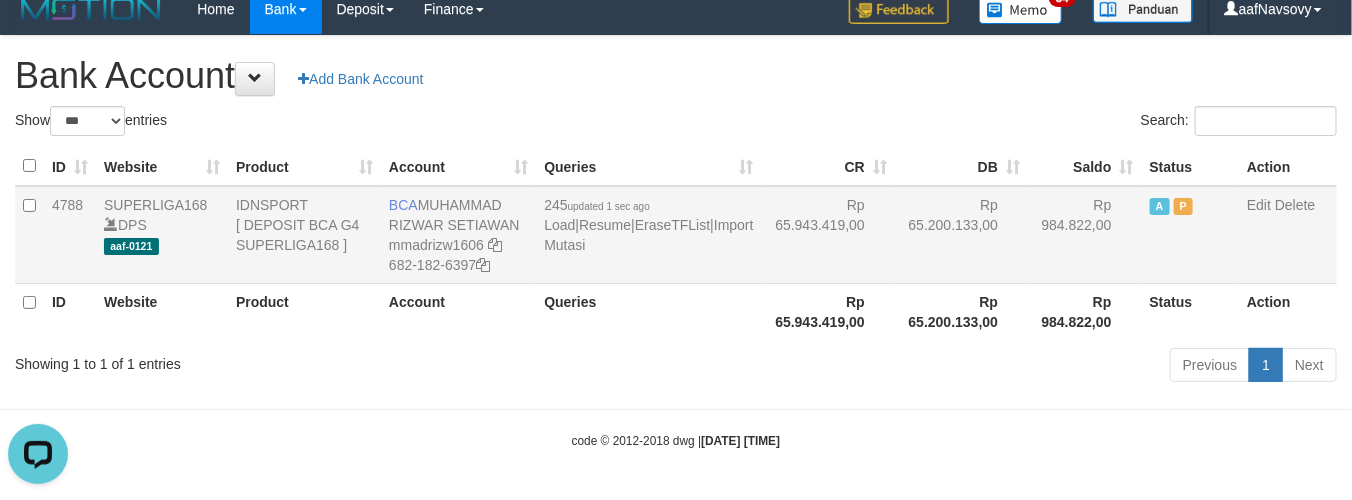 click on "245  updated 1 sec ago
Load
|
Resume
|
EraseTFList
|
Import Mutasi" at bounding box center [648, 235] 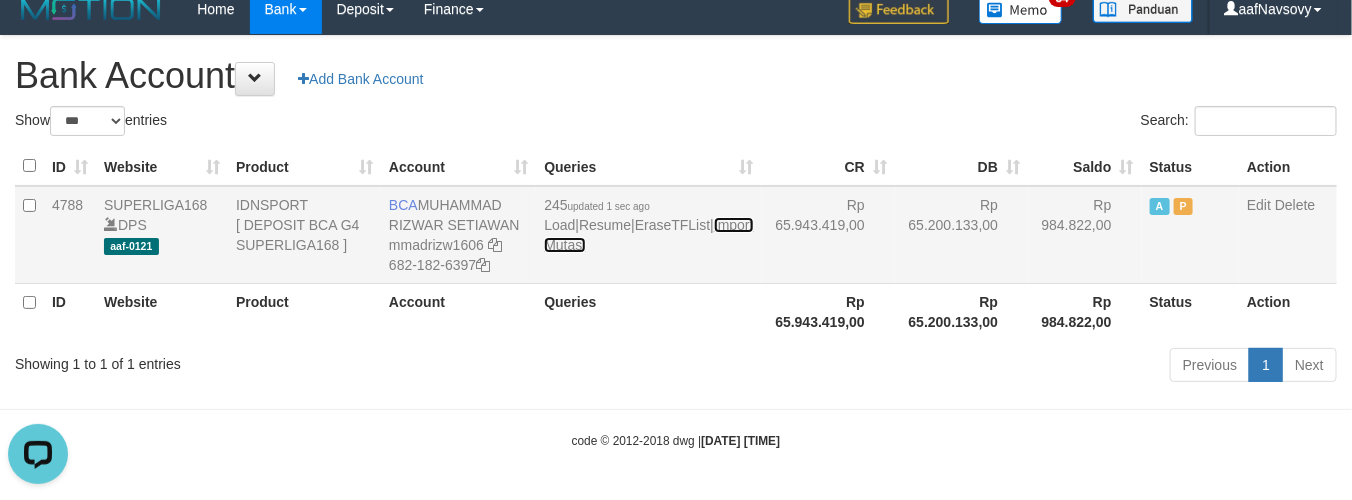 click on "Import Mutasi" at bounding box center (648, 235) 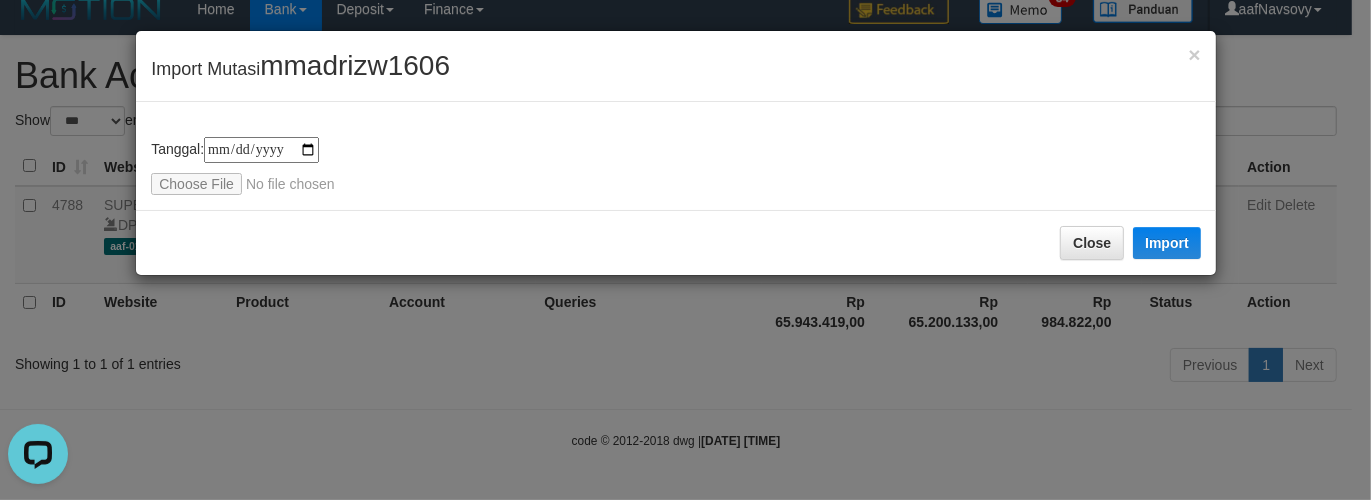 drag, startPoint x: 556, startPoint y: 143, endPoint x: 578, endPoint y: 167, distance: 32.55764 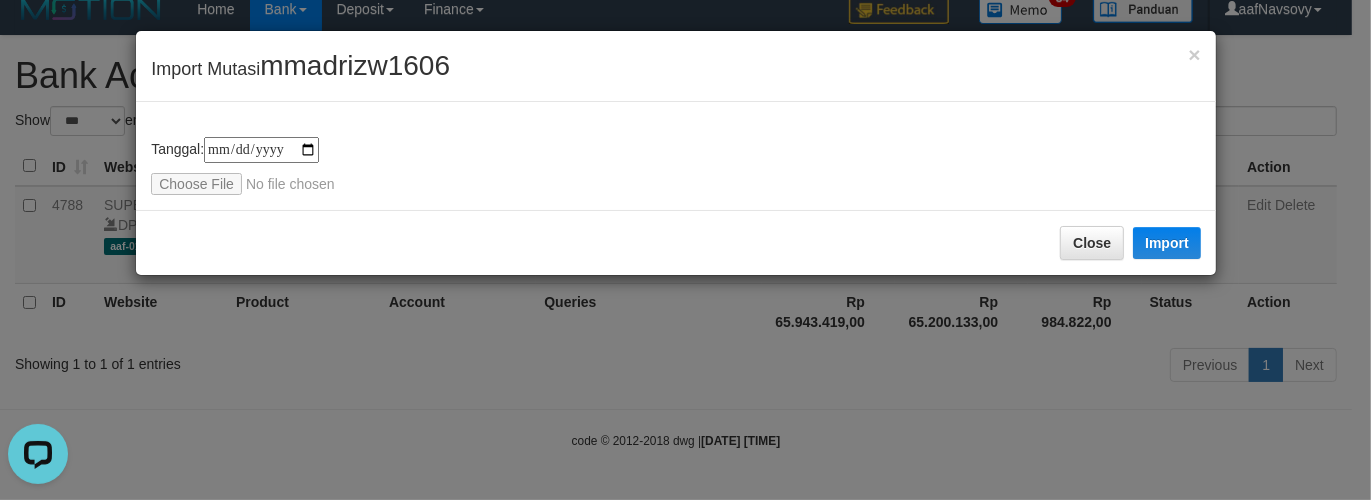 type on "**********" 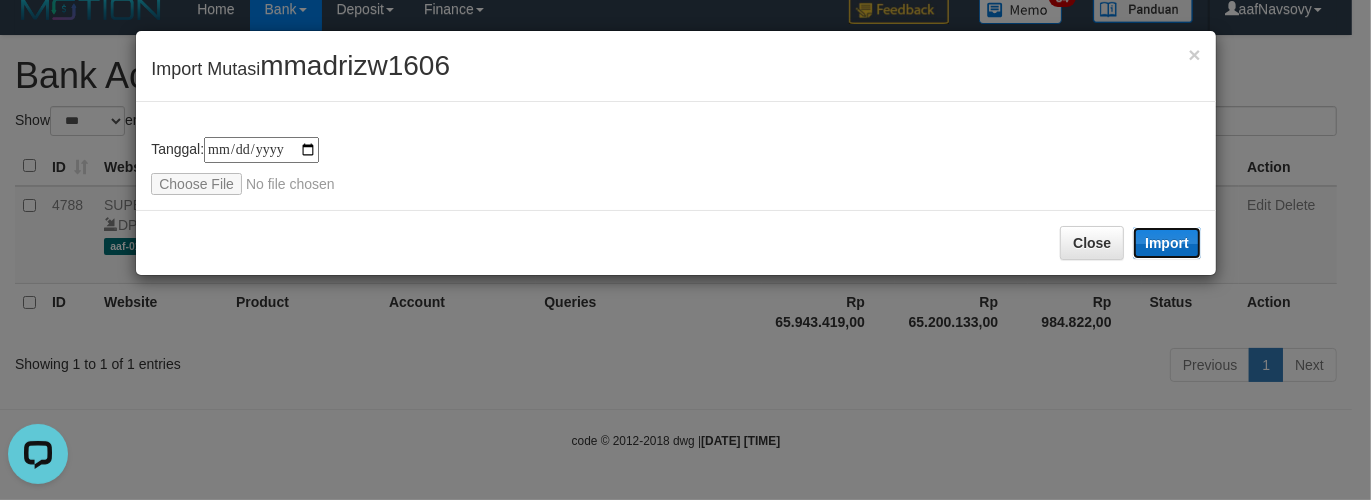 click on "Import" at bounding box center (1167, 243) 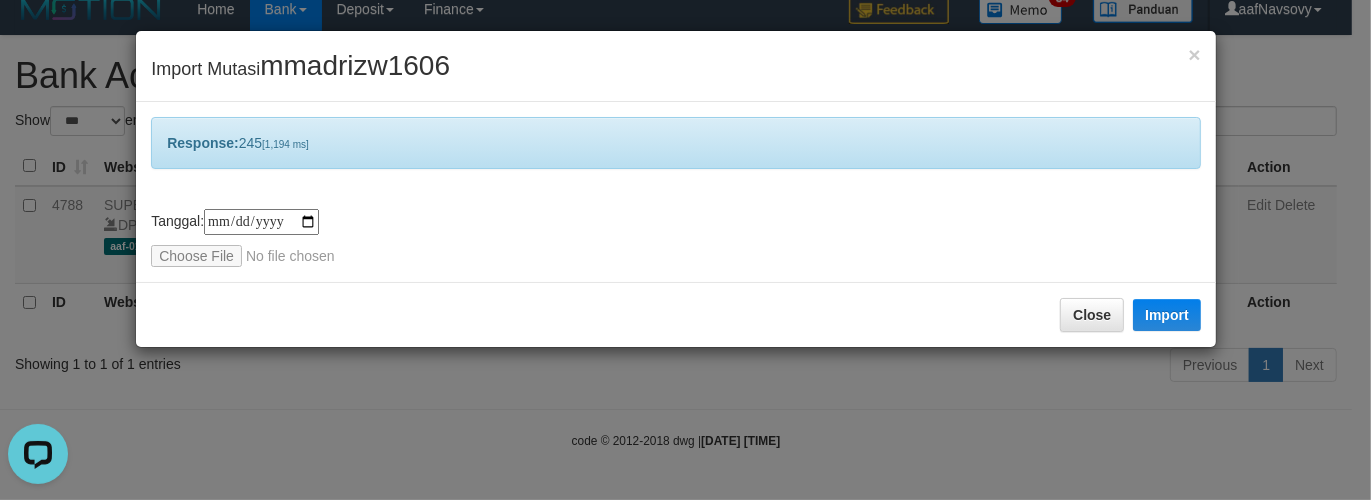 click on "**********" at bounding box center (685, 250) 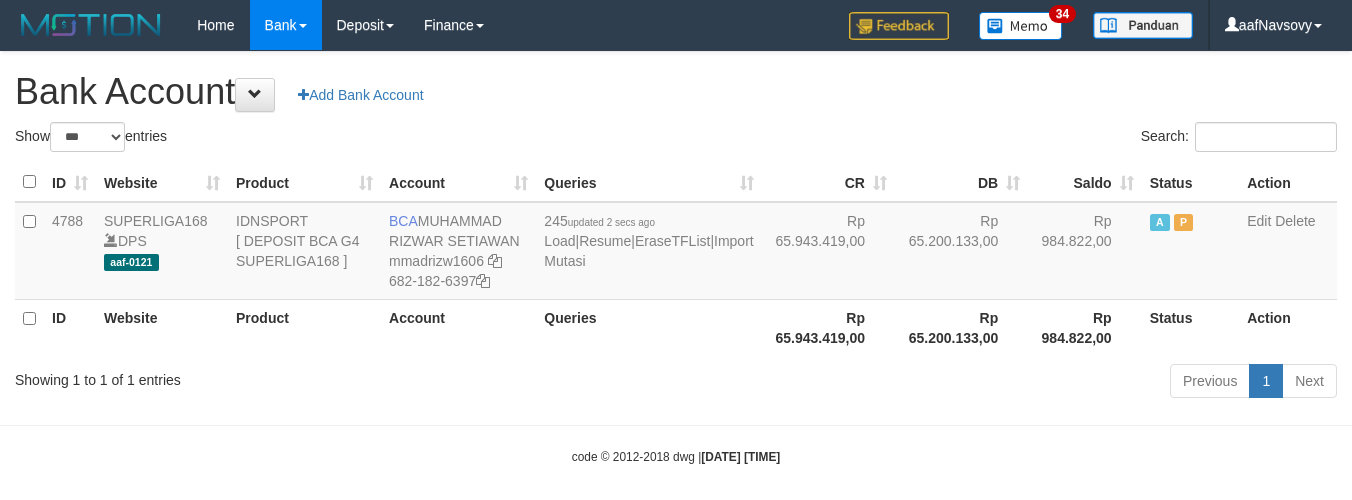 select on "***" 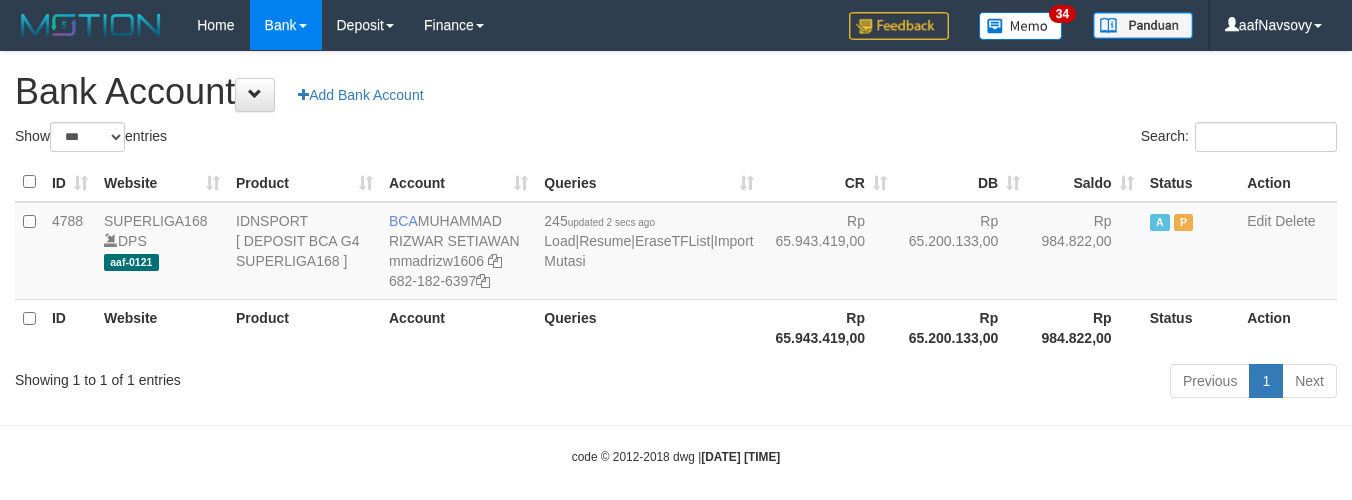 scroll, scrollTop: 16, scrollLeft: 0, axis: vertical 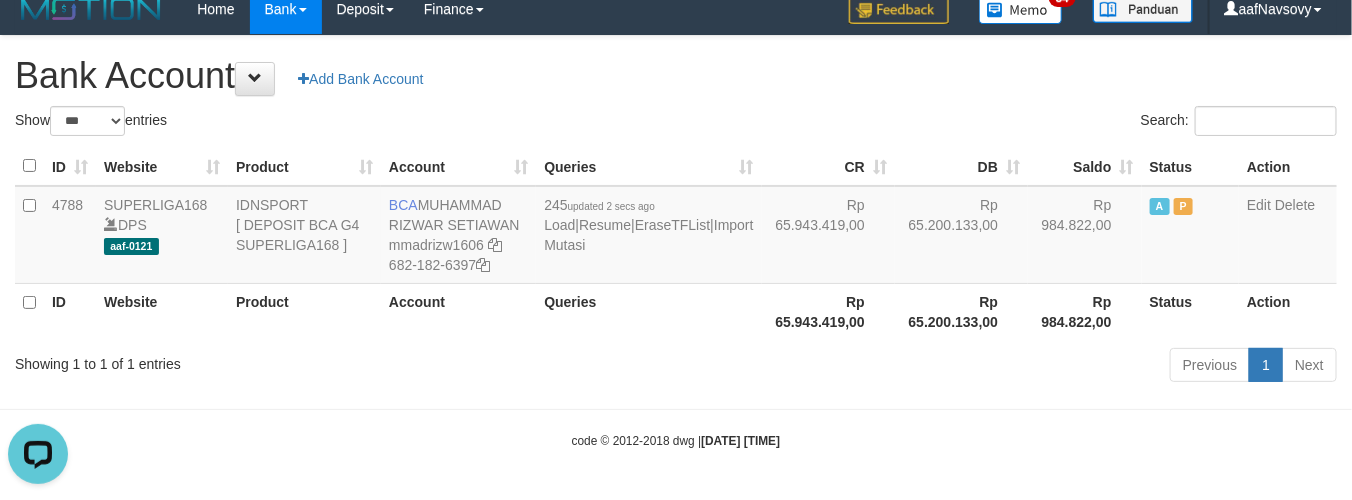 click on "Account" at bounding box center [458, 311] 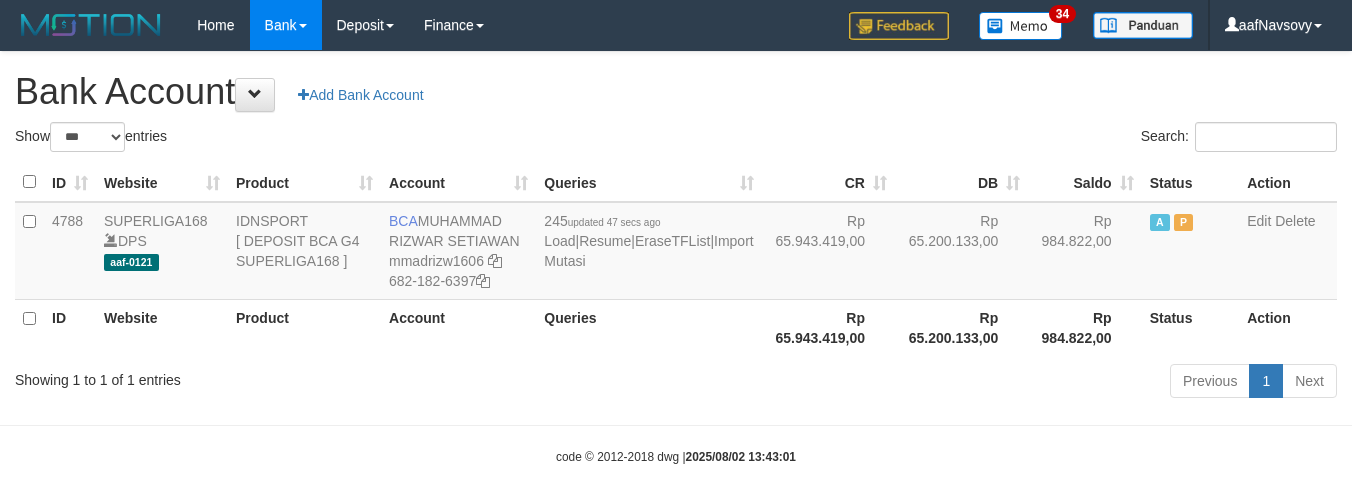 select on "***" 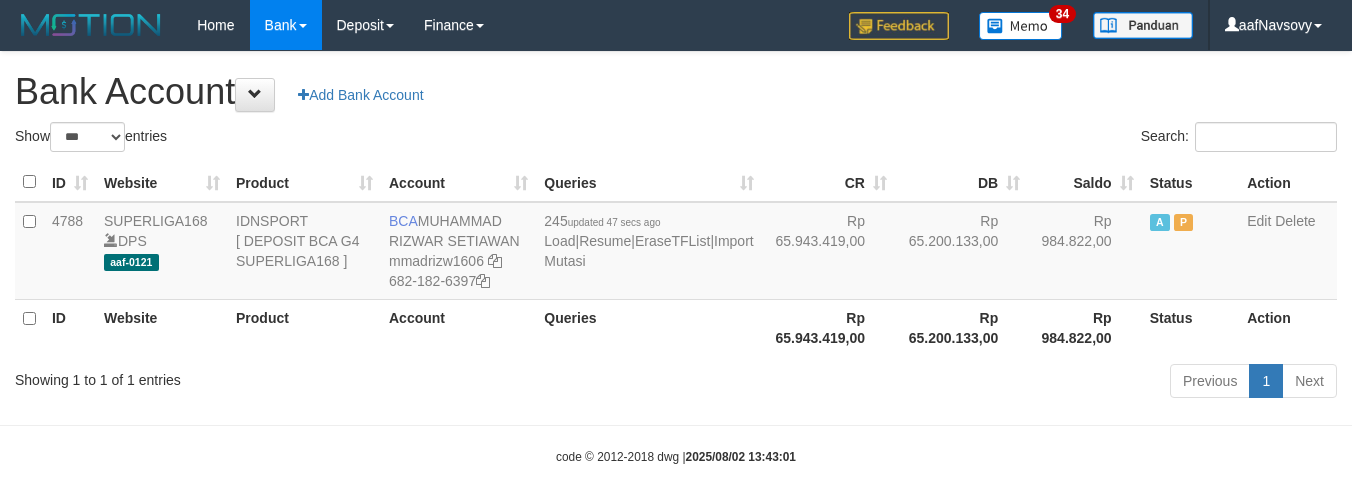 scroll, scrollTop: 16, scrollLeft: 0, axis: vertical 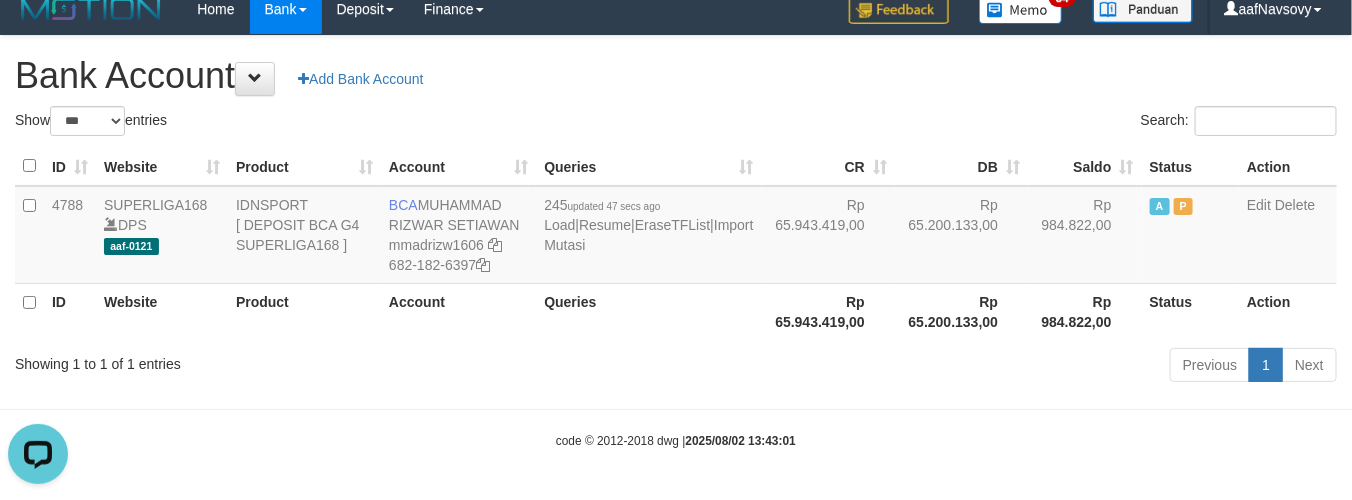 click on "Toggle navigation
Home
Bank
Account List
Load
By Website
Group
[ISPORT]													SUPERLIGA168
By Load Group (DPS)
34" at bounding box center [676, 242] 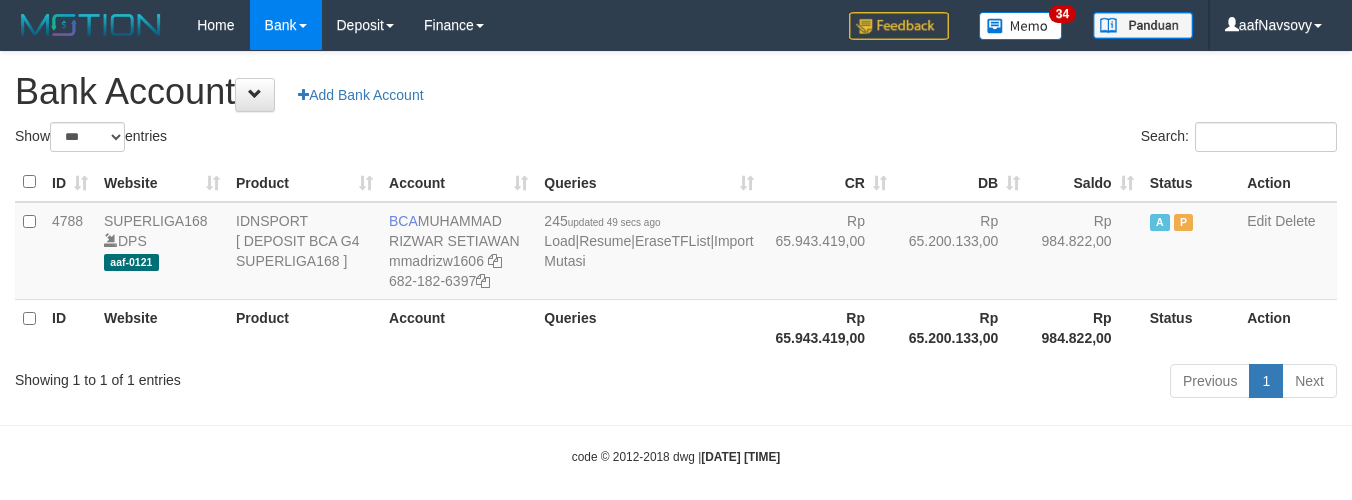 select on "***" 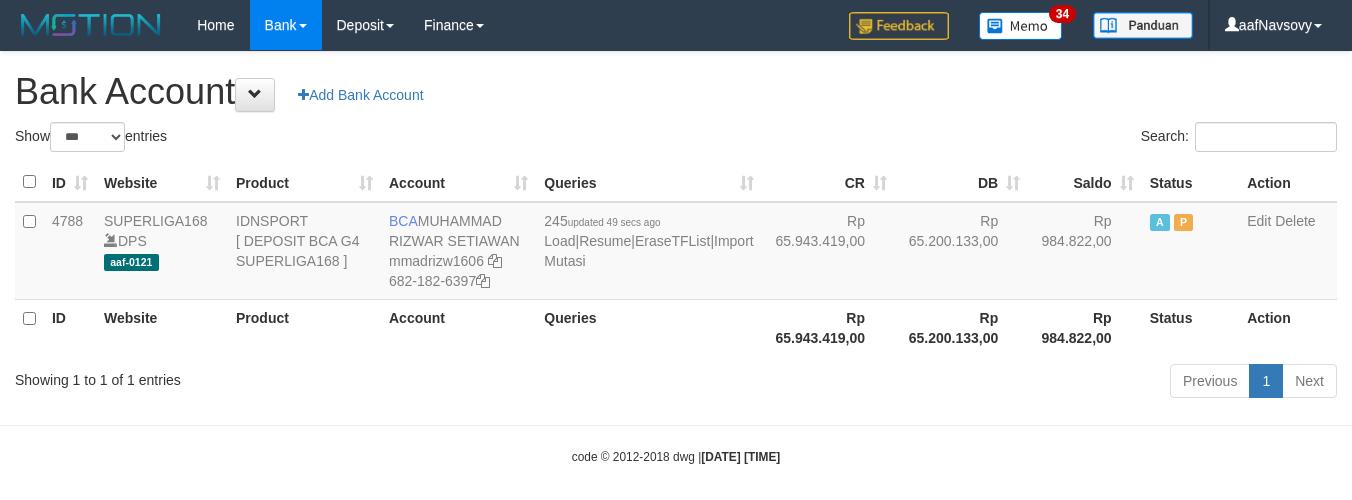 scroll, scrollTop: 16, scrollLeft: 0, axis: vertical 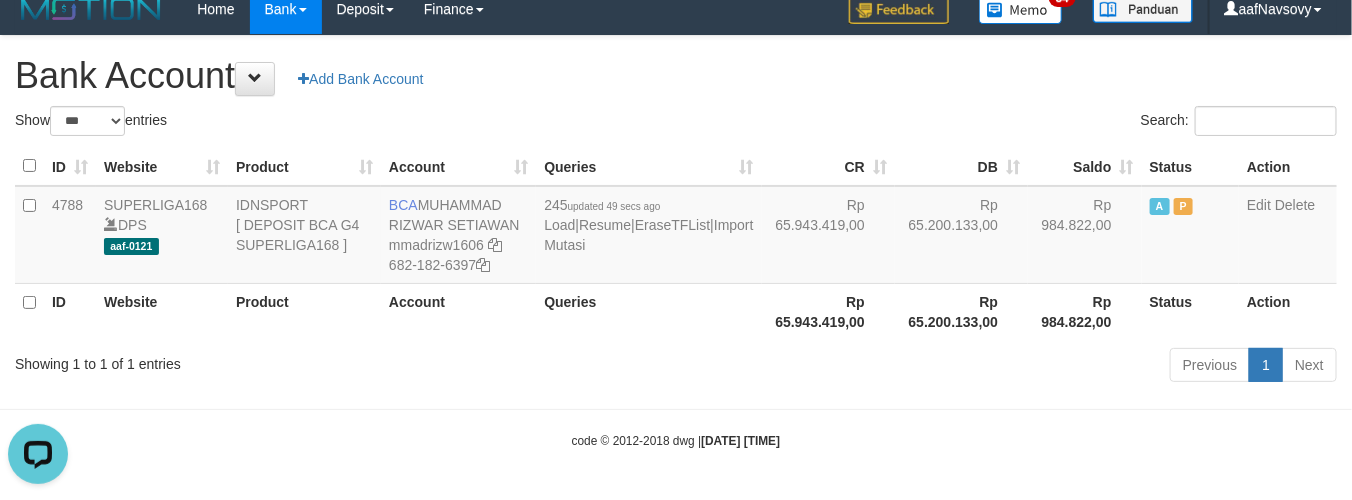 click on "Previous 1 Next" at bounding box center [957, 367] 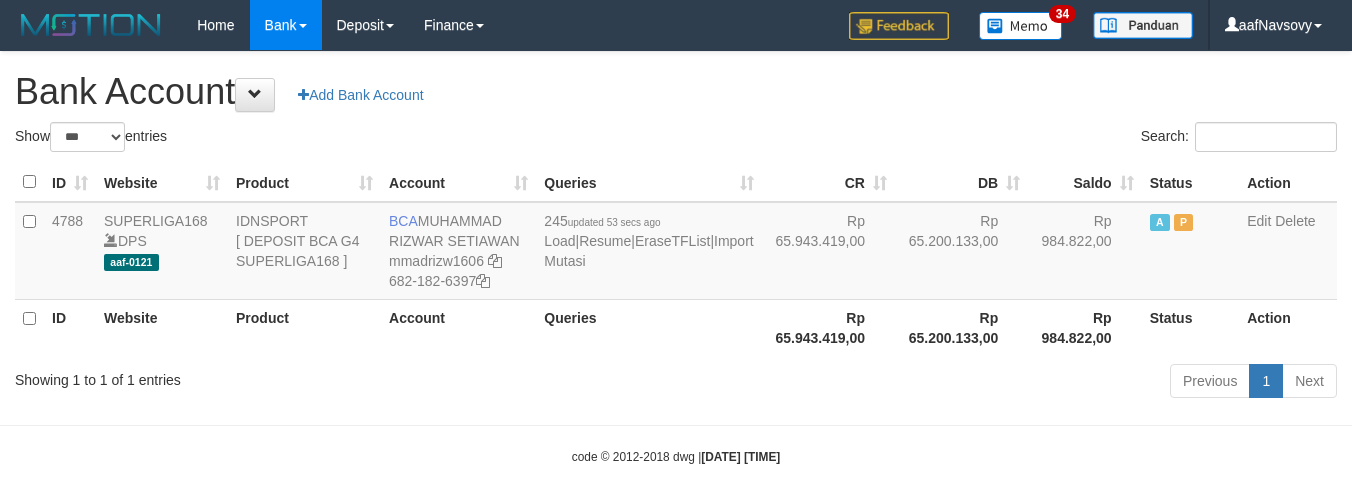 select on "***" 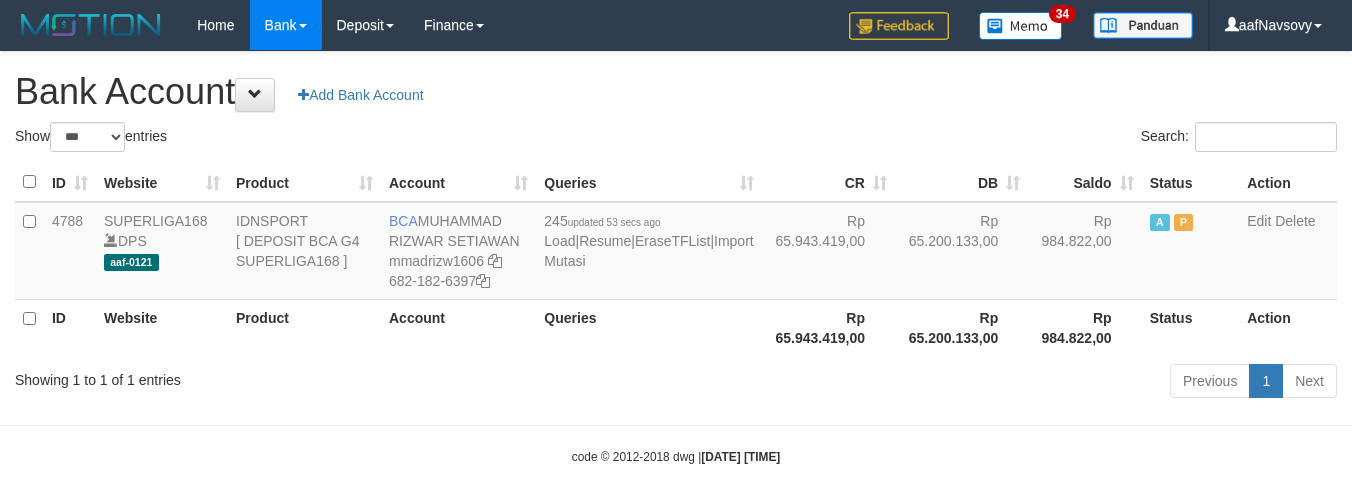 scroll, scrollTop: 16, scrollLeft: 0, axis: vertical 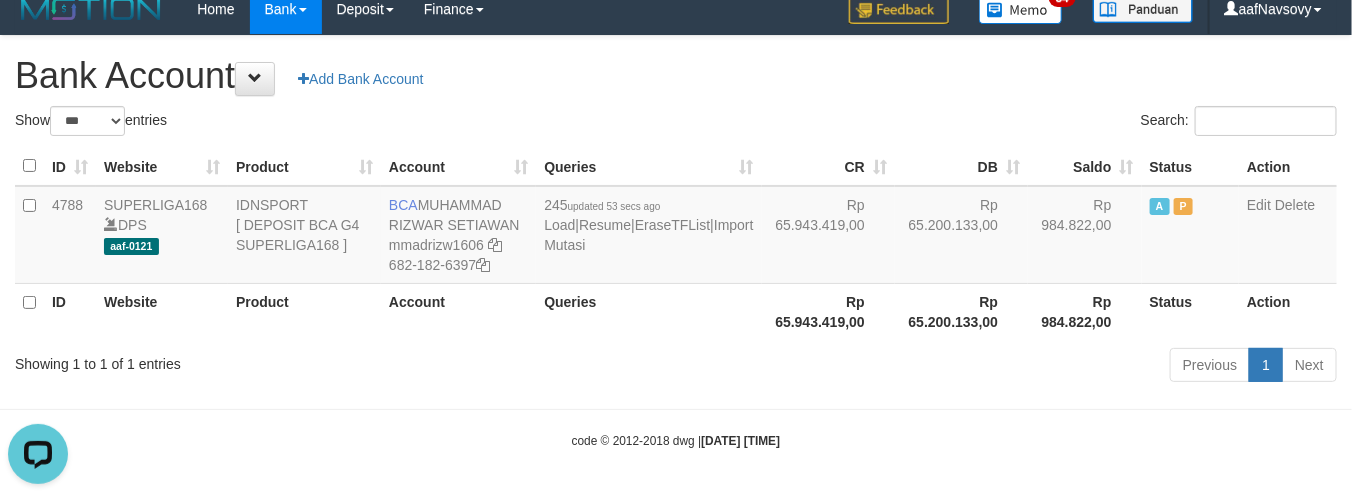 click on "Previous 1 Next" at bounding box center [957, 367] 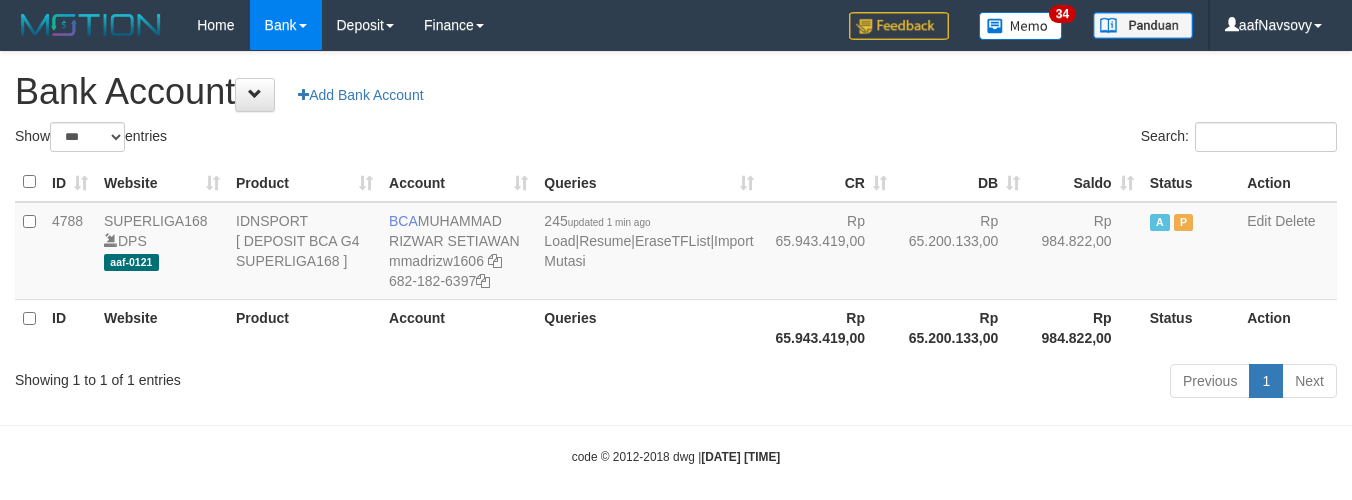 select on "***" 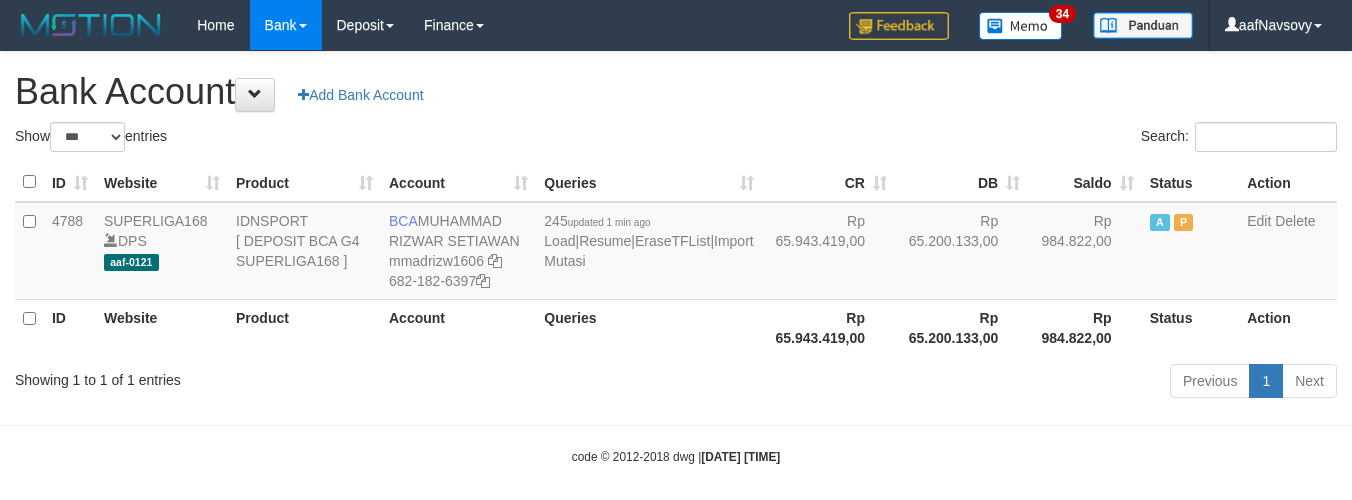 scroll, scrollTop: 16, scrollLeft: 0, axis: vertical 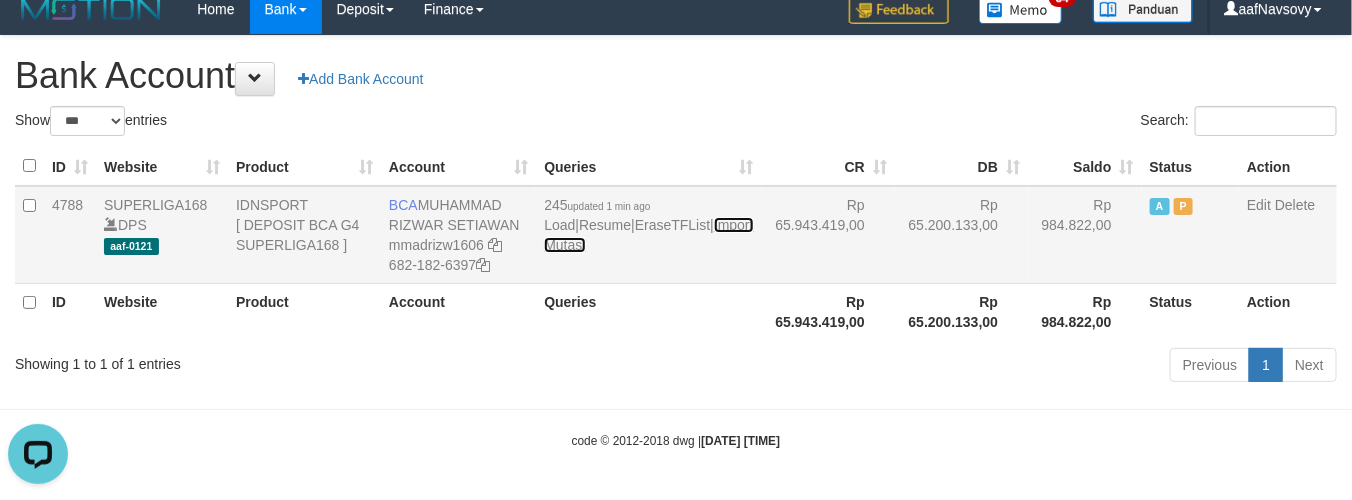 click on "Import Mutasi" at bounding box center [648, 235] 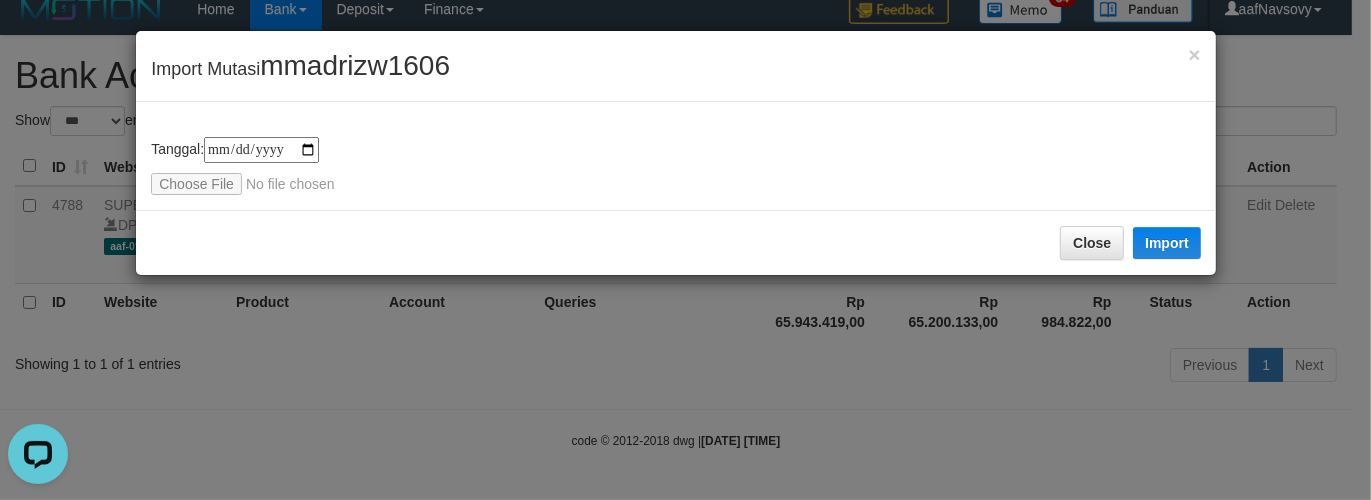 type on "**********" 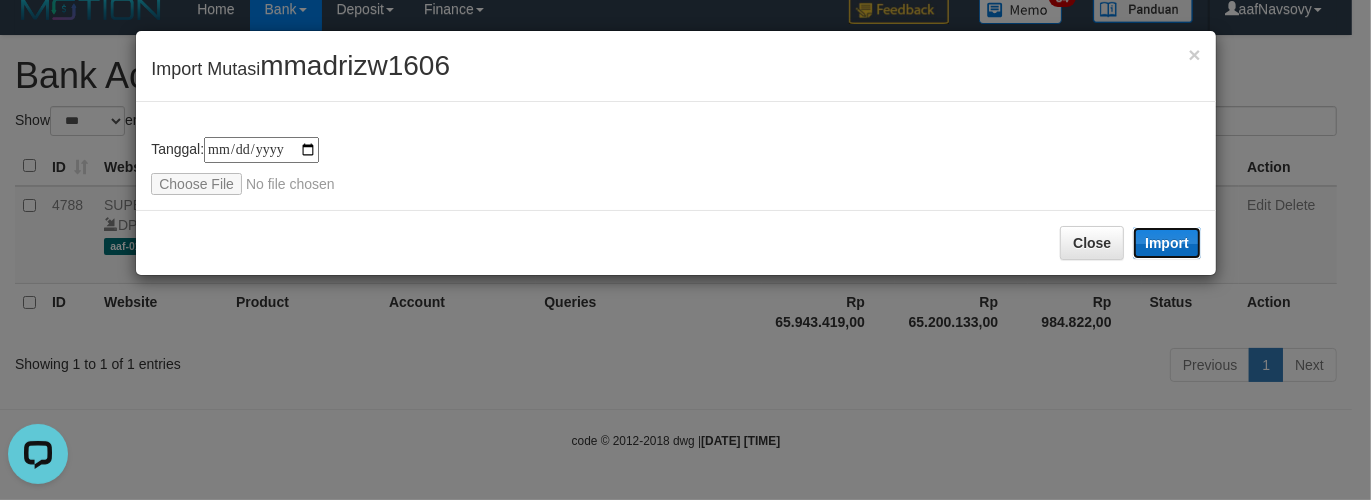 click on "Import" at bounding box center [1167, 243] 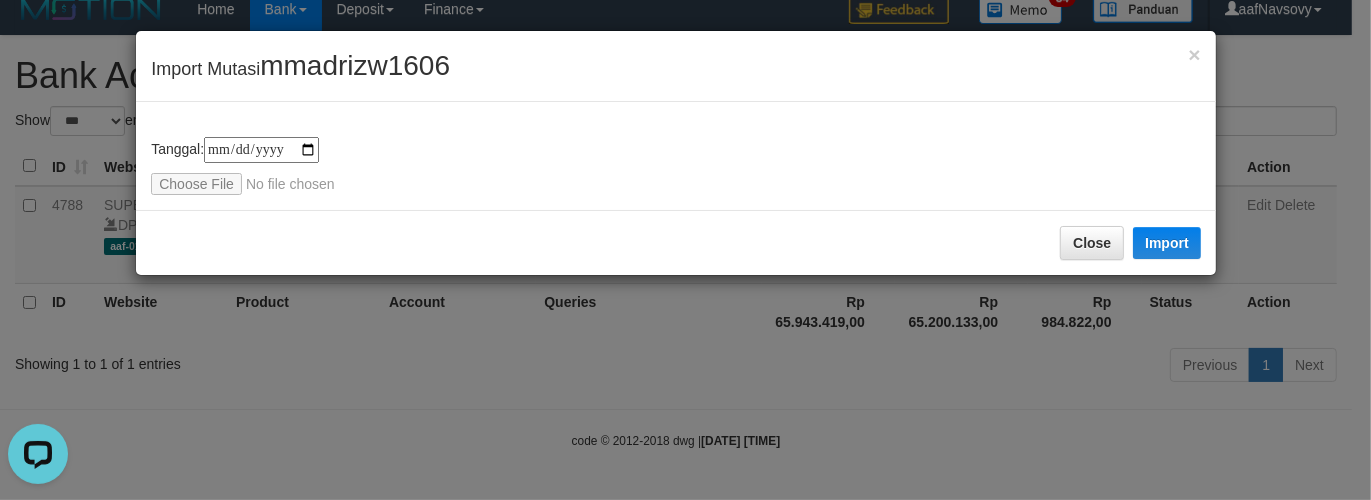 click on "**********" at bounding box center (685, 250) 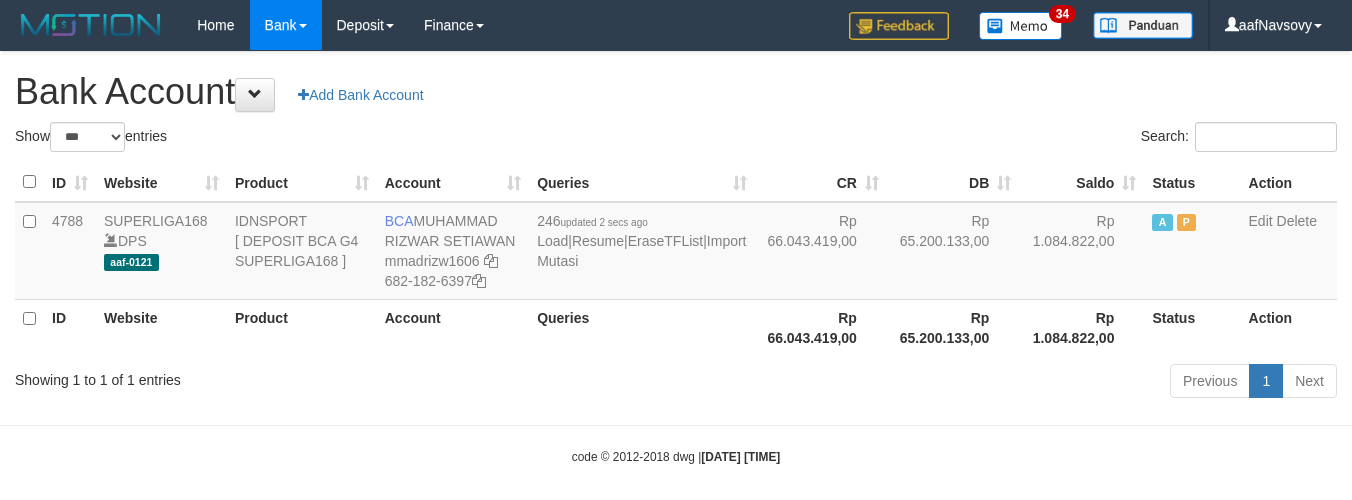select on "***" 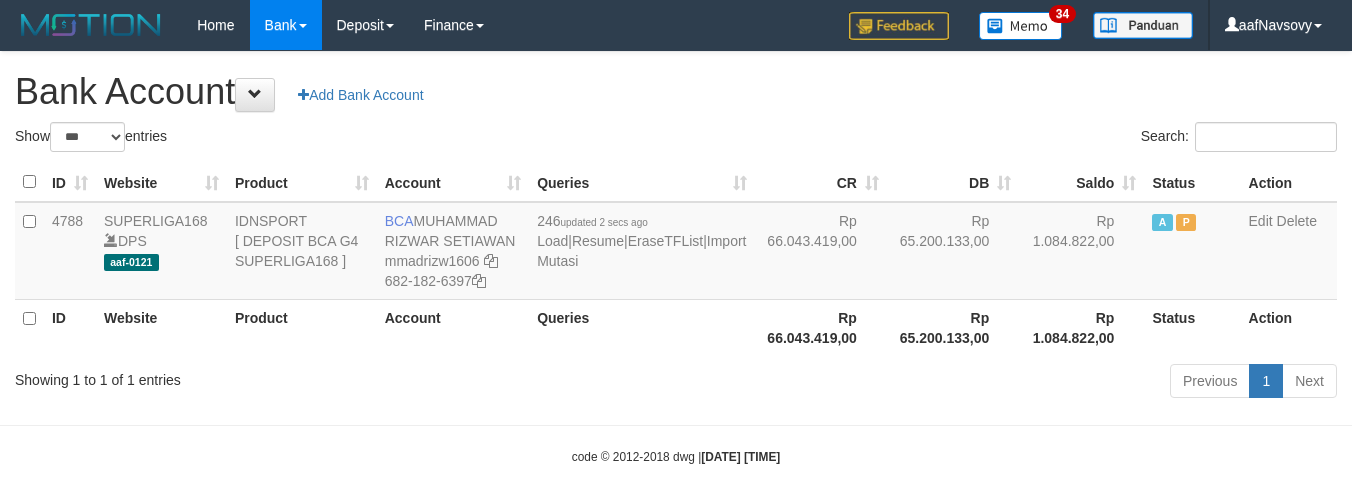 scroll, scrollTop: 16, scrollLeft: 0, axis: vertical 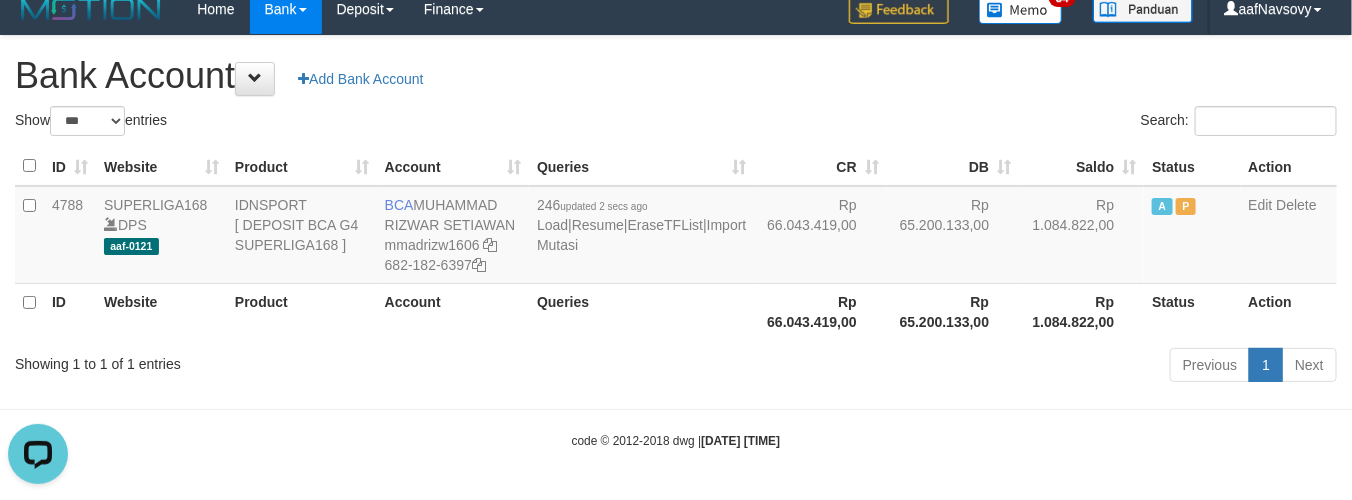 click on "Toggle navigation
Home
Bank
Account List
Load
By Website
Group
[ISPORT]													SUPERLIGA168
By Load Group (DPS)
34" at bounding box center (676, 242) 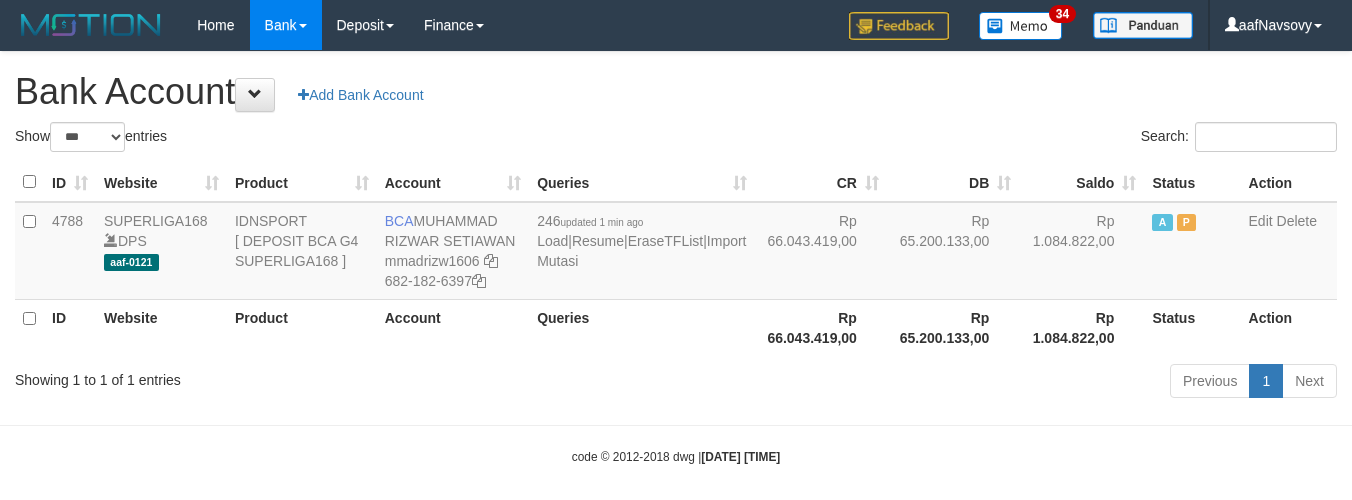 select on "***" 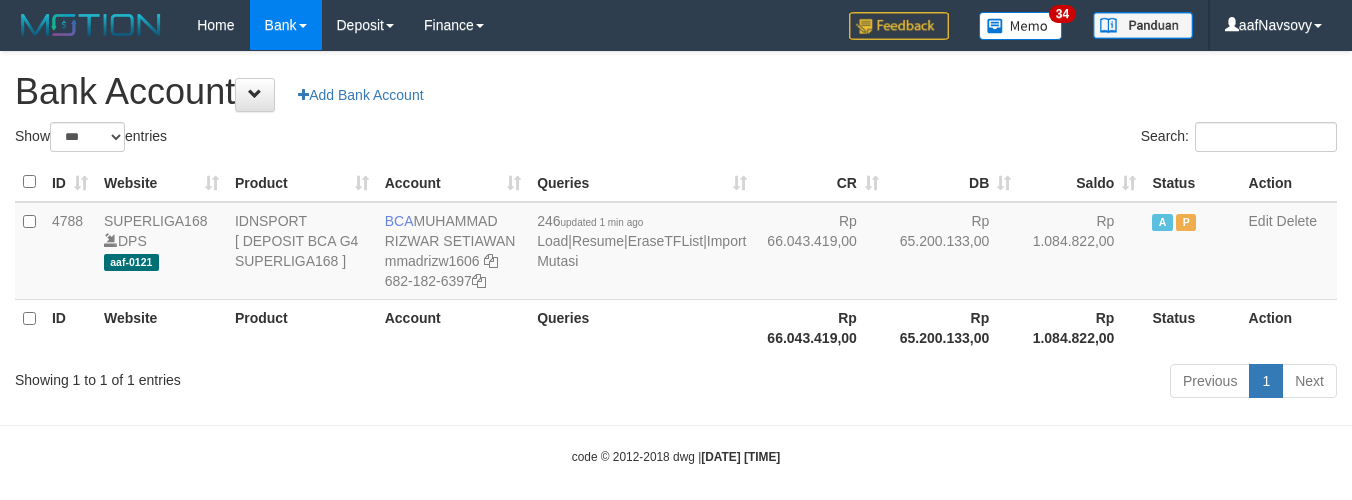 scroll, scrollTop: 16, scrollLeft: 0, axis: vertical 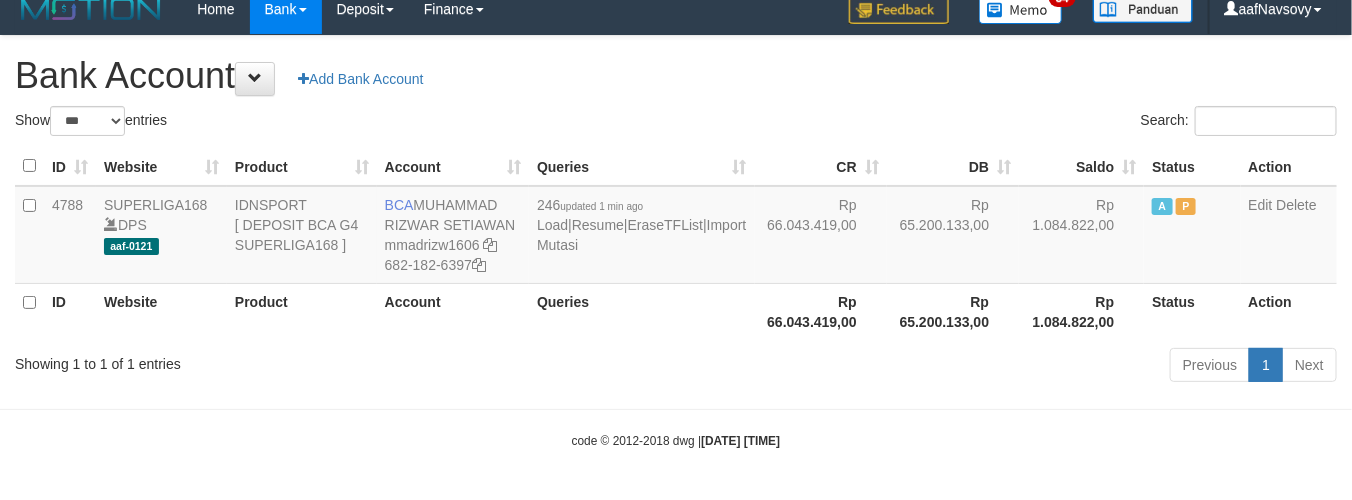 click on "Toggle navigation
Home
Bank
Account List
Load
By Website
Group
[ISPORT]													SUPERLIGA168
By Load Group (DPS)
34" at bounding box center [676, 242] 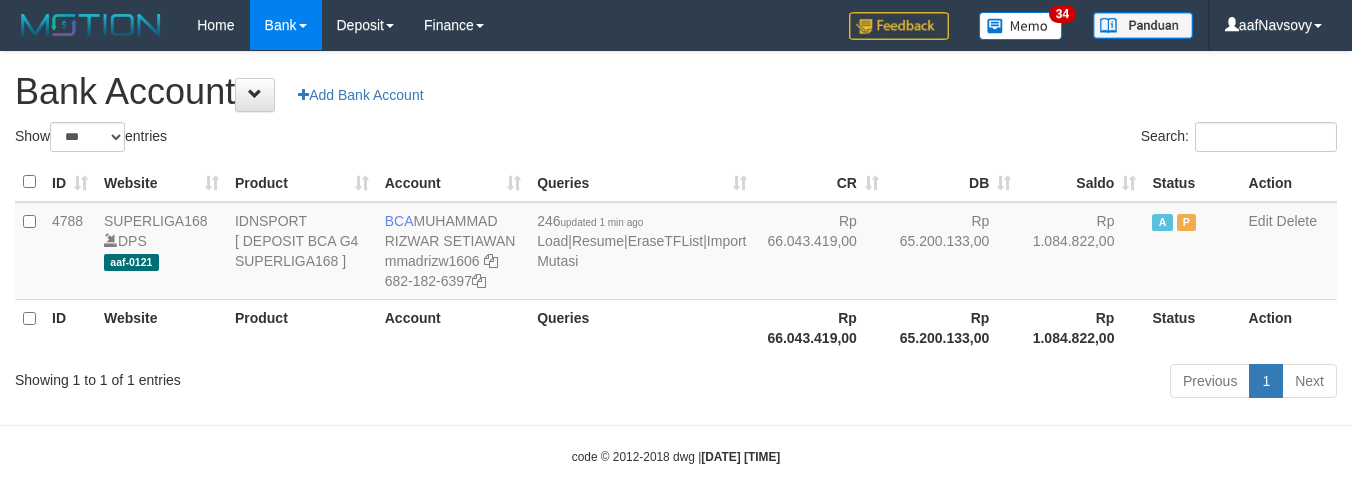 select on "***" 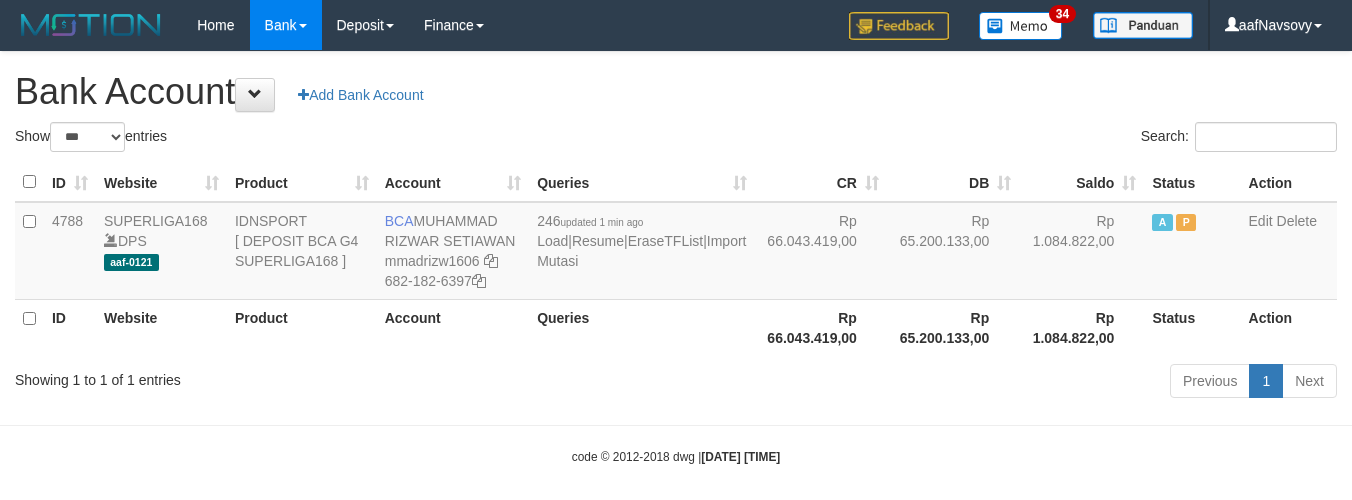scroll, scrollTop: 16, scrollLeft: 0, axis: vertical 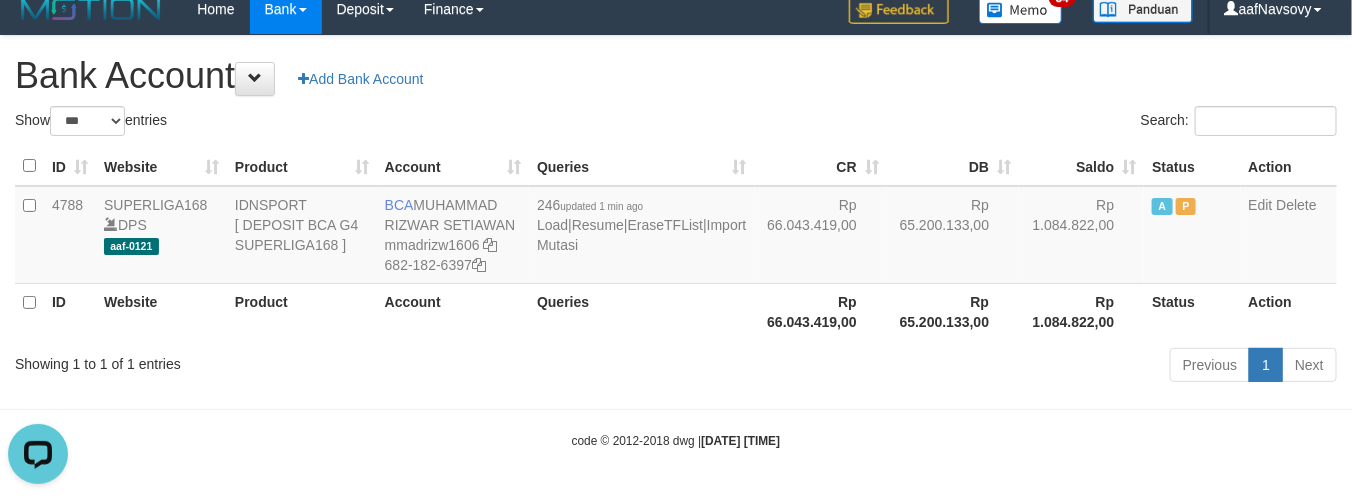 click on "Previous 1 Next" at bounding box center [957, 367] 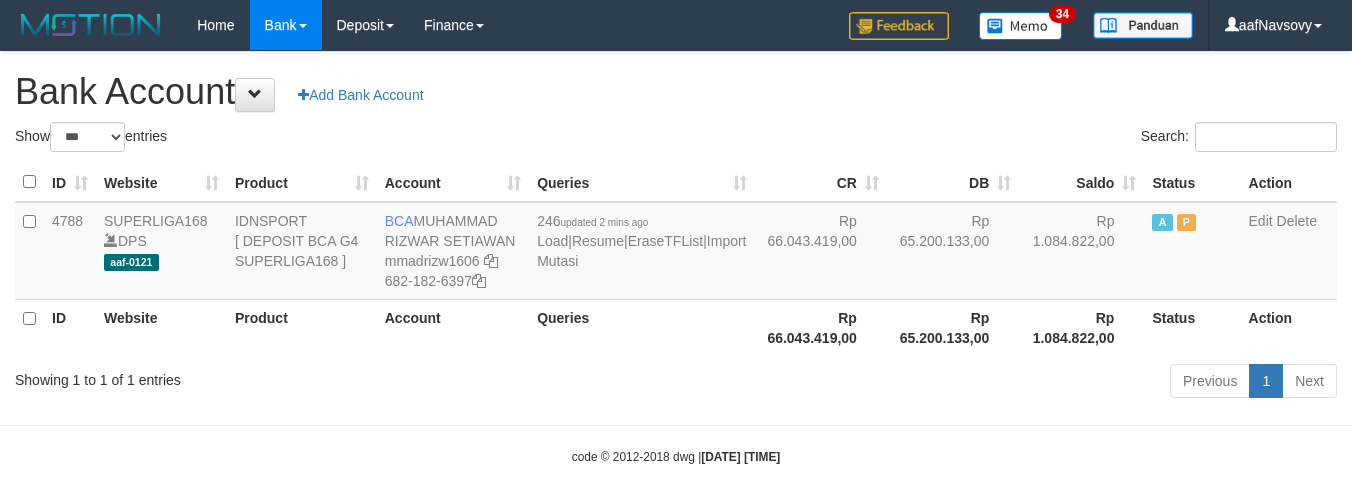 select on "***" 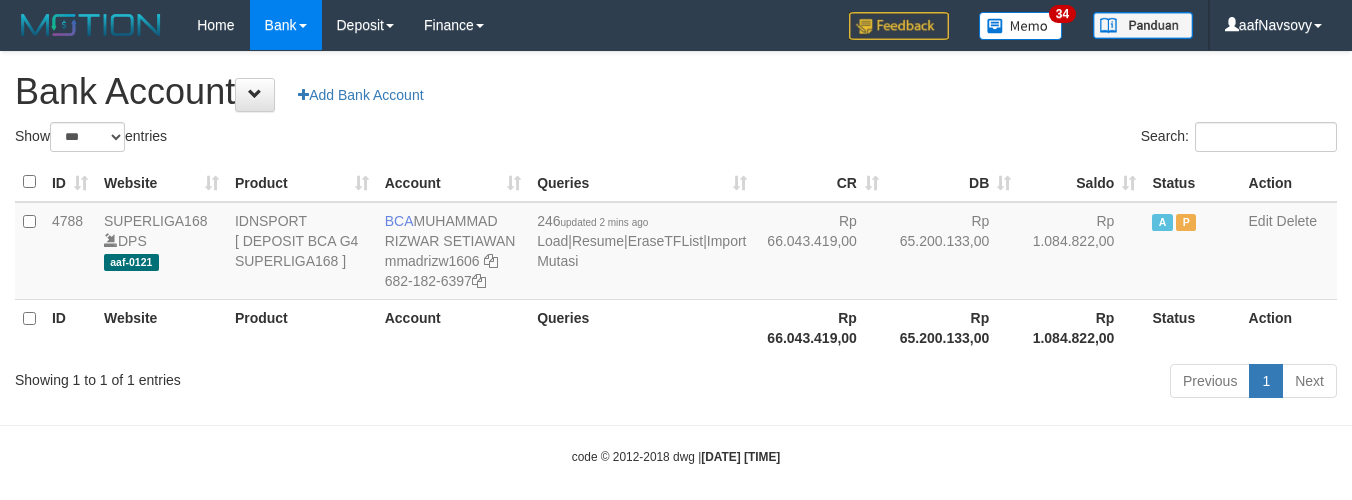 scroll, scrollTop: 16, scrollLeft: 0, axis: vertical 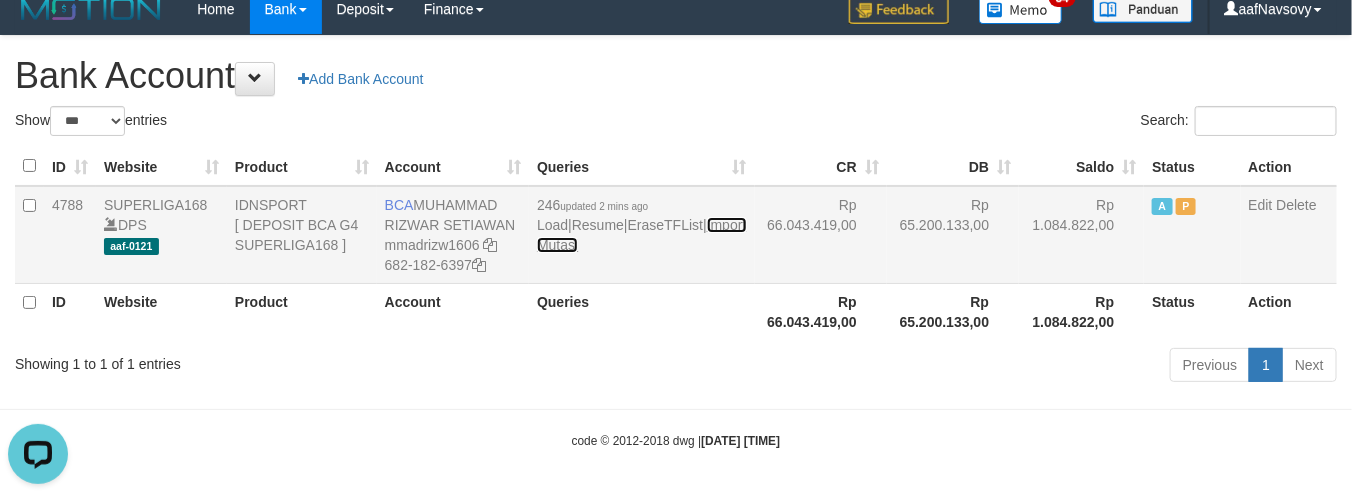 click on "Import Mutasi" at bounding box center [641, 235] 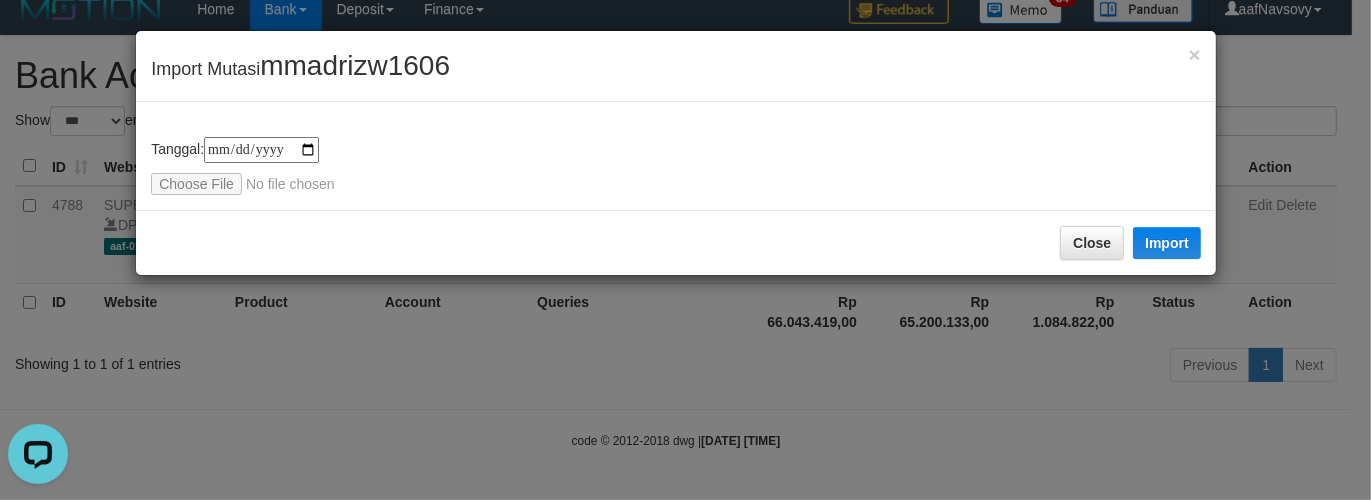 type on "**********" 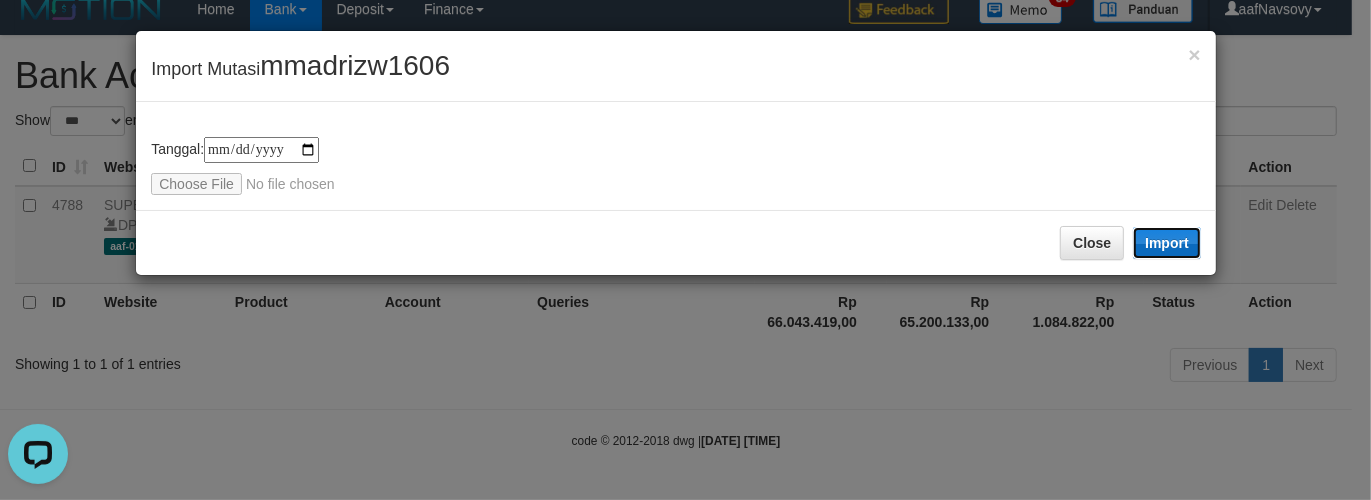 click on "Import" at bounding box center (1167, 243) 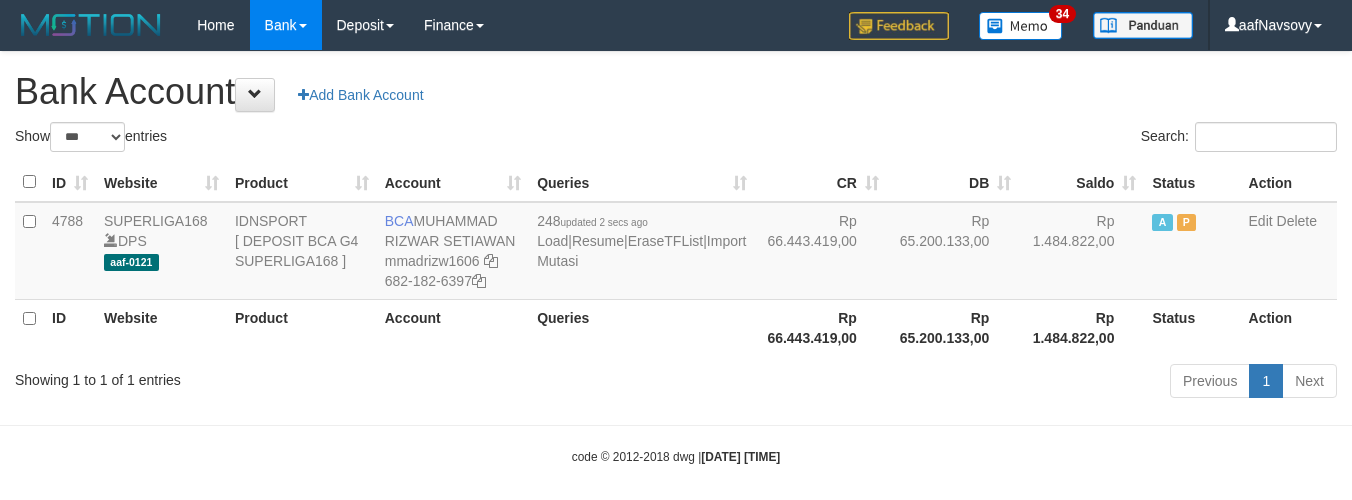 select on "***" 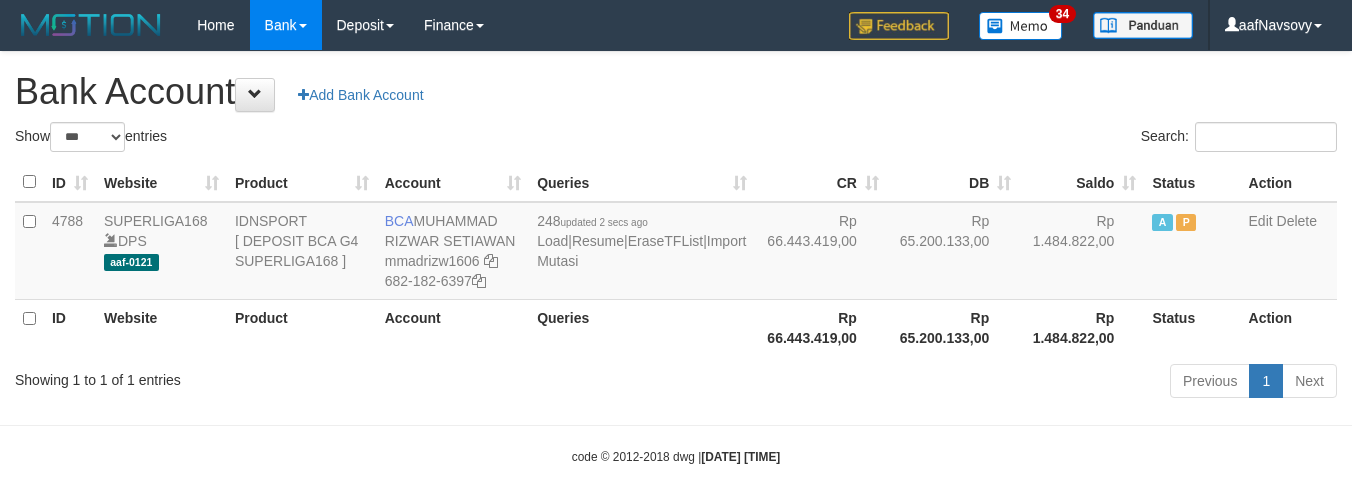 scroll, scrollTop: 16, scrollLeft: 0, axis: vertical 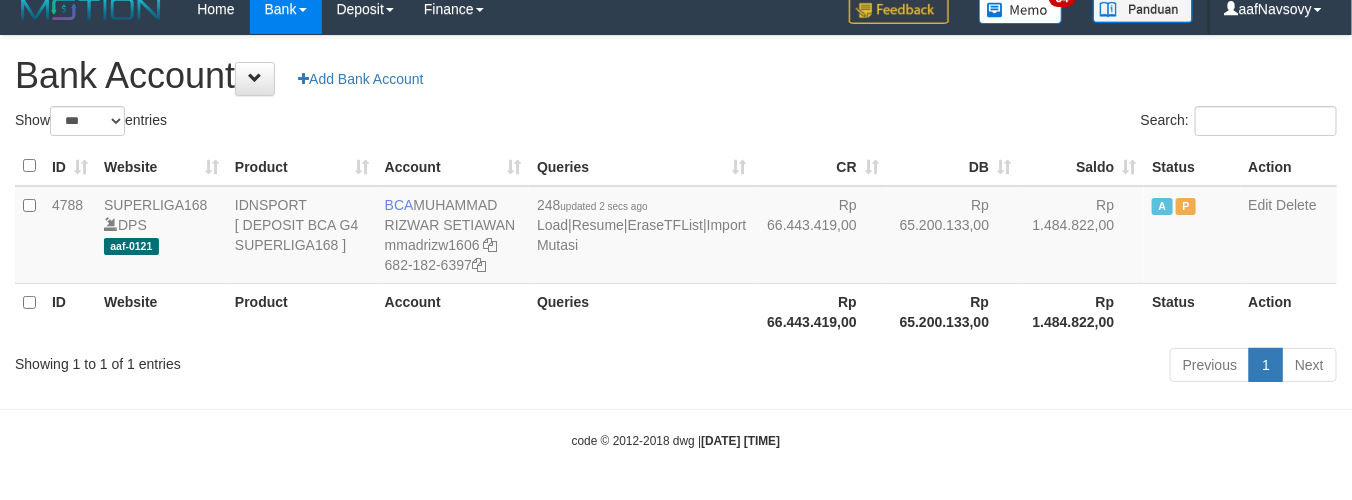 drag, startPoint x: 0, startPoint y: 0, endPoint x: 583, endPoint y: 408, distance: 711.58484 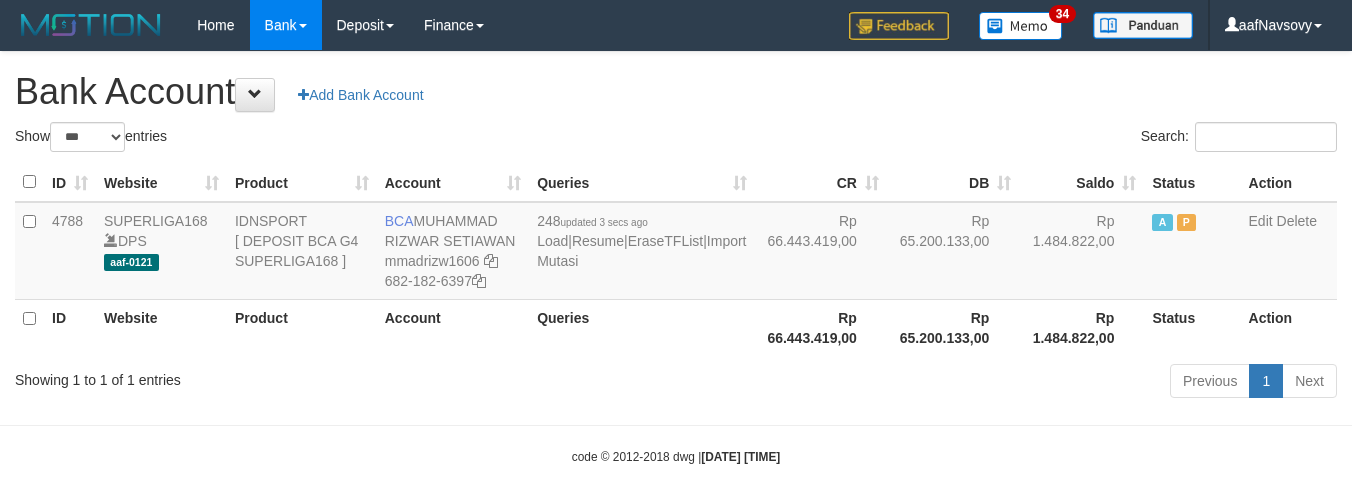 select on "***" 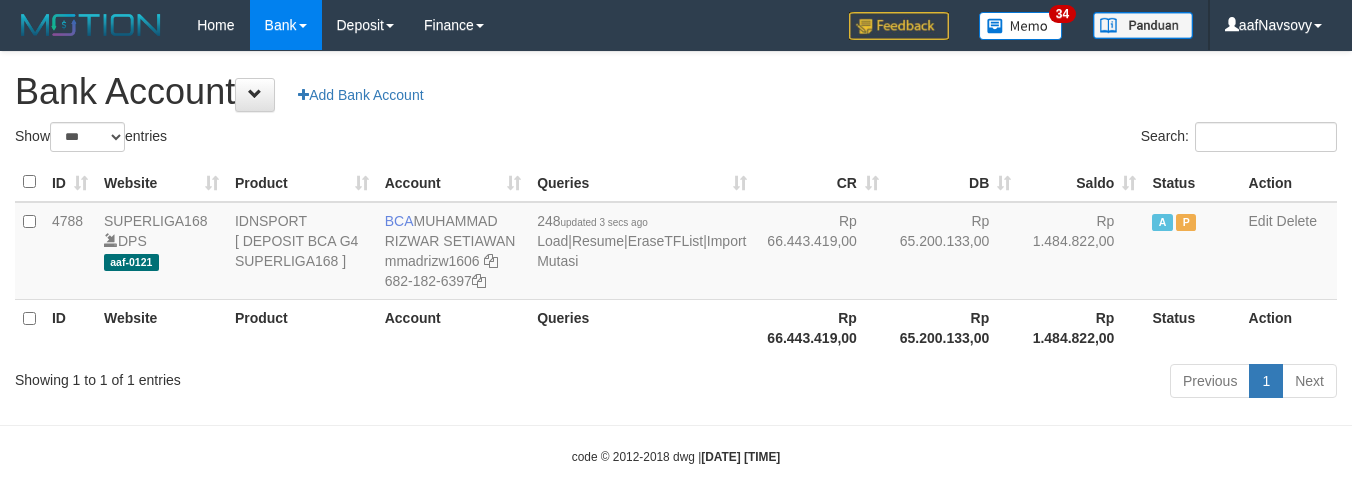 scroll, scrollTop: 16, scrollLeft: 0, axis: vertical 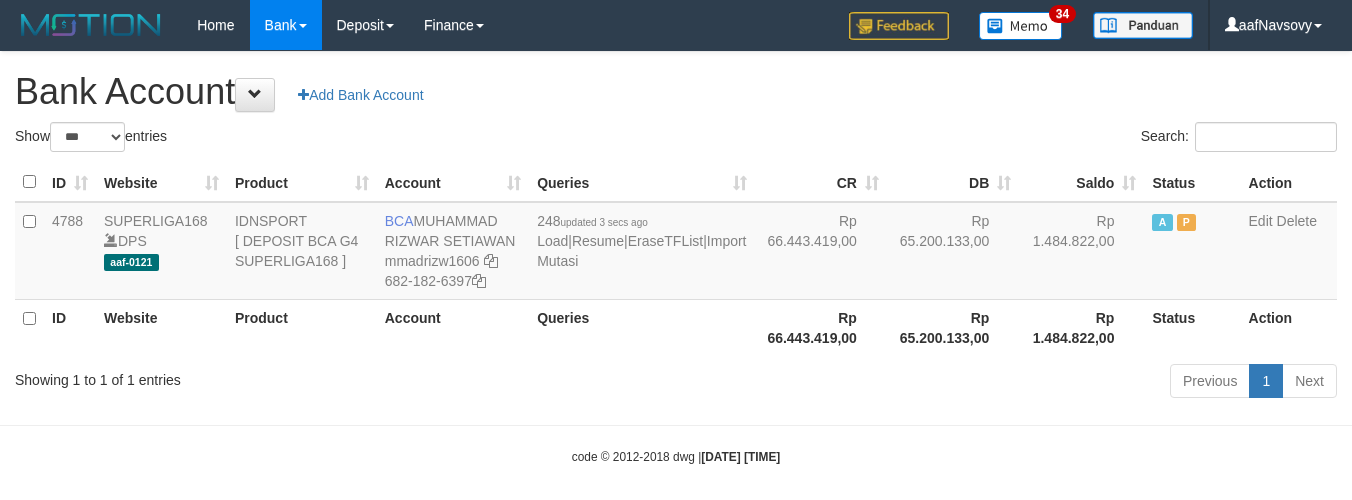 select on "***" 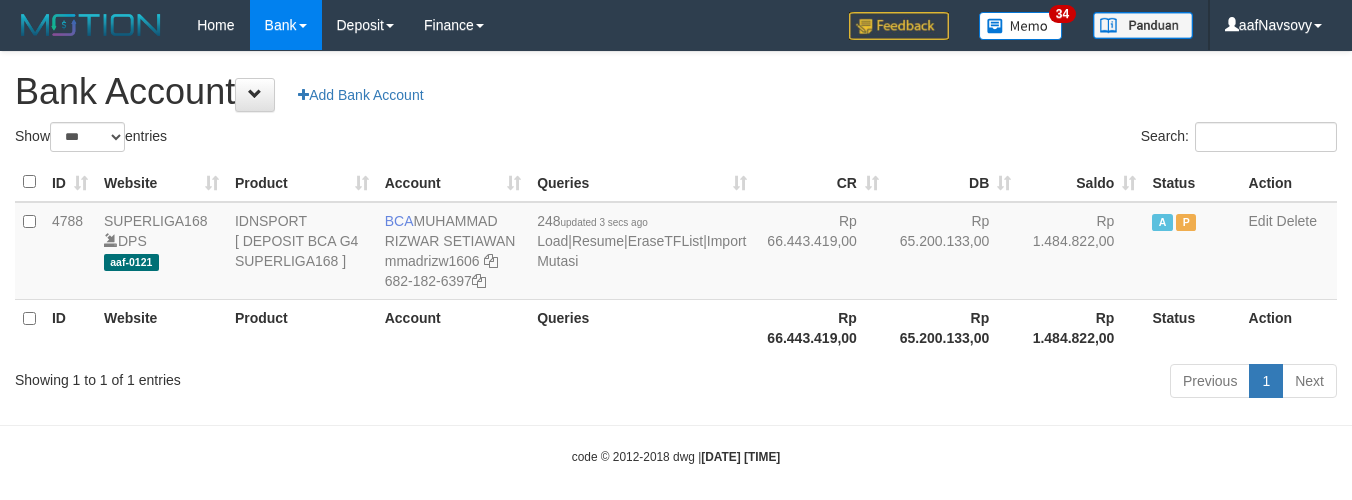 scroll, scrollTop: 16, scrollLeft: 0, axis: vertical 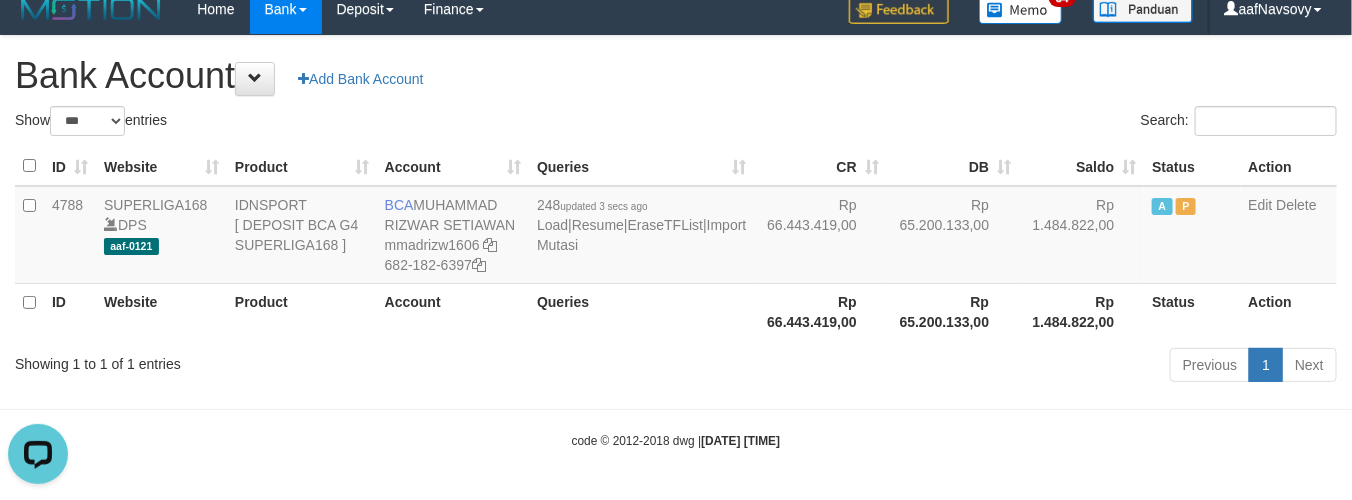 click on "ID Website Product Account Queries CR DB Saldo Status Action
4788
SUPERLIGA168
DPS
aaf-0121
IDNSPORT
[ DEPOSIT BCA G4 SUPERLIGA168 ]
BCA
MUHAMMAD RIZWAR SETIAWAN
mmadrizw1606
682-182-6397
248  updated 3 secs ago
Load
|
Resume
|
EraseTFList
|
Import Mutasi
Rp 66.443.419,00
Rp 65.200.133,00
Rp 1.484.822,00
A
P
Edit
Delete
ID Website Product Account Queries Rp 66.443.419,00 Rp 65.200.133,00" at bounding box center (676, 243) 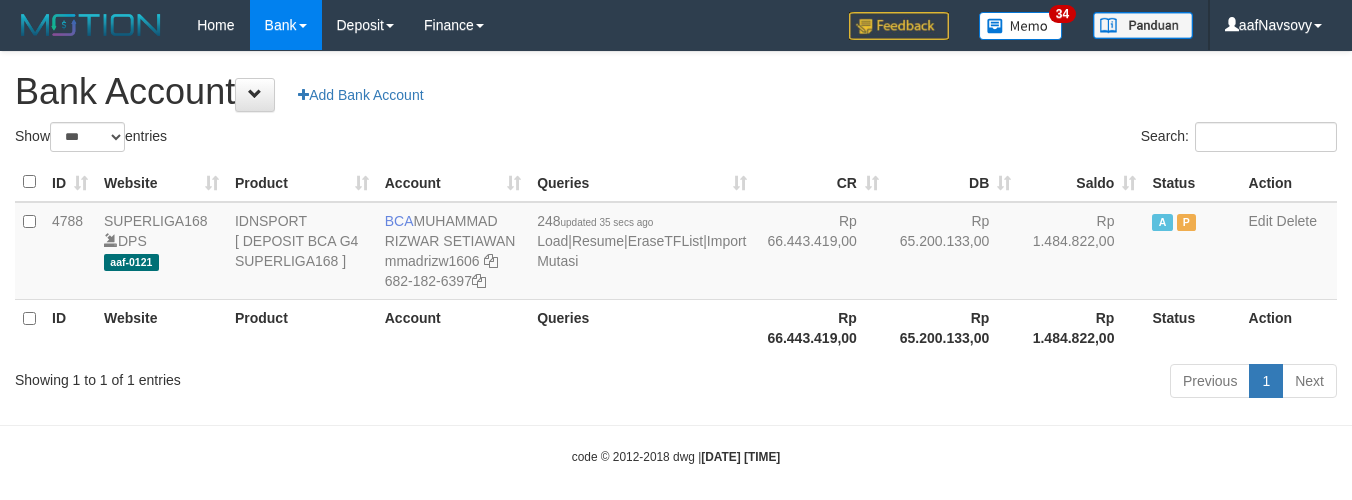 select on "***" 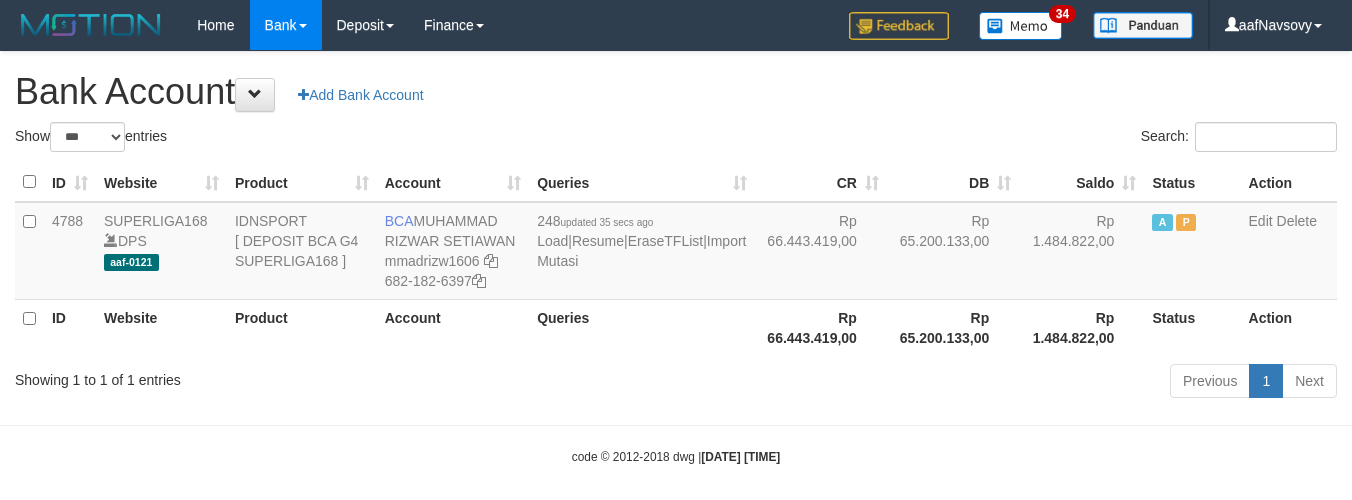 scroll, scrollTop: 16, scrollLeft: 0, axis: vertical 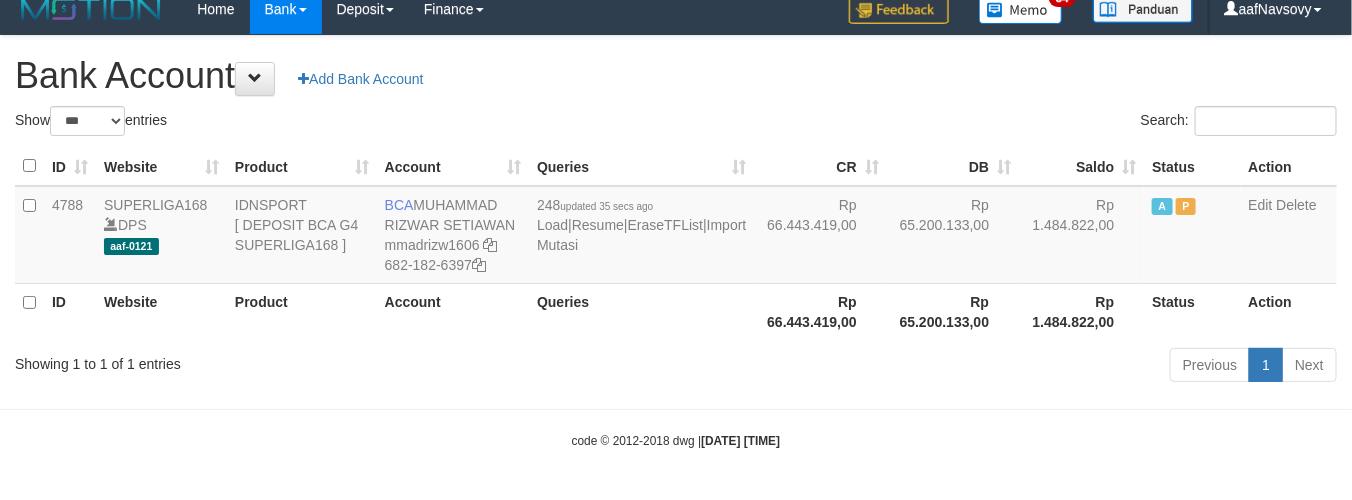 click on "ID Website Product Account Queries CR DB Saldo Status Action
4788
SUPERLIGA168
DPS
aaf-0121
IDNSPORT
[ DEPOSIT BCA G4 SUPERLIGA168 ]
BCA
MUHAMMAD RIZWAR SETIAWAN
mmadrizw1606
682-182-6397
248  updated 35 secs ago
Load
|
Resume
|
EraseTFList
|
Import Mutasi
Rp 66.443.419,00
Rp 65.200.133,00
Rp 1.484.822,00
A
P
Edit
Delete
ID Website Product Account Queries Rp 66.443.419,00 Rp 1.484.822,00" at bounding box center [676, 243] 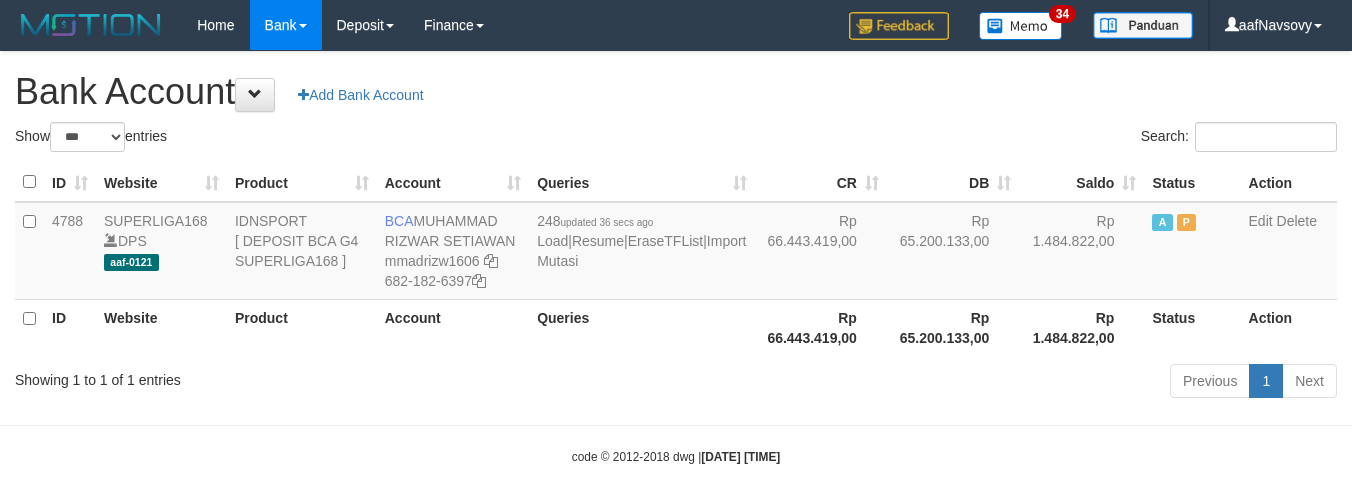 select on "***" 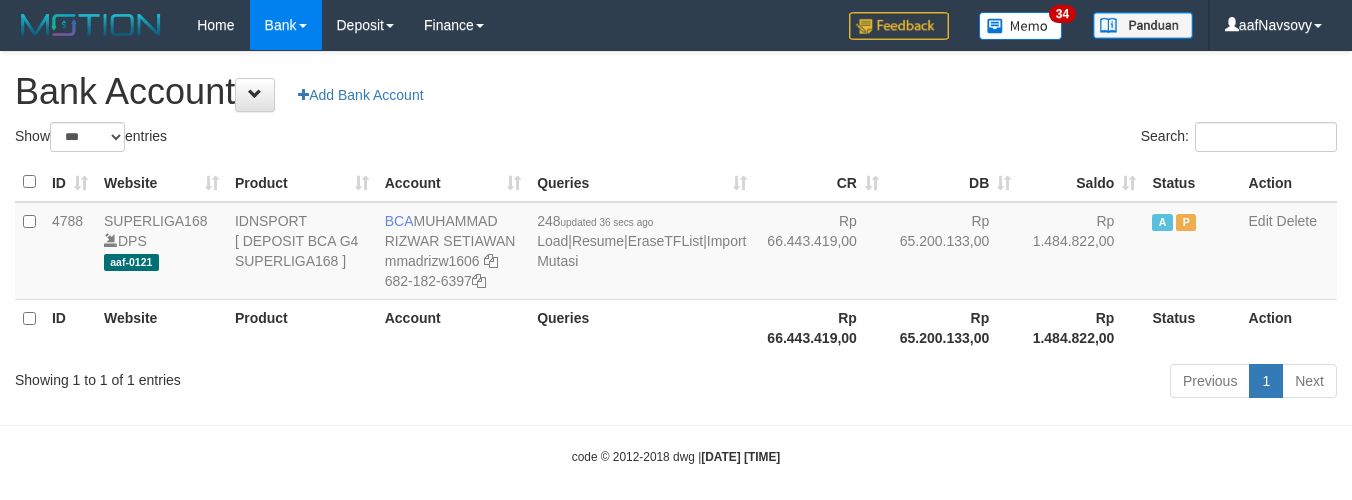 scroll, scrollTop: 16, scrollLeft: 0, axis: vertical 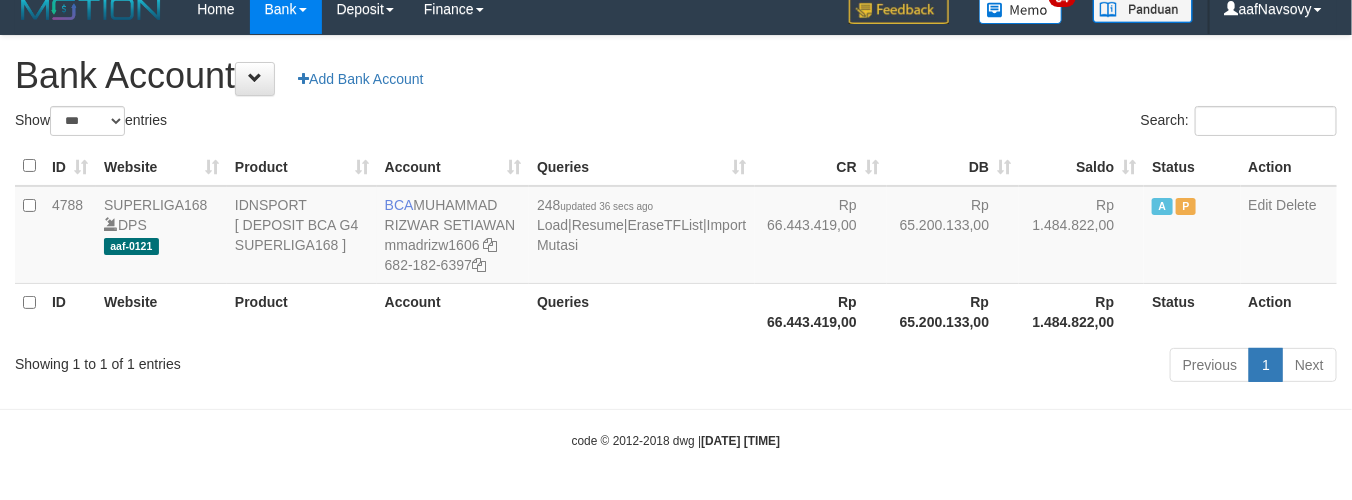 click on "Previous 1 Next" at bounding box center [957, 367] 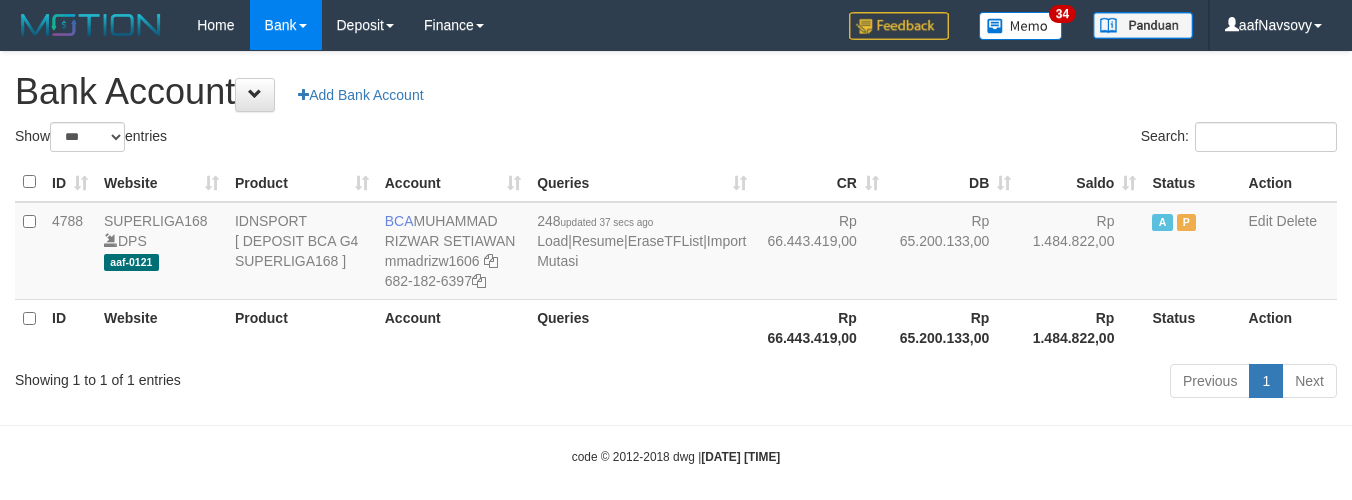 select on "***" 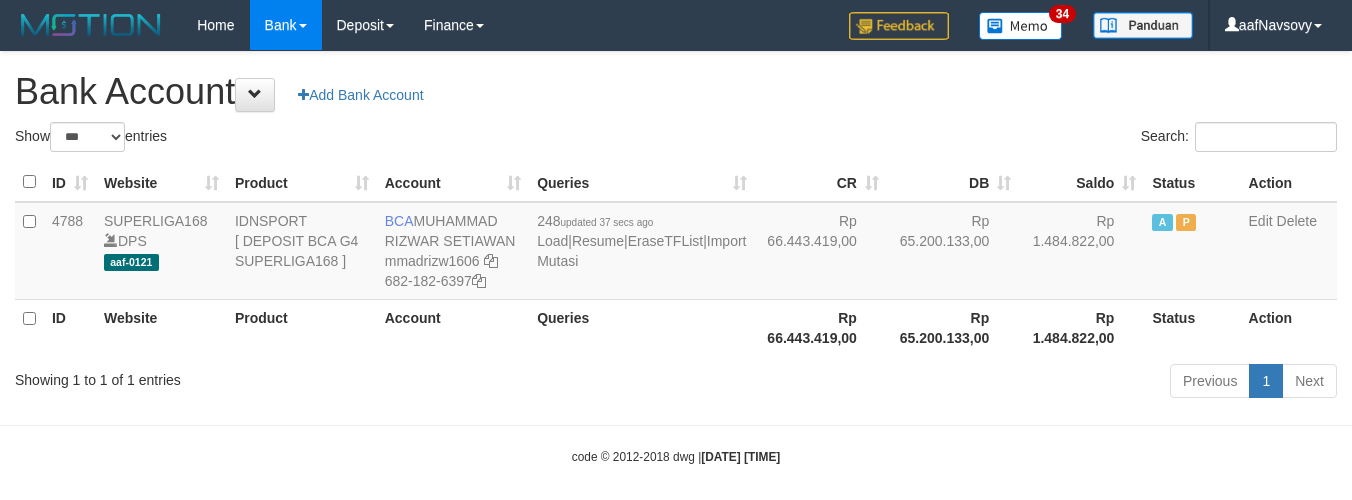 scroll, scrollTop: 16, scrollLeft: 0, axis: vertical 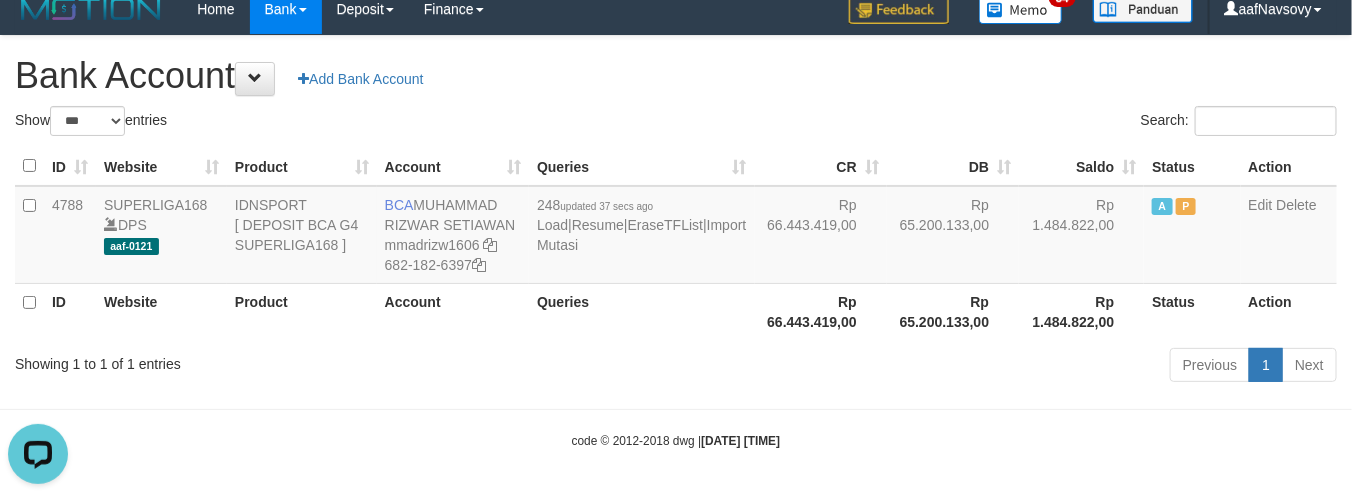click on "Previous 1 Next" at bounding box center (957, 367) 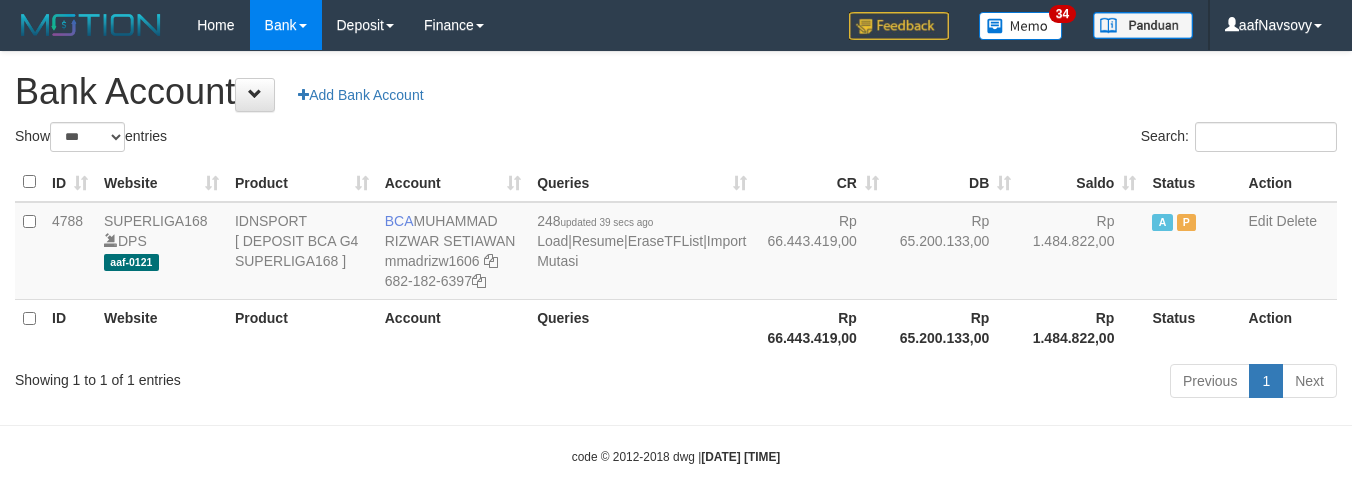 select on "***" 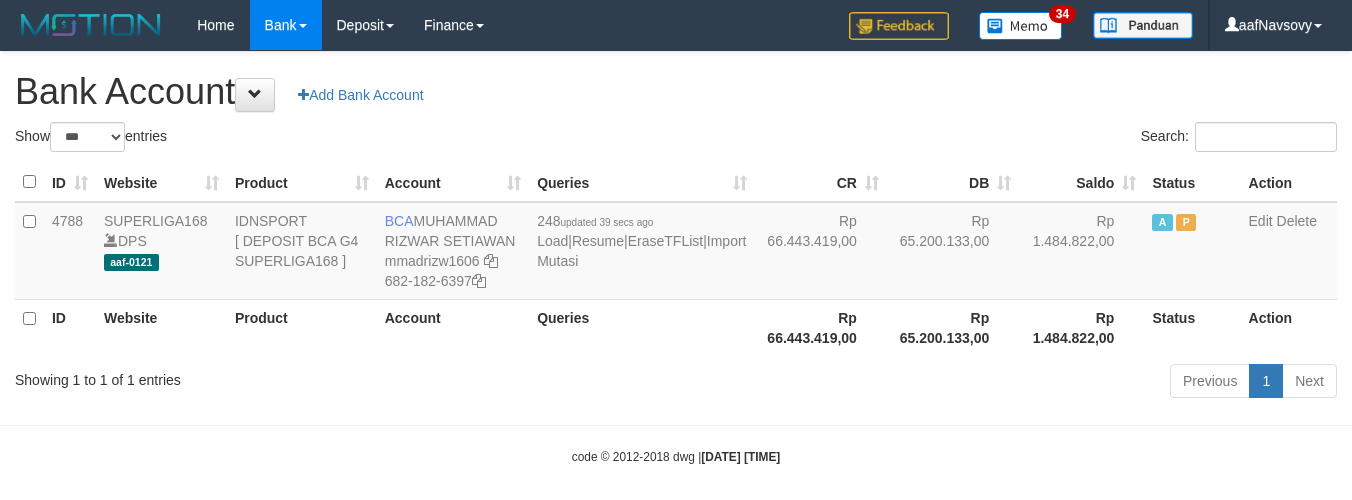 scroll, scrollTop: 16, scrollLeft: 0, axis: vertical 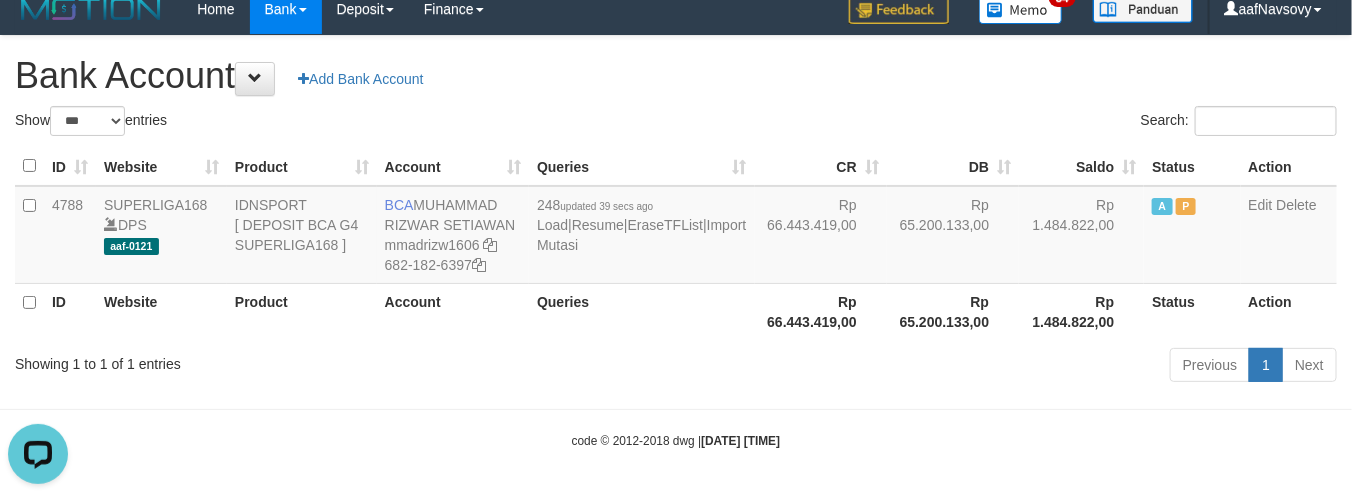click on "Queries" at bounding box center (641, 311) 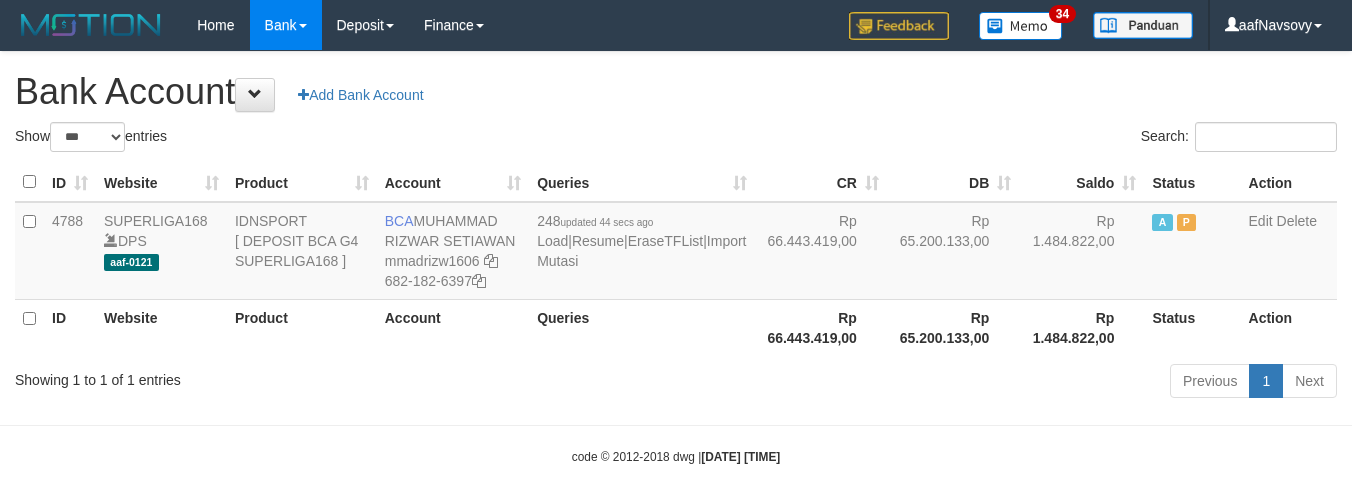 select on "***" 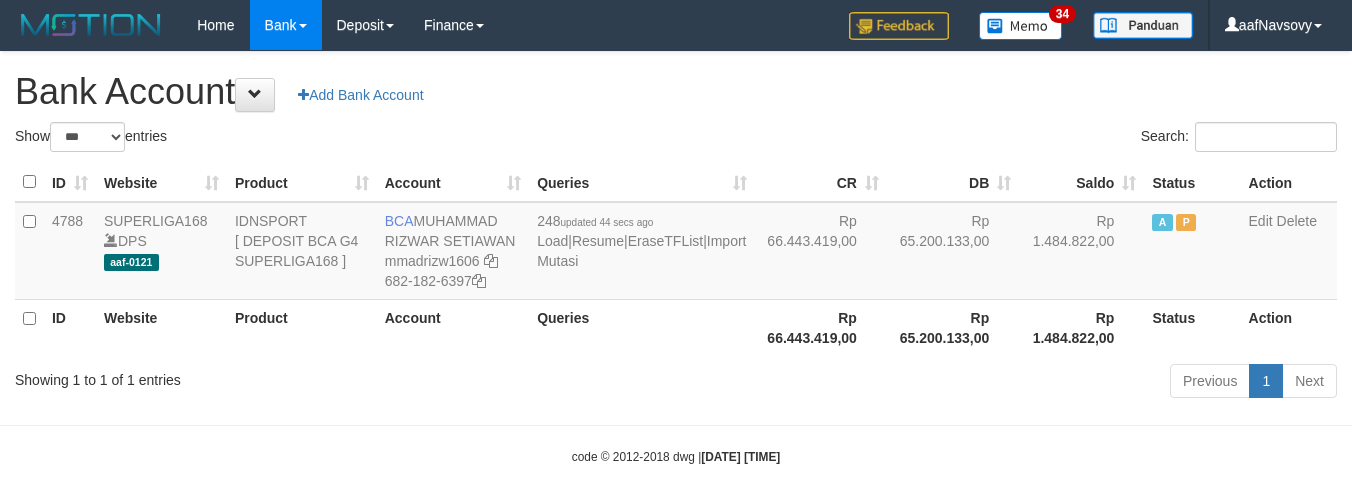 scroll, scrollTop: 16, scrollLeft: 0, axis: vertical 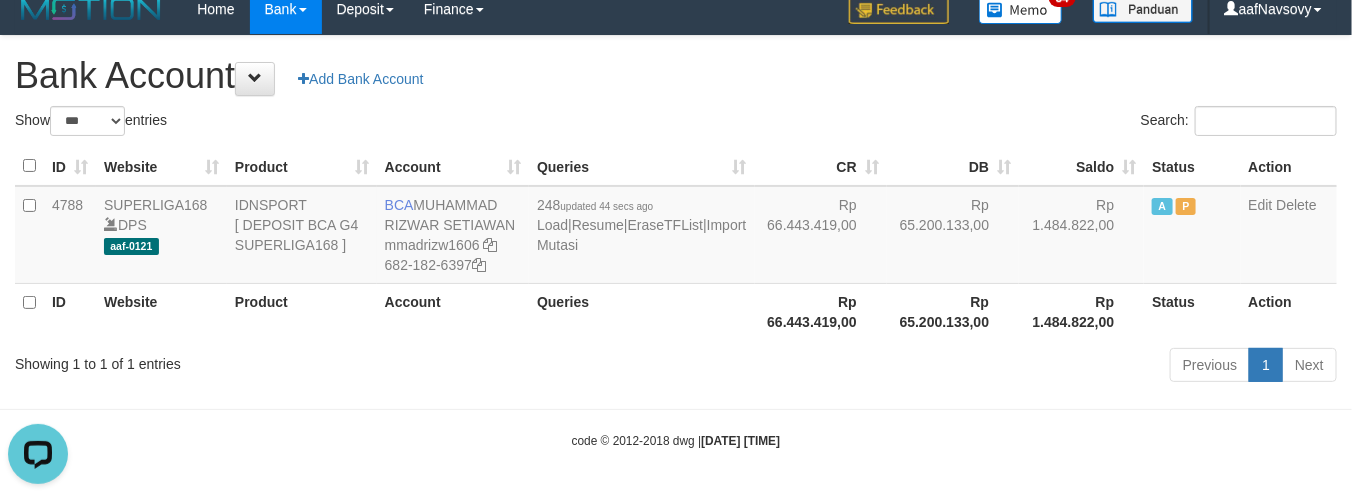 click on "Previous 1 Next" at bounding box center [957, 367] 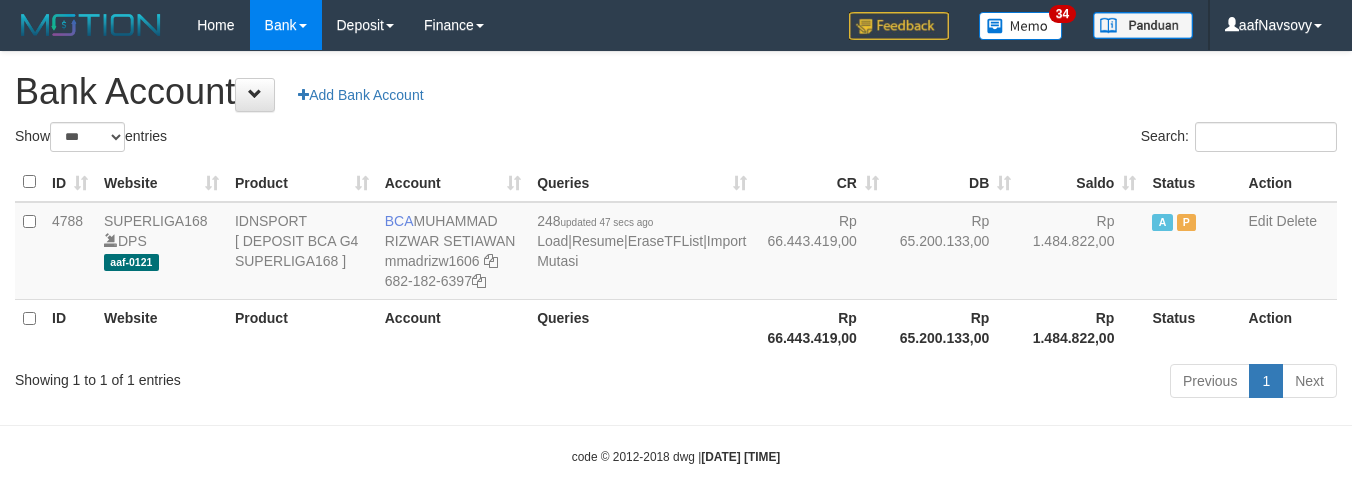 select on "***" 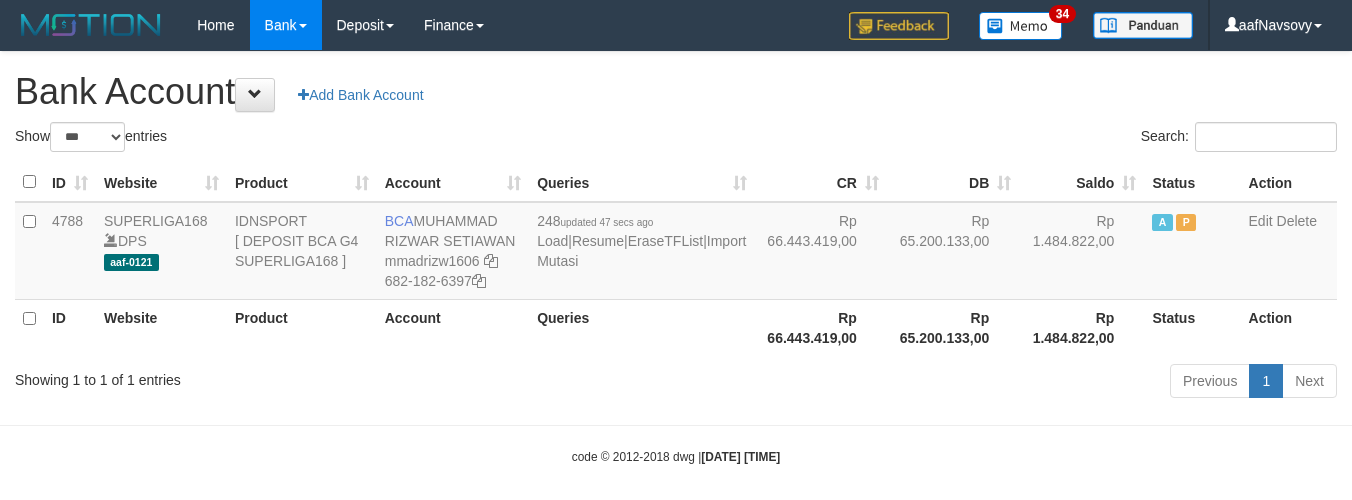 scroll, scrollTop: 16, scrollLeft: 0, axis: vertical 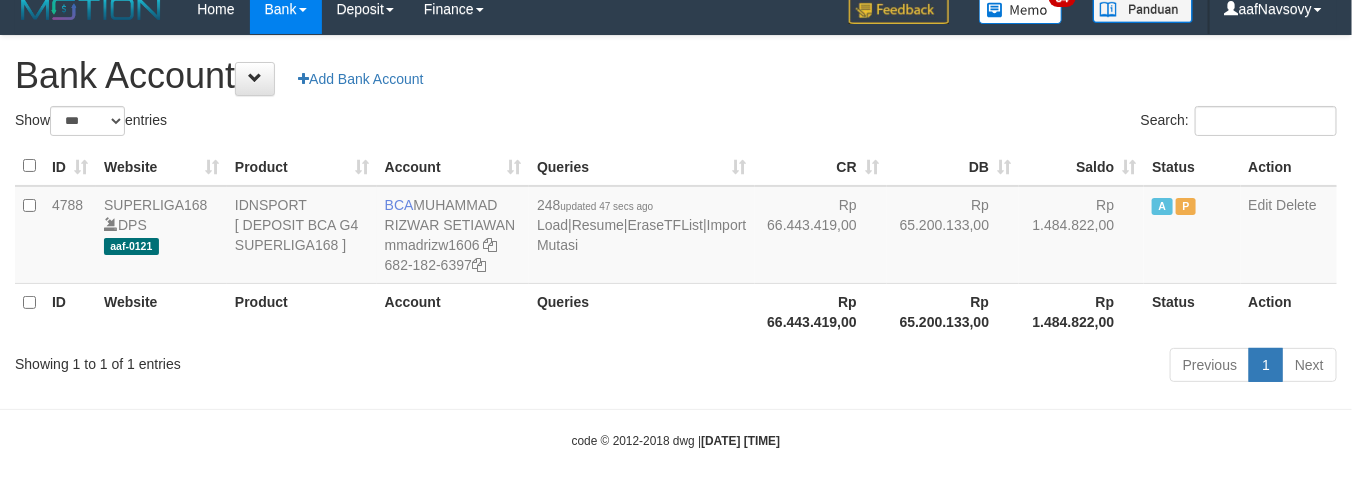 click on "Previous 1 Next" at bounding box center [957, 367] 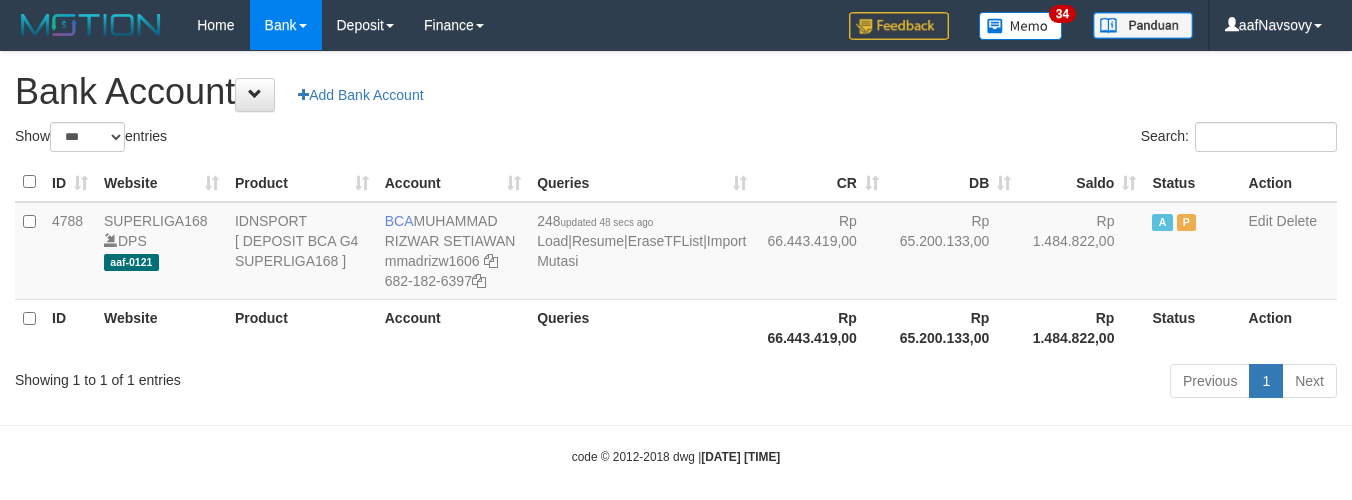 select on "***" 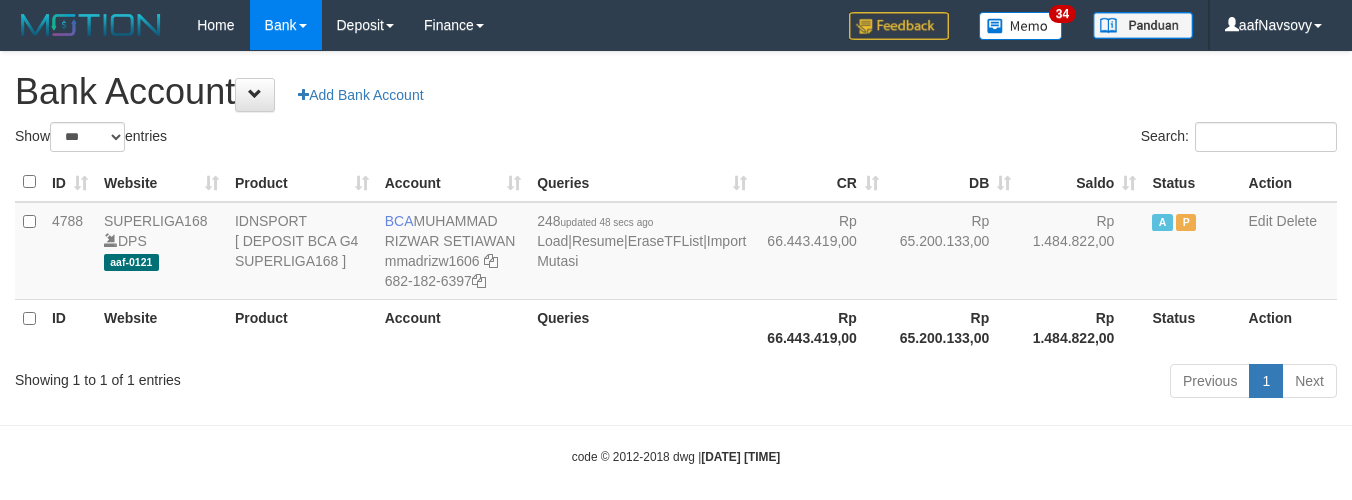 scroll, scrollTop: 16, scrollLeft: 0, axis: vertical 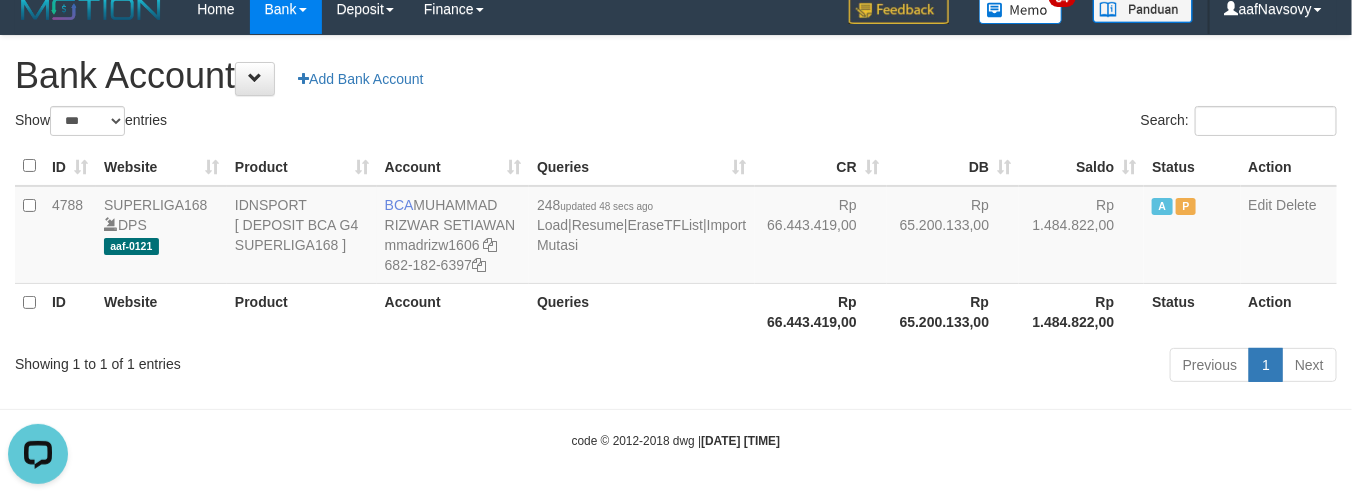 click on "Toggle navigation
Home
Bank
Account List
Load
By Website
Group
[ISPORT]													SUPERLIGA168
By Load Group (DPS)
34" at bounding box center [676, 242] 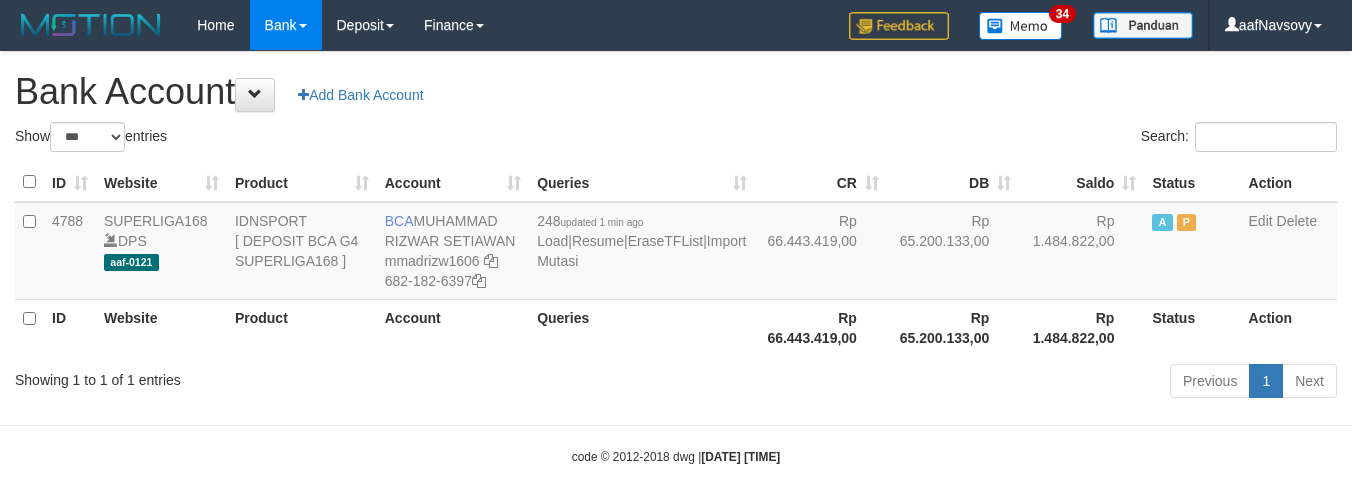select on "***" 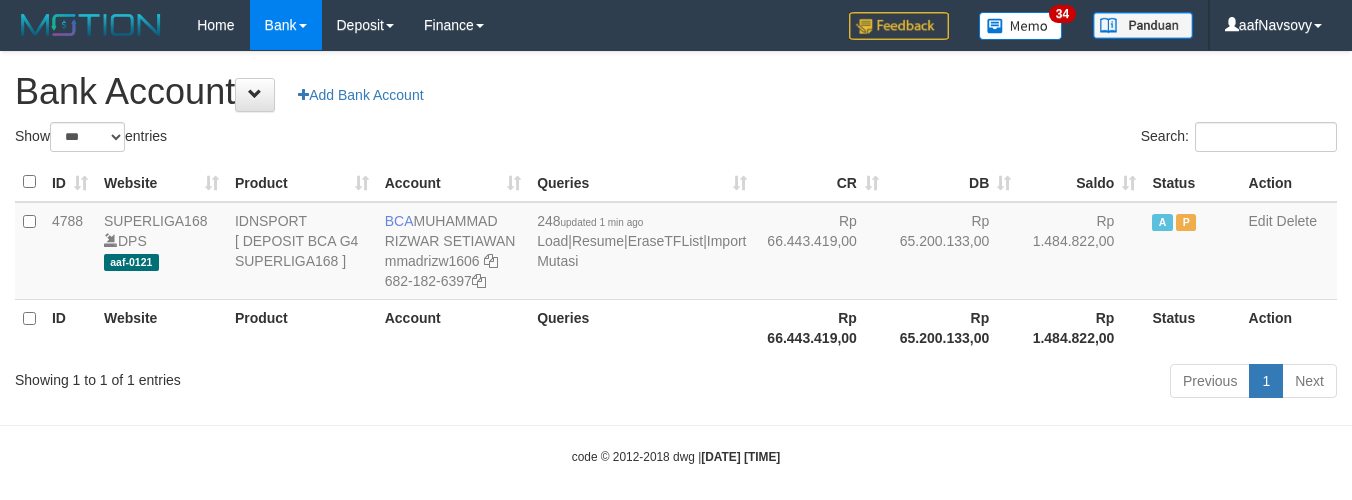 scroll, scrollTop: 16, scrollLeft: 0, axis: vertical 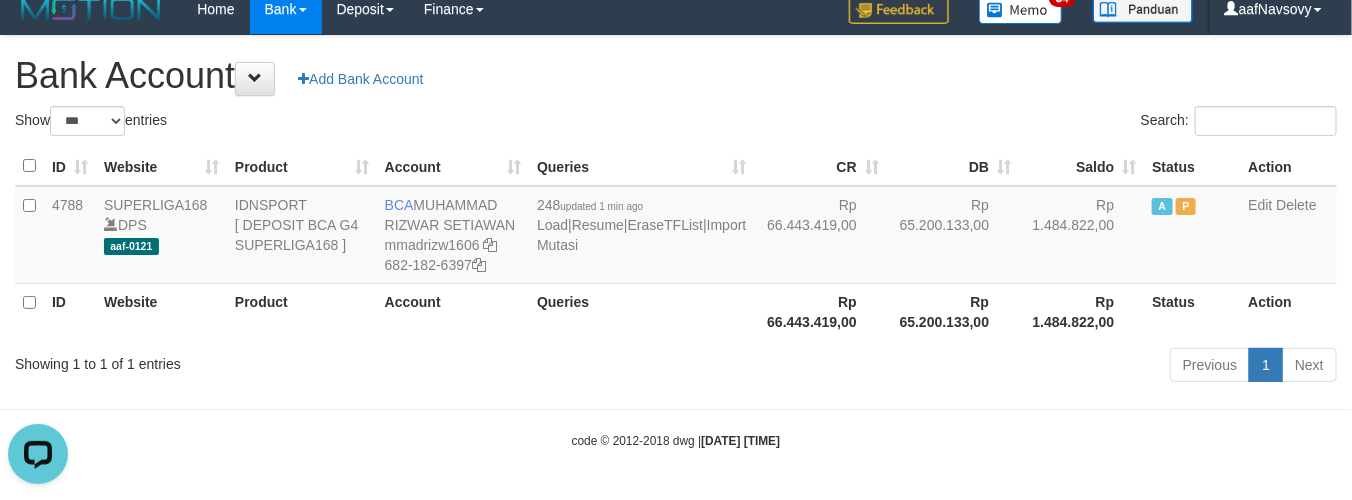 click on "Showing 1 to 1 of 1 entries" at bounding box center [281, 360] 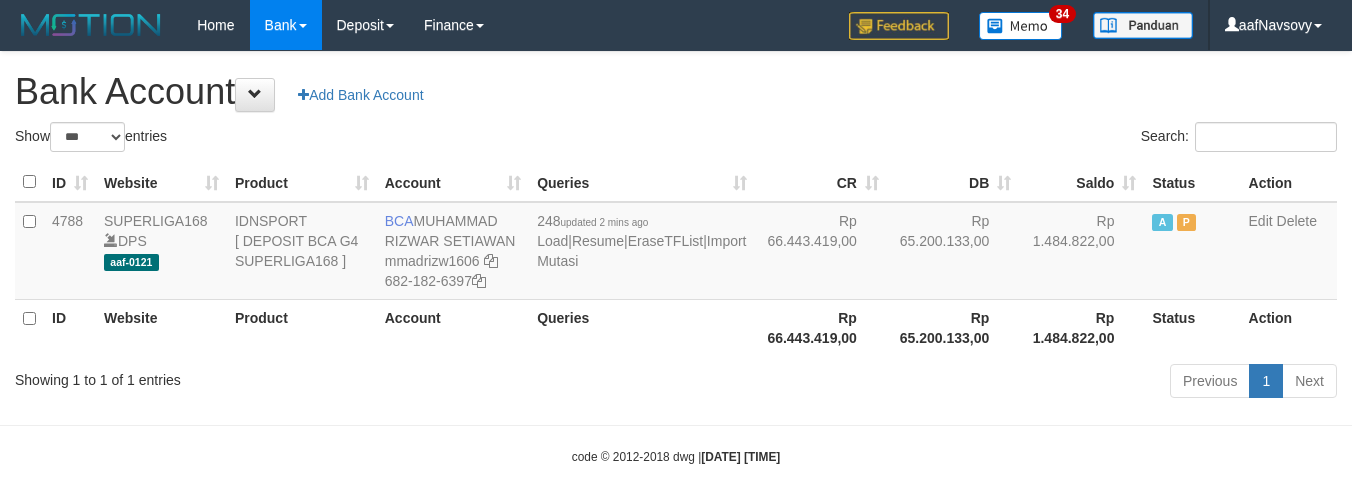 select on "***" 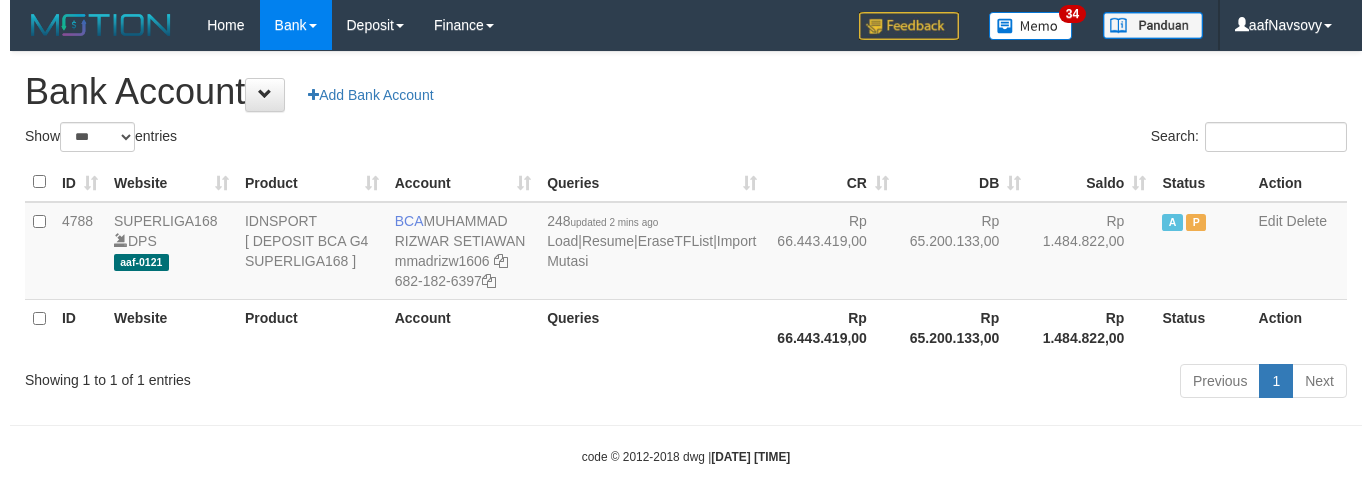 scroll, scrollTop: 16, scrollLeft: 0, axis: vertical 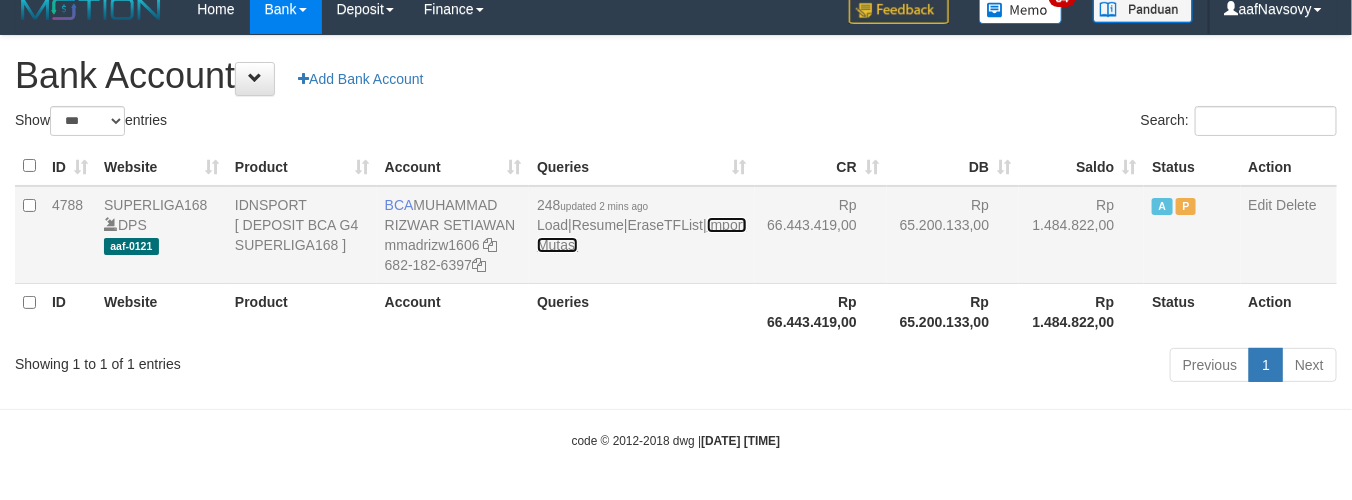 click on "Import Mutasi" at bounding box center [641, 235] 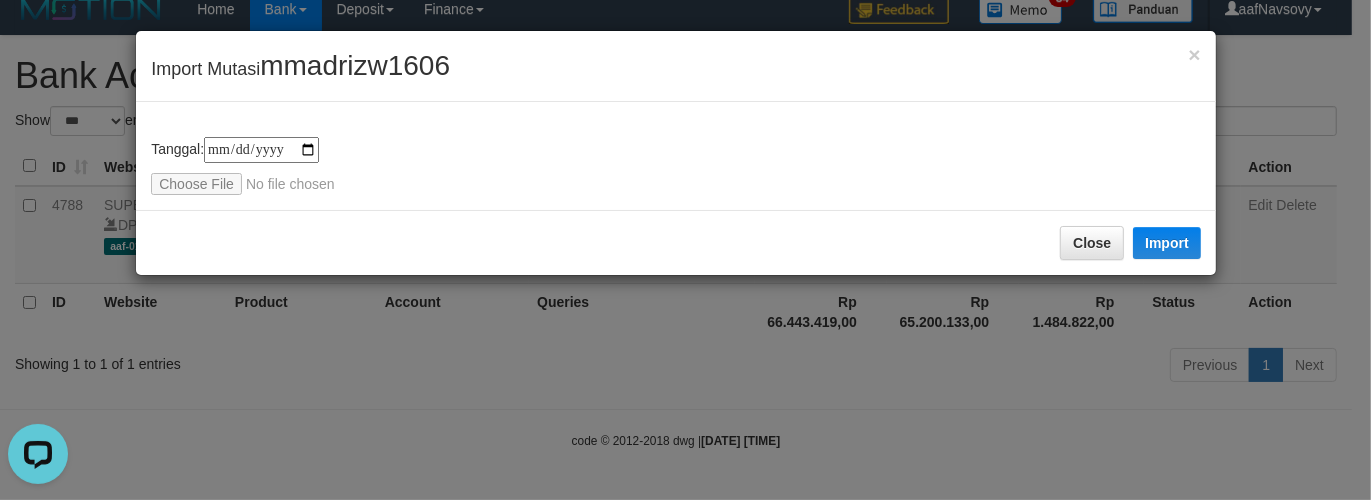 scroll, scrollTop: 0, scrollLeft: 0, axis: both 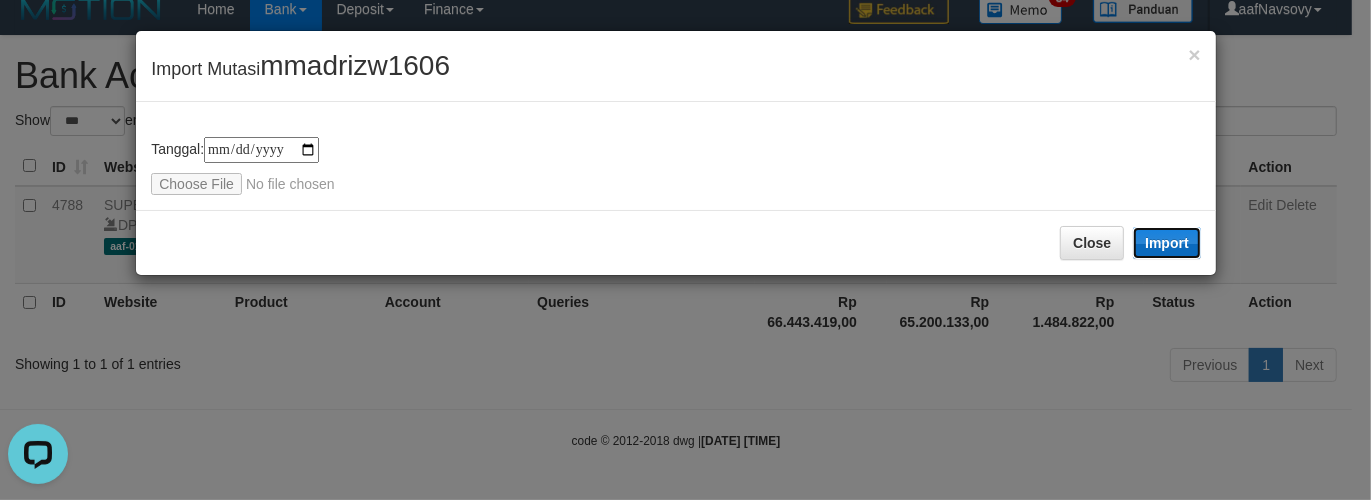 click on "Import" at bounding box center [1167, 243] 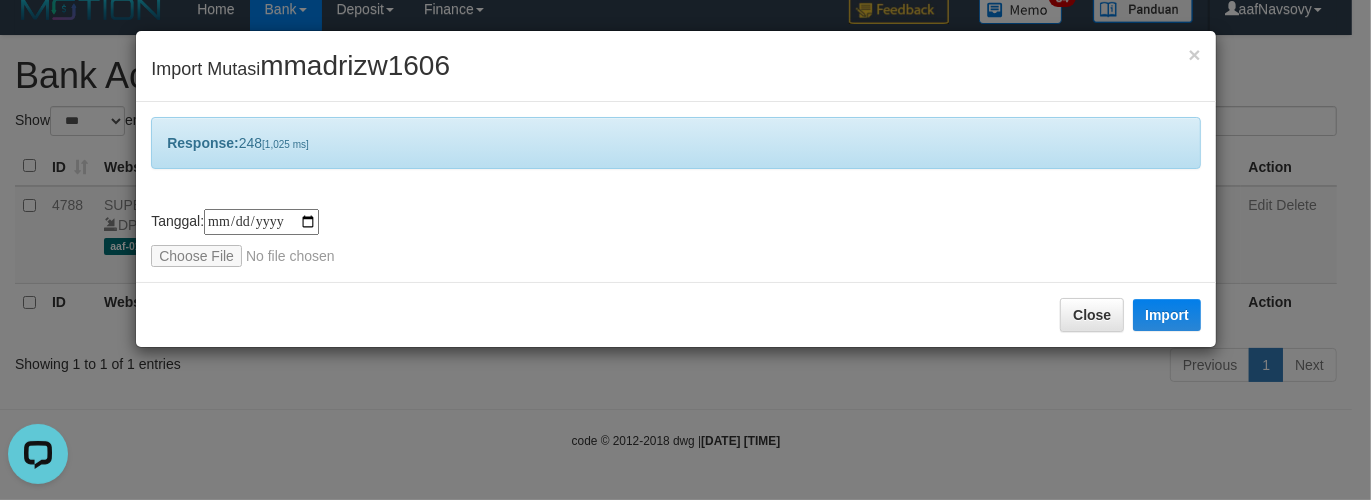 click on "**********" at bounding box center (685, 250) 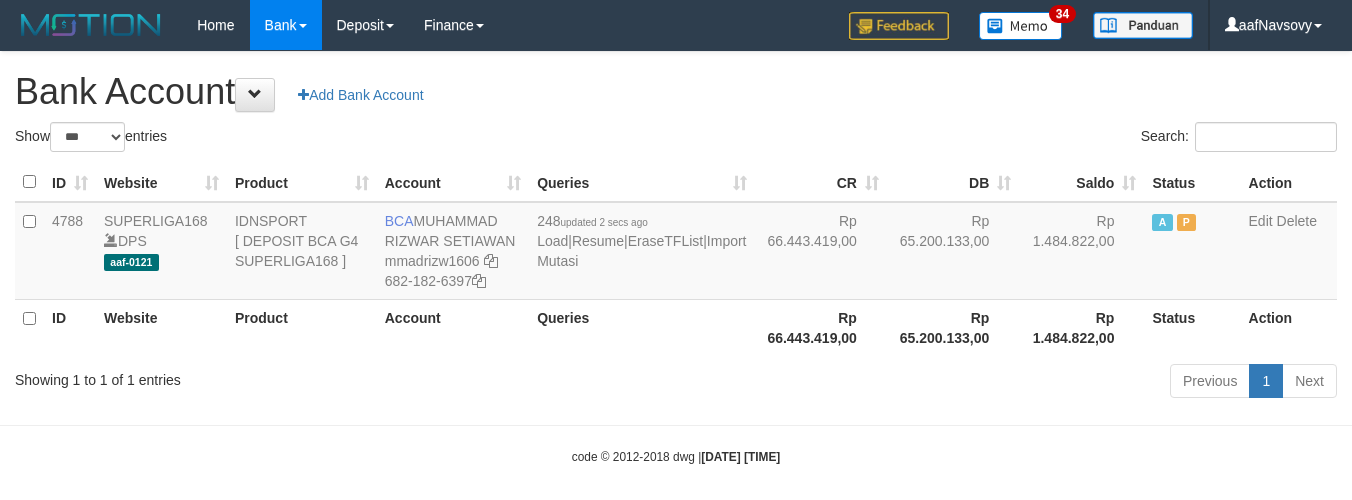 select on "***" 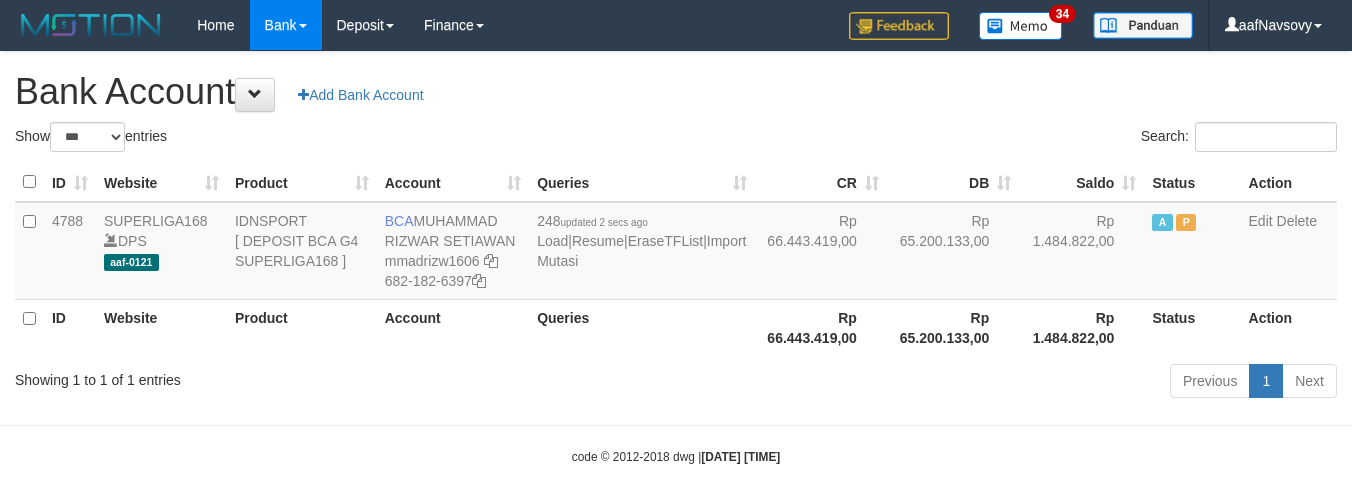scroll, scrollTop: 16, scrollLeft: 0, axis: vertical 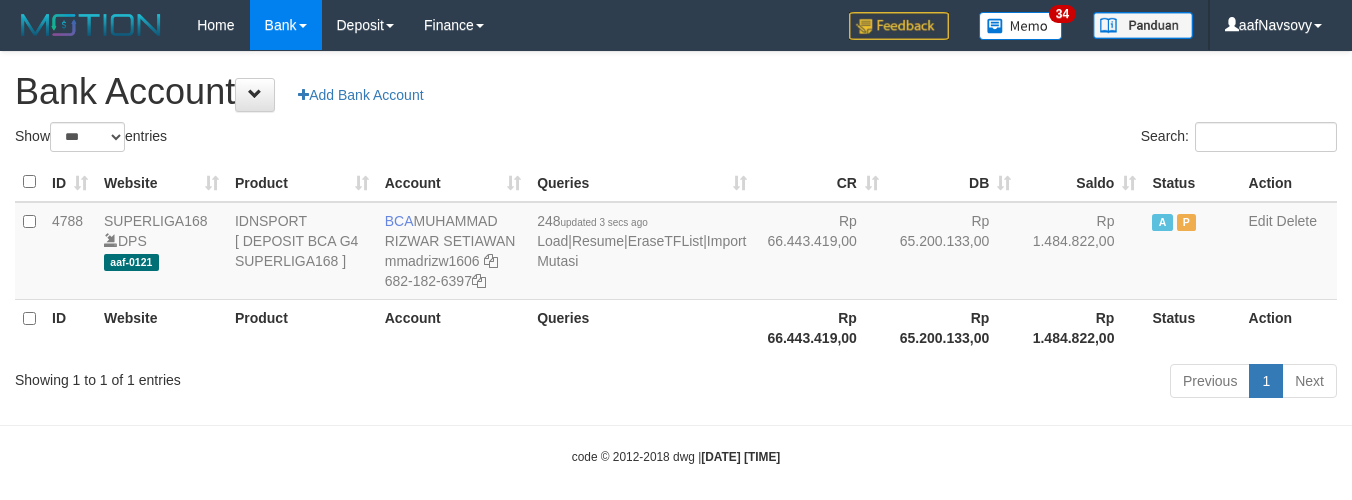 select on "***" 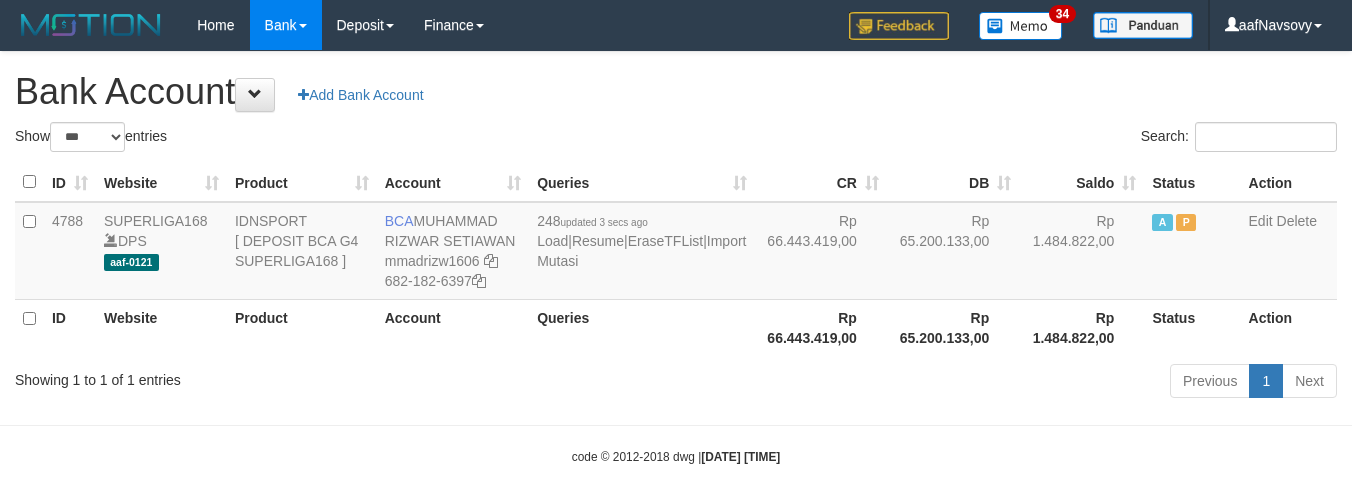 scroll, scrollTop: 16, scrollLeft: 0, axis: vertical 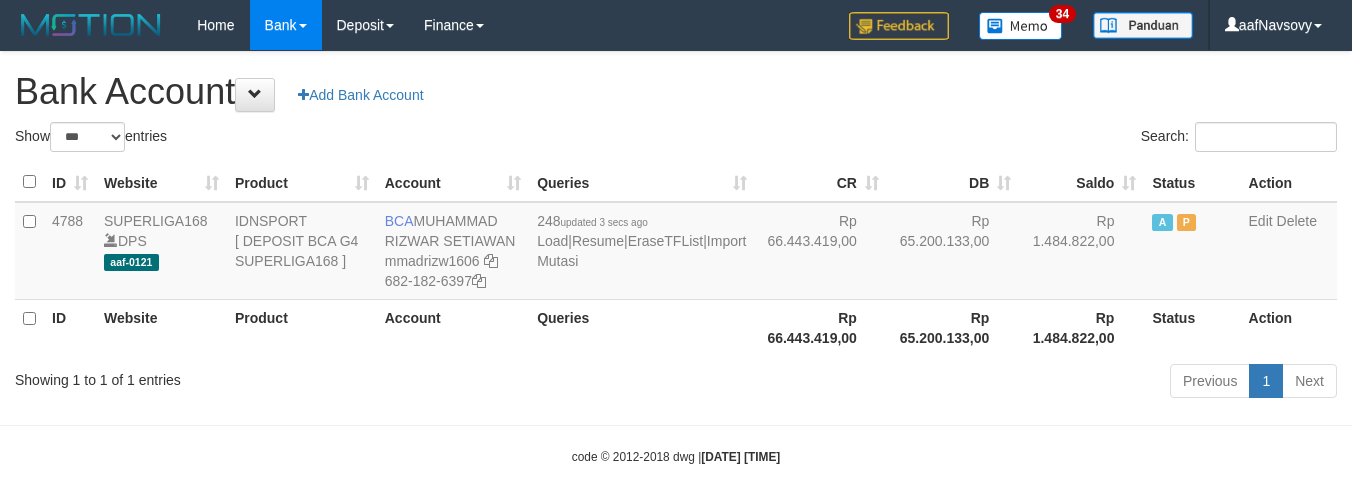 select on "***" 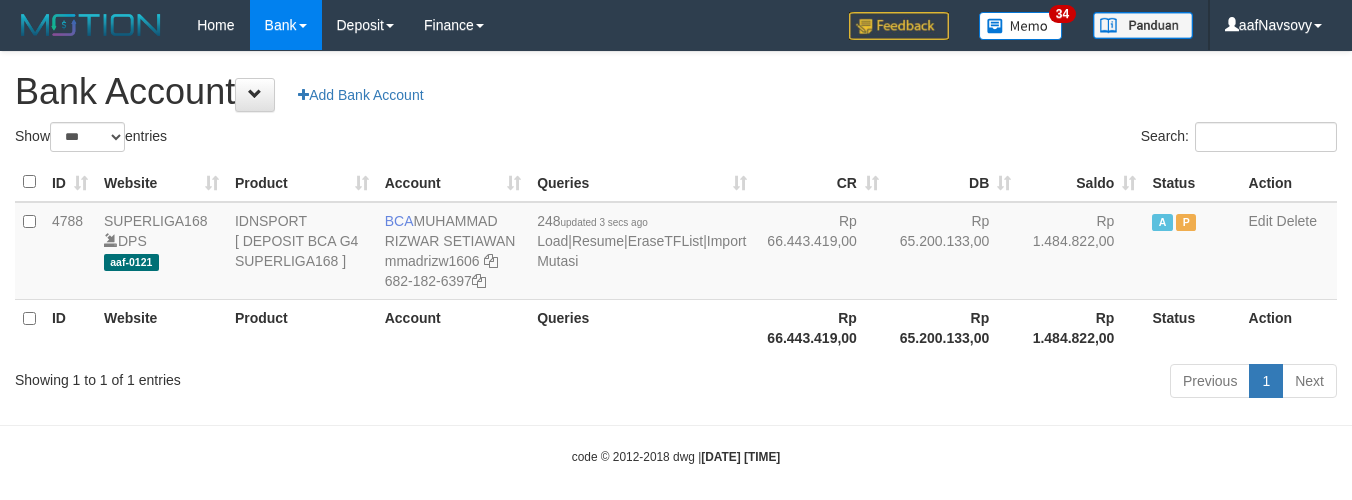scroll, scrollTop: 16, scrollLeft: 0, axis: vertical 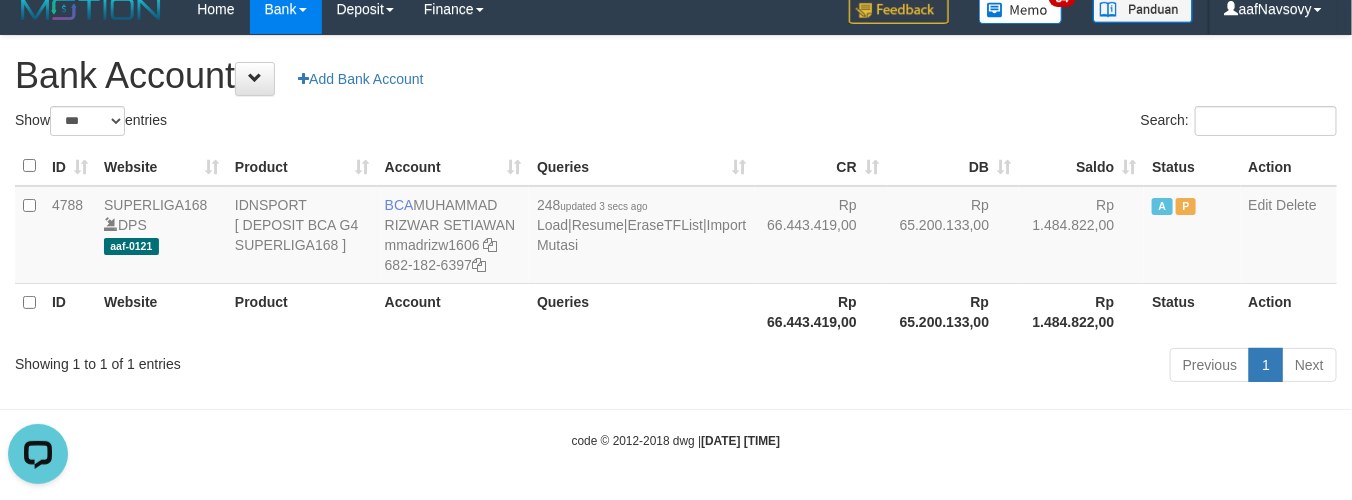 click on "Previous 1 Next" at bounding box center [957, 367] 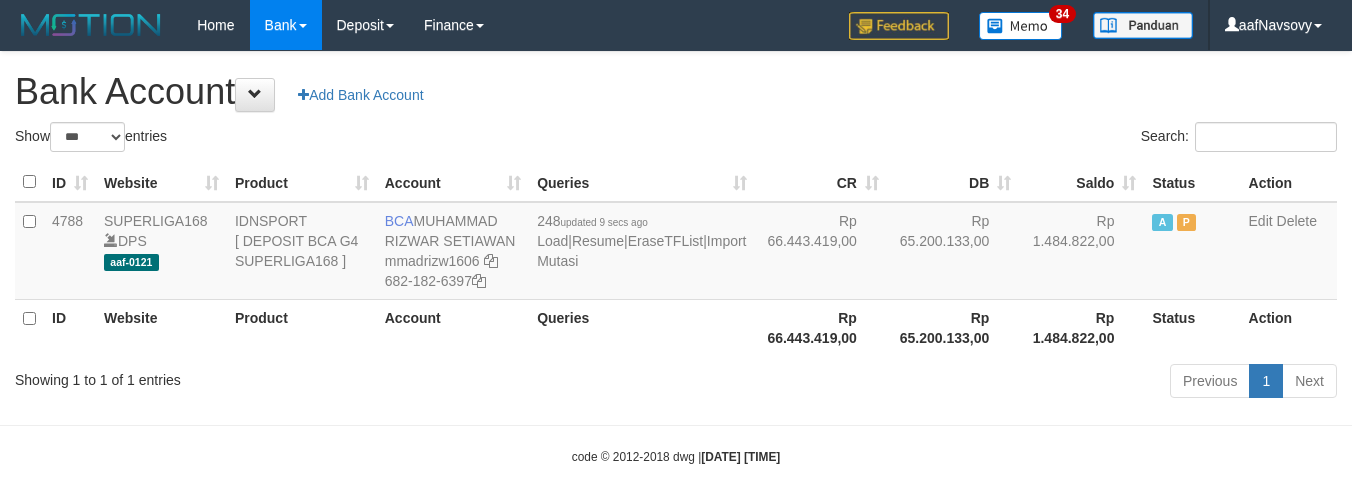 select on "***" 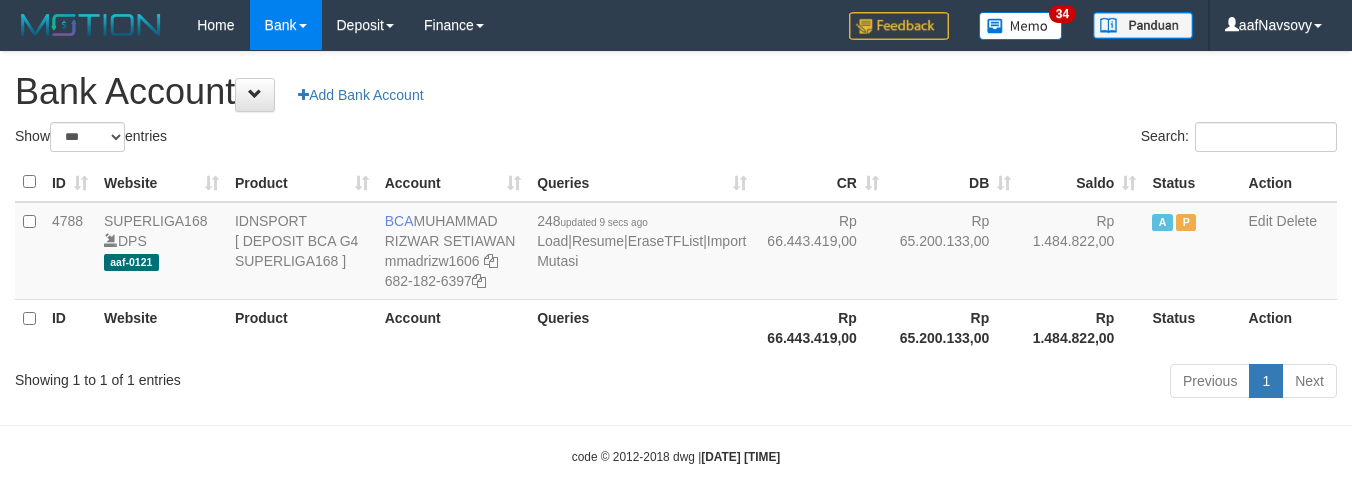 scroll, scrollTop: 16, scrollLeft: 0, axis: vertical 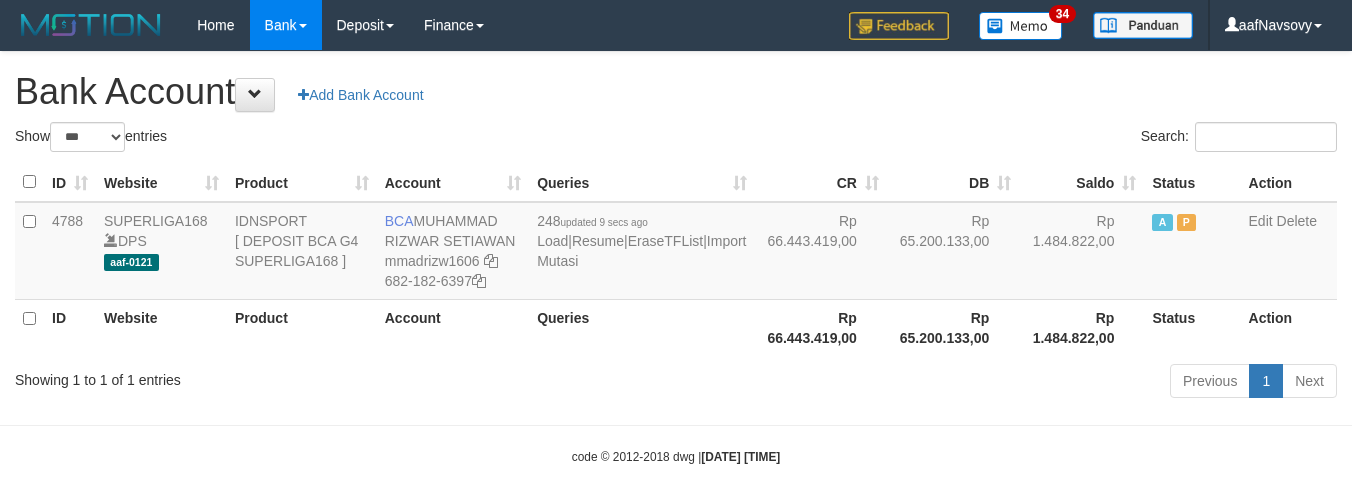 select on "***" 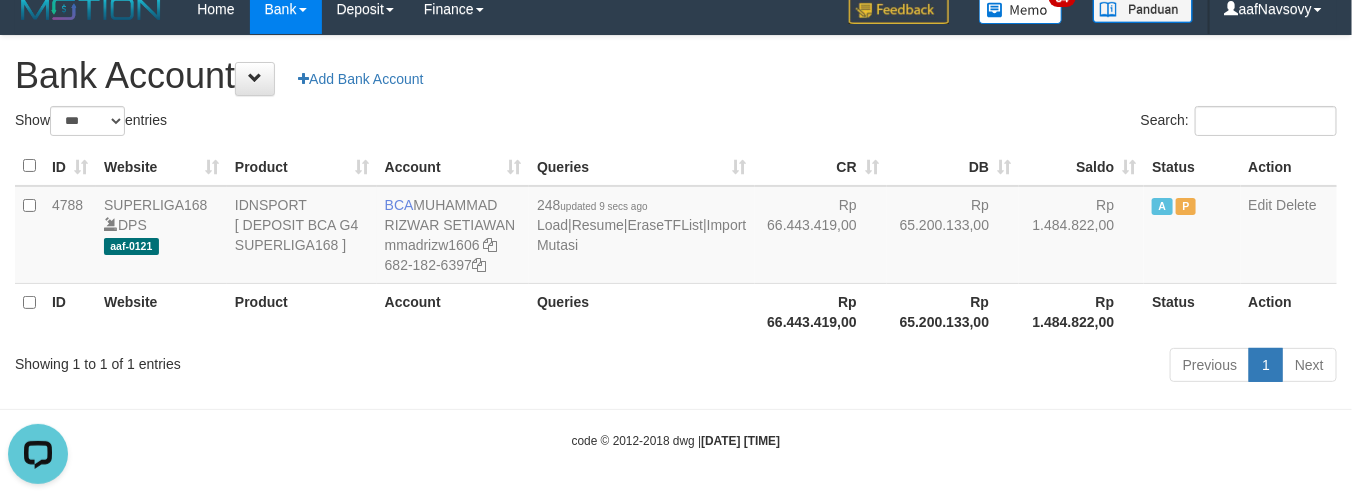 scroll, scrollTop: 0, scrollLeft: 0, axis: both 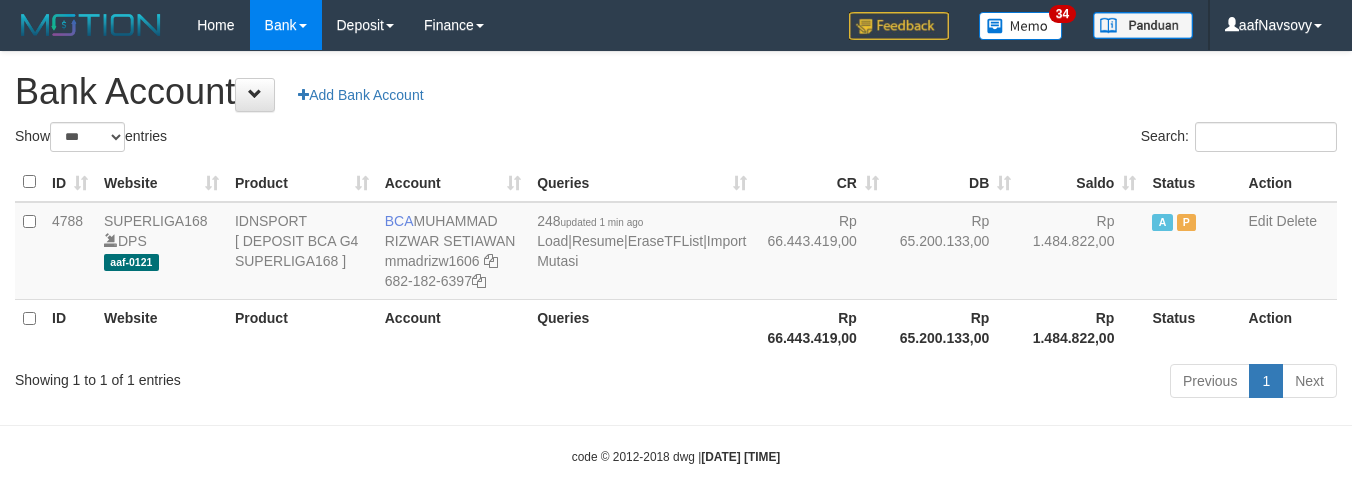 select on "***" 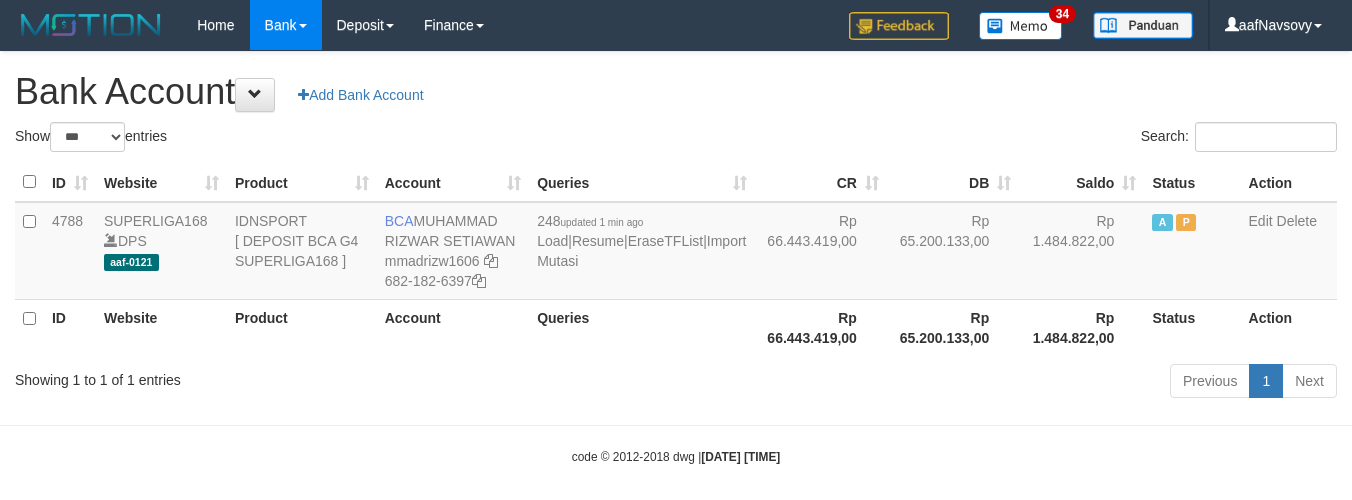 scroll, scrollTop: 16, scrollLeft: 0, axis: vertical 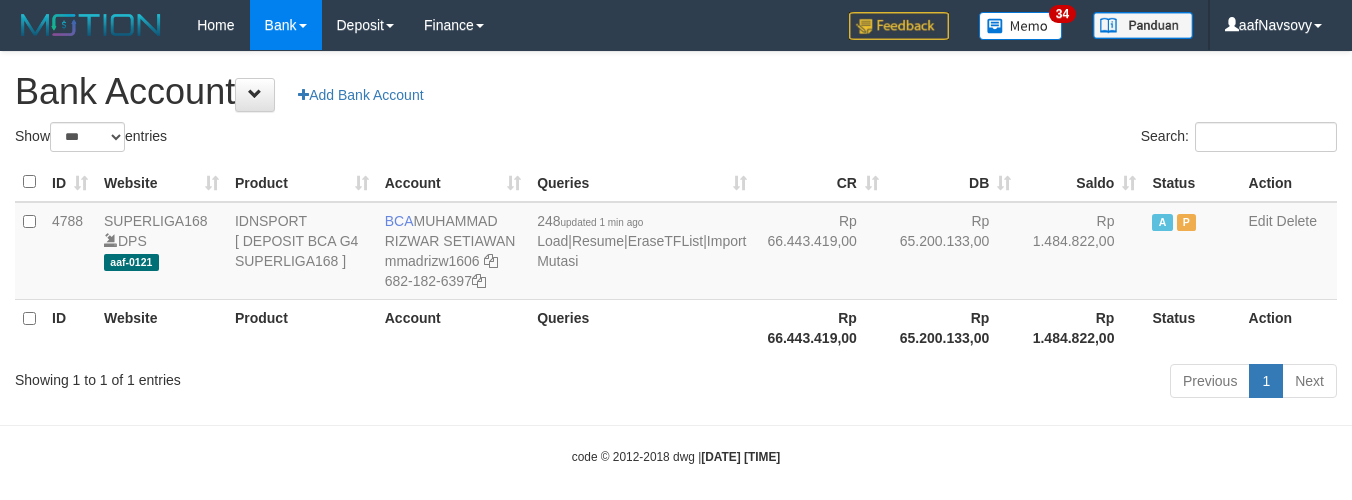 select on "***" 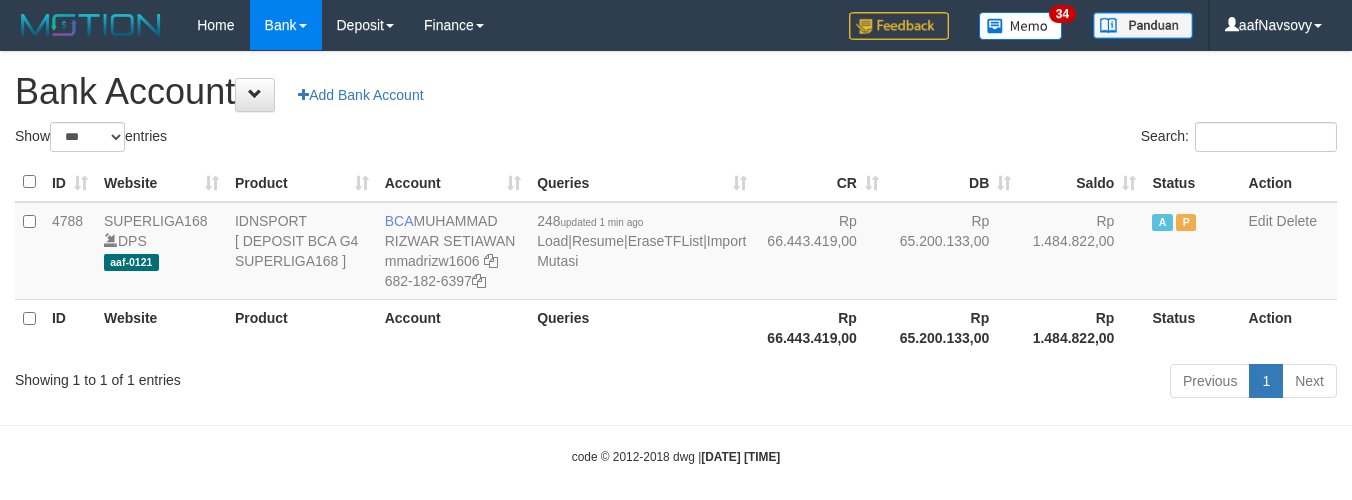 scroll, scrollTop: 16, scrollLeft: 0, axis: vertical 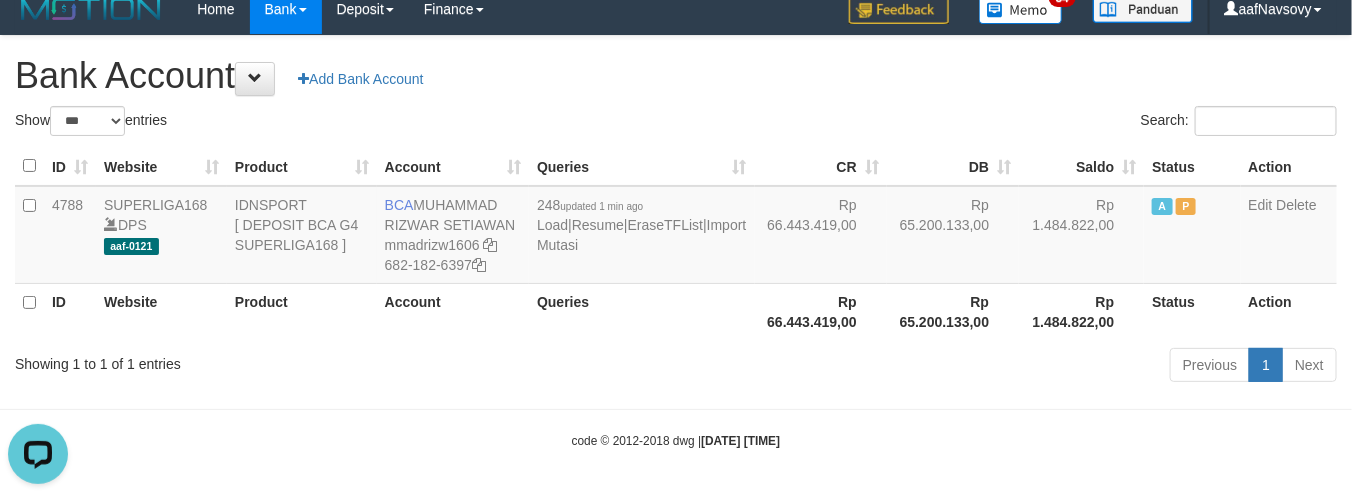 click on "Previous 1 Next" at bounding box center [957, 367] 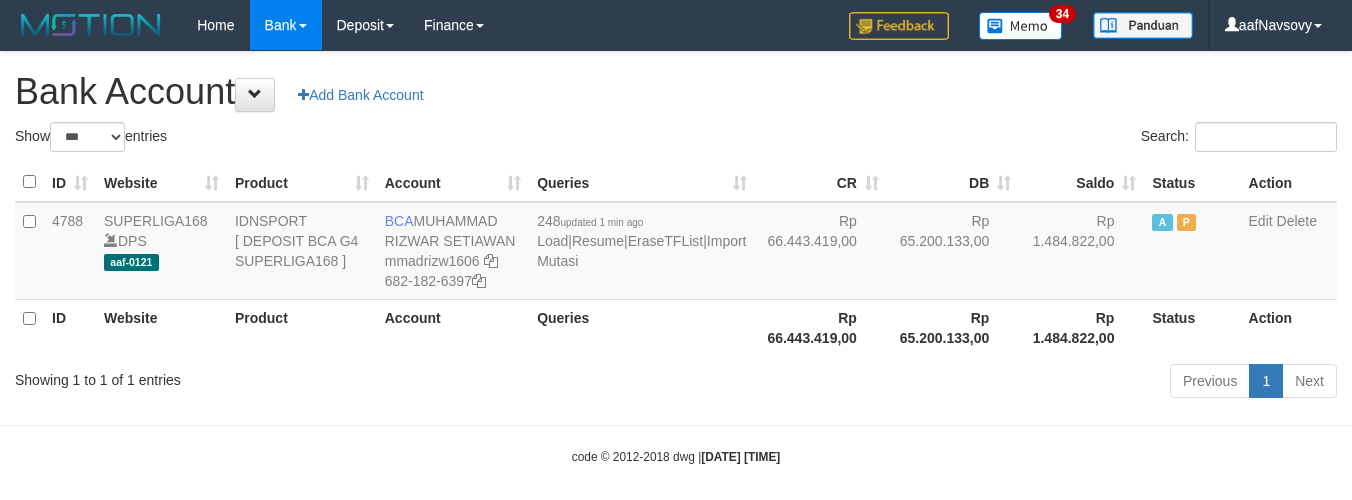 select on "***" 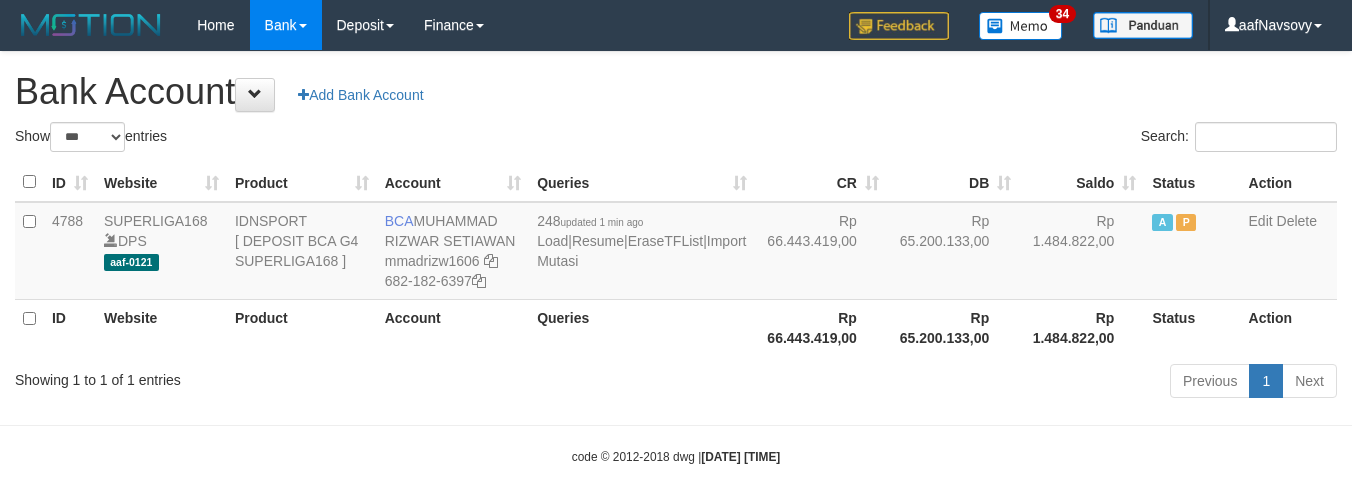 scroll, scrollTop: 16, scrollLeft: 0, axis: vertical 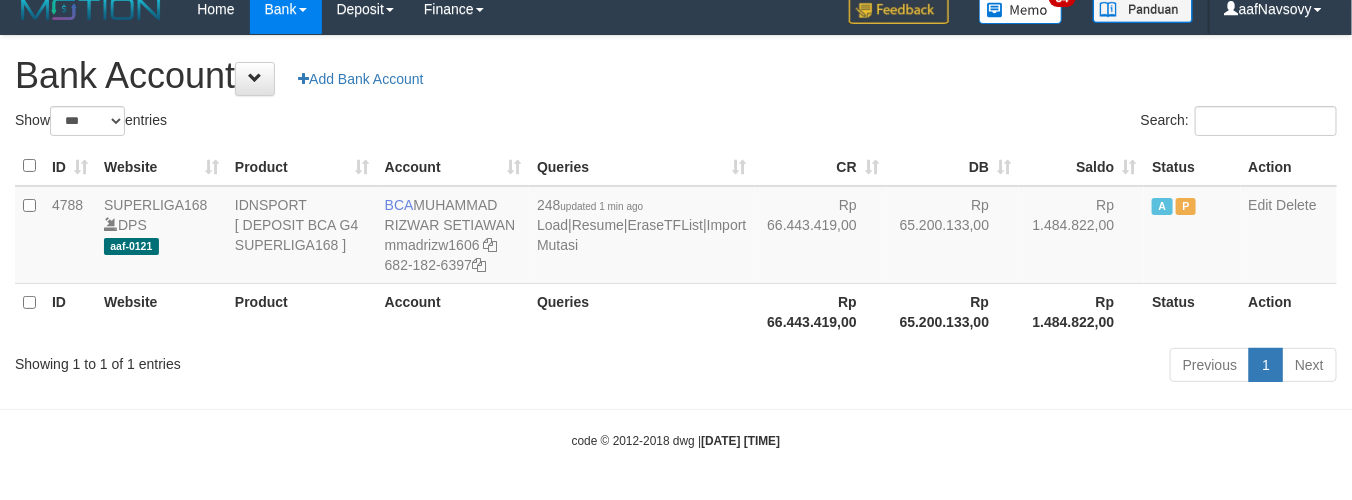 click on "Previous 1 Next" at bounding box center [957, 367] 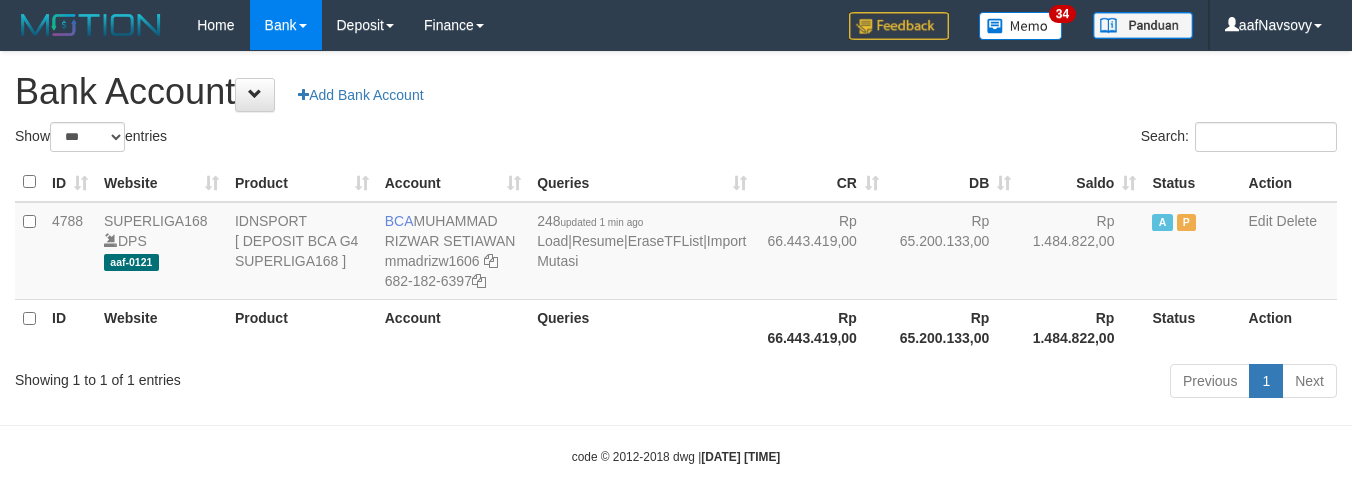 select on "***" 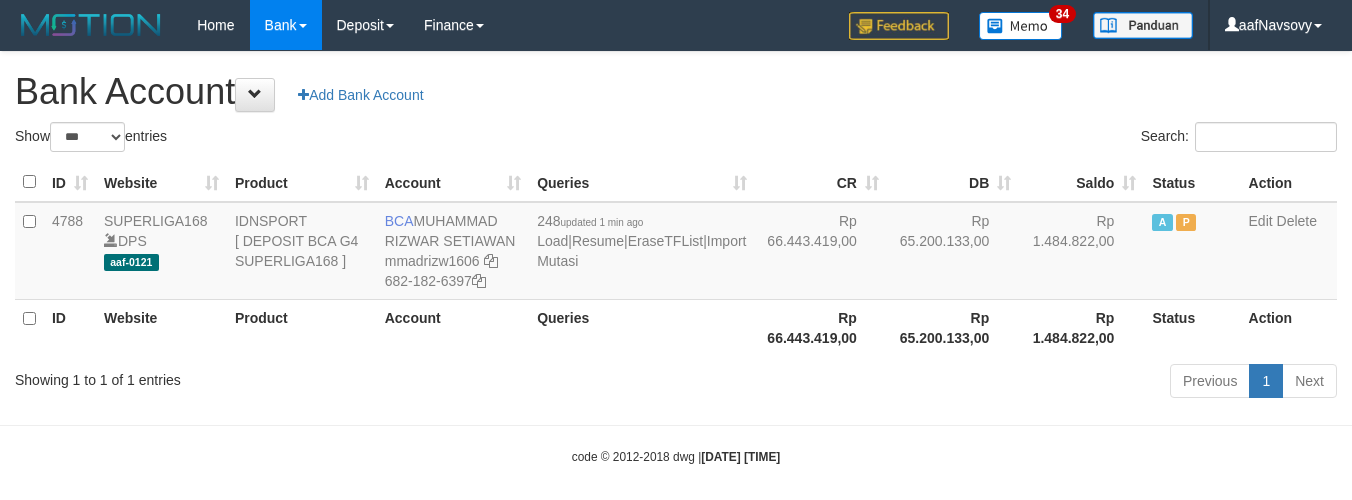 scroll, scrollTop: 16, scrollLeft: 0, axis: vertical 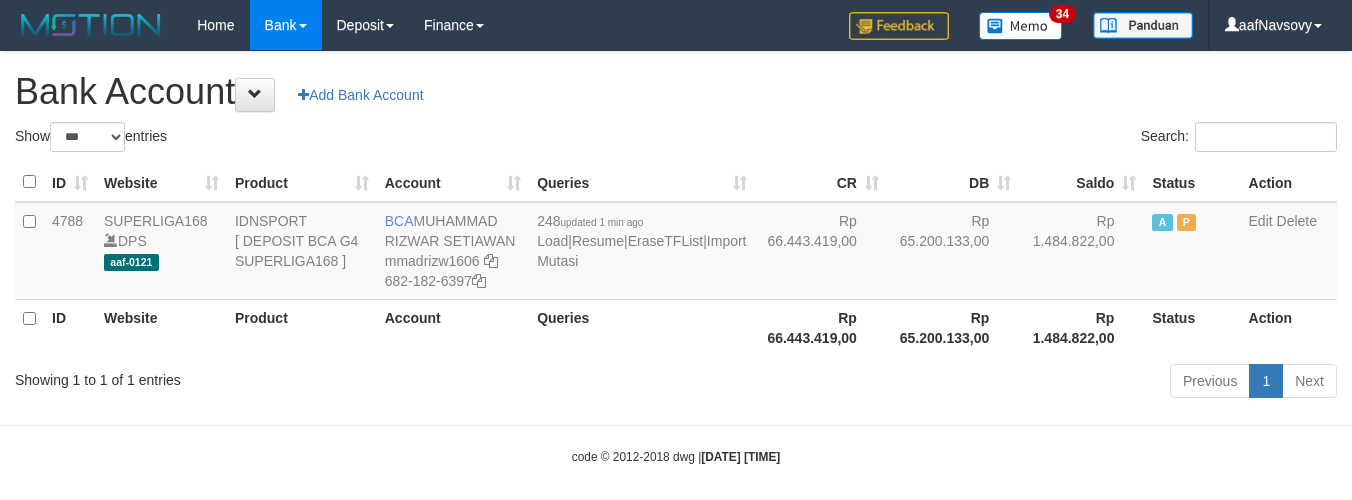 select on "***" 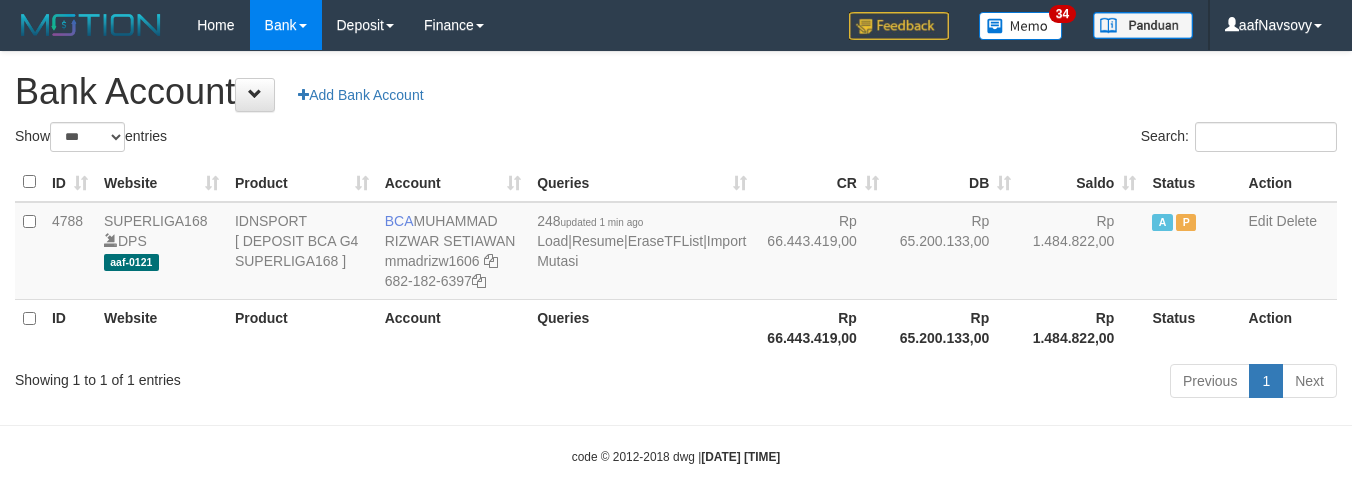 scroll, scrollTop: 16, scrollLeft: 0, axis: vertical 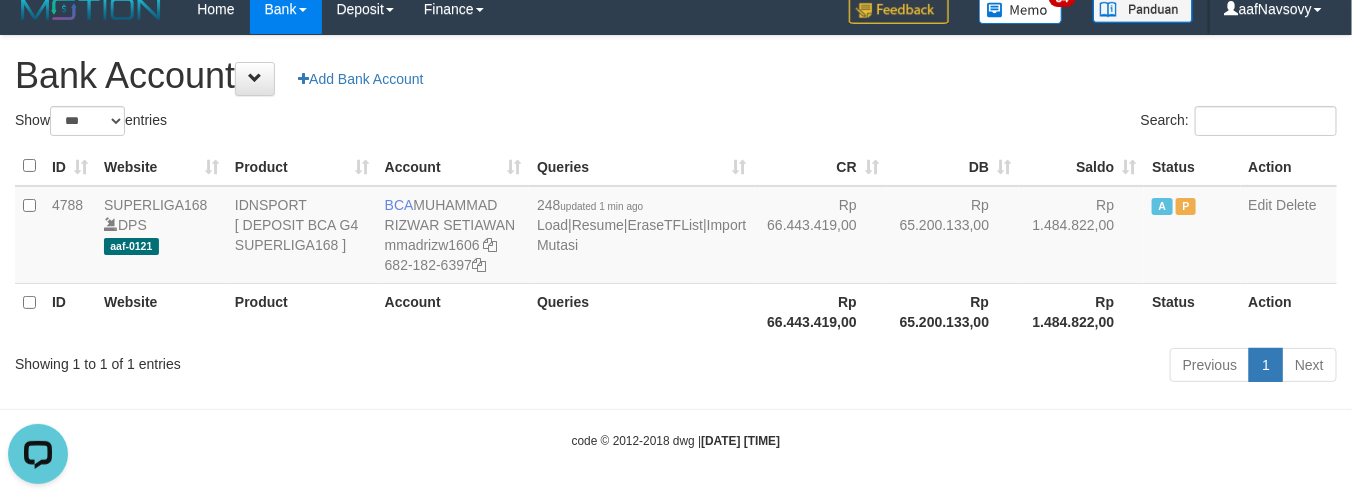 click on "Previous 1 Next" at bounding box center (957, 367) 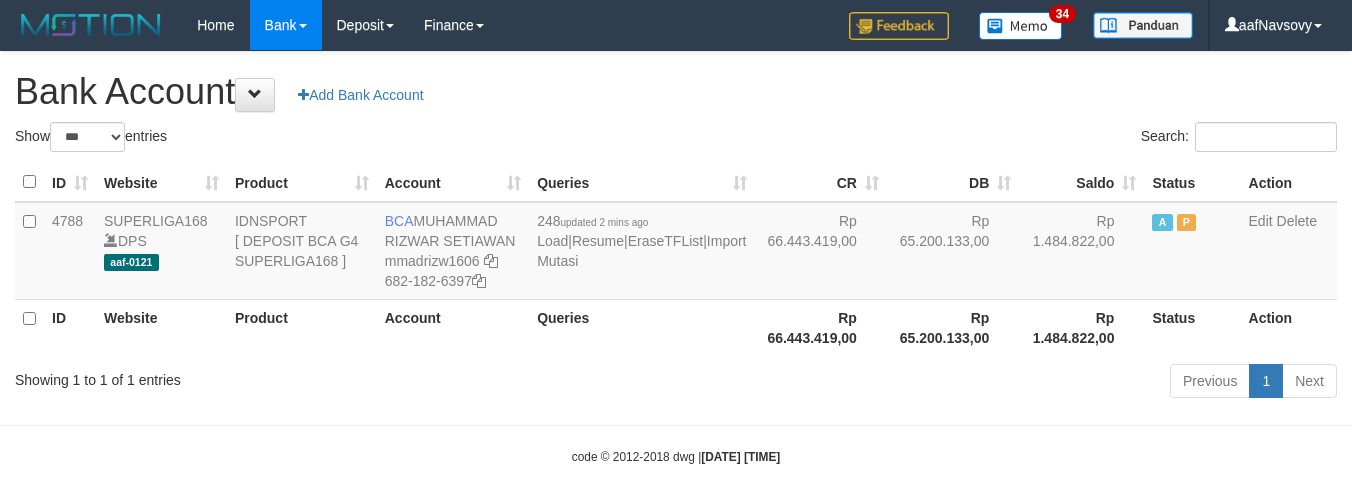 select on "***" 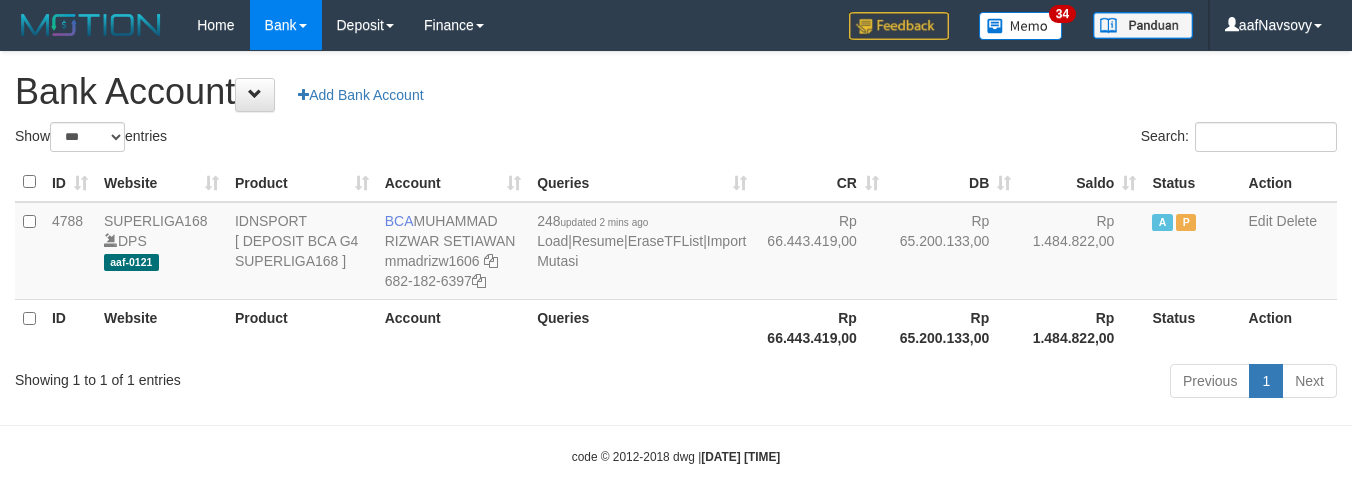 scroll, scrollTop: 16, scrollLeft: 0, axis: vertical 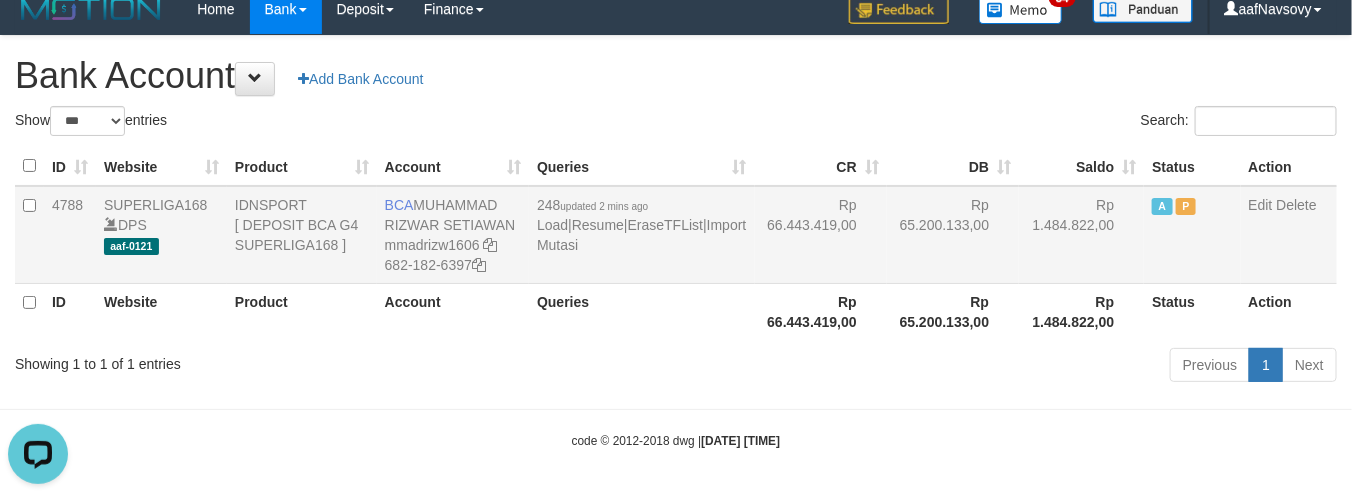 click on "248  updated 2 mins ago
Load
|
Resume
|
EraseTFList
|
Import Mutasi" at bounding box center [641, 235] 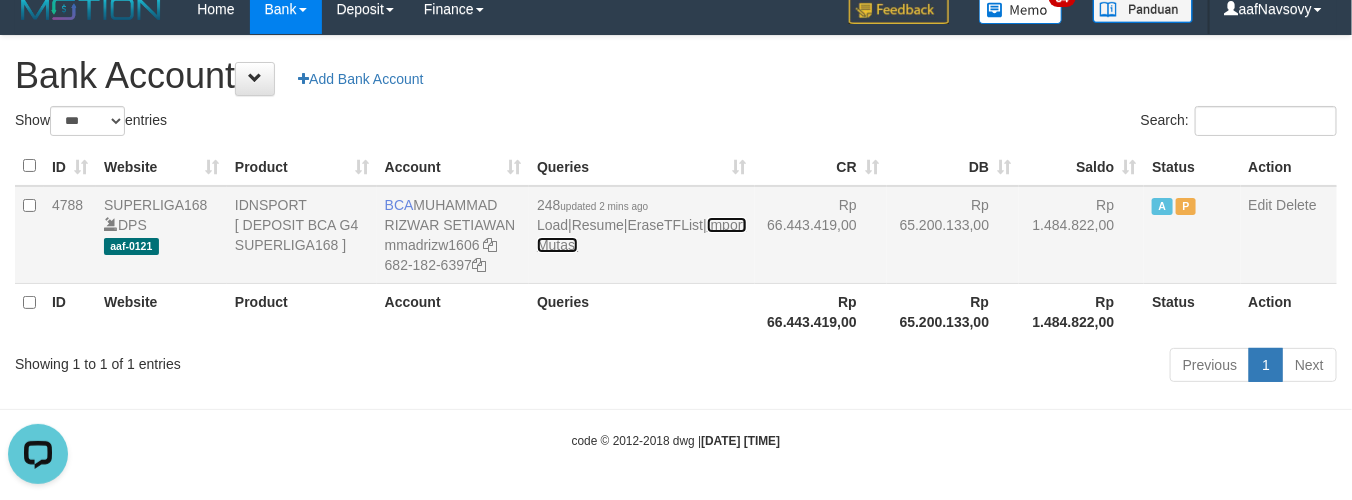 click on "Import Mutasi" at bounding box center (641, 235) 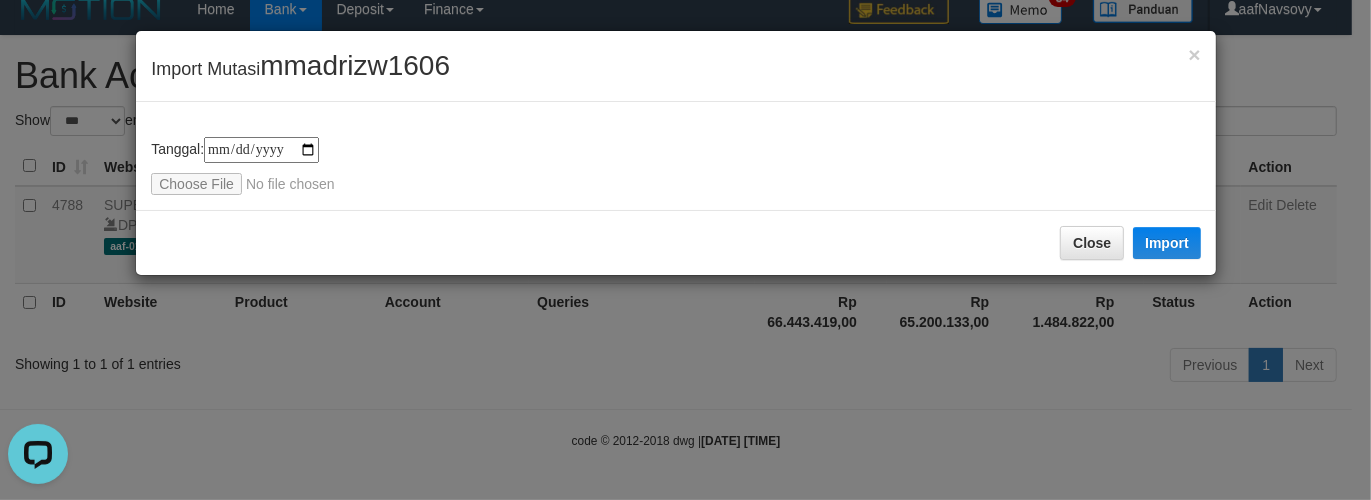 type on "**********" 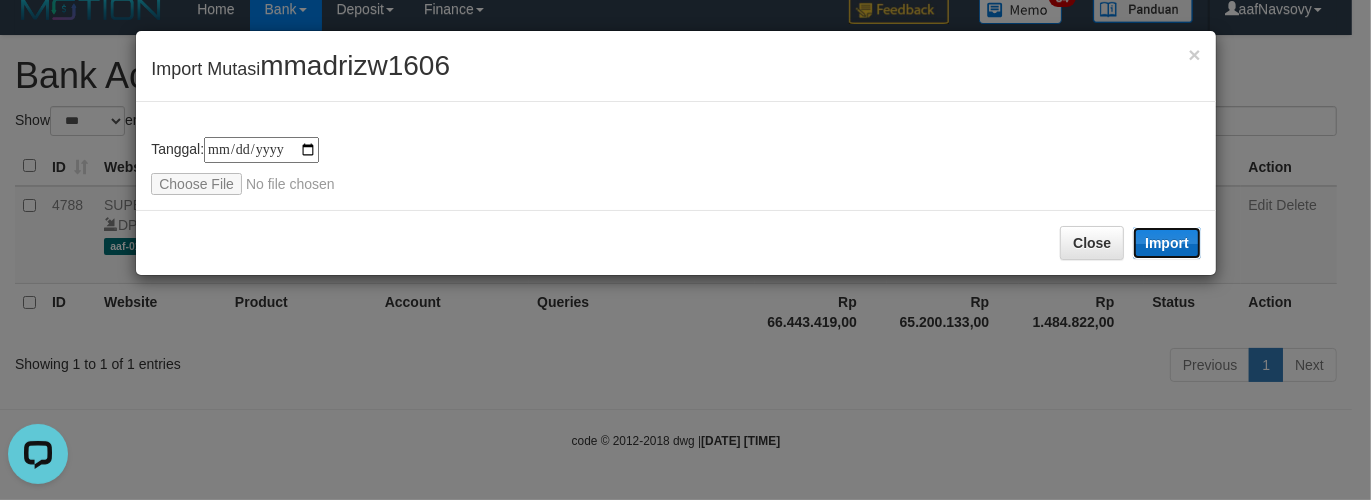 click on "Import" at bounding box center [1167, 243] 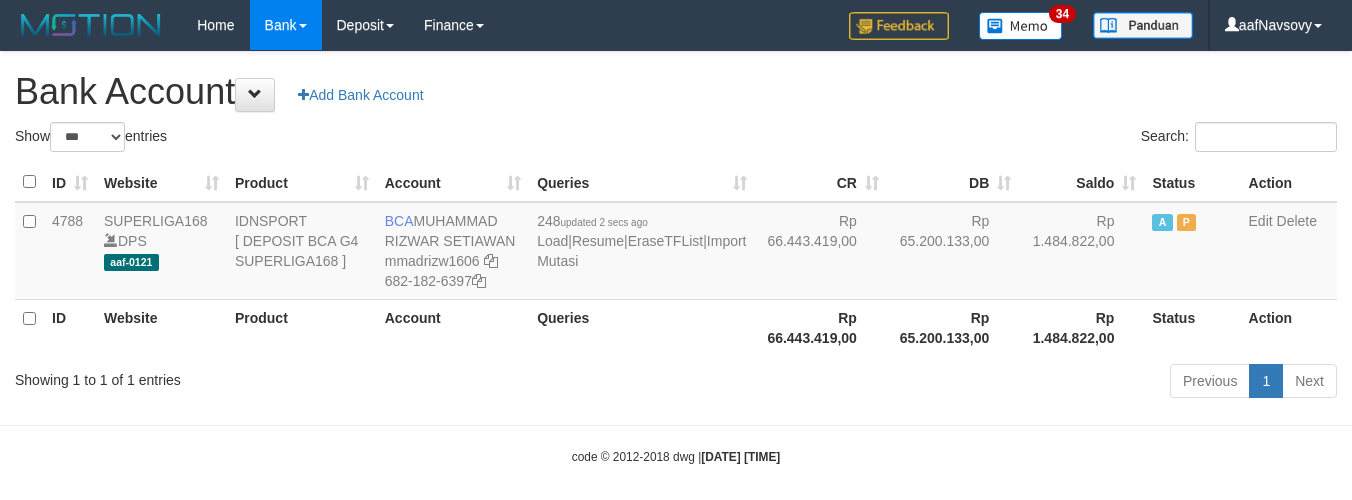 select on "***" 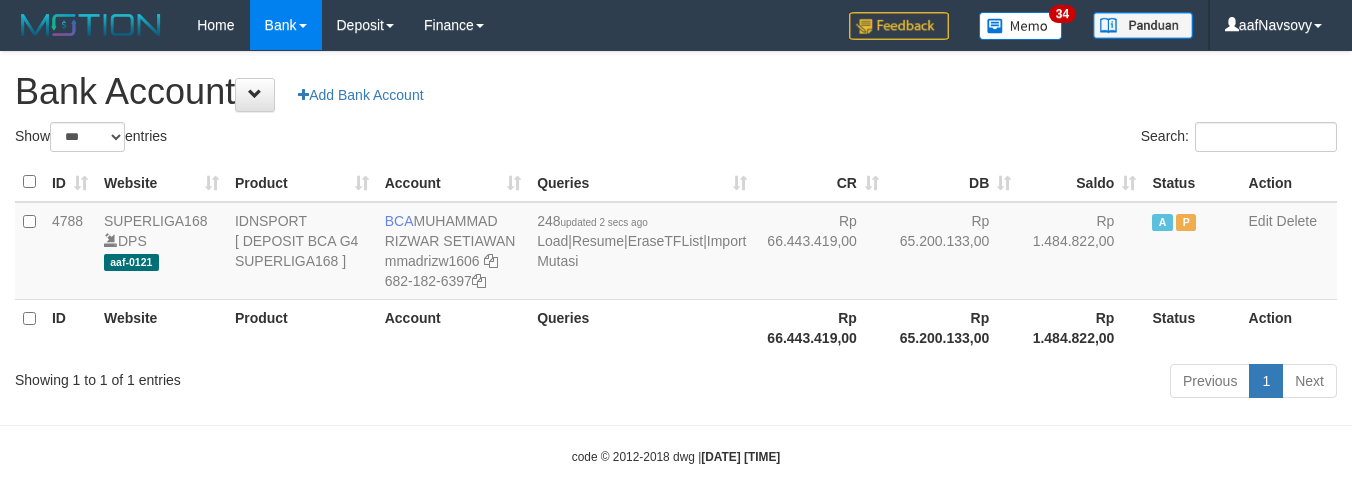 scroll, scrollTop: 16, scrollLeft: 0, axis: vertical 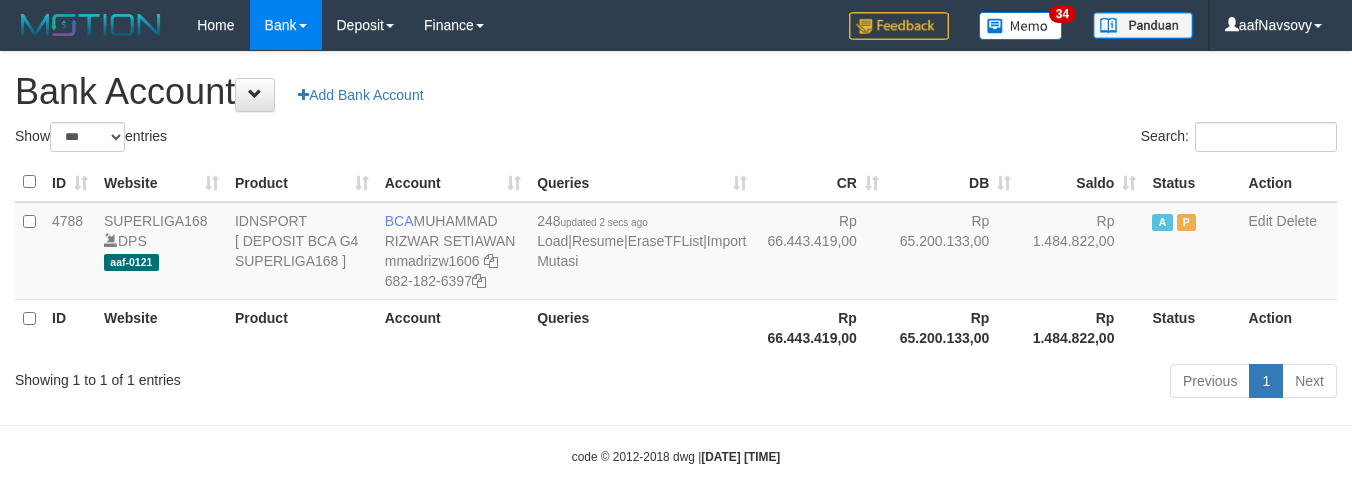 select on "***" 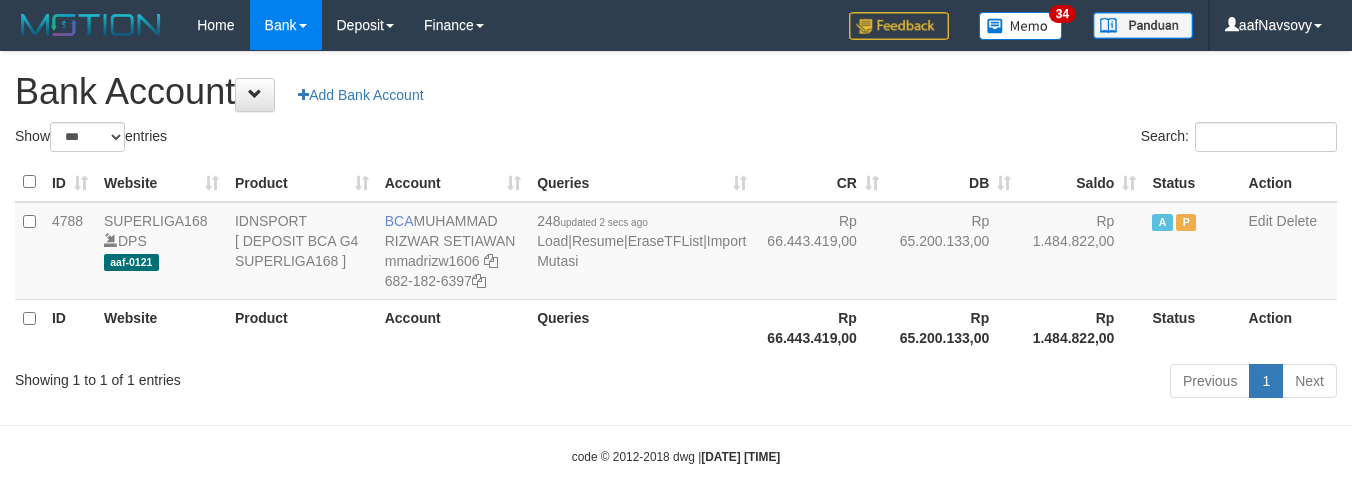 scroll, scrollTop: 16, scrollLeft: 0, axis: vertical 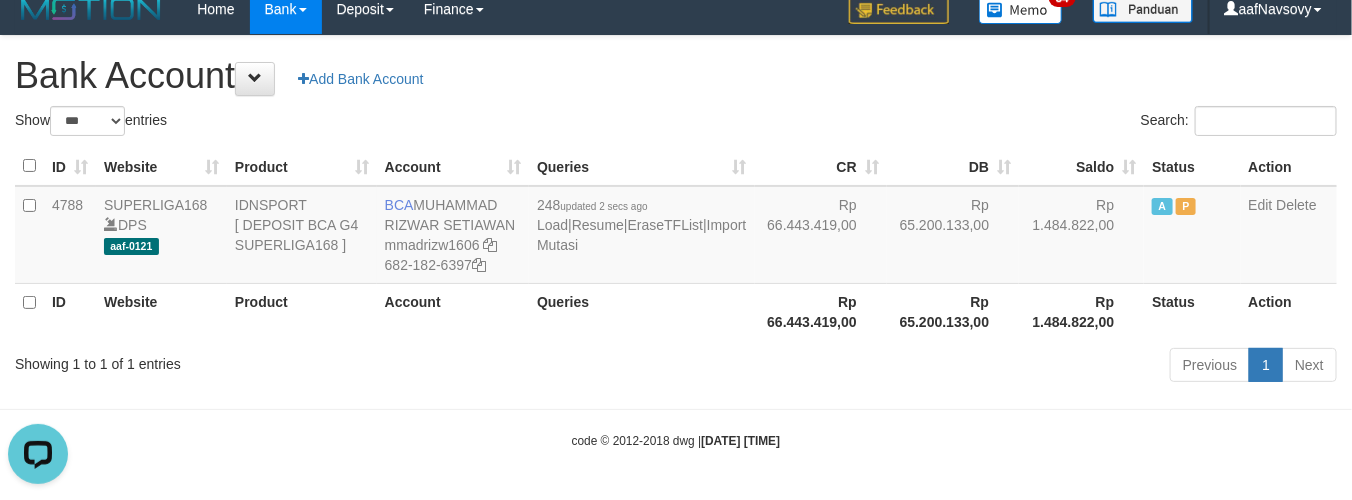 click on "Toggle navigation
Home
Bank
Account List
Load
By Website
Group
[ISPORT]													SUPERLIGA168
By Load Group (DPS)
34" at bounding box center [676, 242] 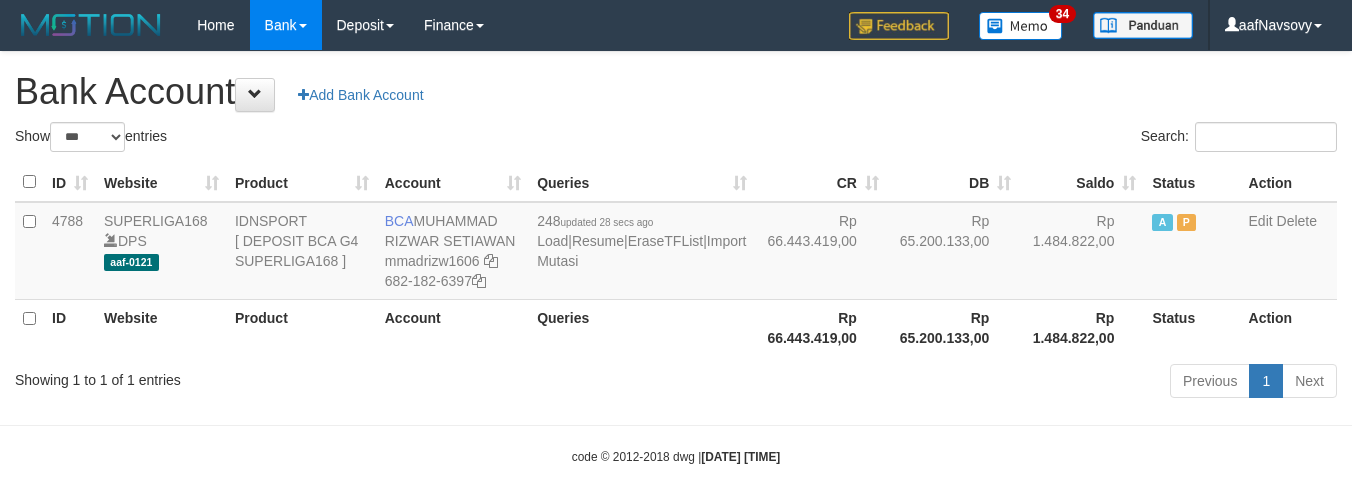 select on "***" 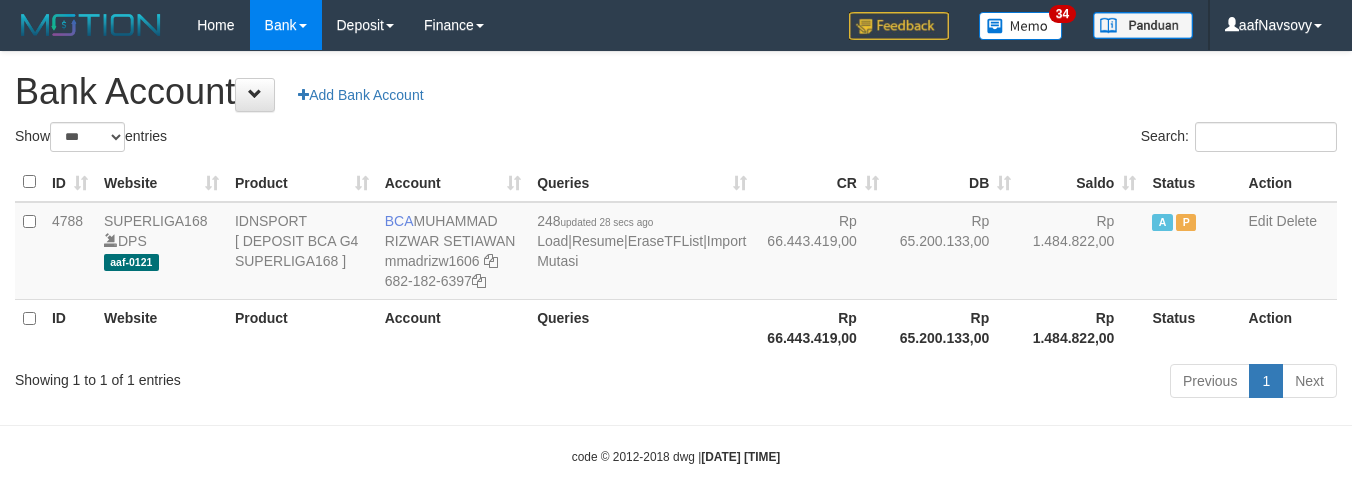 scroll, scrollTop: 16, scrollLeft: 0, axis: vertical 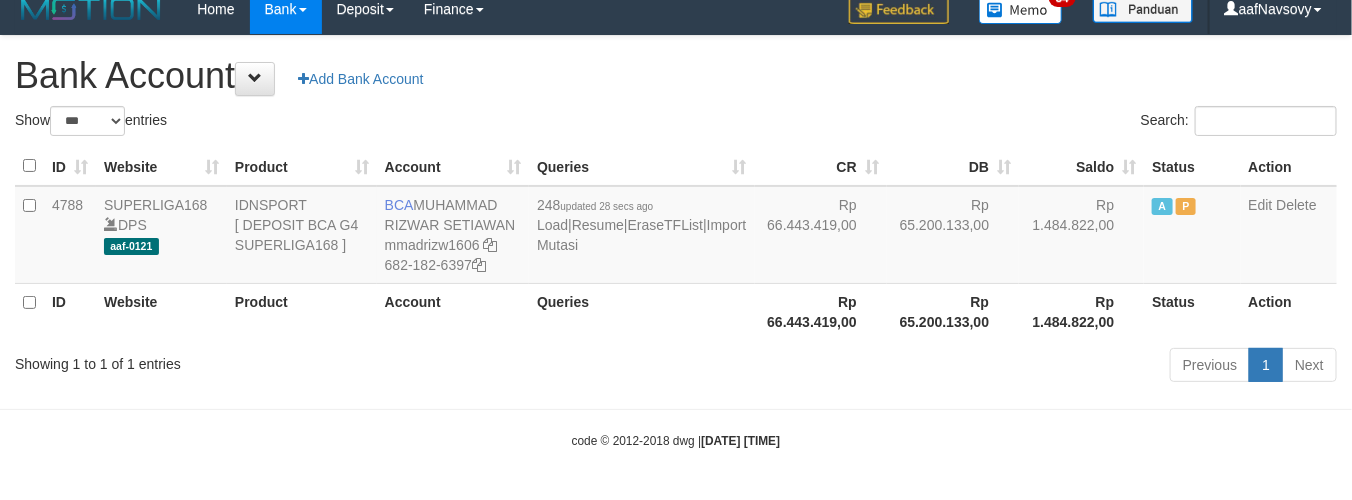 click on "Previous 1 Next" at bounding box center [957, 367] 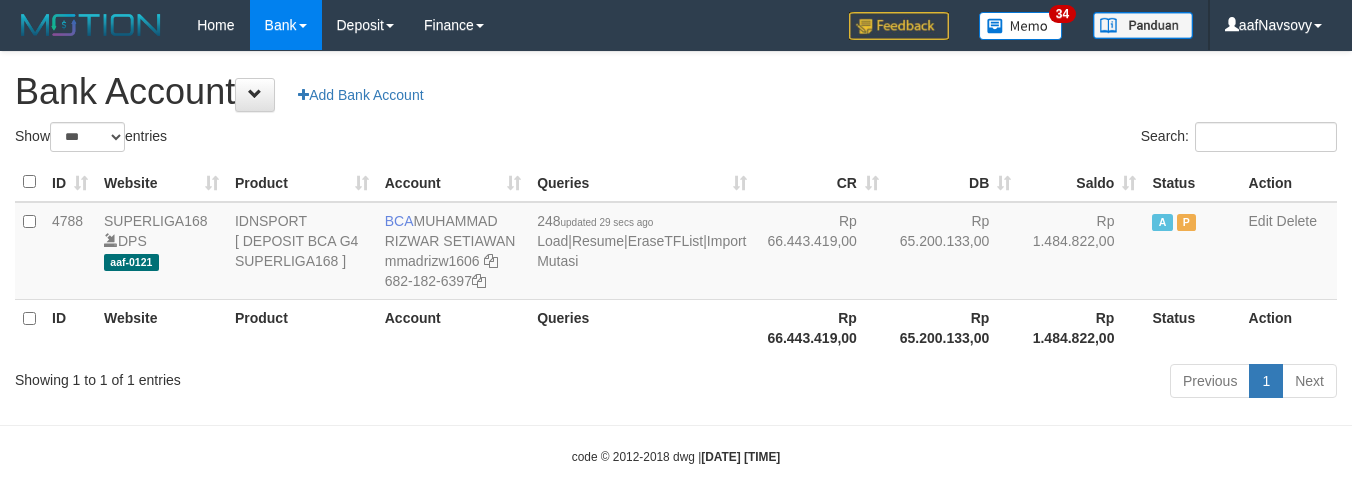 select on "***" 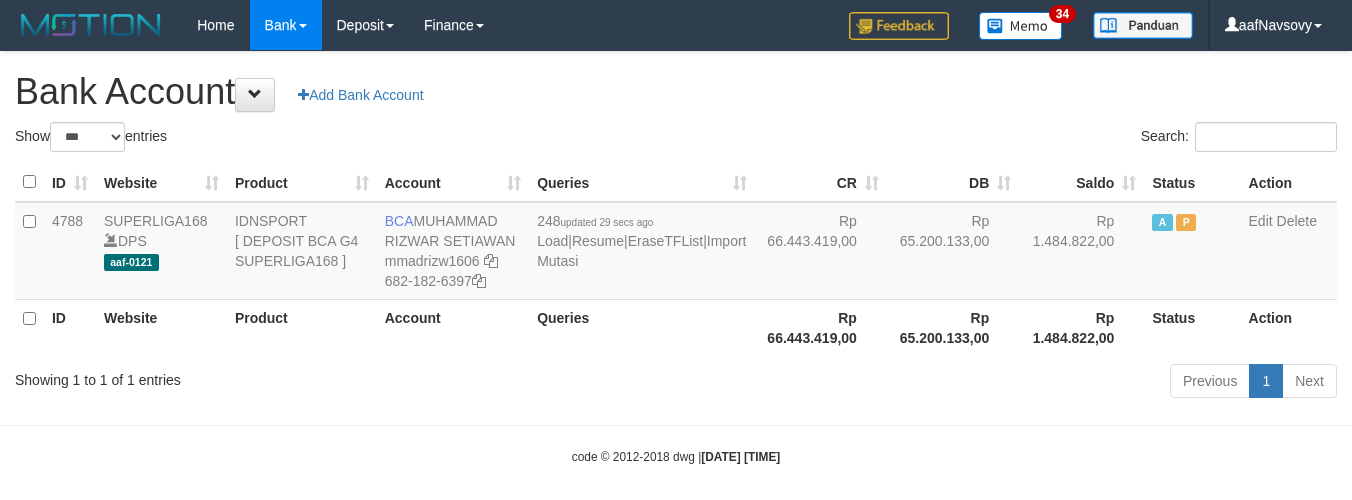 scroll, scrollTop: 16, scrollLeft: 0, axis: vertical 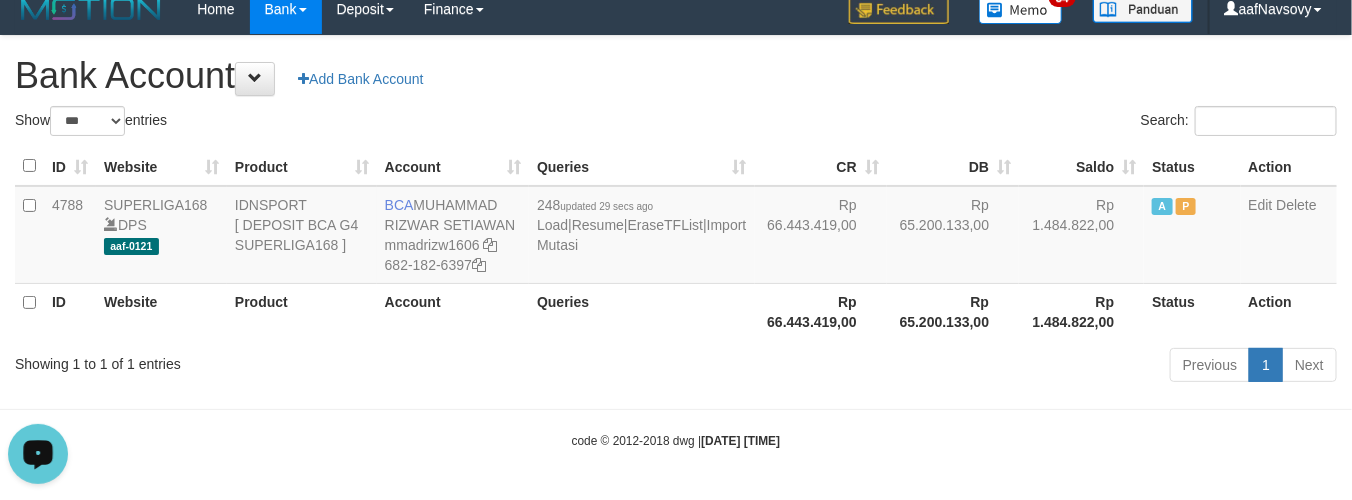 click on "Previous 1 Next" at bounding box center [957, 367] 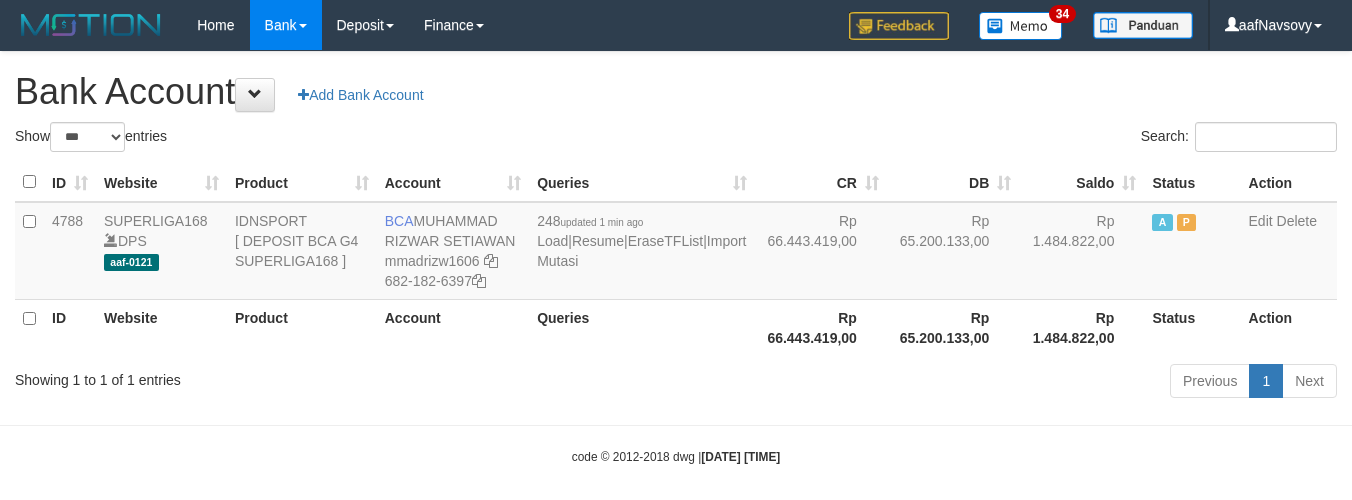 select on "***" 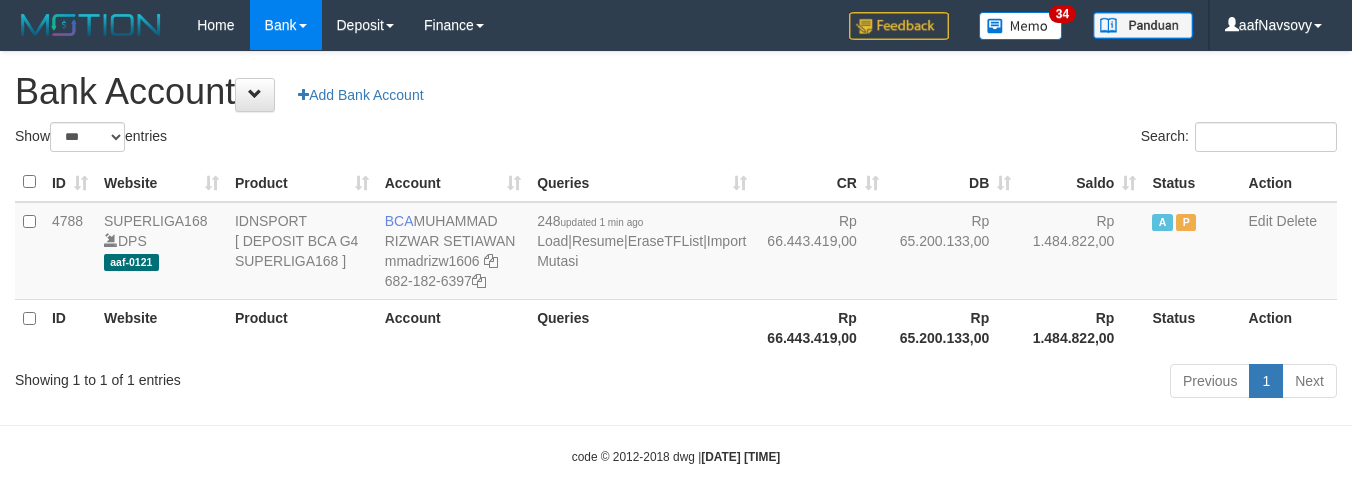 scroll, scrollTop: 16, scrollLeft: 0, axis: vertical 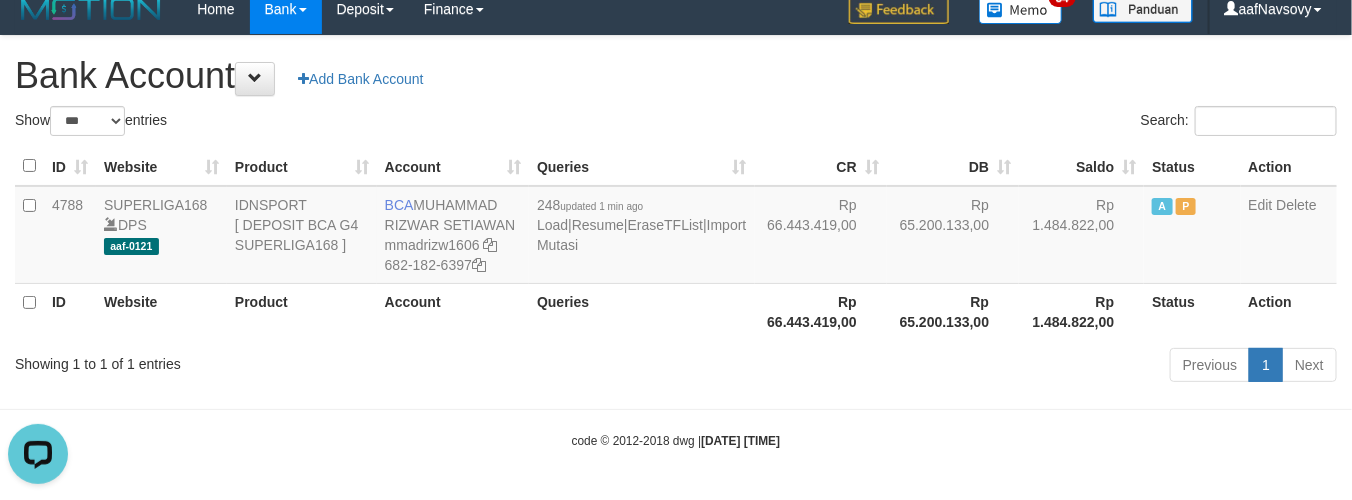 click on "Previous 1 Next" at bounding box center (957, 367) 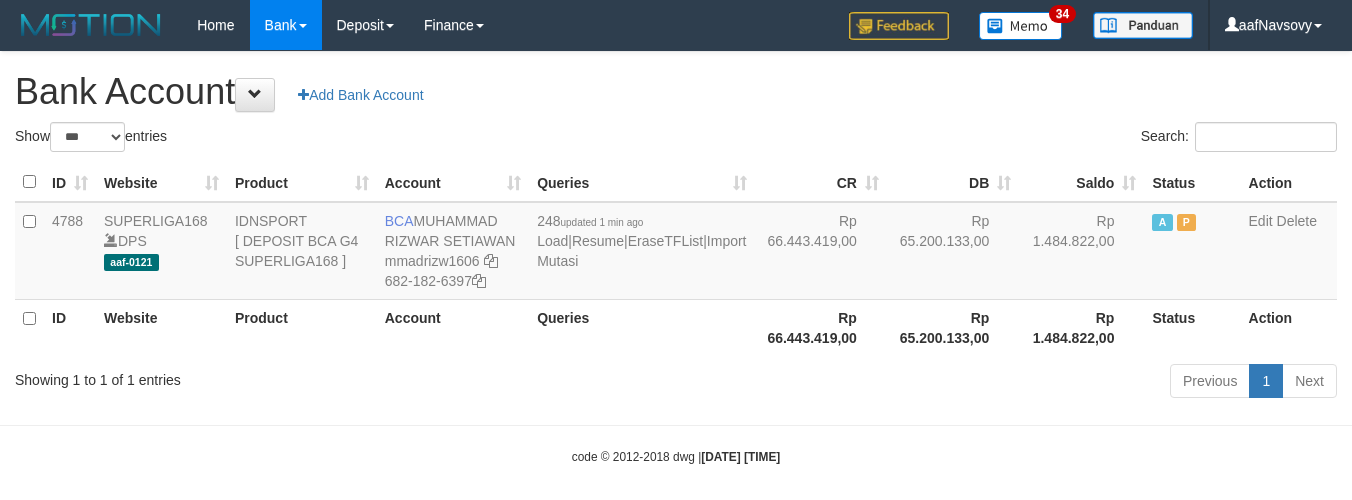 select on "***" 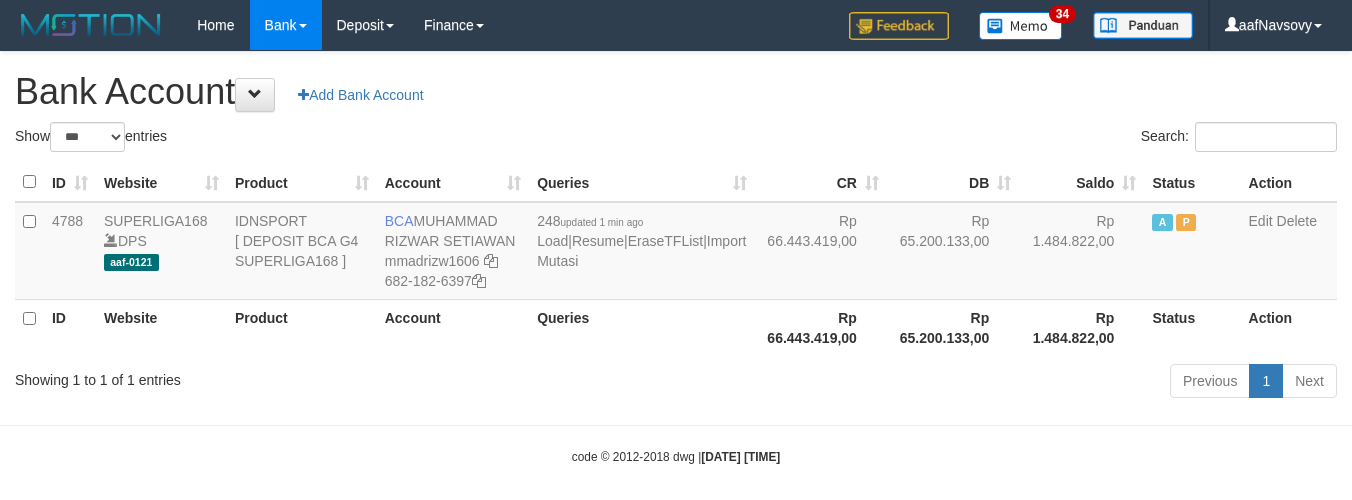 scroll, scrollTop: 16, scrollLeft: 0, axis: vertical 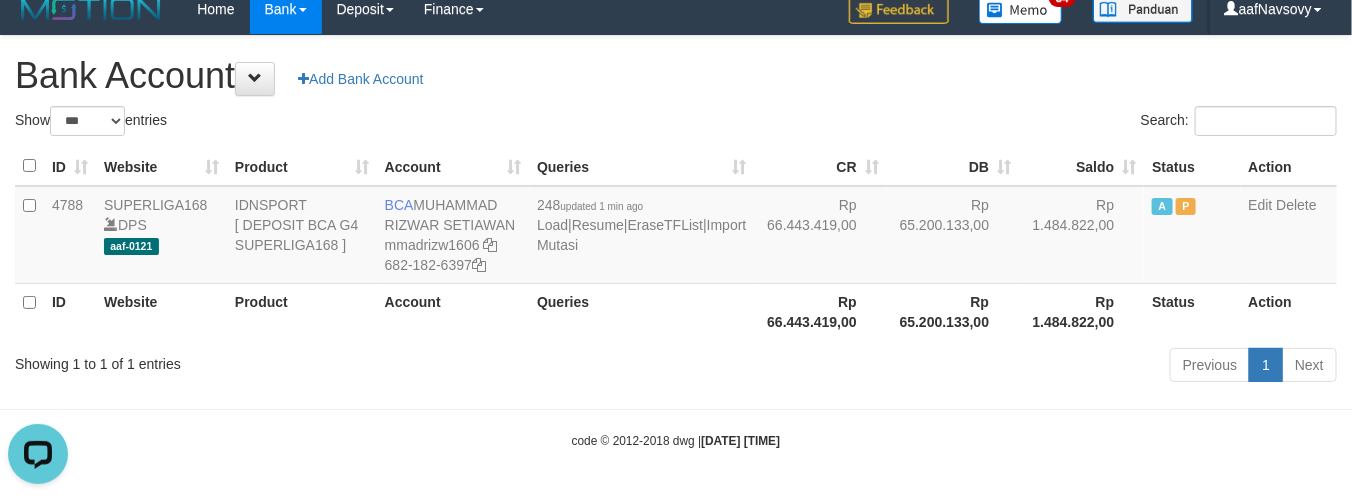 click on "Previous 1 Next" at bounding box center [957, 367] 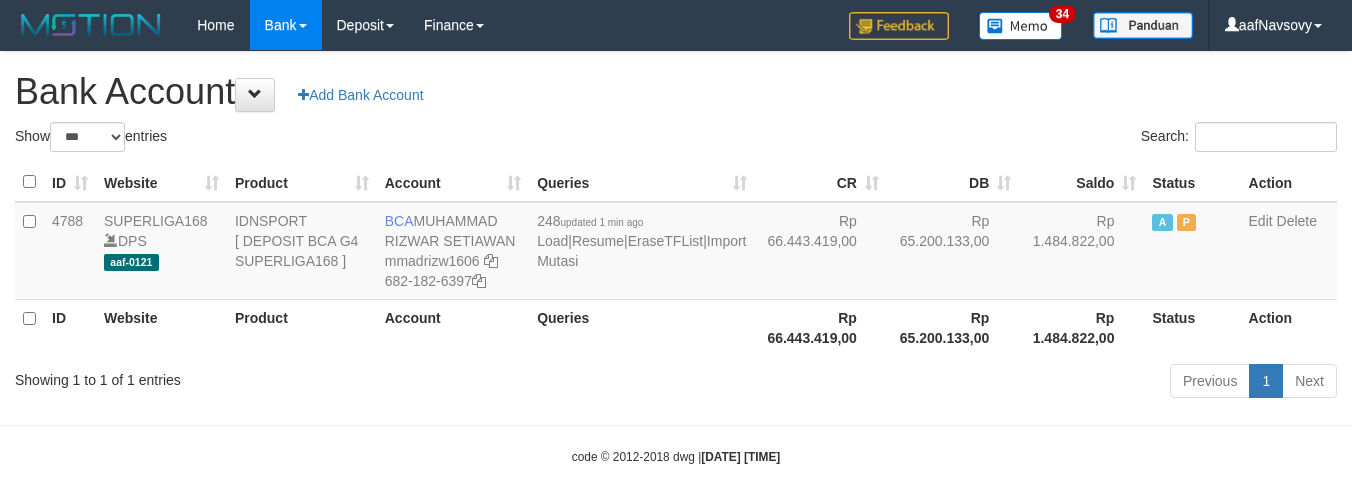 select on "***" 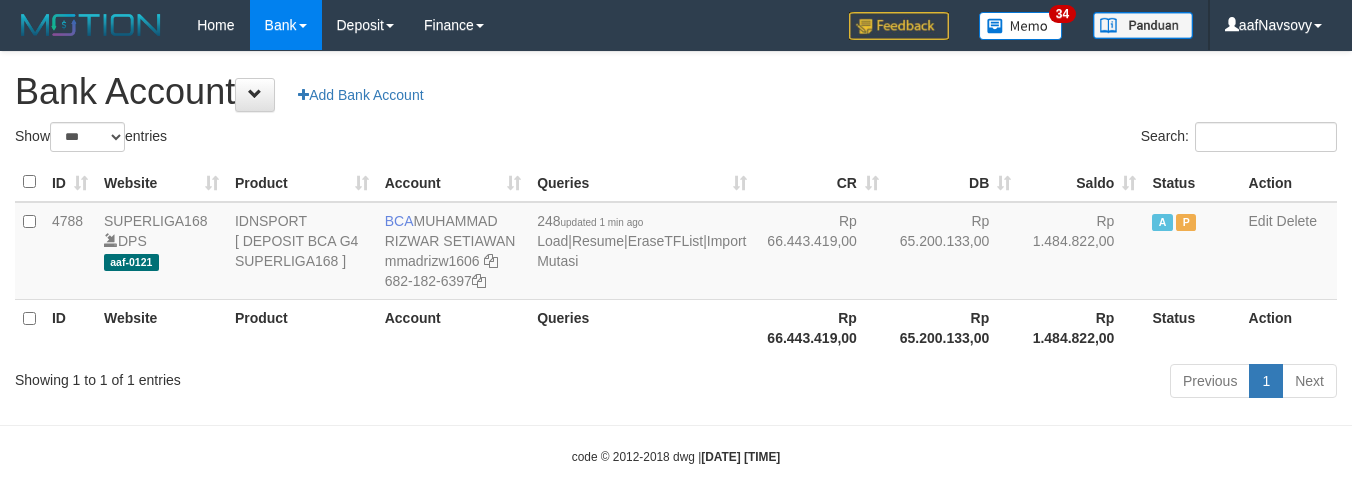 scroll, scrollTop: 16, scrollLeft: 0, axis: vertical 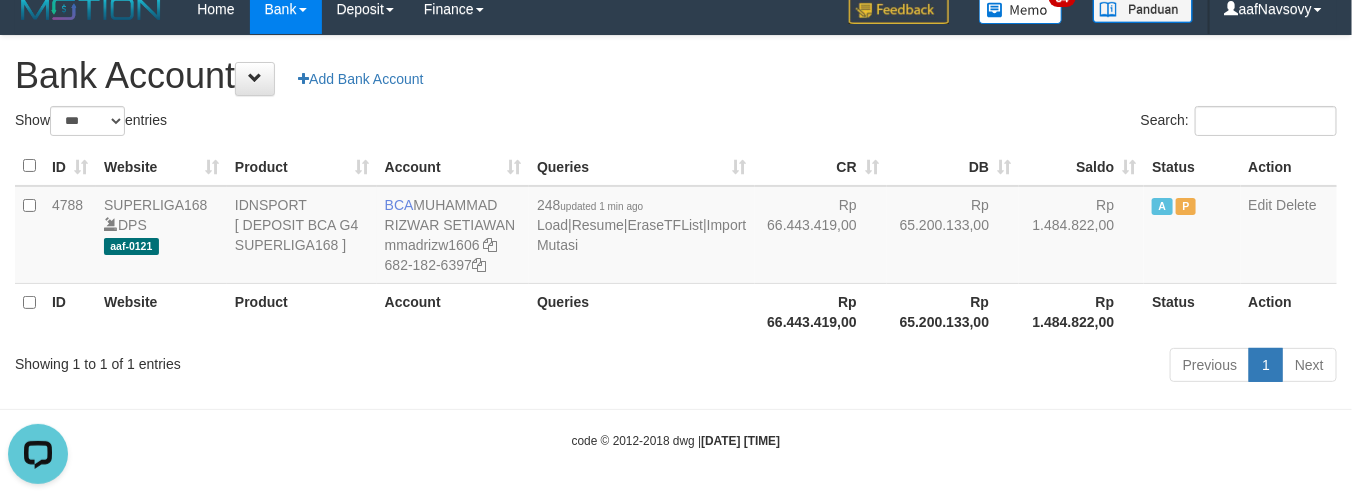 click on "Previous 1 Next" at bounding box center (957, 367) 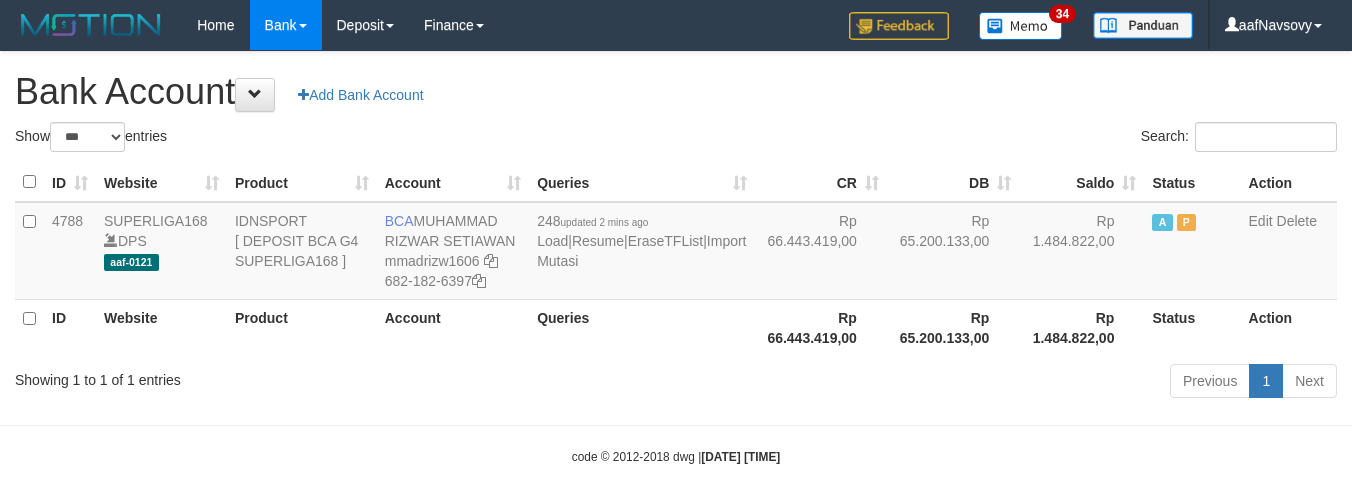 select on "***" 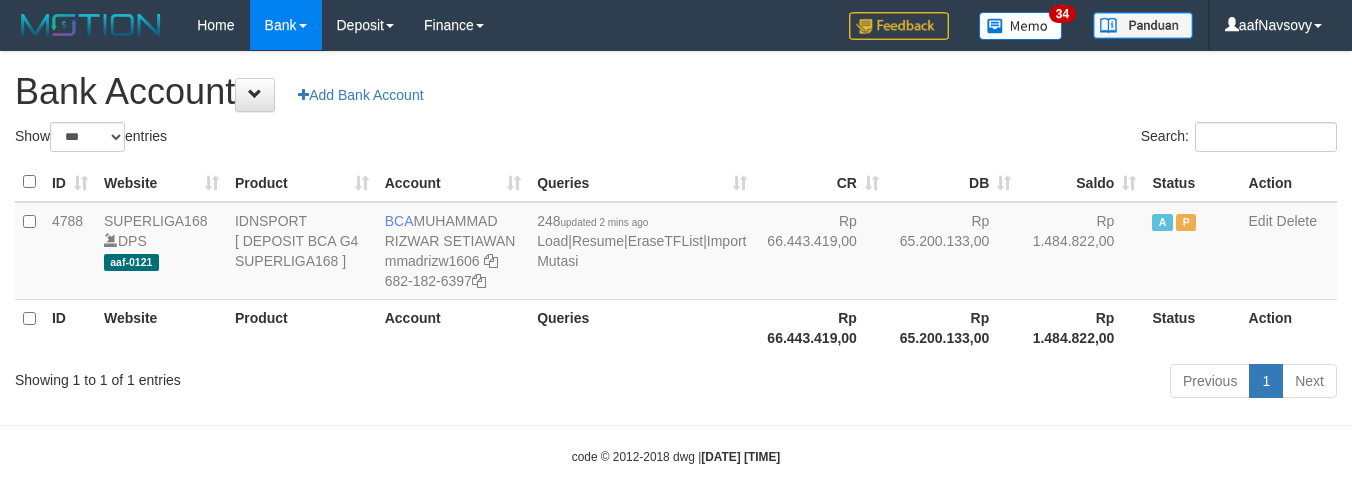 scroll, scrollTop: 16, scrollLeft: 0, axis: vertical 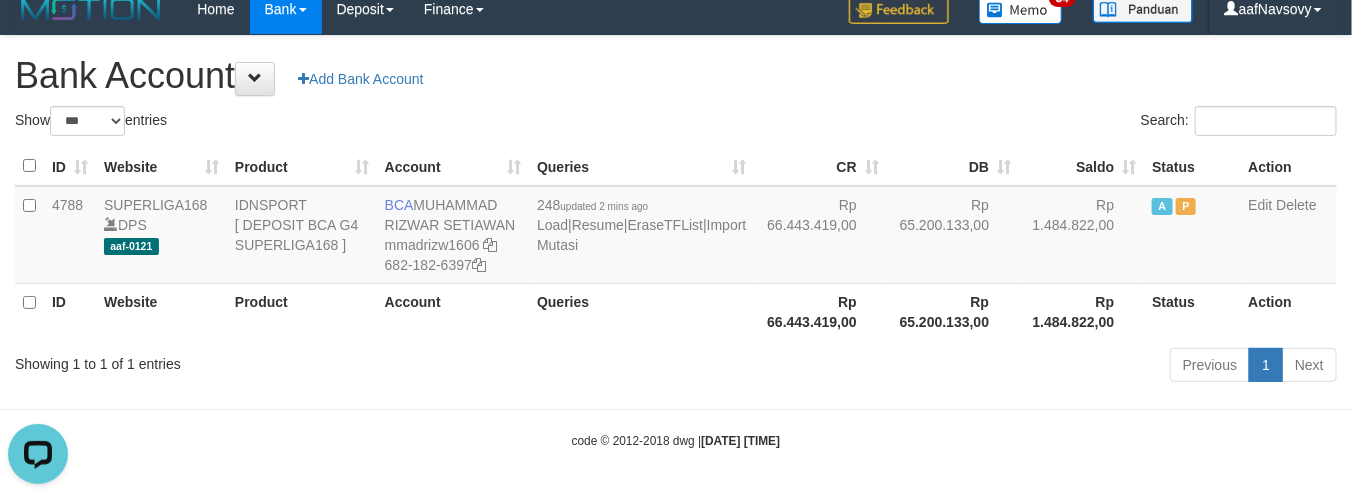 click on "ID Website Product Account Queries CR DB Saldo Status Action
4788
SUPERLIGA168
DPS
aaf-0121
IDNSPORT
[ DEPOSIT BCA G4 SUPERLIGA168 ]
BCA
[FIRST] [MIDDLE] [LAST]
mmadrizw1606
[PHONE]
248  updated 2 mins ago
Load
|
Resume
|
EraseTFList
|
Import Mutasi
Rp 66.443.419,00
Rp 65.200.133,00
Rp 1.484.822,00
A
P
Edit
Delete
ID Website Product Account Queries Rp 66.443.419,00 Rp 65.200.133,00" at bounding box center (676, 243) 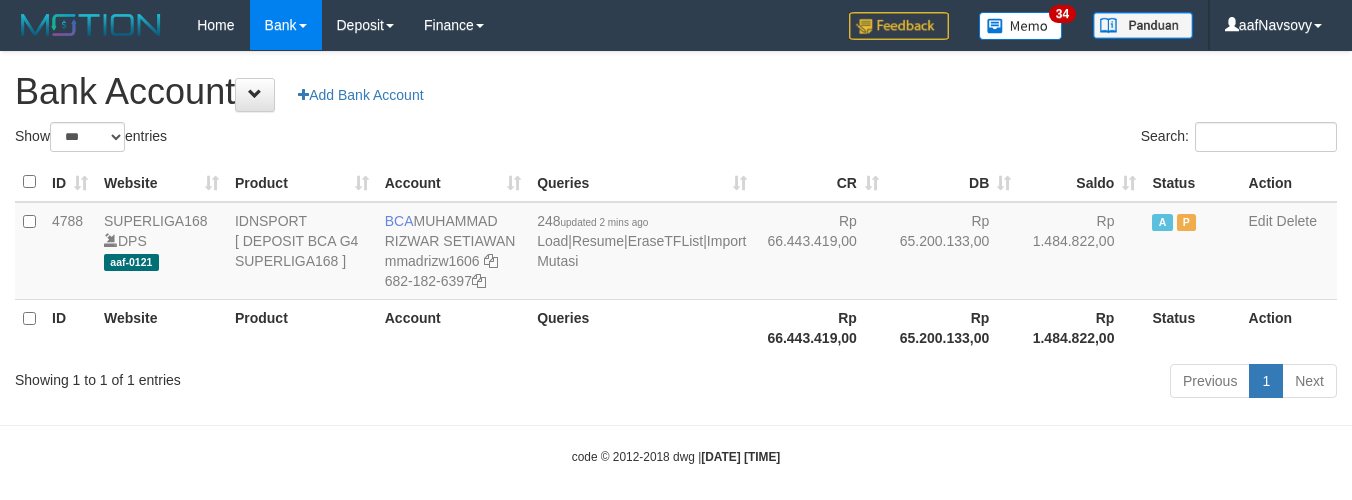 select on "***" 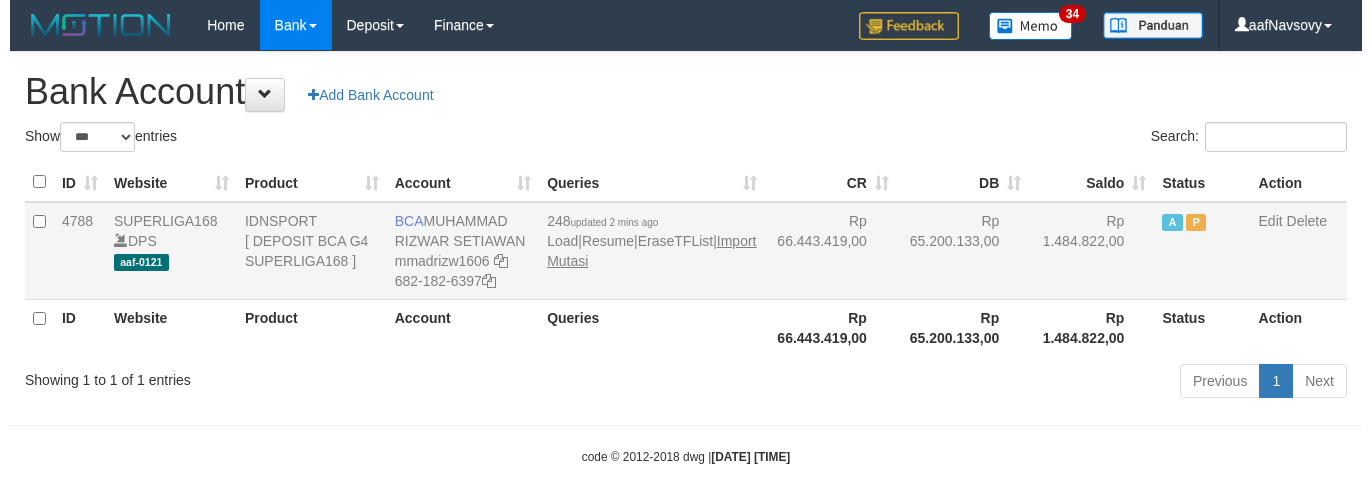 scroll, scrollTop: 16, scrollLeft: 0, axis: vertical 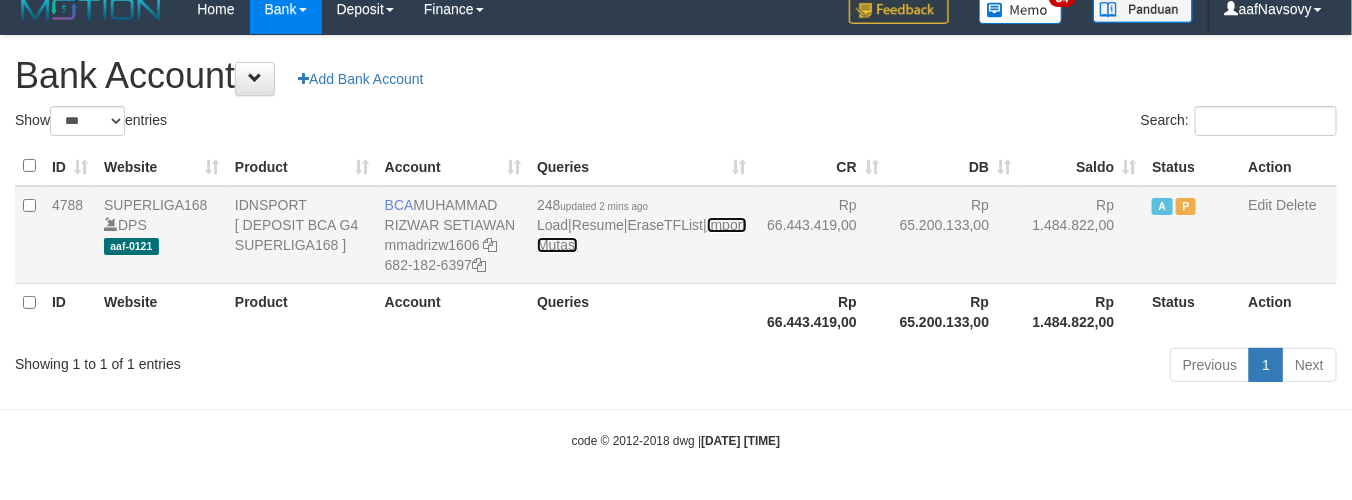 click on "Import Mutasi" at bounding box center [641, 235] 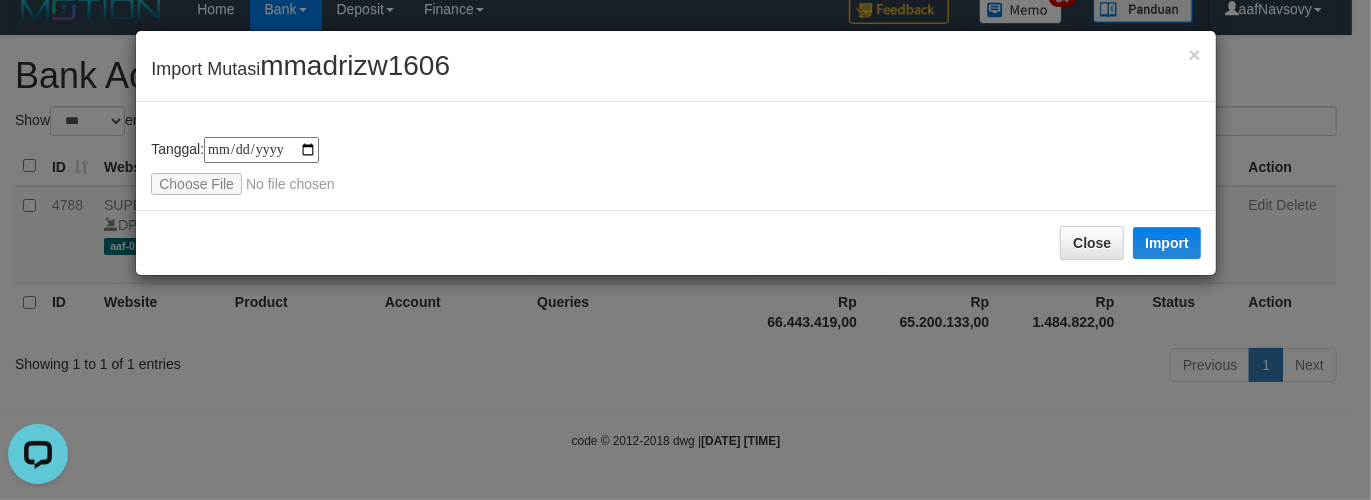 scroll, scrollTop: 0, scrollLeft: 0, axis: both 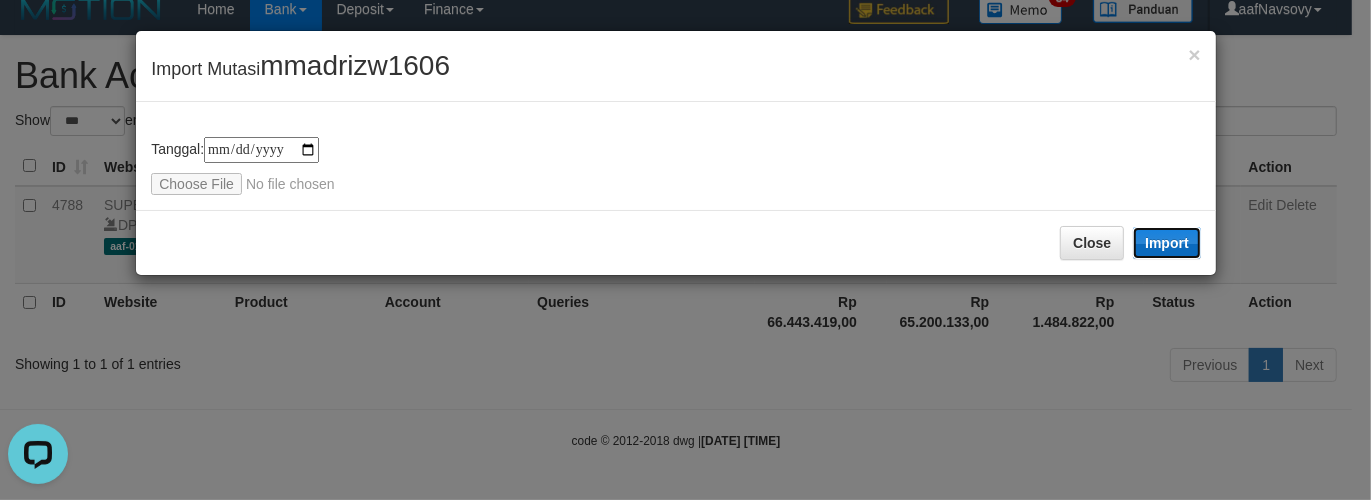click on "Import" at bounding box center (1167, 243) 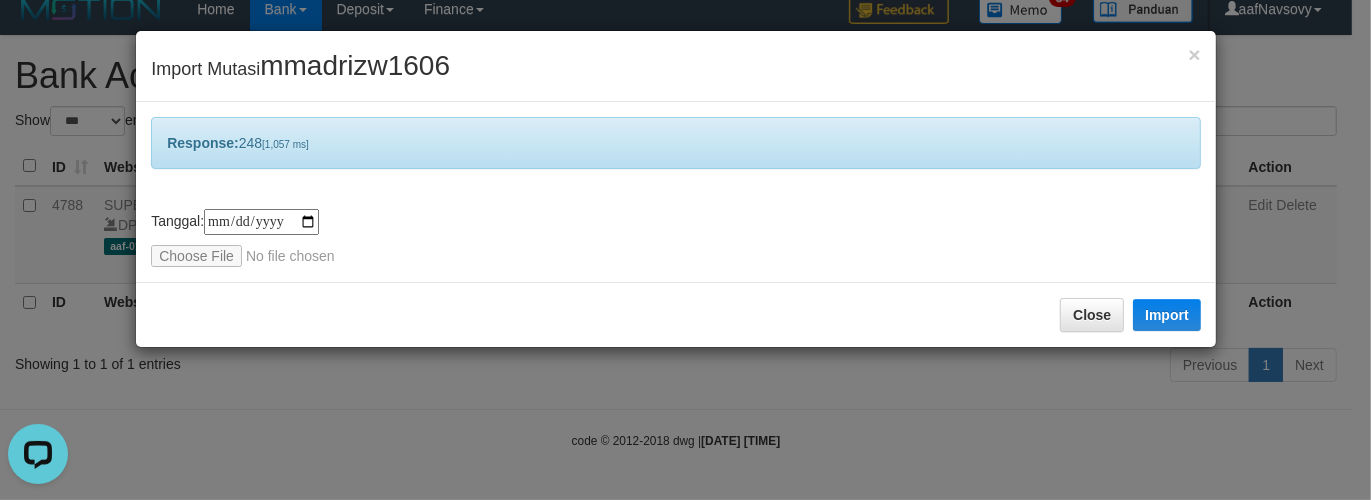 click on "**********" at bounding box center [685, 250] 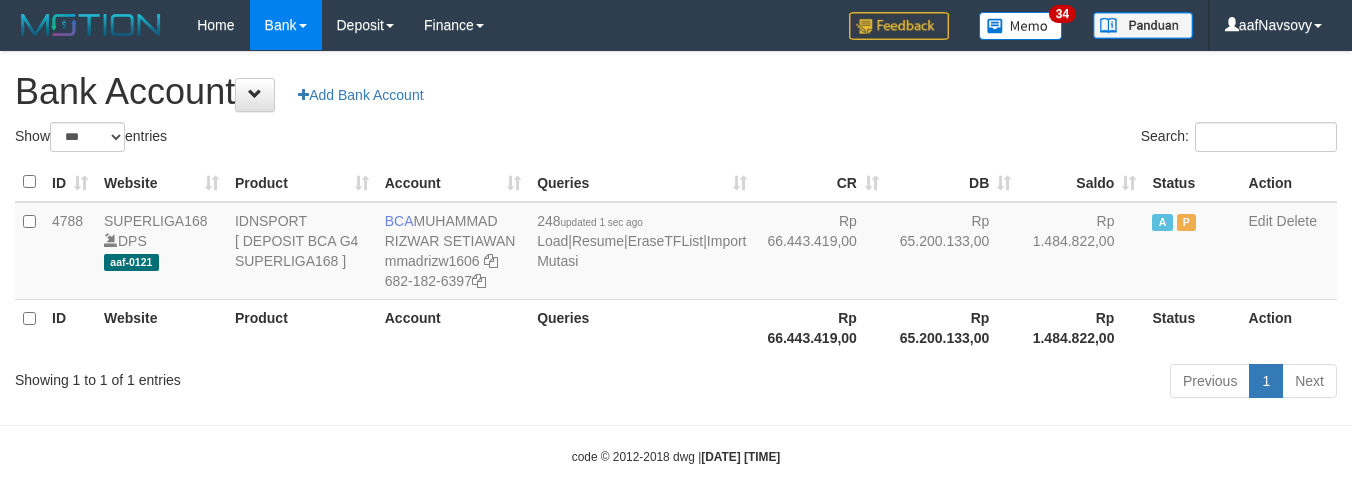 select on "***" 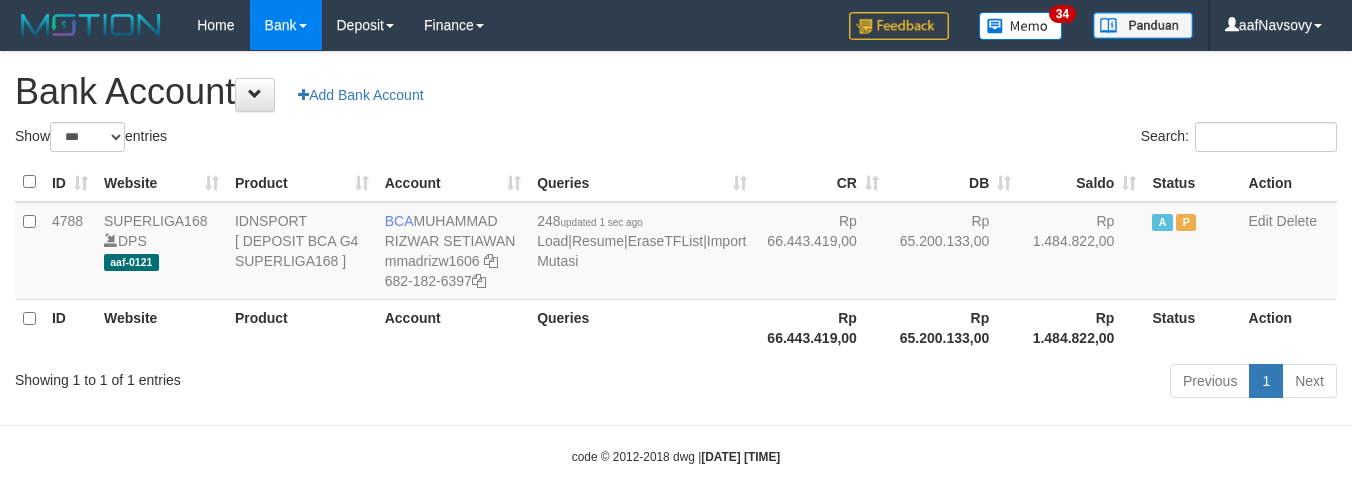 scroll, scrollTop: 16, scrollLeft: 0, axis: vertical 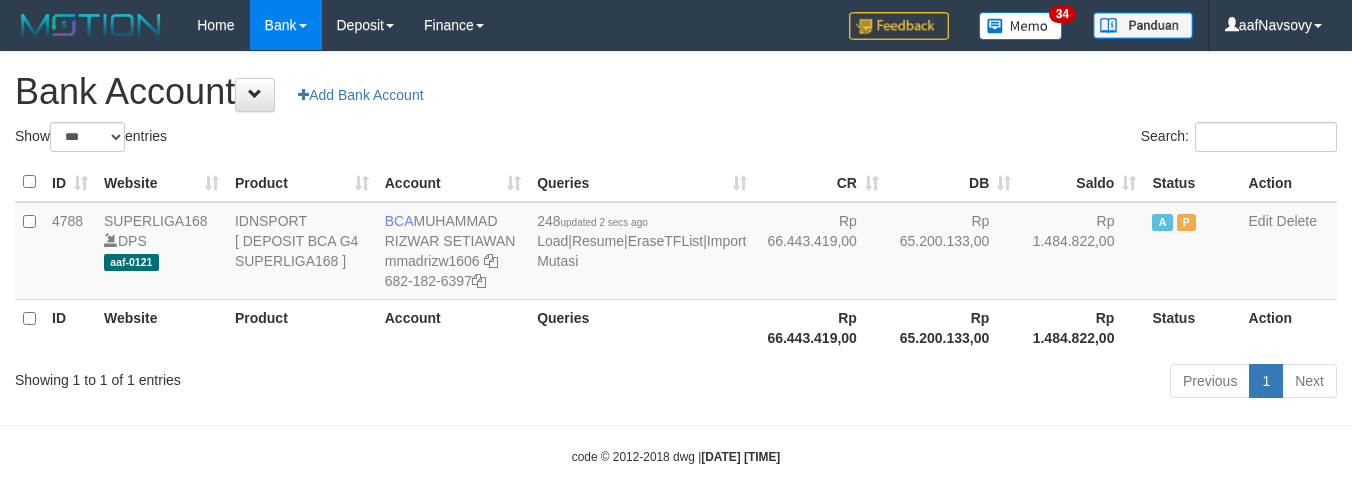 select on "***" 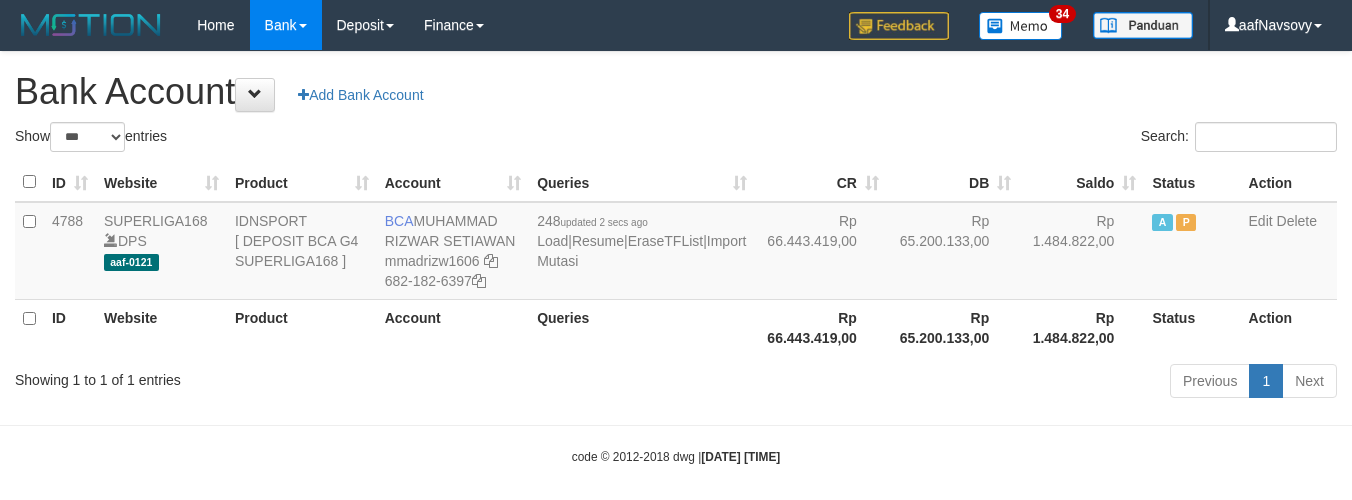 scroll, scrollTop: 16, scrollLeft: 0, axis: vertical 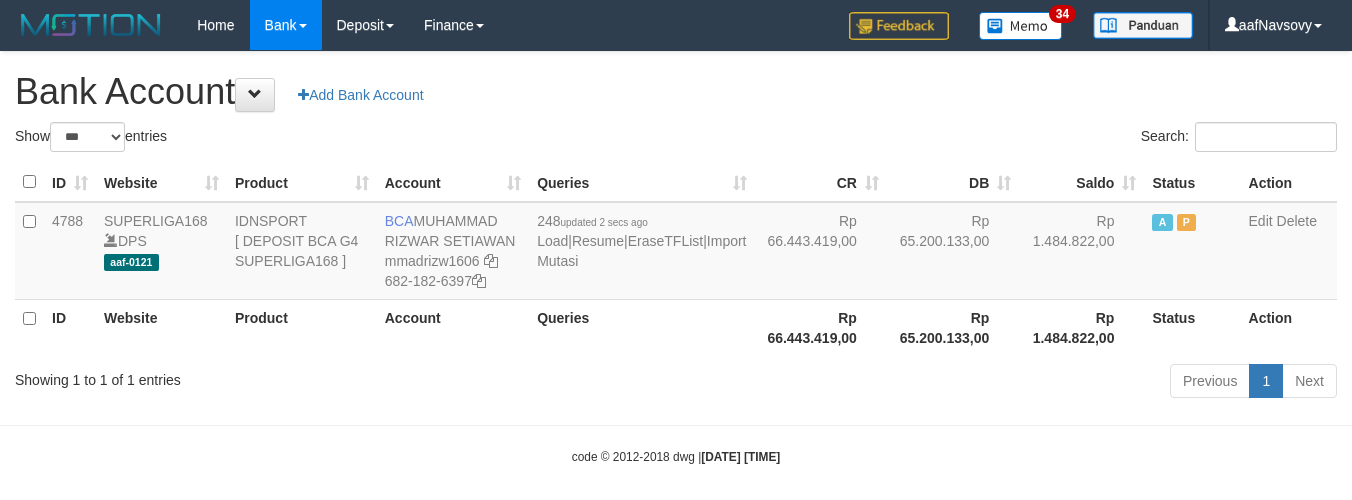 select on "***" 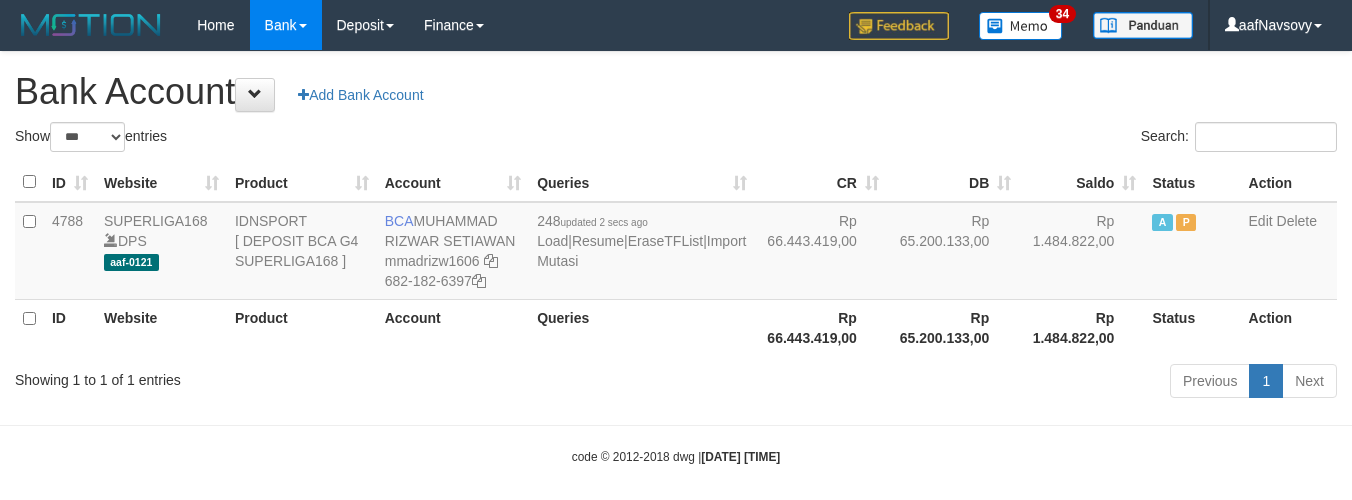 scroll, scrollTop: 16, scrollLeft: 0, axis: vertical 